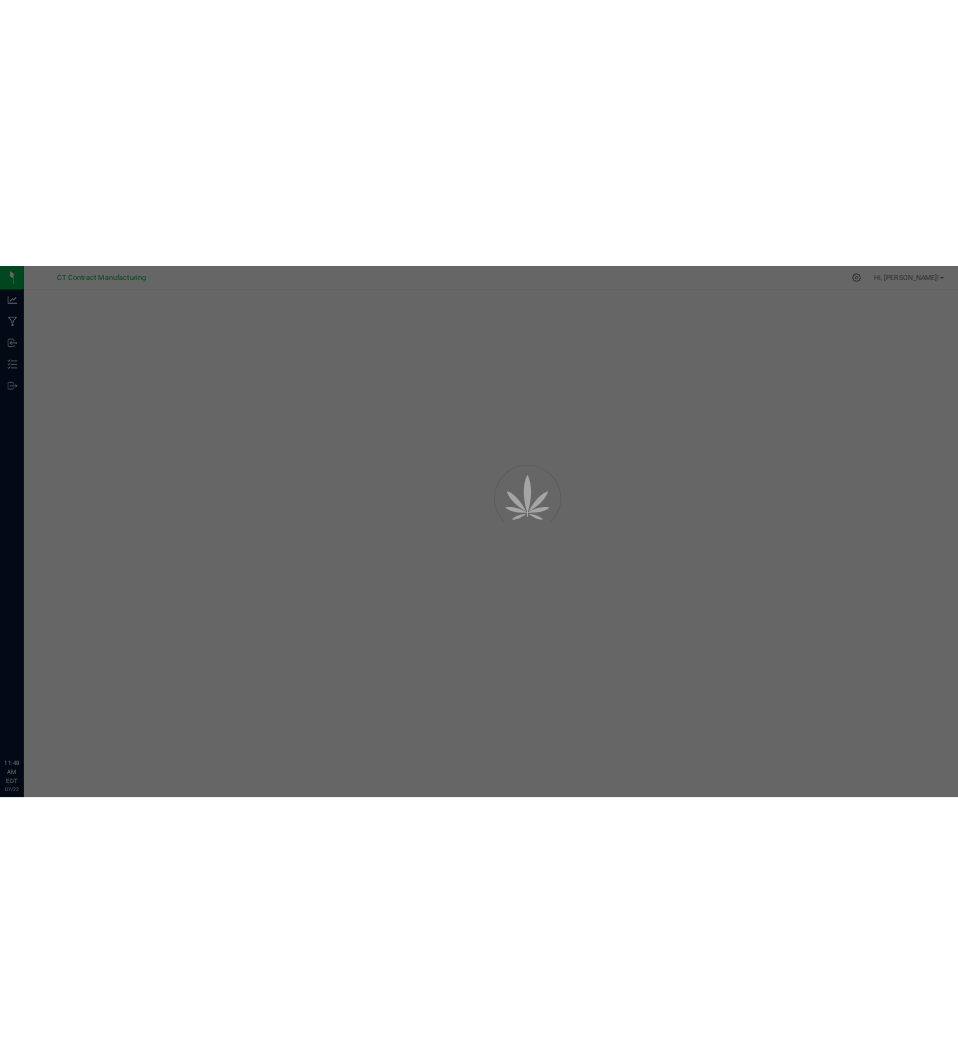 scroll, scrollTop: 0, scrollLeft: 0, axis: both 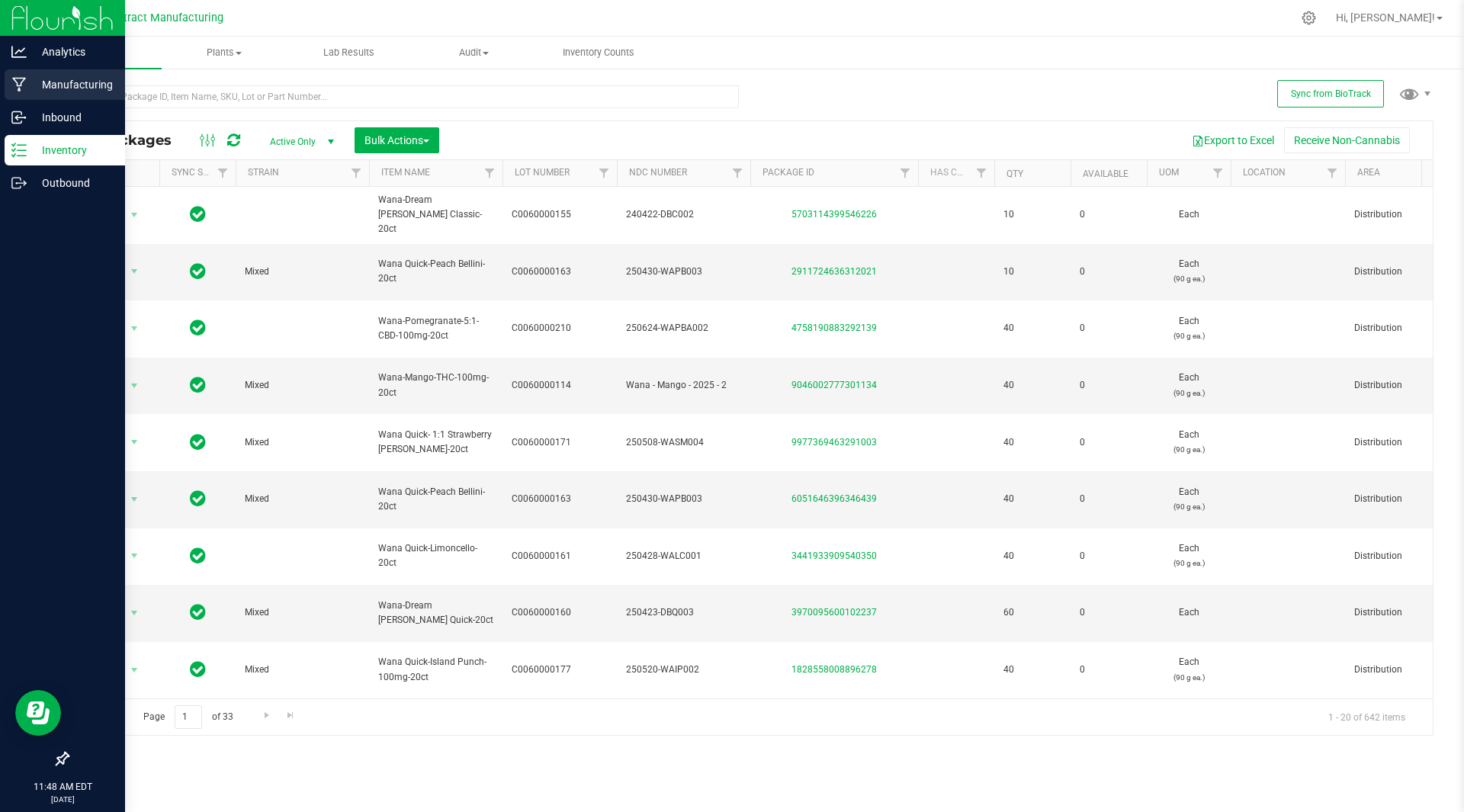 click on "Manufacturing" at bounding box center [72, 85] 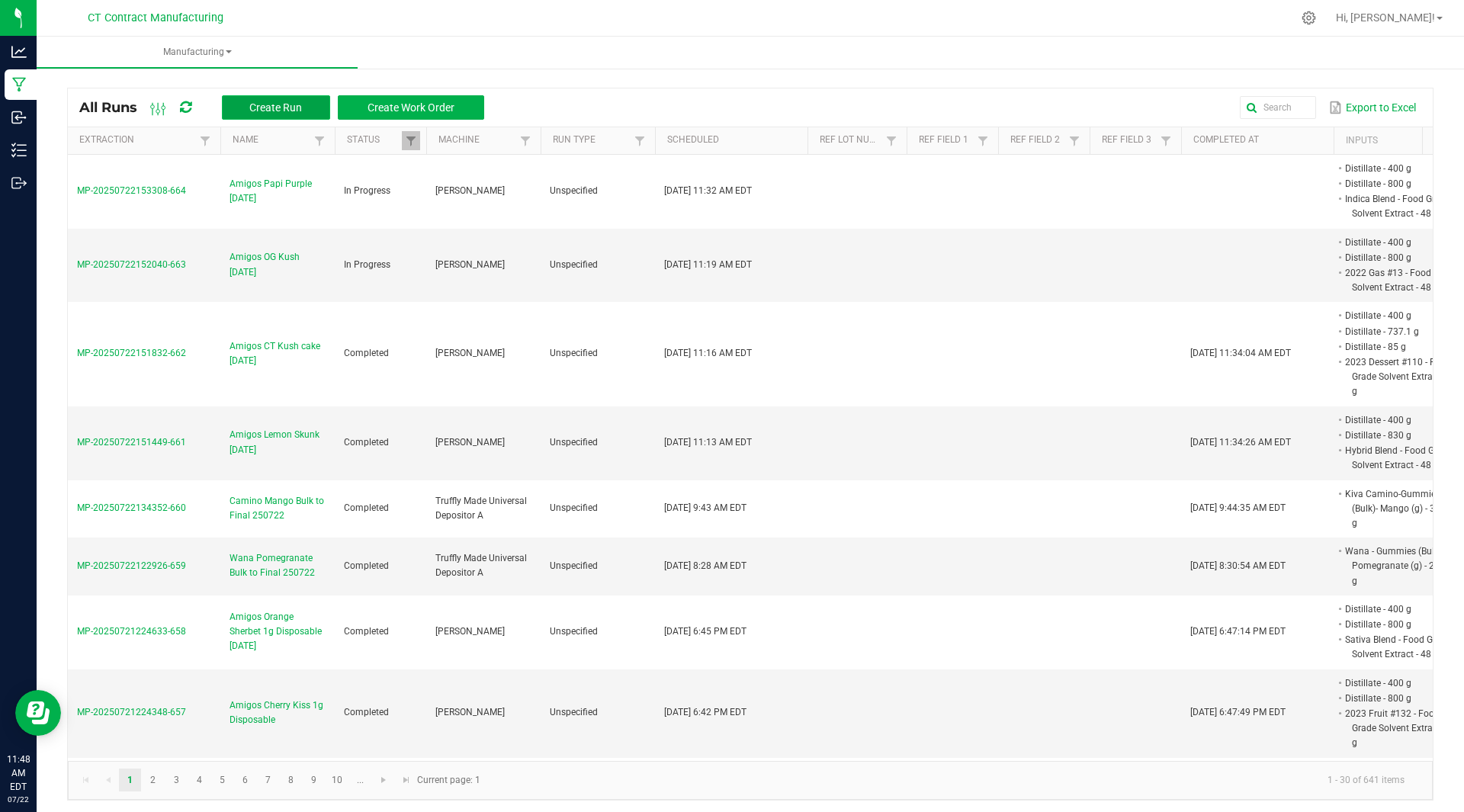 click on "Create Run" at bounding box center (275, 108) 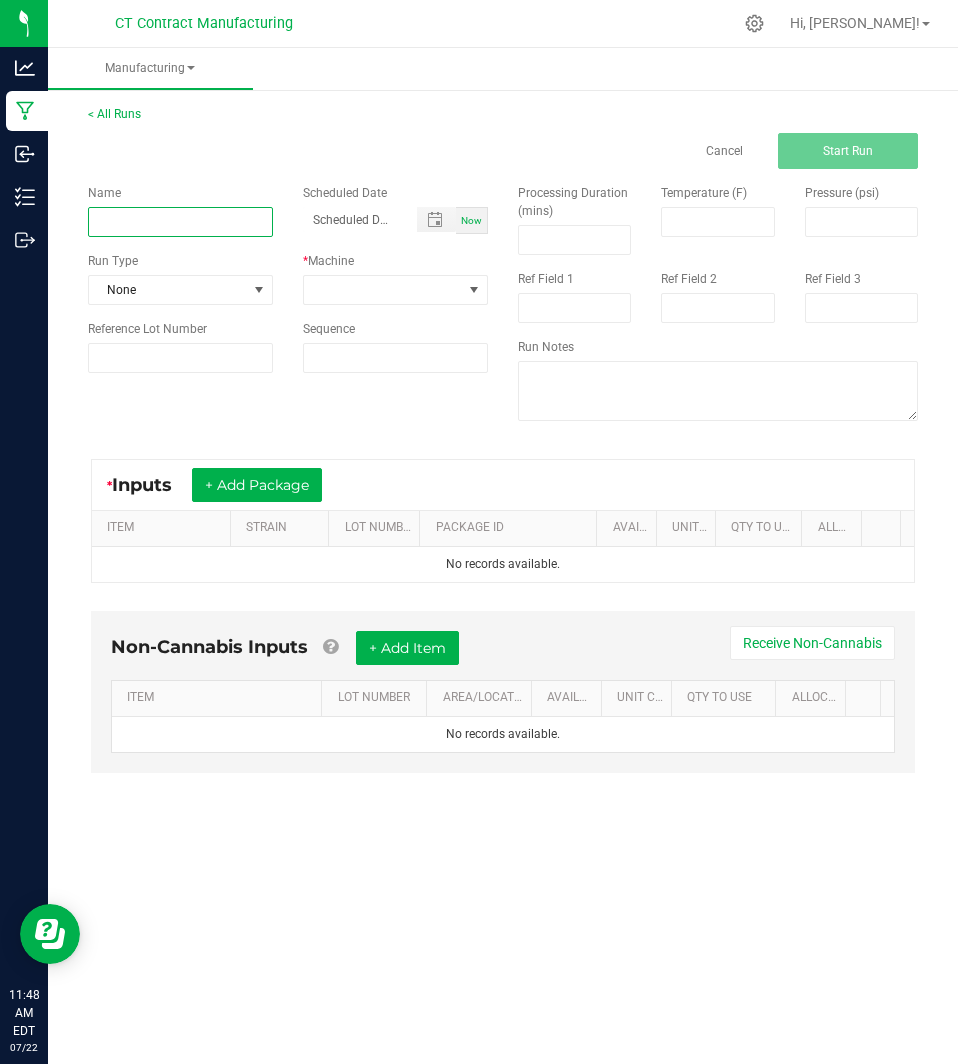 click at bounding box center [180, 222] 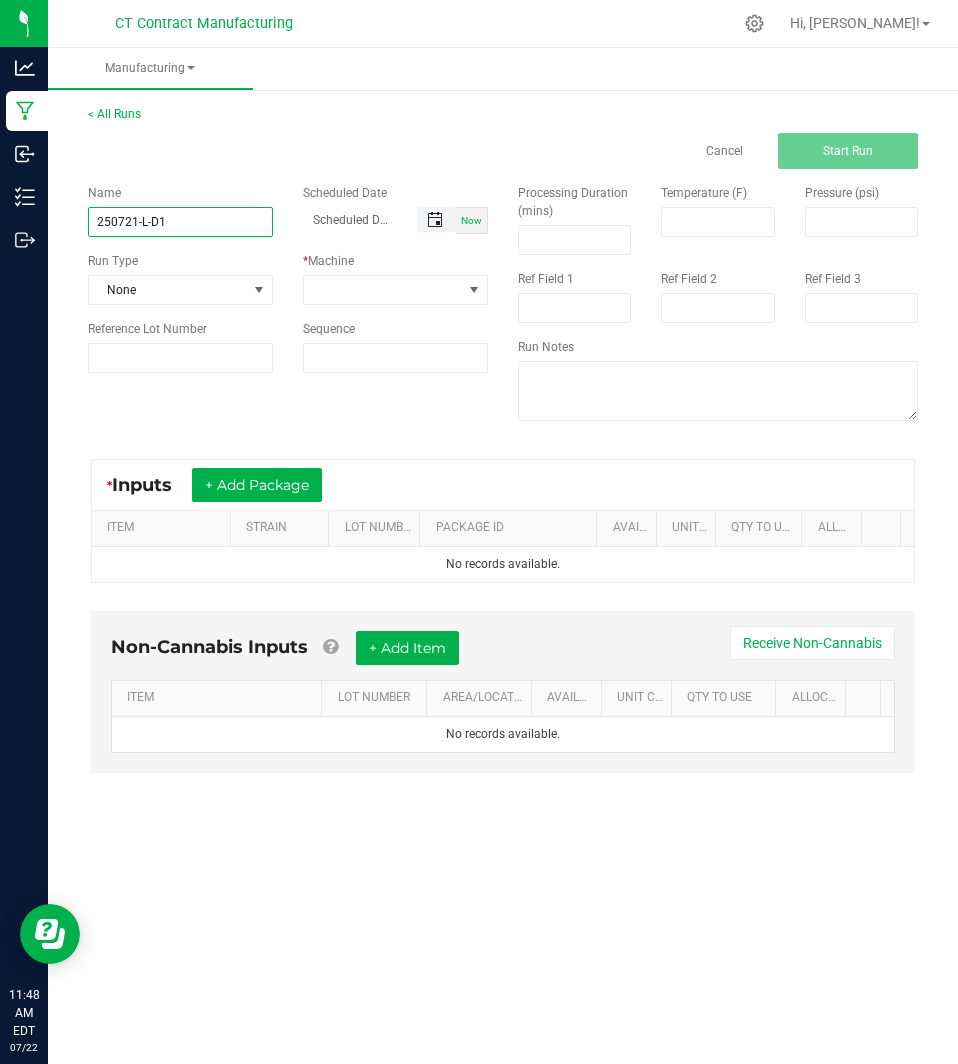 click at bounding box center (435, 220) 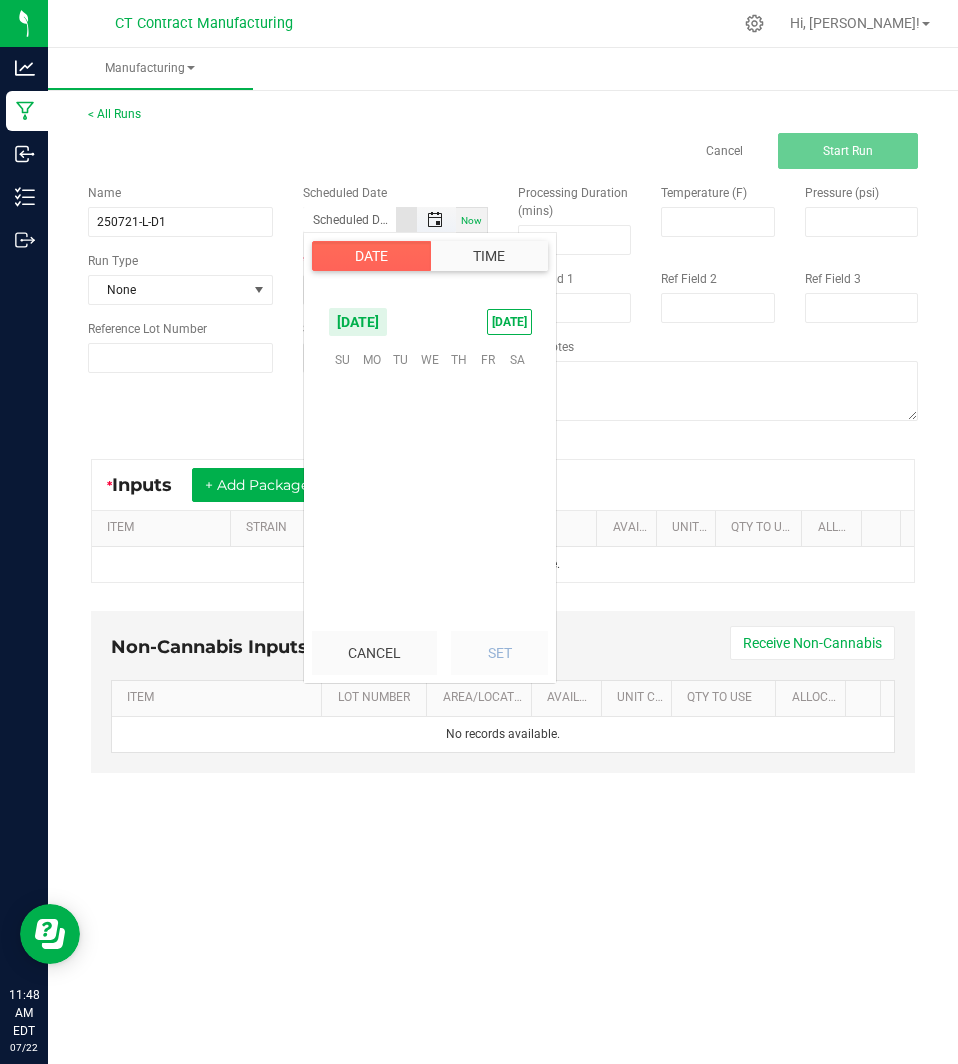 scroll, scrollTop: 323883, scrollLeft: 0, axis: vertical 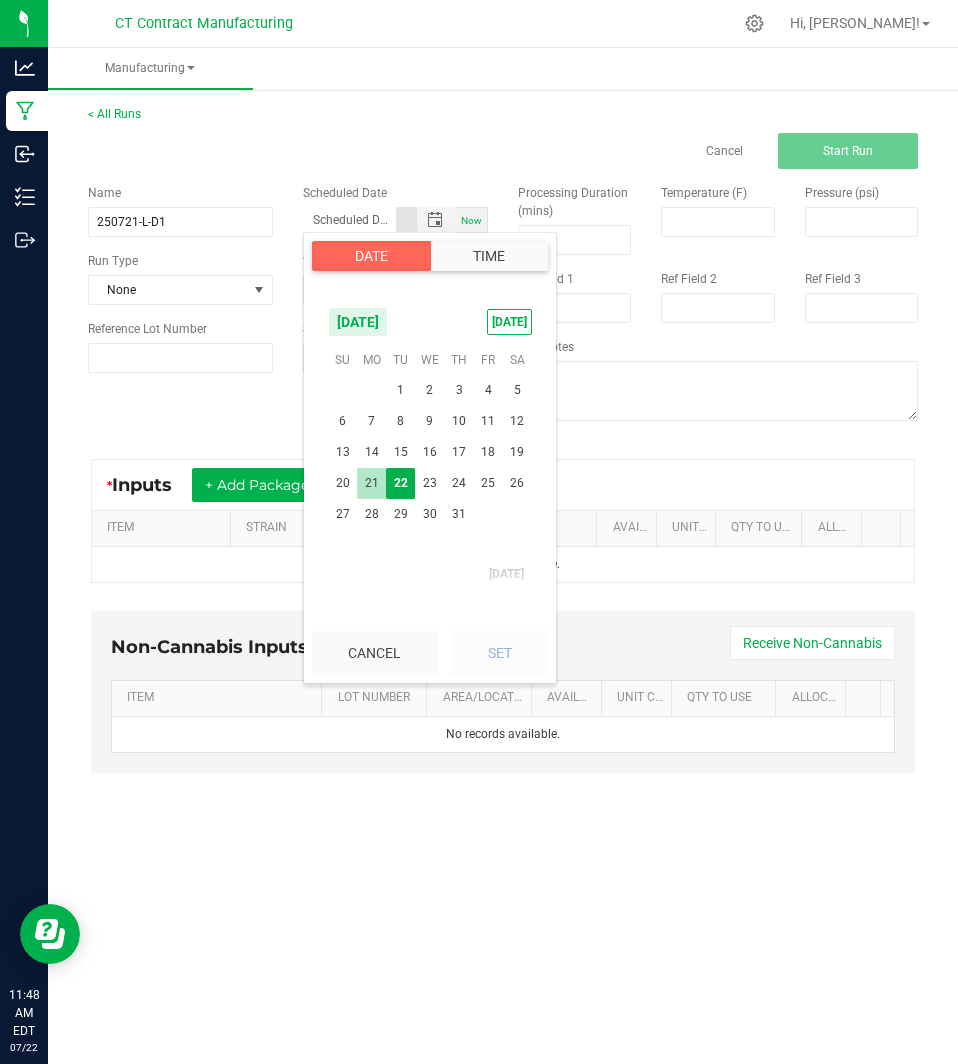 click on "21" at bounding box center [371, 483] 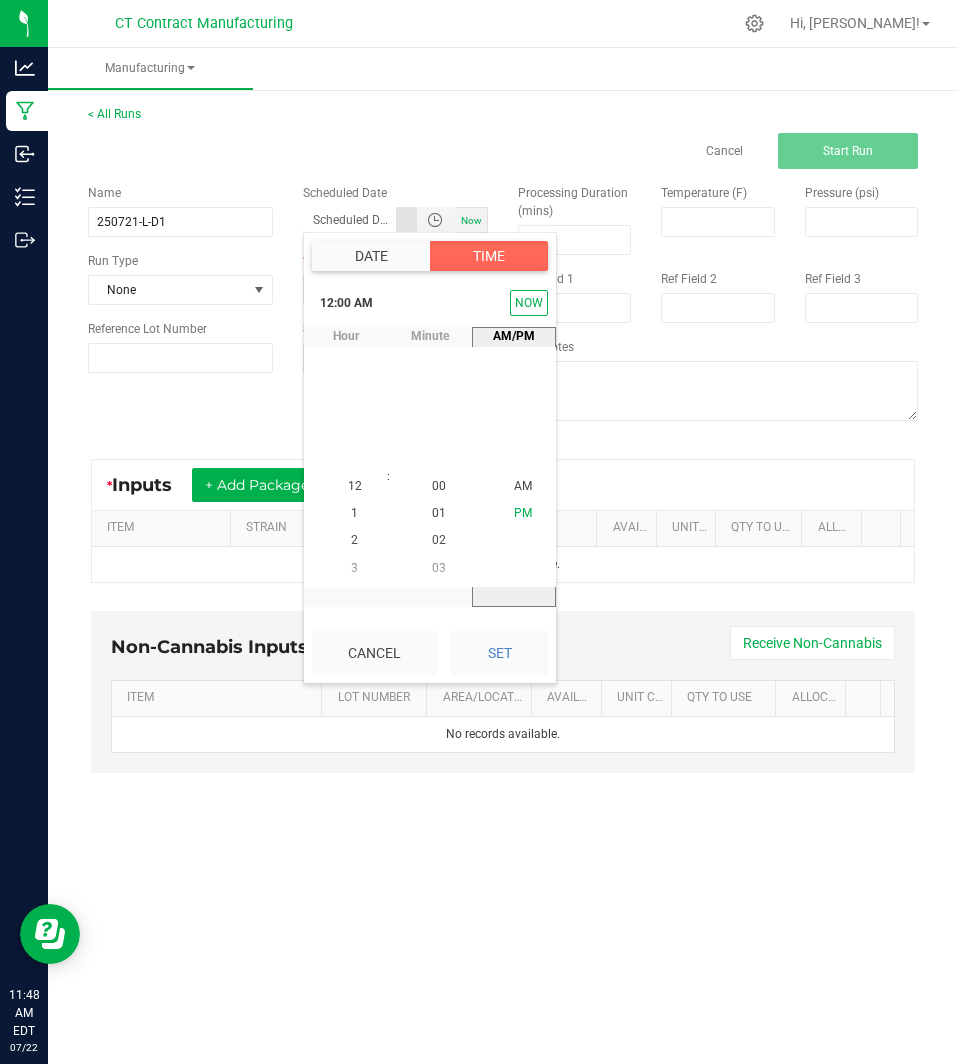 click on "PM" at bounding box center (523, 514) 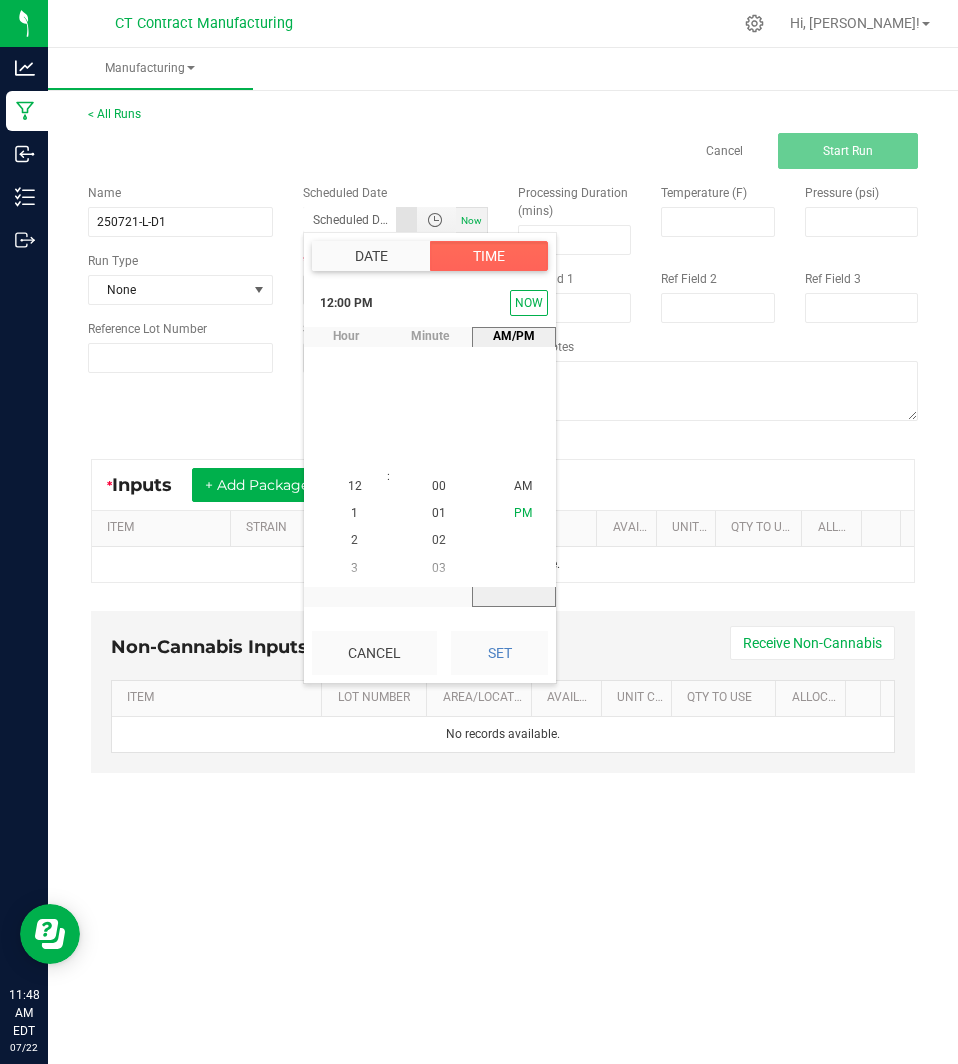 scroll, scrollTop: 326, scrollLeft: 0, axis: vertical 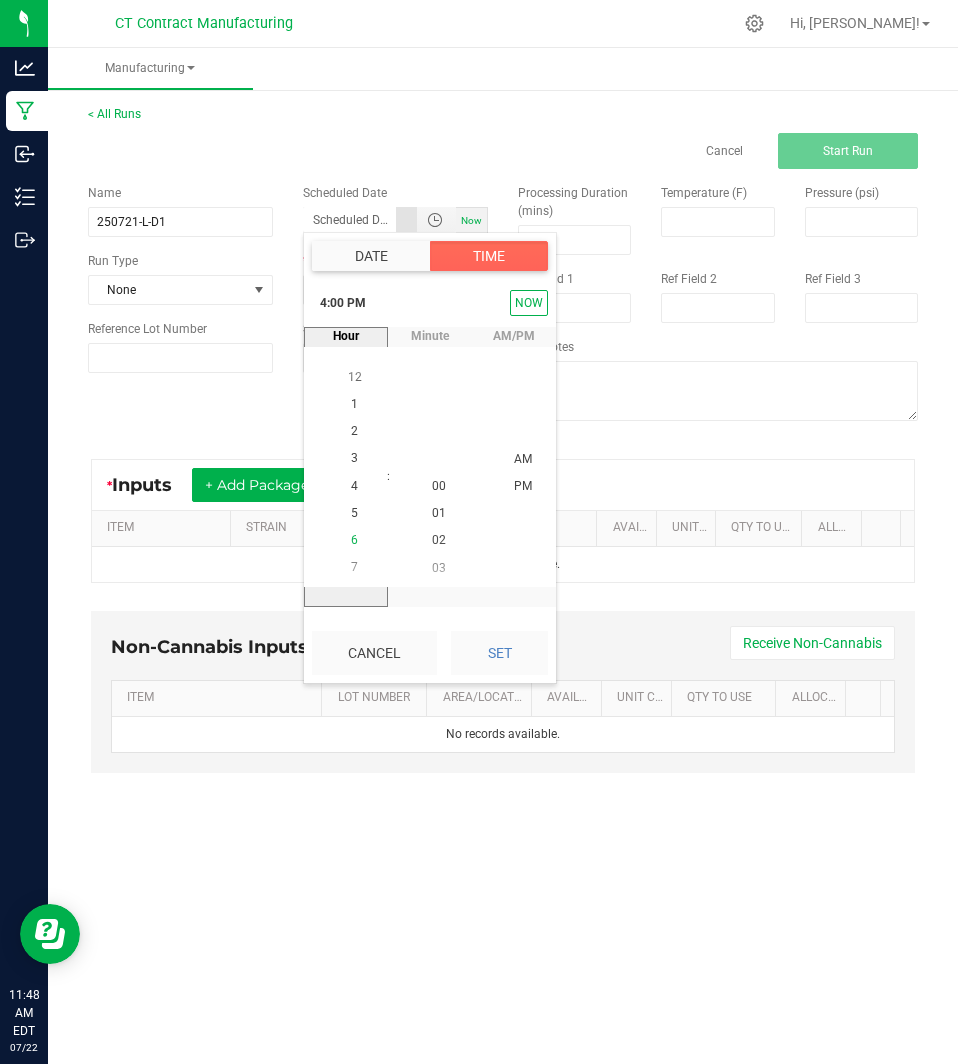 click on "6" at bounding box center [354, 540] 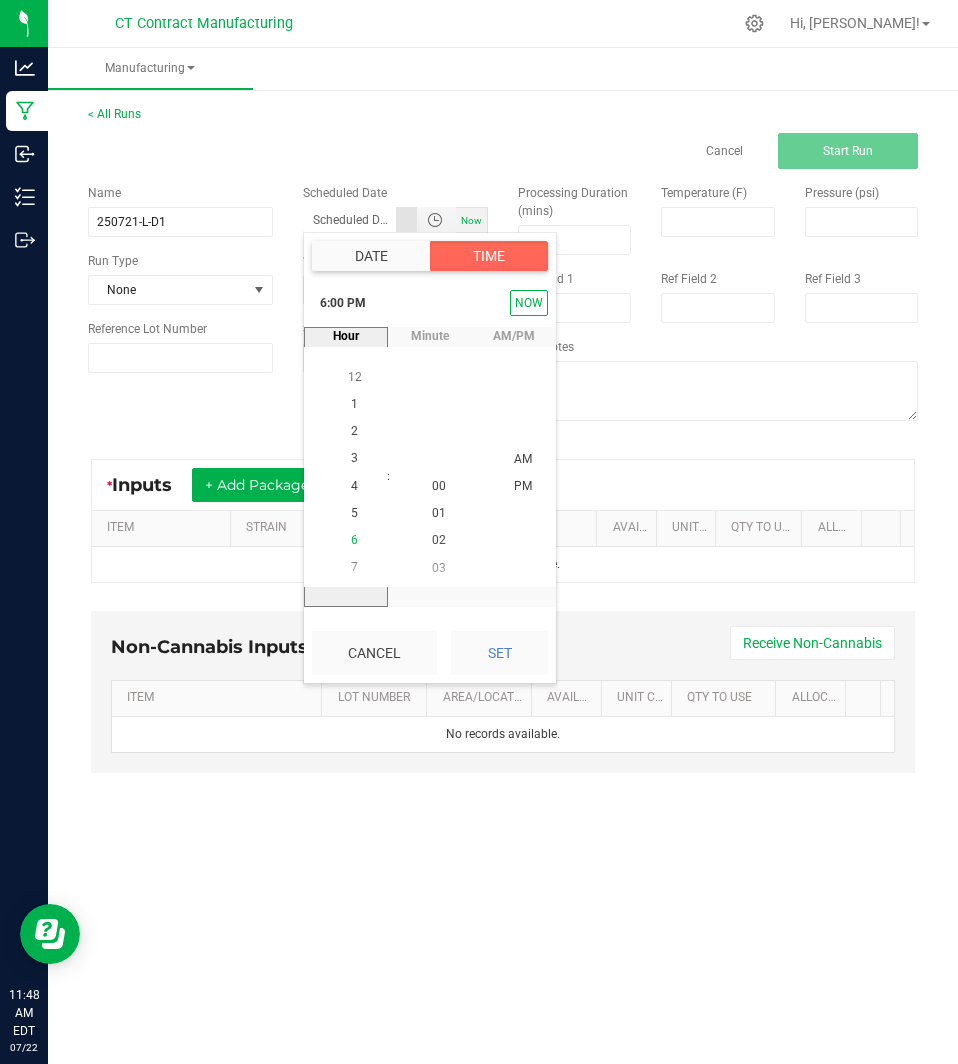 scroll, scrollTop: 489, scrollLeft: 0, axis: vertical 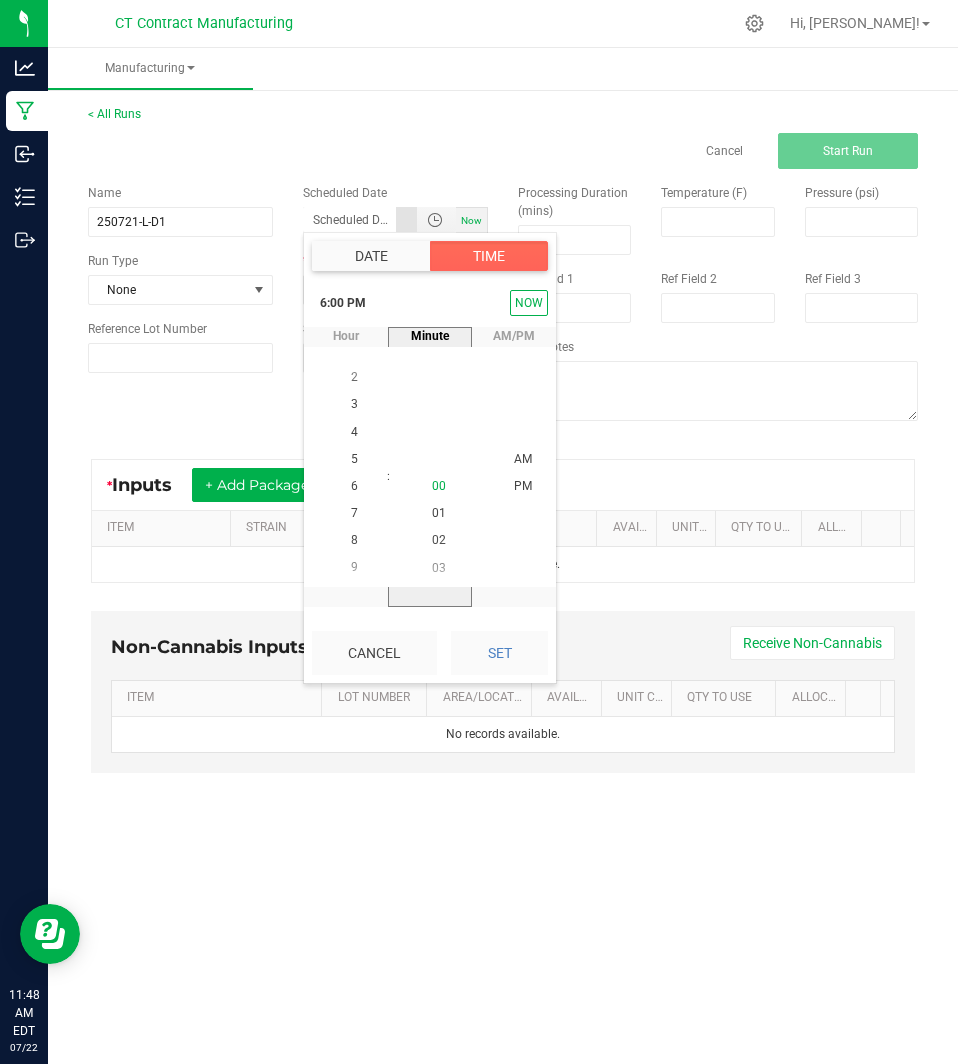 click on "00" at bounding box center (439, 487) 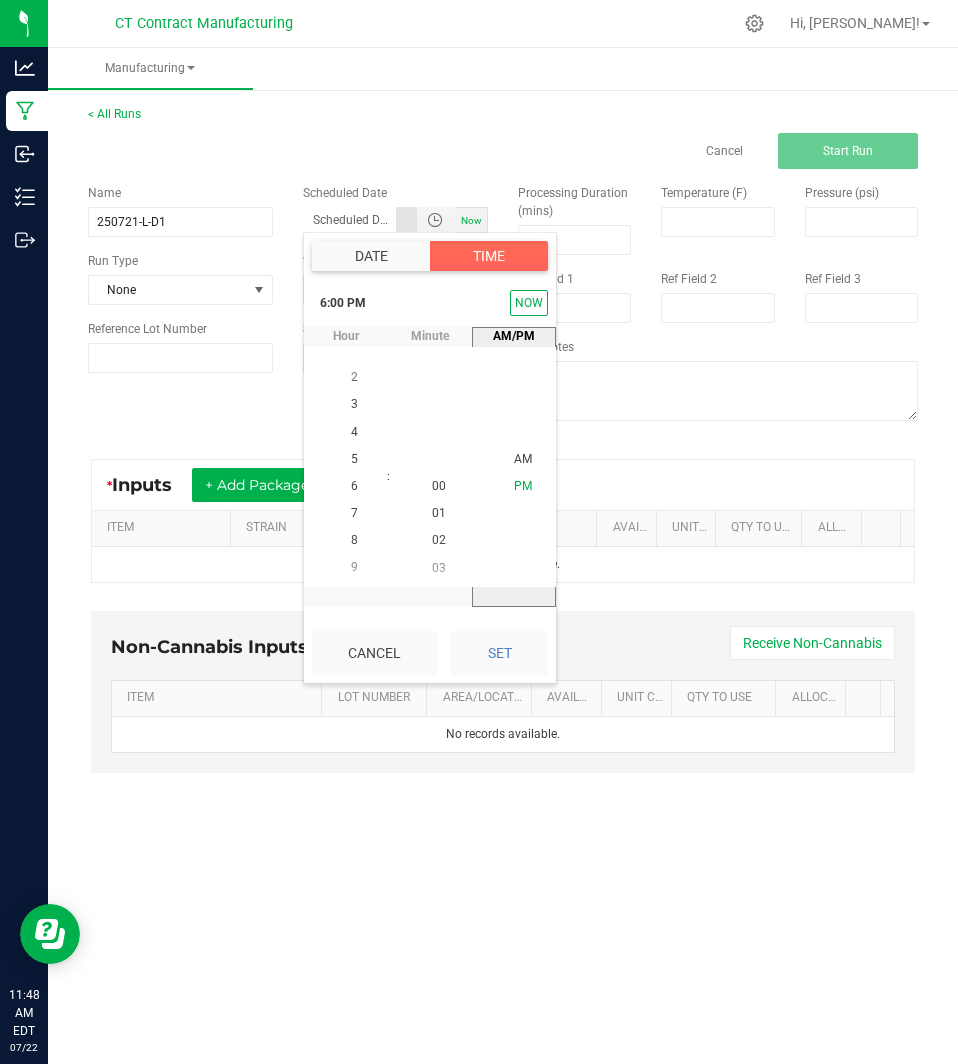 click on "PM" at bounding box center (523, 487) 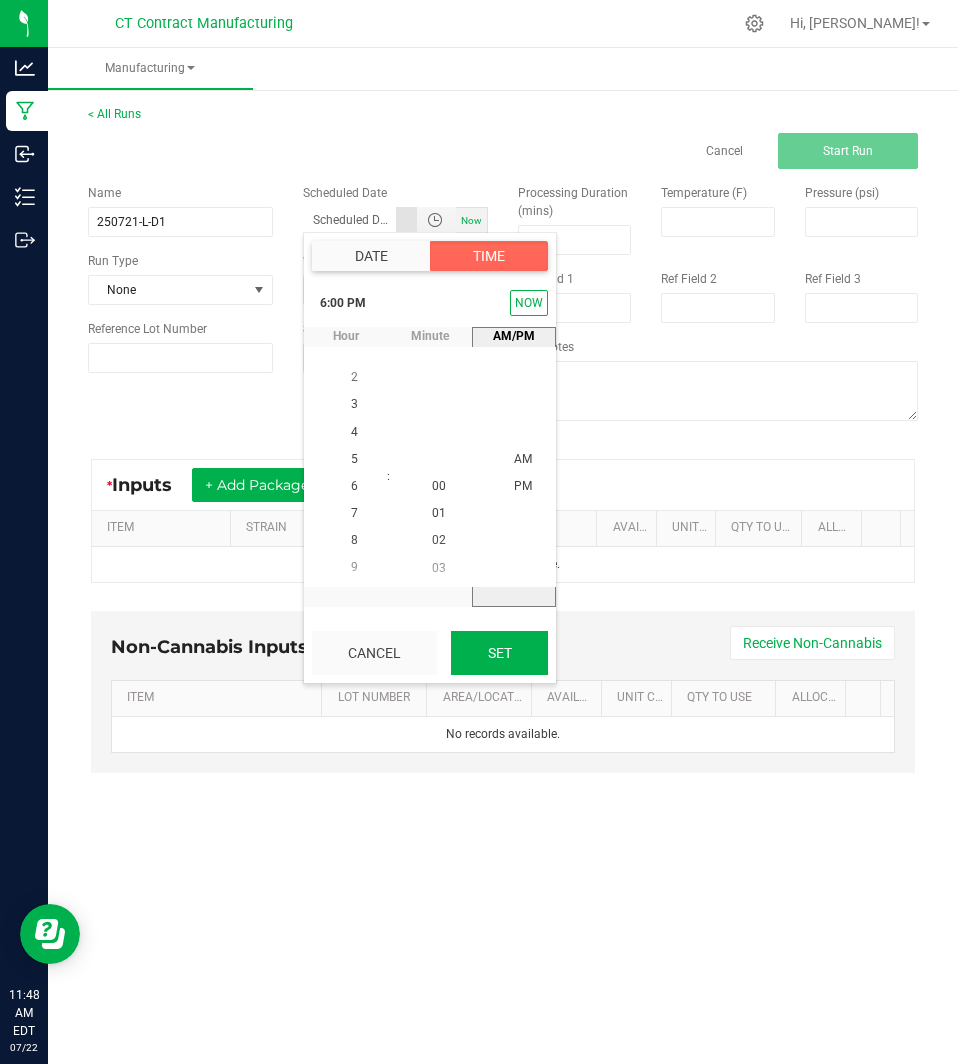 click on "Set" at bounding box center [499, 653] 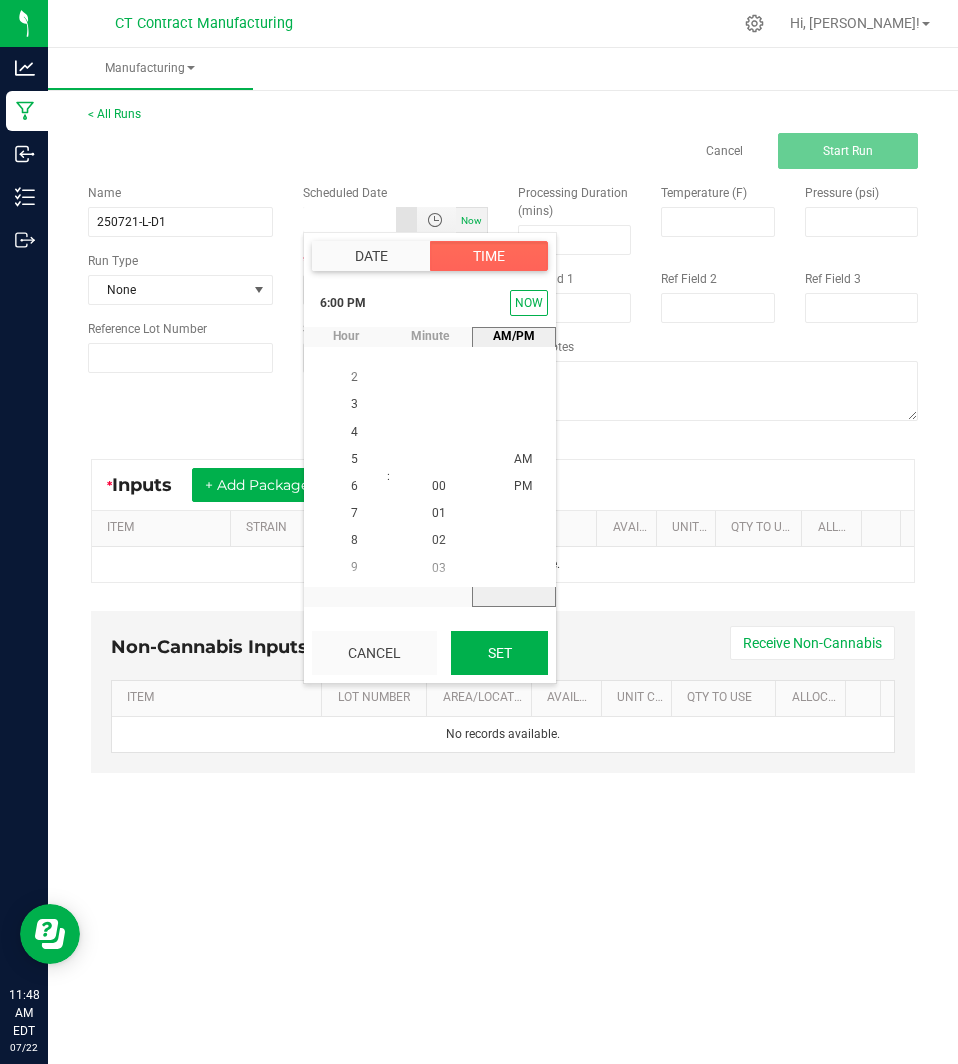 type on "07/21/2025 6:00 PM" 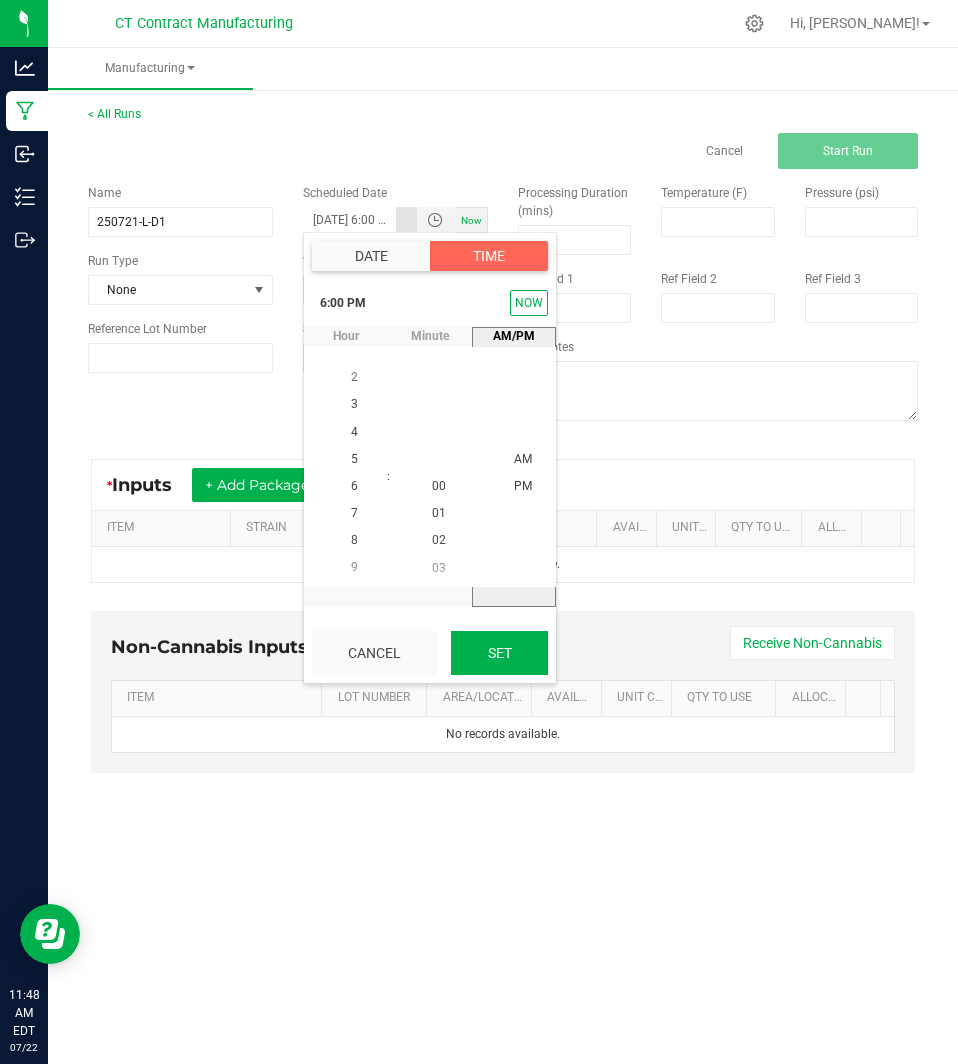 scroll, scrollTop: 0, scrollLeft: 35, axis: horizontal 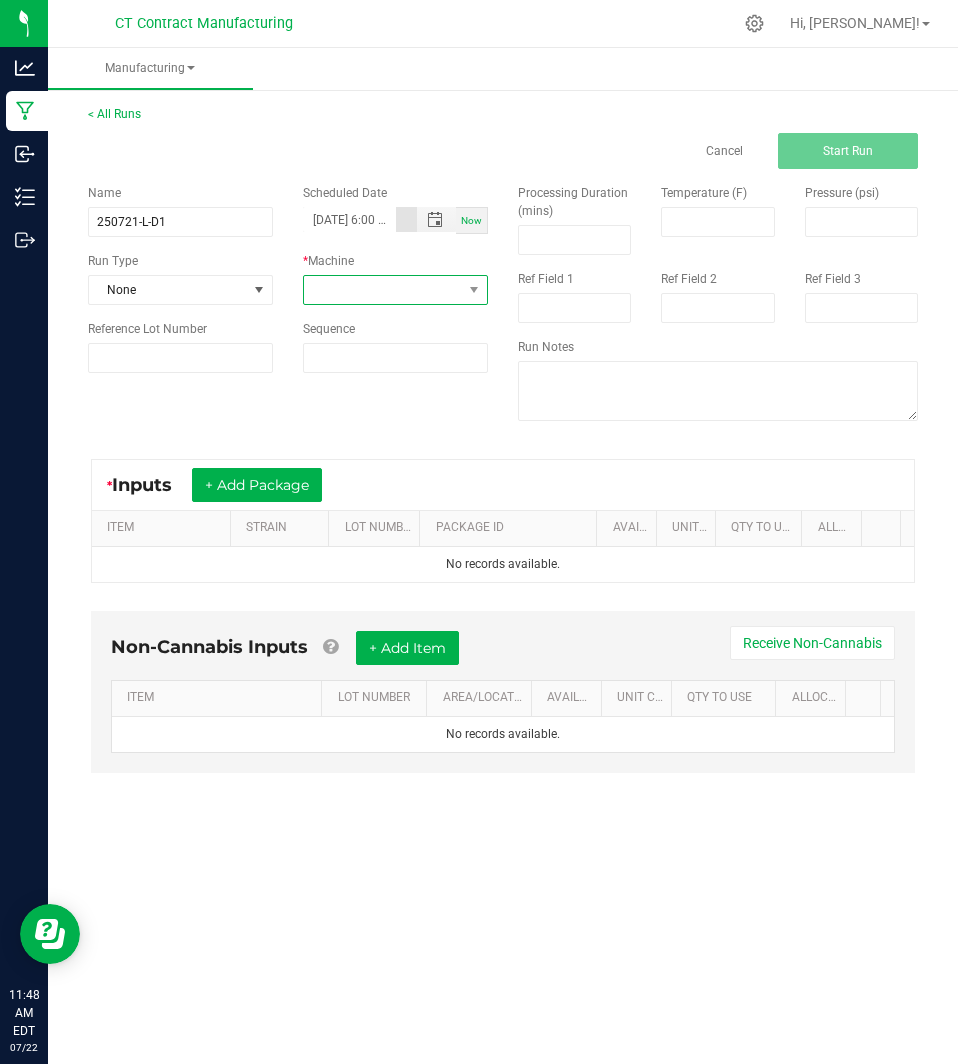 click at bounding box center (383, 290) 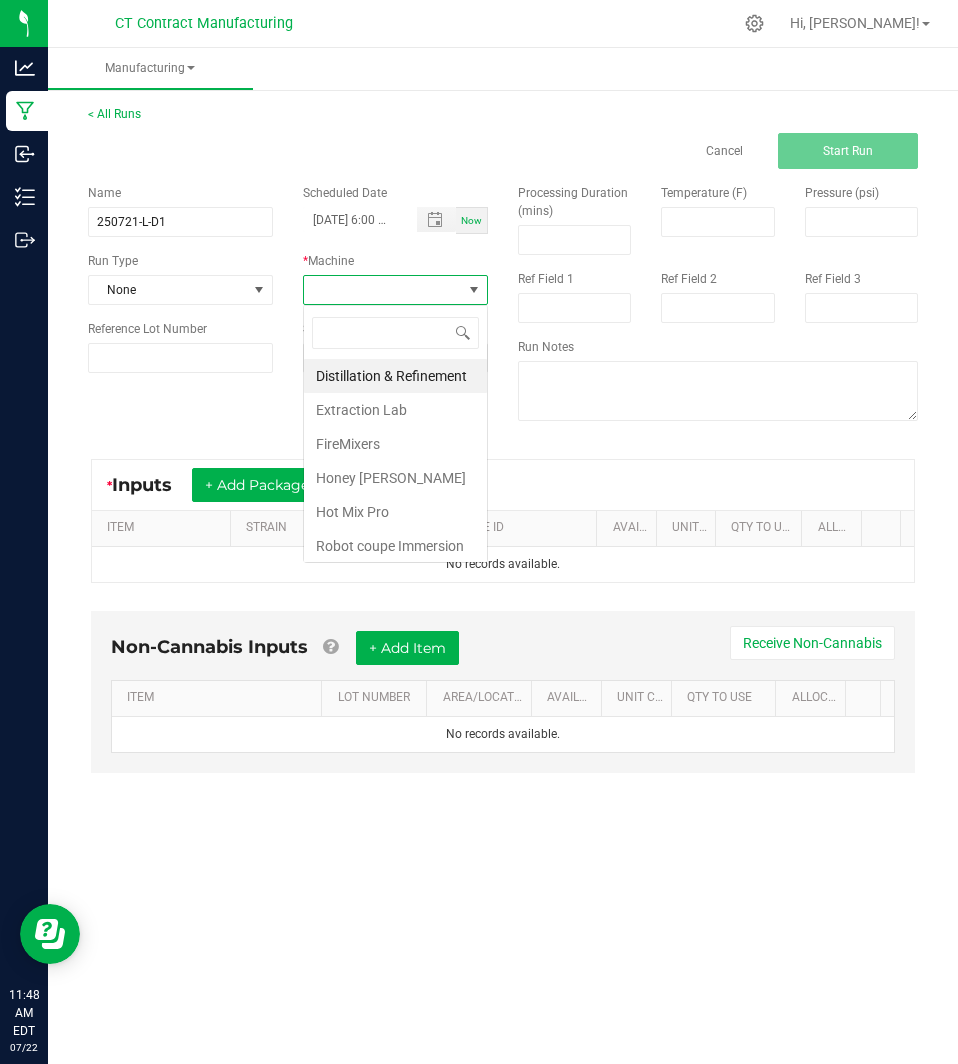 scroll, scrollTop: 99970, scrollLeft: 99815, axis: both 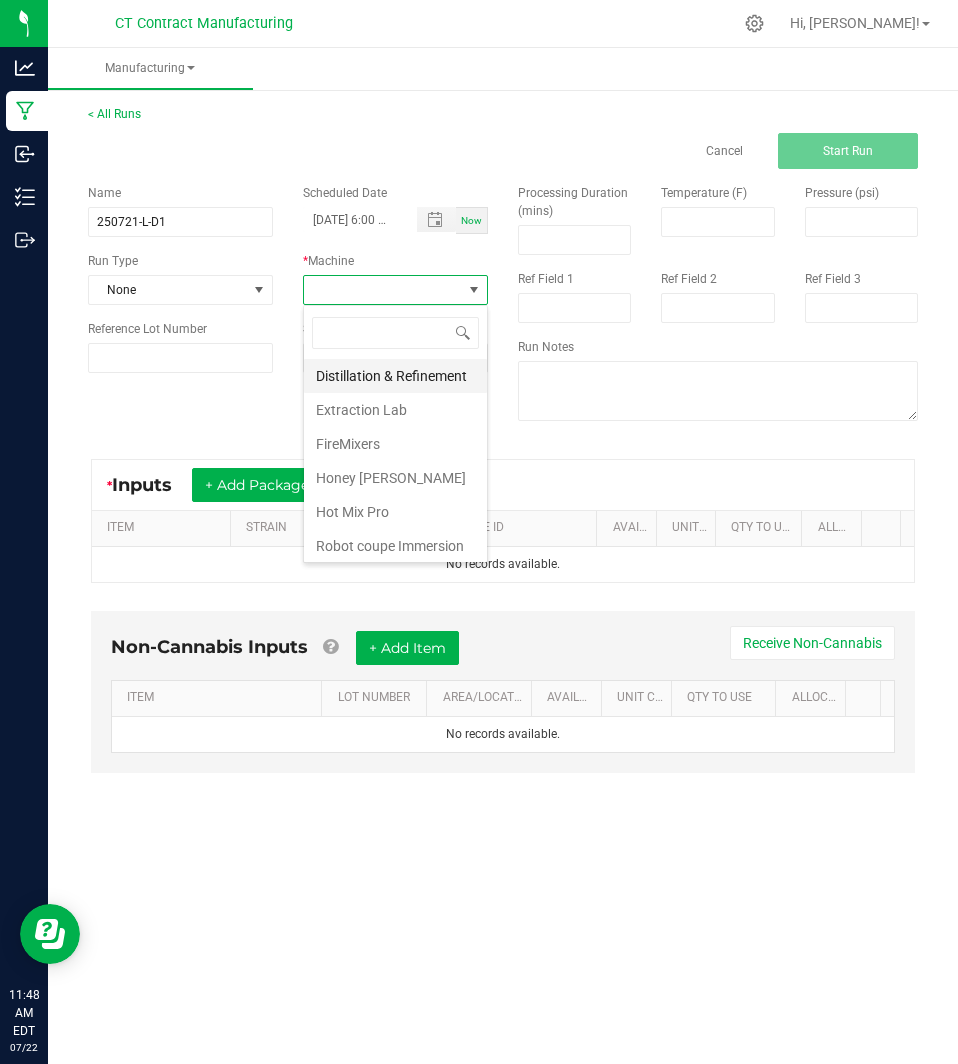 click on "Distillation & Refinement" at bounding box center (395, 376) 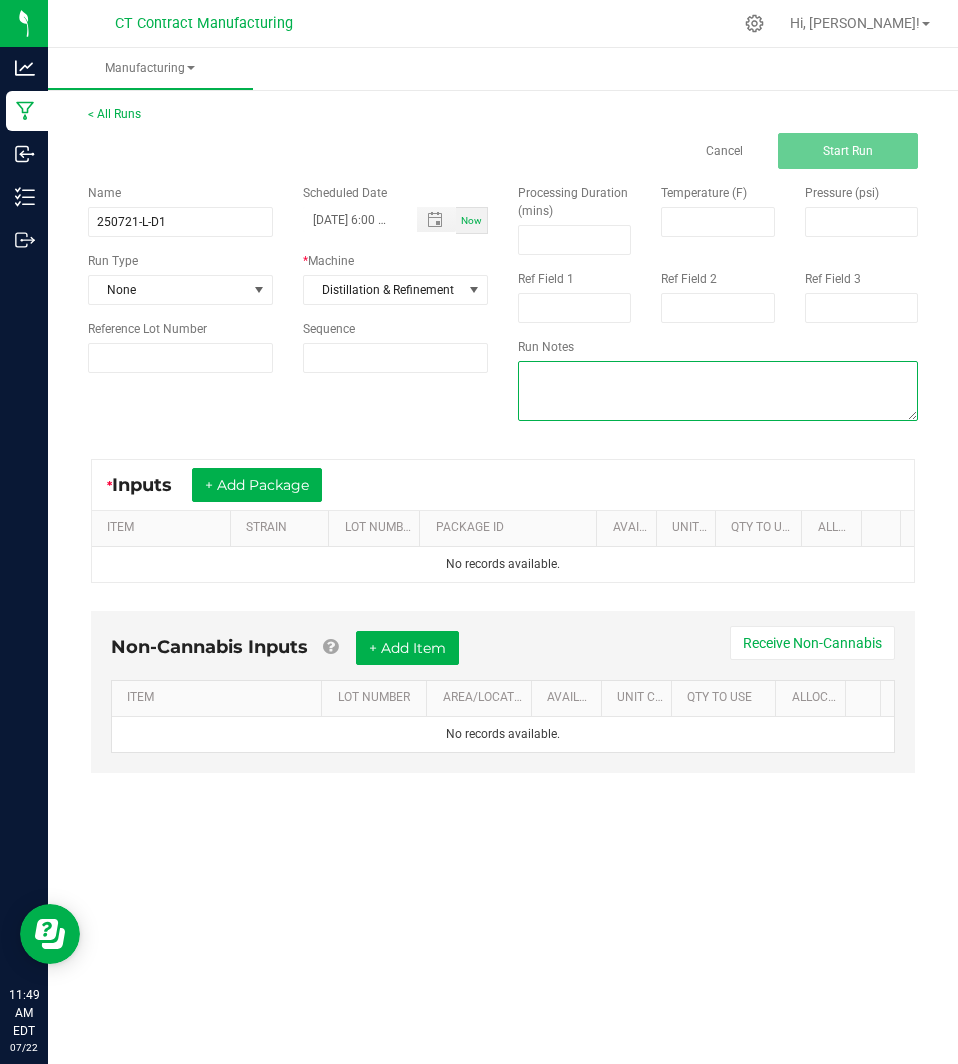 click at bounding box center (718, 391) 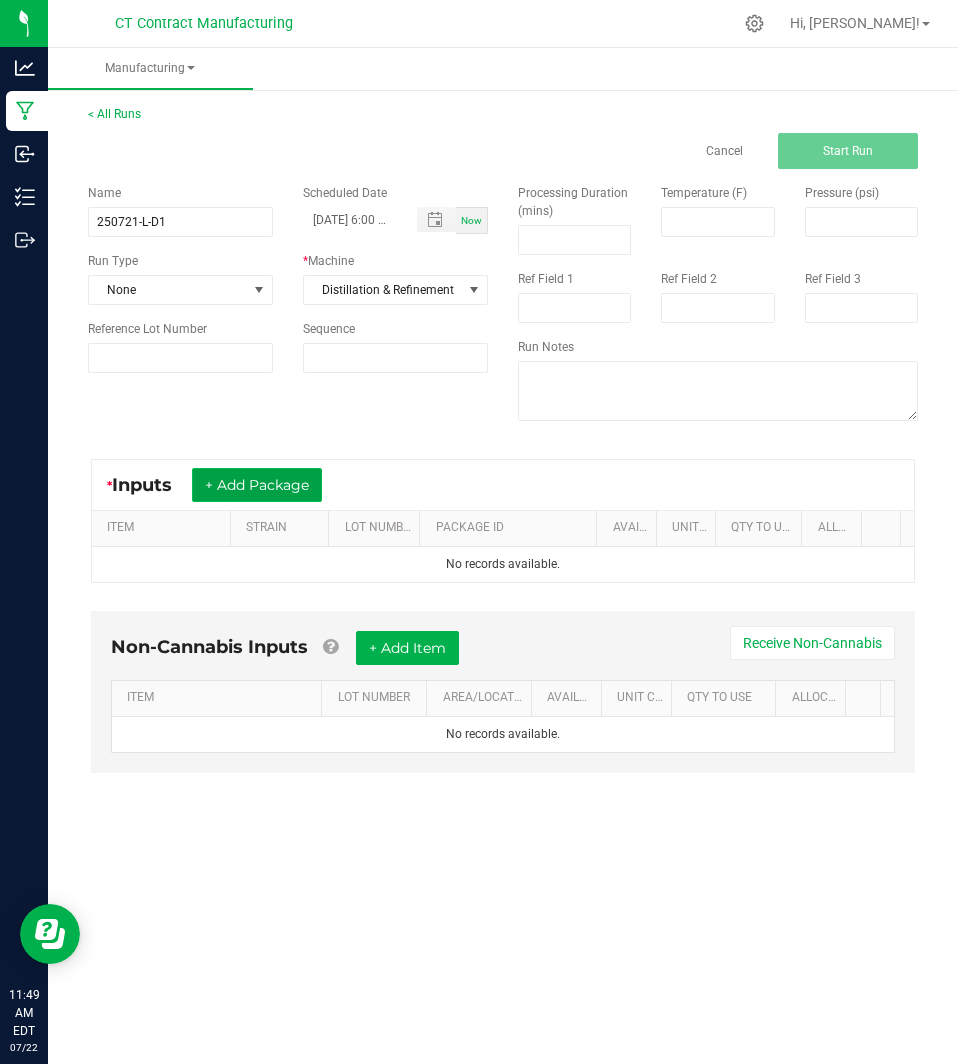 click on "+ Add Package" at bounding box center (257, 485) 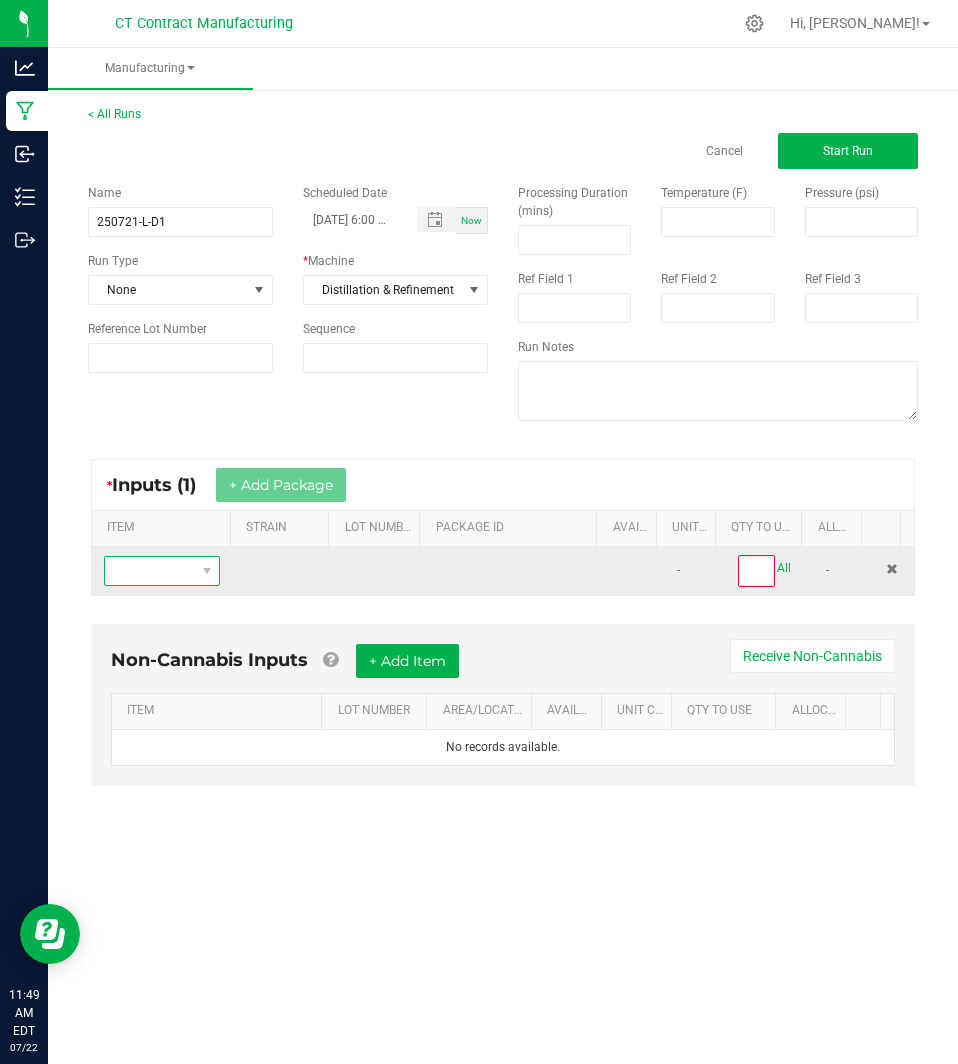 click at bounding box center [149, 571] 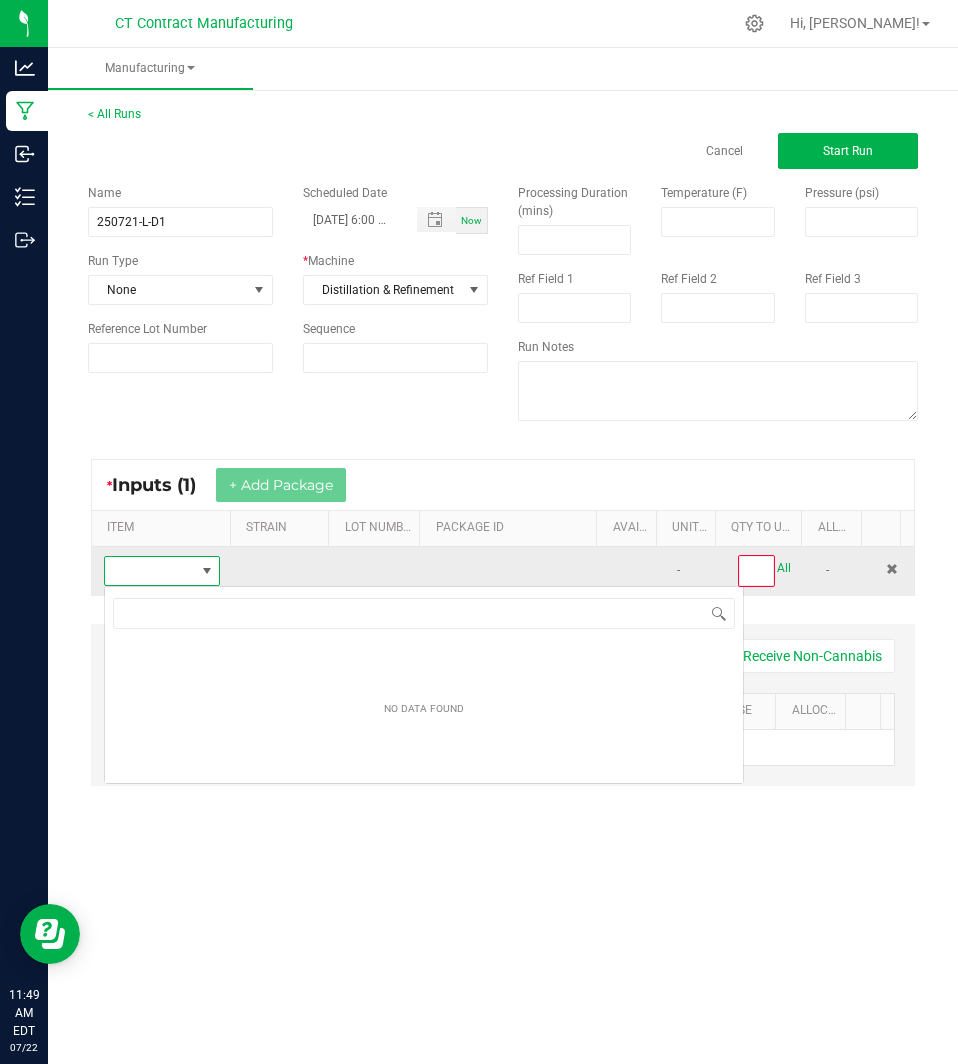 scroll, scrollTop: 99970, scrollLeft: 99886, axis: both 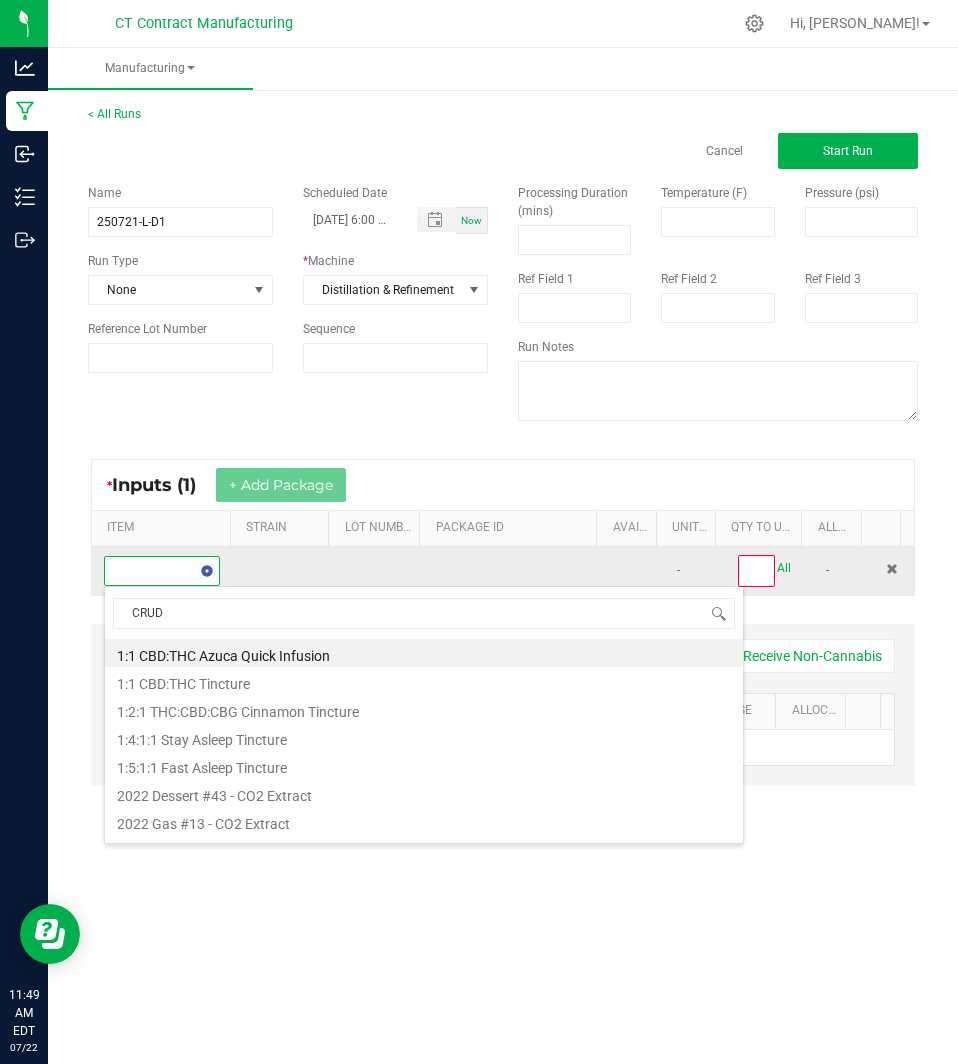 type on "CRUDE" 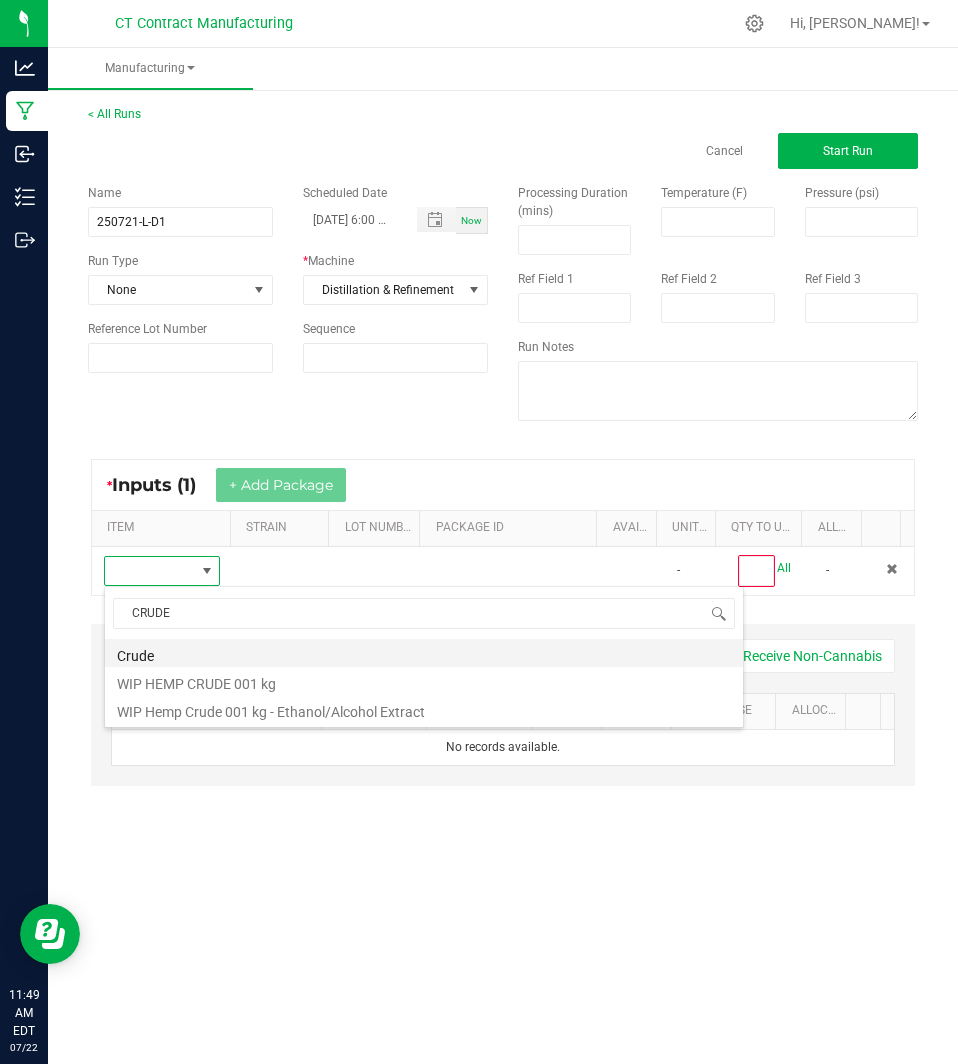 click on "Crude" at bounding box center [424, 653] 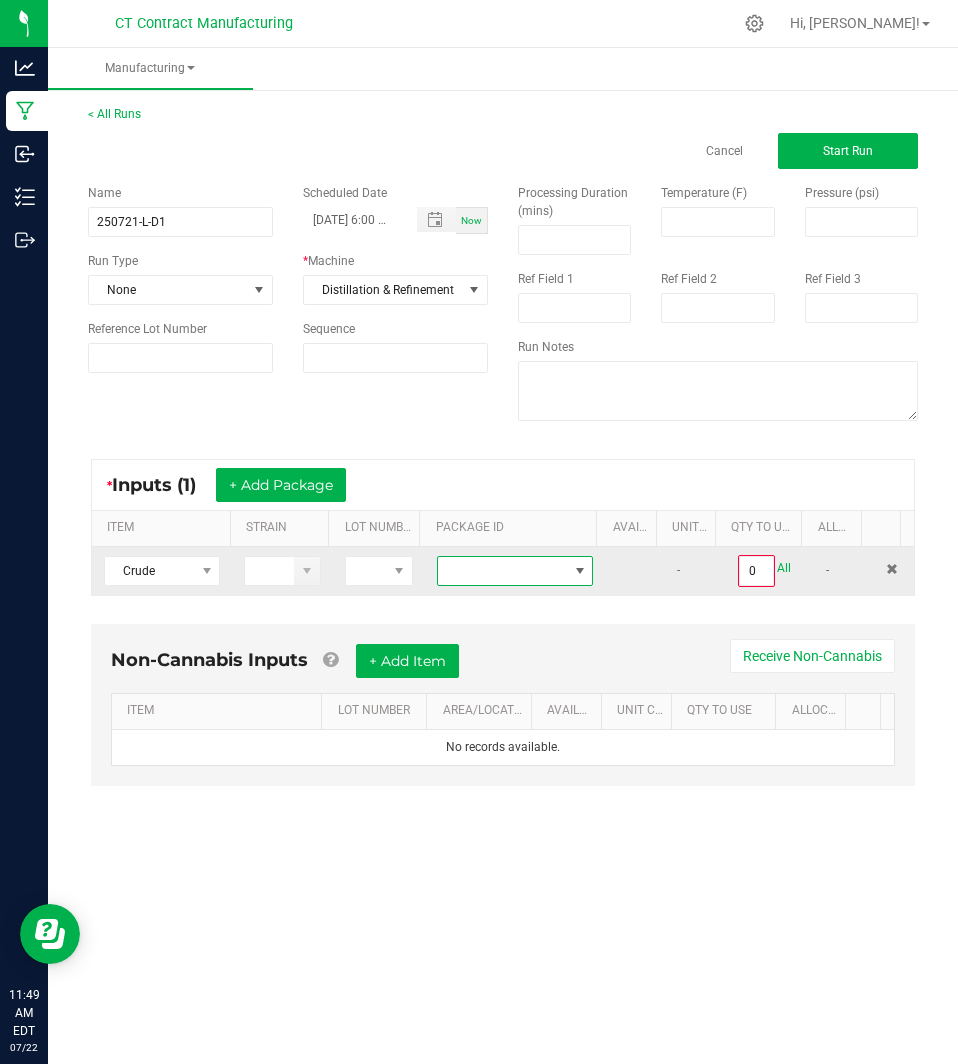 click at bounding box center [502, 571] 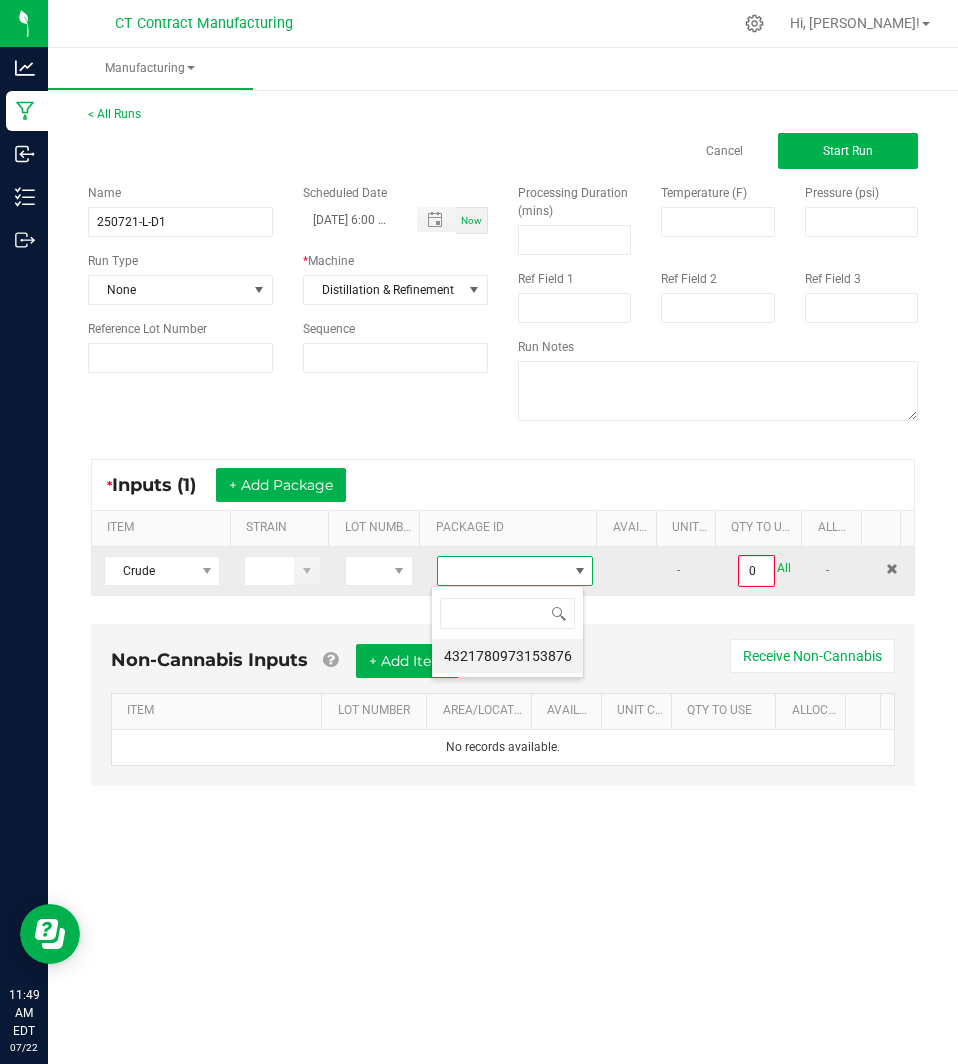 scroll, scrollTop: 99970, scrollLeft: 99847, axis: both 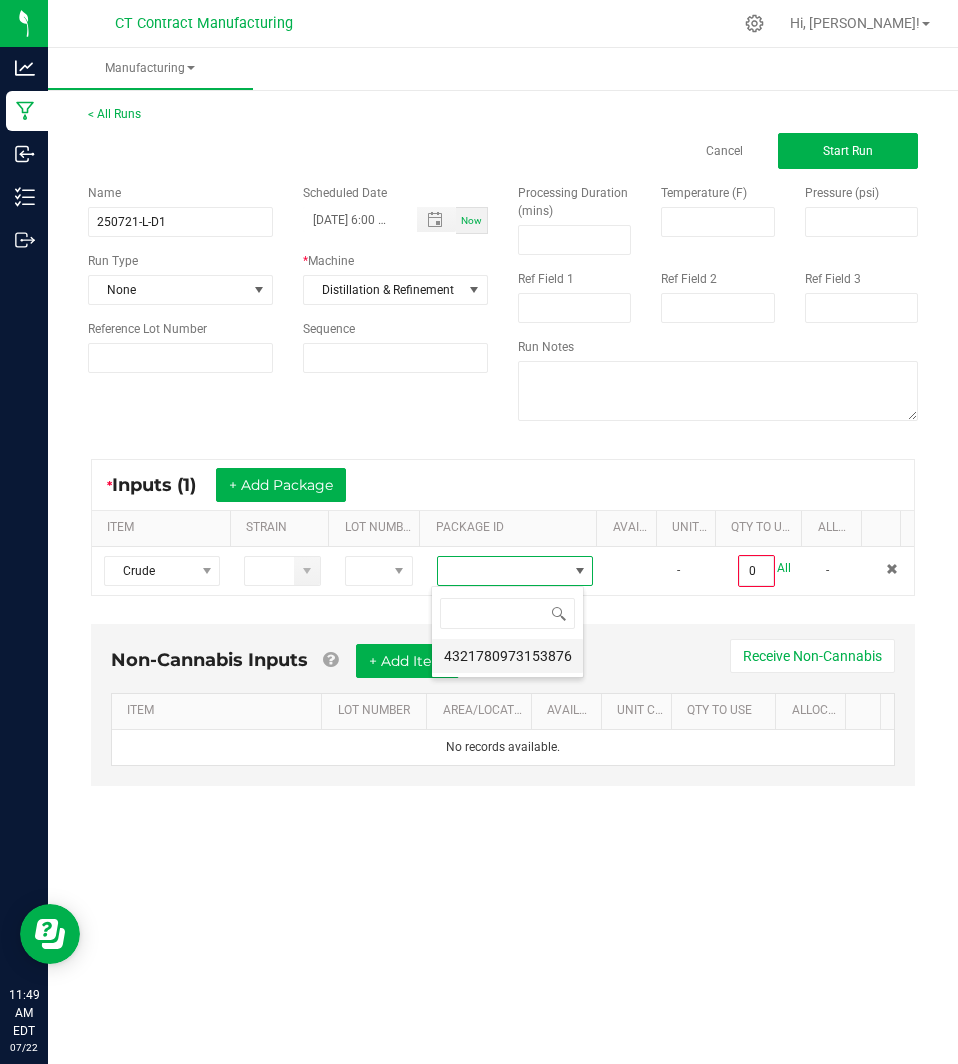 click on "4321780973153876" at bounding box center (507, 656) 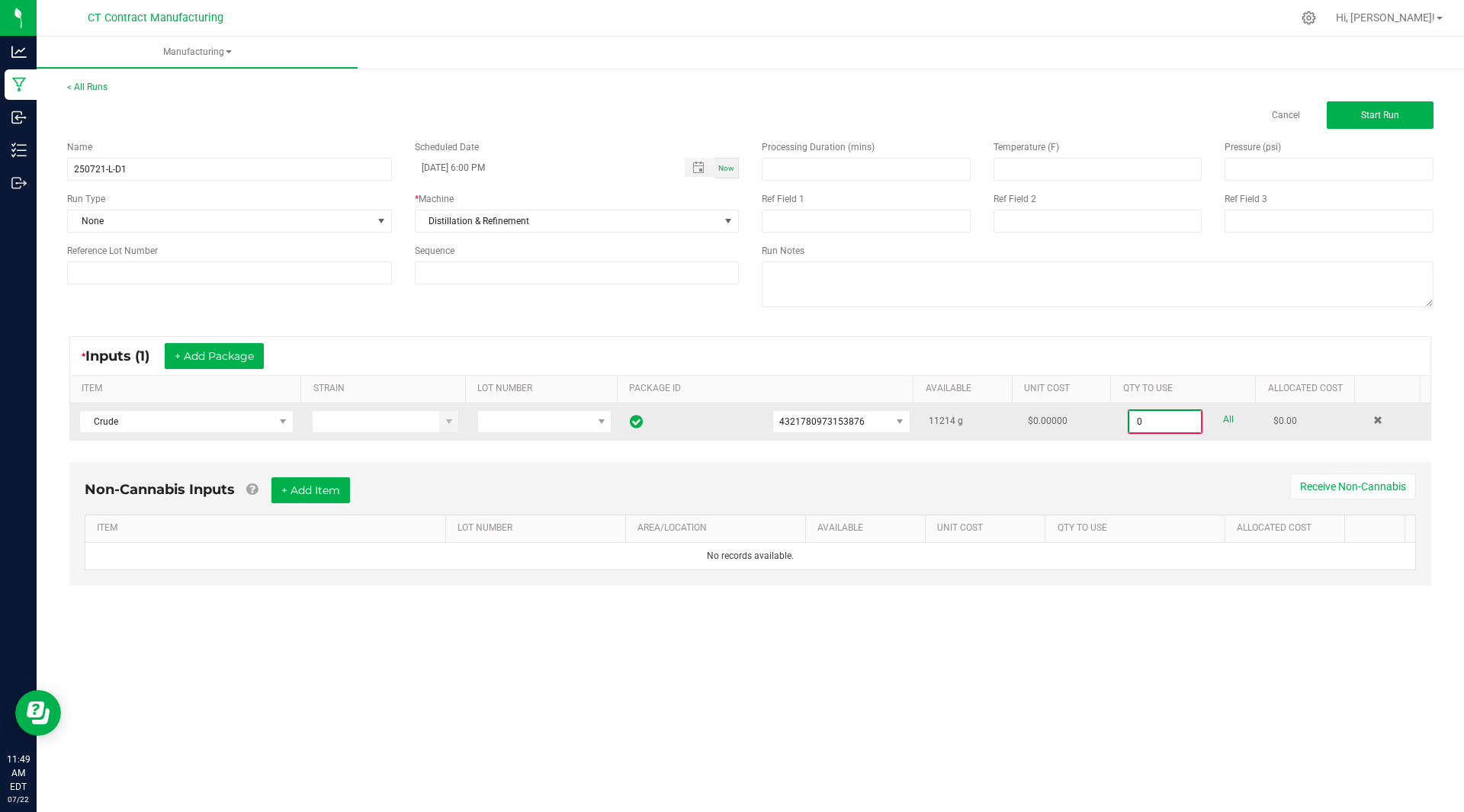click on "0" at bounding box center [1165, 422] 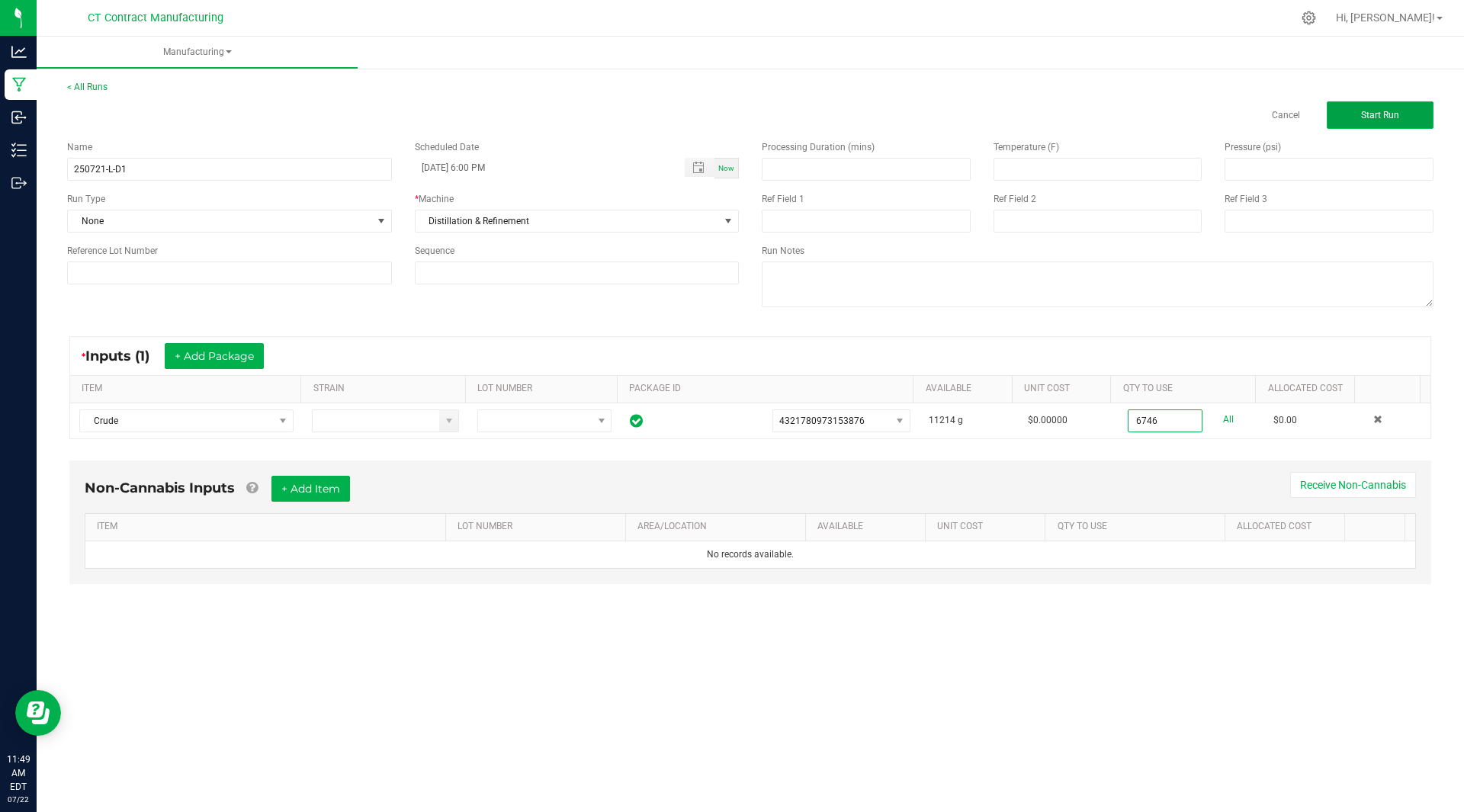 type on "6746.0000 g" 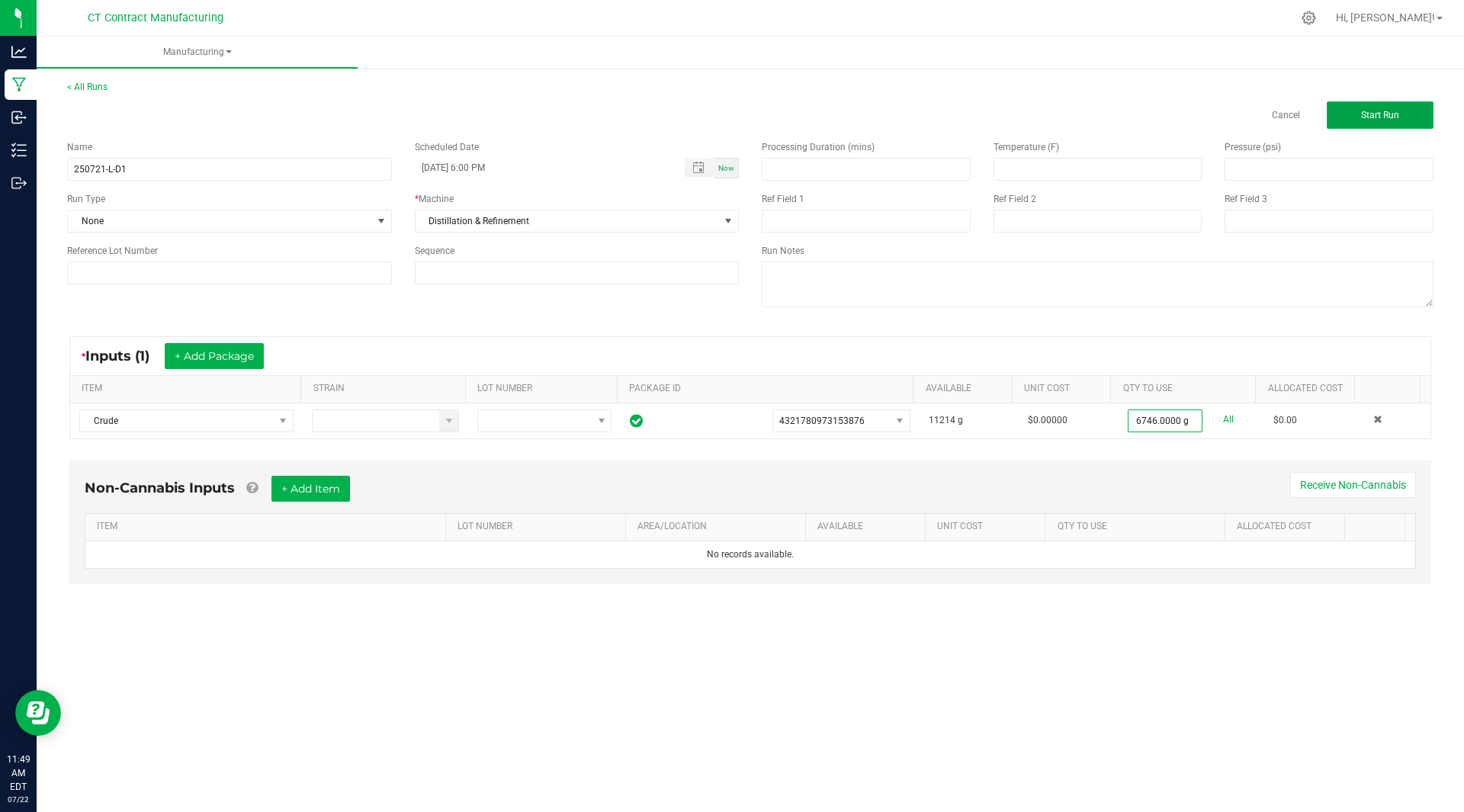 click on "Start Run" 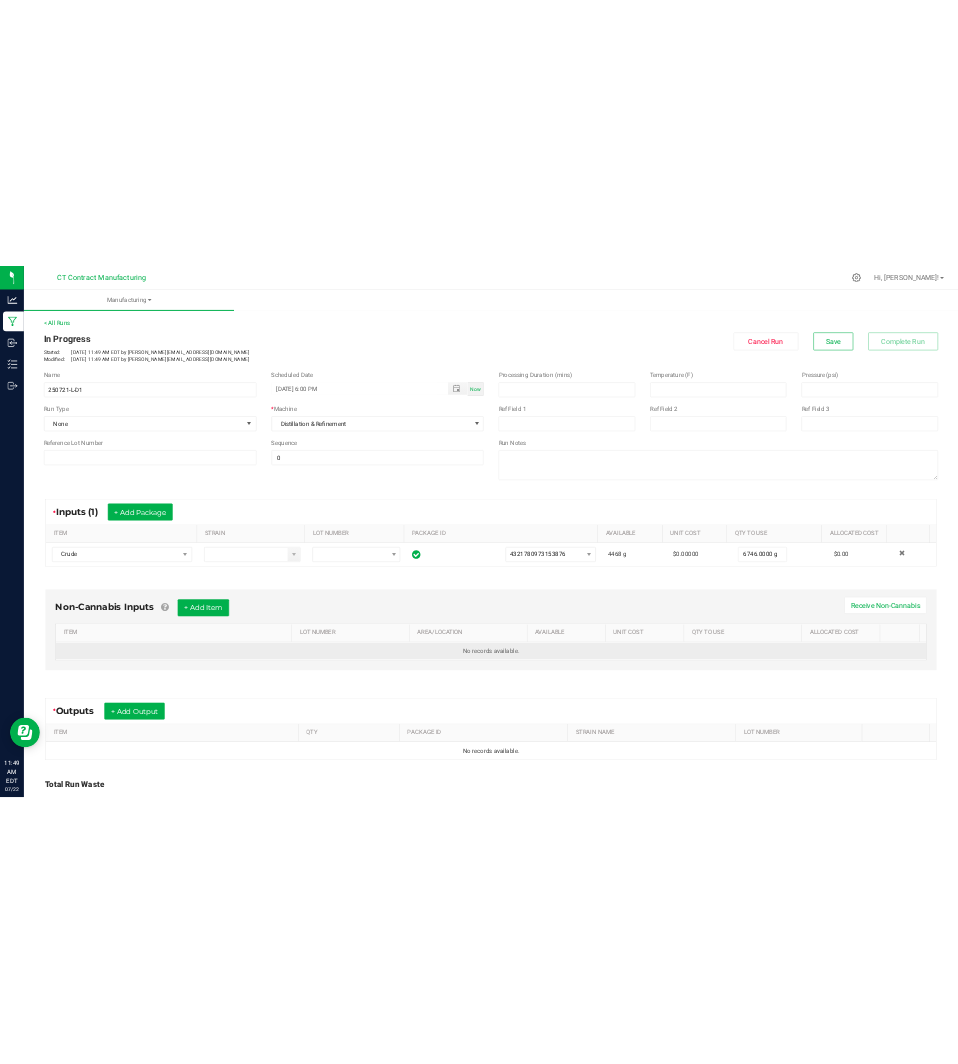 scroll, scrollTop: 153, scrollLeft: 0, axis: vertical 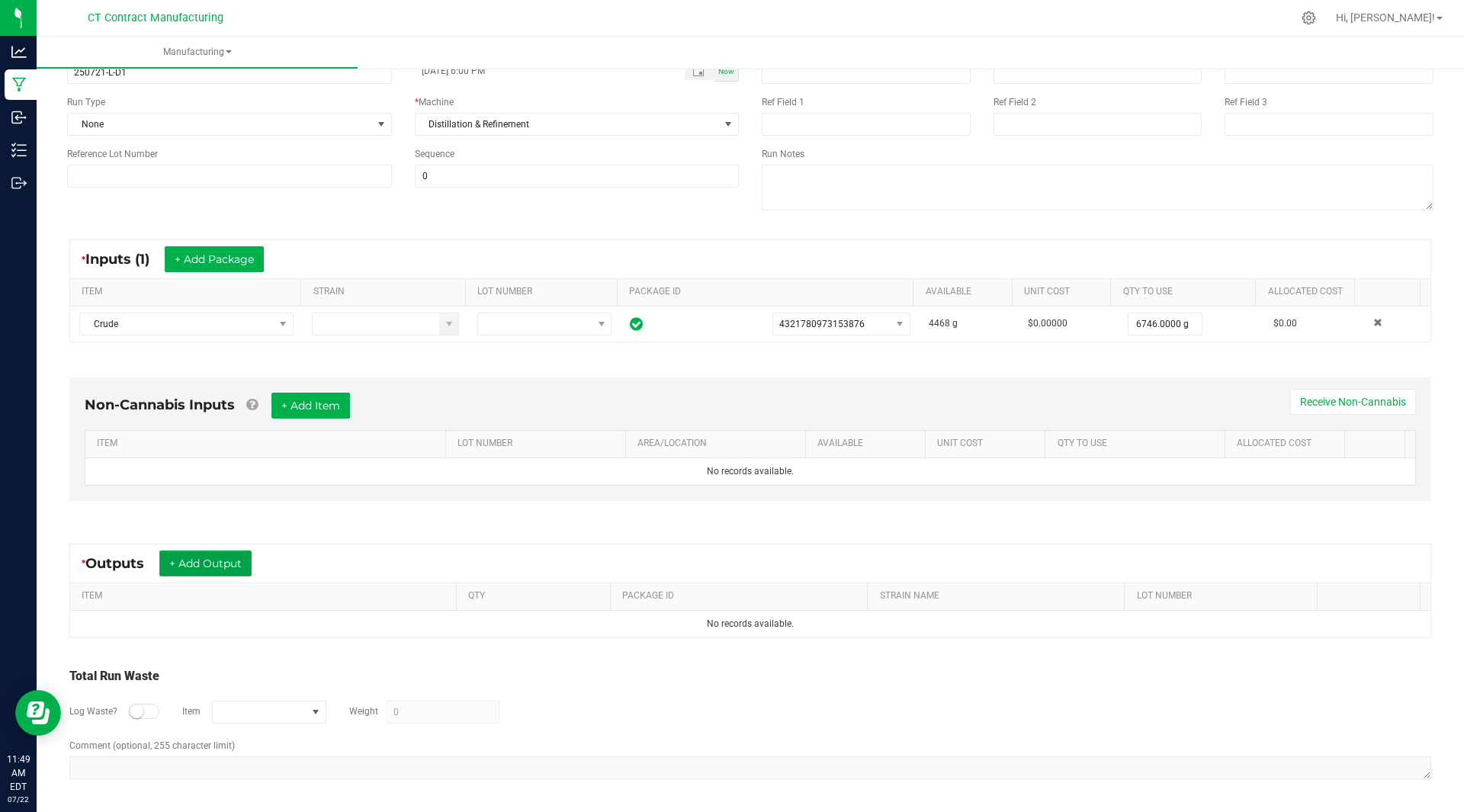 click on "+ Add Output" at bounding box center [205, 563] 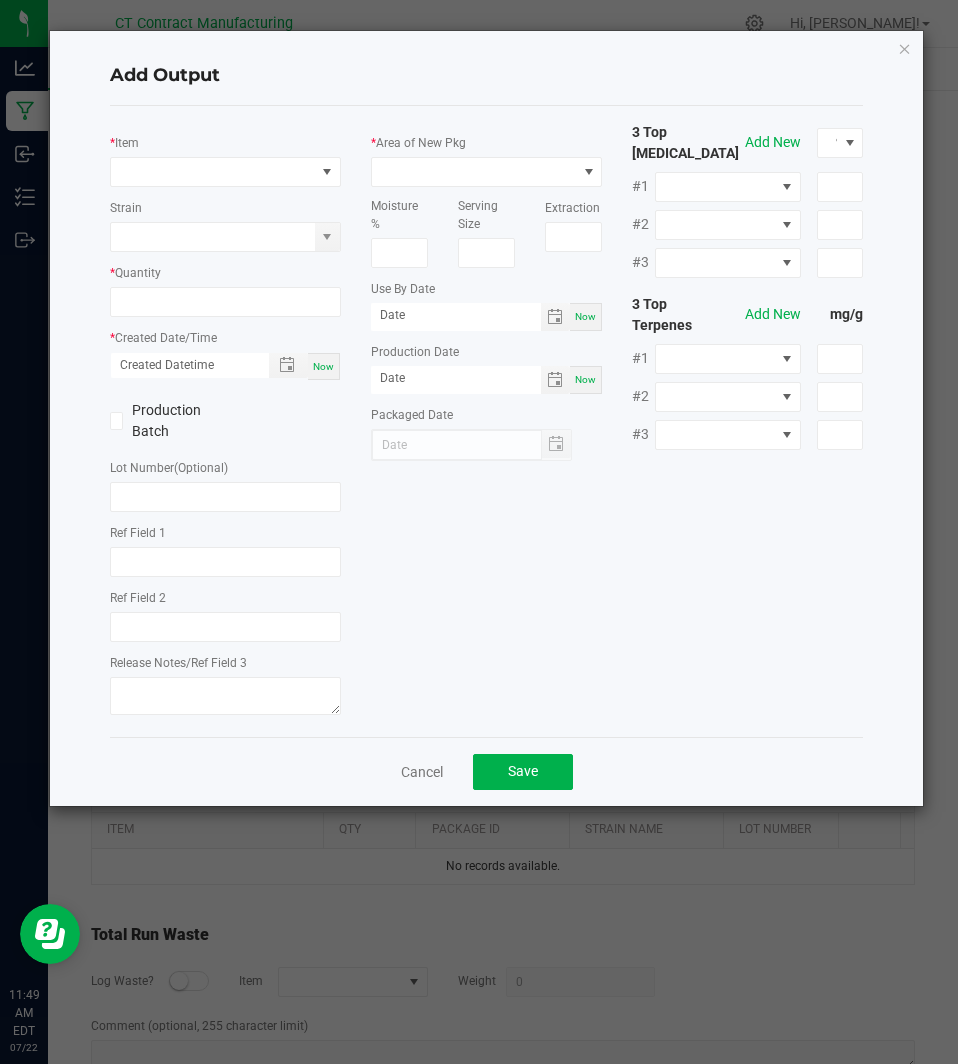 type 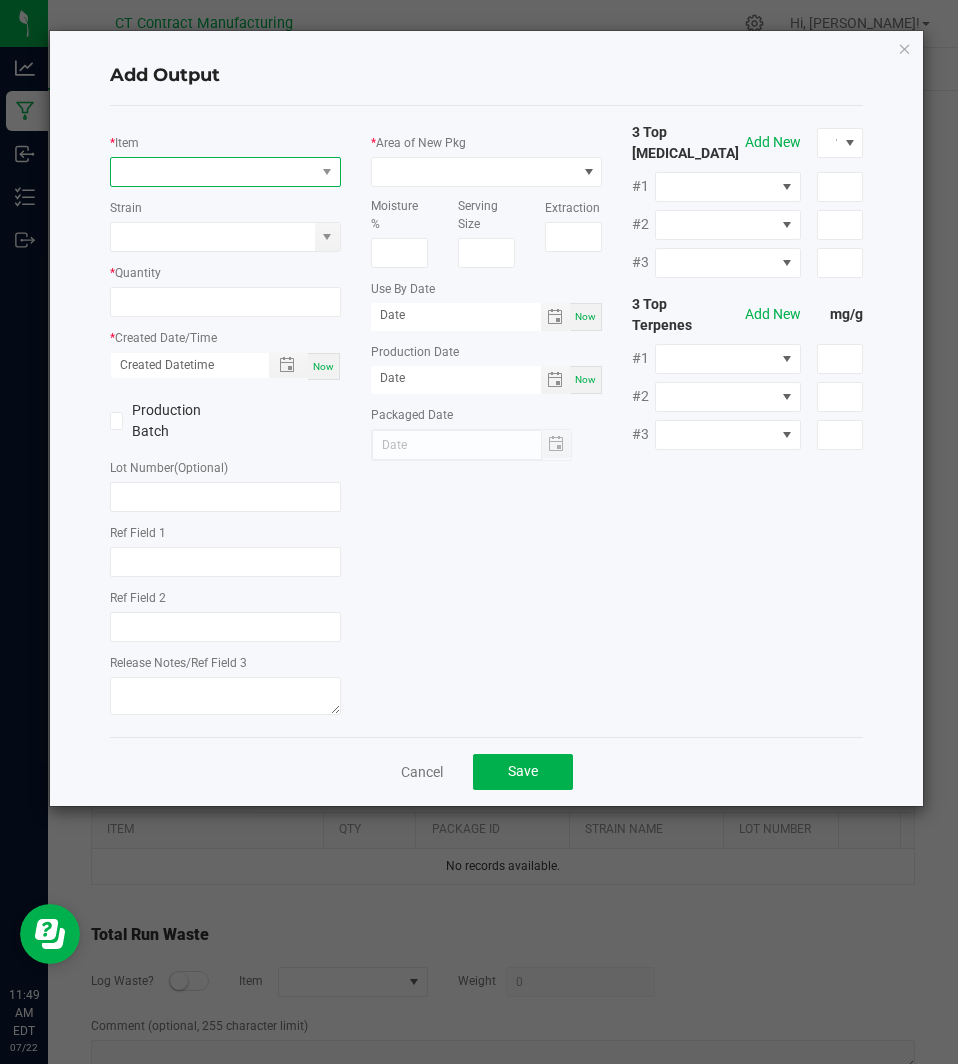 click at bounding box center (213, 172) 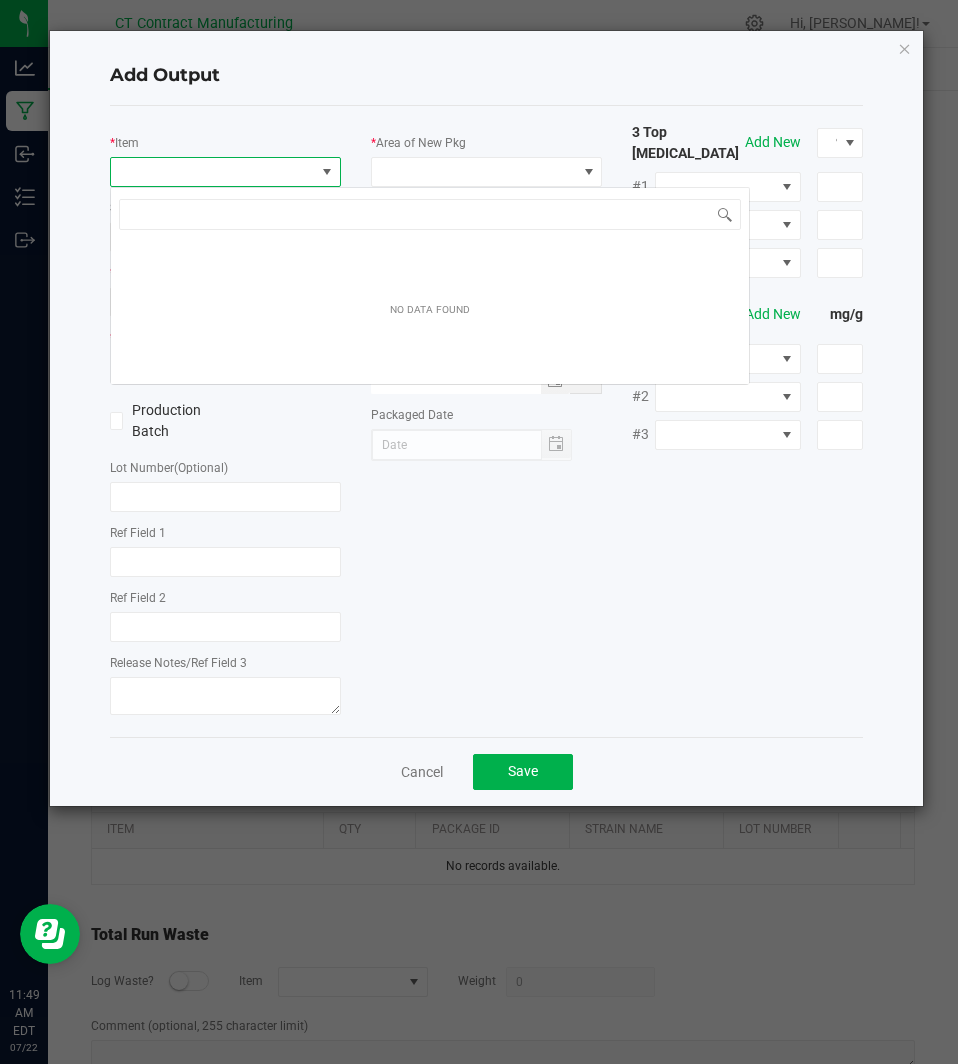 scroll, scrollTop: 99970, scrollLeft: 99769, axis: both 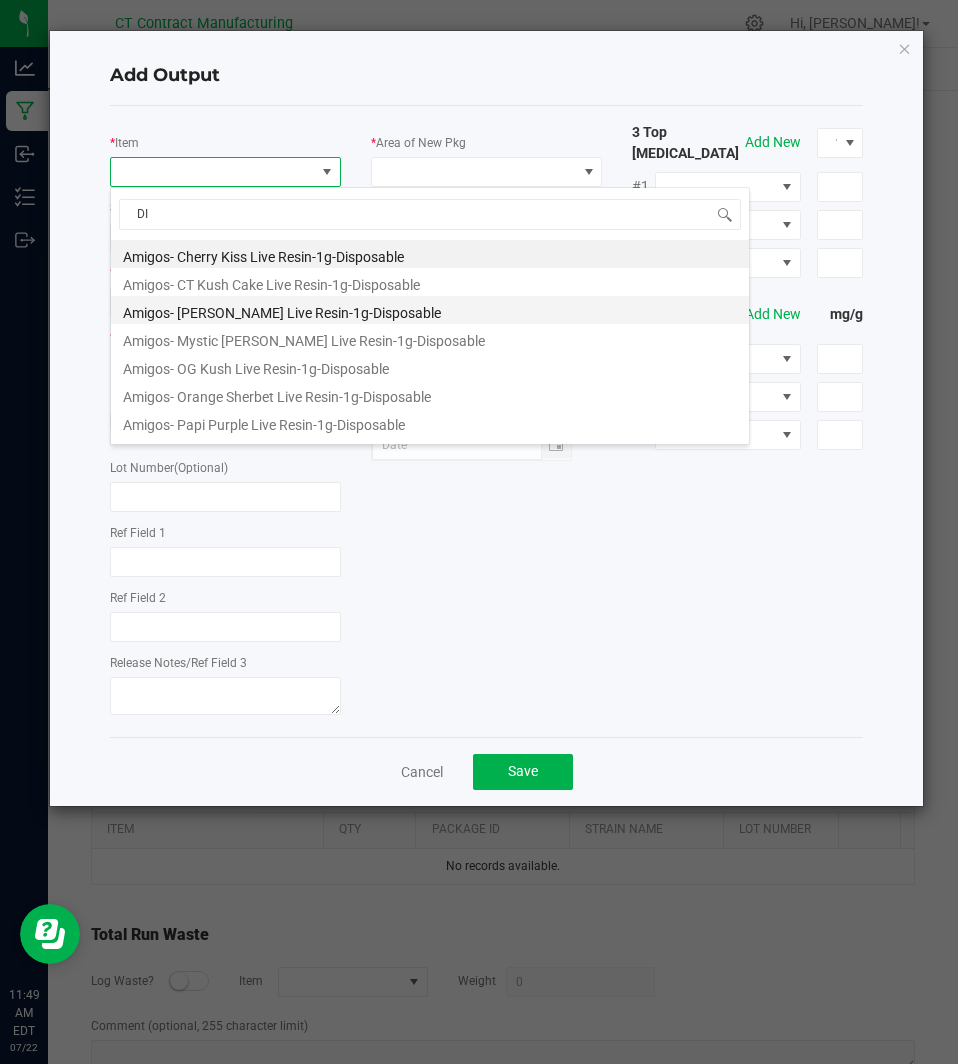type on "D" 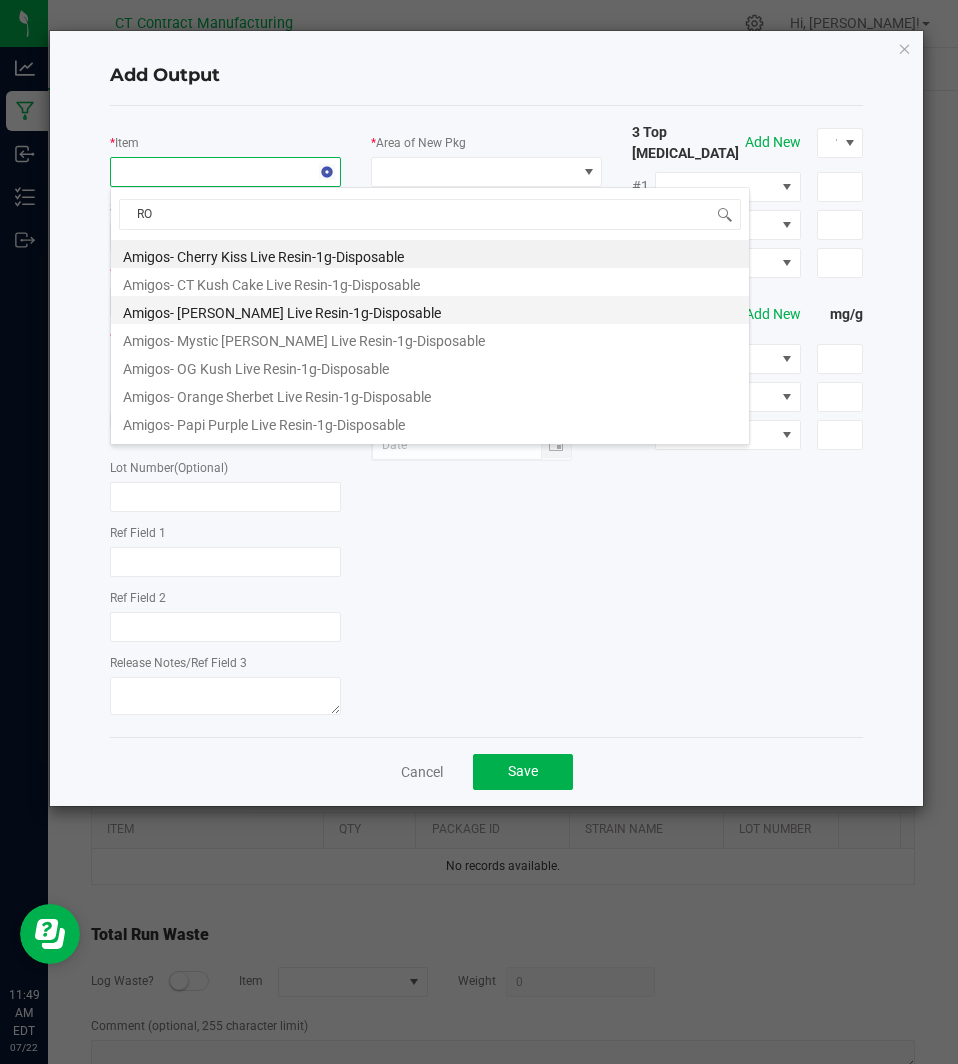 type on "R" 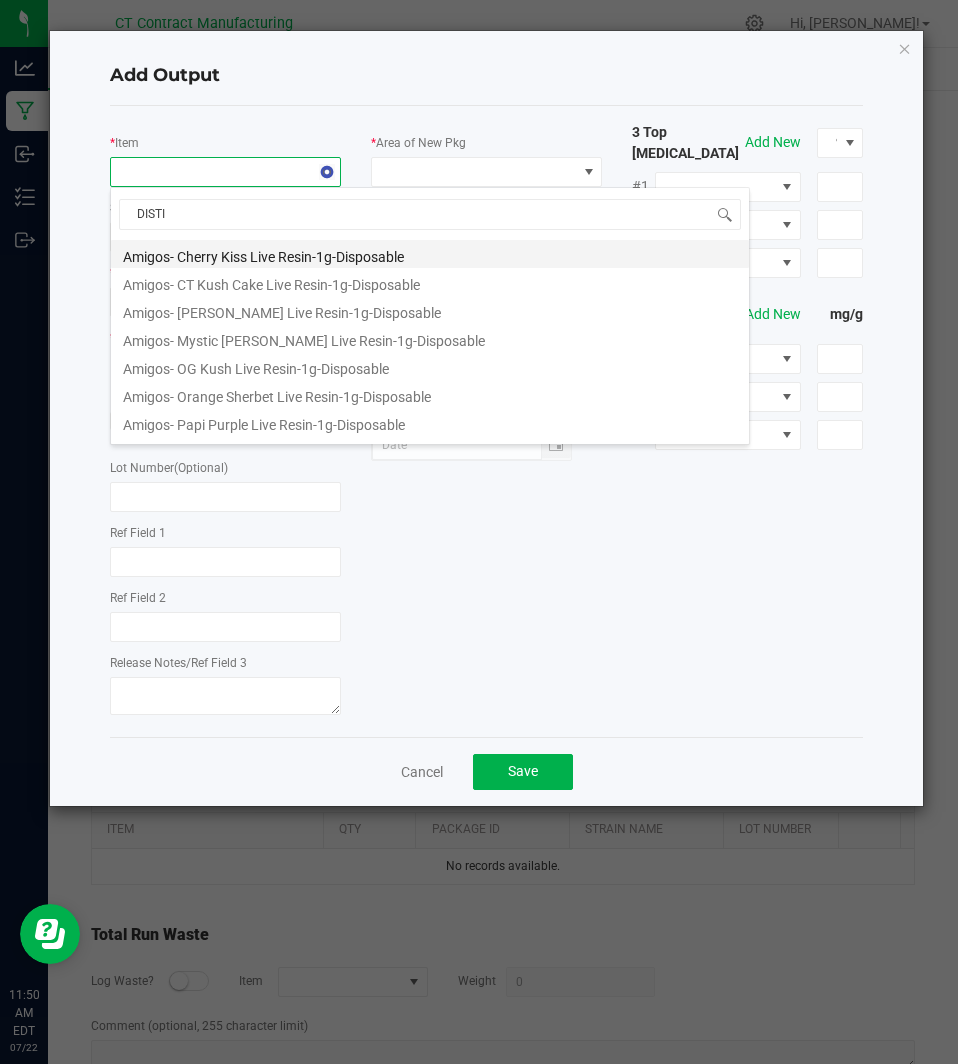 type on "DISTIL" 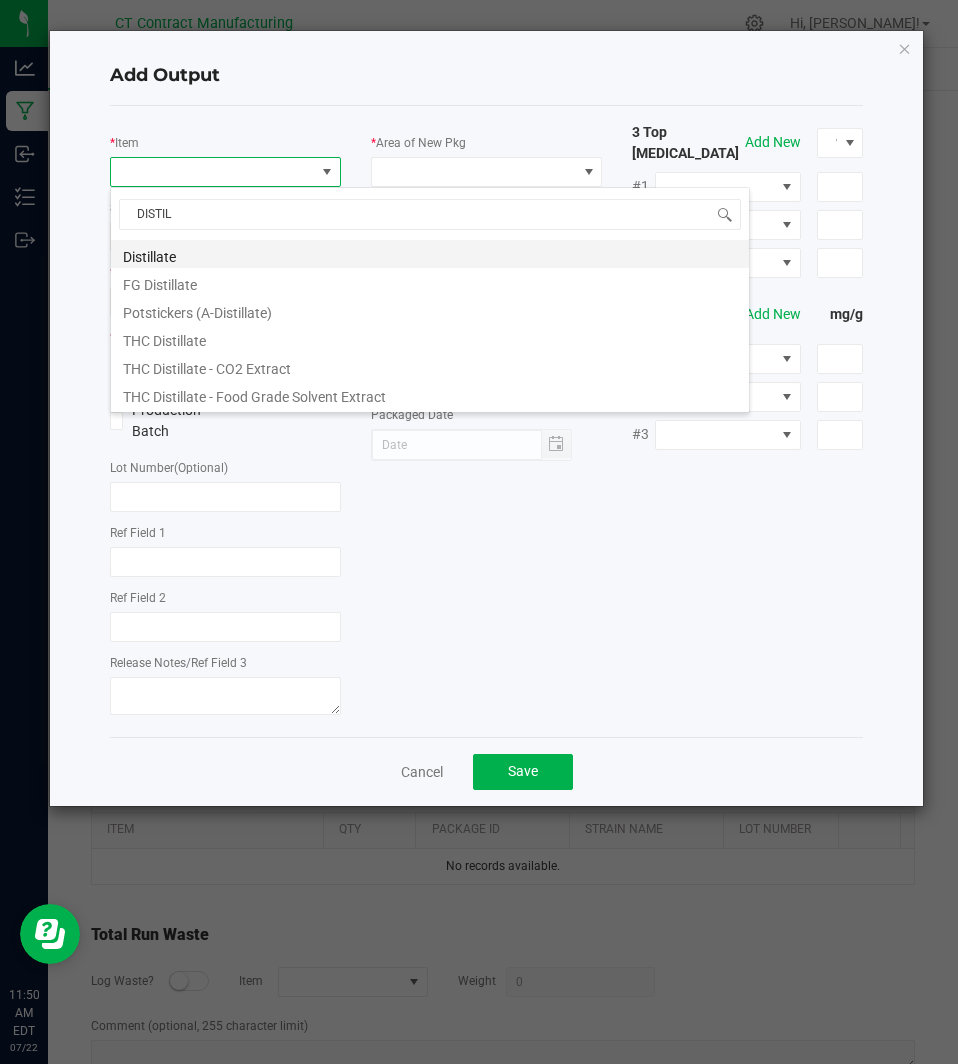 click on "Distillate" at bounding box center (430, 254) 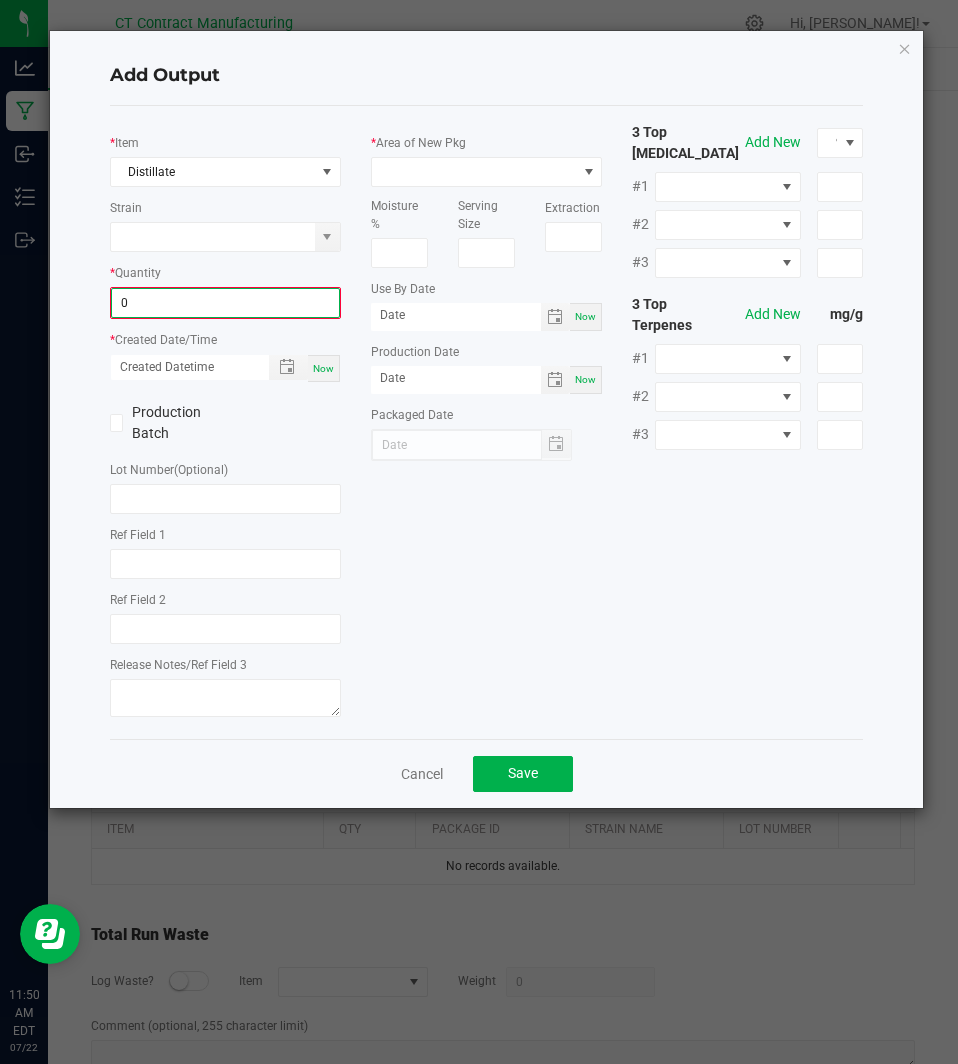 click on "0" at bounding box center (225, 303) 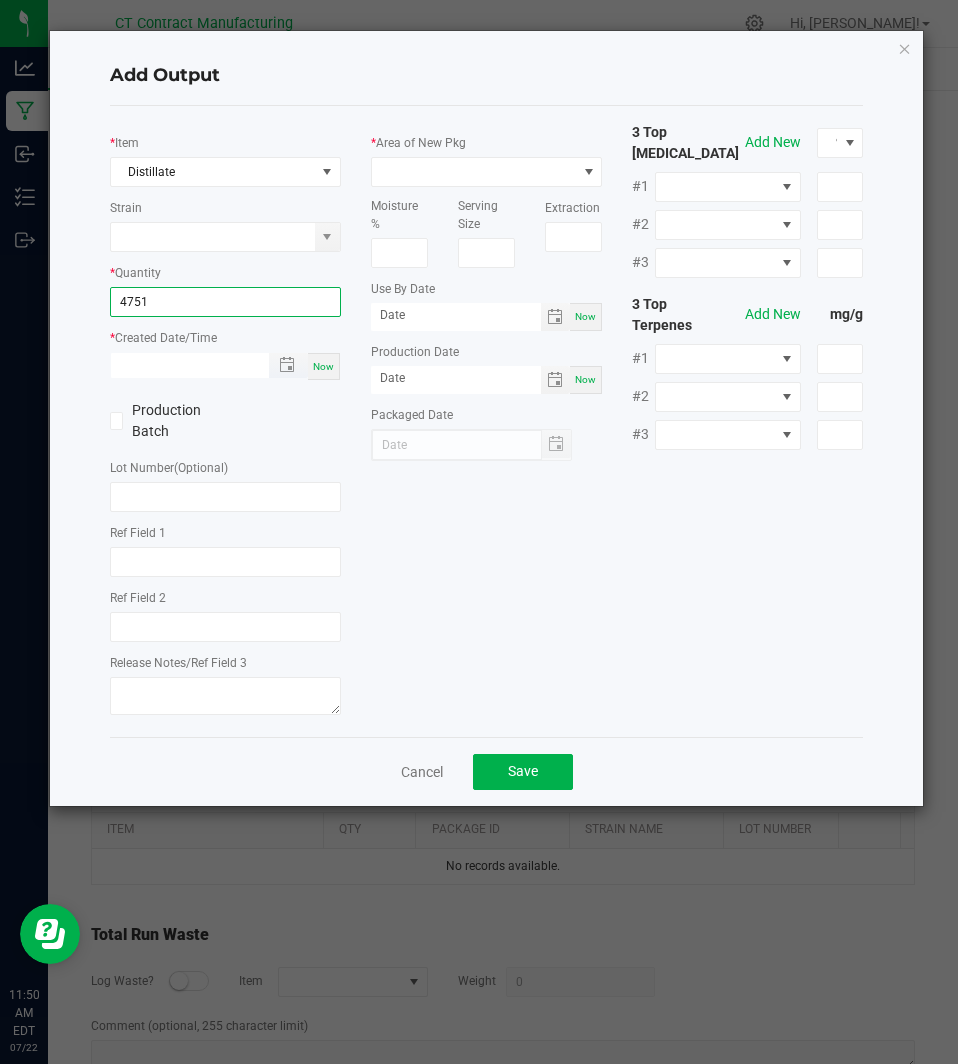 type on "4751.0000 g" 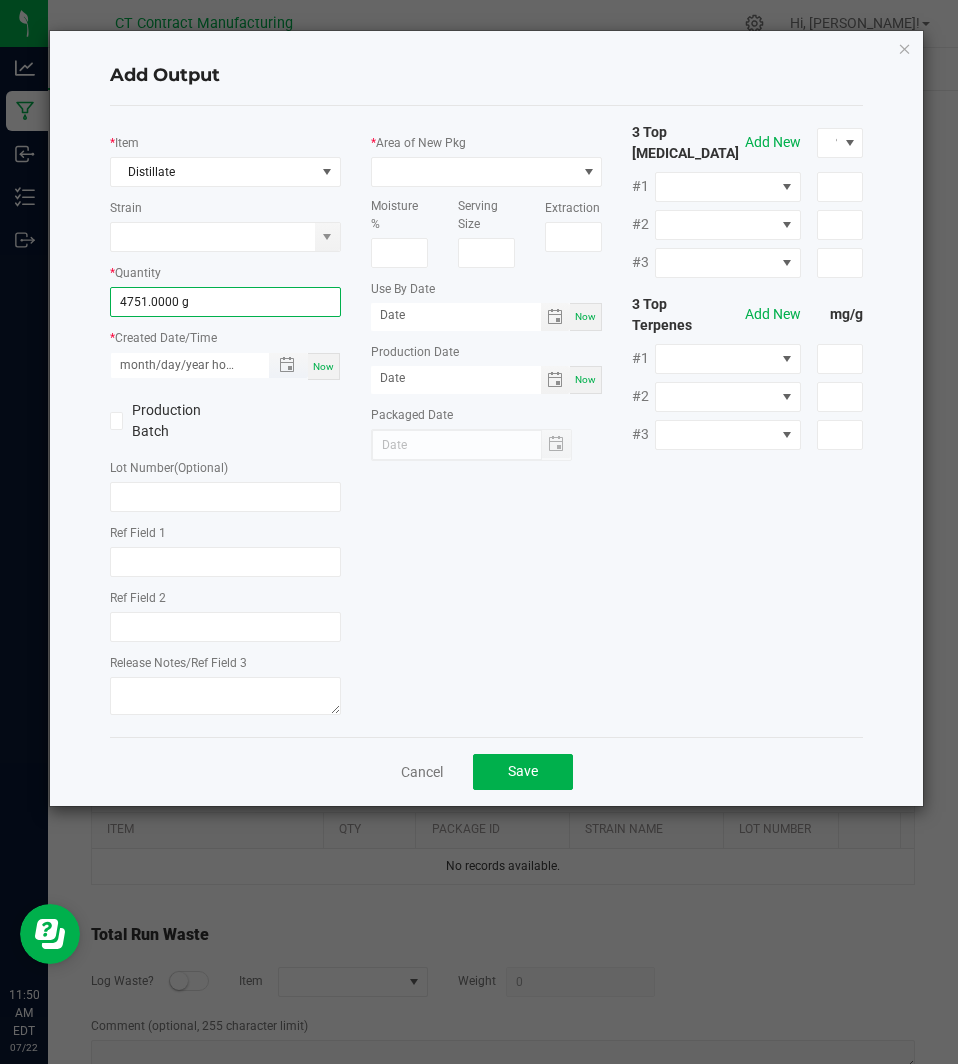 click on "month/day/year hour:minute AM" at bounding box center (179, 365) 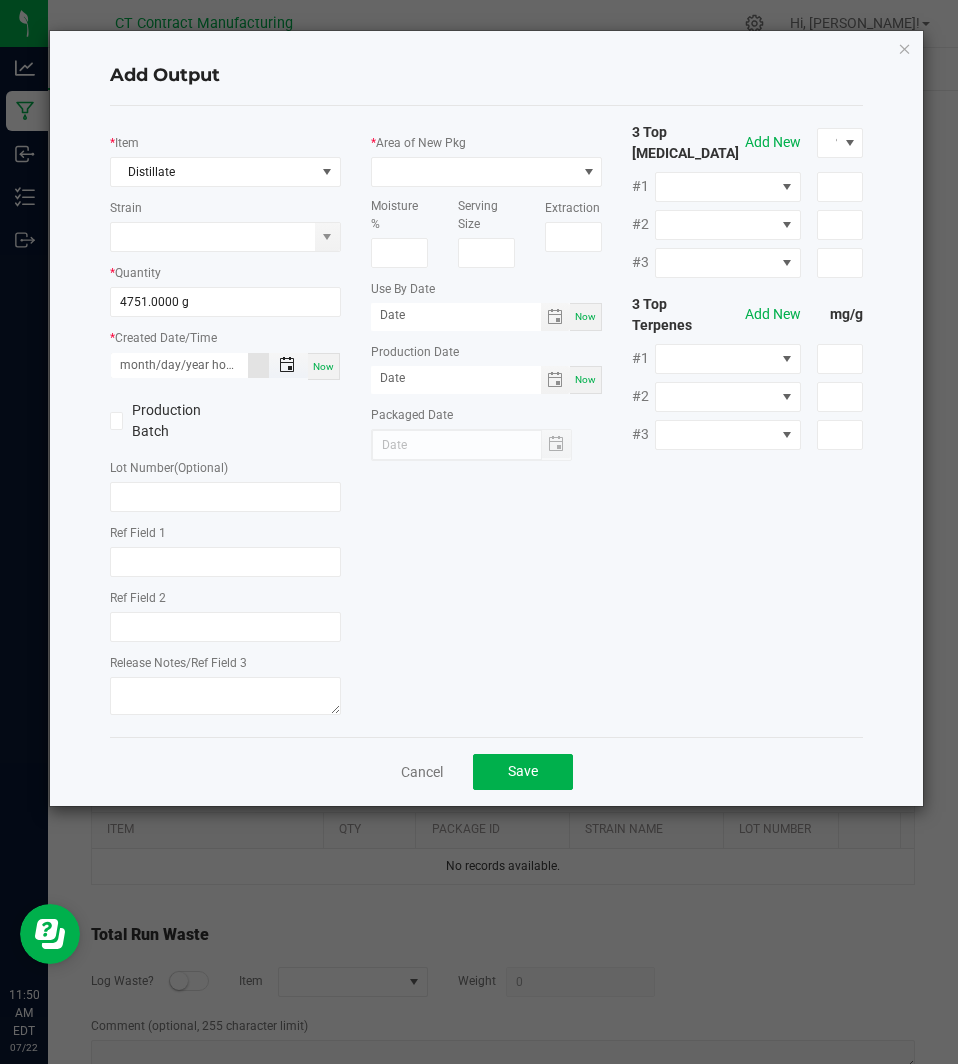 click at bounding box center [287, 365] 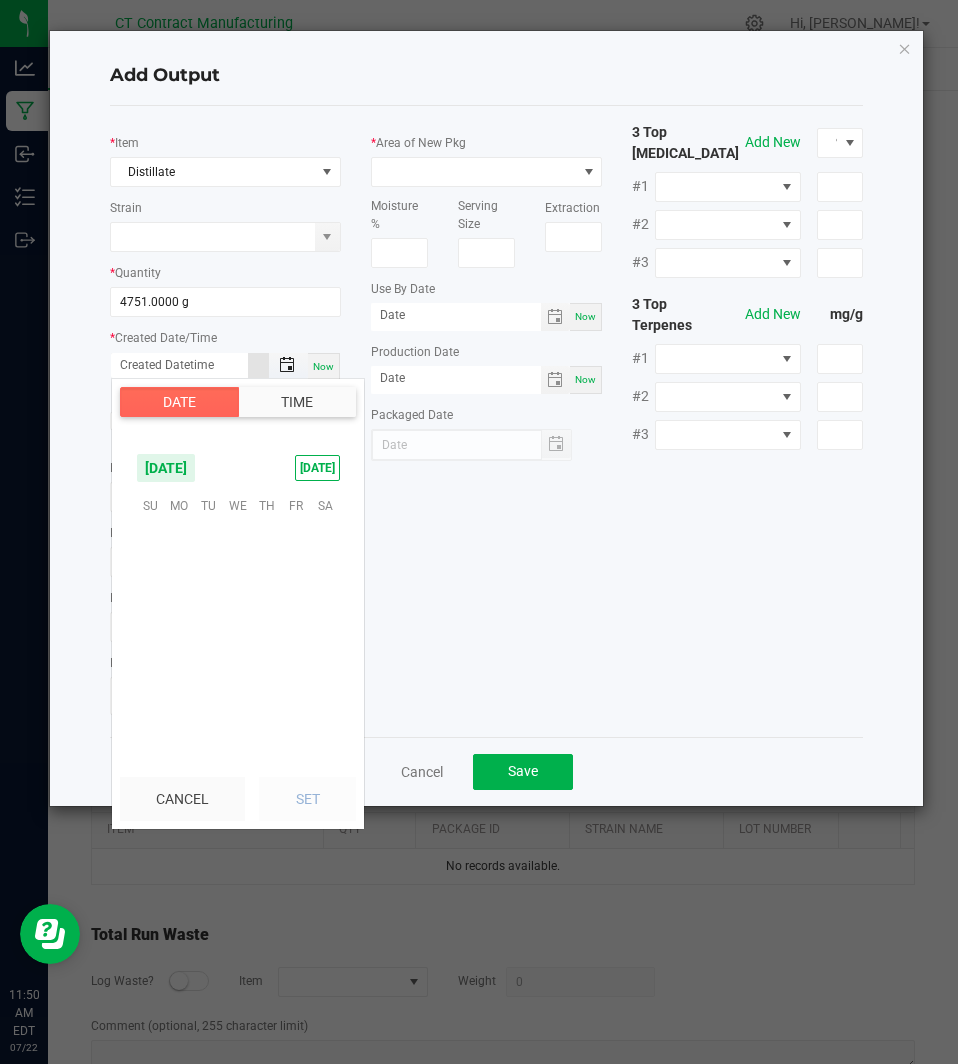 scroll, scrollTop: 323883, scrollLeft: 0, axis: vertical 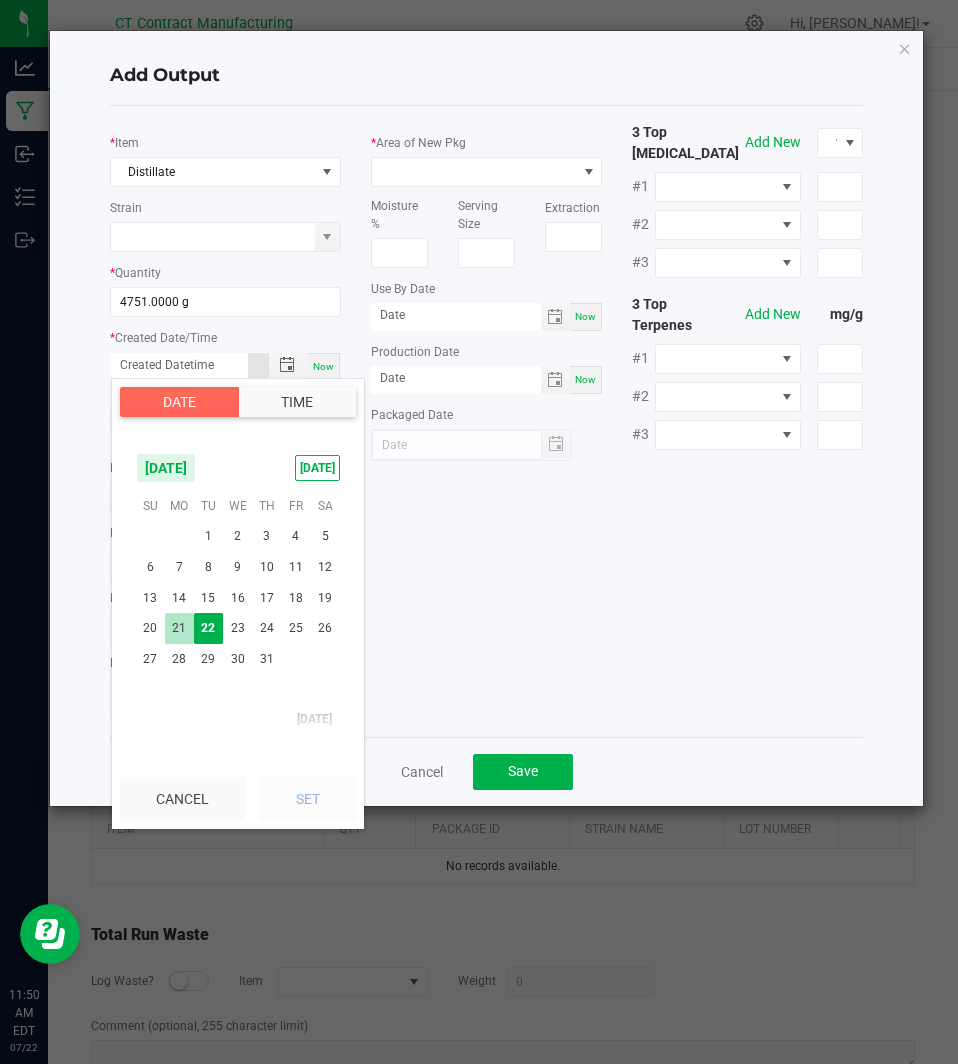 click on "21" at bounding box center [179, 628] 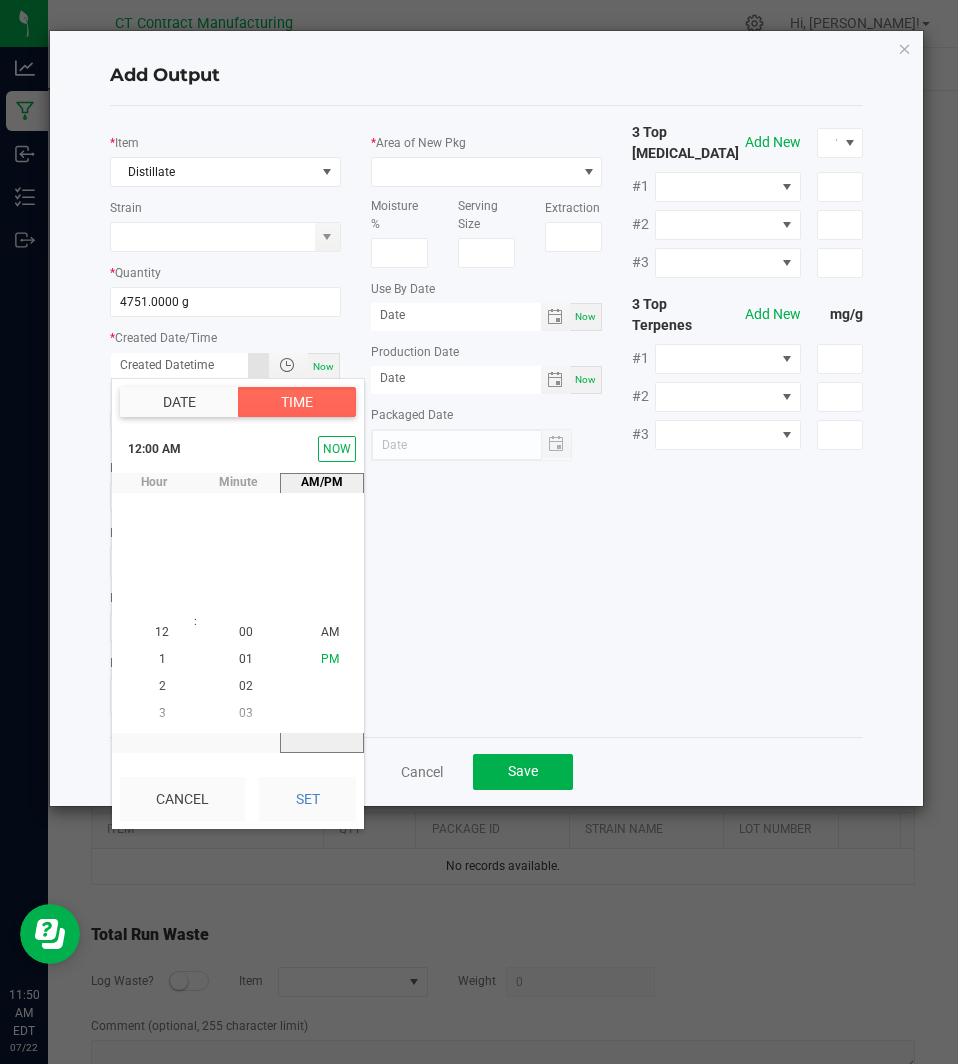 click on "PM" 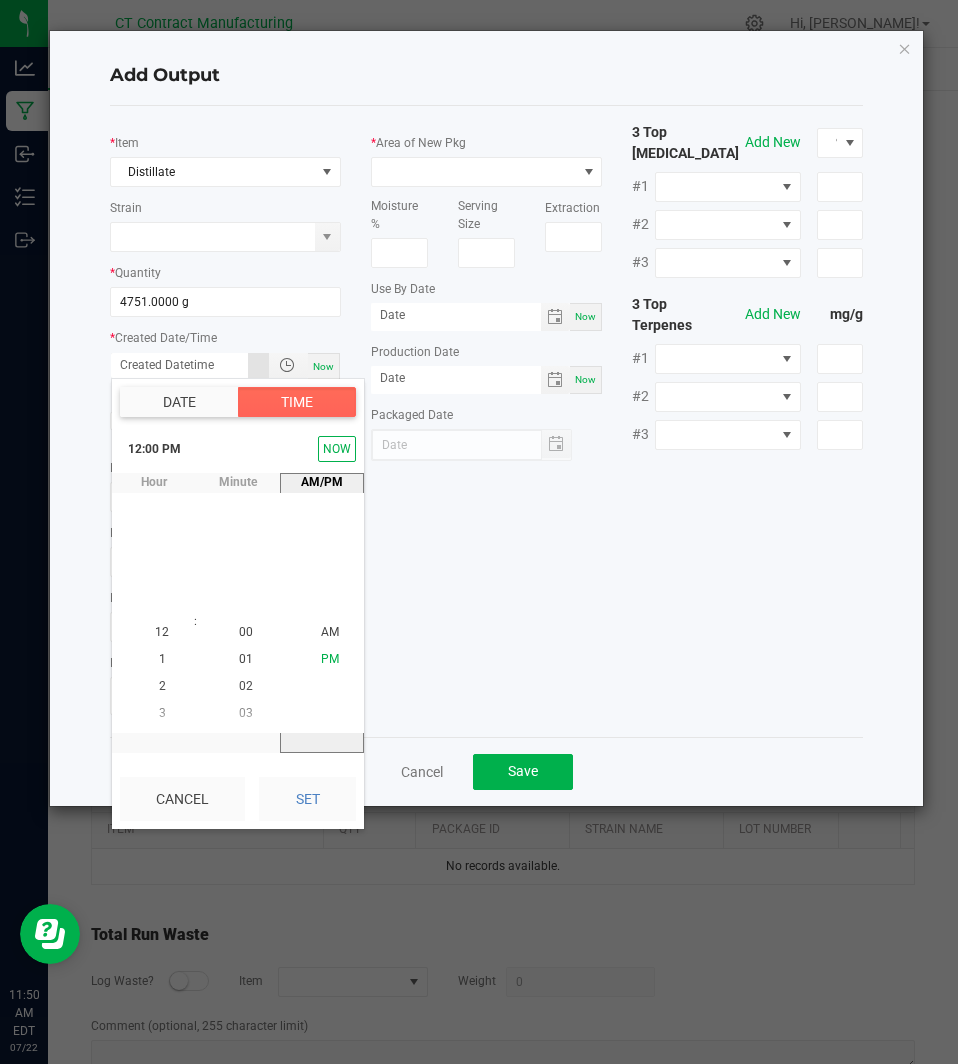 scroll, scrollTop: 326, scrollLeft: 0, axis: vertical 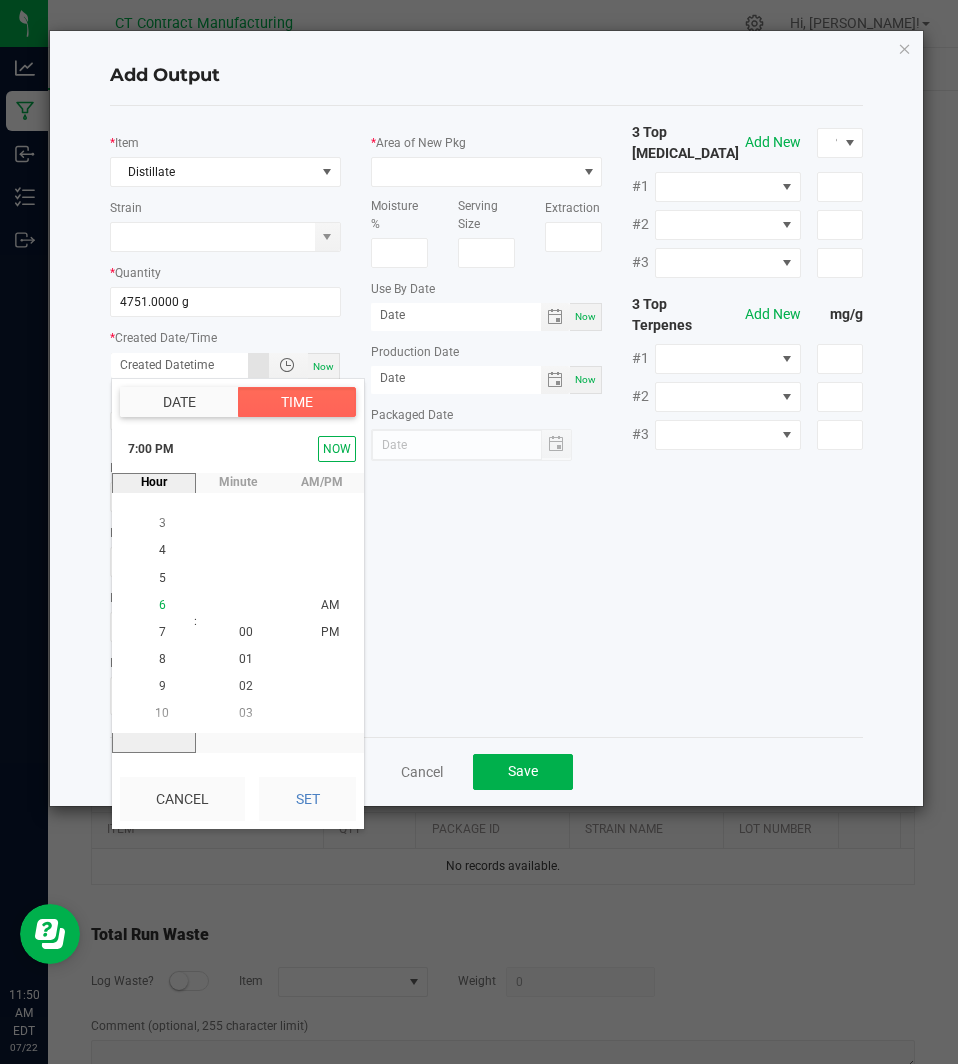click on "6" 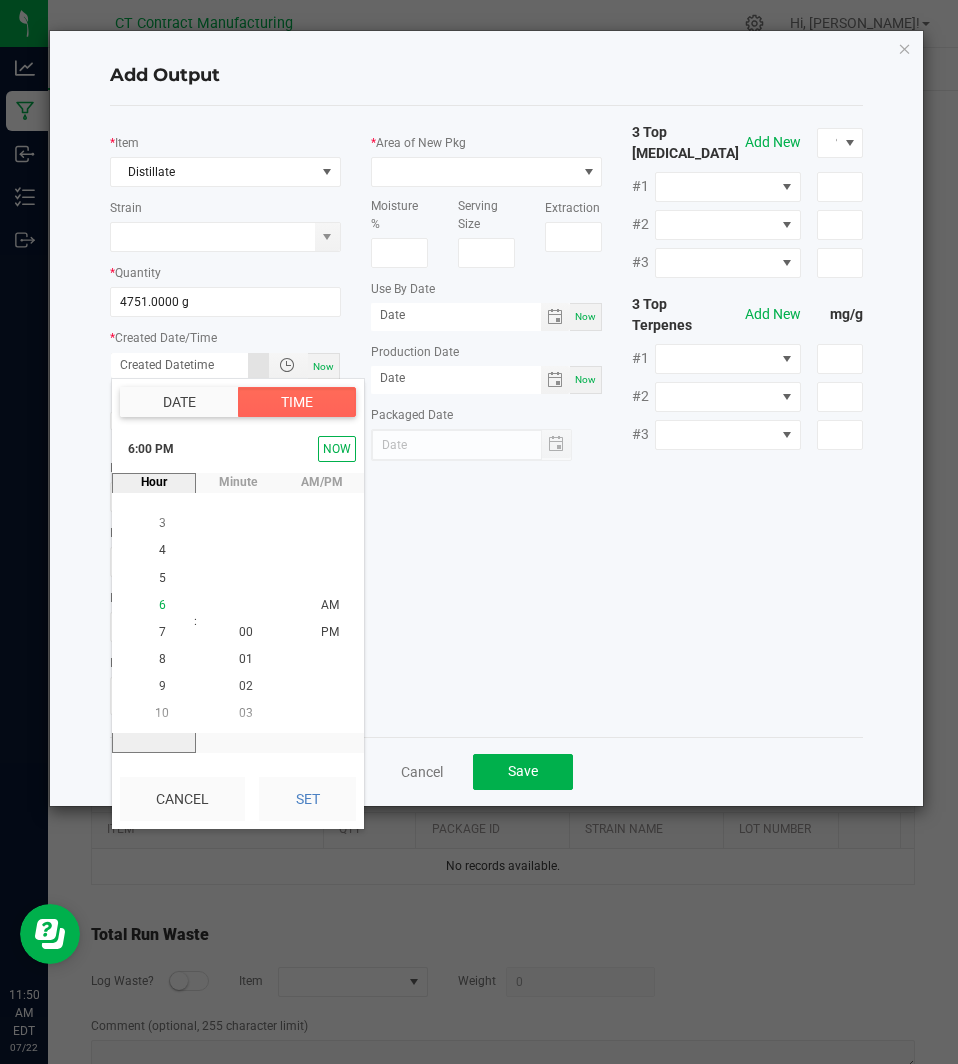 scroll, scrollTop: 489, scrollLeft: 0, axis: vertical 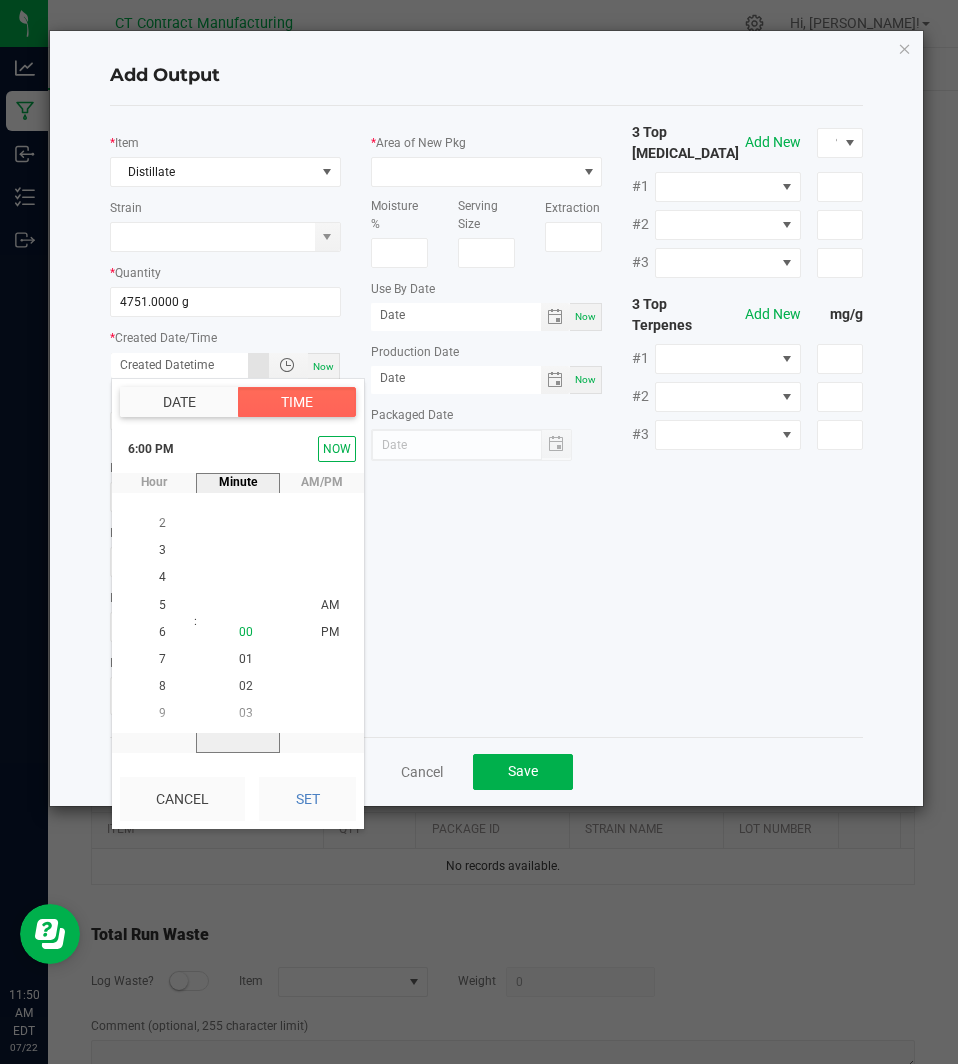 click on "00" 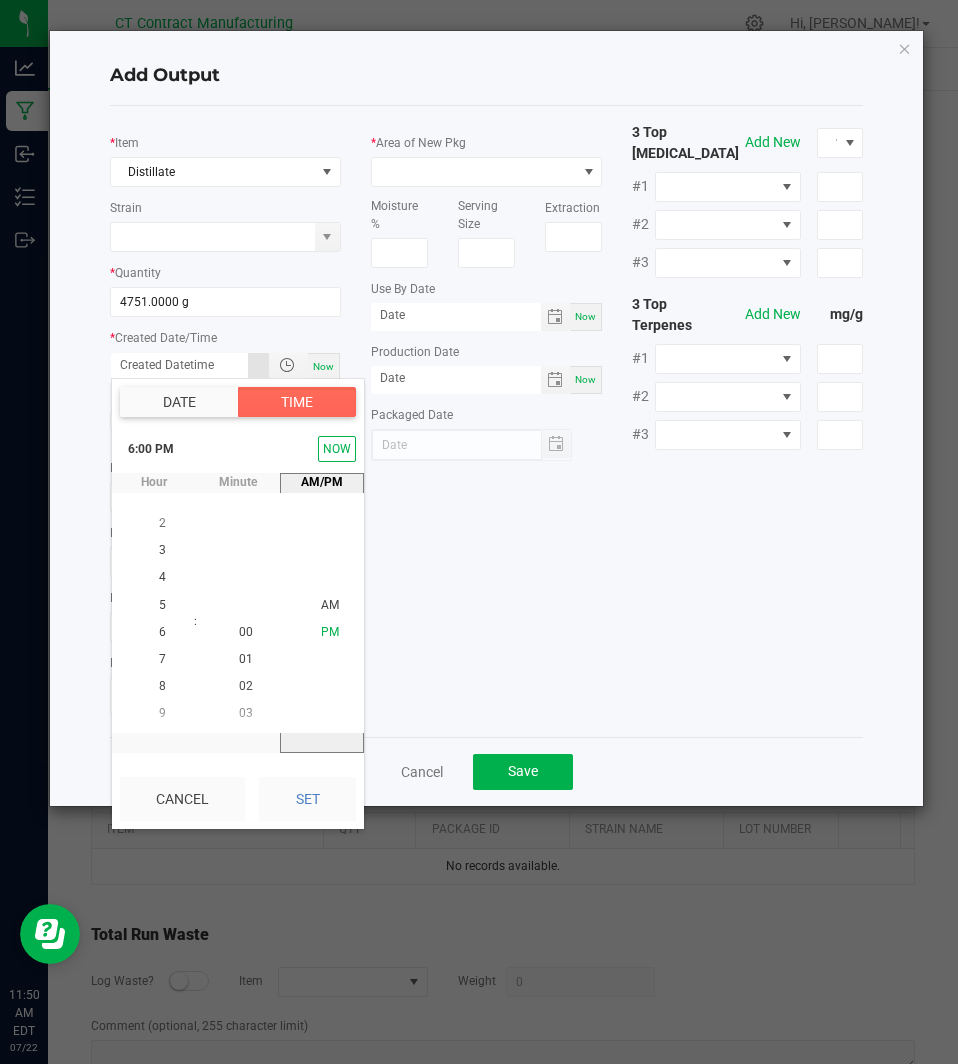 click on "PM" 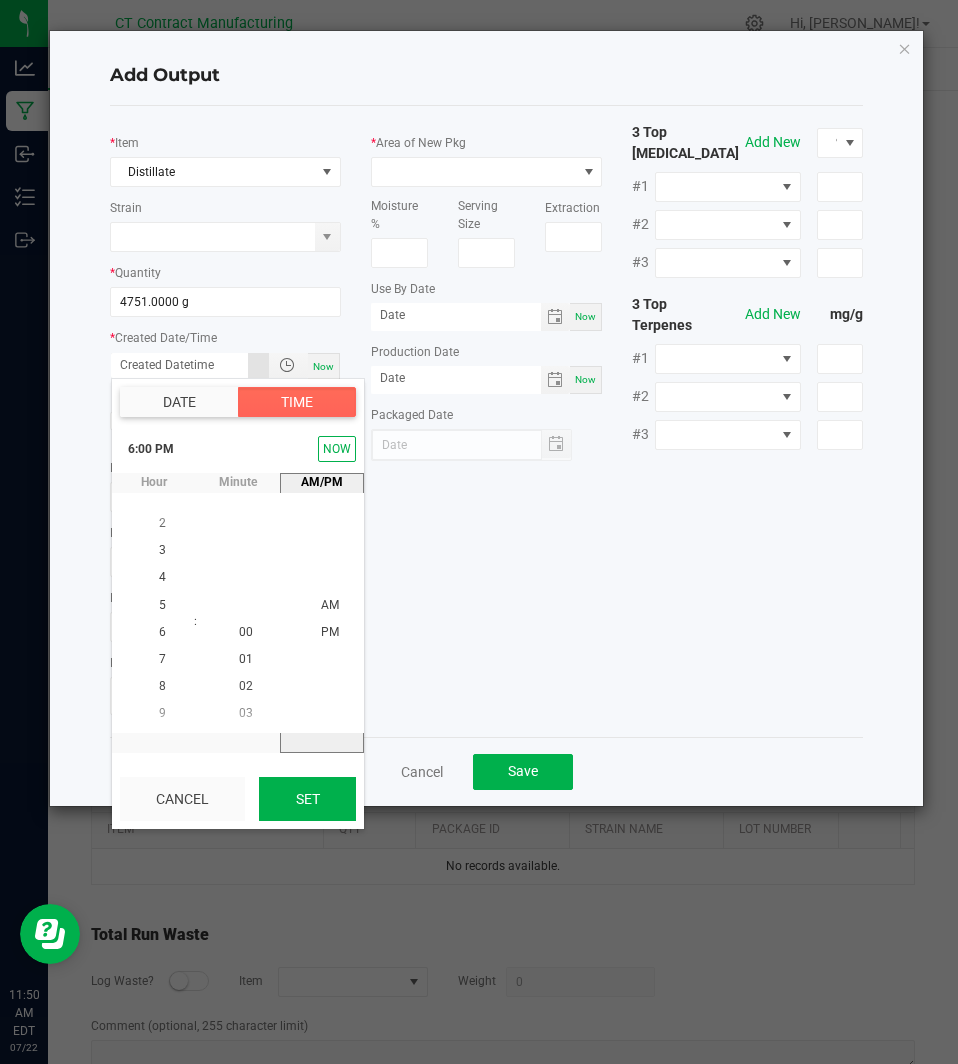 click on "Set" 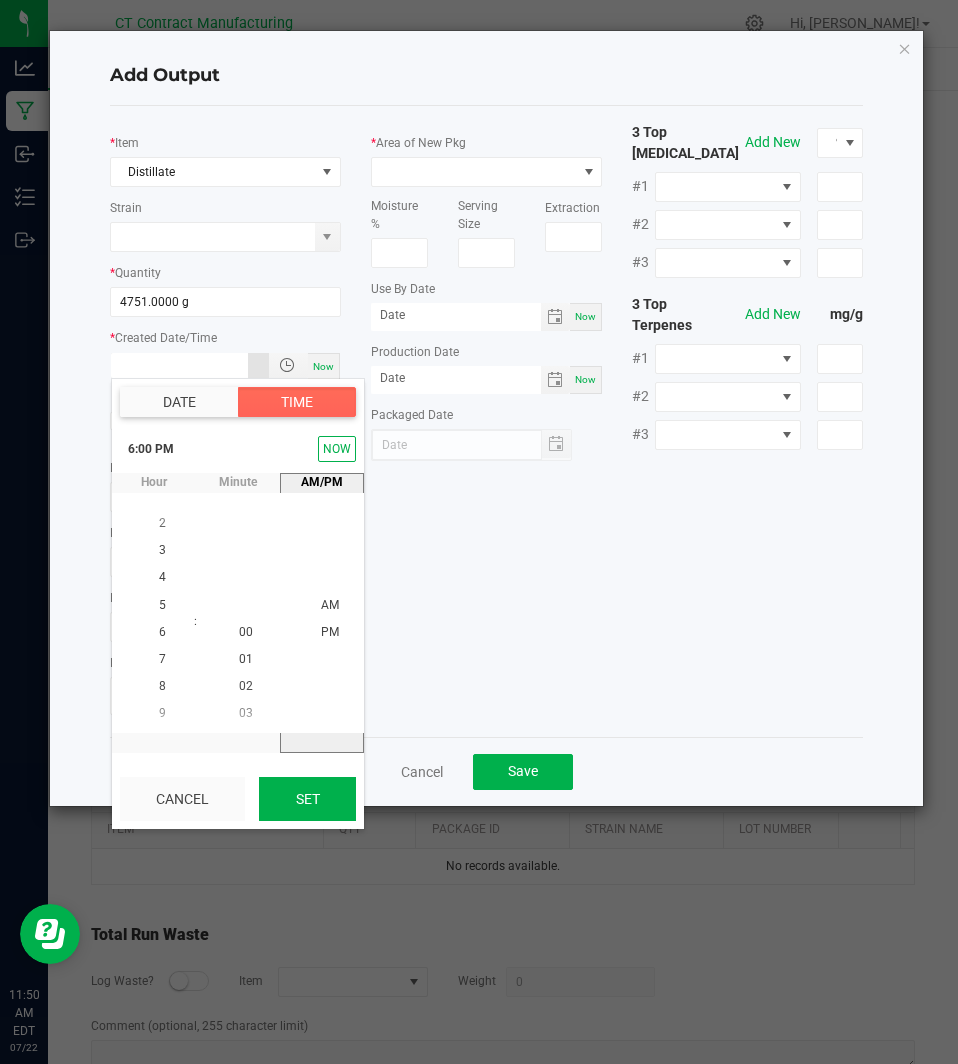 type on "07/21/2025 6:00 PM" 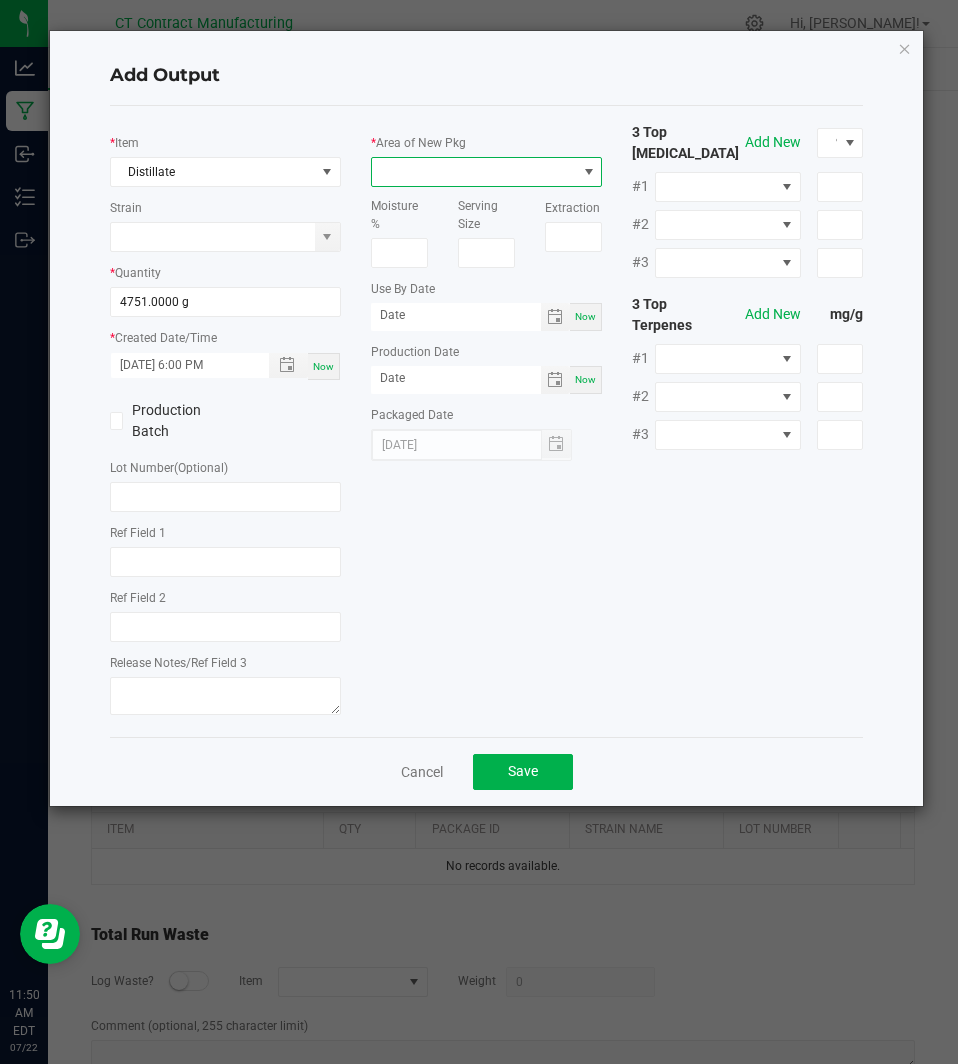 click at bounding box center [474, 172] 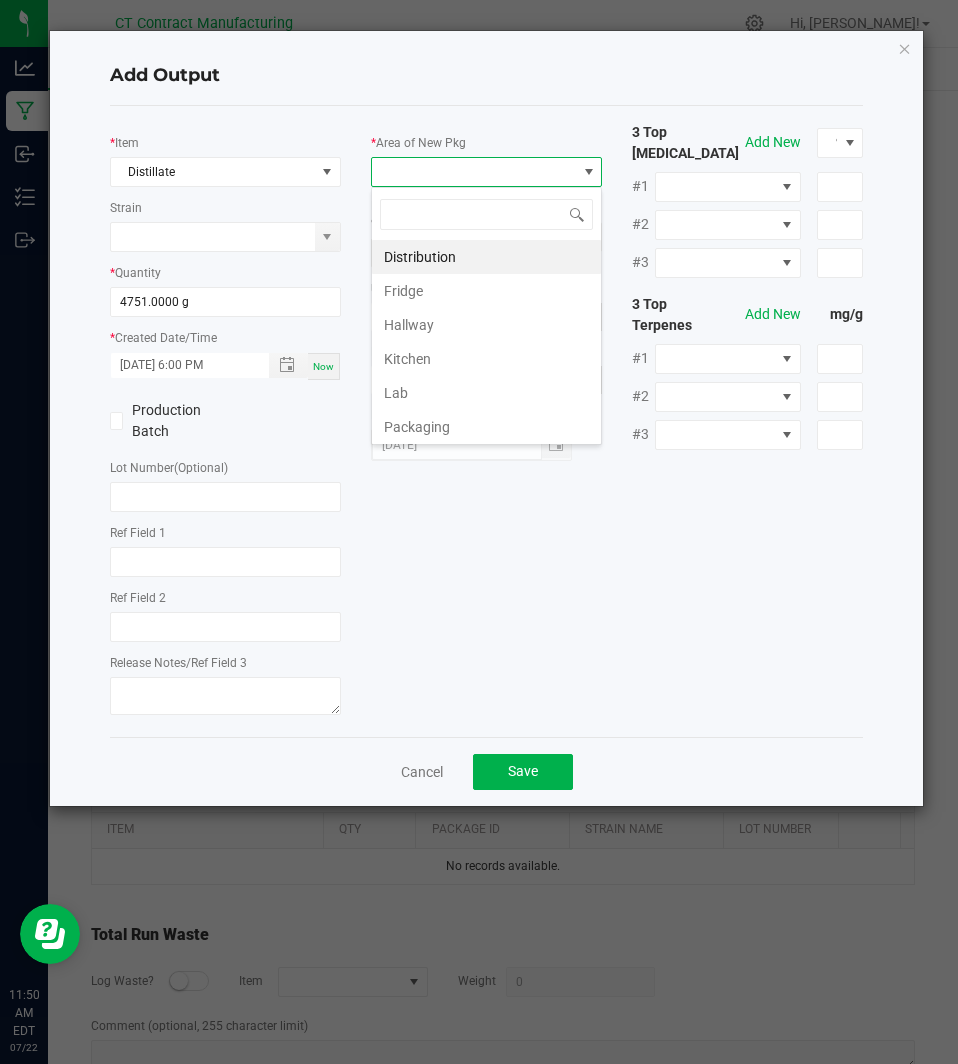scroll, scrollTop: 99970, scrollLeft: 99769, axis: both 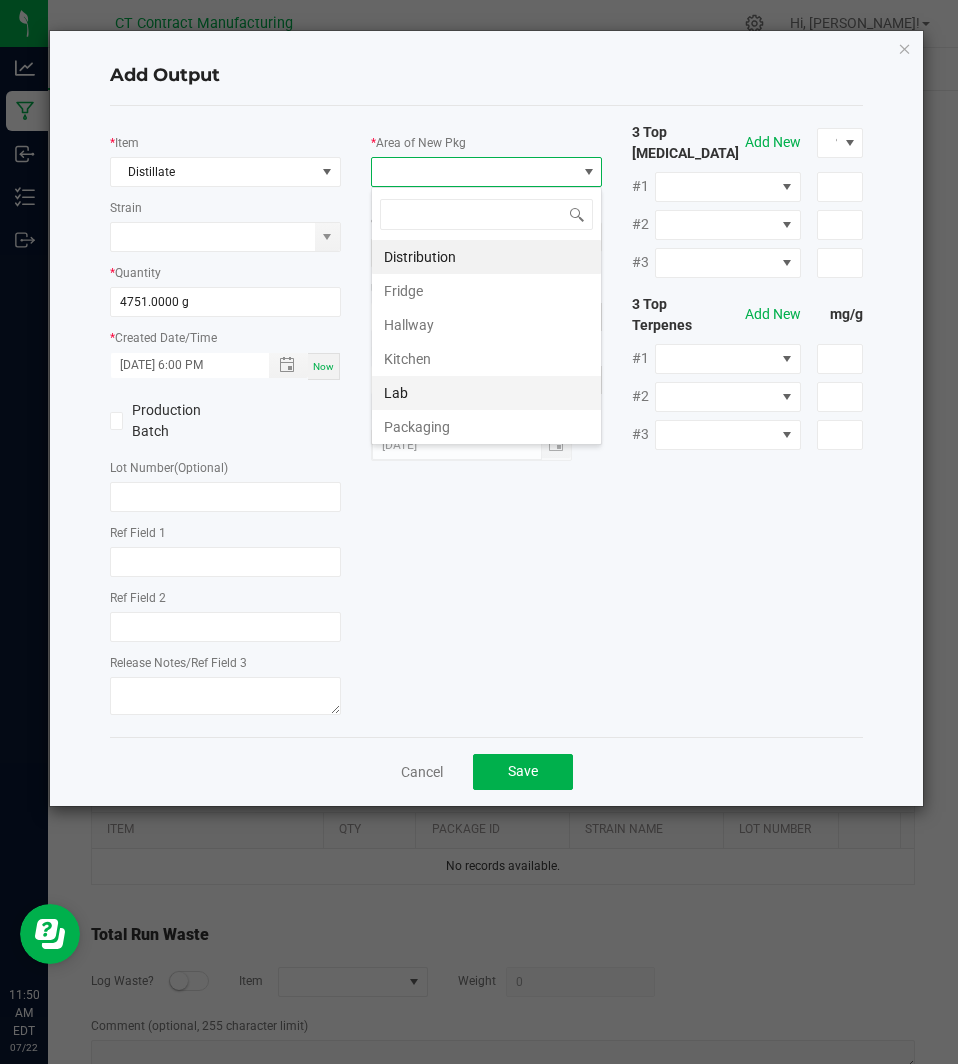 click on "Lab" at bounding box center [486, 393] 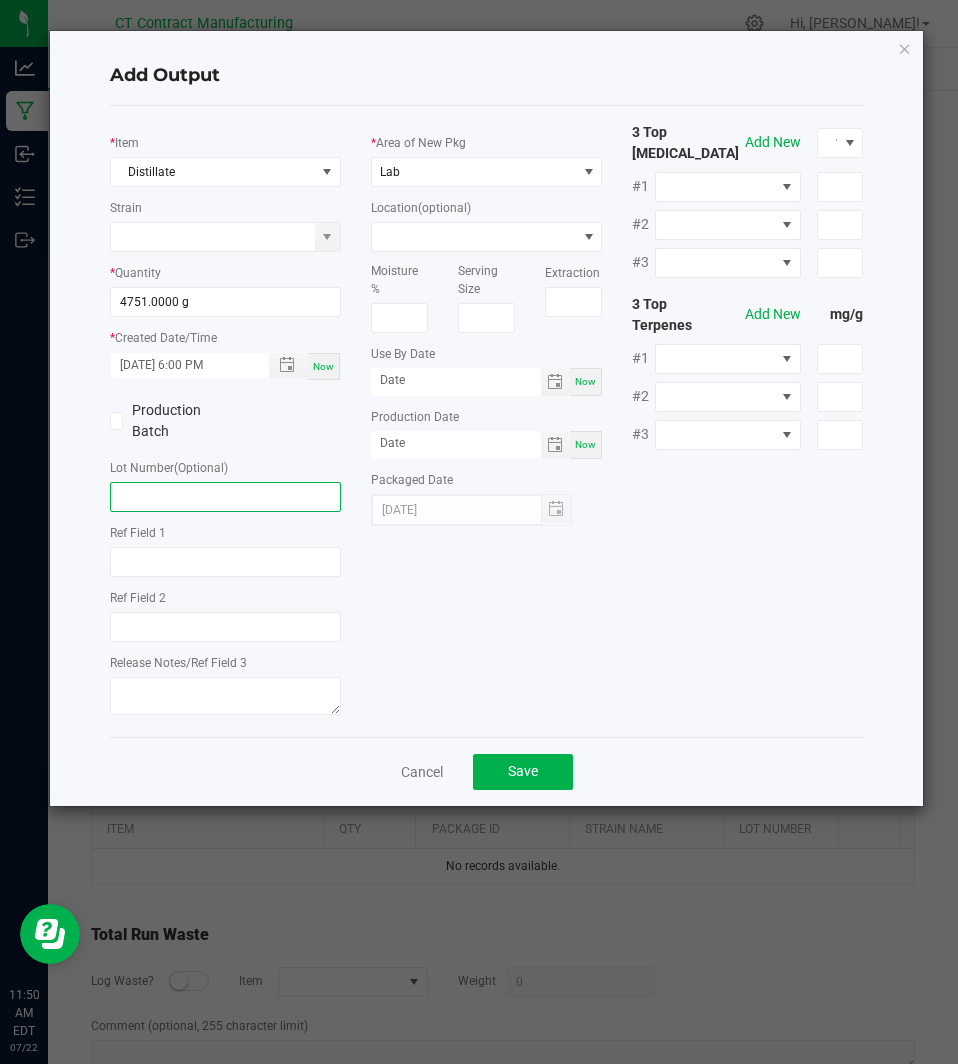 click 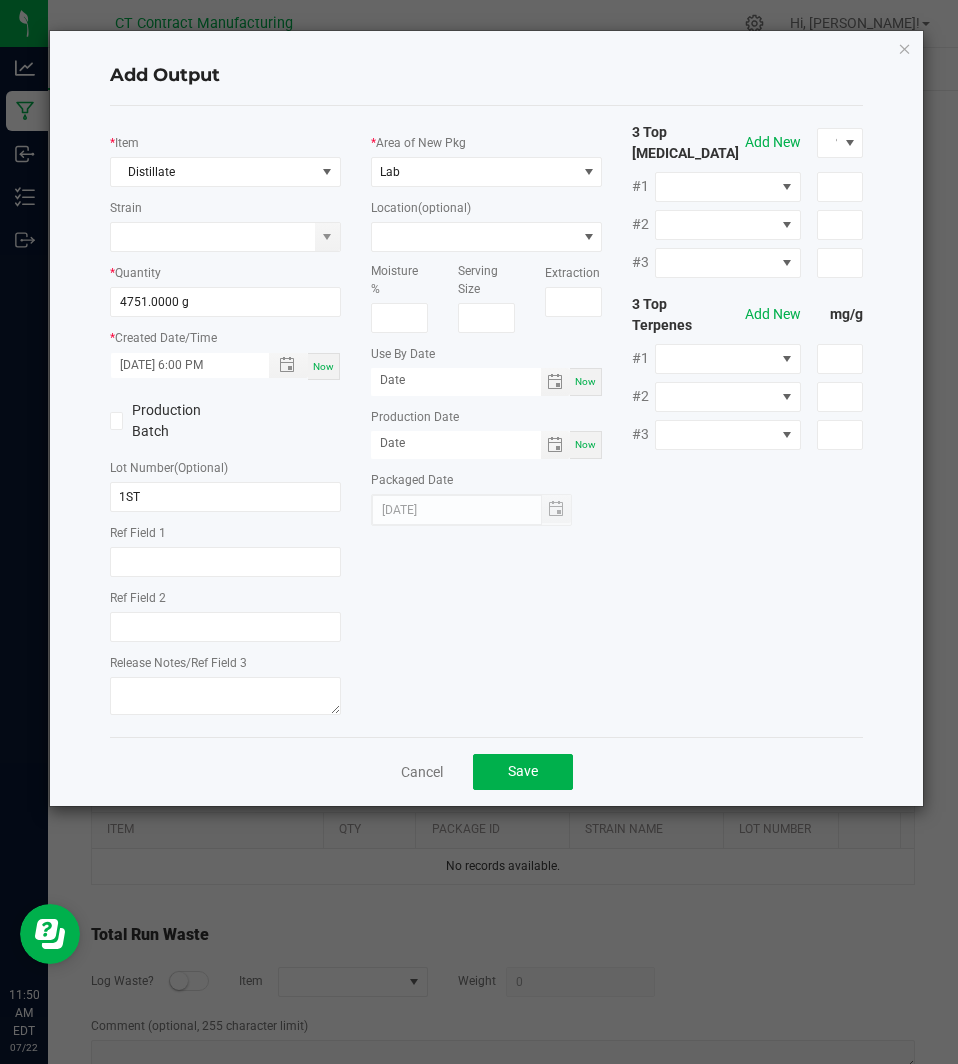 click on "*   Item  Distillate  Strain   *   Quantity  4751.0000 g  *   Created Date/Time  07/21/2025 6:00 PM Now  Production Batch   Lot Number  (Optional) 1ST     Ref Field 1   Ref Field 2   Release Notes/Ref Field 3   *   Area of New Pkg  Lab  Location  (optional)  Moisture %   Serving Size   Extraction   Use By Date  Now  Production Date  Now  Packaged Date  07/21/2025 3 Top Cannabinoids  Add New  % #1 #2 #3 3 Top Terpenes  Add New  mg/g #1 #2 #3" 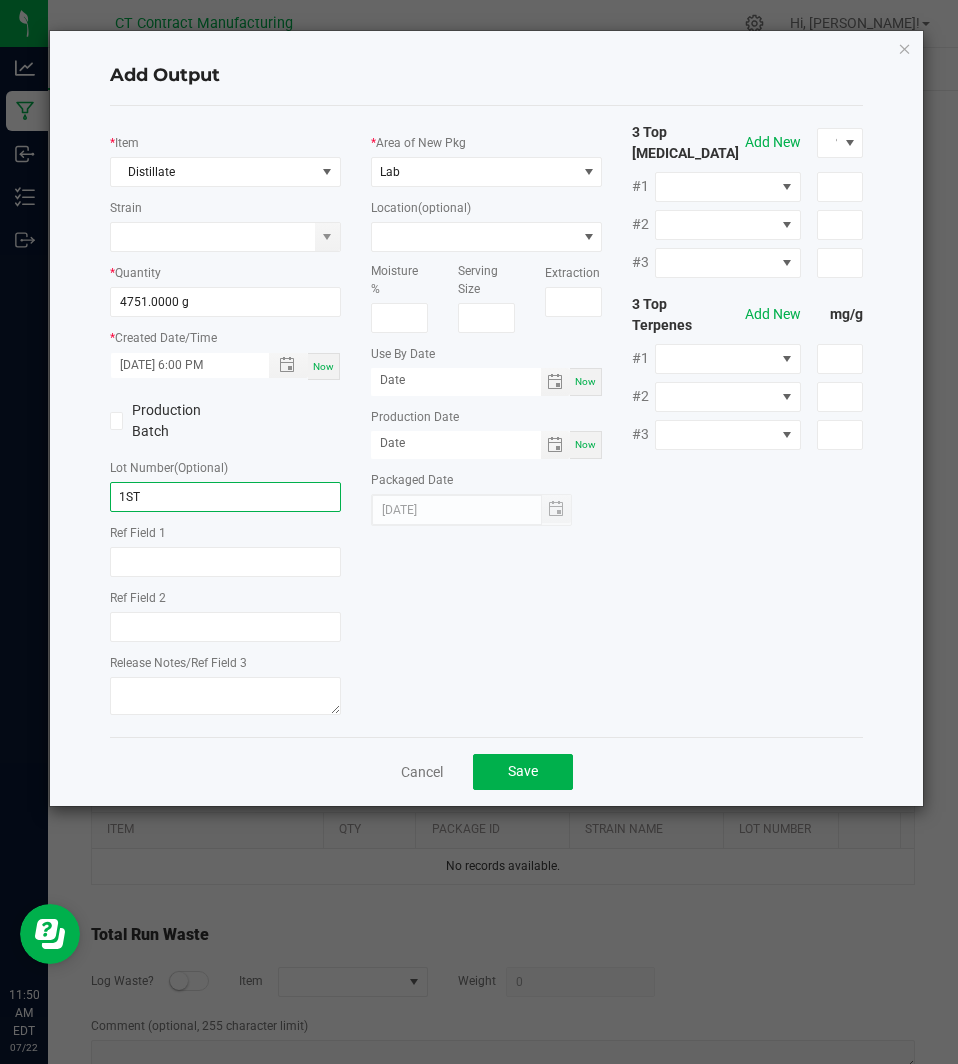 click on "1ST" 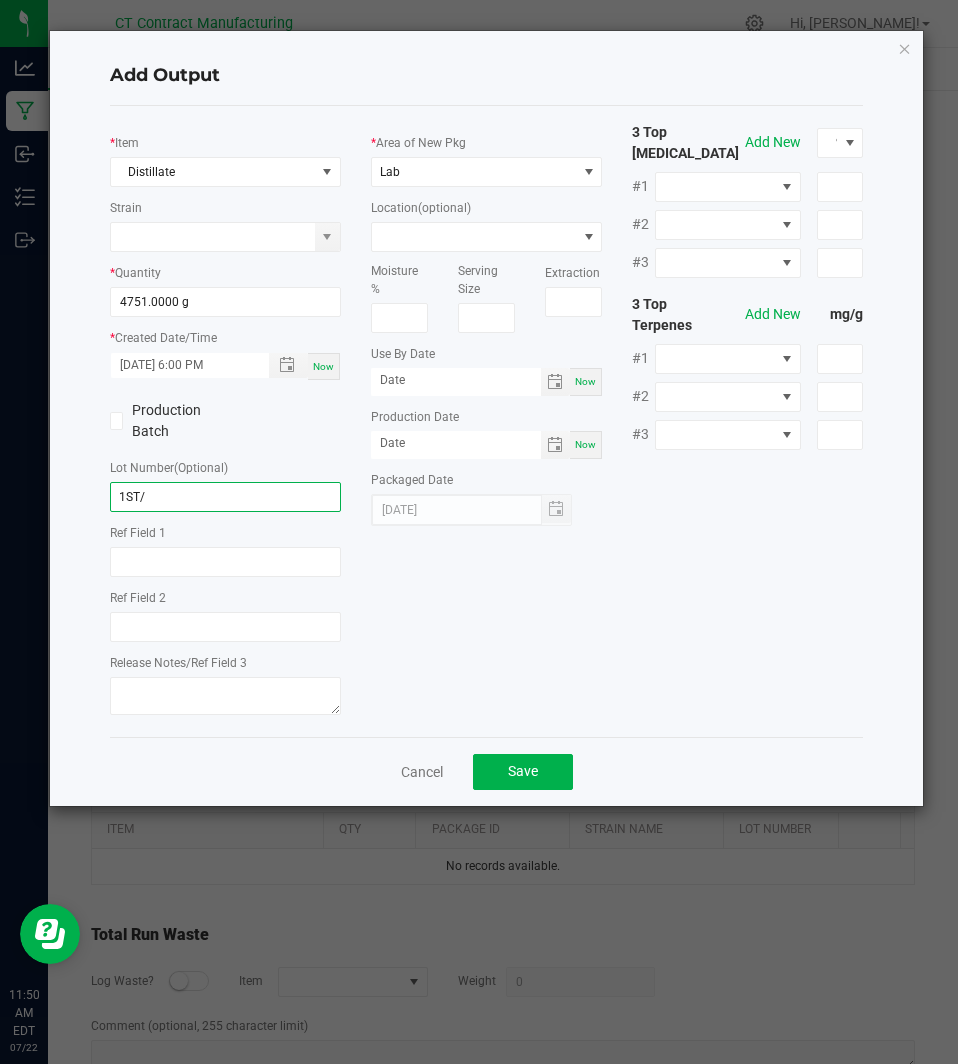 type on "1ST" 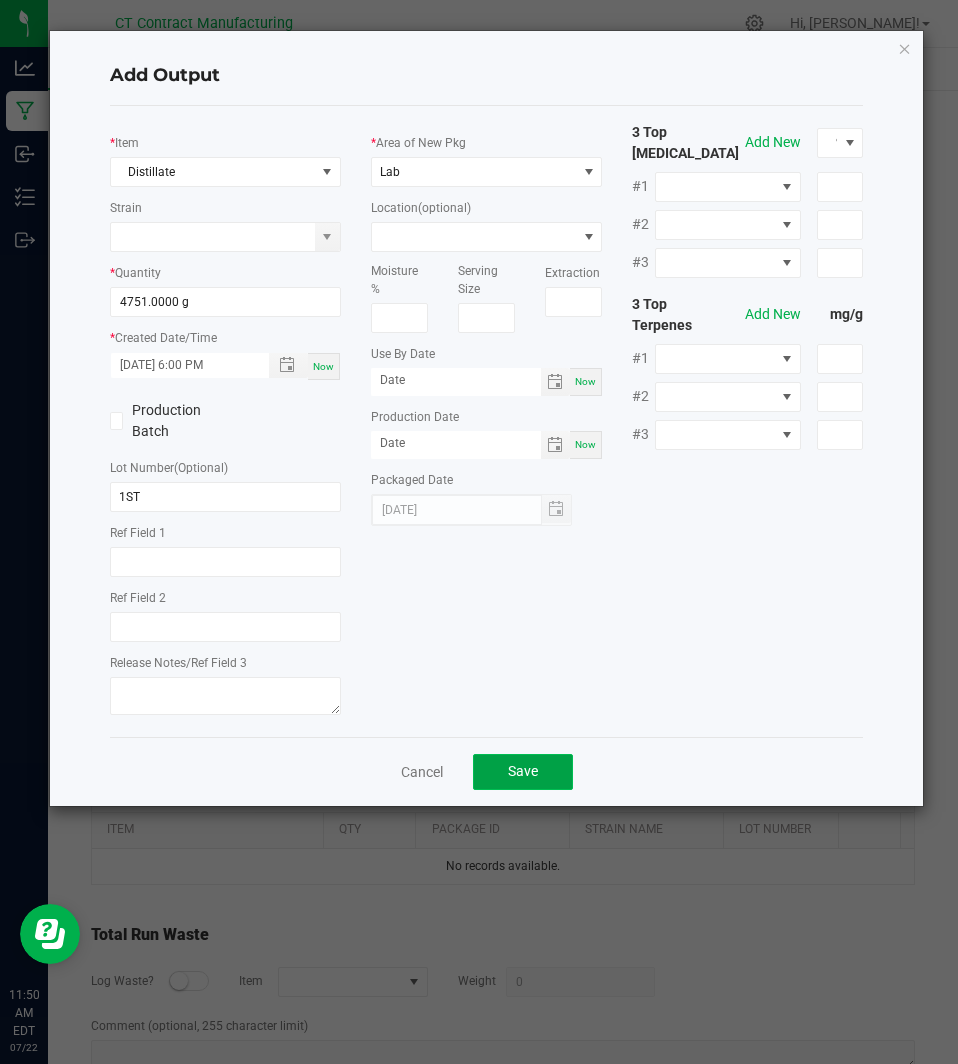 click on "Save" 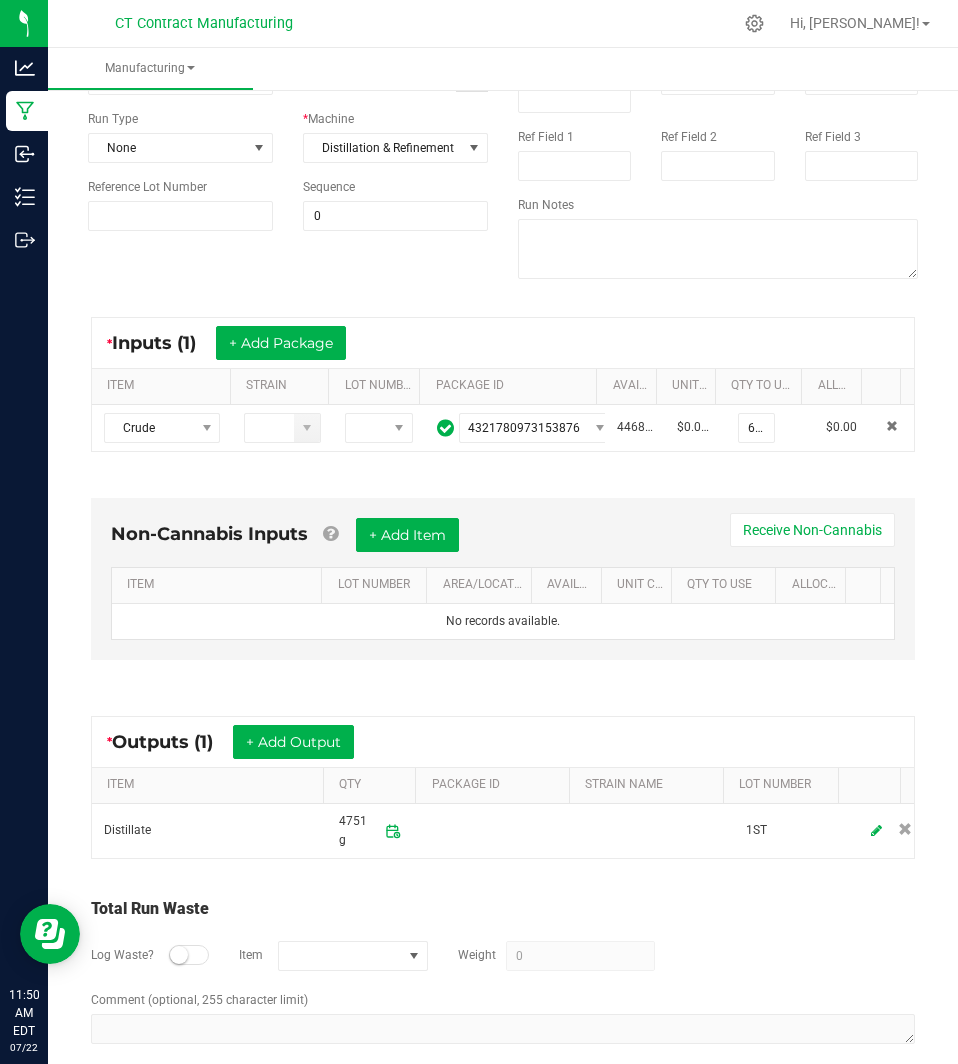 scroll, scrollTop: 201, scrollLeft: 0, axis: vertical 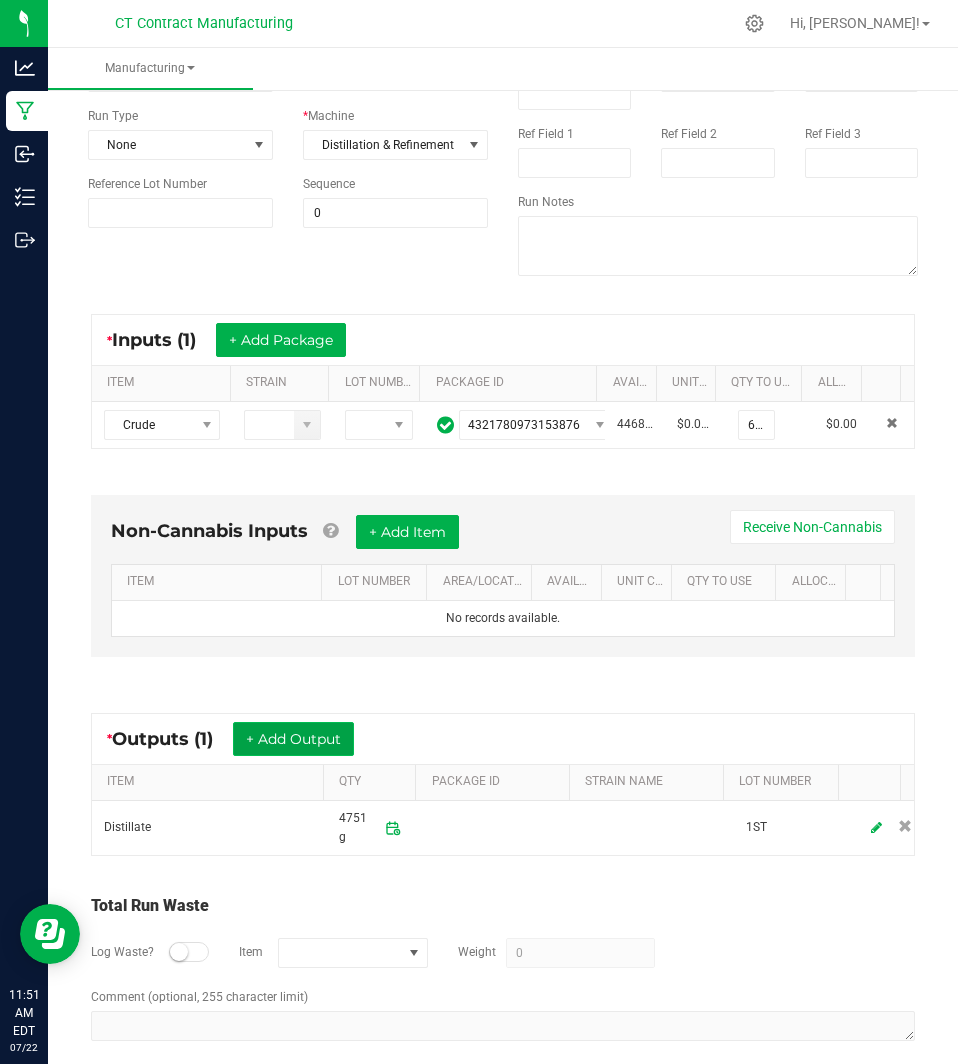 click on "+ Add Output" at bounding box center [293, 739] 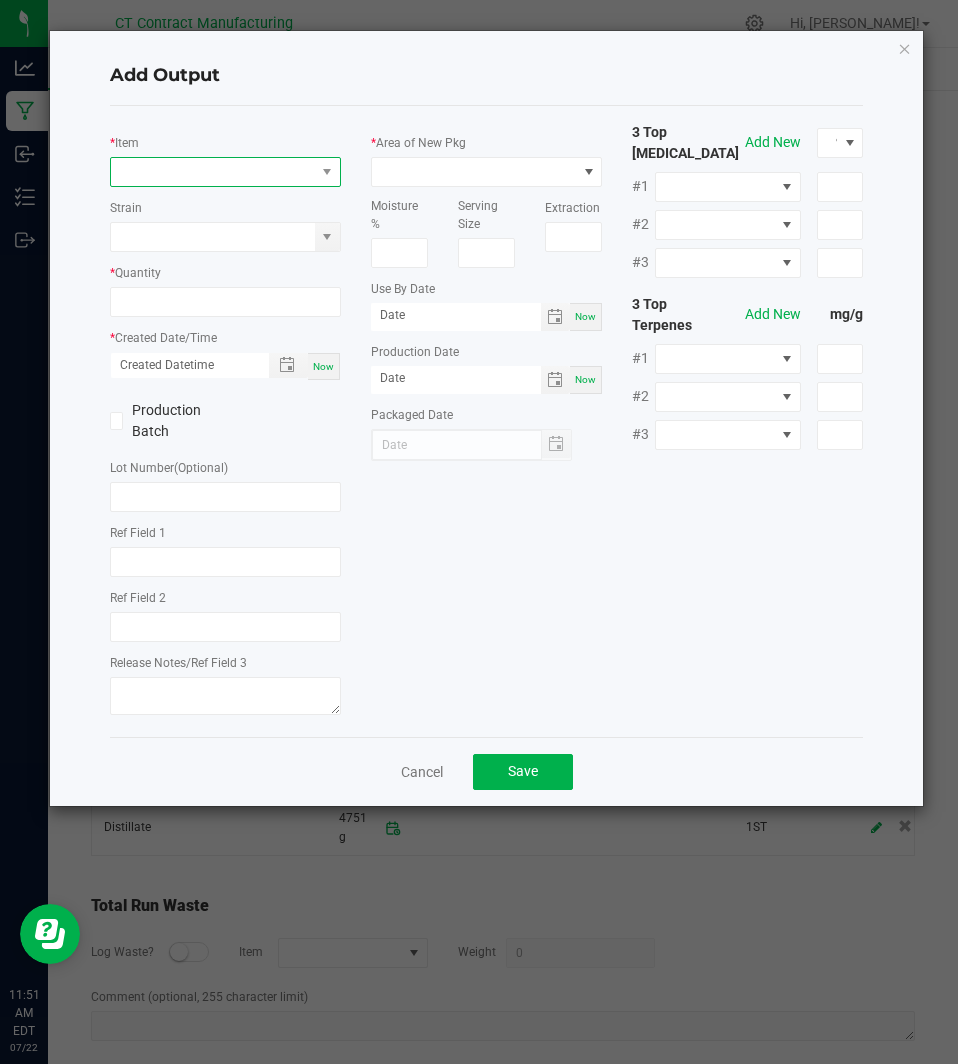 click at bounding box center (213, 172) 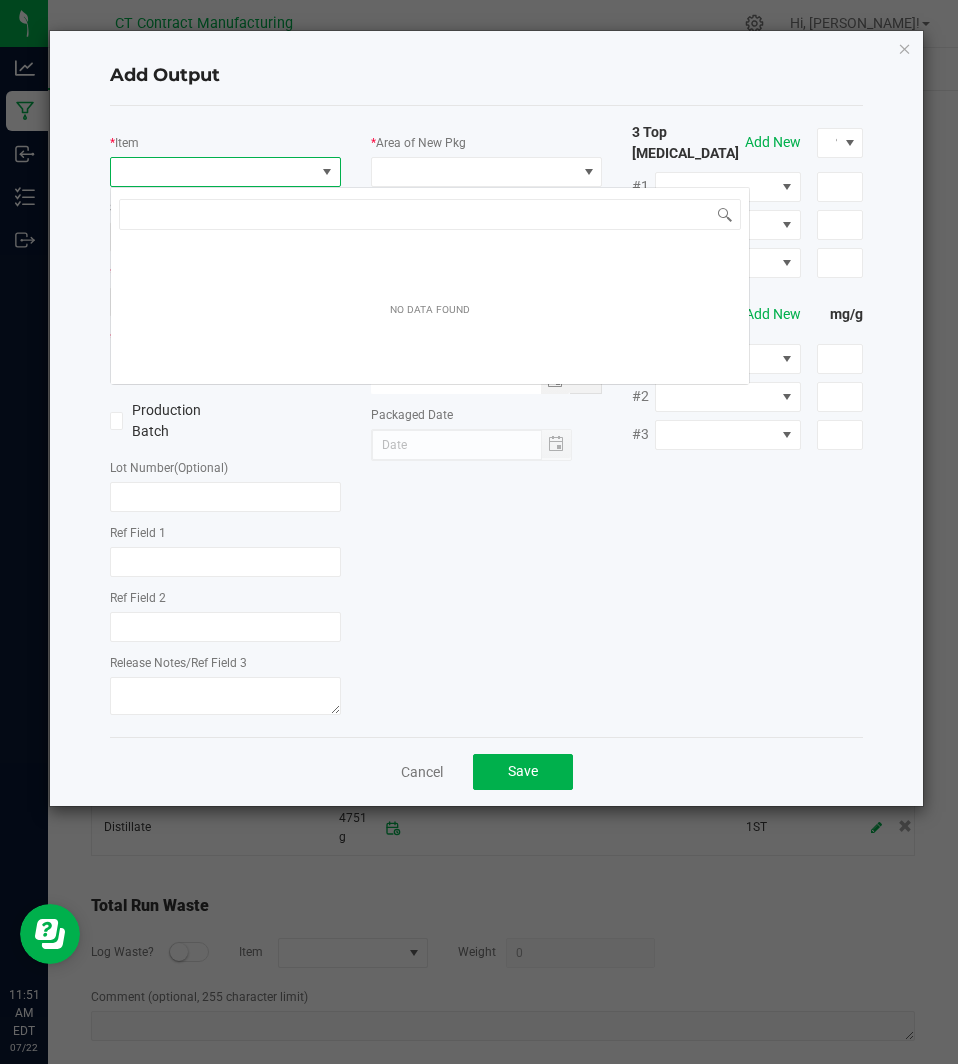 scroll, scrollTop: 99970, scrollLeft: 99769, axis: both 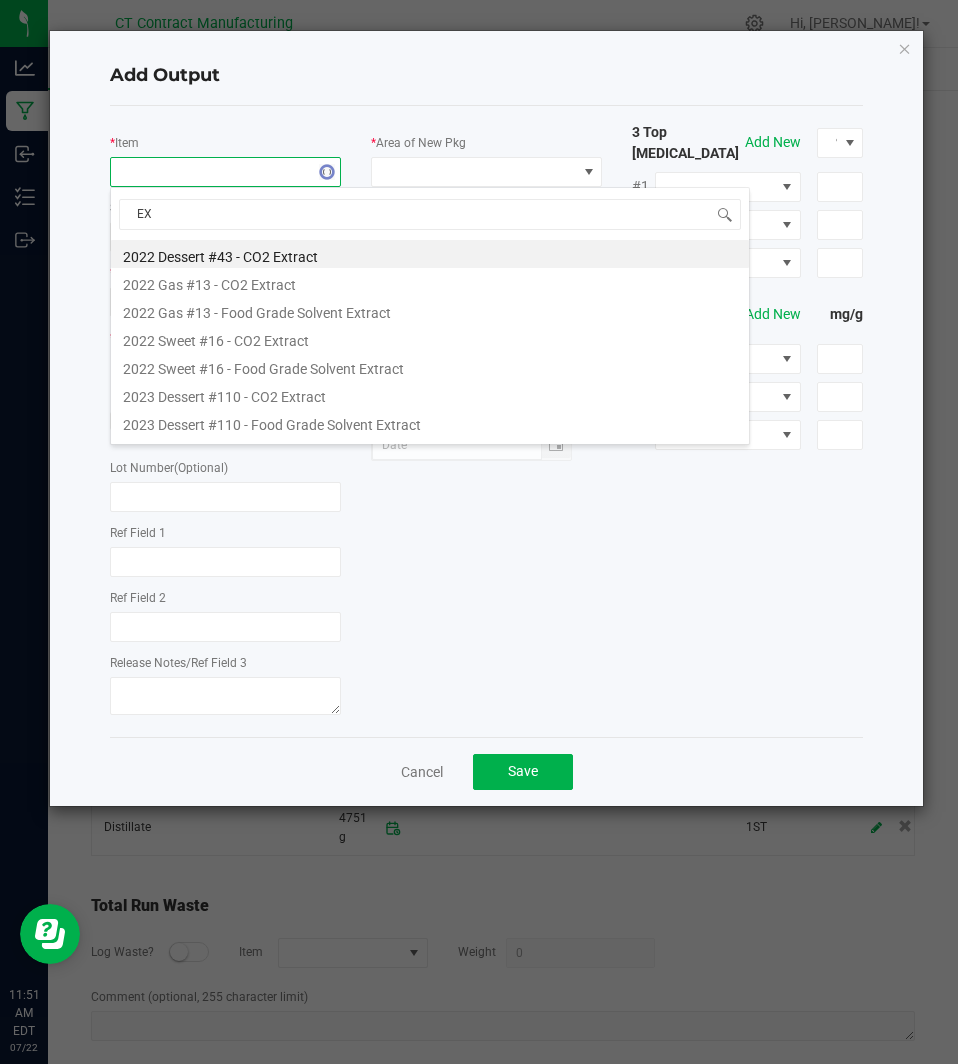 type on "E" 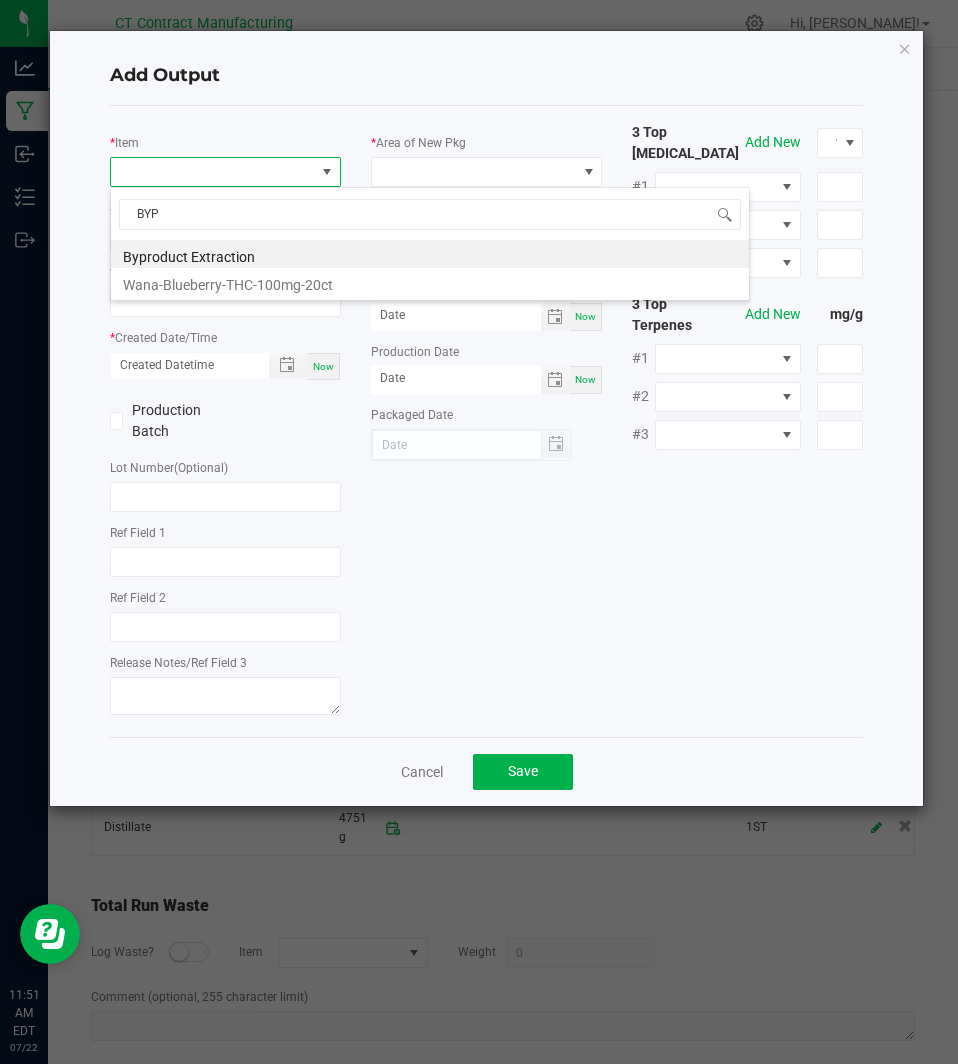 type on "BYPR" 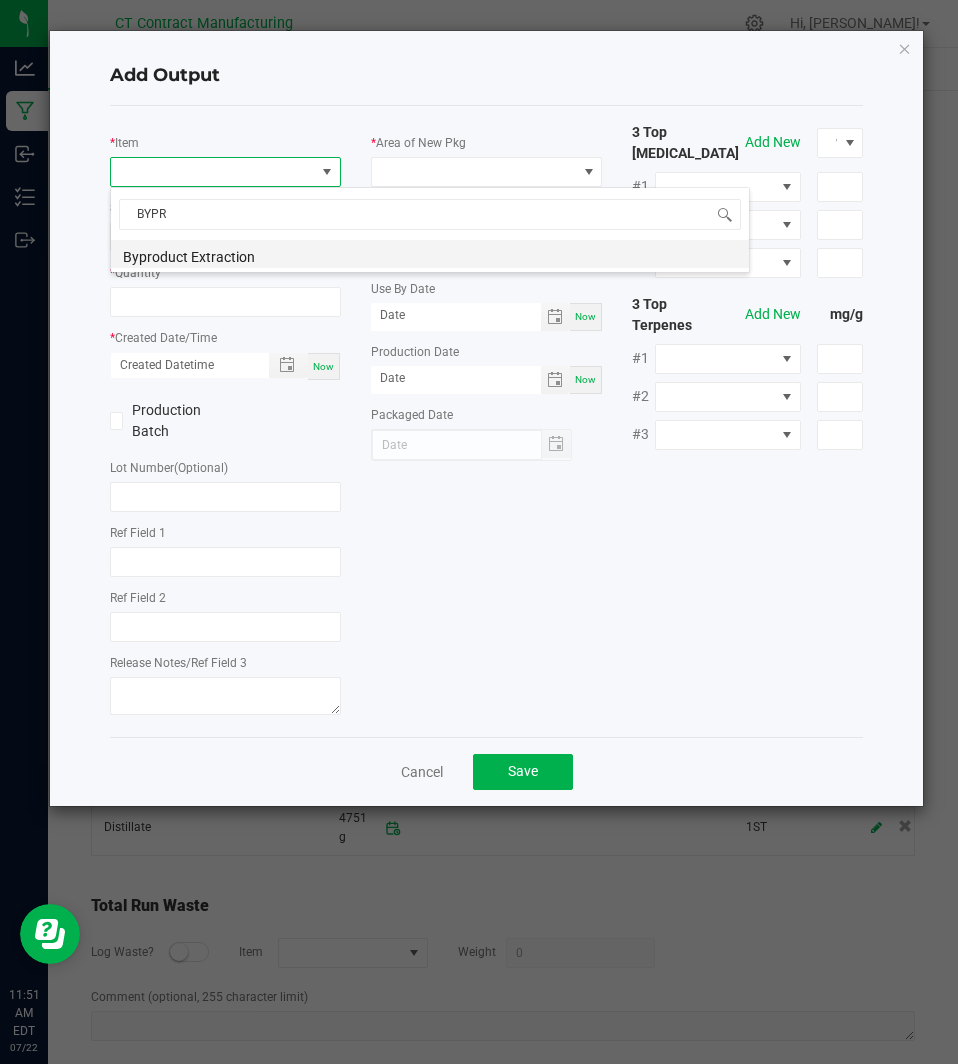 click on "Byproduct Extraction" at bounding box center (430, 254) 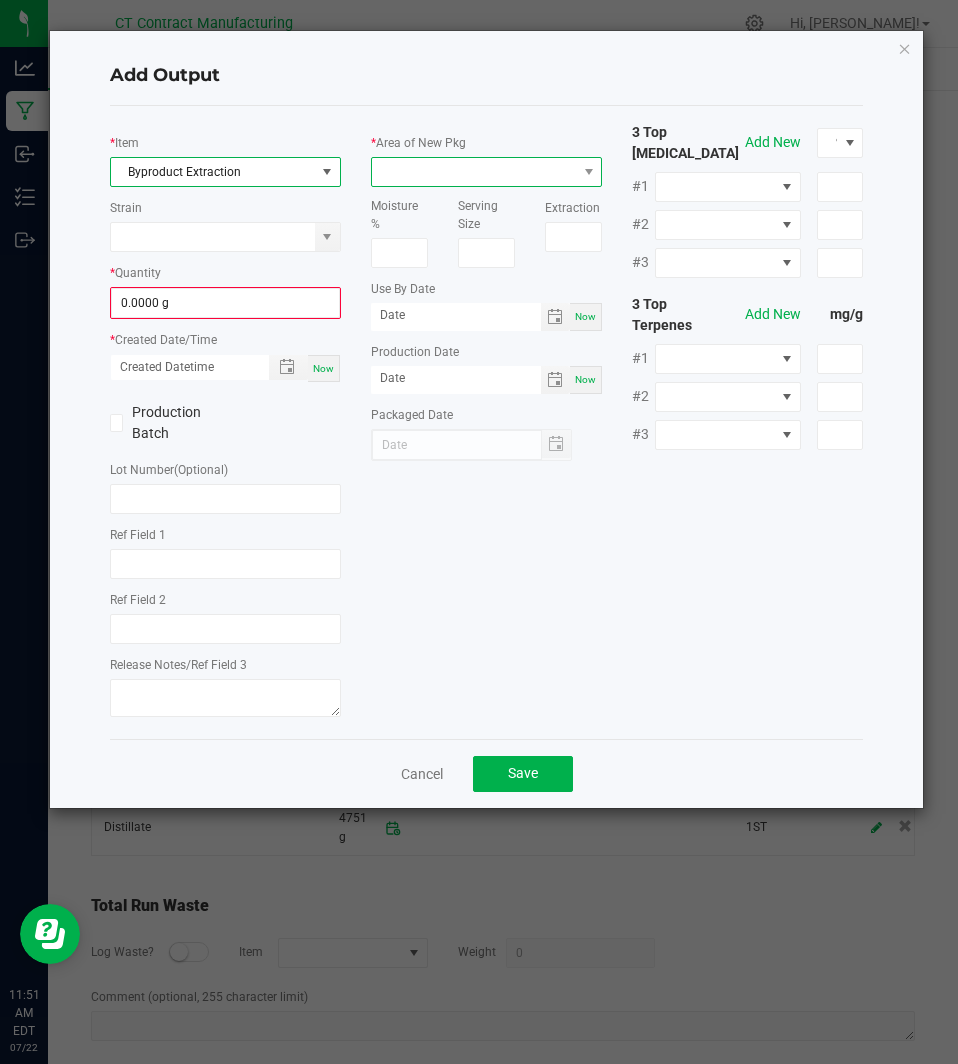 click at bounding box center [474, 172] 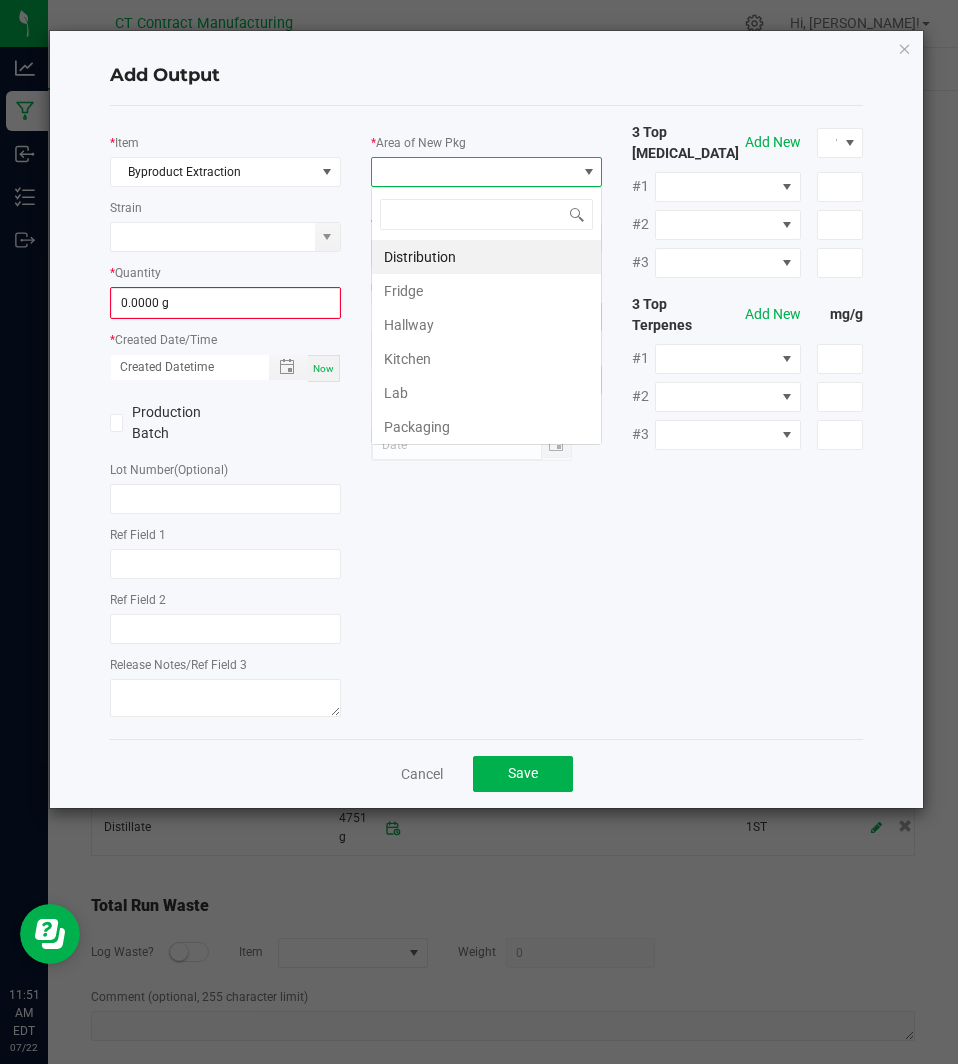 scroll, scrollTop: 99970, scrollLeft: 99769, axis: both 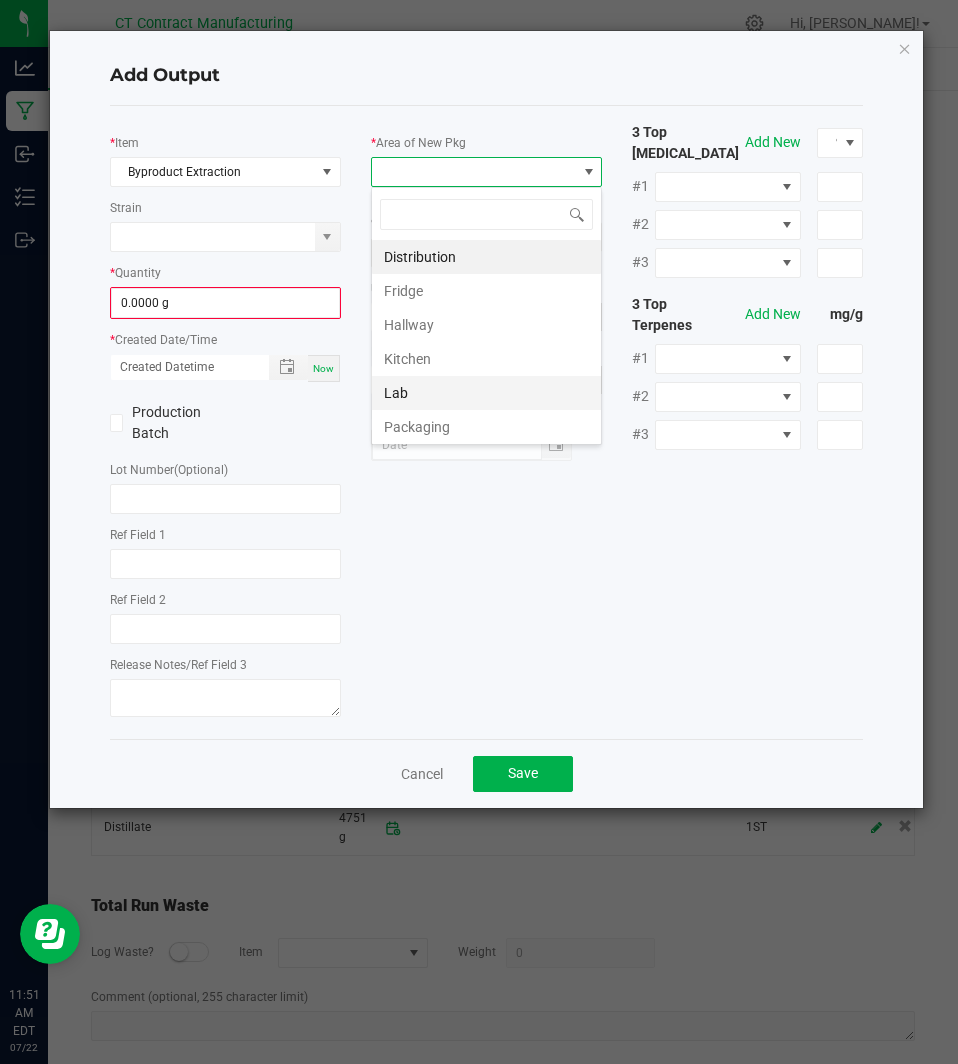 click on "Lab" at bounding box center (486, 393) 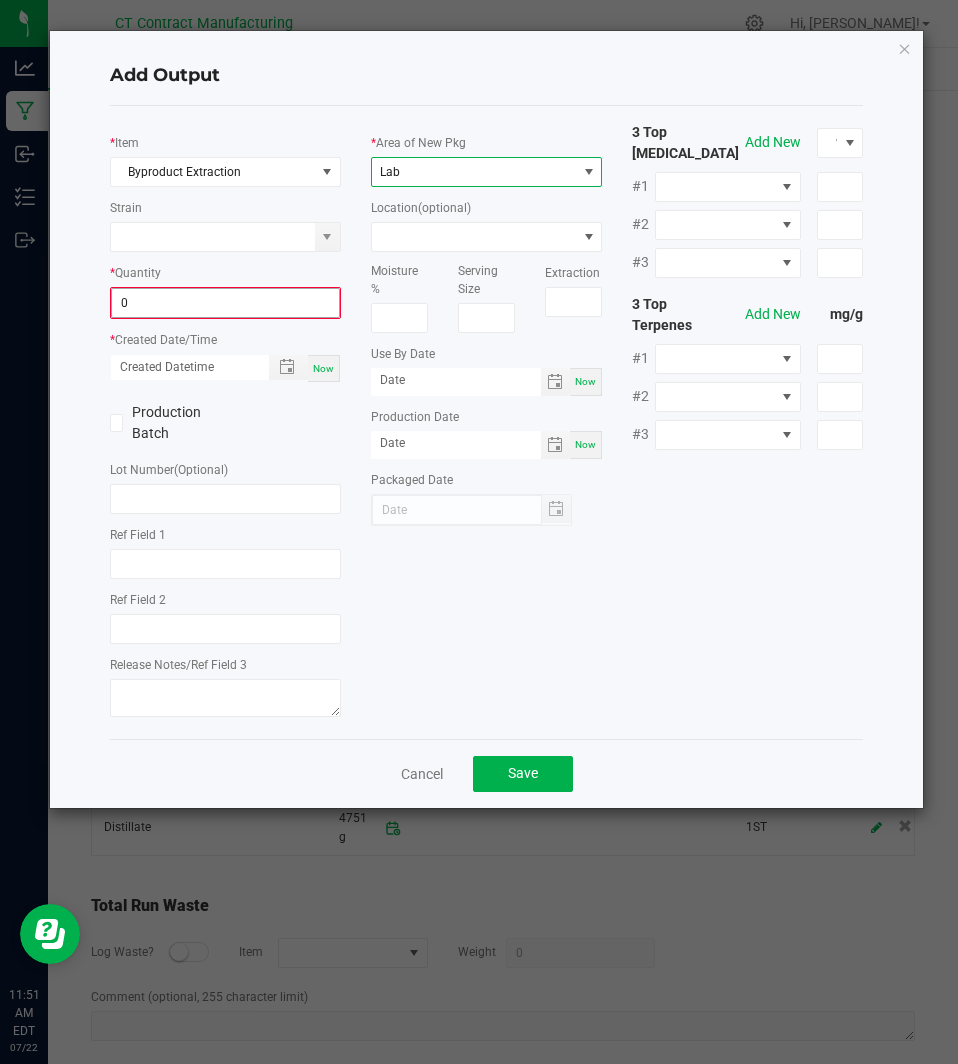 click on "0" at bounding box center (225, 303) 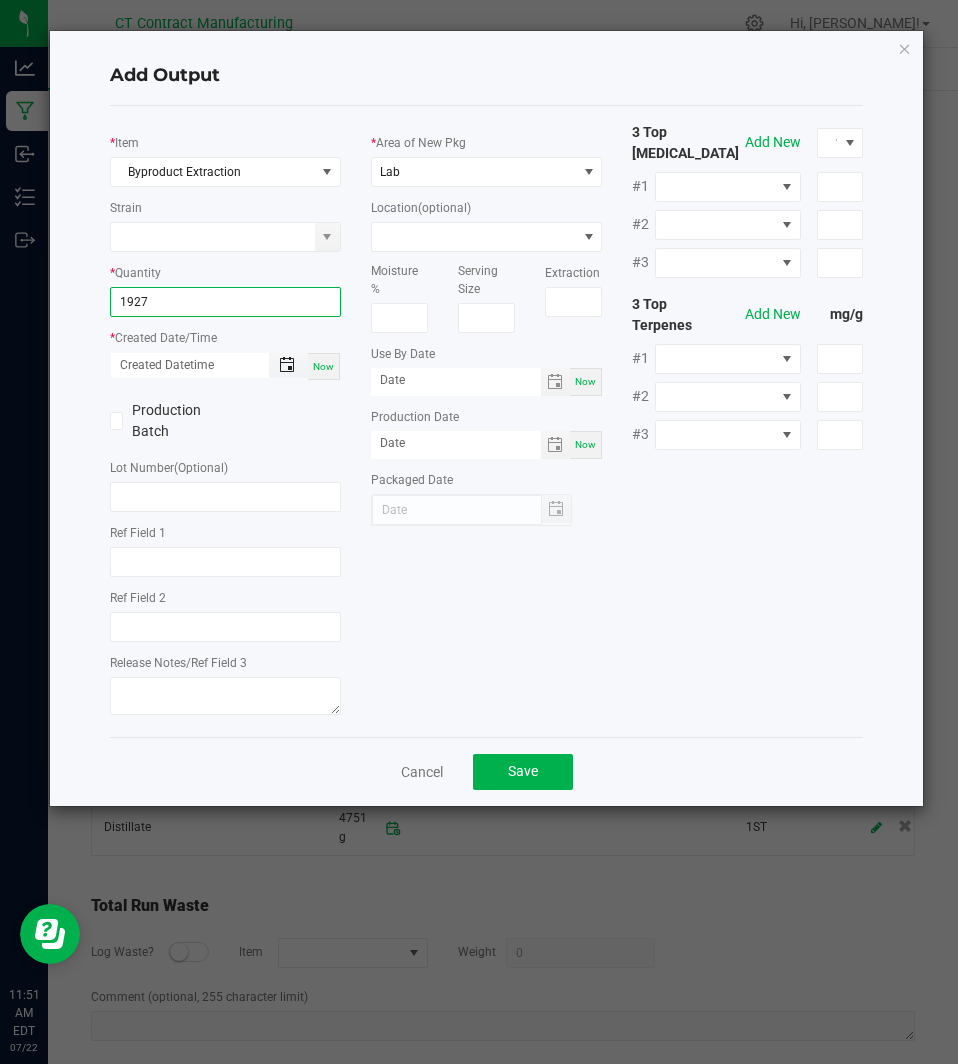 click at bounding box center (287, 365) 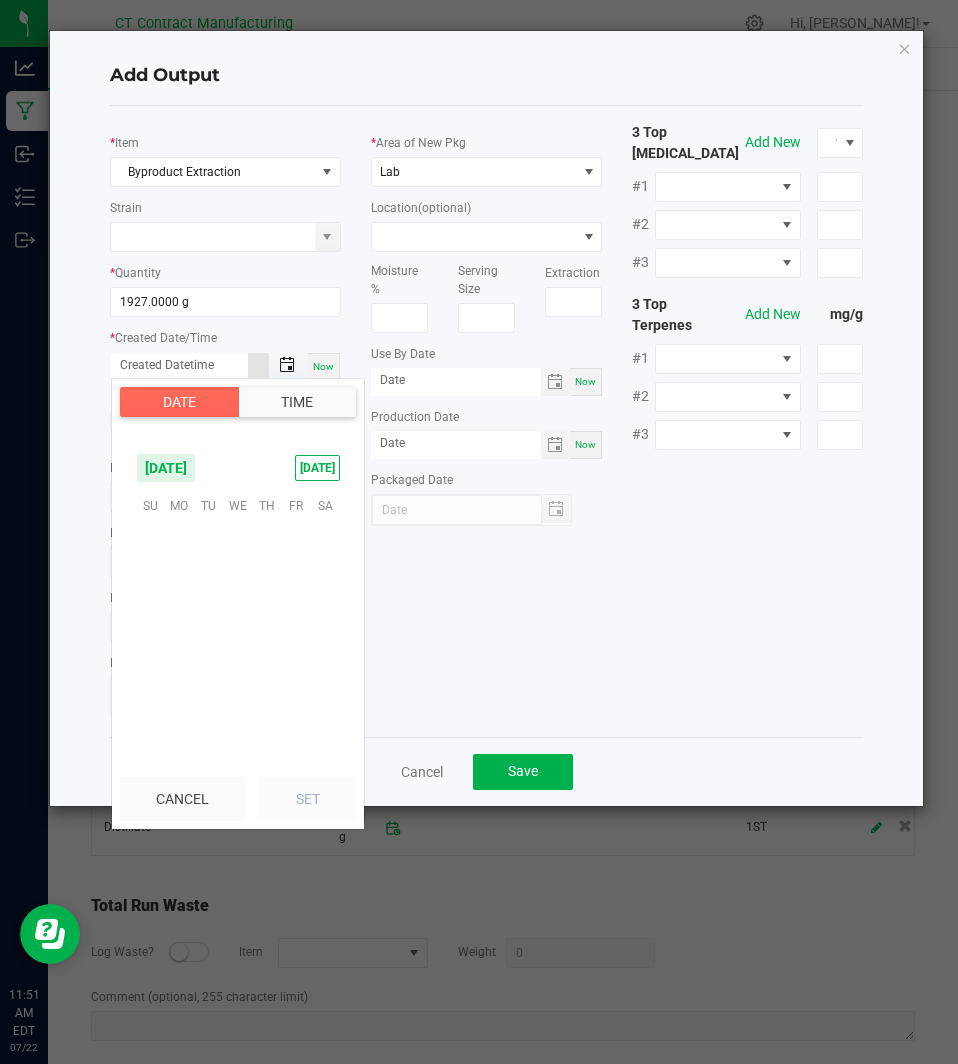 scroll, scrollTop: 323883, scrollLeft: 0, axis: vertical 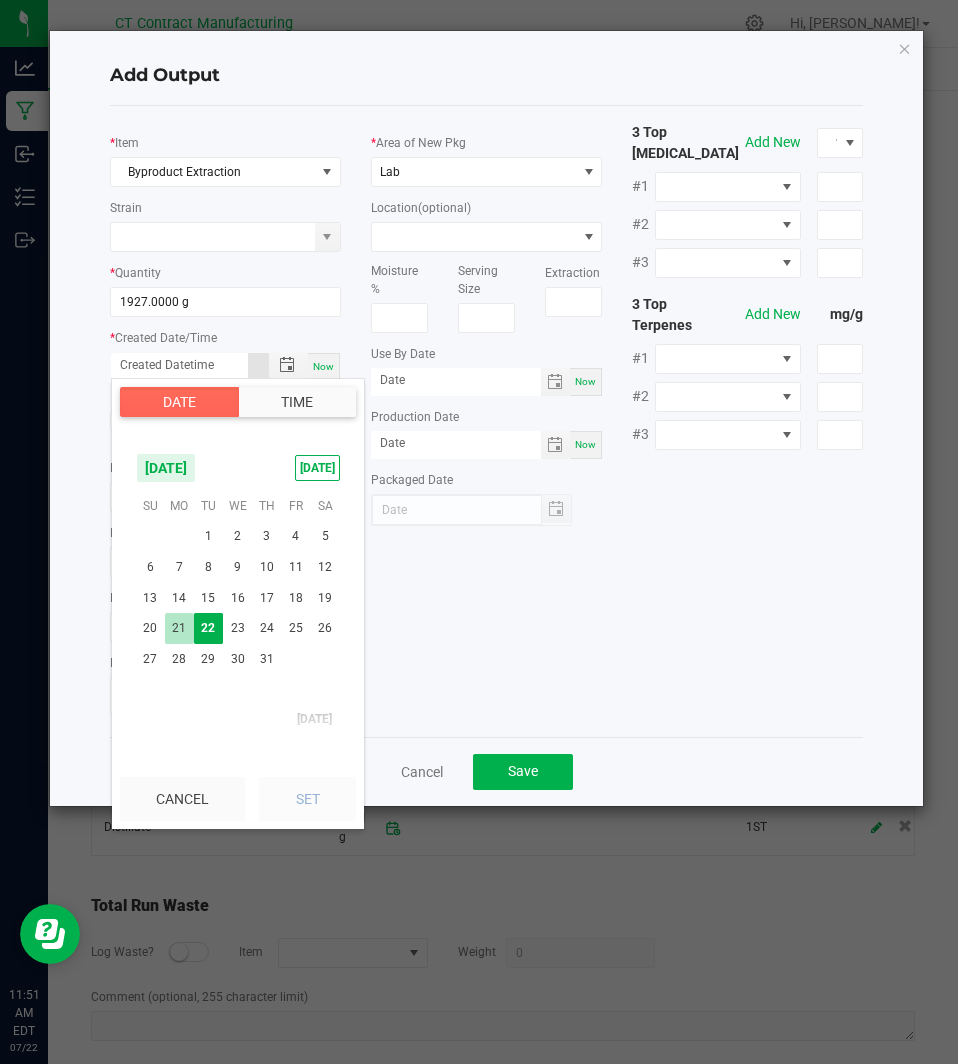 click on "21" at bounding box center [179, 628] 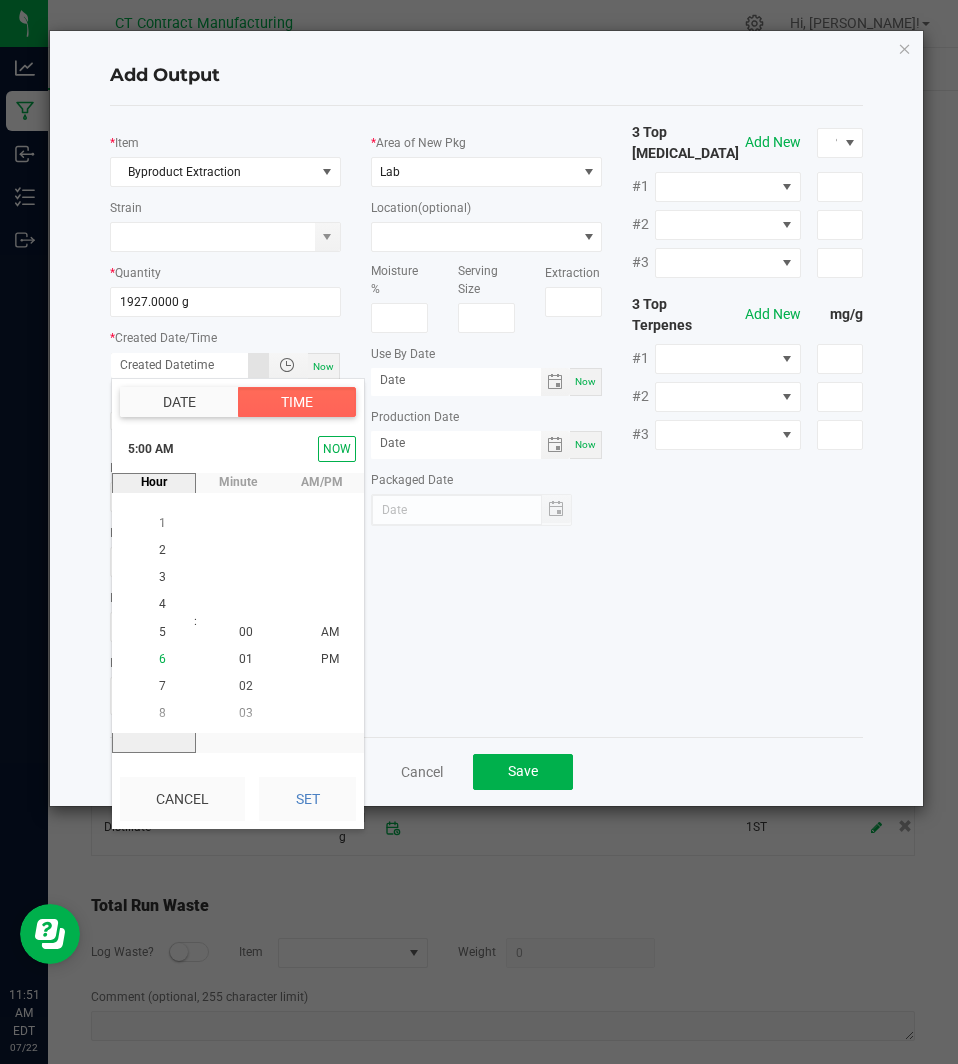 click on "6" 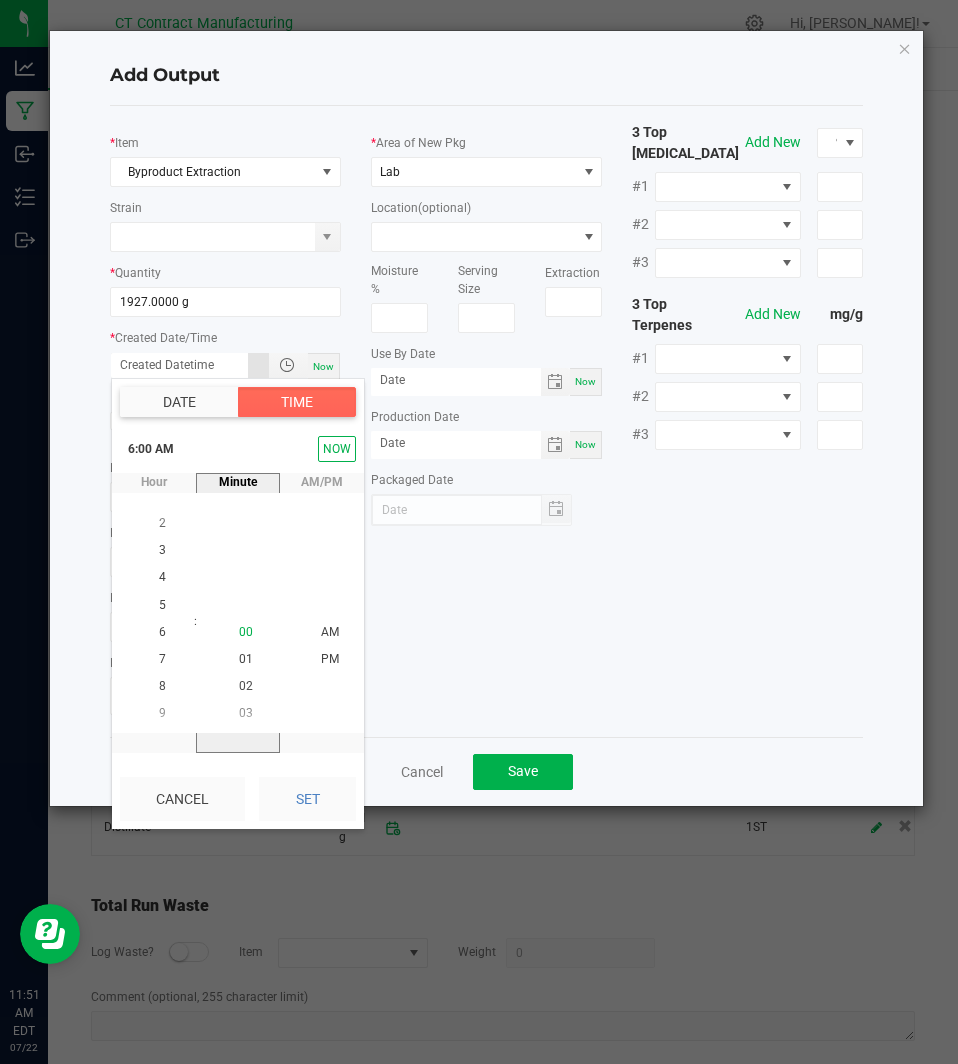 click on "00" 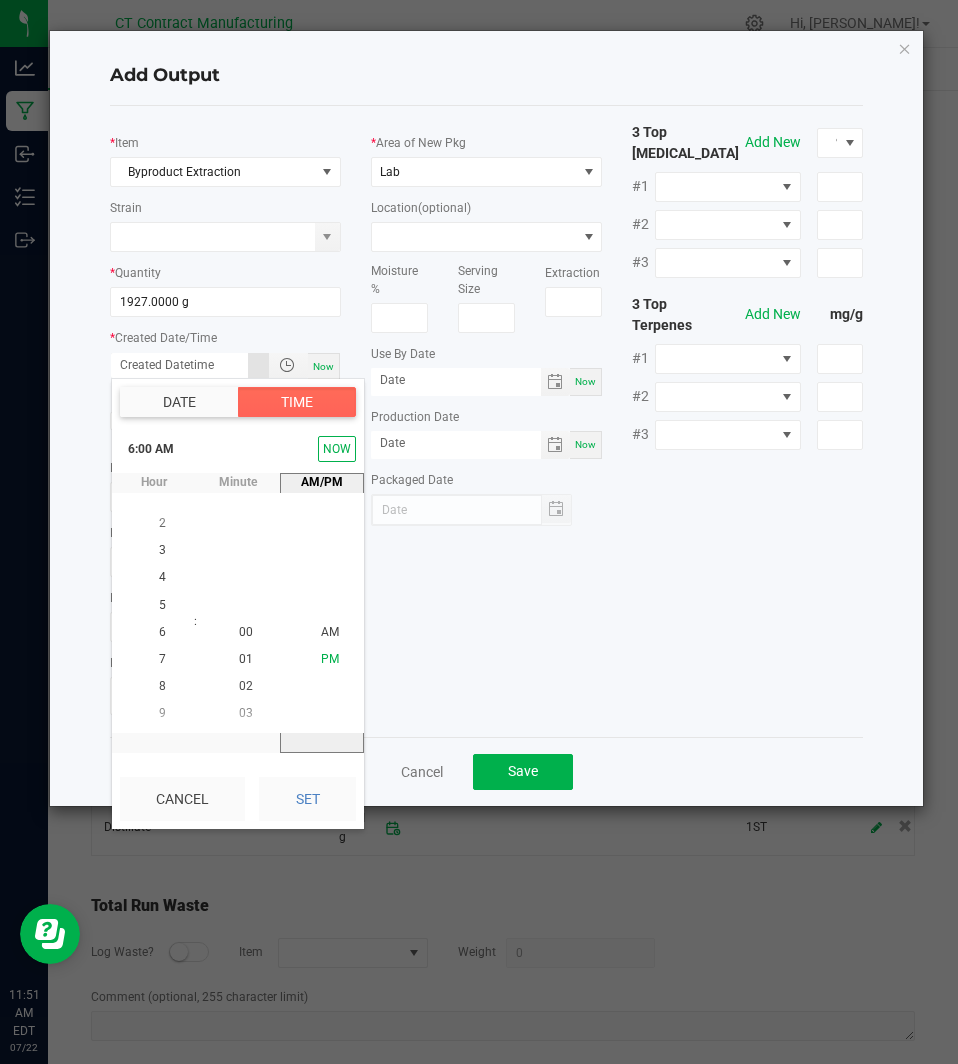 click on "PM" 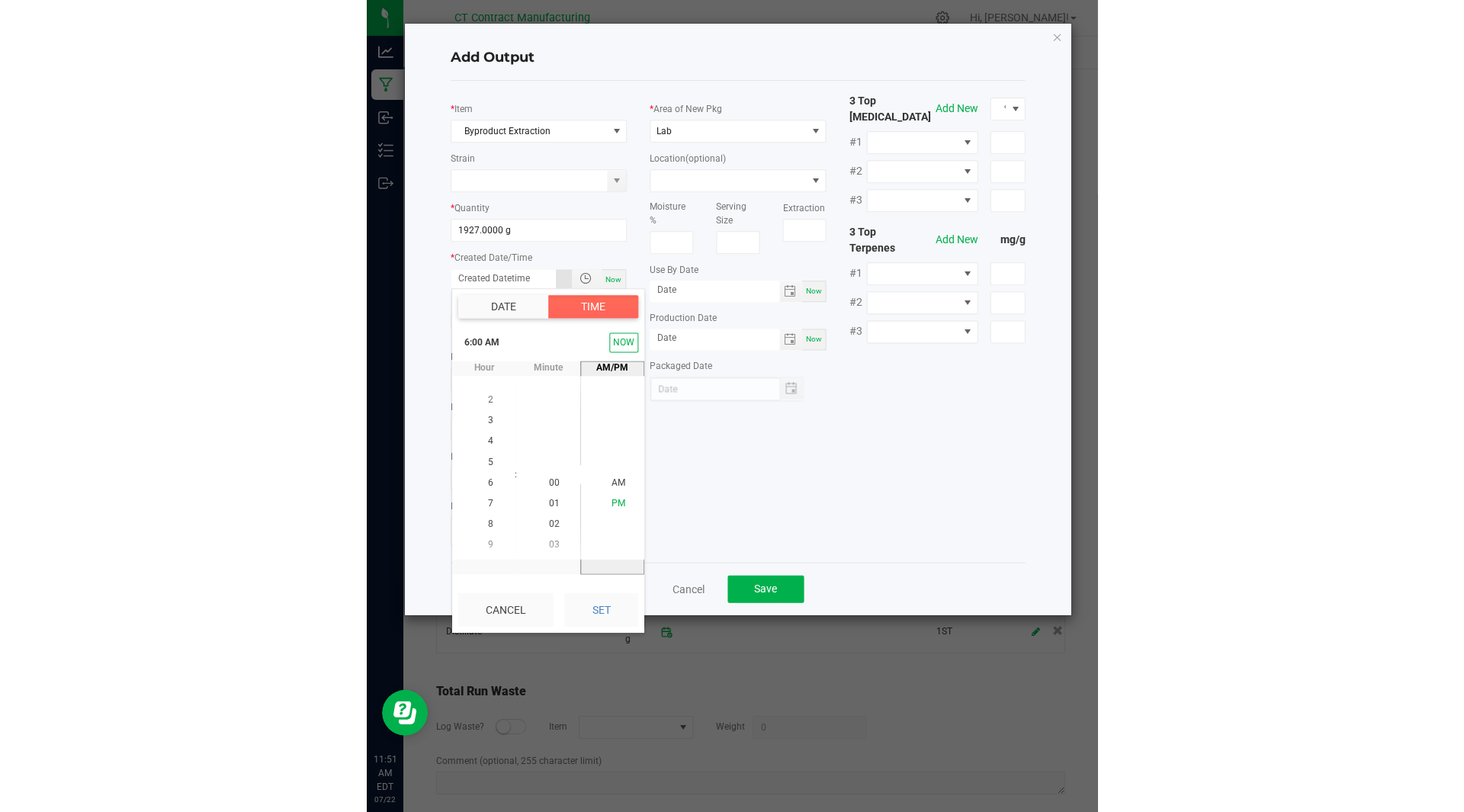 scroll, scrollTop: 21, scrollLeft: 0, axis: vertical 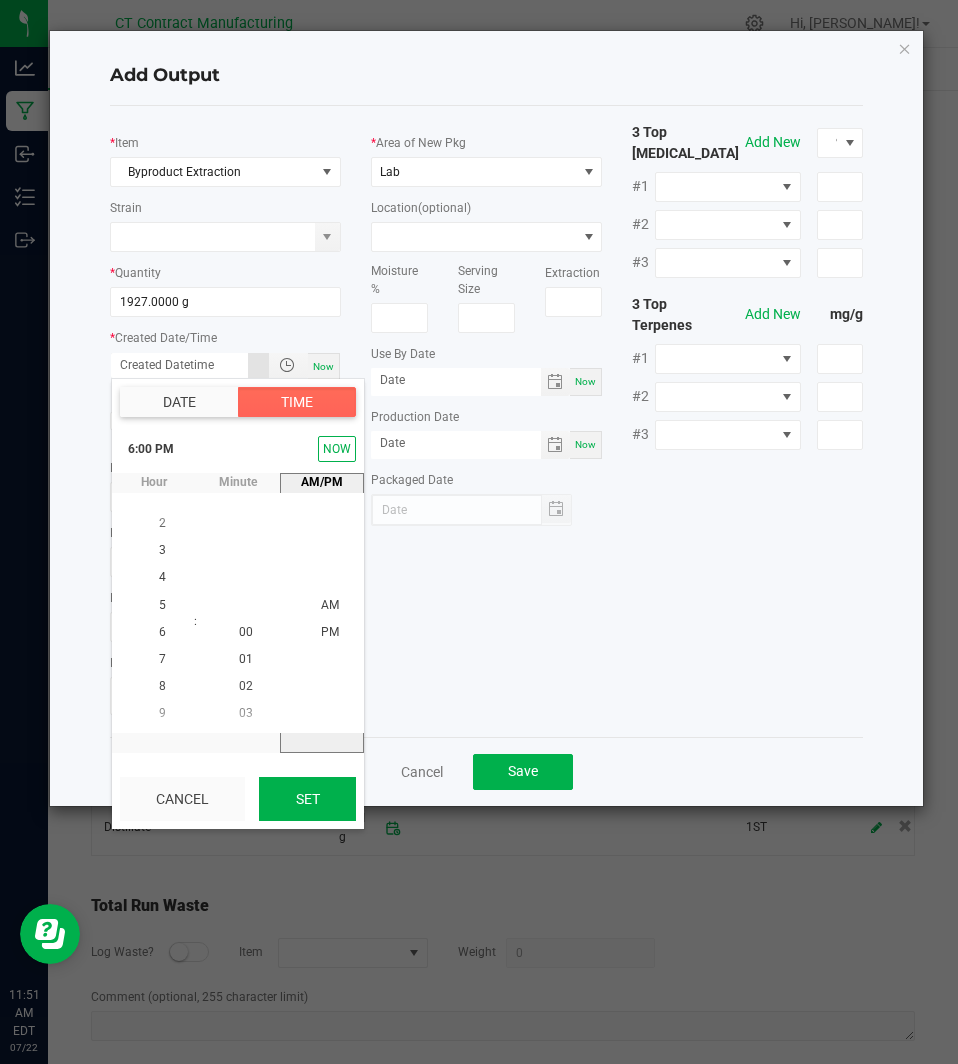 click on "Set" 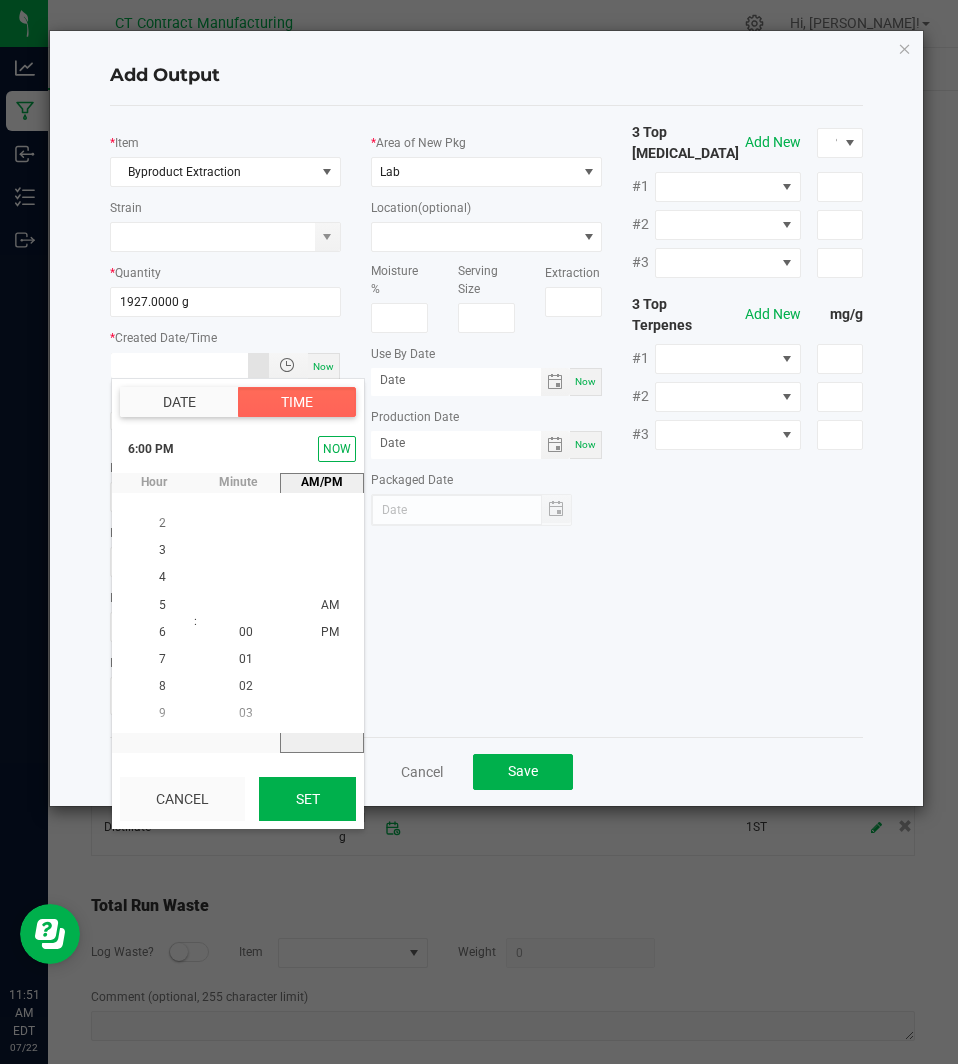 type on "07/21/2025 6:00 PM" 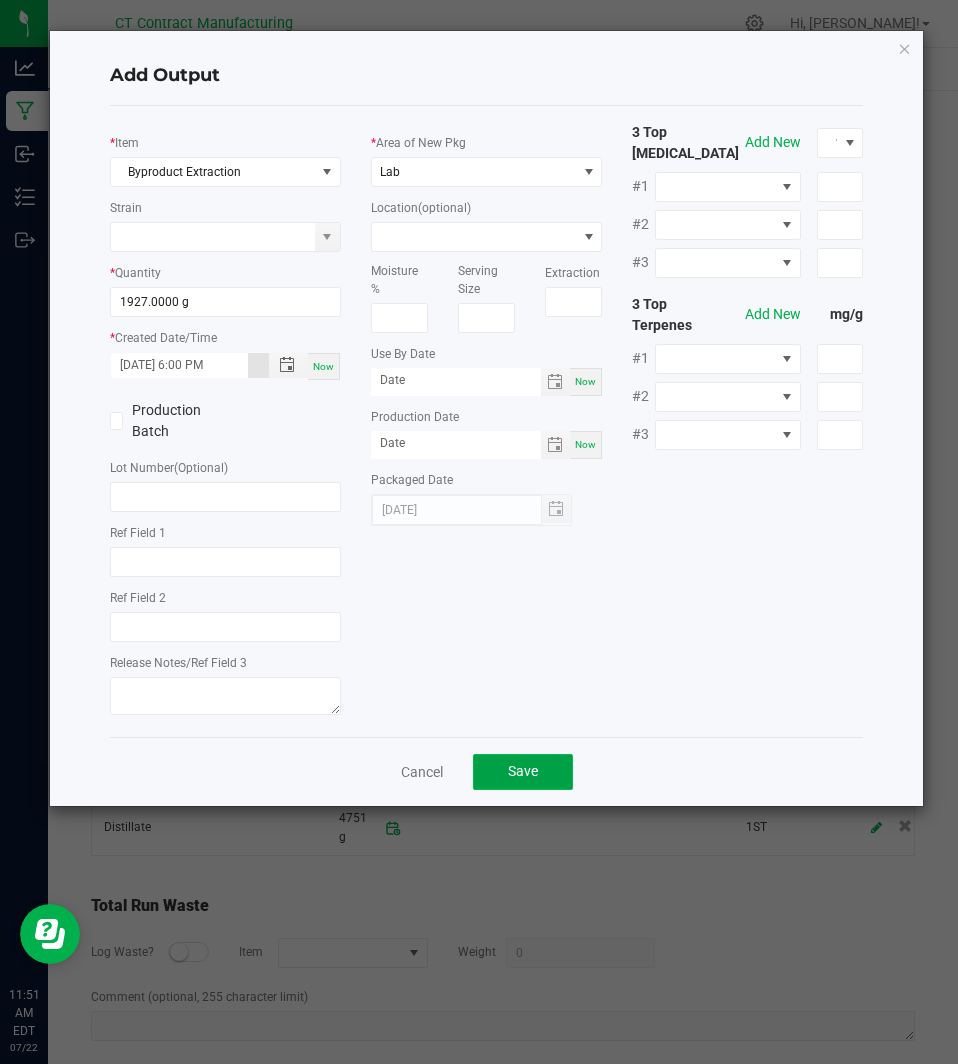 click on "Save" 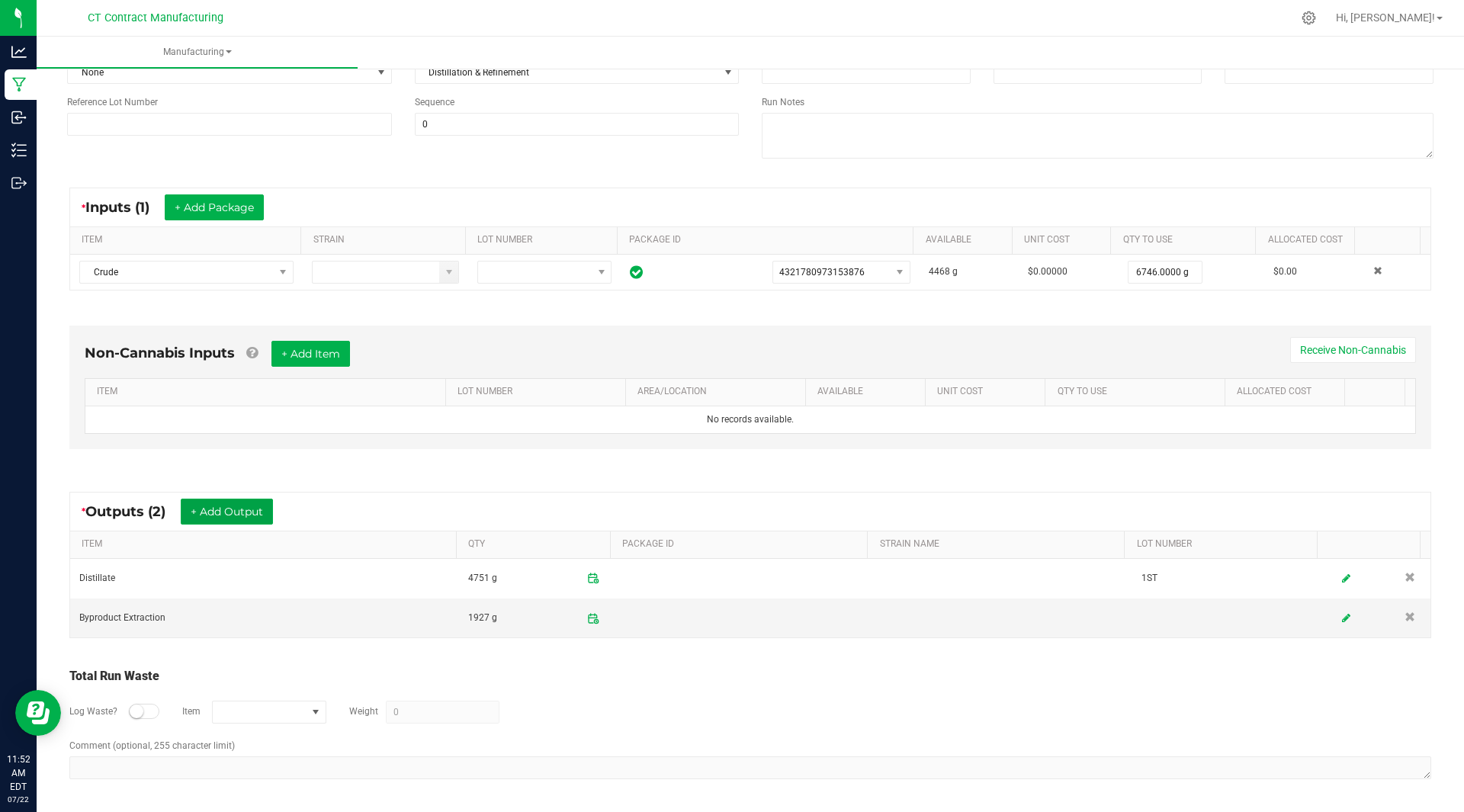 scroll, scrollTop: 0, scrollLeft: 0, axis: both 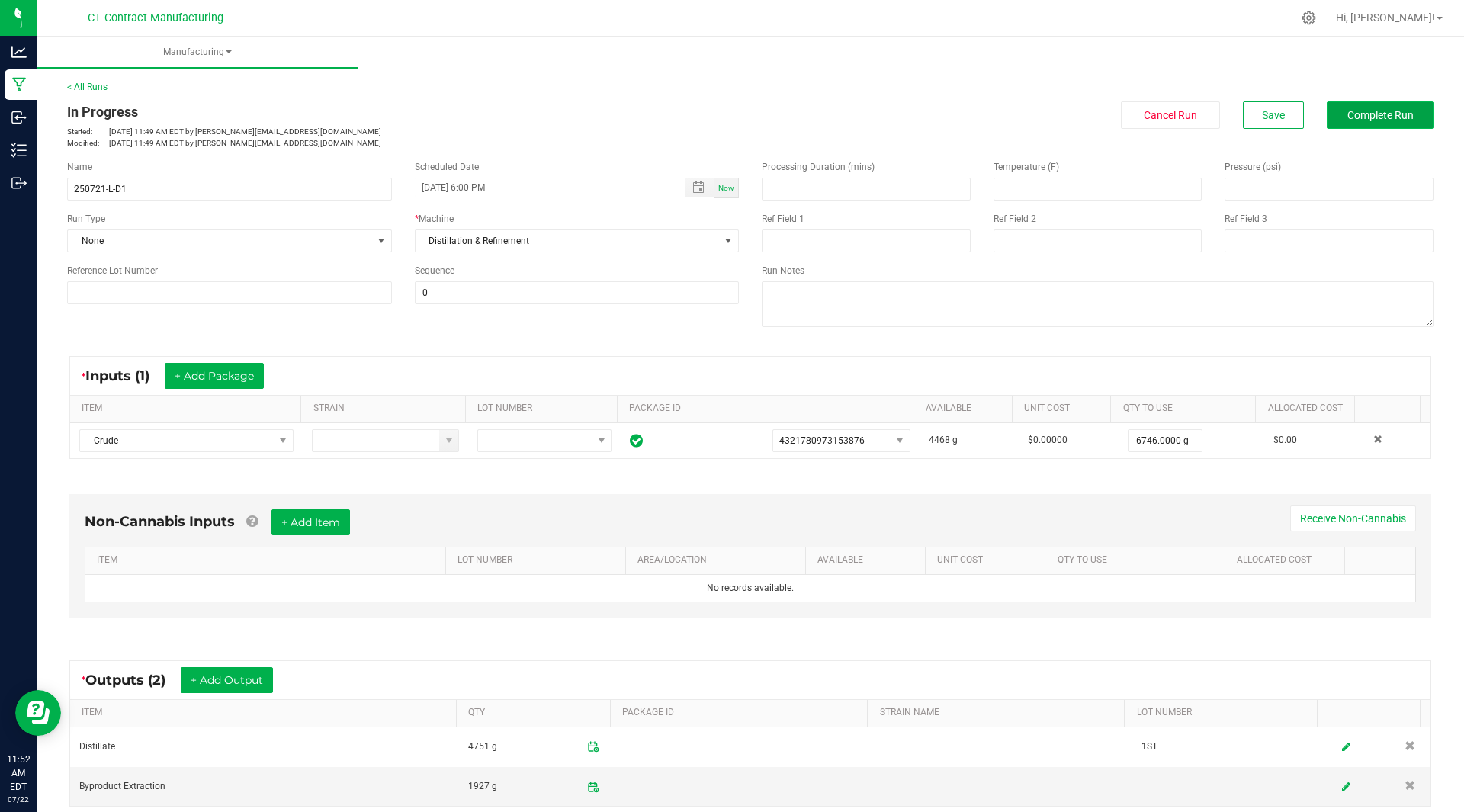 click on "Complete Run" at bounding box center (1380, 115) 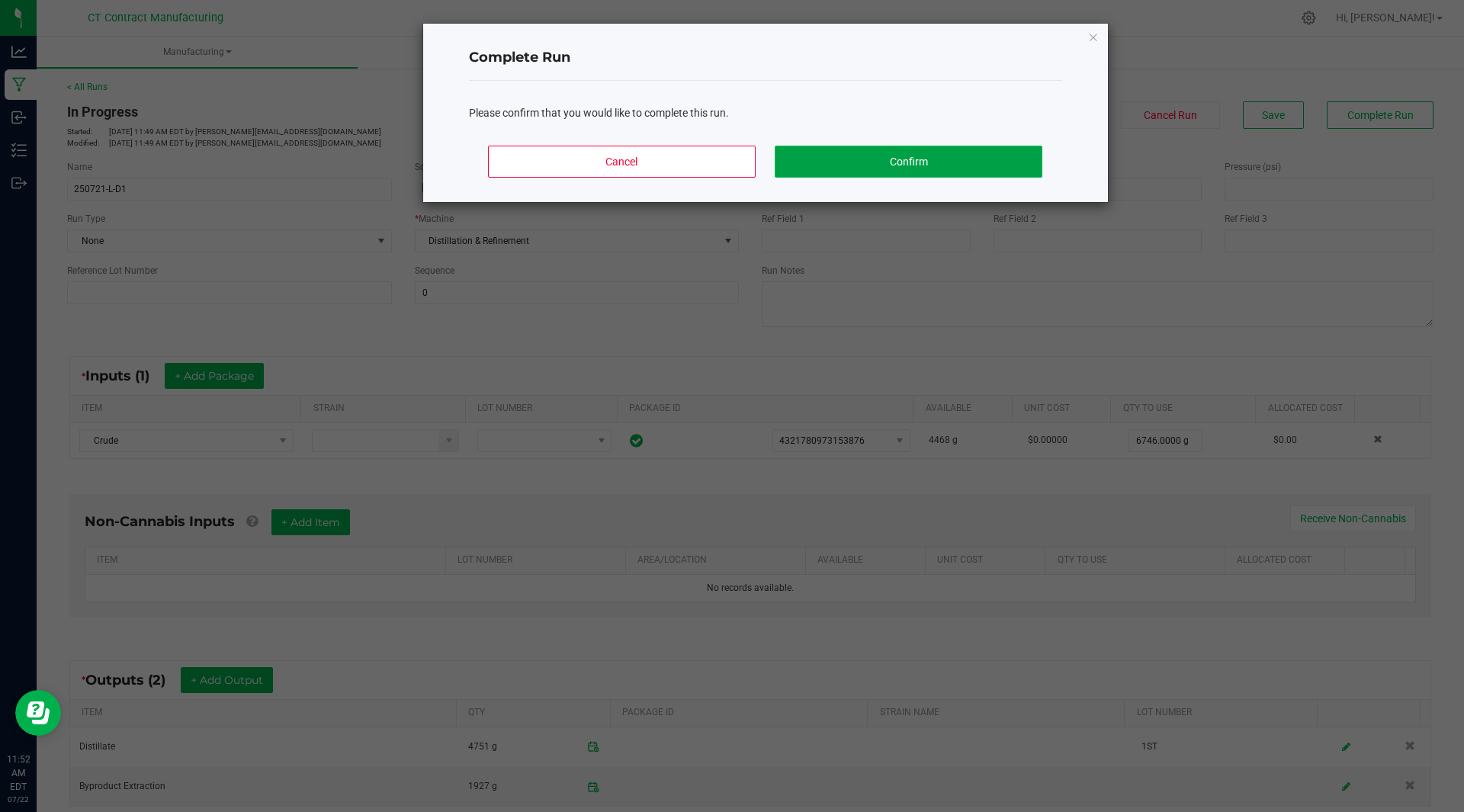 click on "Confirm" 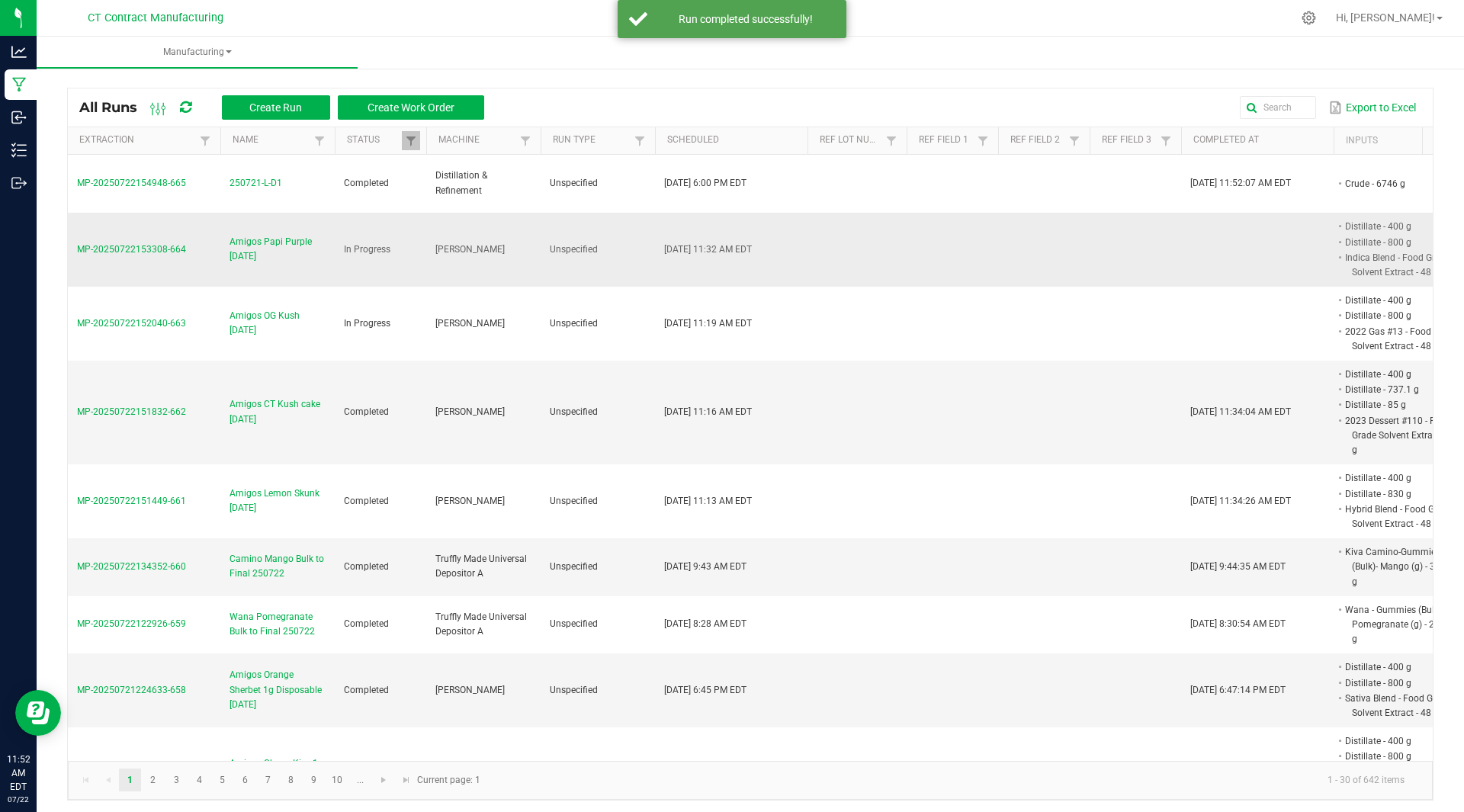 scroll, scrollTop: 0, scrollLeft: 367, axis: horizontal 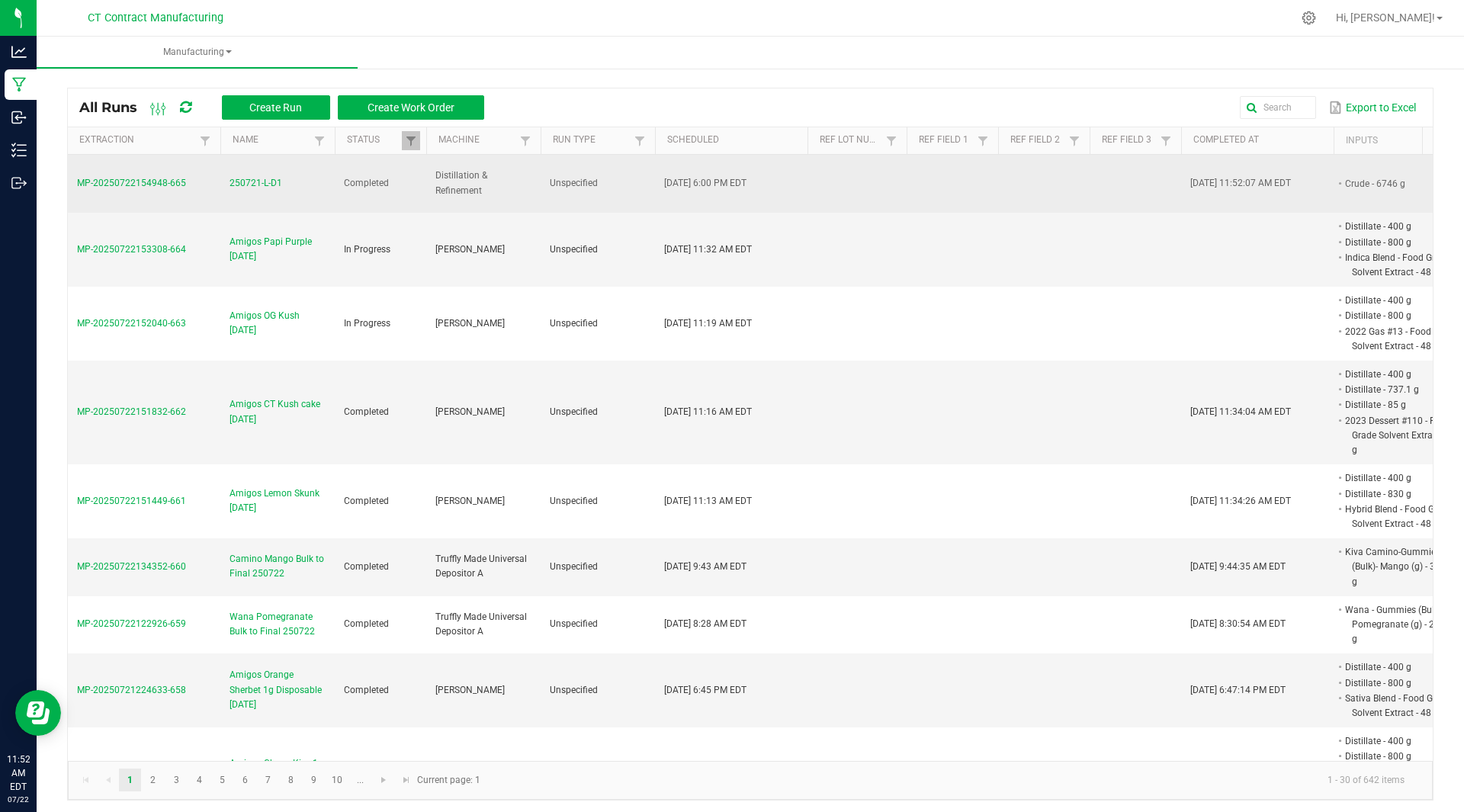 click on "MP-20250722154948-665" at bounding box center (131, 183) 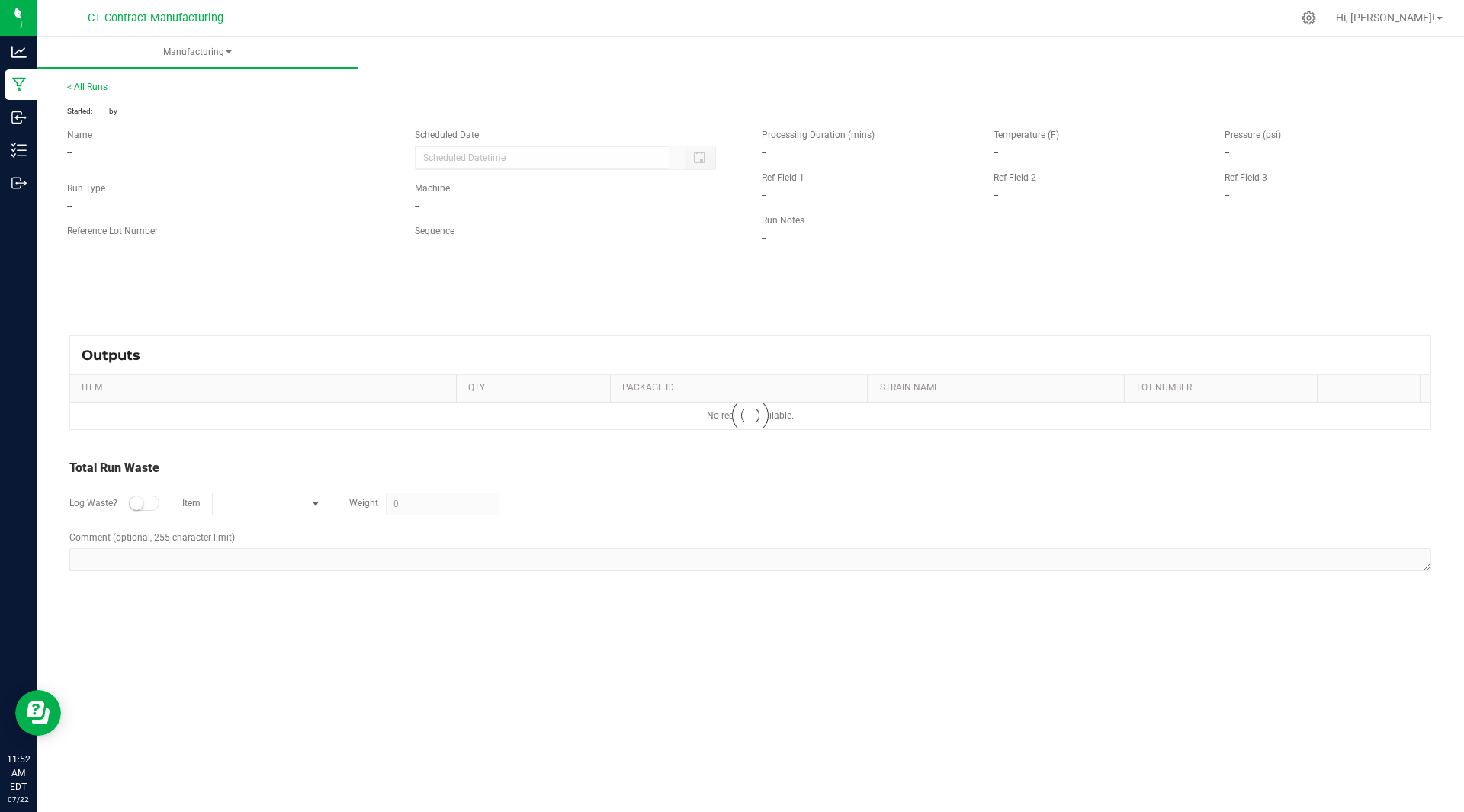 type on "07/21/2025 6:00 PM" 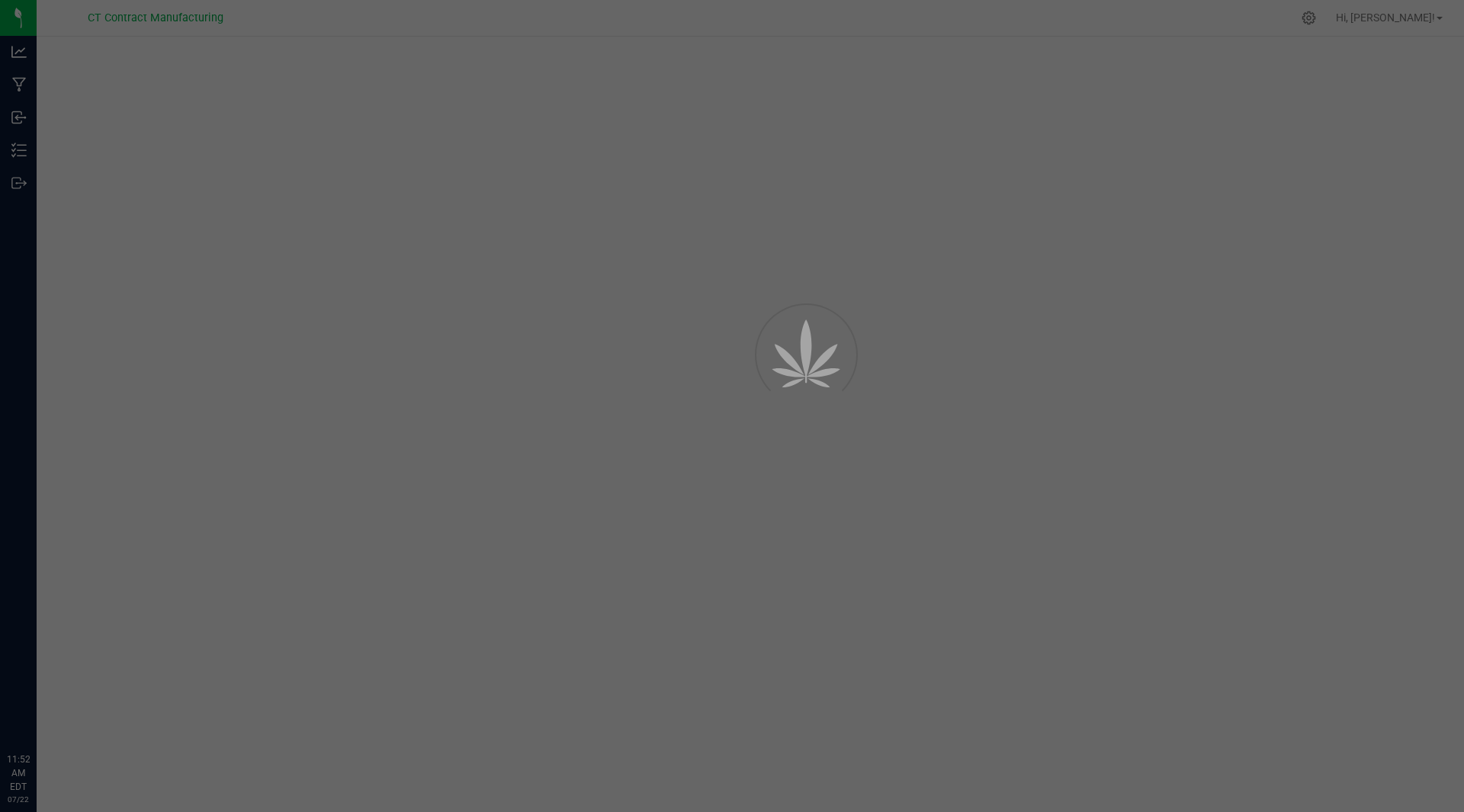 scroll, scrollTop: 0, scrollLeft: 0, axis: both 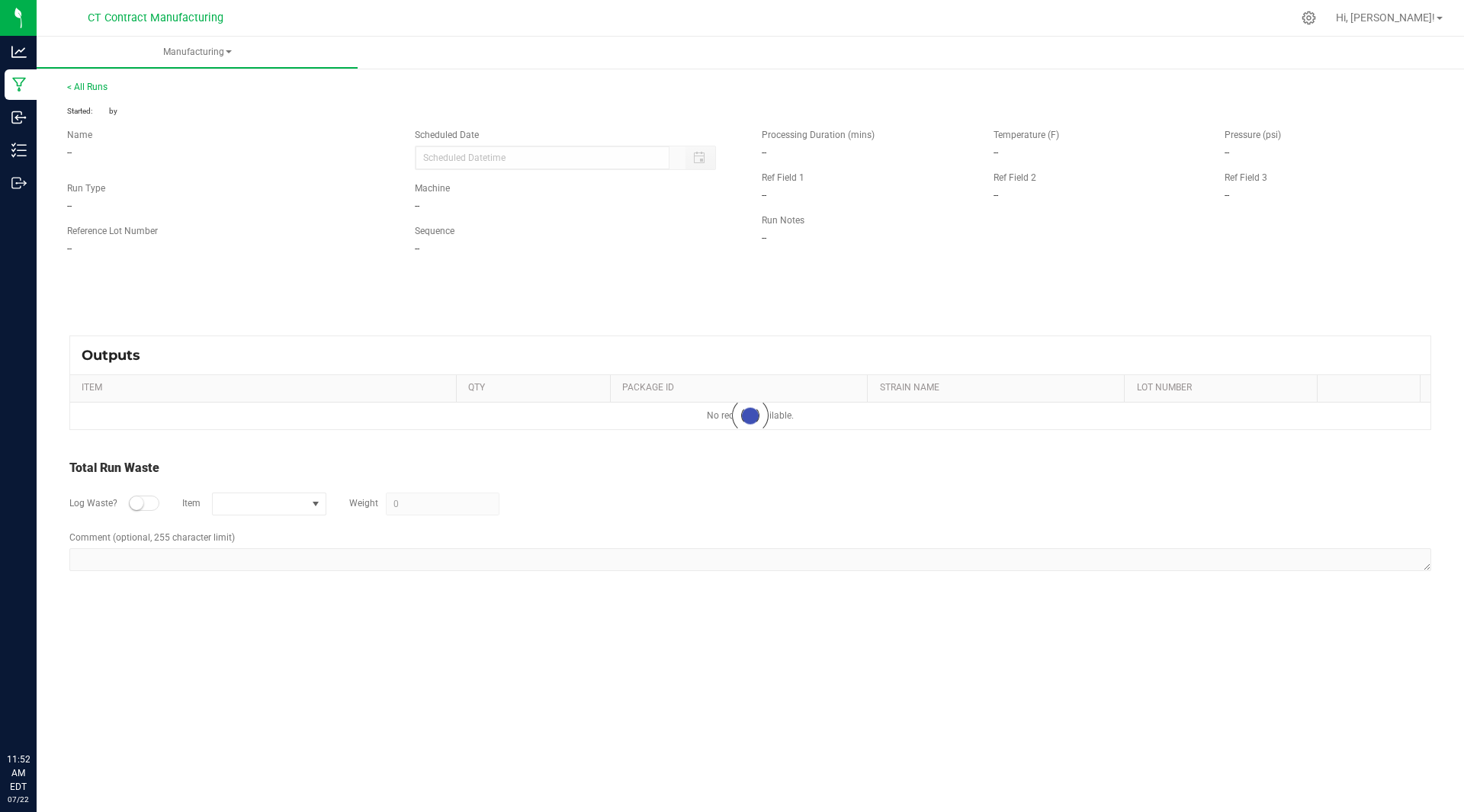 type on "[DATE] 6:00 PM" 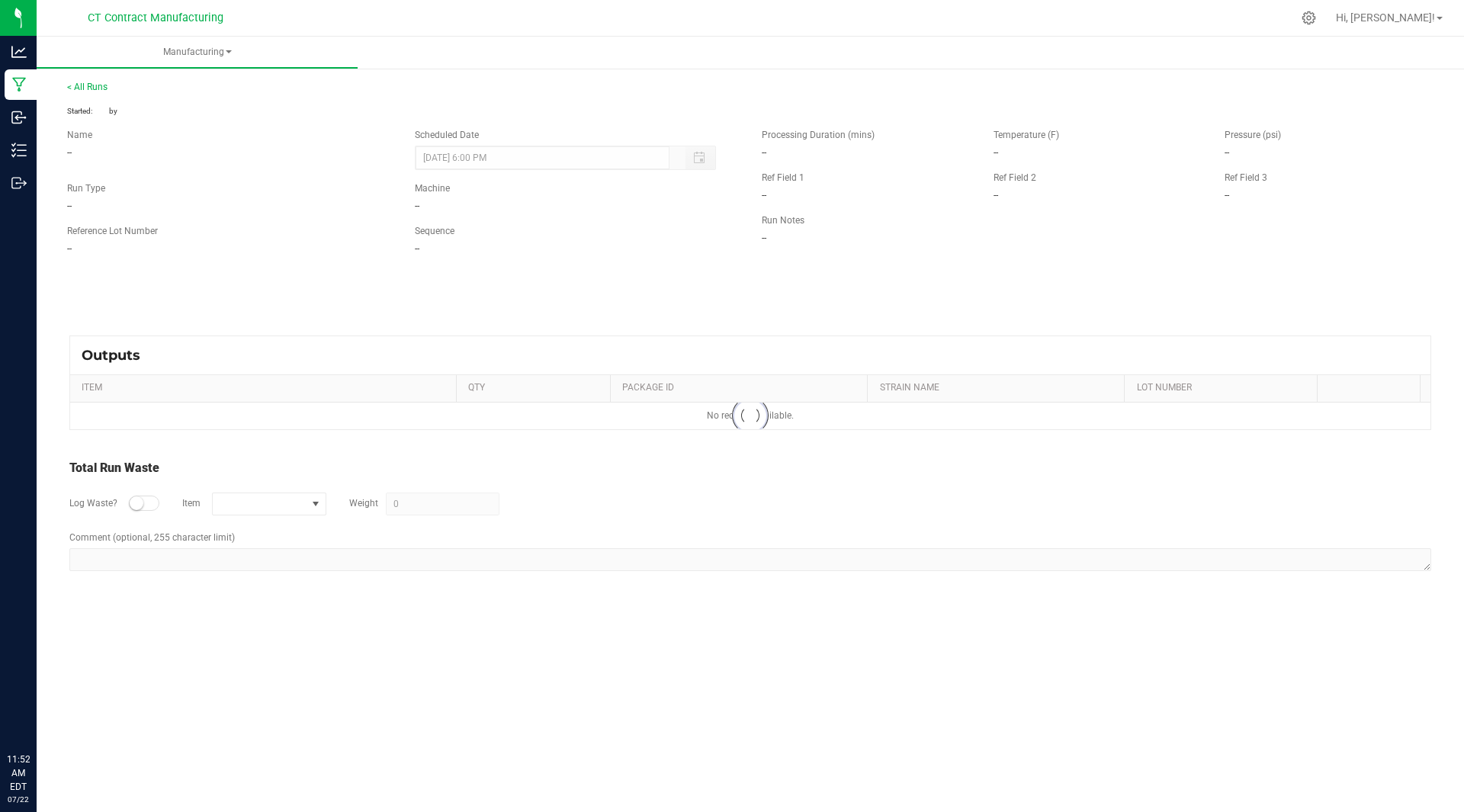 scroll, scrollTop: 0, scrollLeft: 0, axis: both 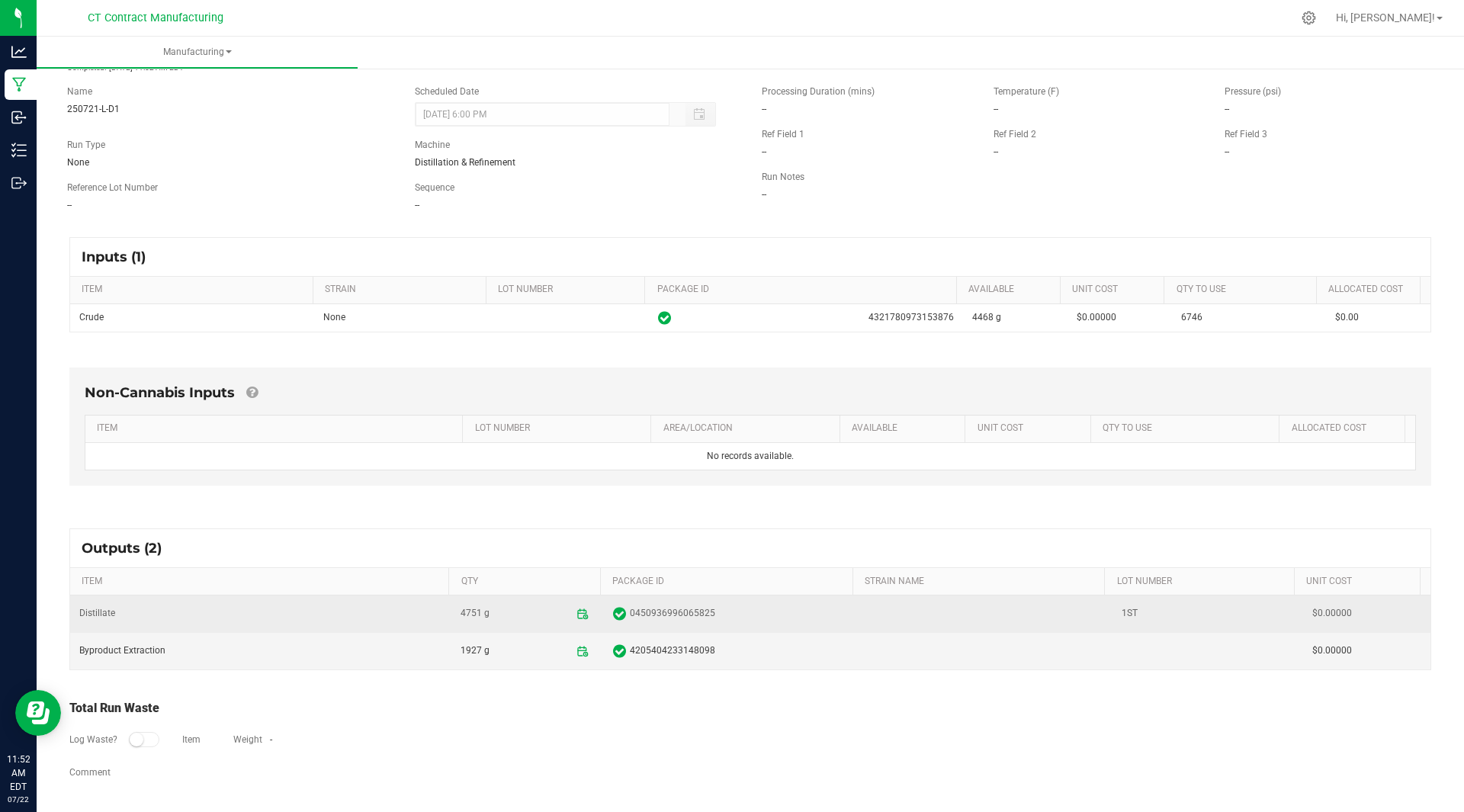 click on "0450936996065825" at bounding box center [673, 613] 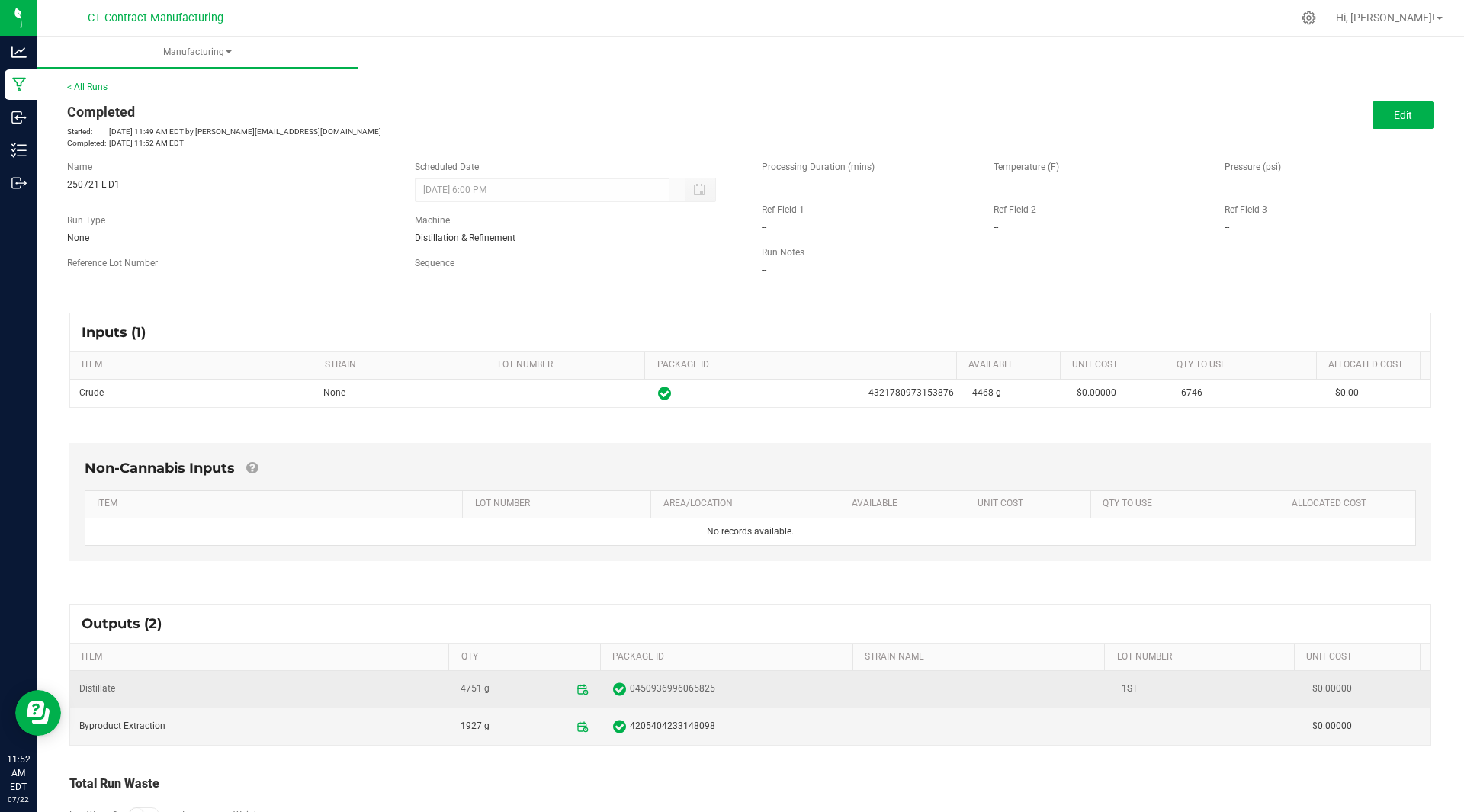 click on "Analytics Manufacturing Inbound Inventory Outbound 11:52 AM EDT [DATE]  07/22   CT Contract Manufacturing   Hi, [PERSON_NAME]!
Manufacturing   < All Runs   Completed  Started:  [DATE] 11:49 AM EDT by [EMAIL_ADDRESS][DOMAIN_NAME]   Completed:   [DATE] 11:52 AM EDT   Edit   Name   250721-L-D1   Scheduled Date  [DATE] 6:00 PM  Run Type   None   Machine   Distillation & Refinement   Reference Lot Number   --   Sequence   --   Processing Duration (mins)   --   Temperature (F)   --   Pressure (psi)   --   Ref Field 1   --   Ref Field 2   --   Ref Field 3   --   Run Notes   --   Inputs (1)  ITEM STRAIN LOT NUMBER PACKAGE ID AVAILABLE Unit Cost QTY TO USE Allocated Cost  Crude   None
4321780973153876  4468   g  $0.00000   6746   $0.00  Non-Cannabis Inputs  ITEM LOT NUMBER AREA/LOCATION AVAILABLE Unit Cost QTY TO USE Allocated Cost  No records available.   Outputs (2)  ITEM QTY PACKAGE ID STRAIN NAME LOT NUMBER  4751 g" at bounding box center [732, 406] 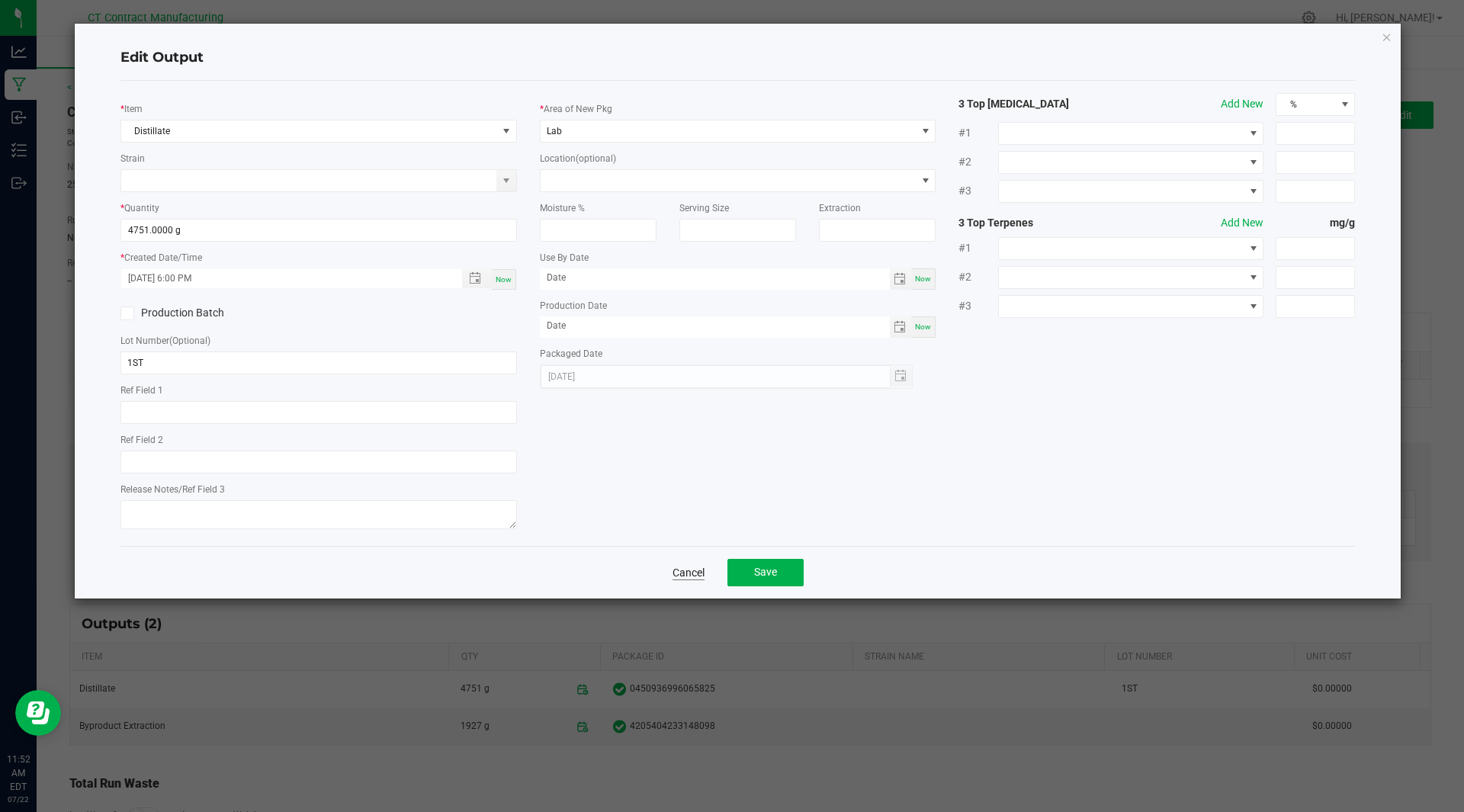 click on "Cancel" 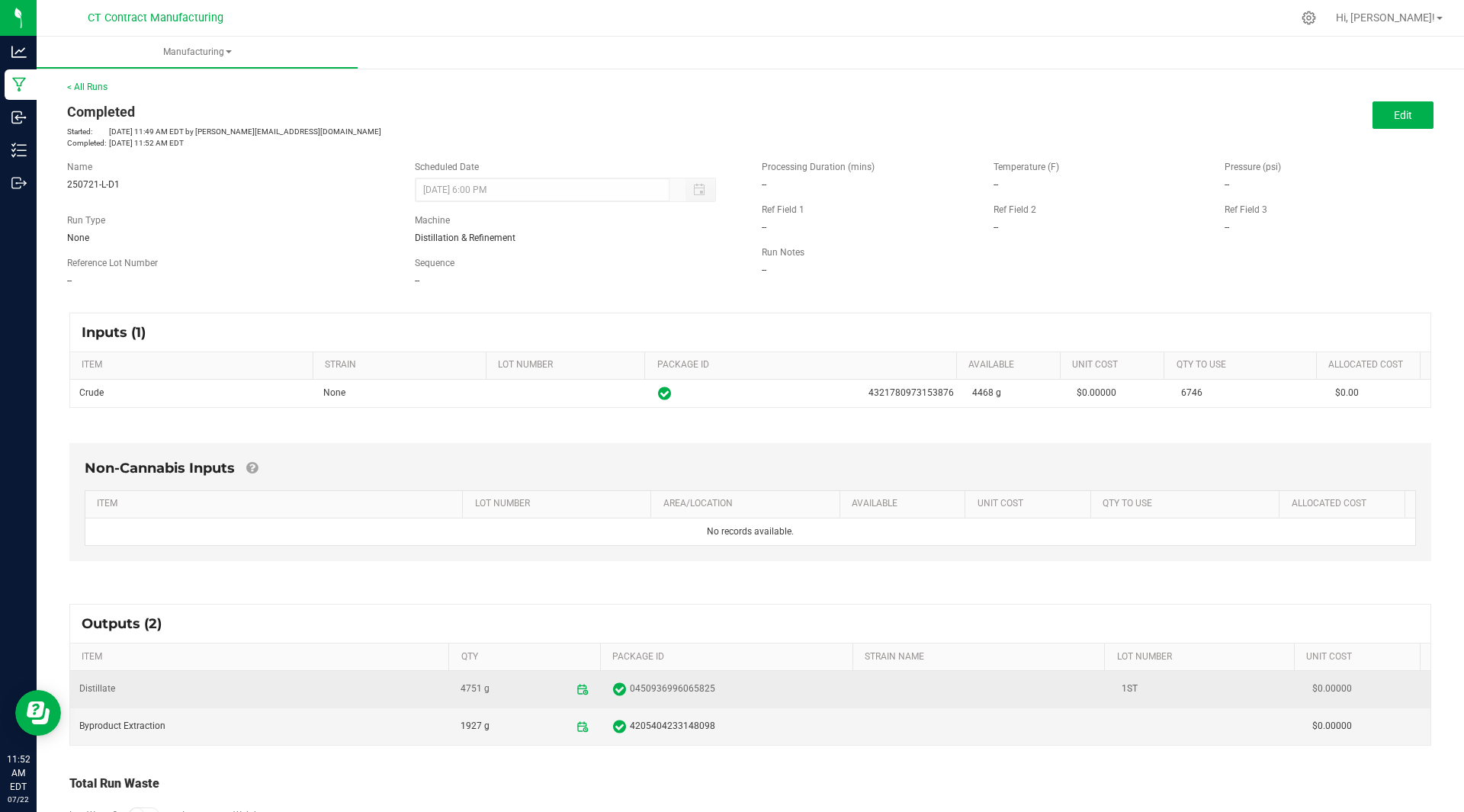 click on "0450936996065825" at bounding box center [673, 688] 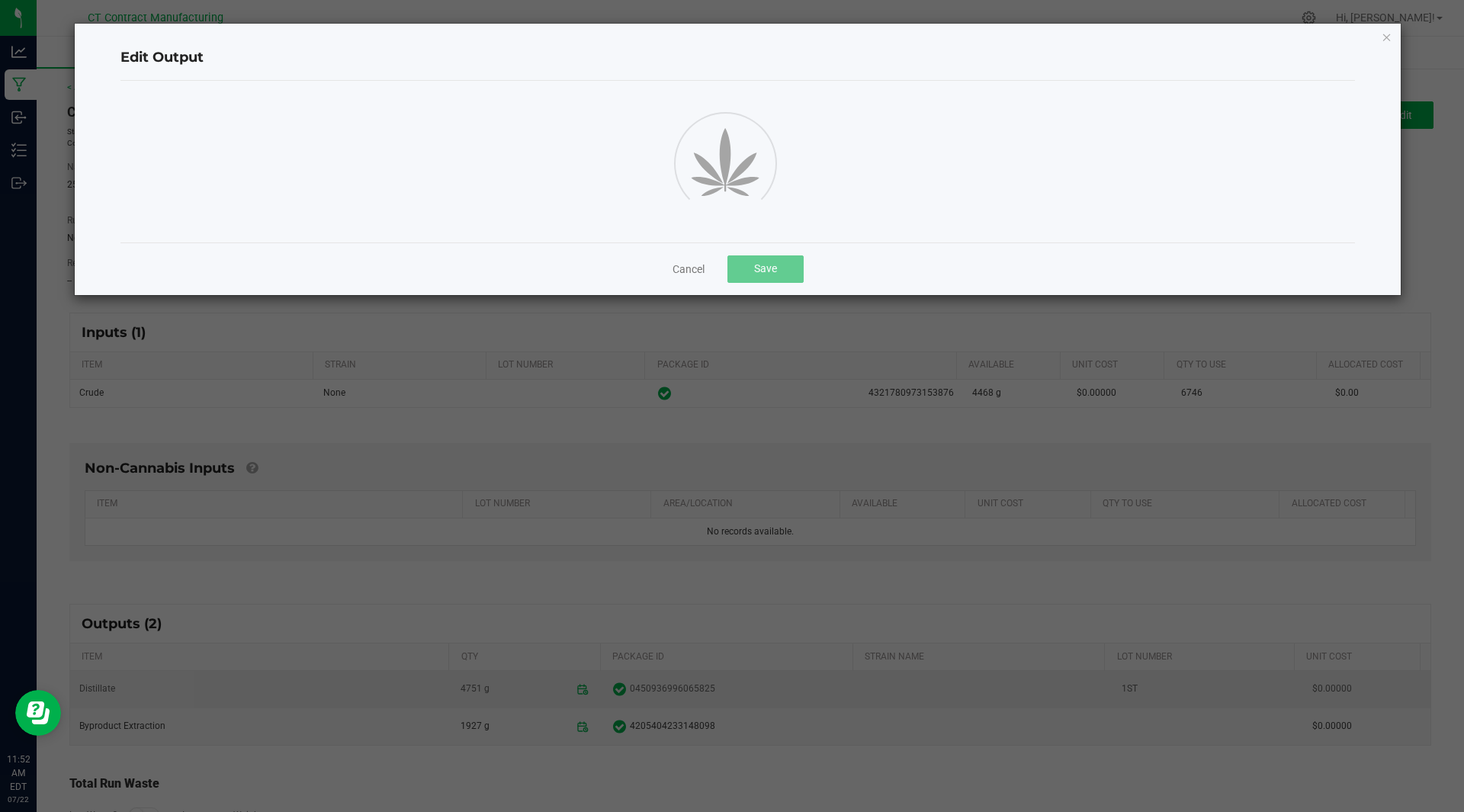 click on "Analytics Manufacturing Inbound Inventory Outbound 11:52 AM EDT 07/22/2025  07/22   CT Contract Manufacturing   Hi, Drew!
Manufacturing   < All Runs   Completed  Started:  Jul 22, 2025 11:49 AM EDT by drew@conncm.com   Completed:   Jul 22, 2025 11:52 AM EDT   Edit   Name   250721-L-D1   Scheduled Date  07/21/2025 6:00 PM  Run Type   None   Machine   Distillation & Refinement   Reference Lot Number   --   Sequence   --   Processing Duration (mins)   --   Temperature (F)   --   Pressure (psi)   --   Ref Field 1   --   Ref Field 2   --   Ref Field 3   --   Run Notes   --   Inputs (1)  ITEM STRAIN LOT NUMBER PACKAGE ID AVAILABLE Unit Cost QTY TO USE Allocated Cost  Crude   None
4321780973153876  4468   g  $0.00000   6746   $0.00  Non-Cannabis Inputs  ITEM LOT NUMBER AREA/LOCATION AVAILABLE Unit Cost QTY TO USE Allocated Cost  No records available.   Outputs (2)  ITEM QTY PACKAGE ID STRAIN NAME LOT NUMBER  4751 g" at bounding box center [732, 406] 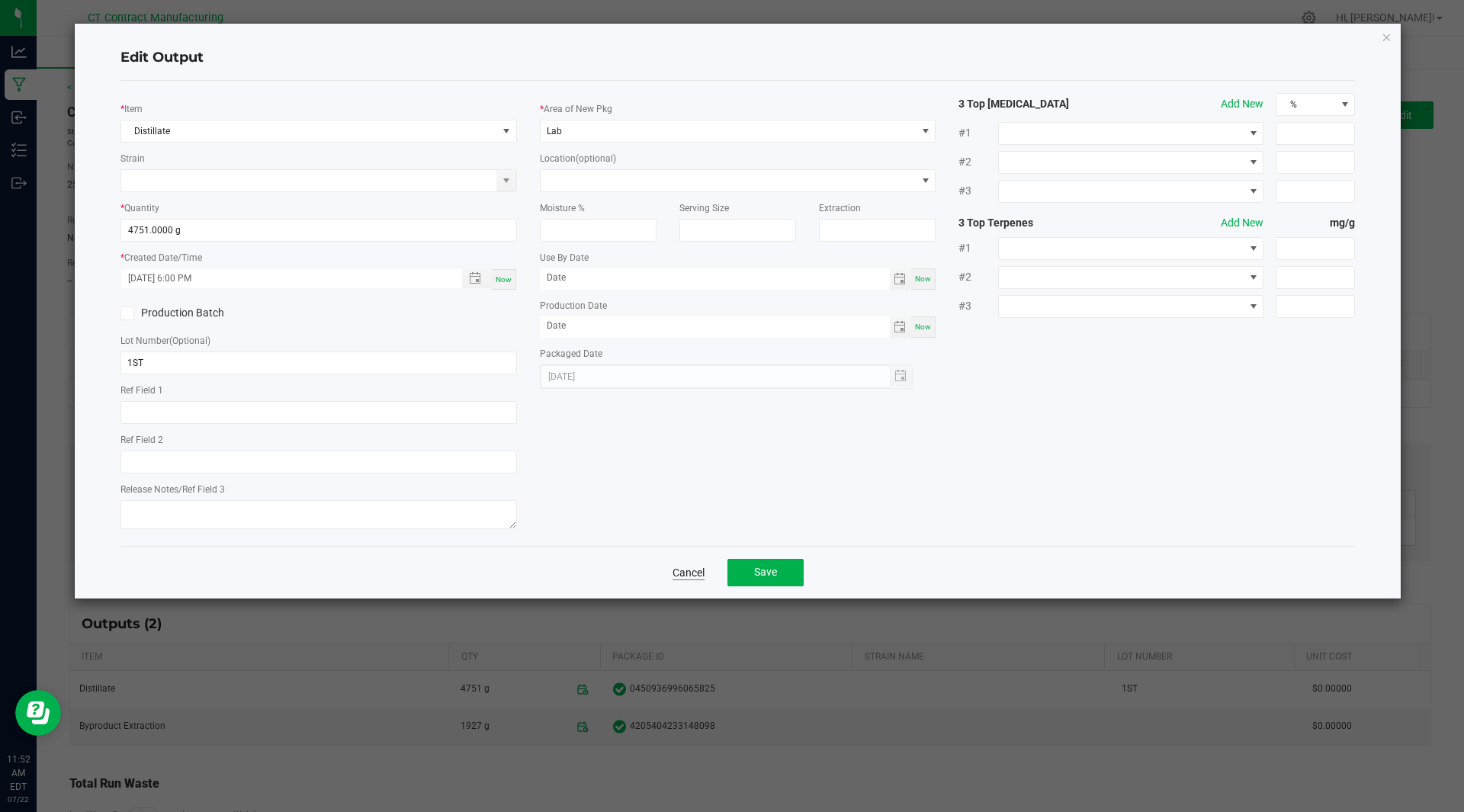click on "Cancel" 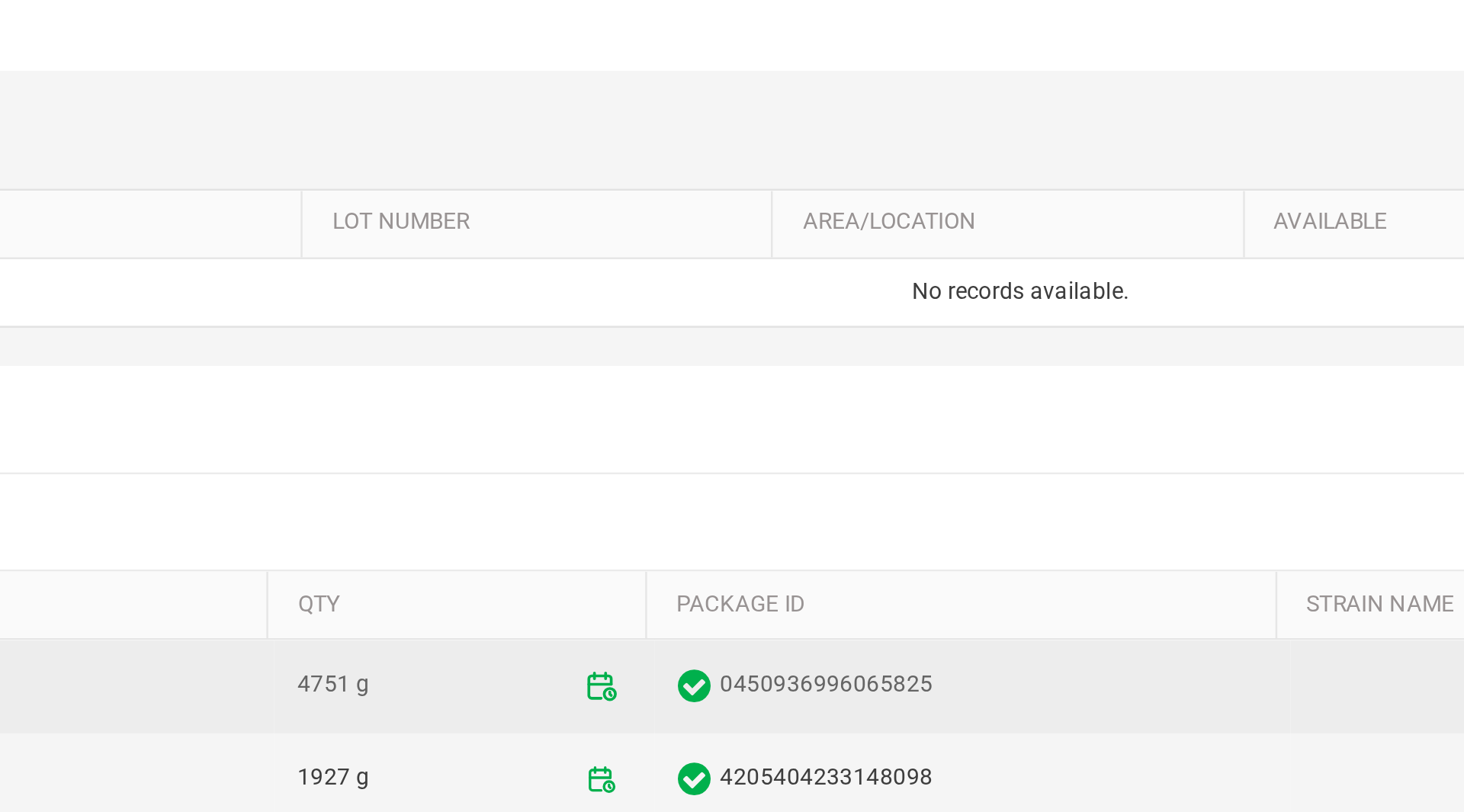 click 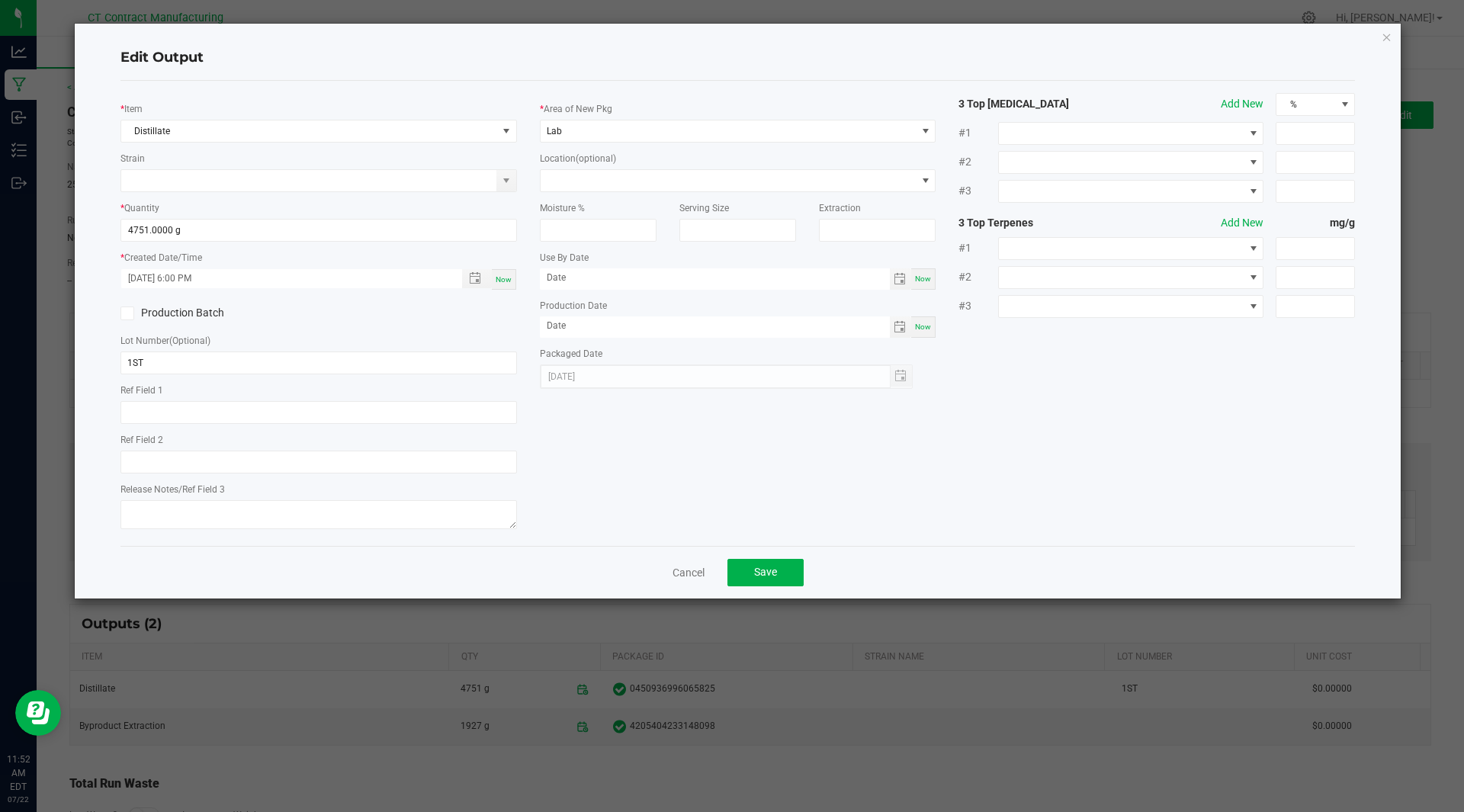 click on "Edit Output   *   Item  Distillate  Strain   *   Quantity  4751.0000 g  *   Created Date/Time  07/21/2025 6:00 PM Now  Production Batch   Lot Number  (Optional) 1ST     Ref Field 1   Ref Field 2   Release Notes/Ref Field 3   *   Area of New Pkg  Lab  Location  (optional)  Moisture %   Serving Size   Extraction   Use By Date  Now  Production Date  Now  Packaged Date  07/21/2025 3 Top Cannabinoids  Add New  % #1 #2 #3 3 Top Terpenes  Add New  mg/g #1 #2 #3  Cancel   Save" 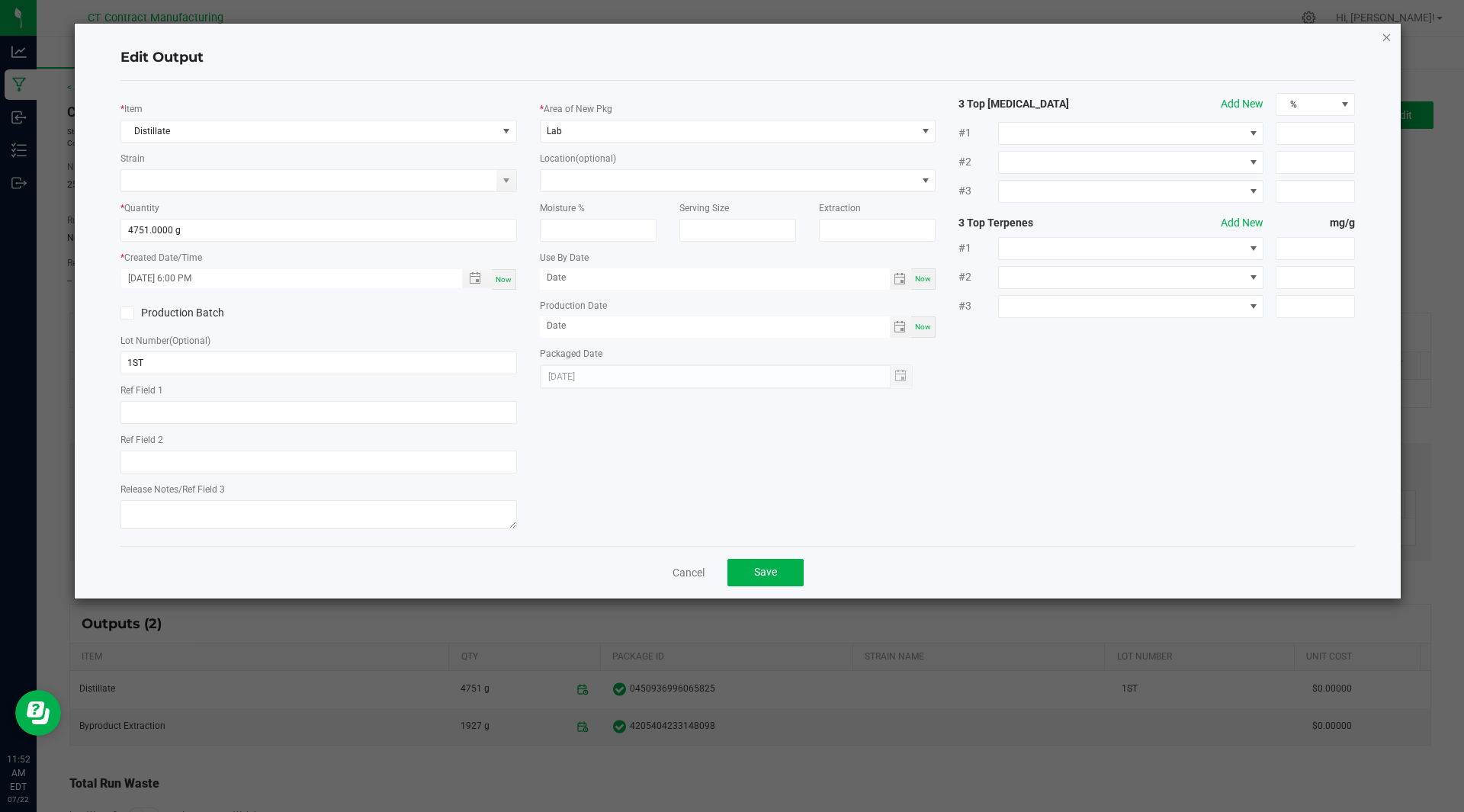 click 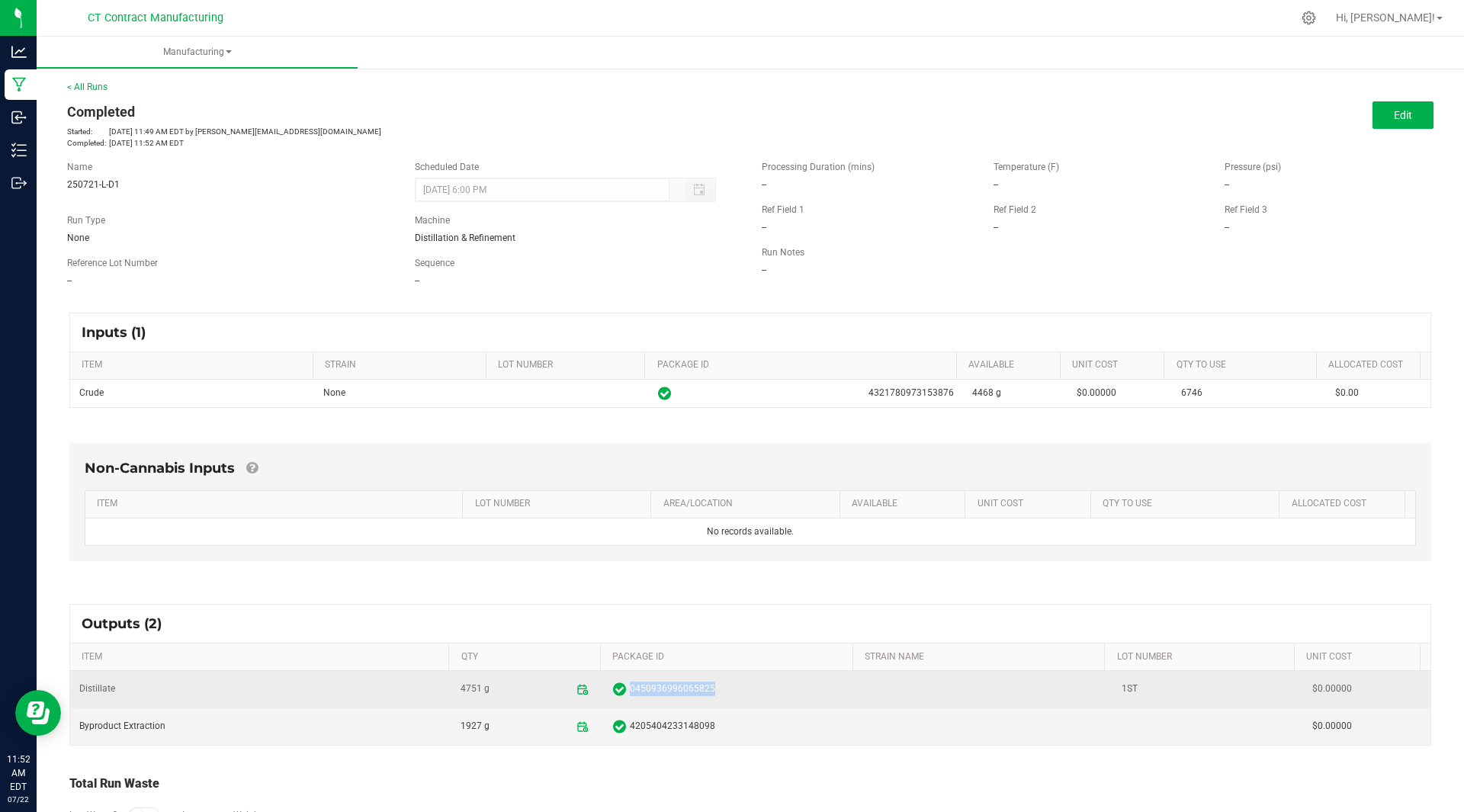 drag, startPoint x: 732, startPoint y: 691, endPoint x: 620, endPoint y: 688, distance: 112.04017 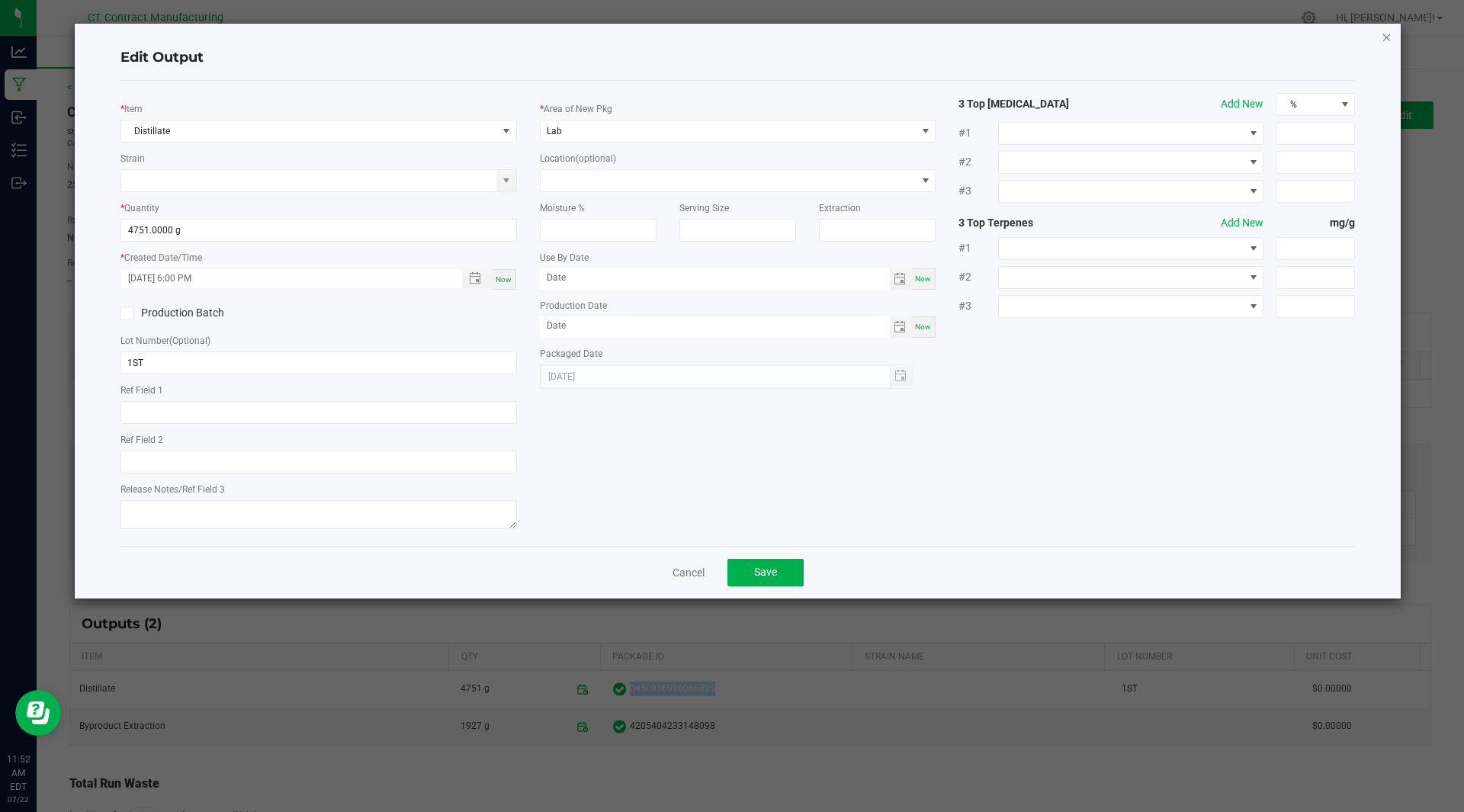 click 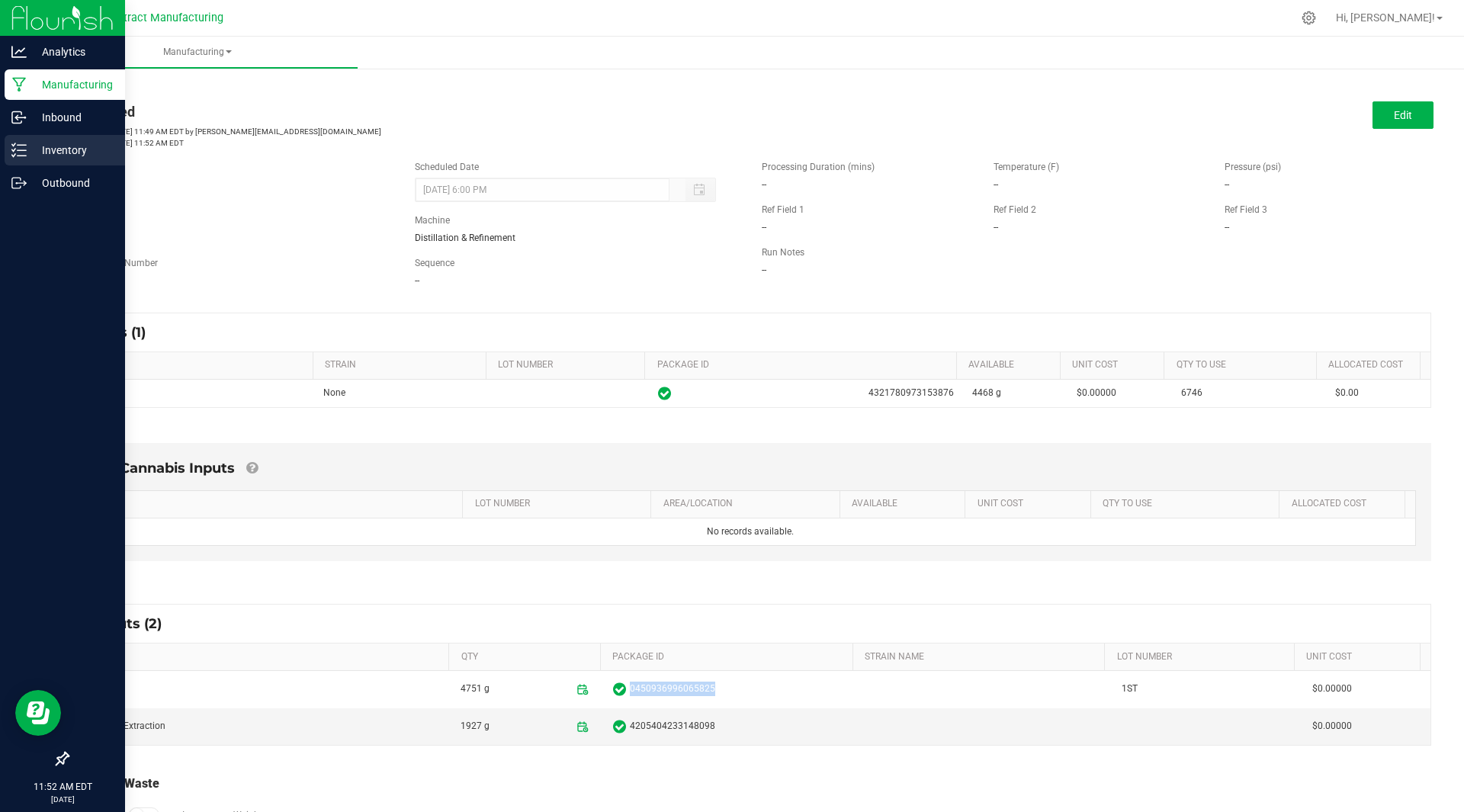 click on "Inventory" at bounding box center (72, 150) 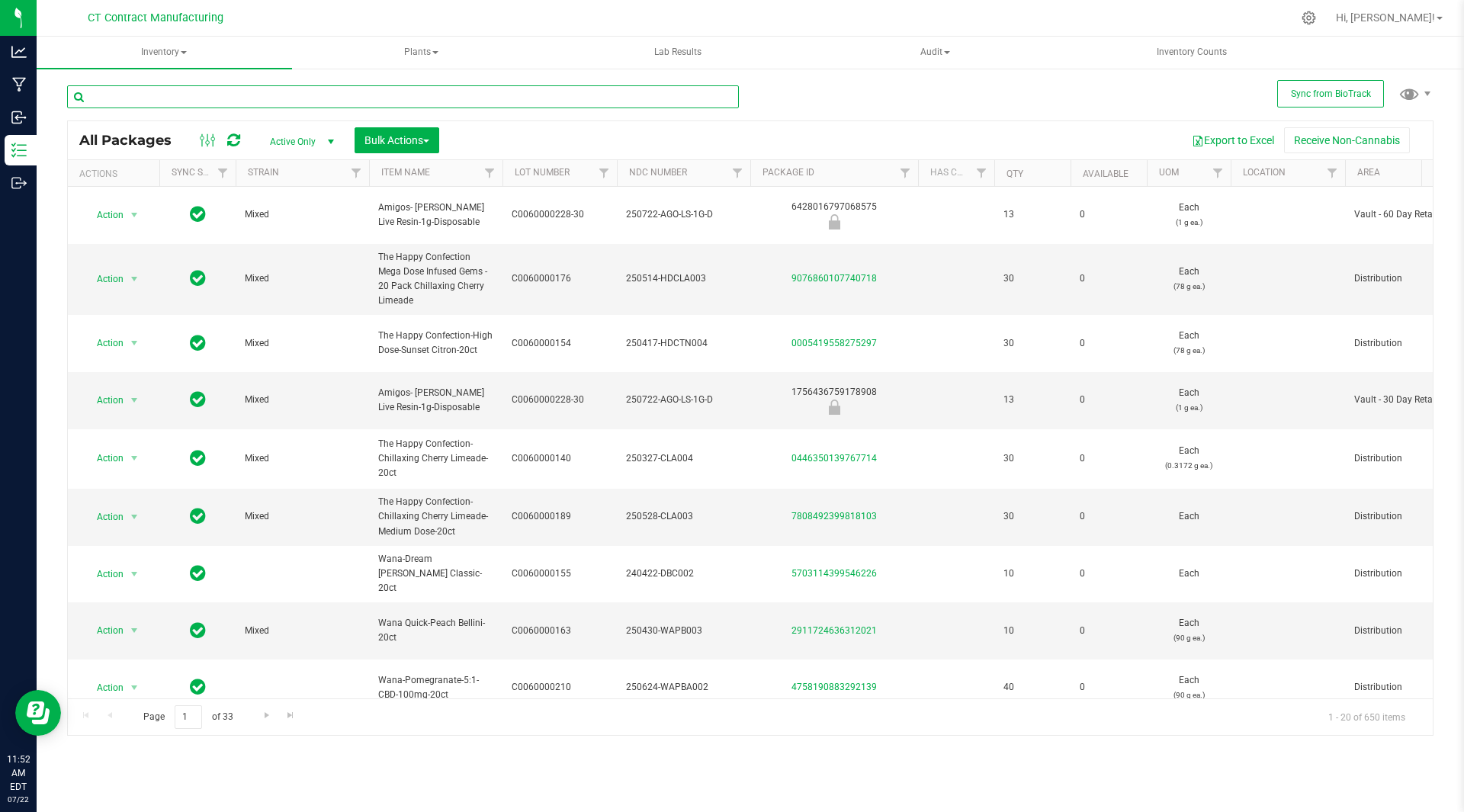 click at bounding box center [403, 97] 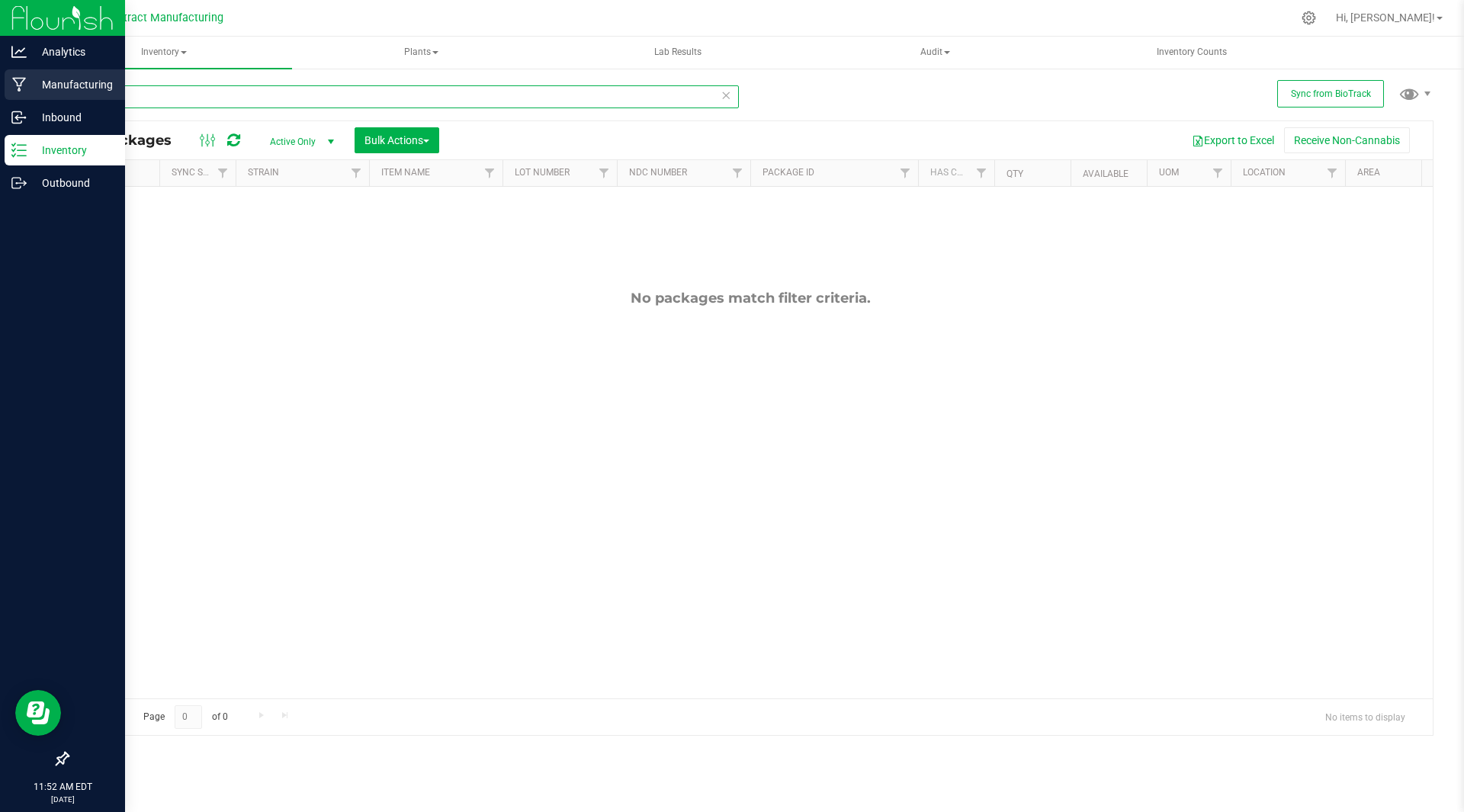 drag, startPoint x: 133, startPoint y: 94, endPoint x: 34, endPoint y: 95, distance: 99.0051 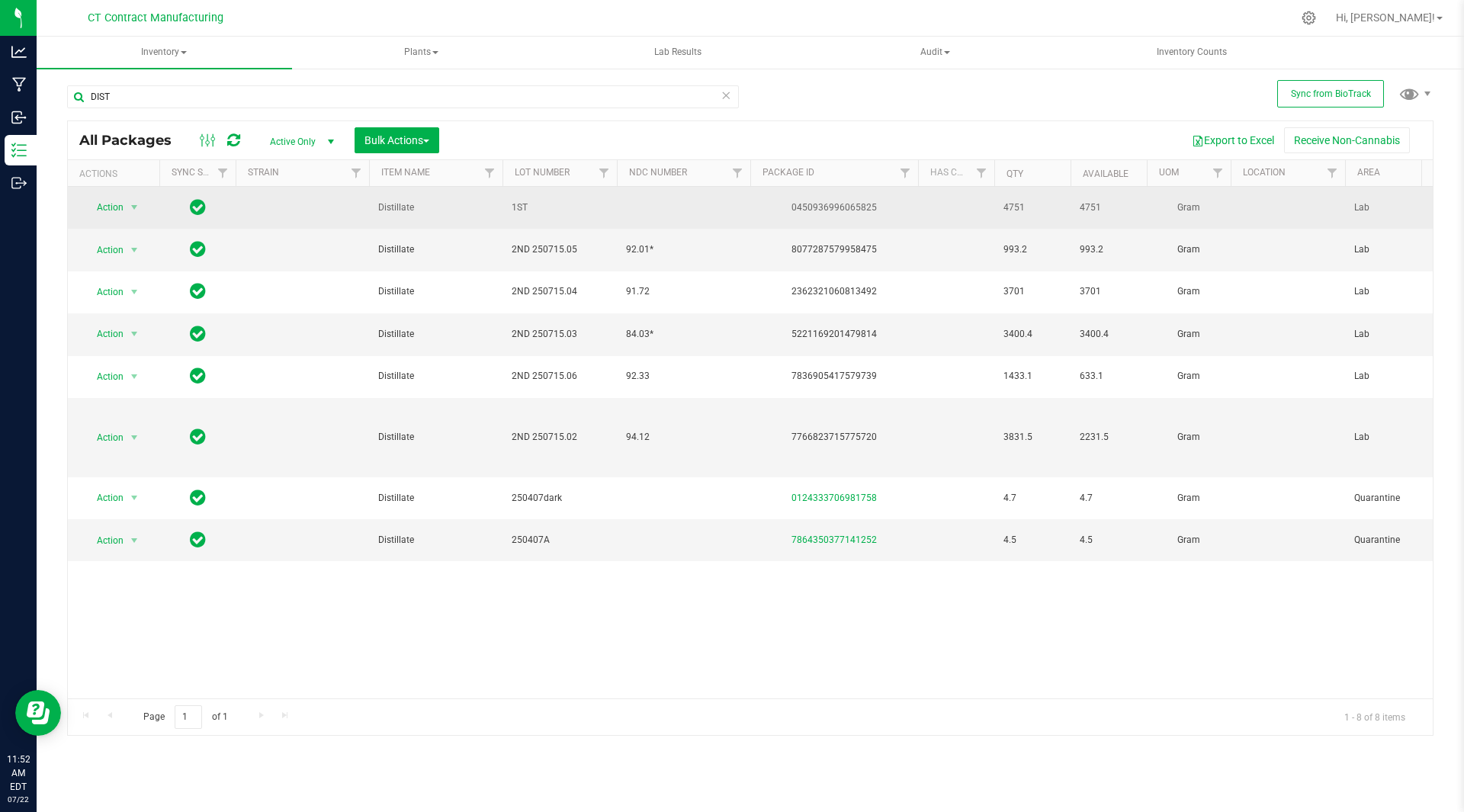 click on "0450936996065825" at bounding box center (834, 207) 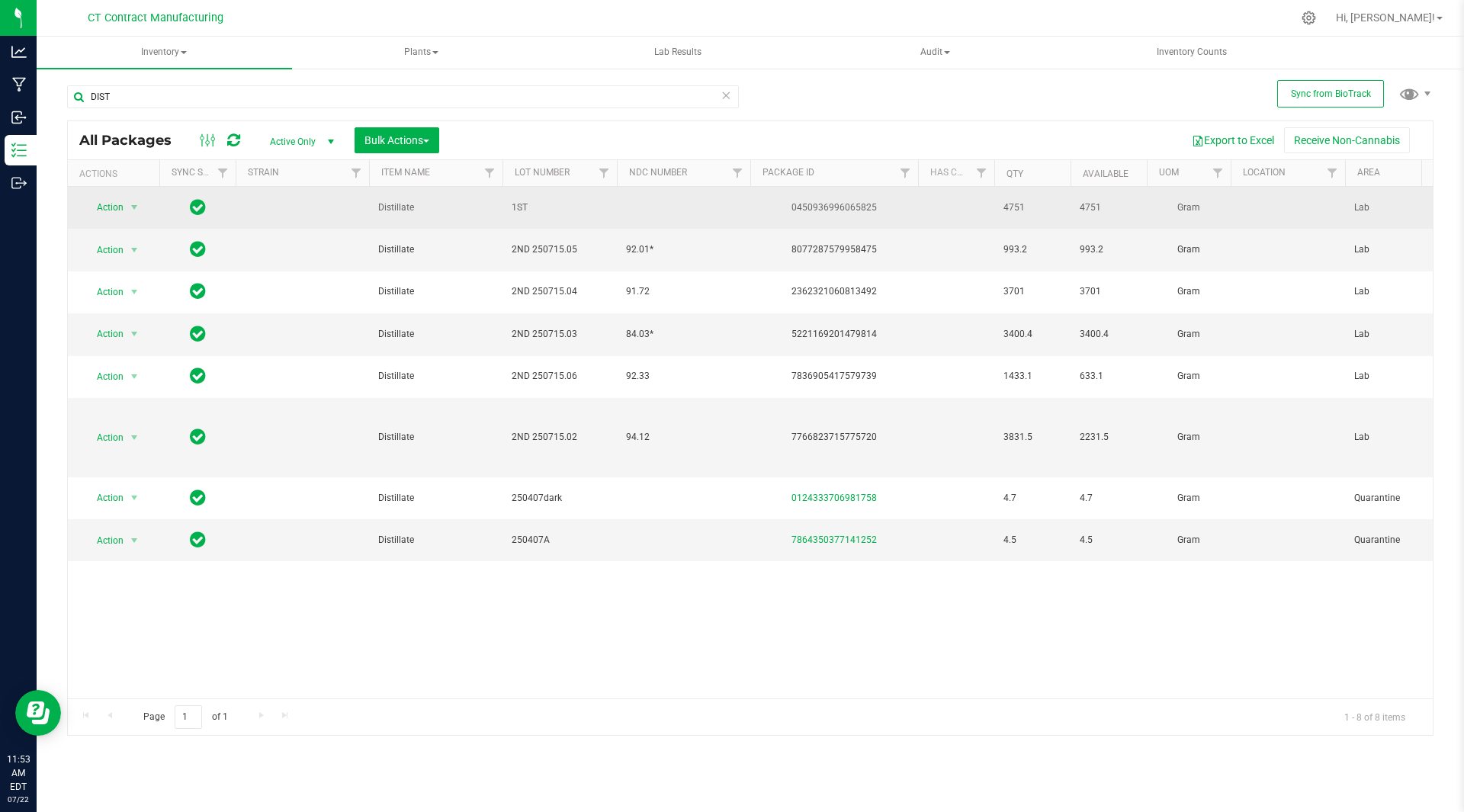 copy on "0450936996065825" 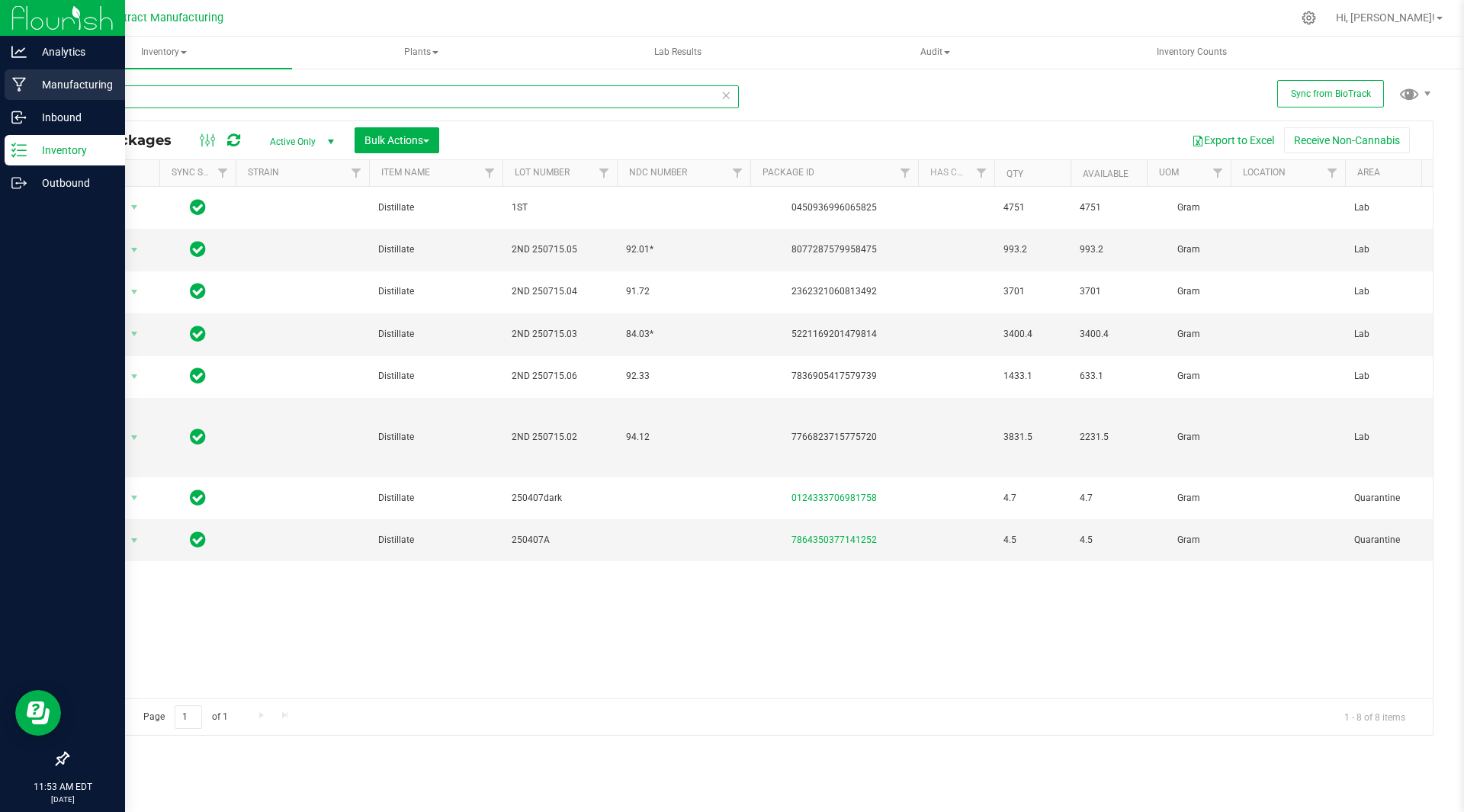 drag, startPoint x: 140, startPoint y: 92, endPoint x: 3, endPoint y: 91, distance: 137.00365 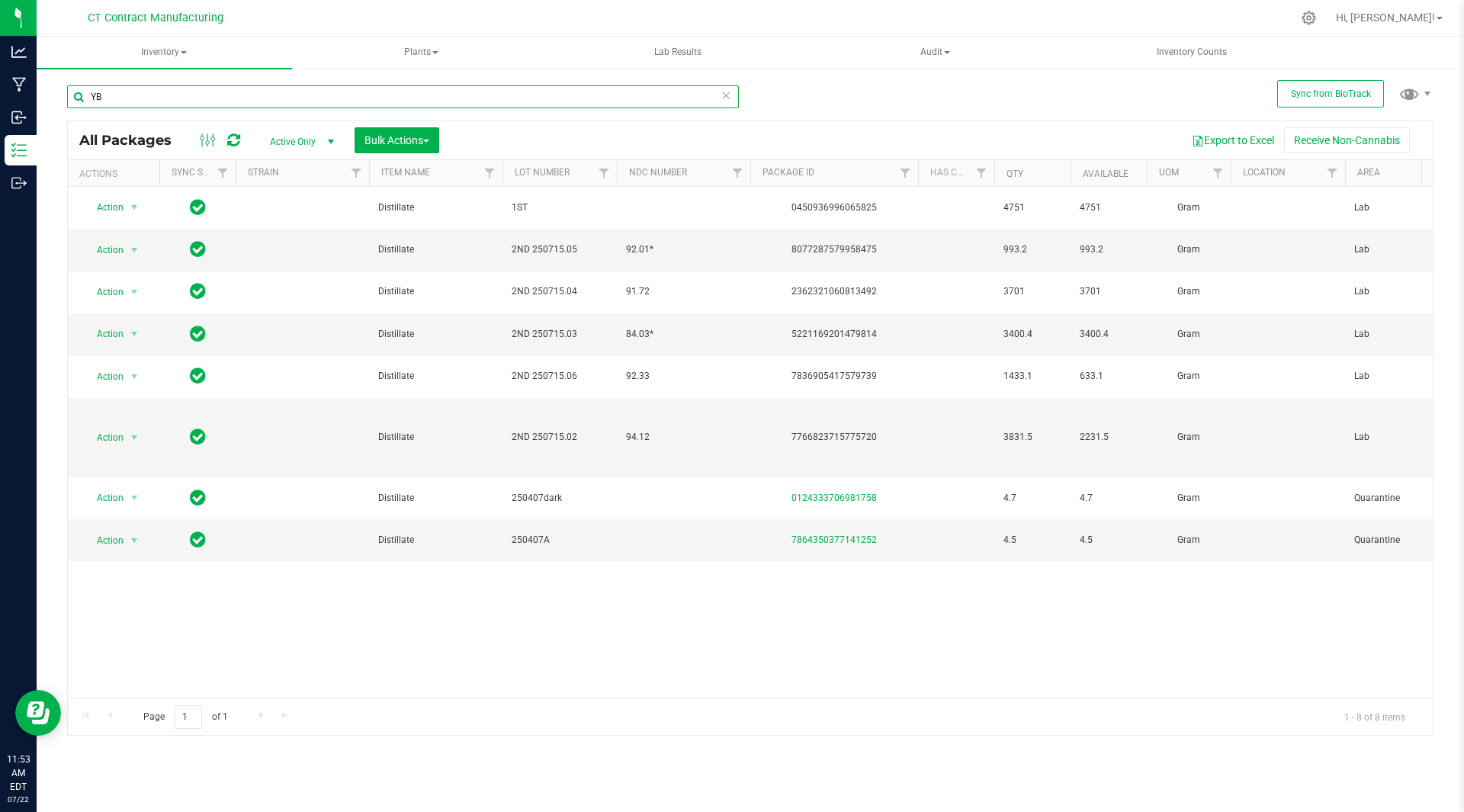 type on "B" 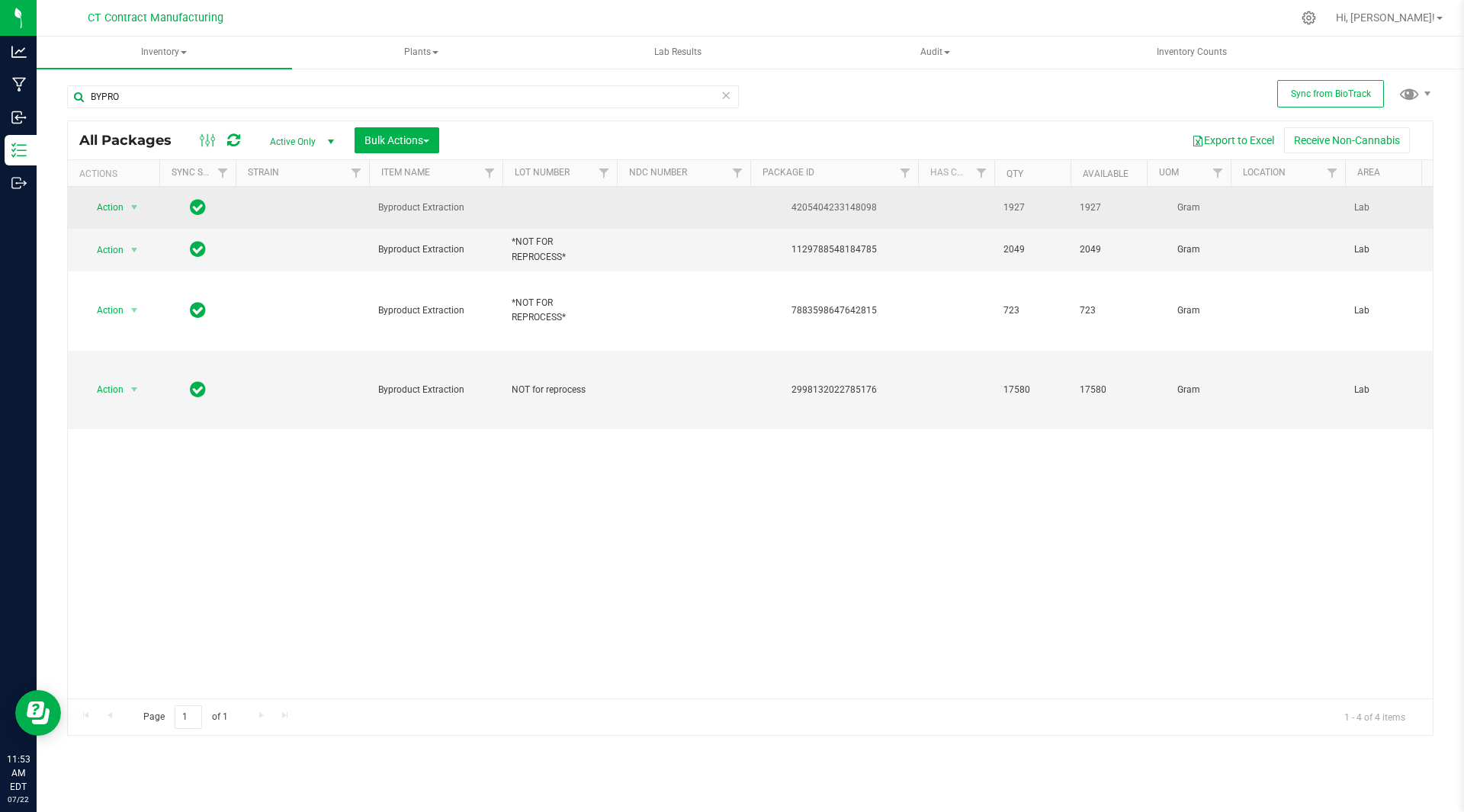 click on "4205404233148098" at bounding box center [834, 207] 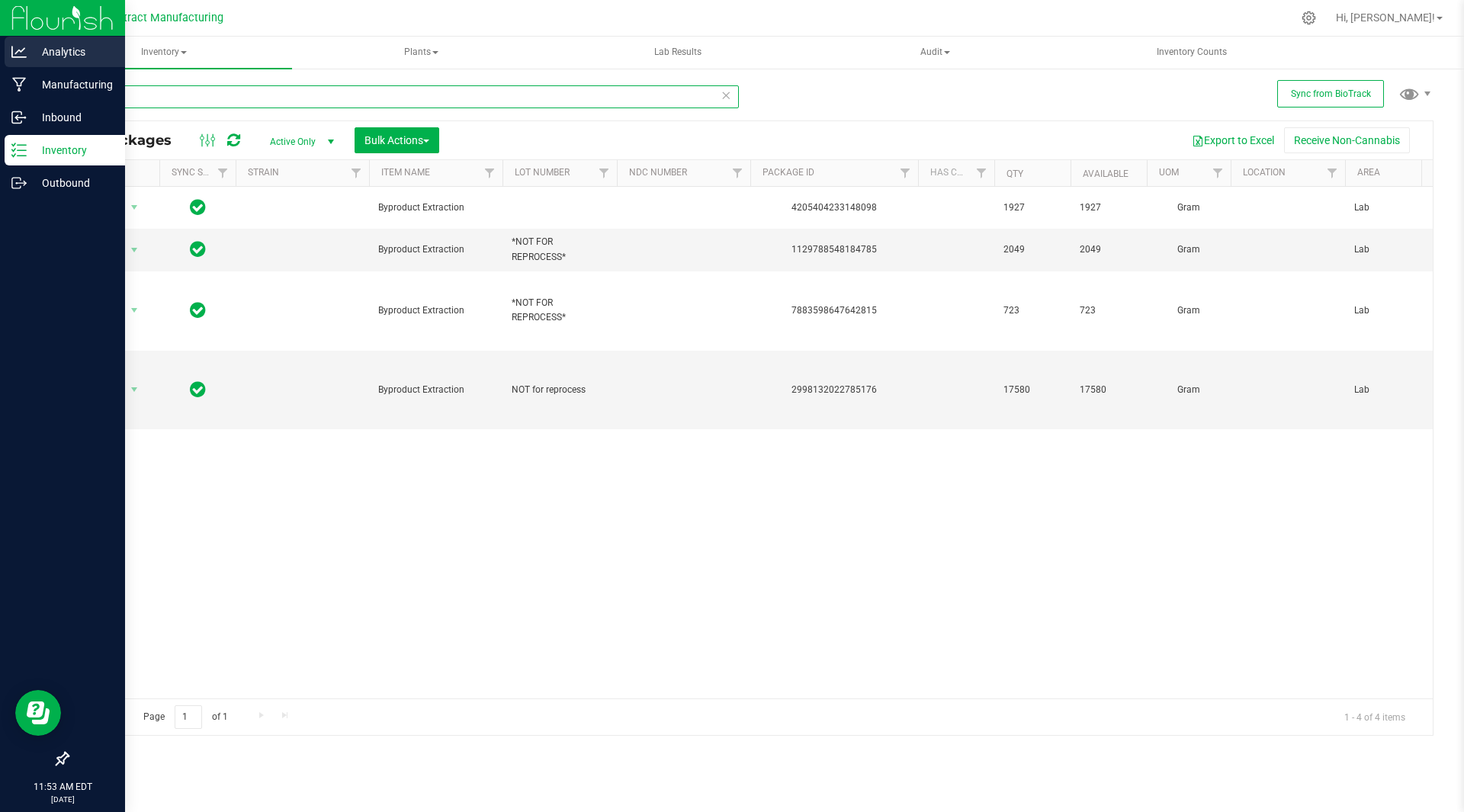 drag, startPoint x: 228, startPoint y: 101, endPoint x: 0, endPoint y: 61, distance: 231.48218 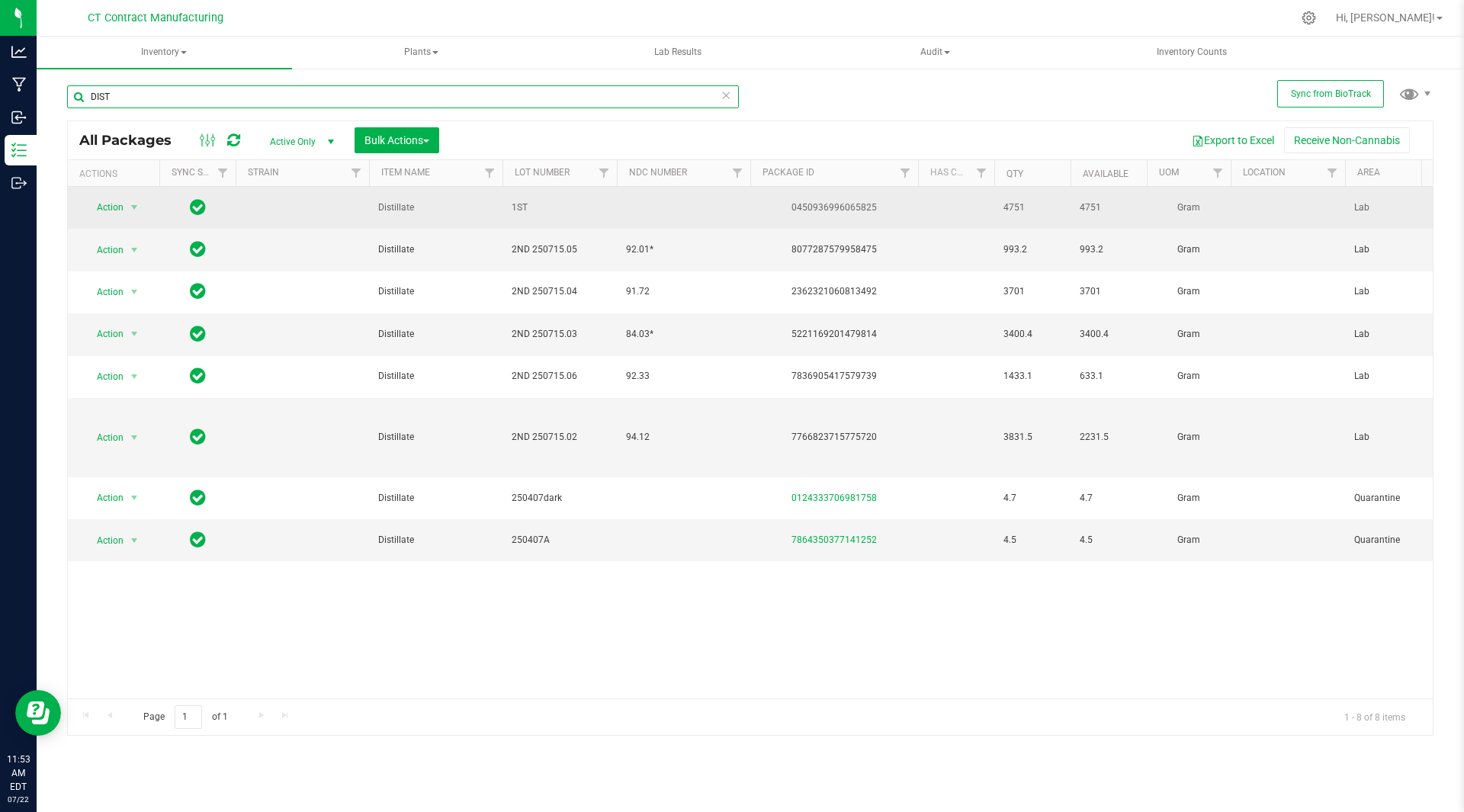 type on "DIST" 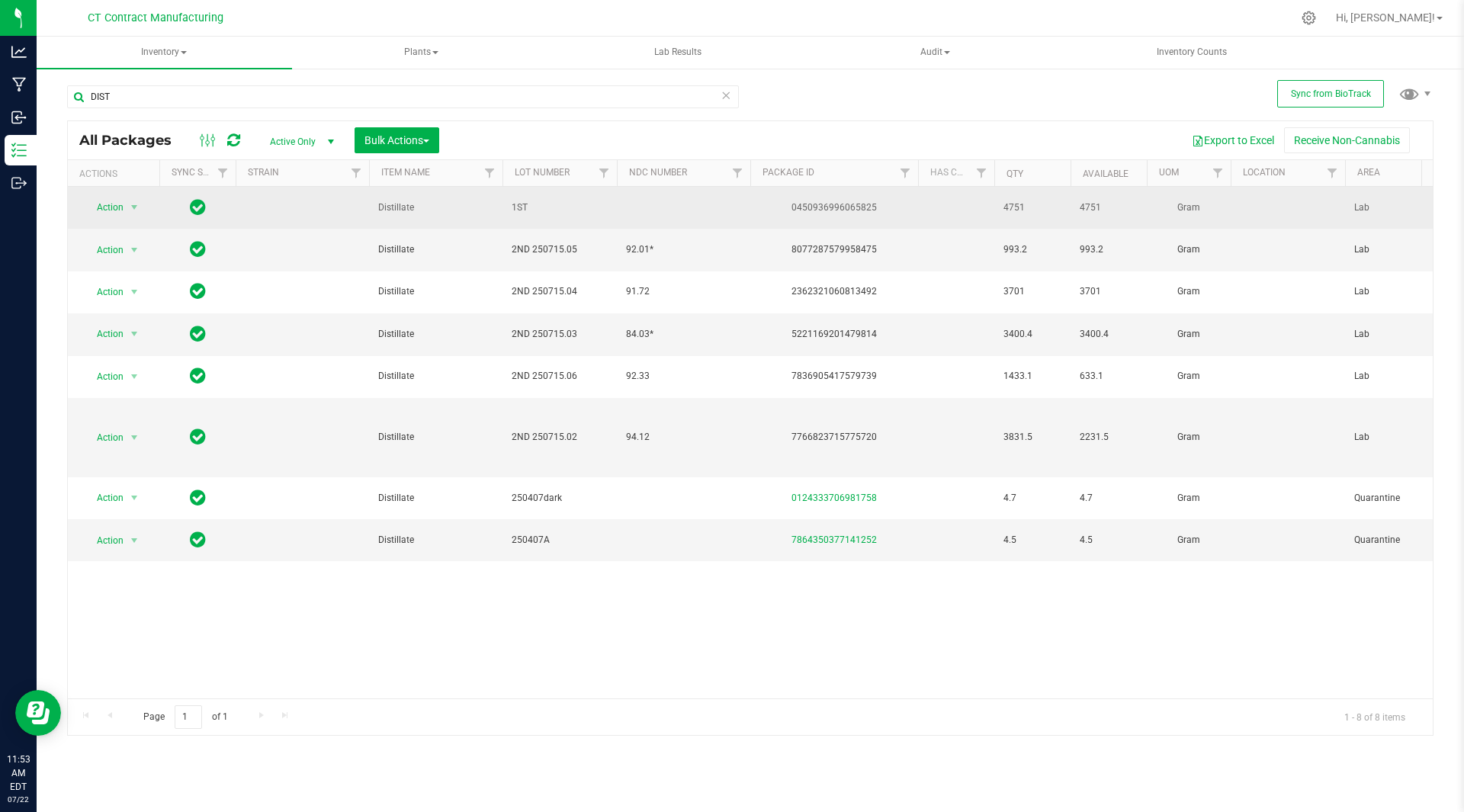 click on "0450936996065825" at bounding box center [834, 207] 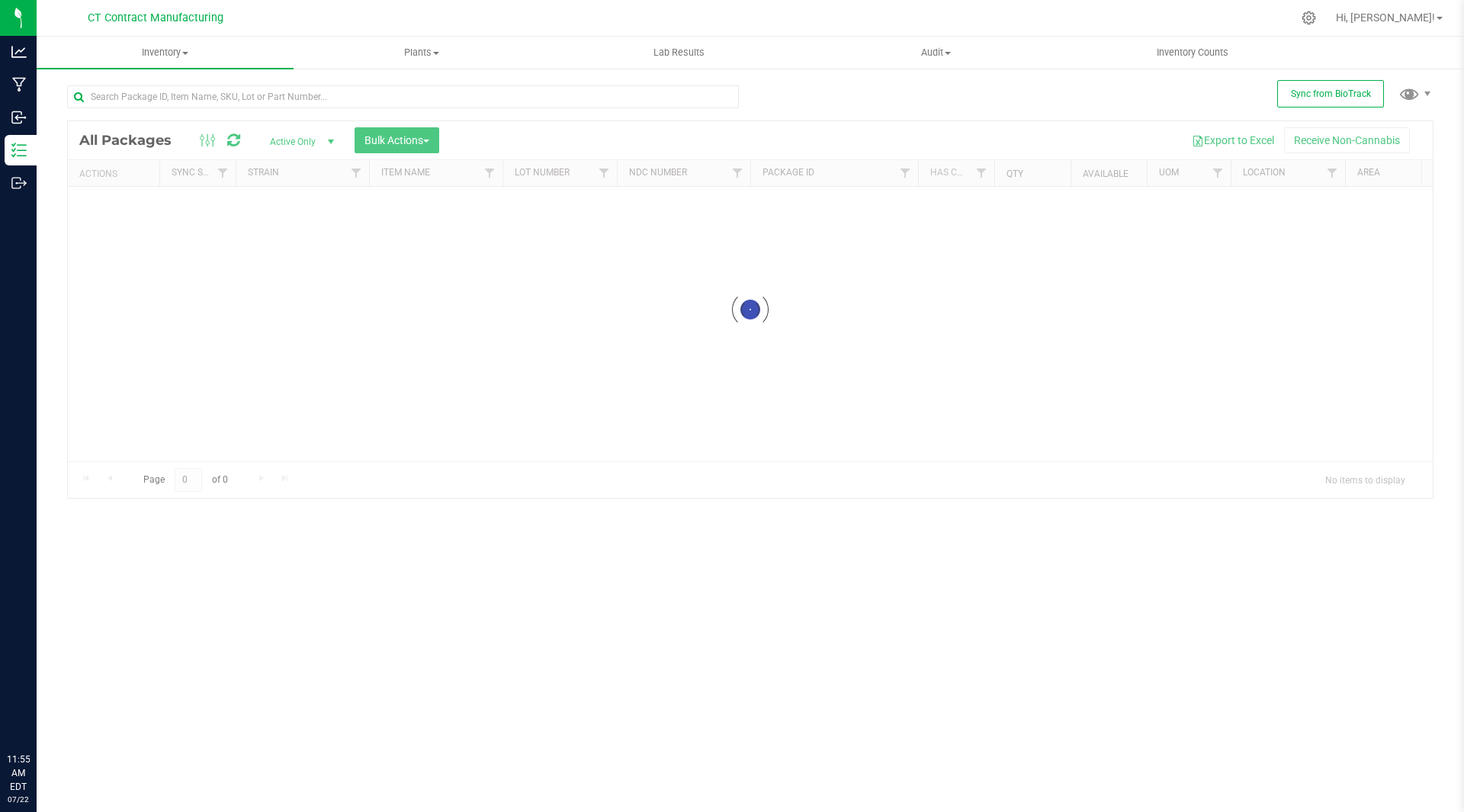 scroll, scrollTop: 0, scrollLeft: 0, axis: both 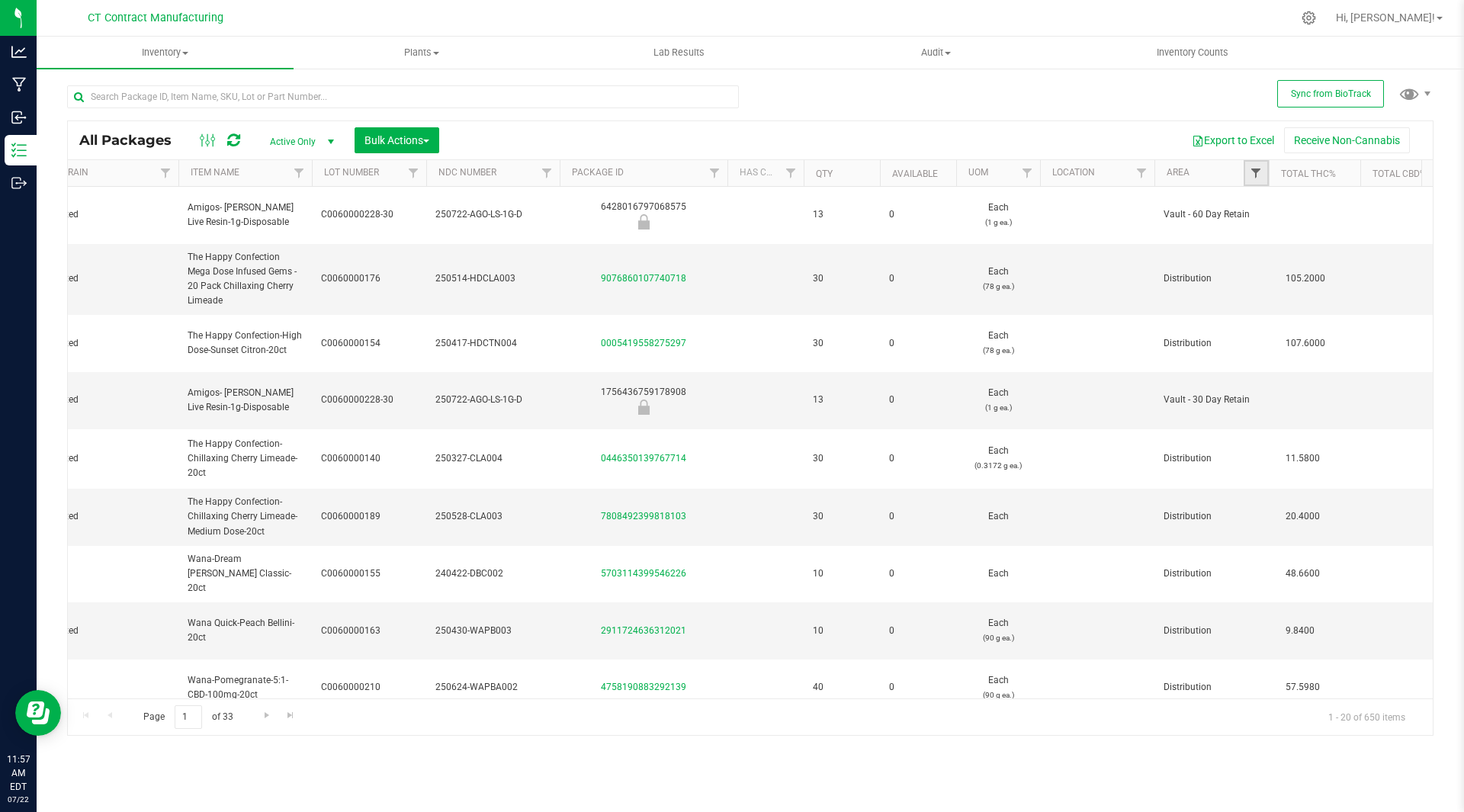 click at bounding box center (1256, 173) 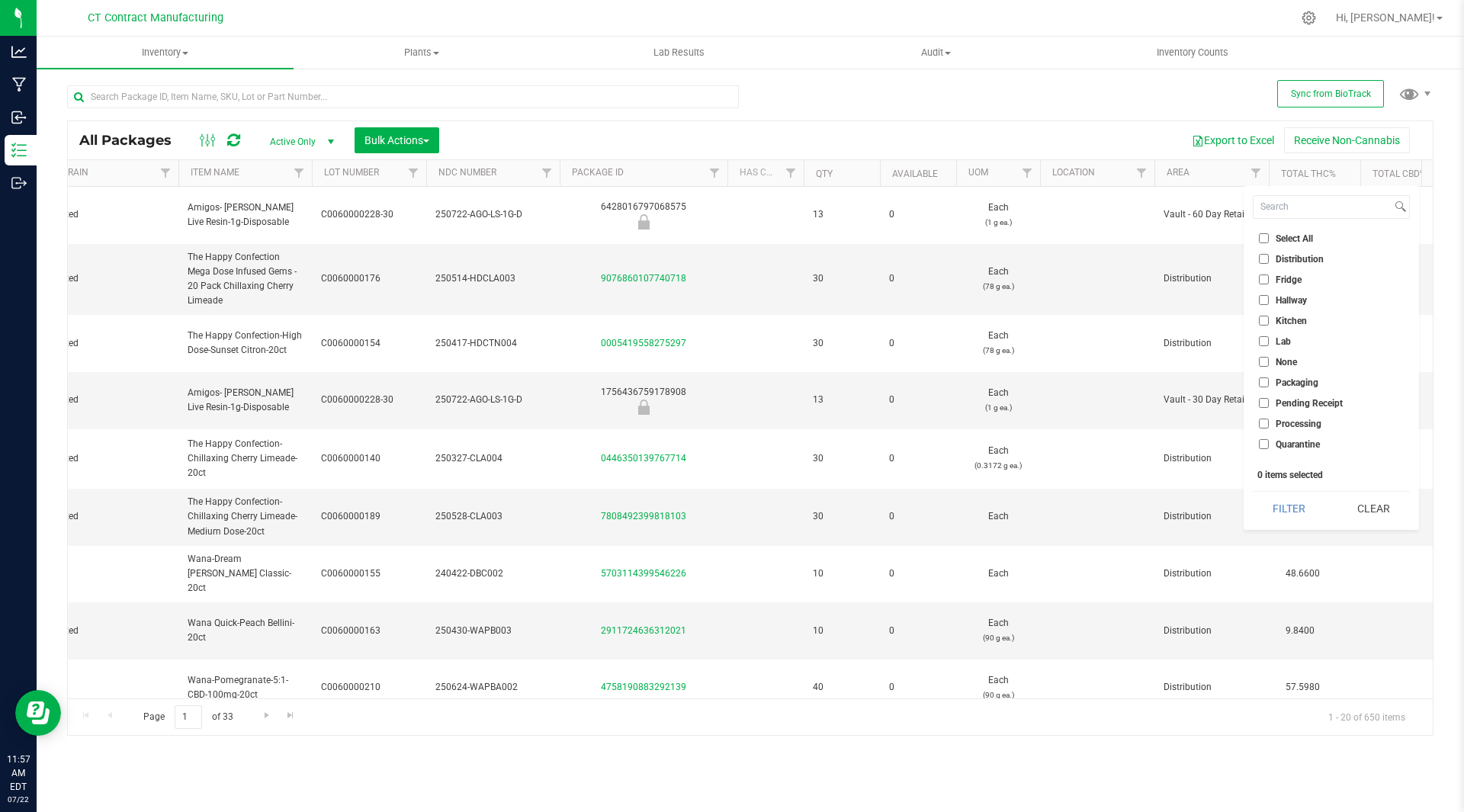 click on "Lab" at bounding box center [1263, 341] 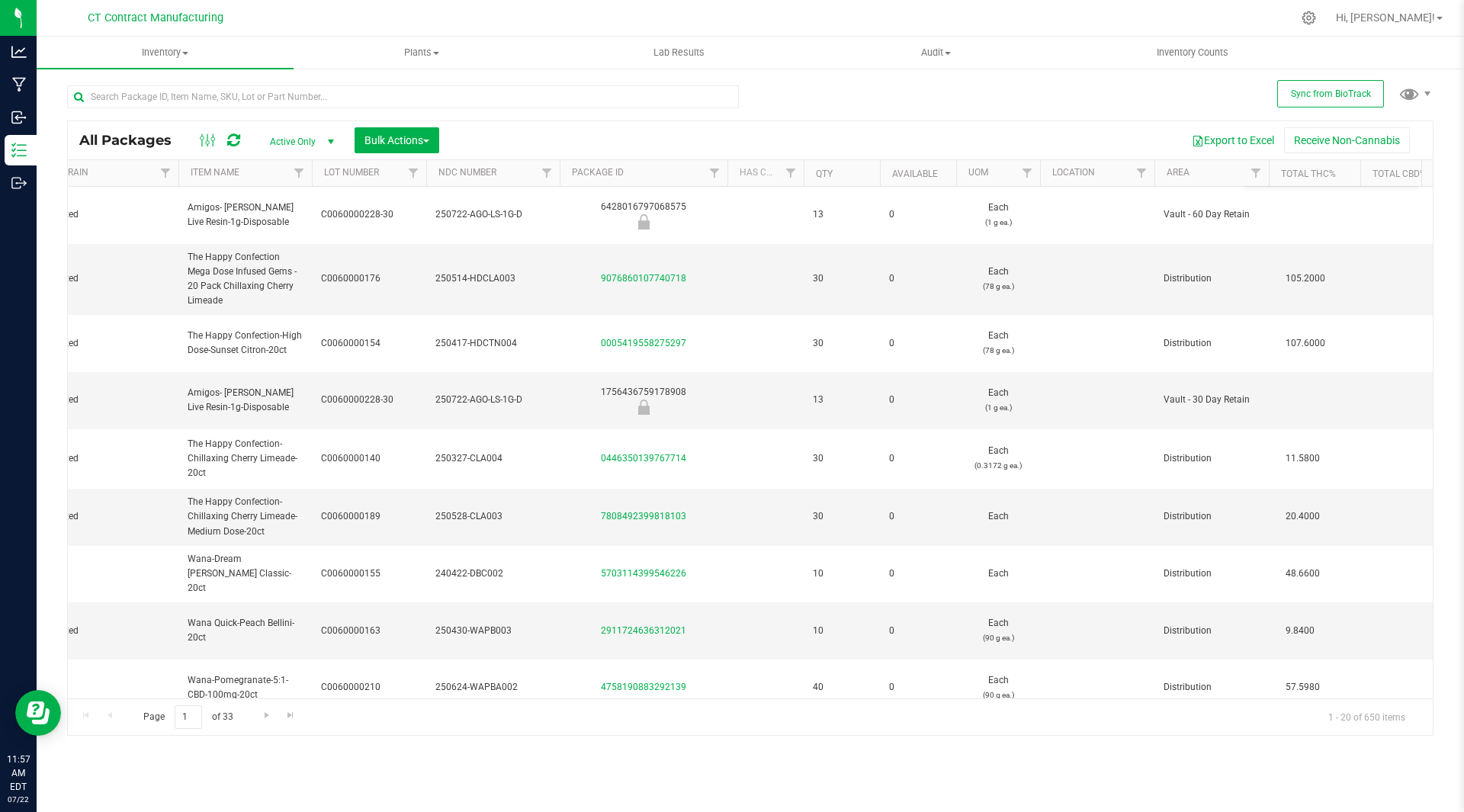 click on "All Packages
Active Only Active Only Lab Samples Locked All External Internal
Bulk Actions
Add to manufacturing run
Add to outbound order
Combine packages" at bounding box center [750, 403] 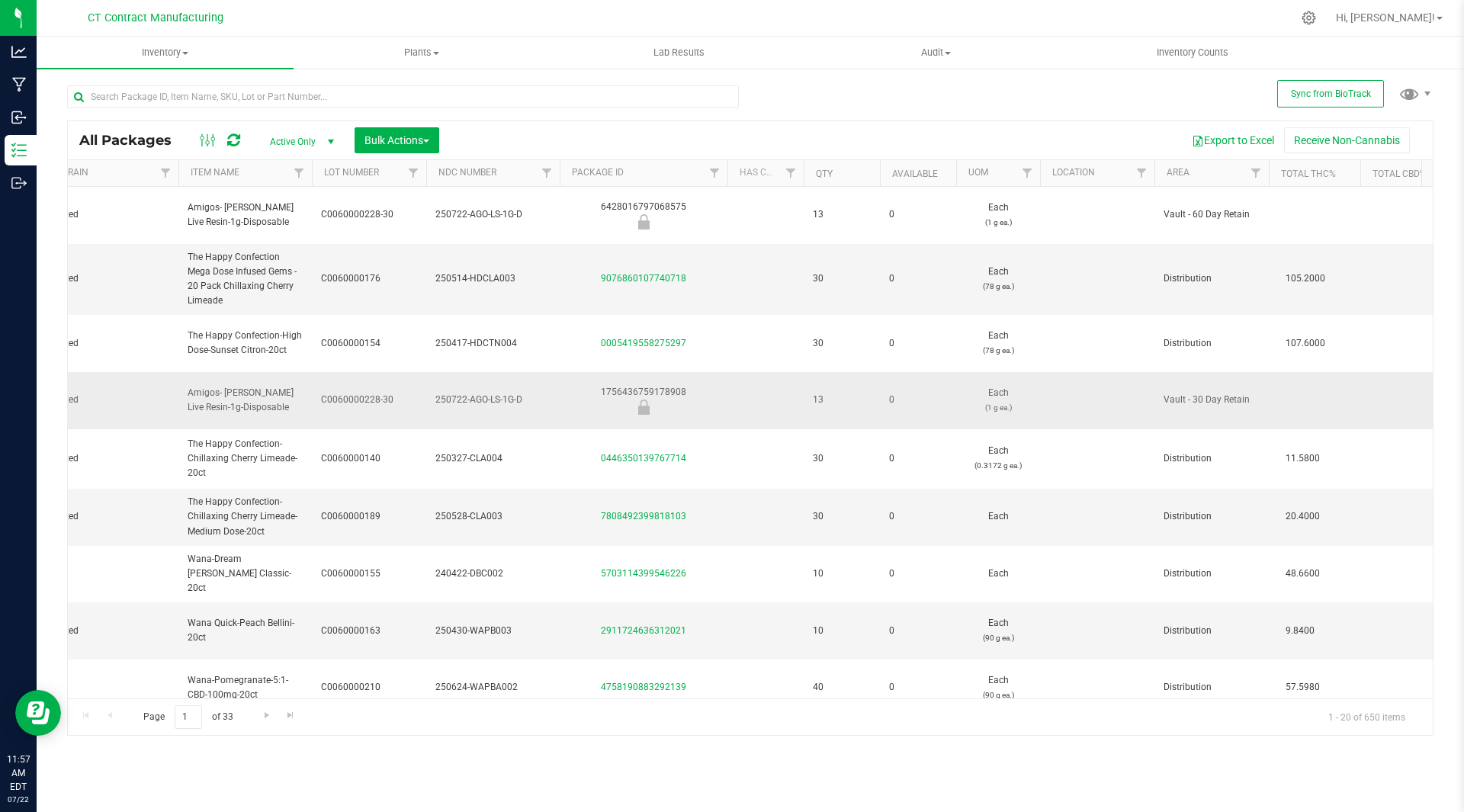 scroll, scrollTop: 0, scrollLeft: 0, axis: both 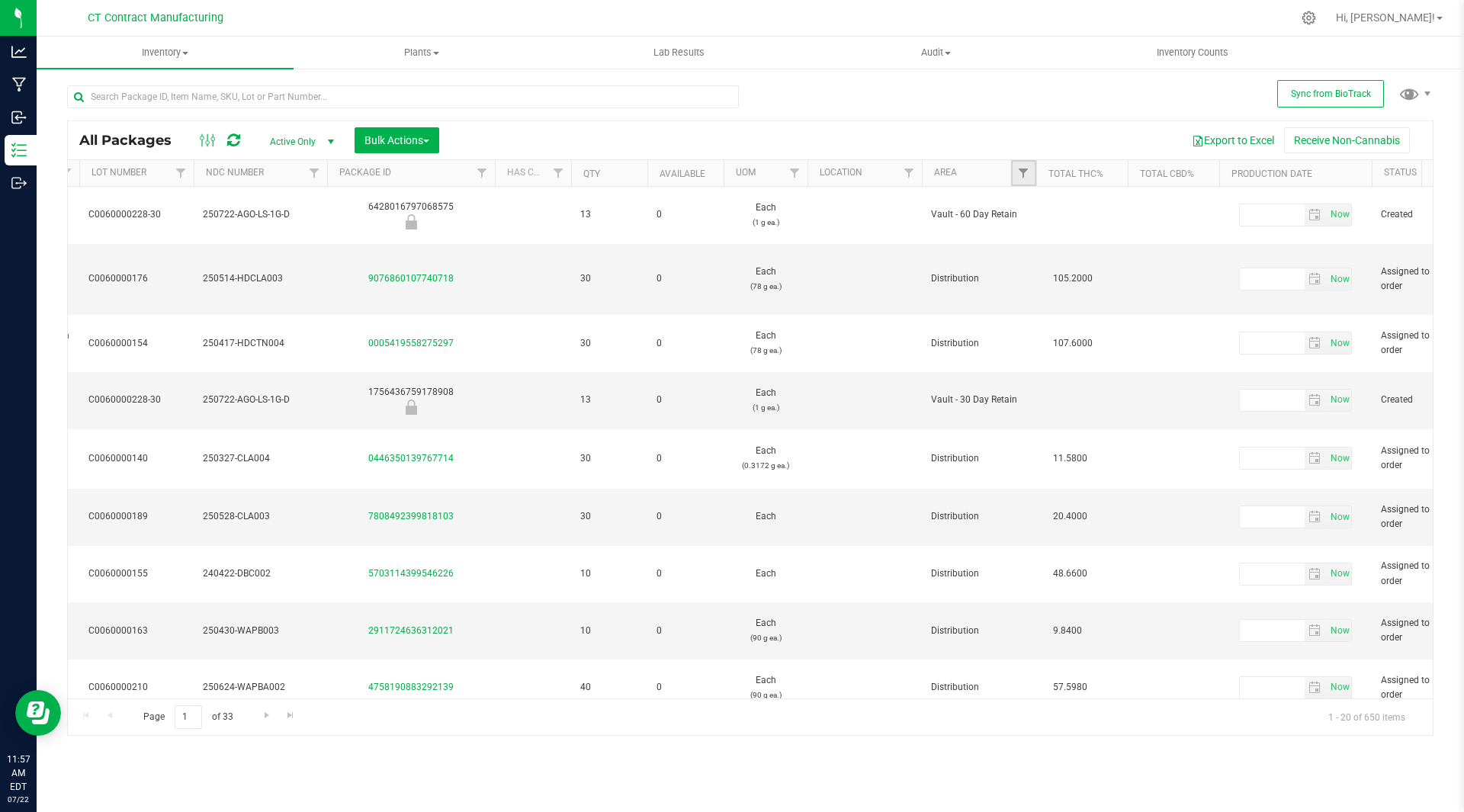 click at bounding box center [1023, 173] 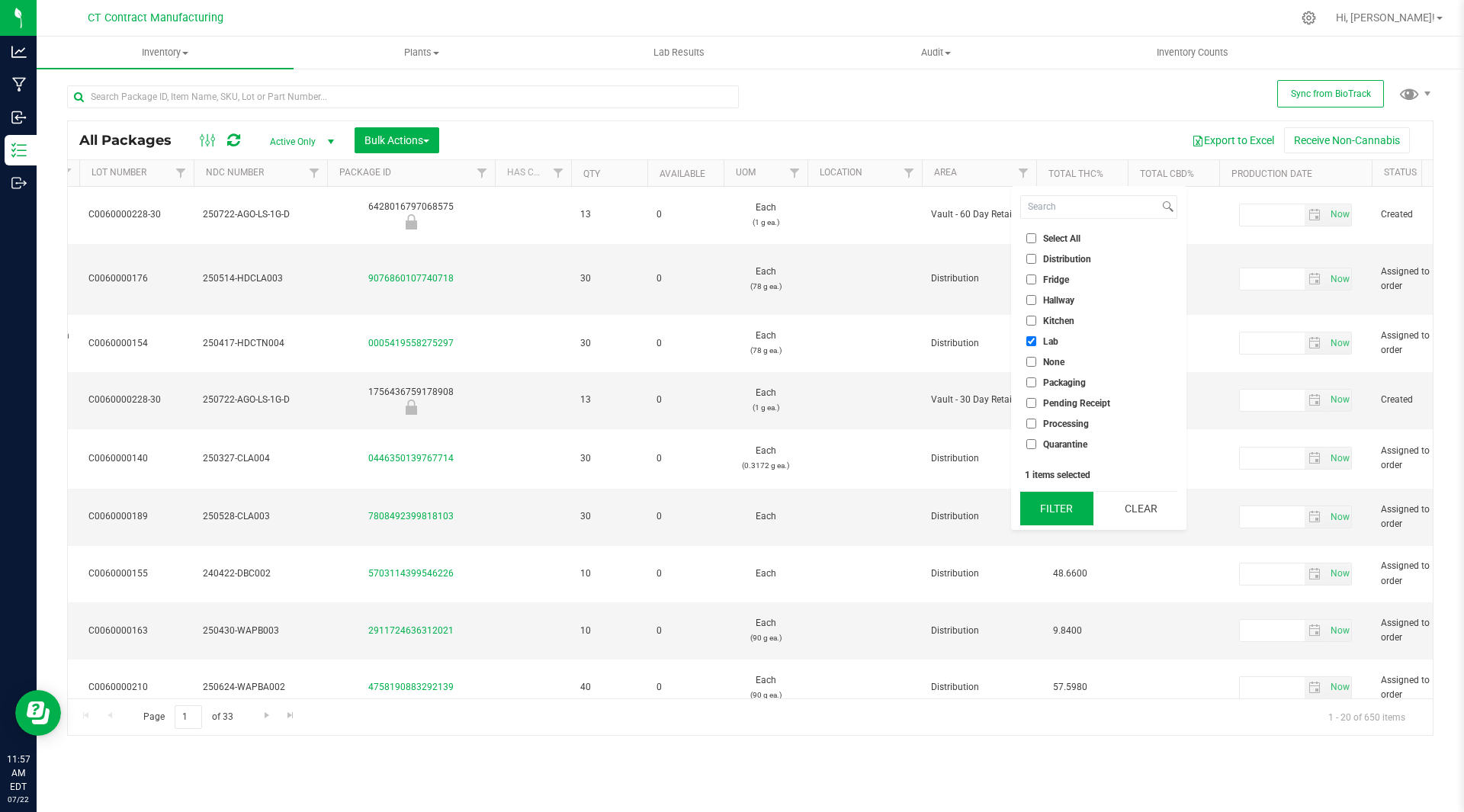drag, startPoint x: 1068, startPoint y: 493, endPoint x: 1053, endPoint y: 509, distance: 21.931712 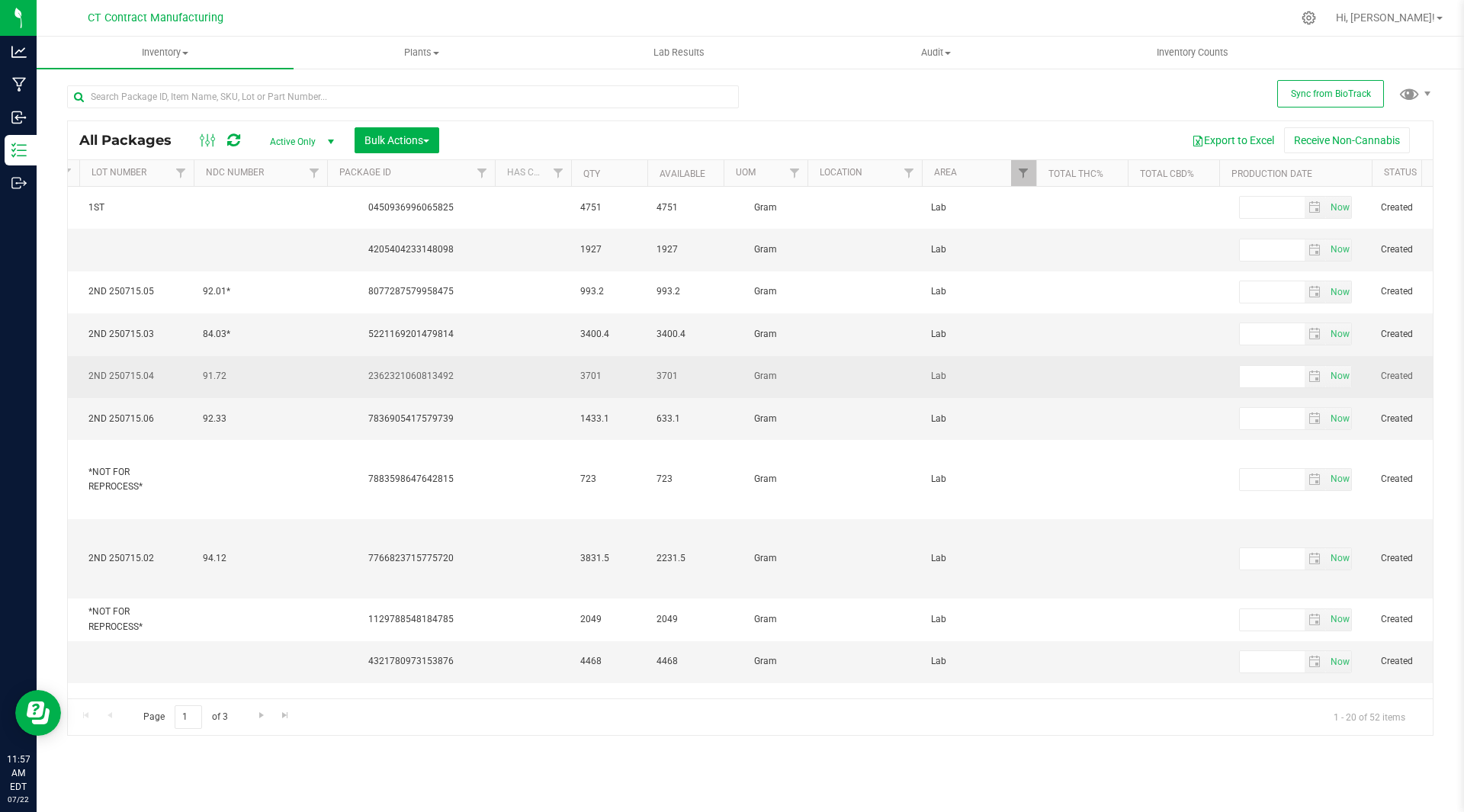 scroll, scrollTop: 0, scrollLeft: 41, axis: horizontal 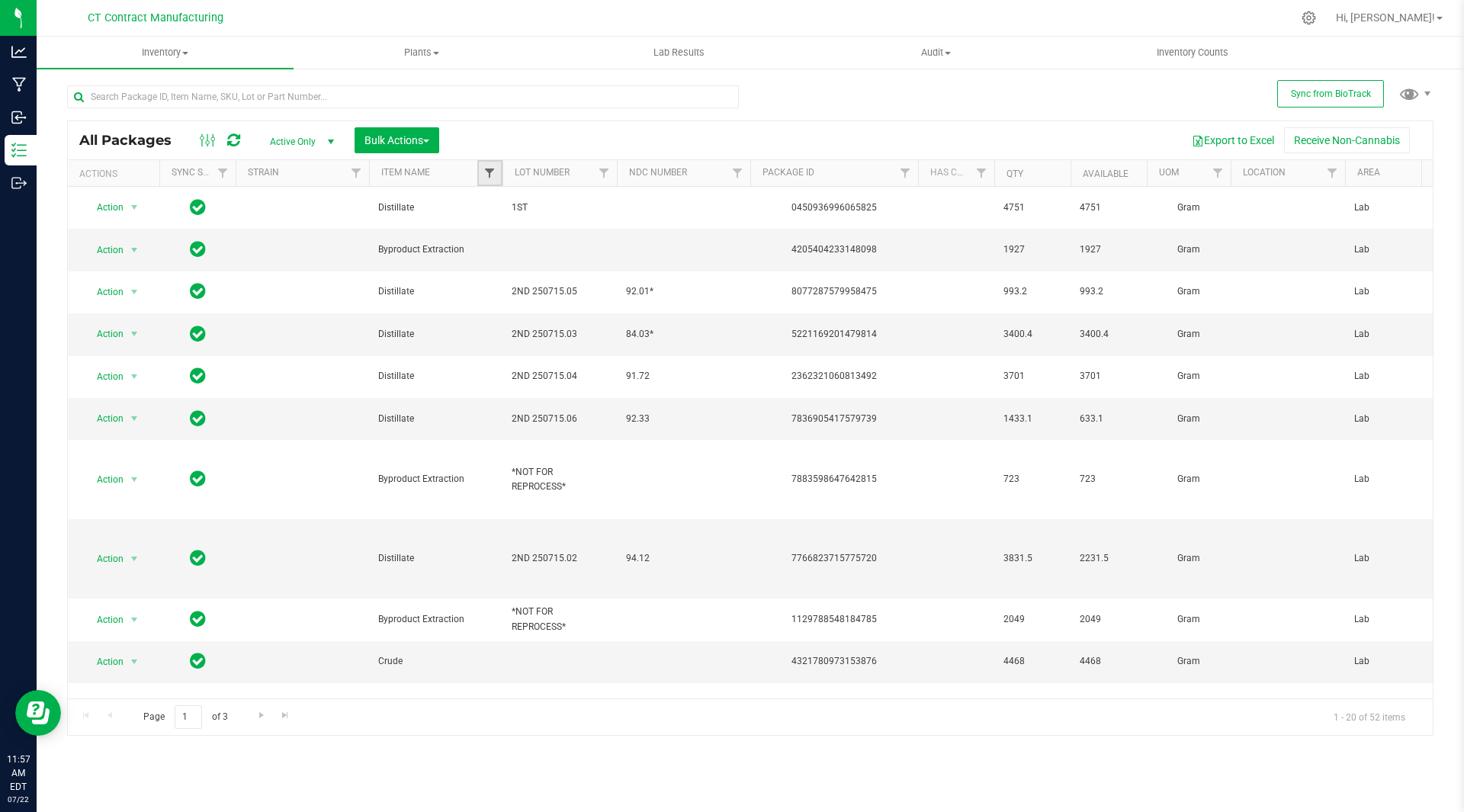 click at bounding box center (490, 173) 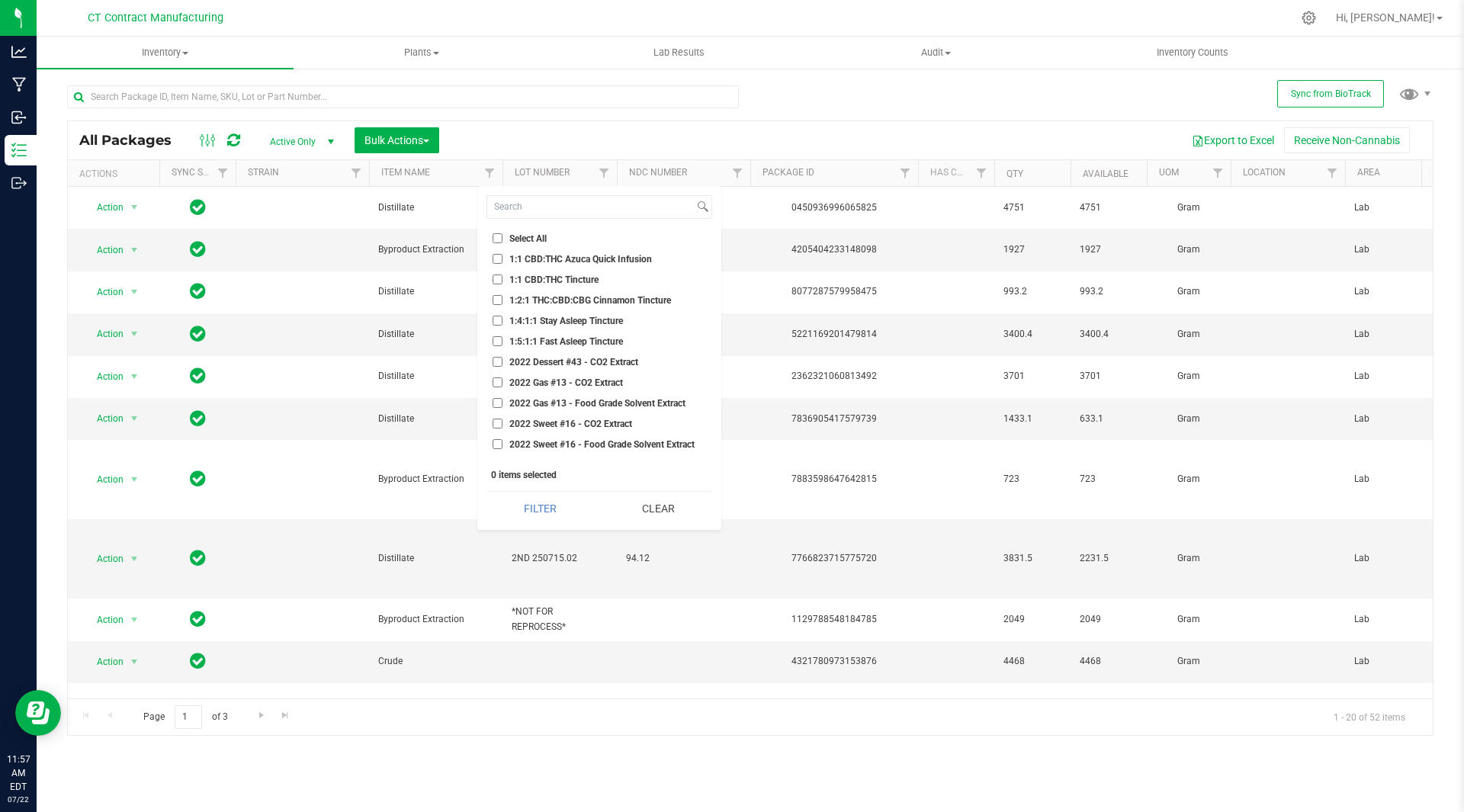 click on "Export to Excel
Receive Non-Cannabis" at bounding box center [936, 140] 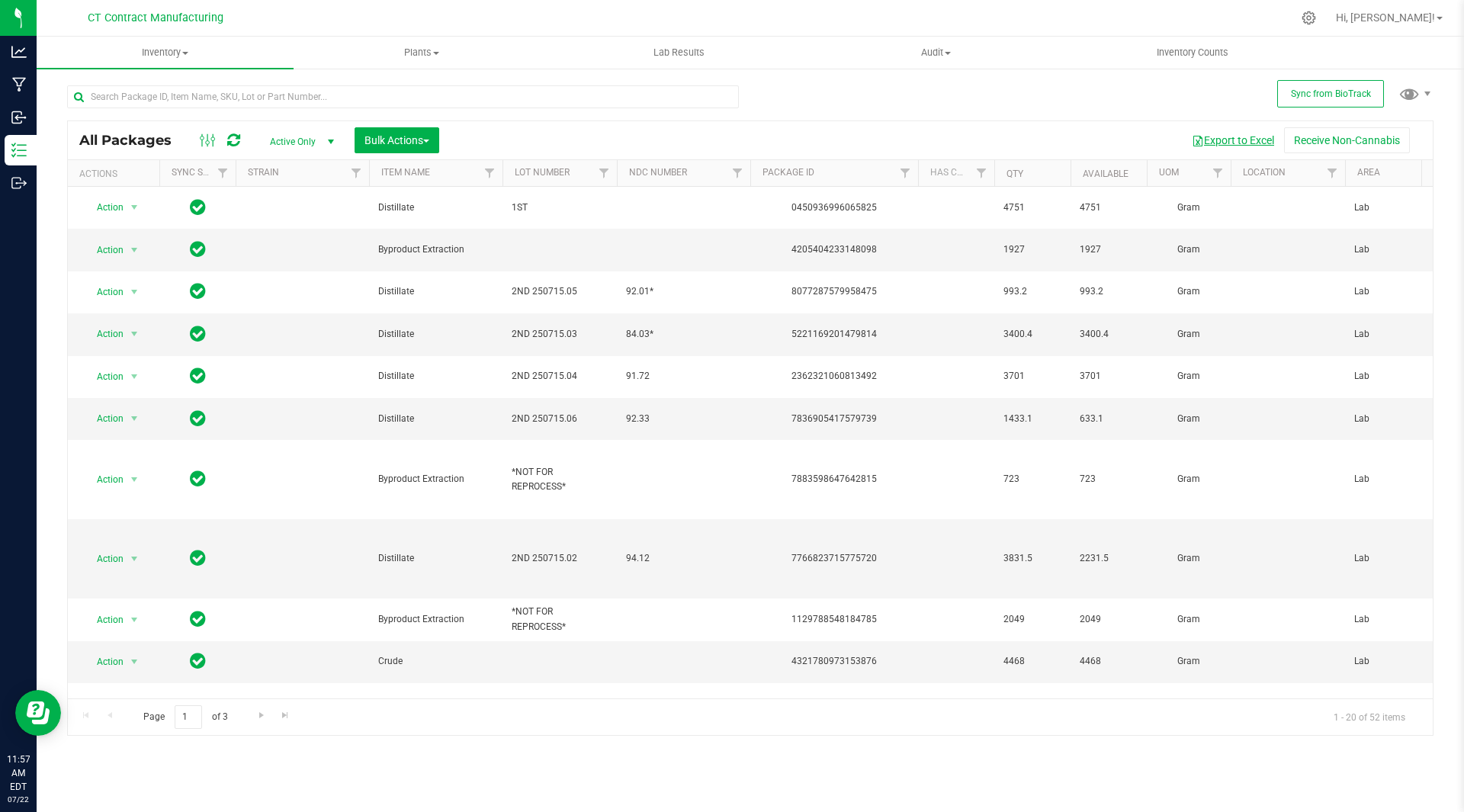 click on "Export to Excel" at bounding box center (1233, 140) 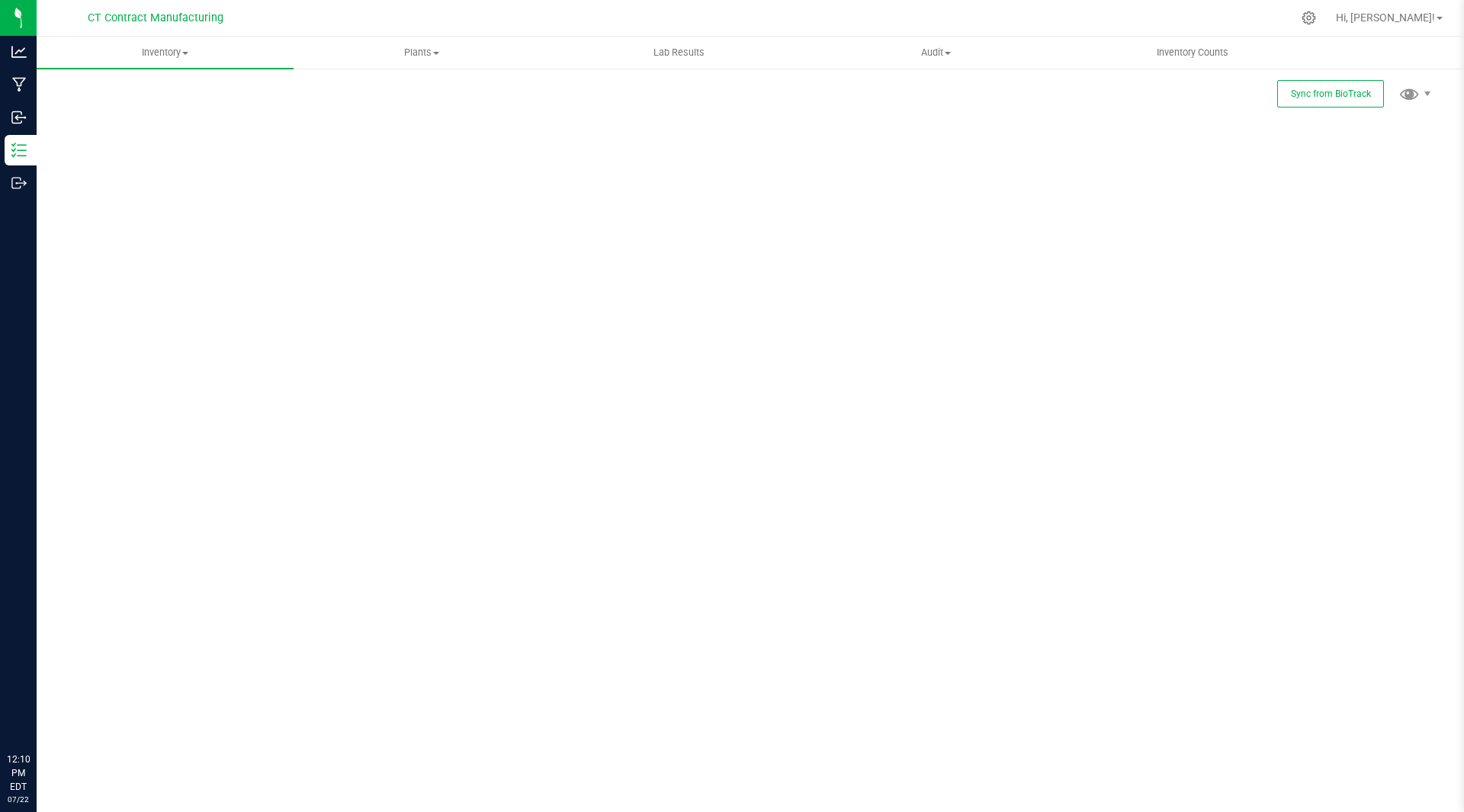 scroll, scrollTop: 0, scrollLeft: 0, axis: both 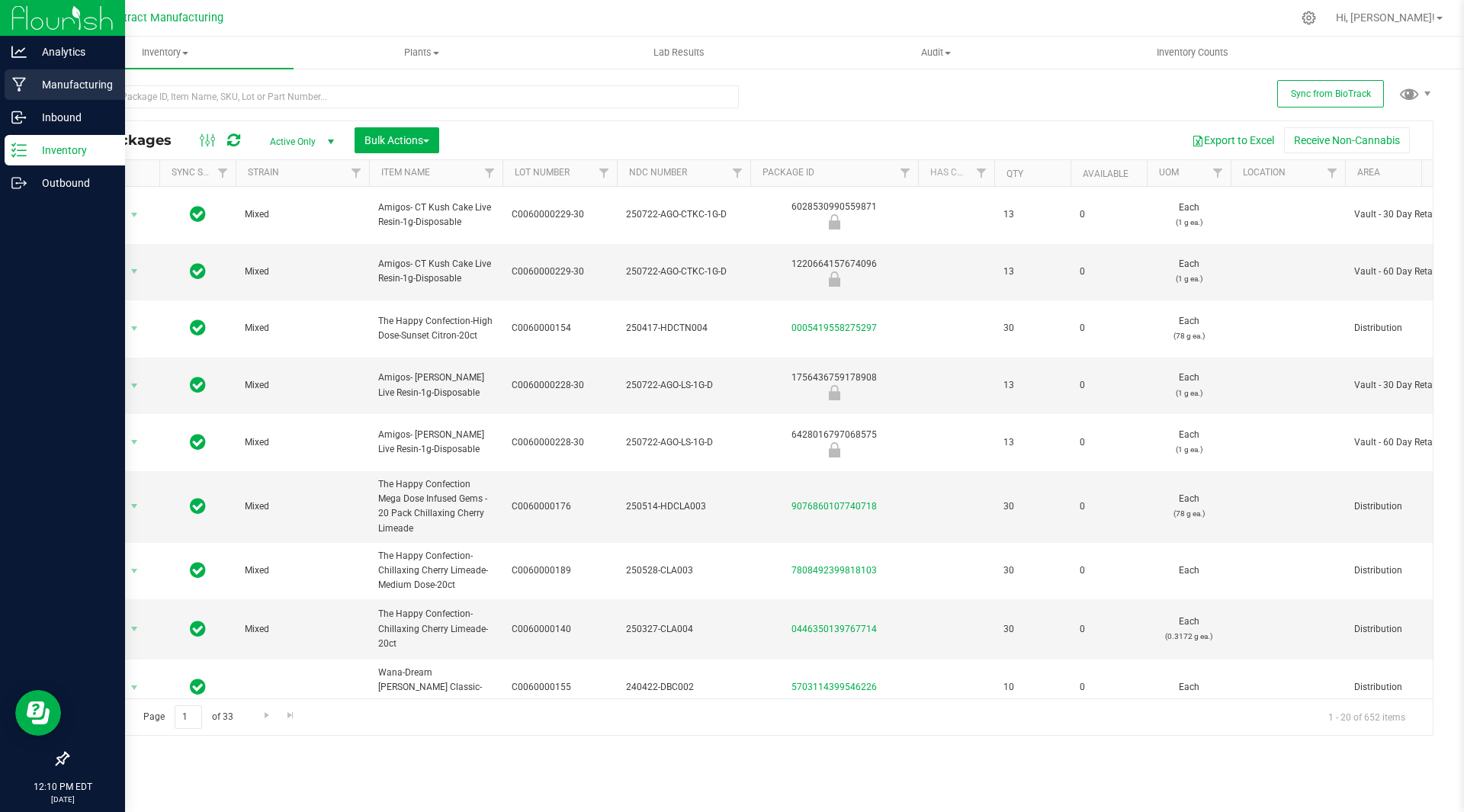 click on "Manufacturing" at bounding box center [72, 85] 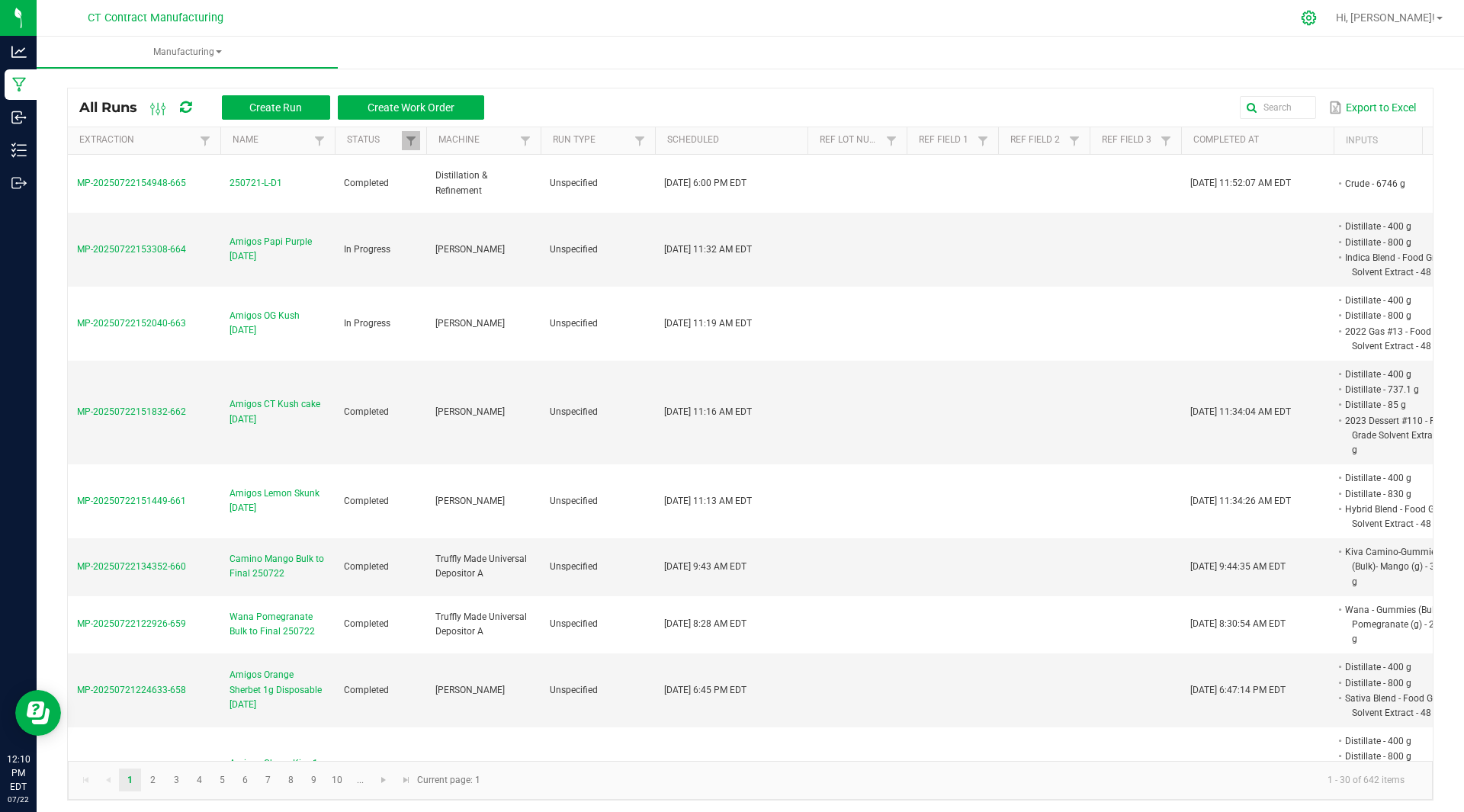 click 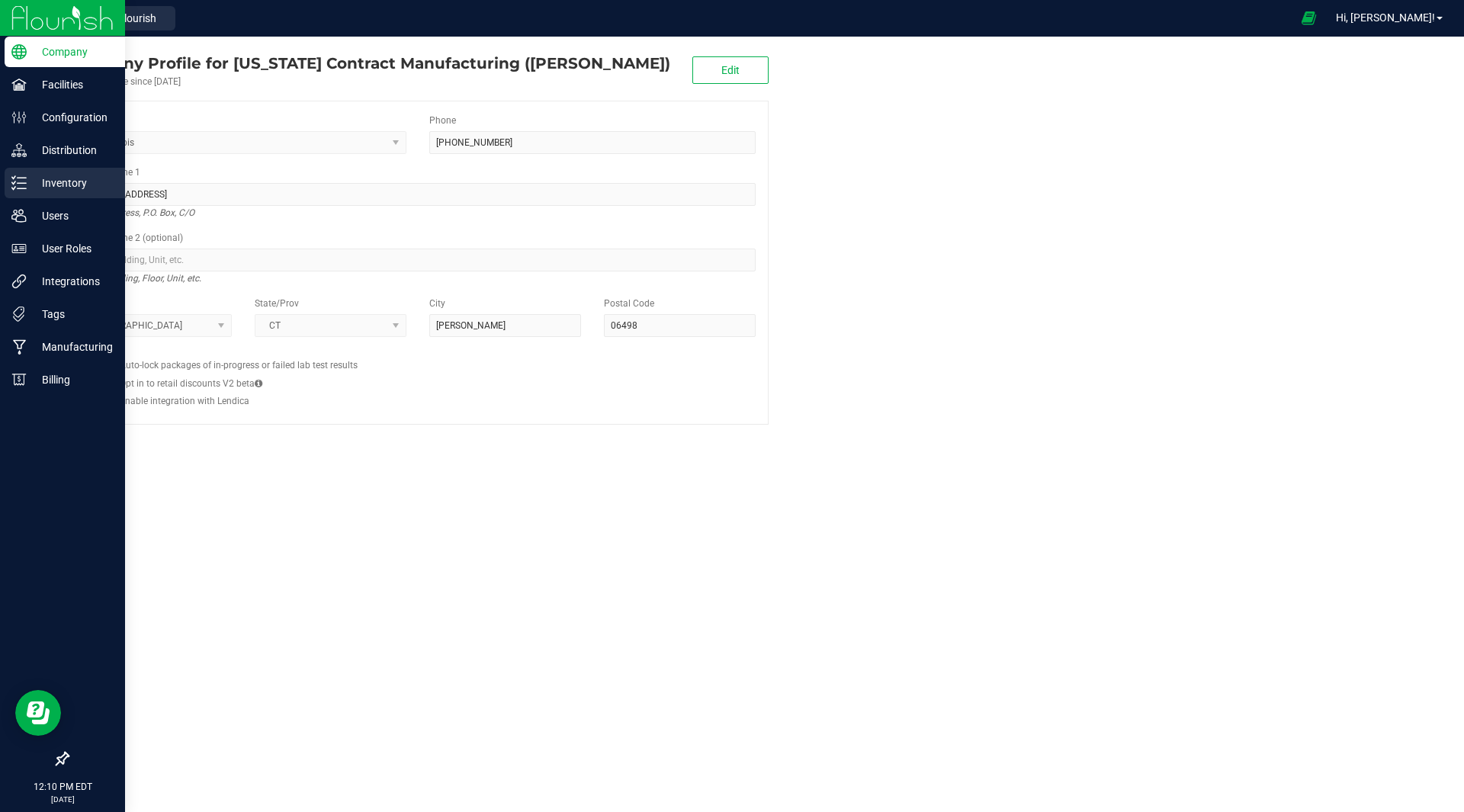 click on "Inventory" at bounding box center [72, 183] 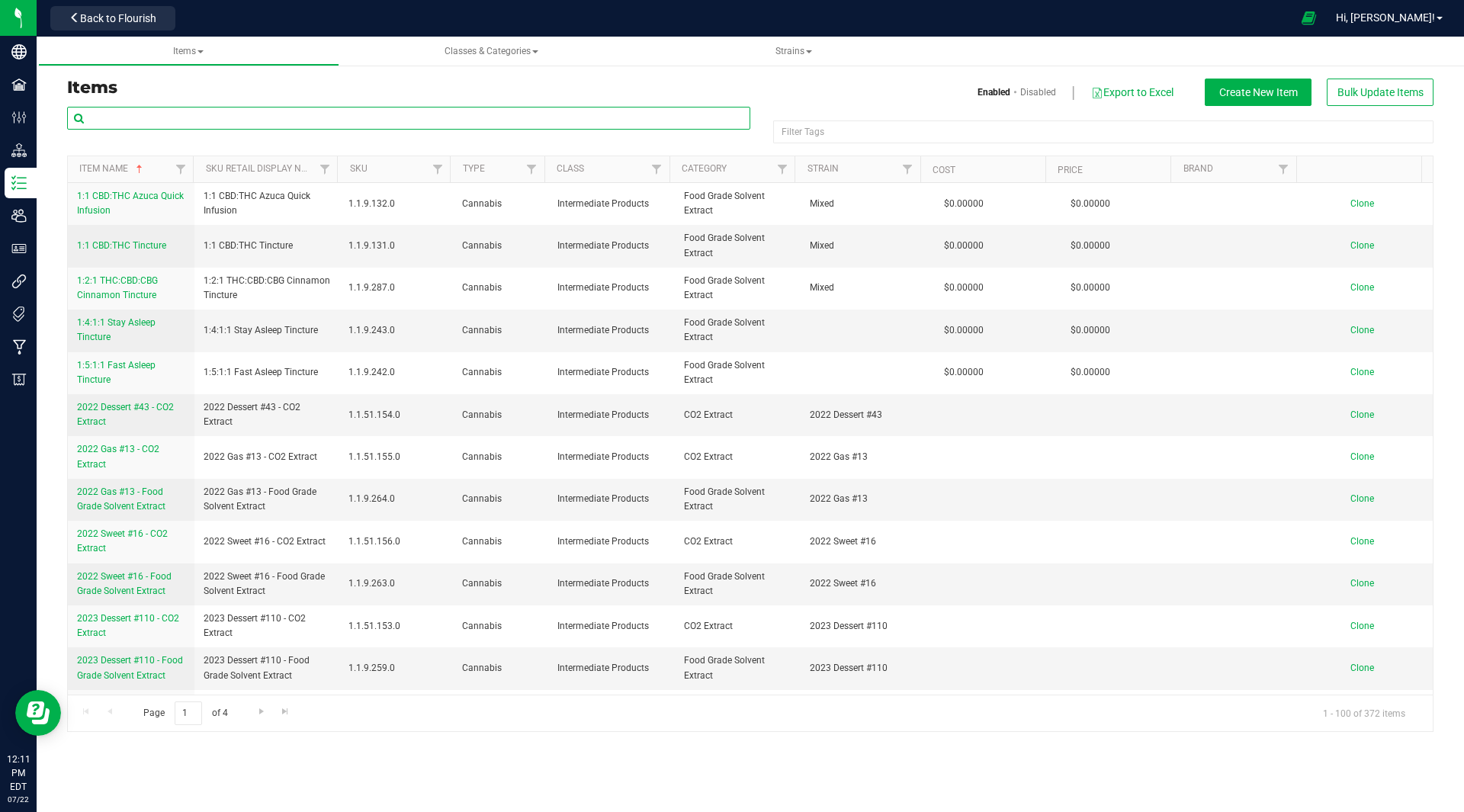 click at bounding box center [409, 118] 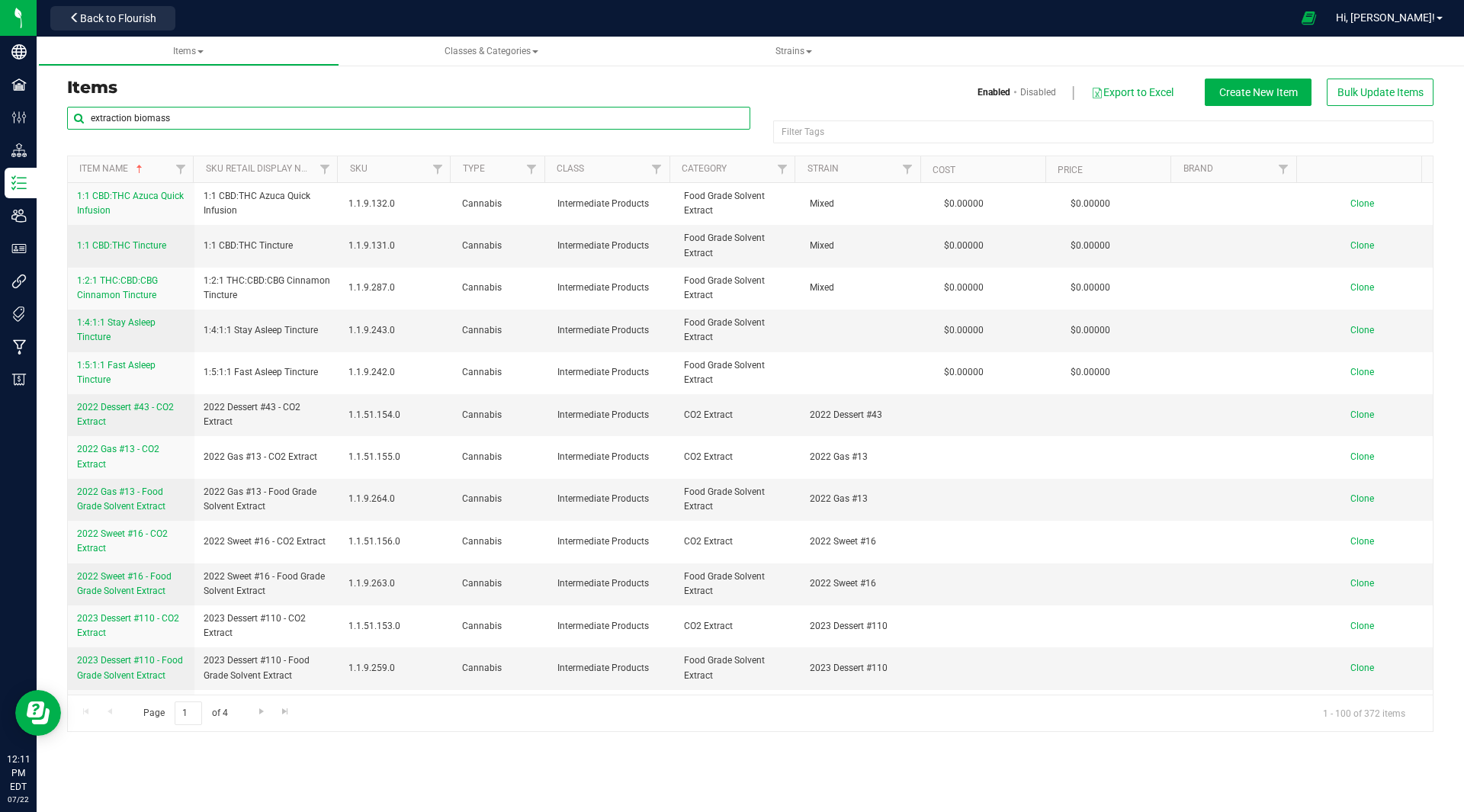 type on "extraction biomass" 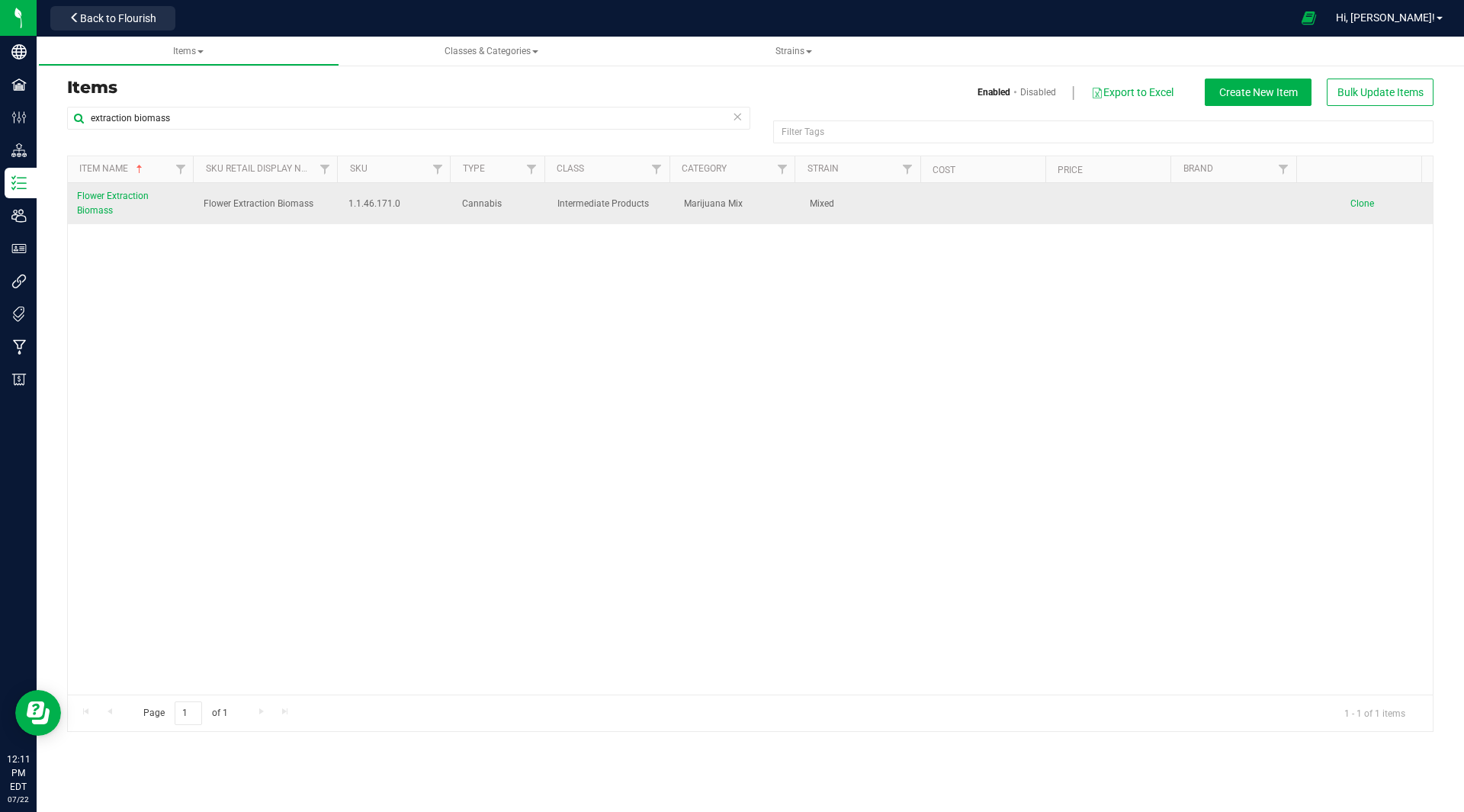 click on "Clone" at bounding box center [1362, 204] 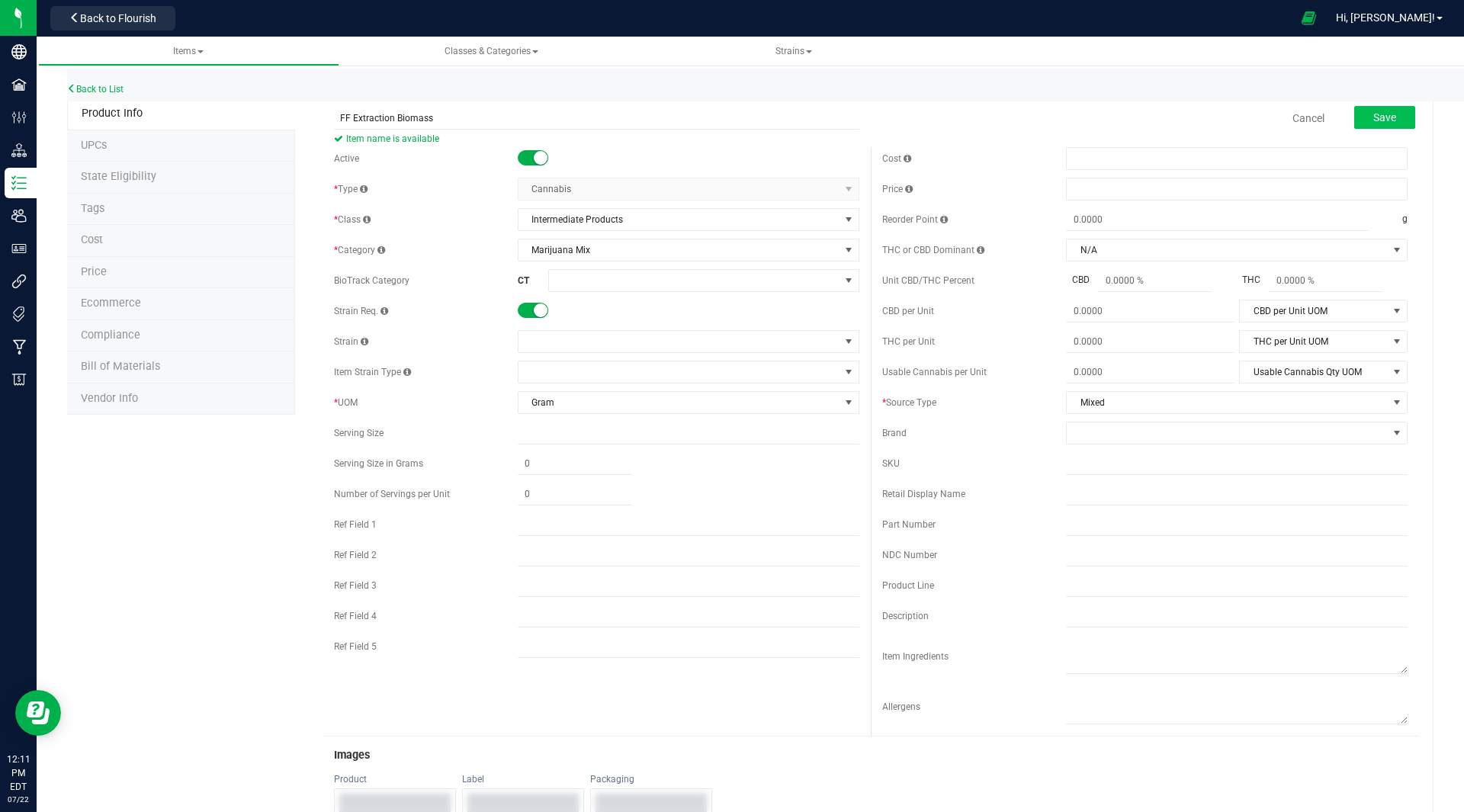 type on "FF Extraction Biomass" 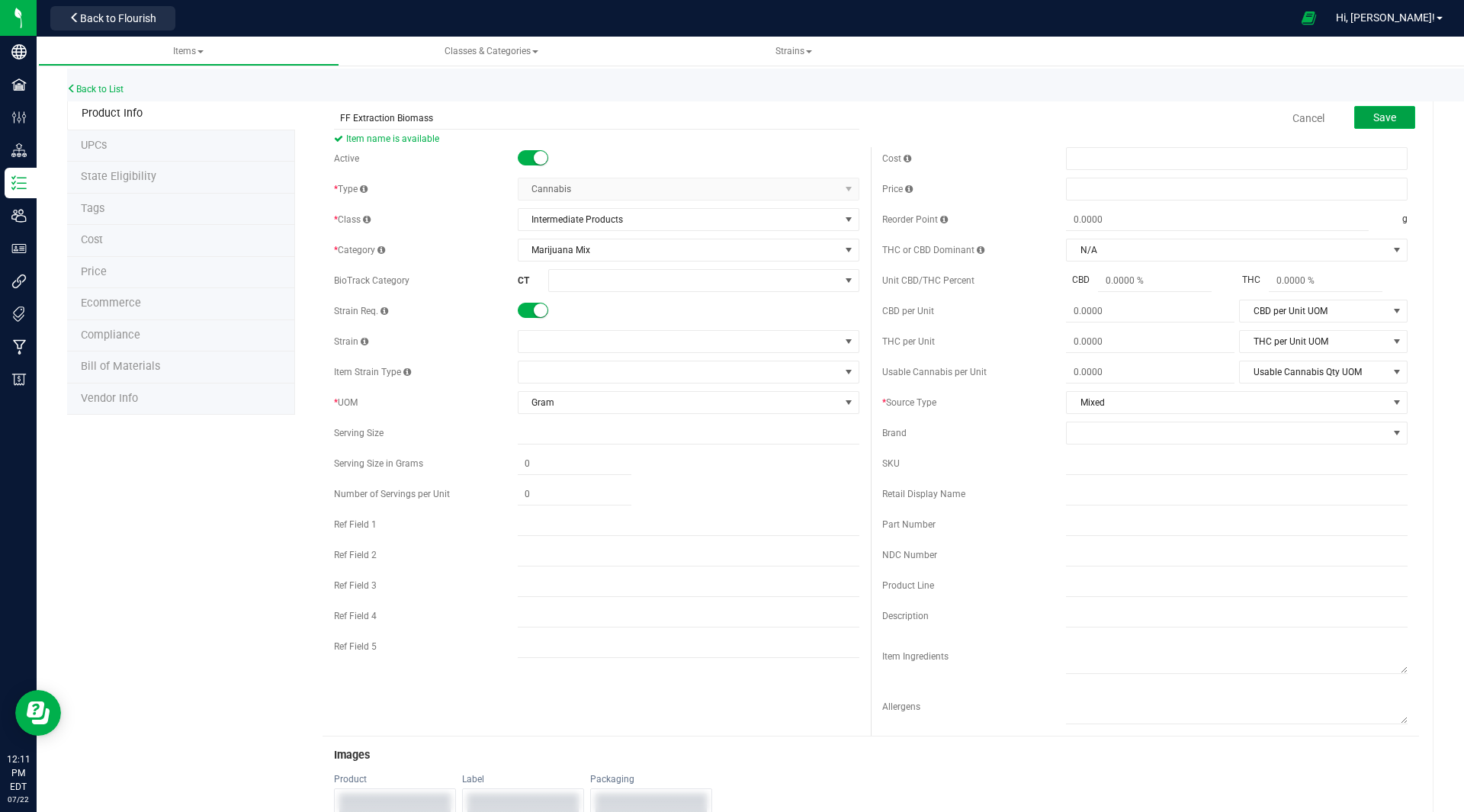 click on "Save" at bounding box center (1385, 117) 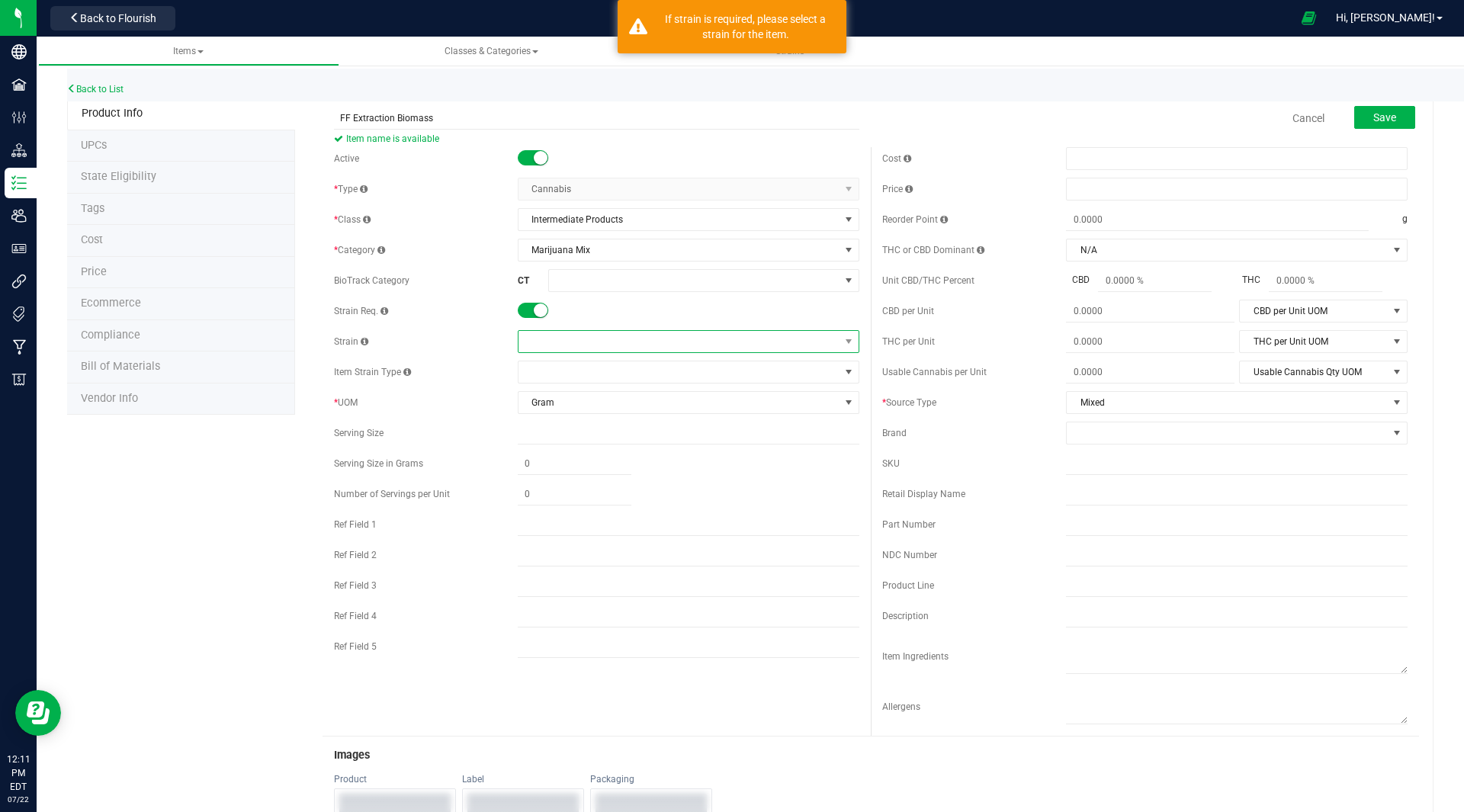 click at bounding box center (679, 342) 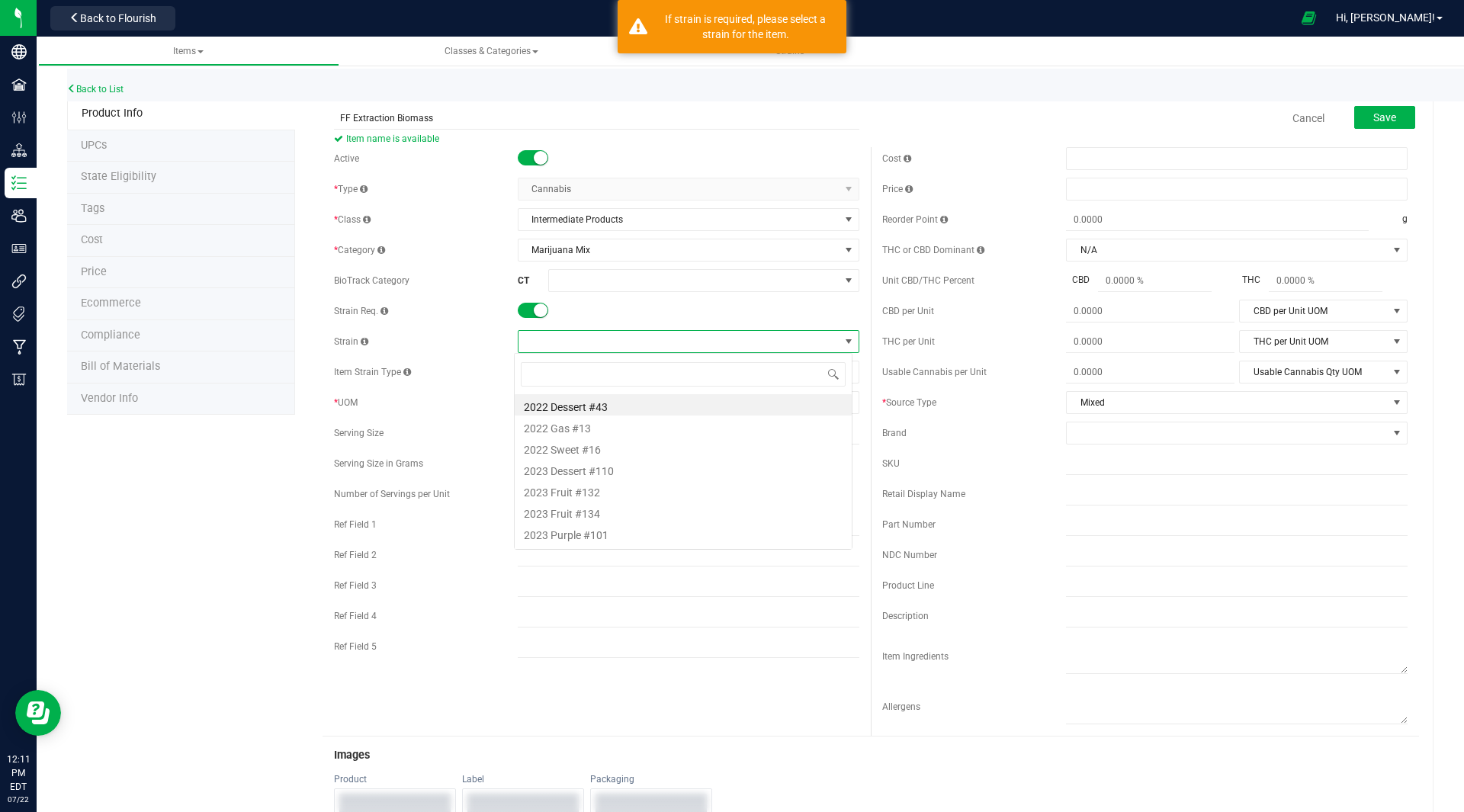 scroll, scrollTop: 76221, scrollLeft: 75911, axis: both 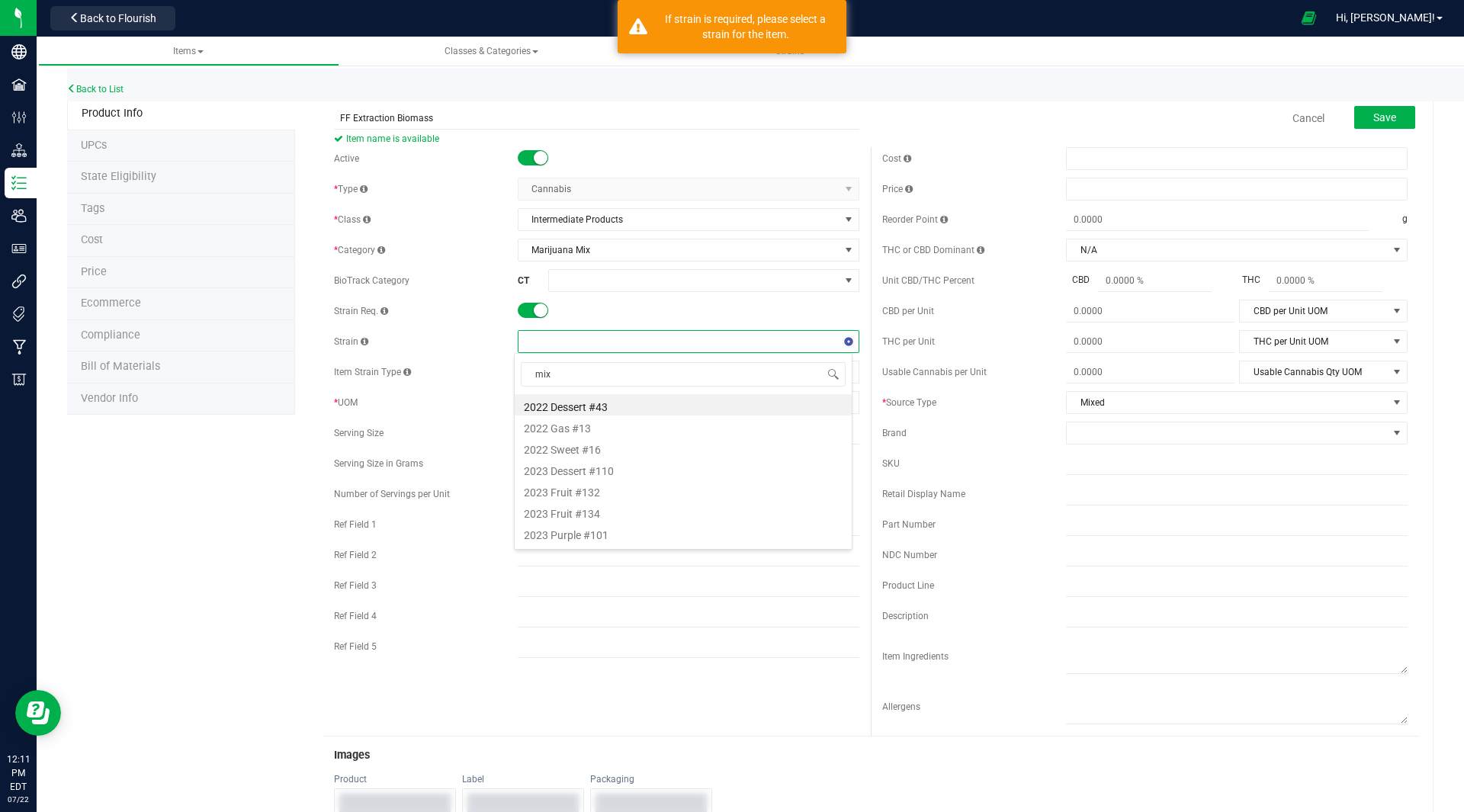 type on "mixe" 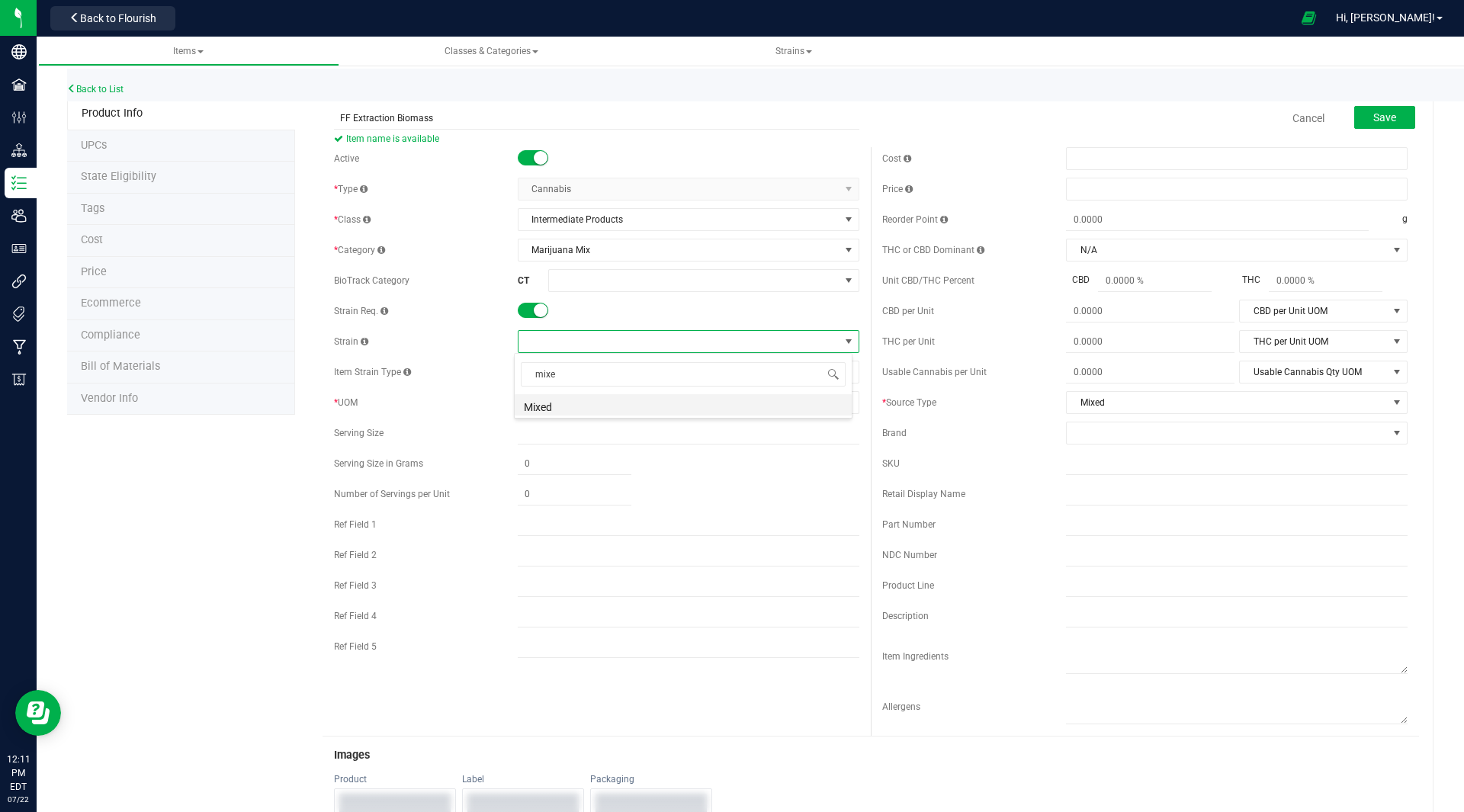 click on "Mixed" at bounding box center [683, 405] 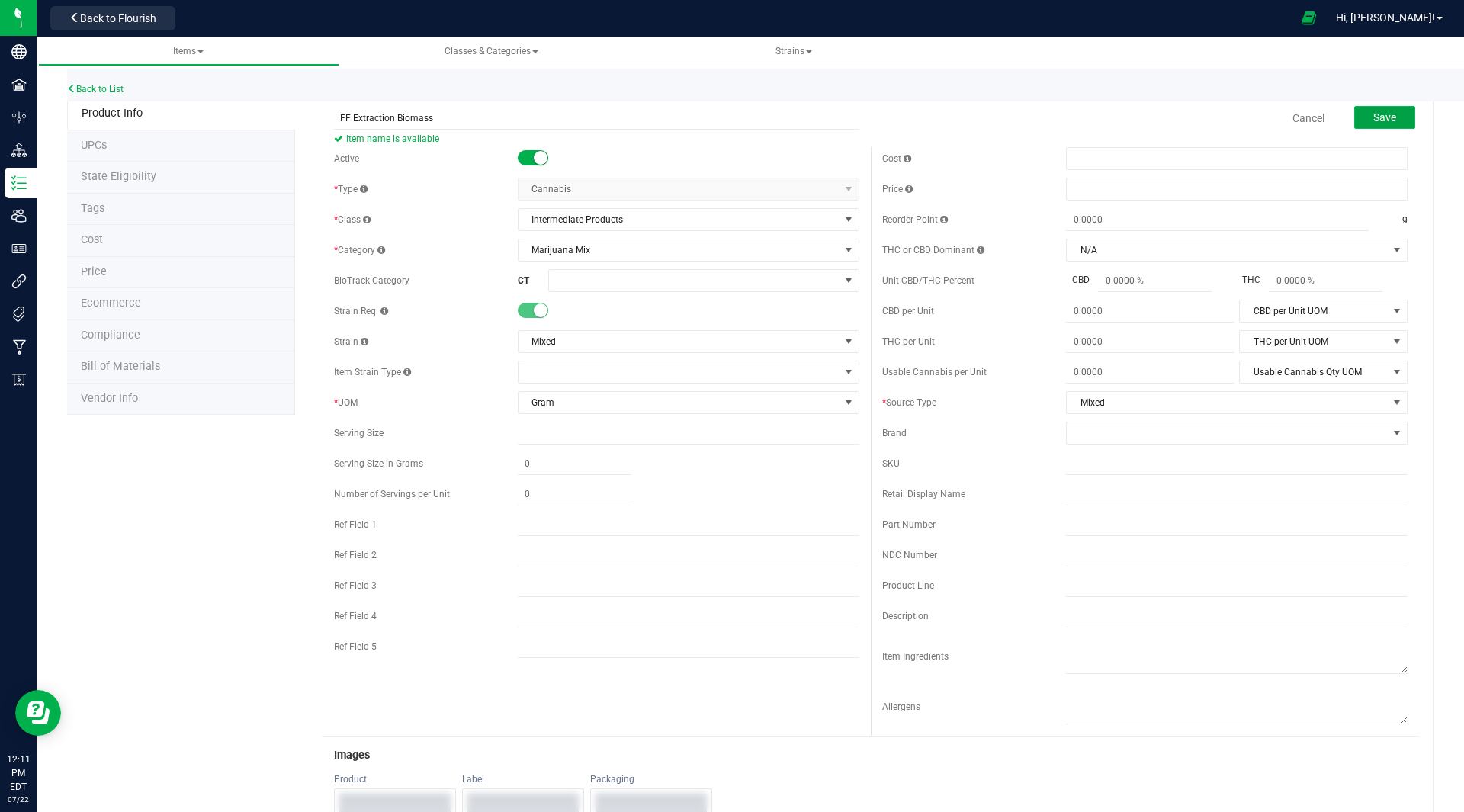 click on "Save" at bounding box center (1385, 117) 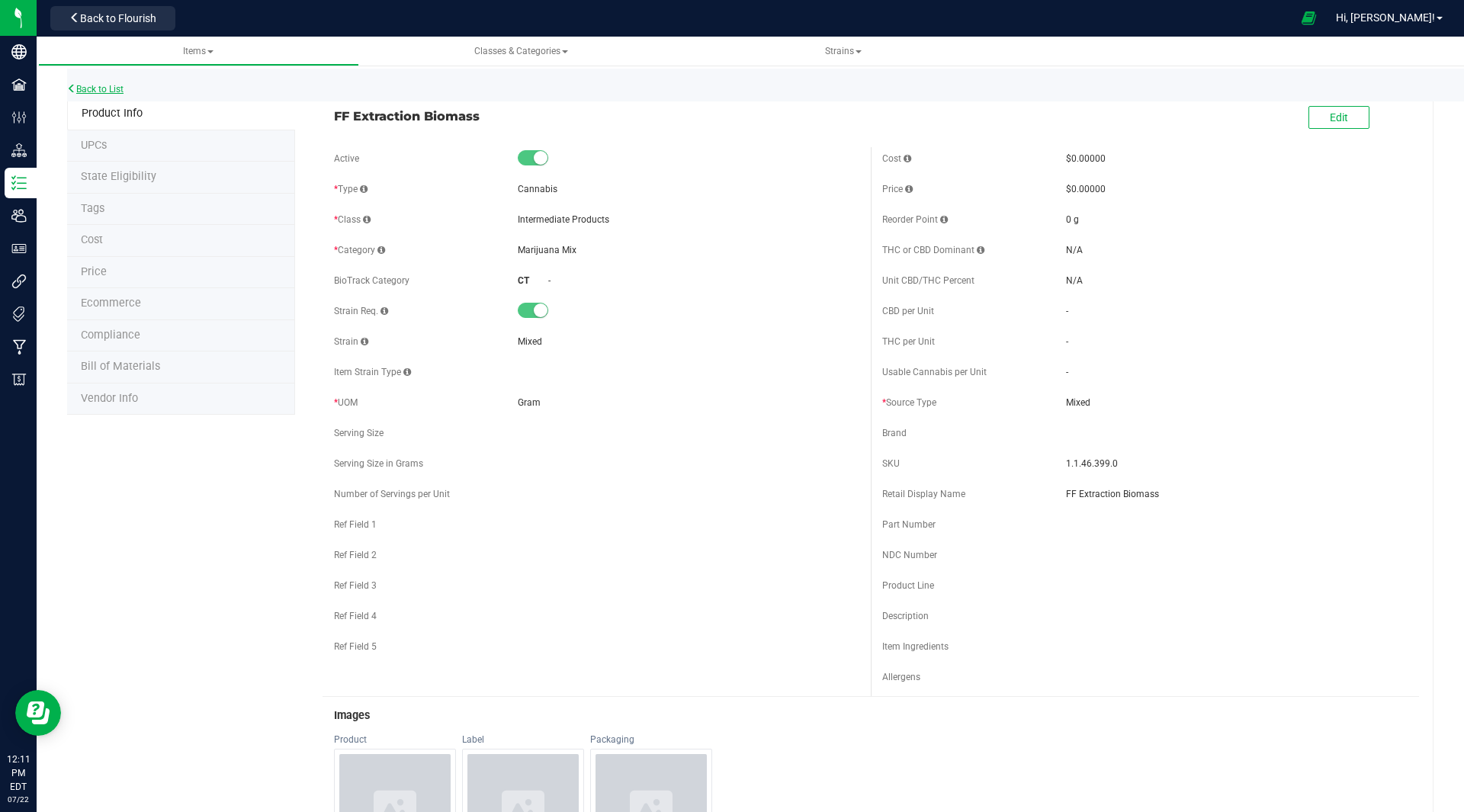 click on "Back to List" at bounding box center (95, 89) 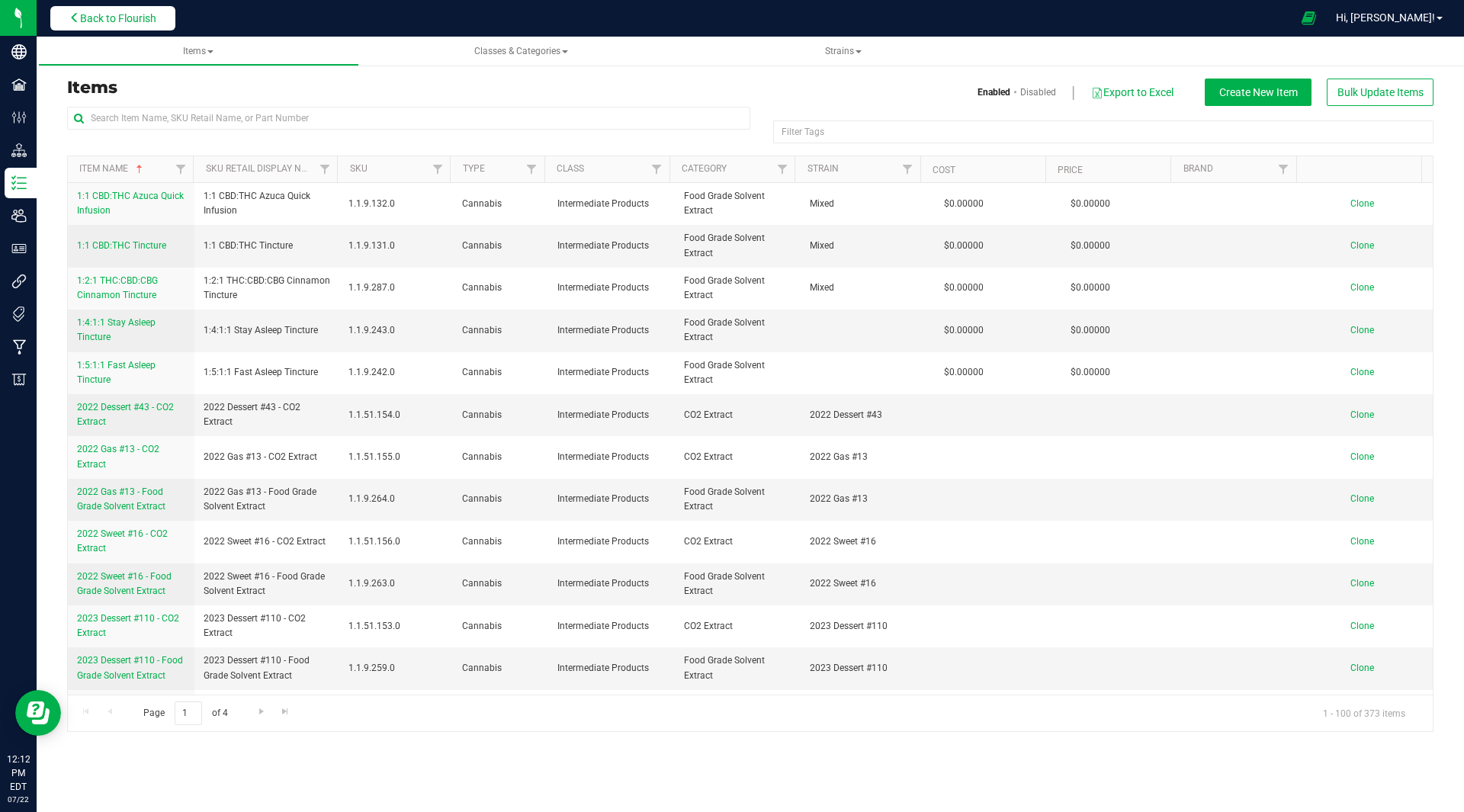 click on "Back to Flourish" at bounding box center [113, 18] 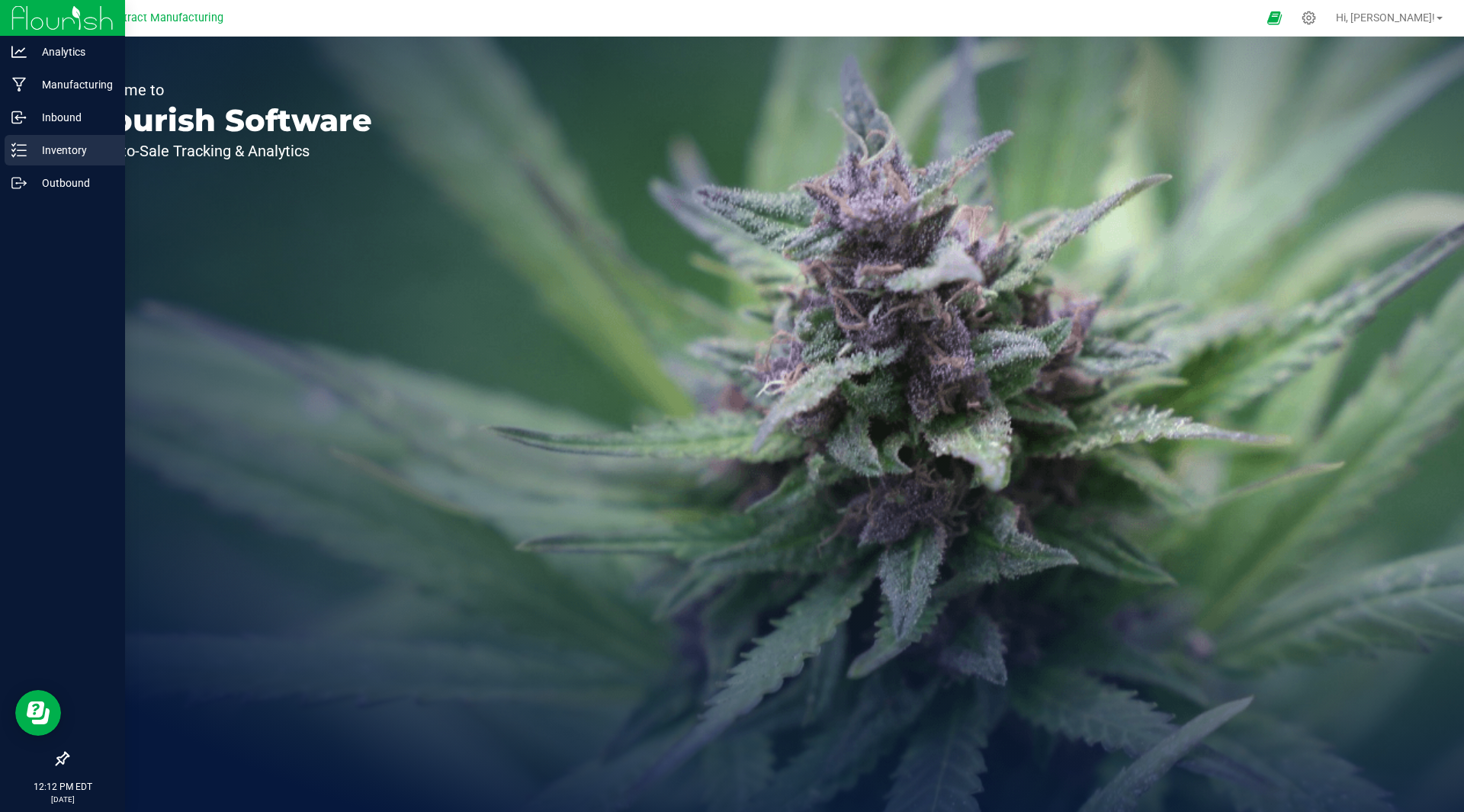 click on "Inventory" at bounding box center (72, 150) 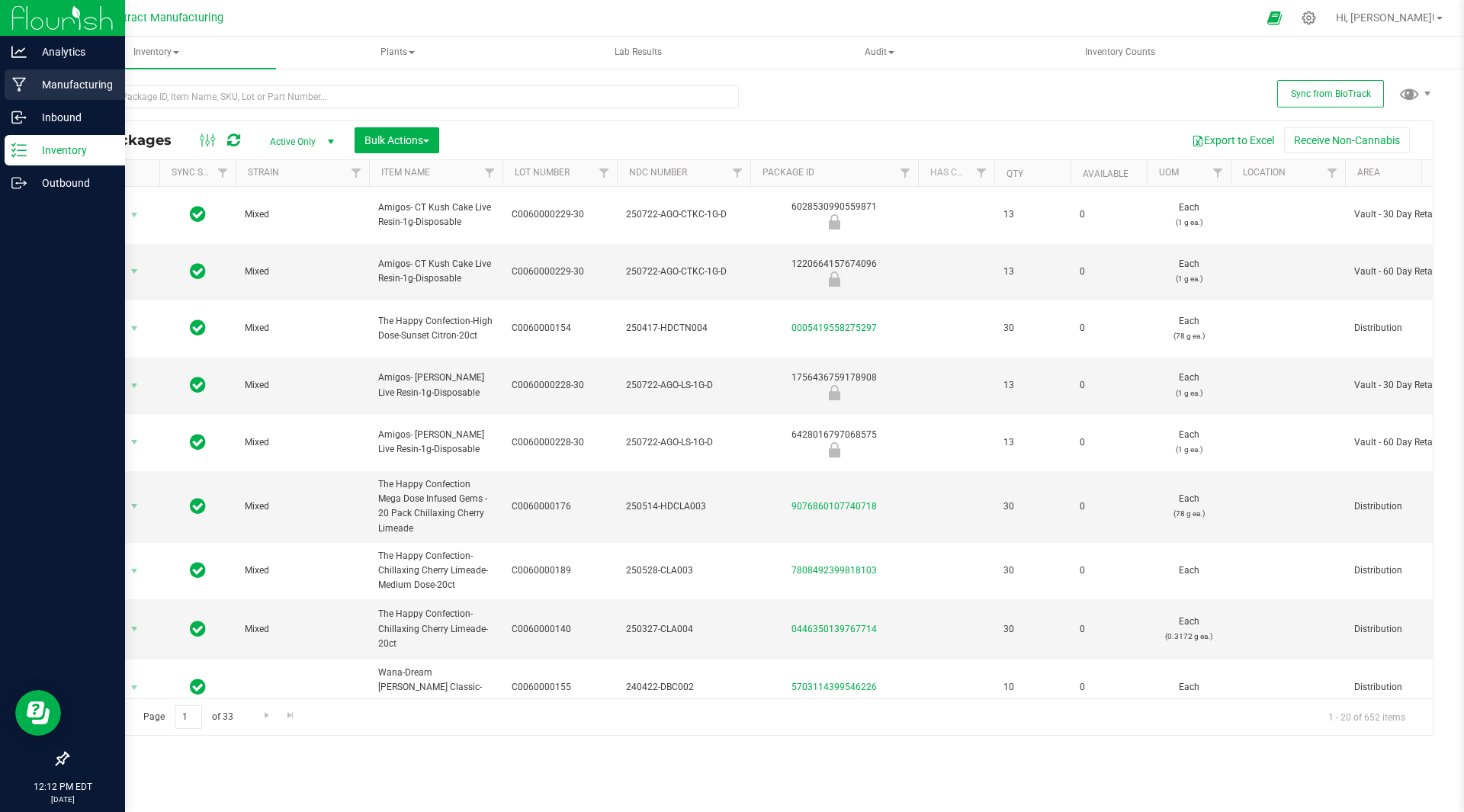 click on "Manufacturing" at bounding box center (72, 85) 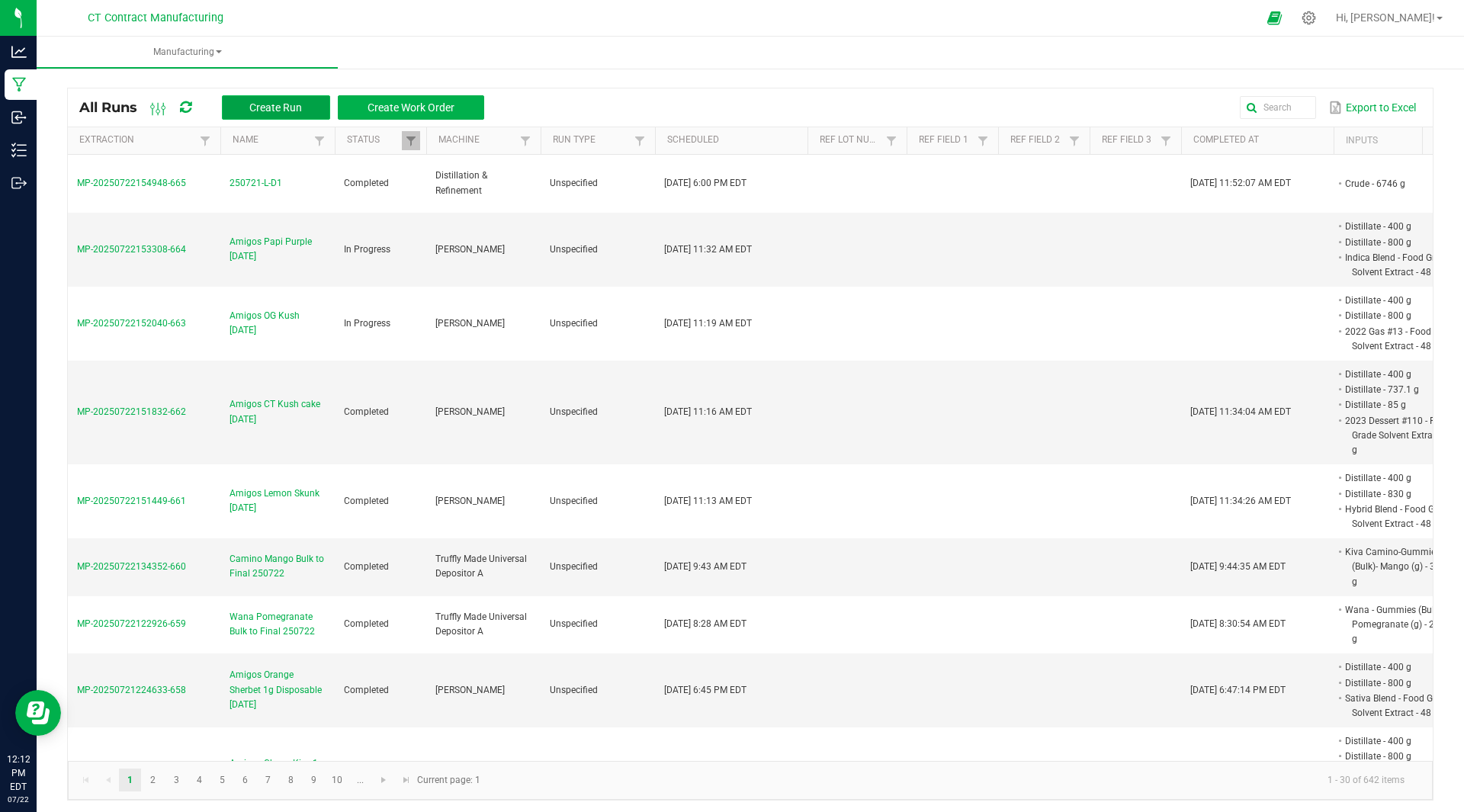 click on "Create Run" at bounding box center [275, 108] 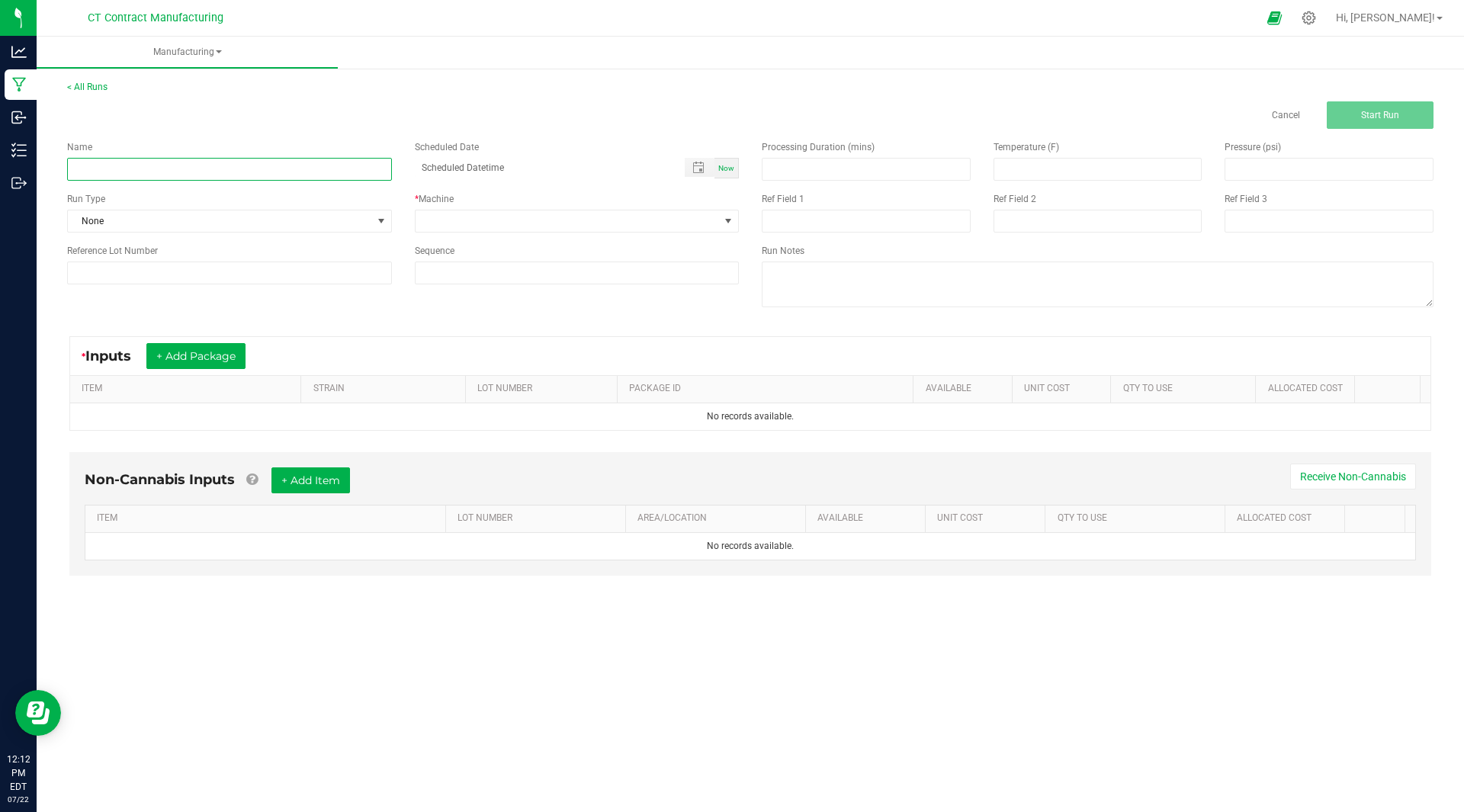 click at bounding box center (230, 169) 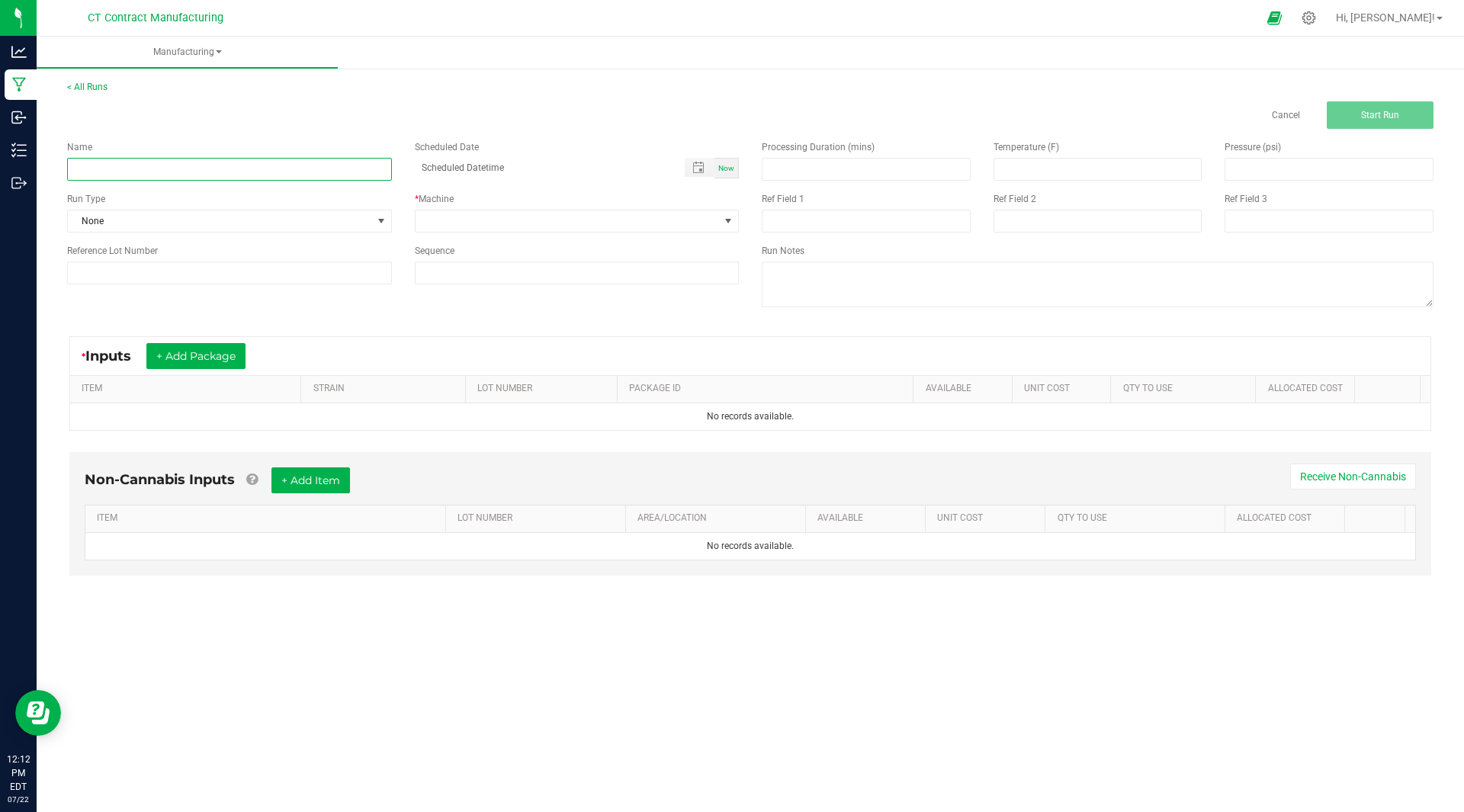 type on "F" 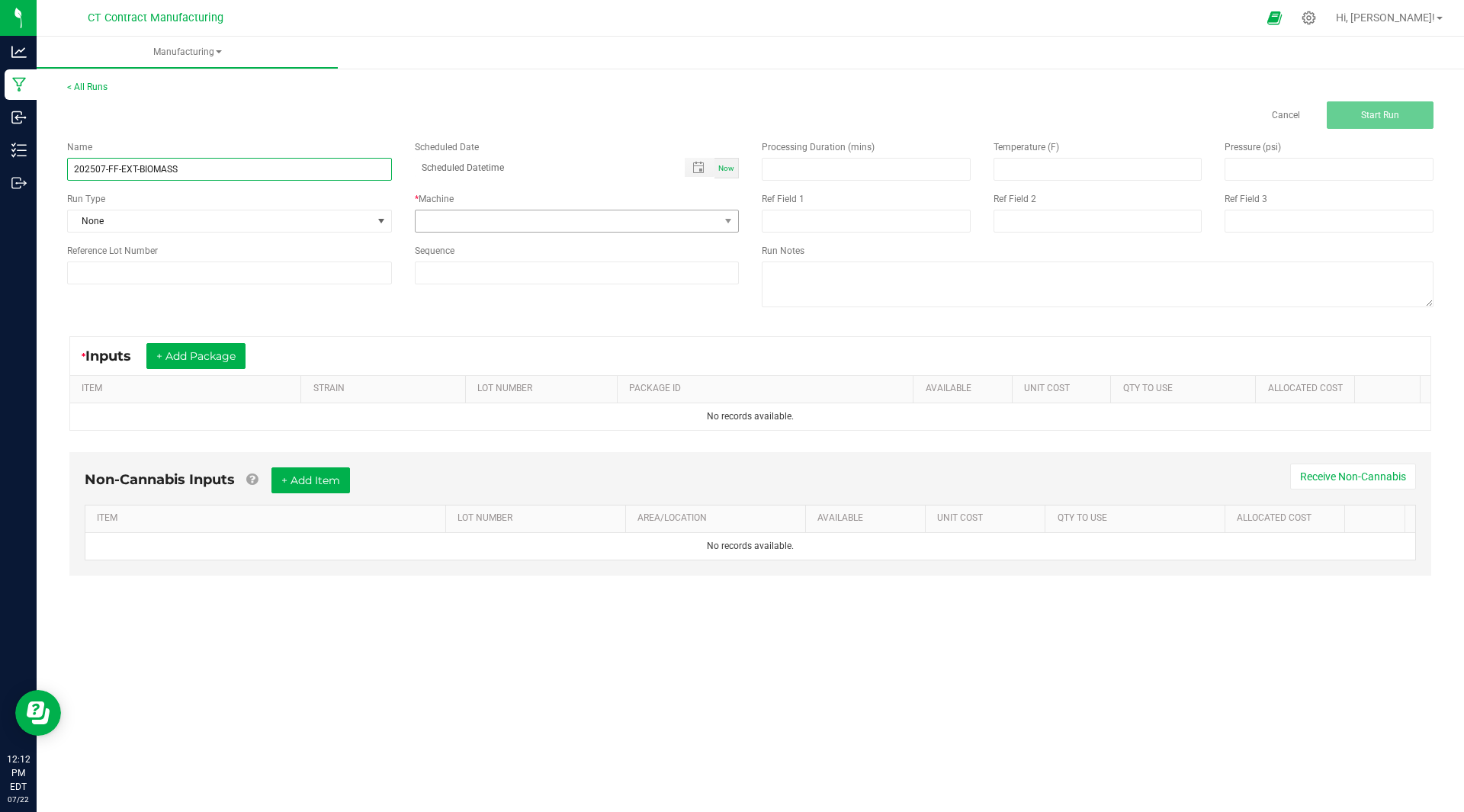 type on "202507-FF-EXT-BIOMASS" 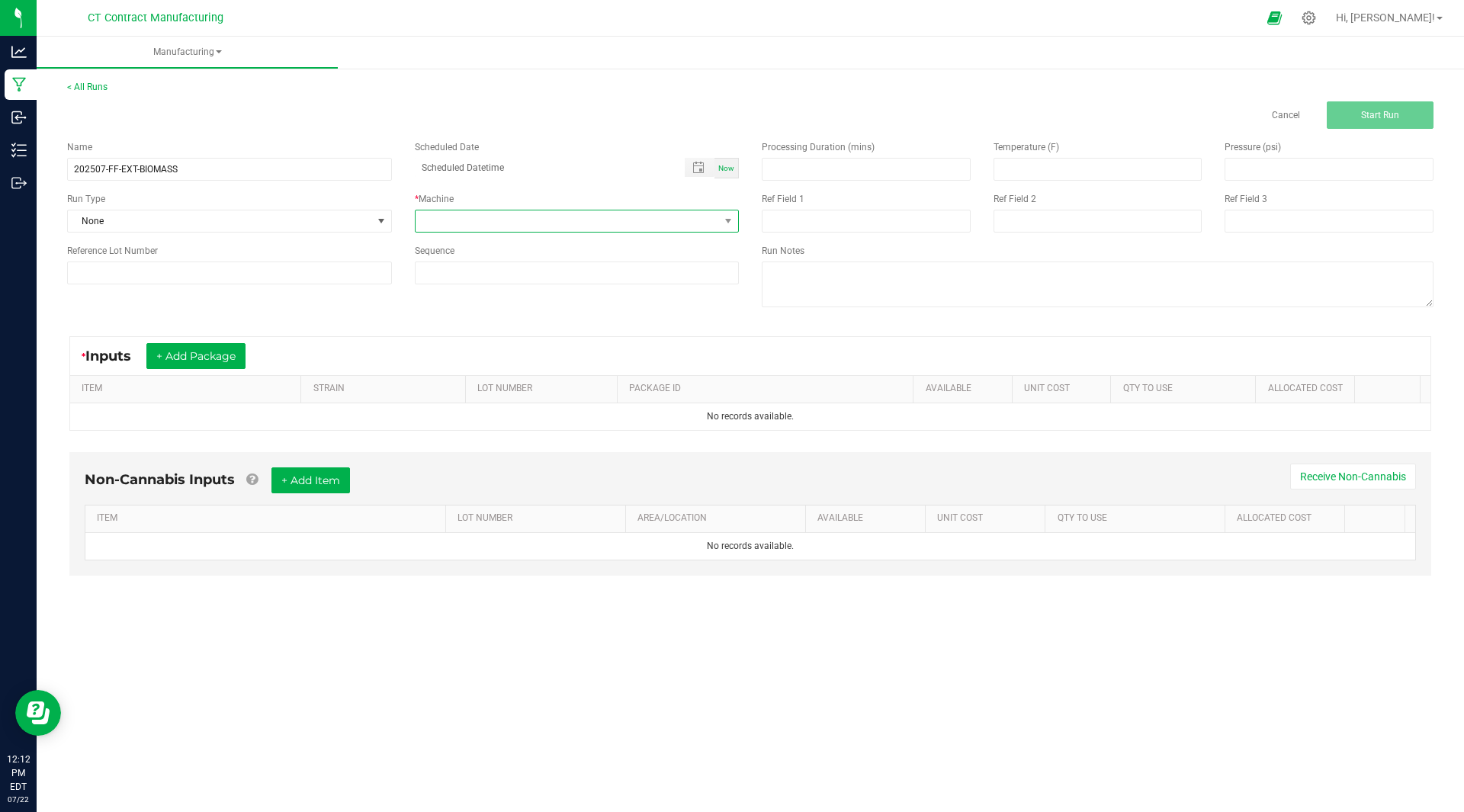 click at bounding box center (567, 221) 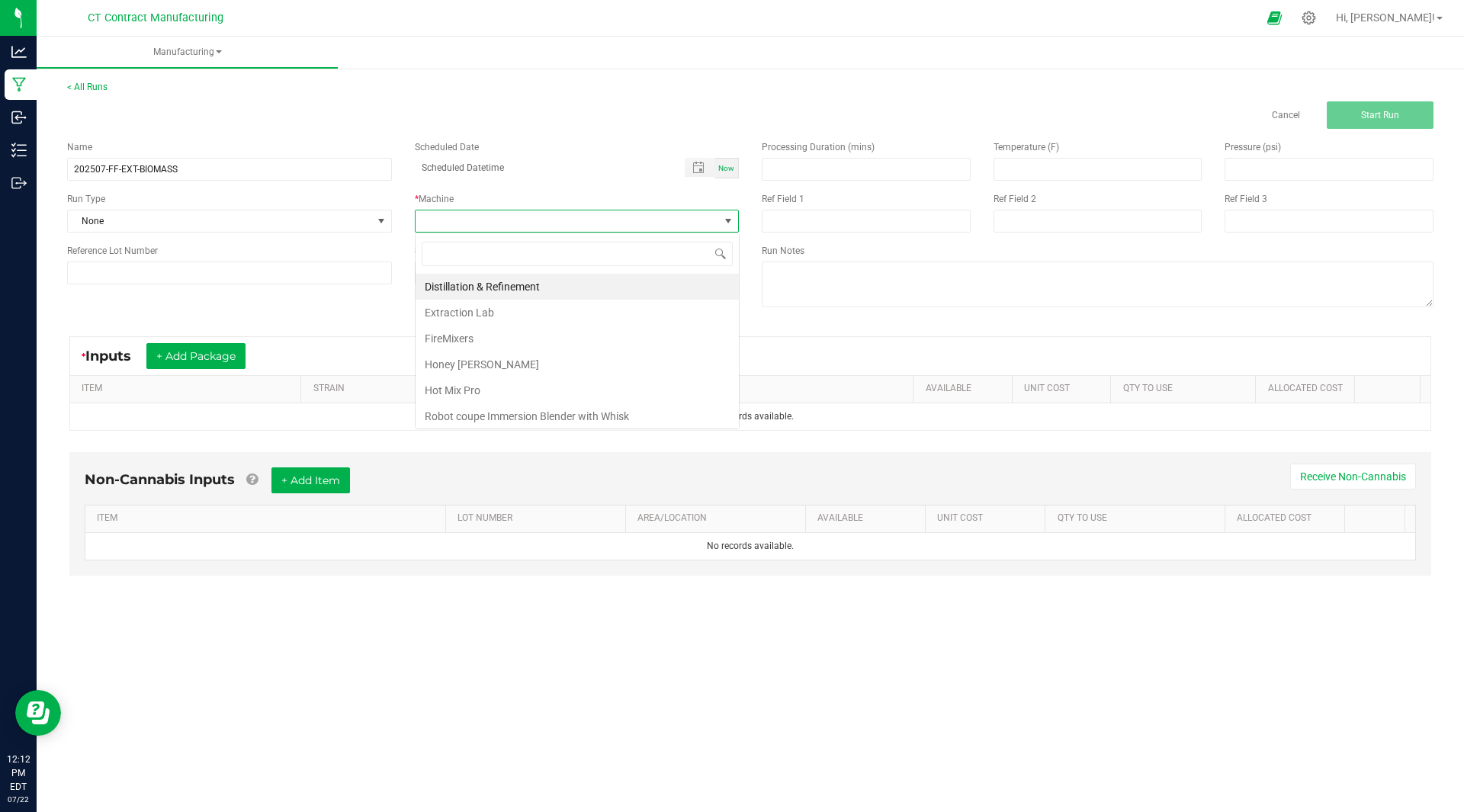 scroll, scrollTop: 76221, scrollLeft: 75925, axis: both 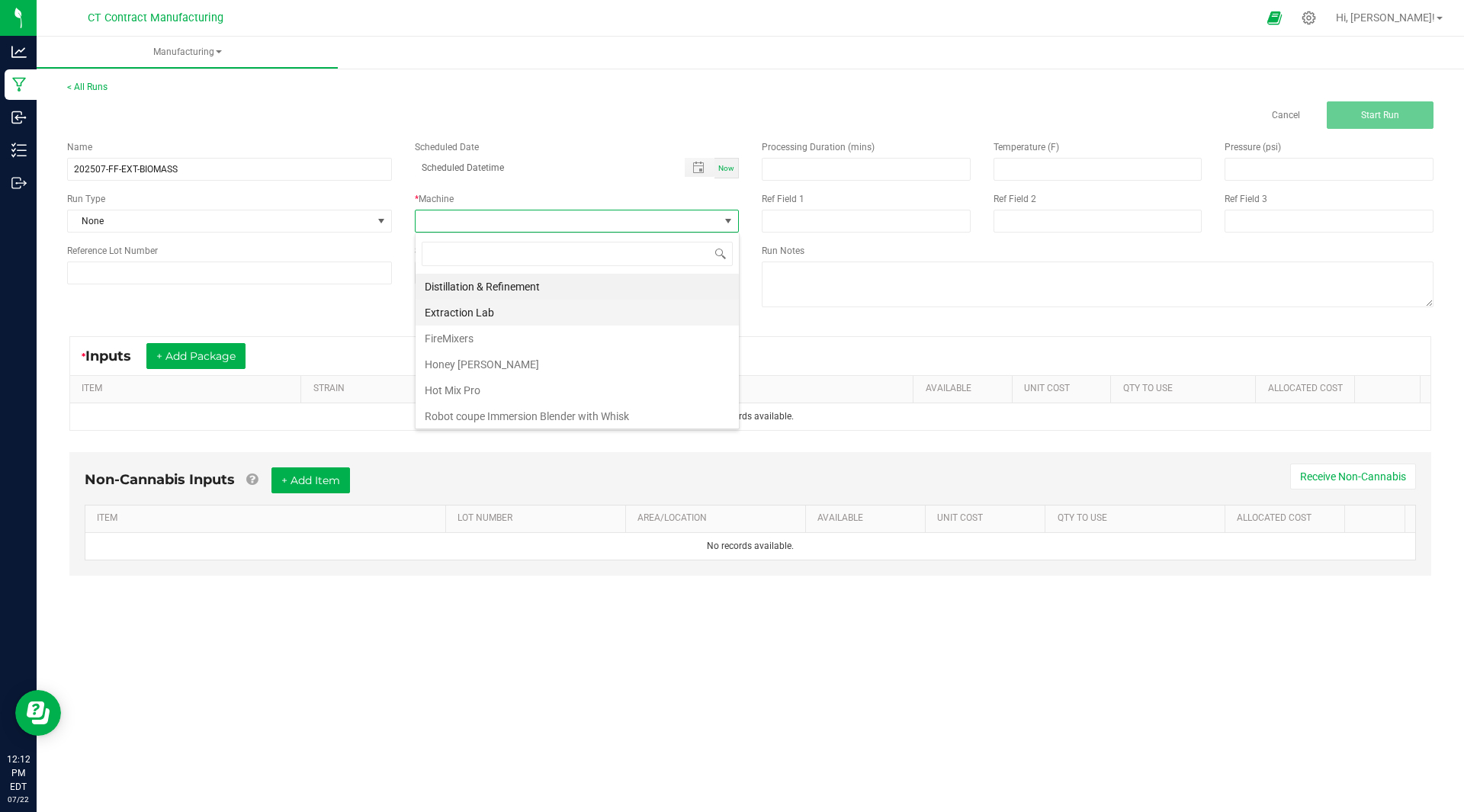 click on "Extraction Lab" at bounding box center (577, 313) 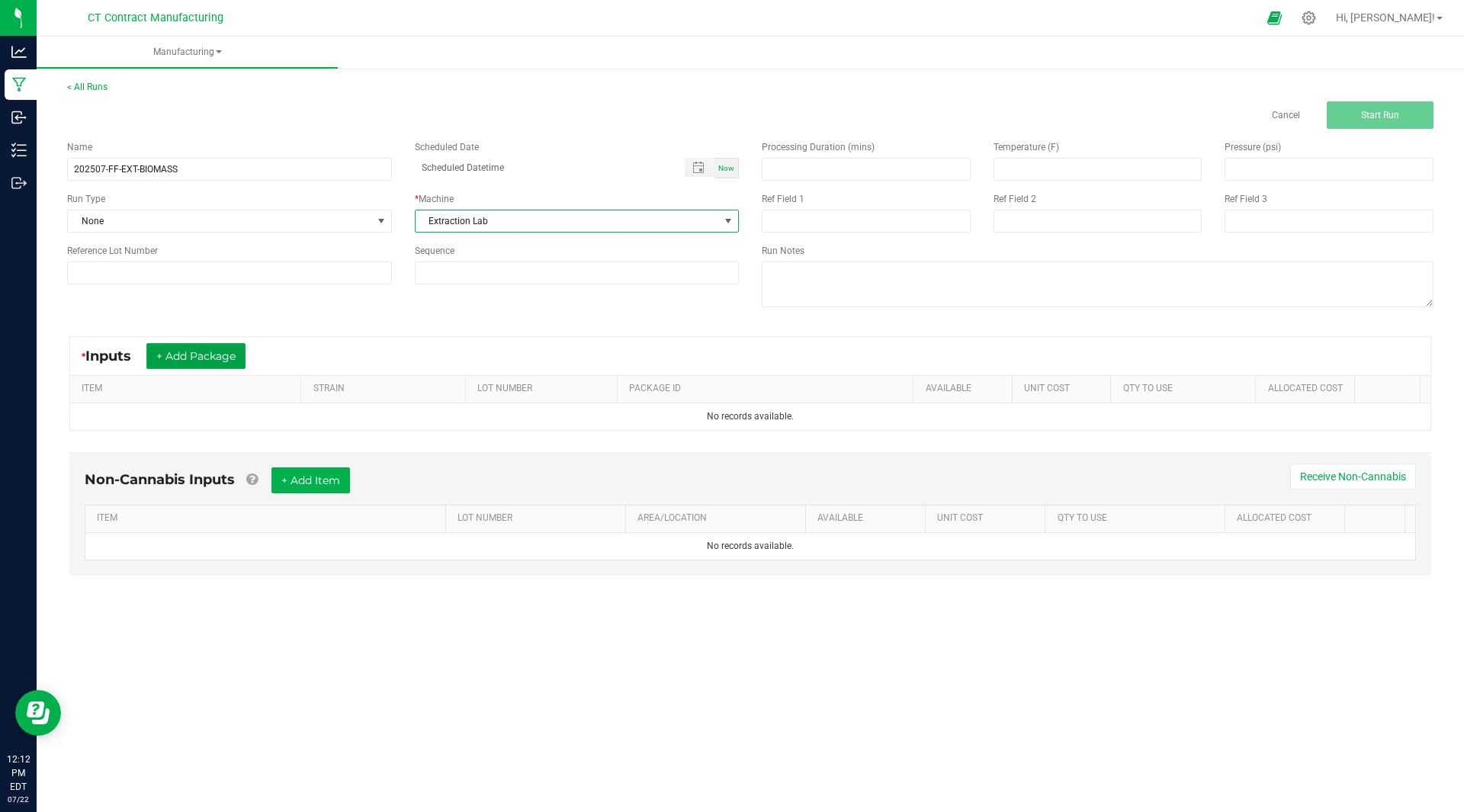 click on "+ Add Package" at bounding box center (196, 356) 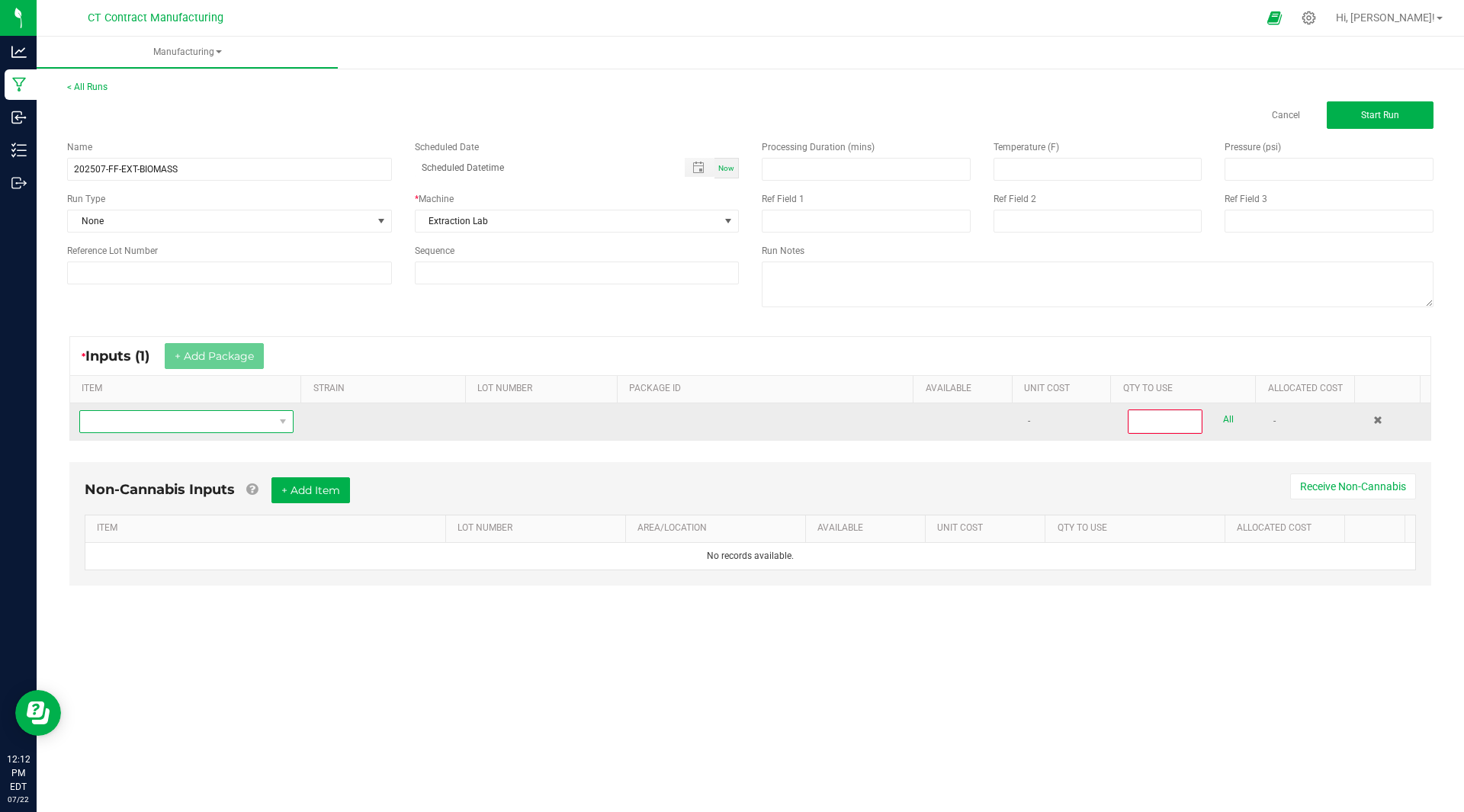 click at bounding box center [177, 422] 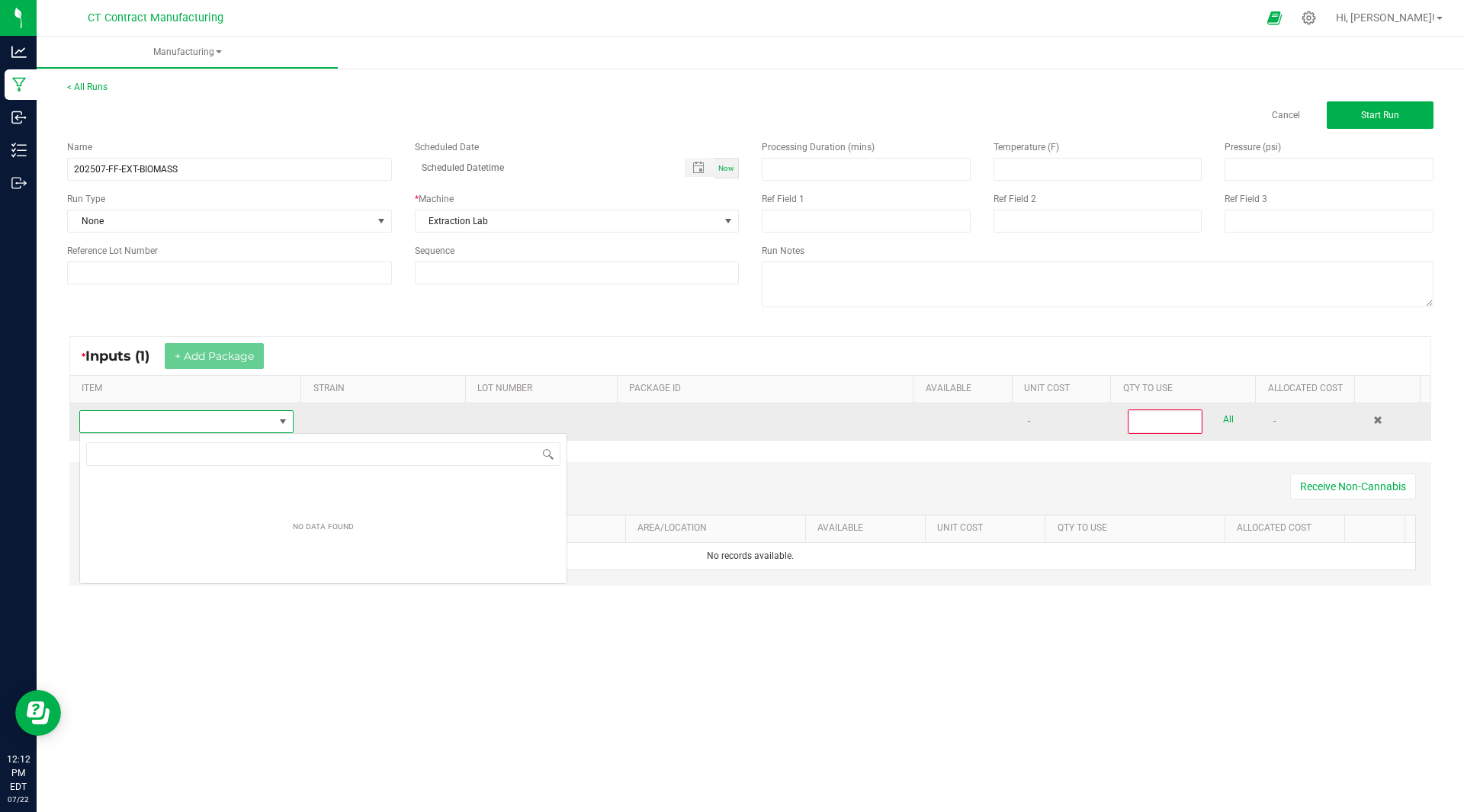 scroll, scrollTop: 76221, scrollLeft: 76038, axis: both 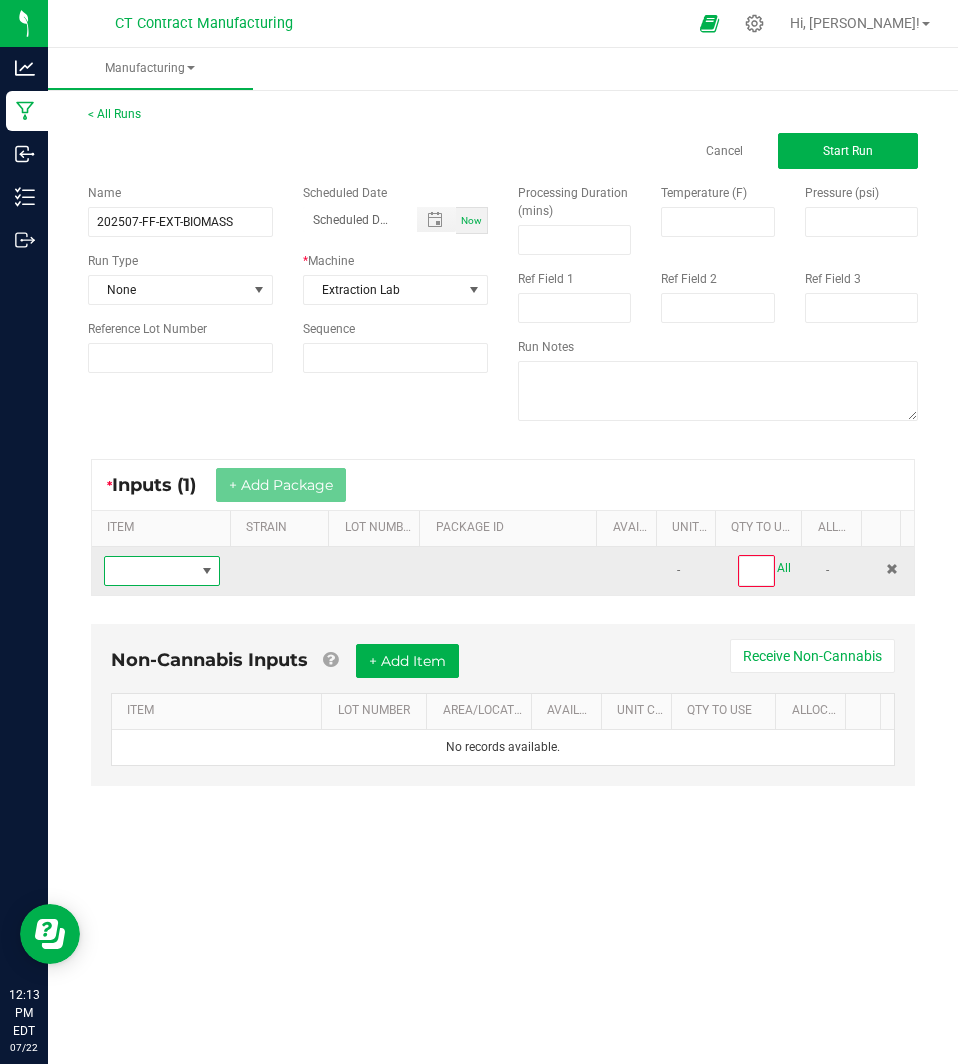 click at bounding box center [149, 571] 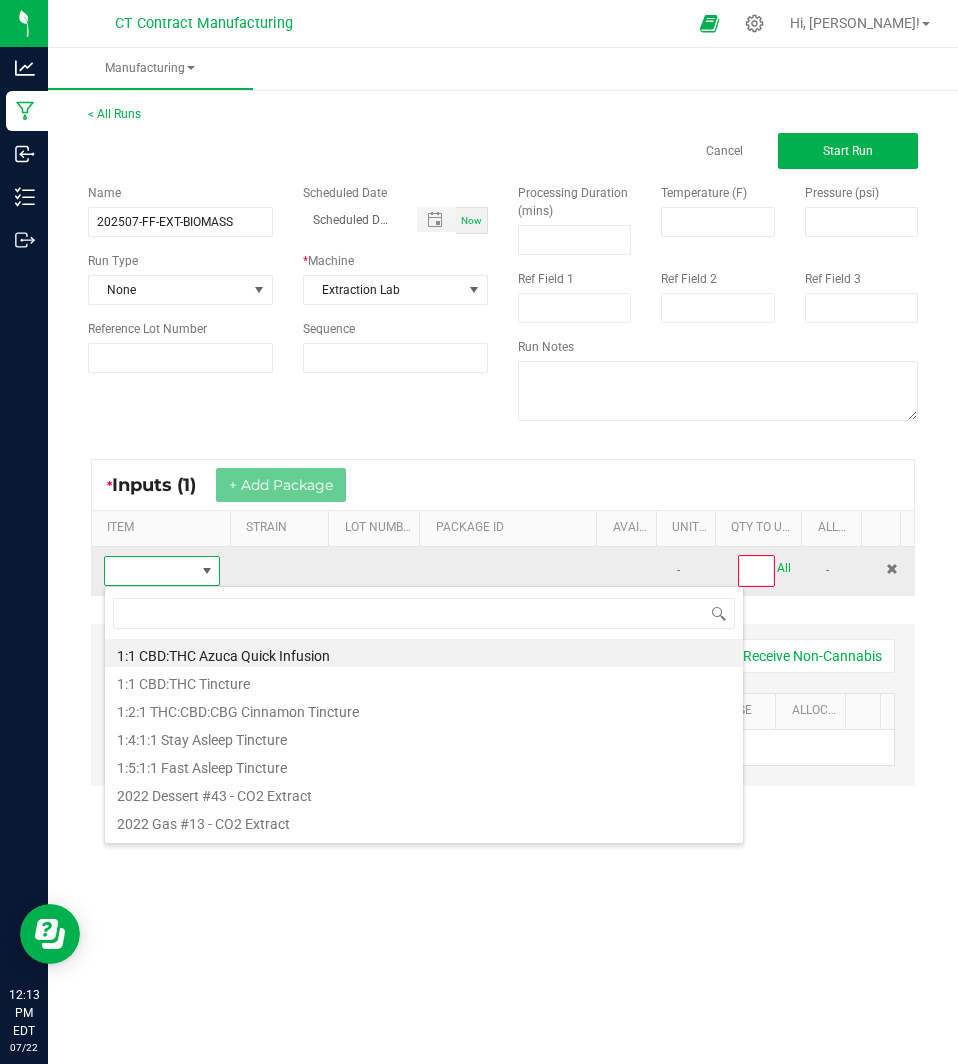 scroll, scrollTop: 99970, scrollLeft: 99886, axis: both 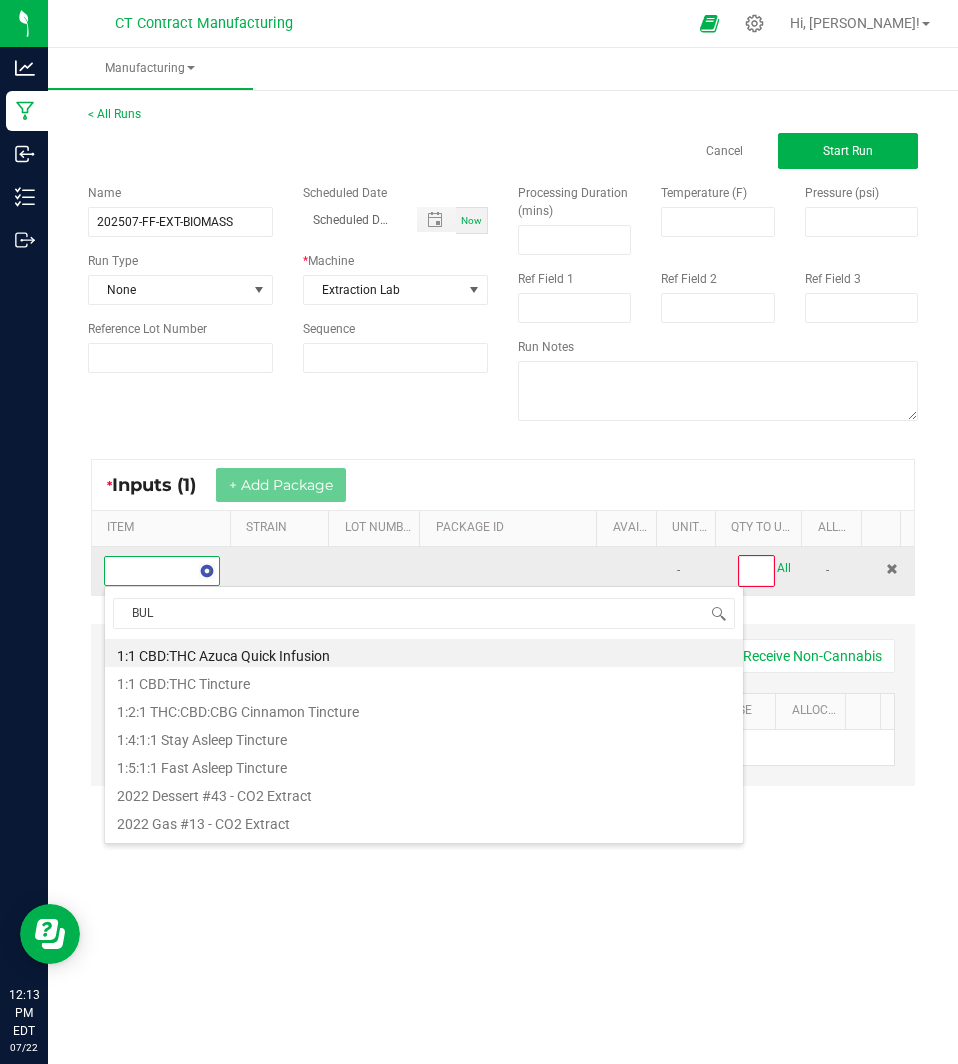 type on "BULK" 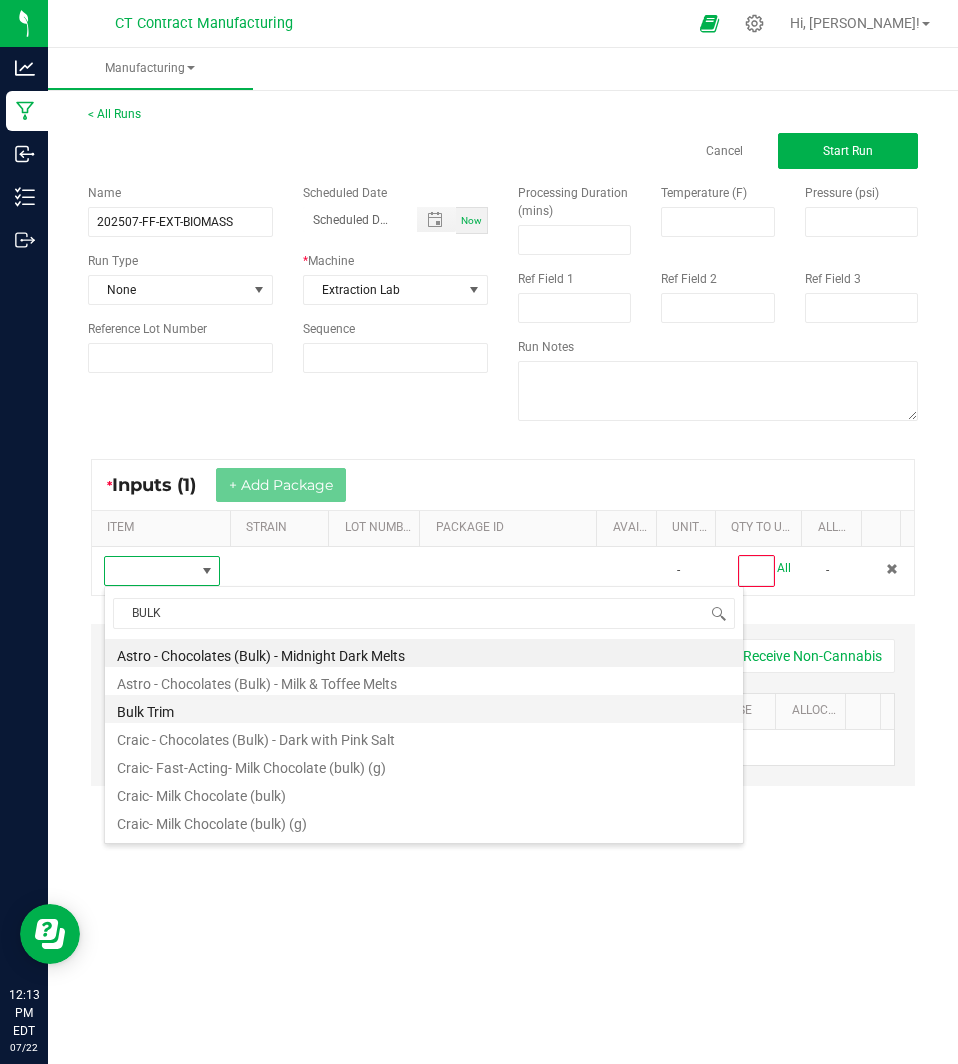 click on "Bulk Trim" at bounding box center [424, 709] 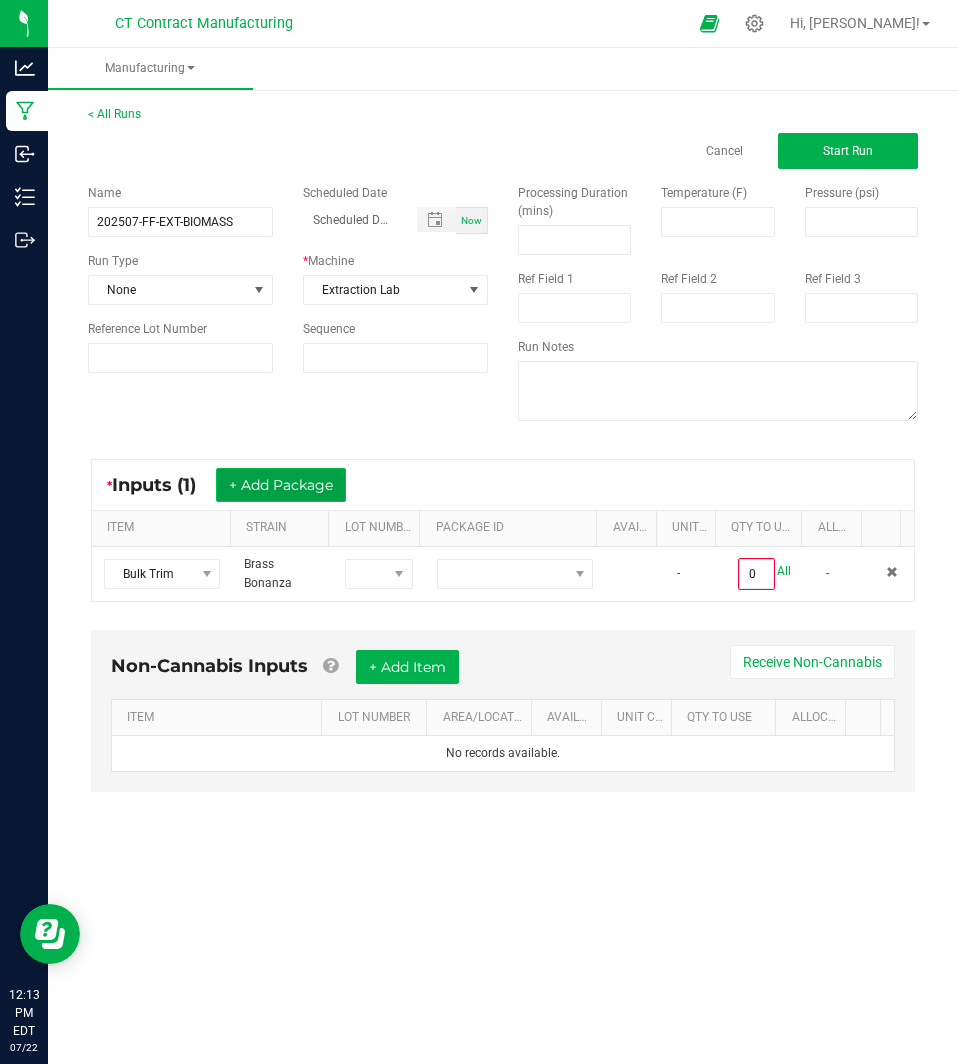 click on "+ Add Package" at bounding box center (281, 485) 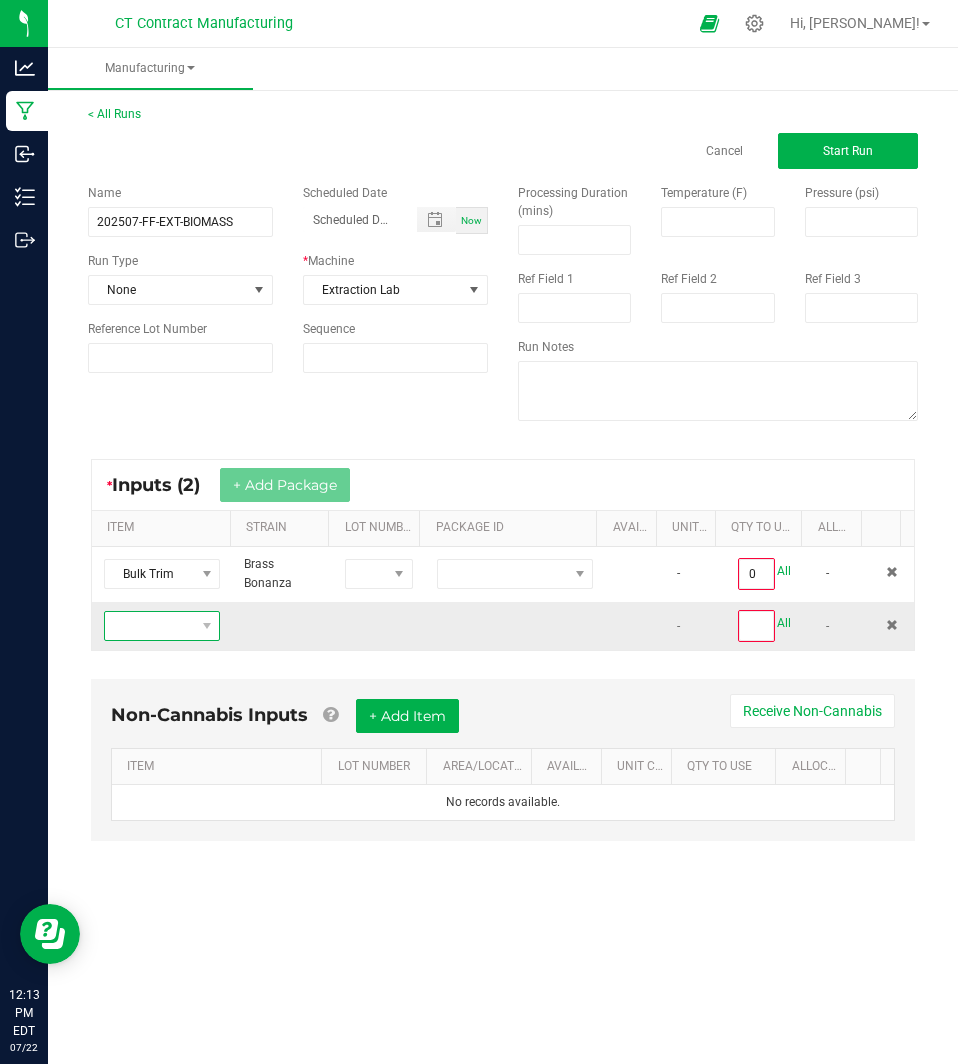 click at bounding box center [162, 626] 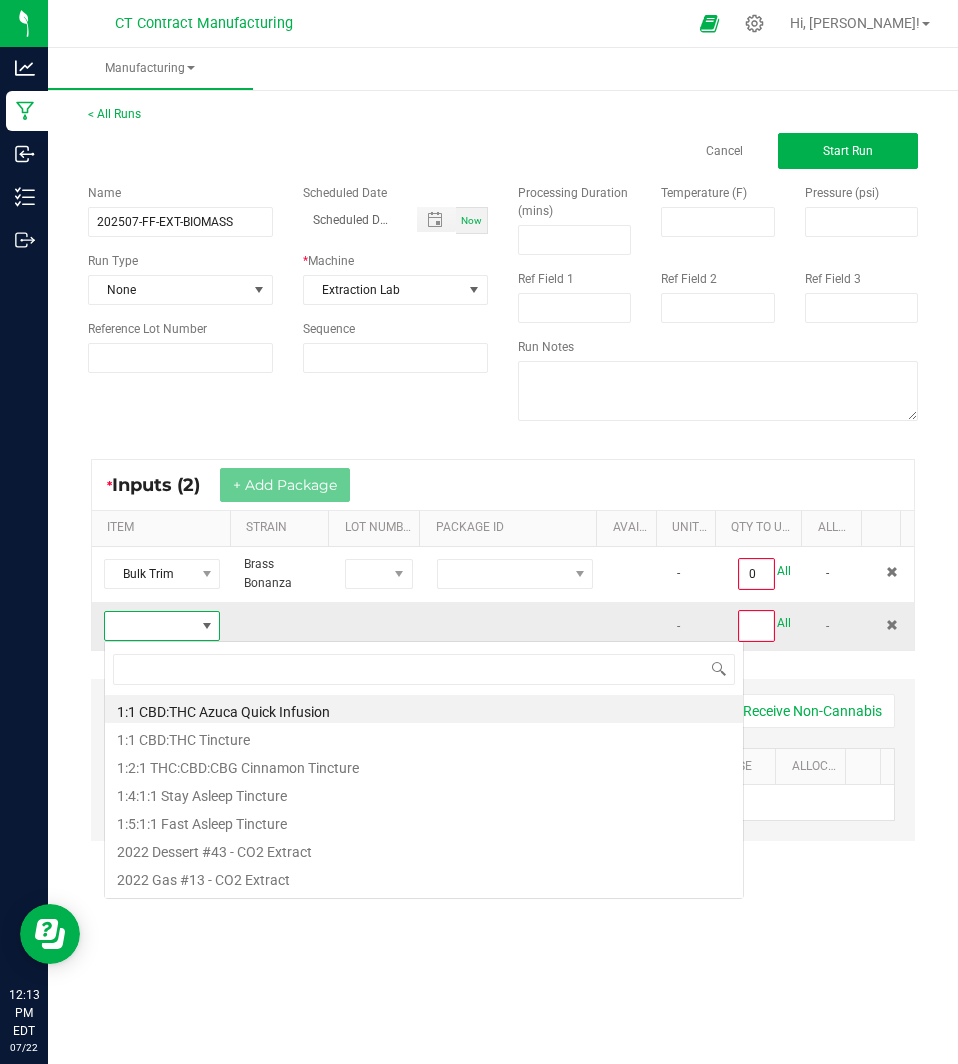 scroll, scrollTop: 99970, scrollLeft: 99886, axis: both 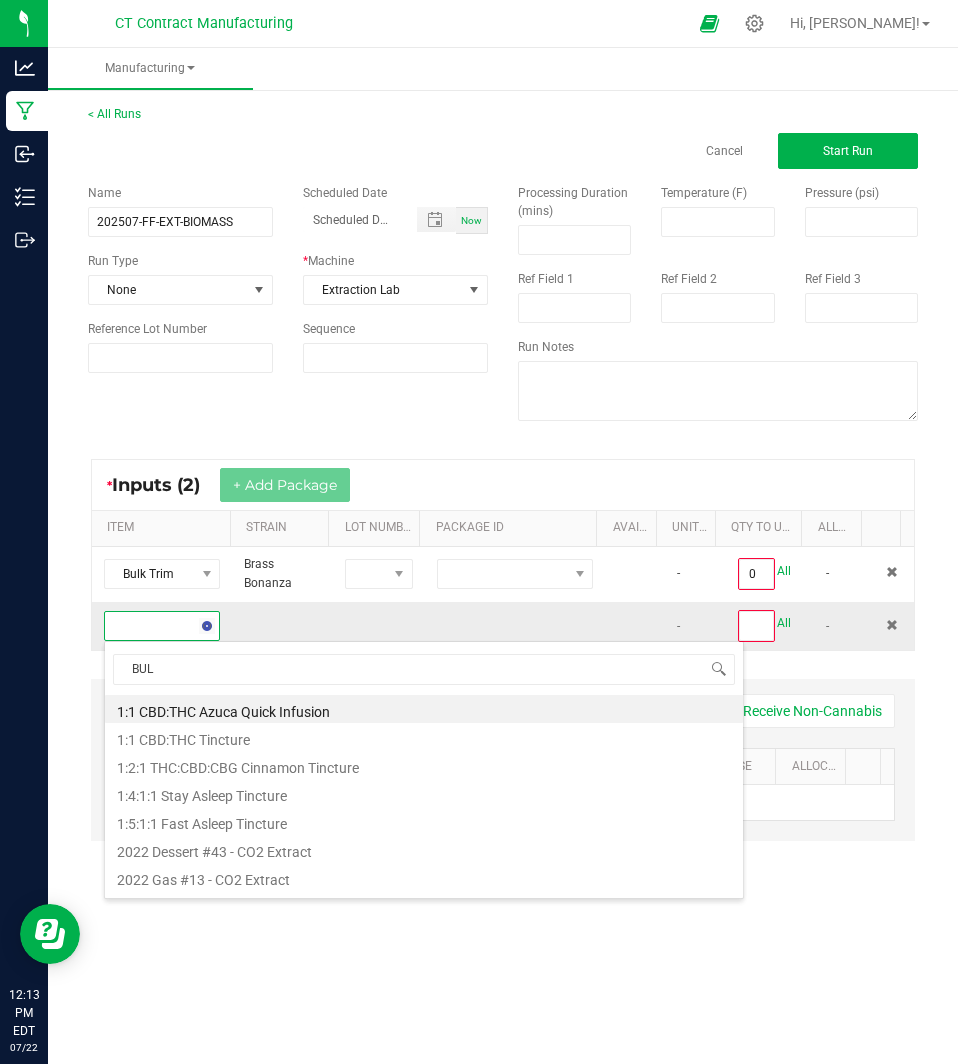 type on "BULK" 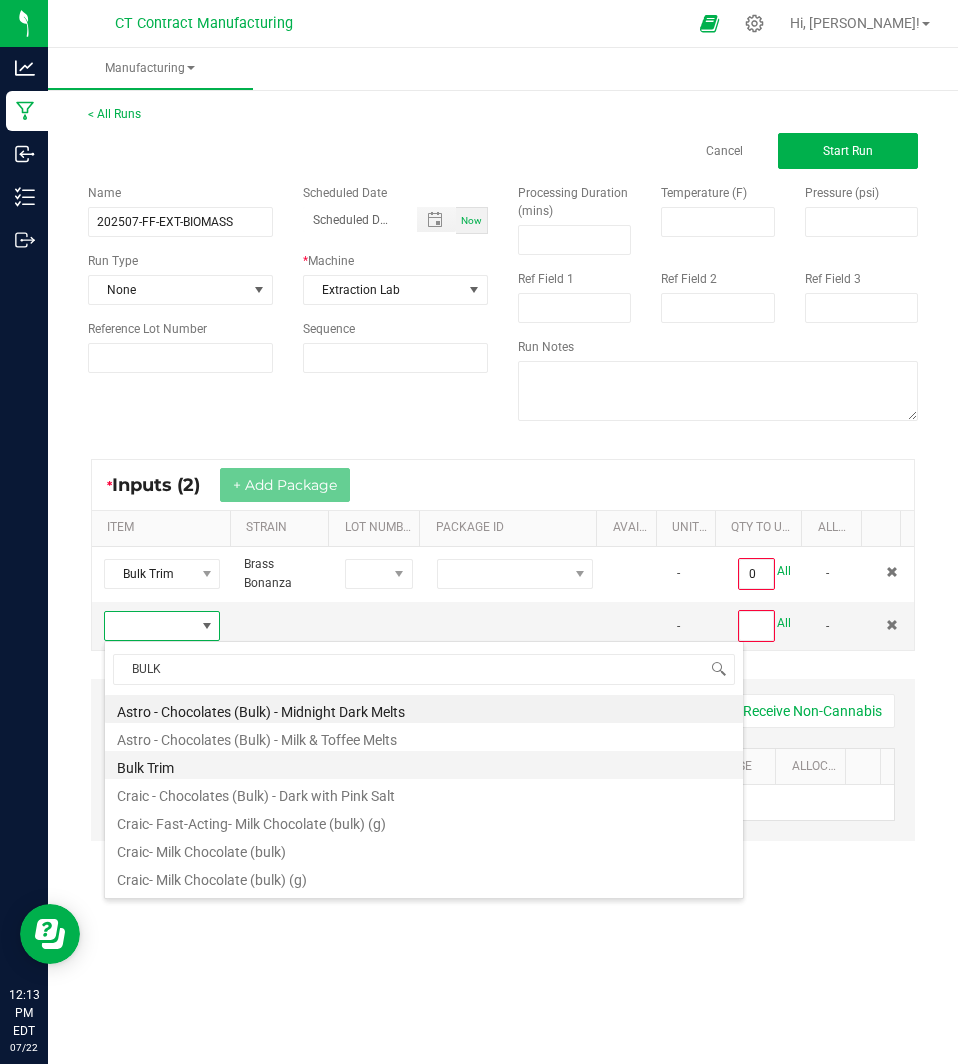 click on "Bulk Trim" at bounding box center (424, 765) 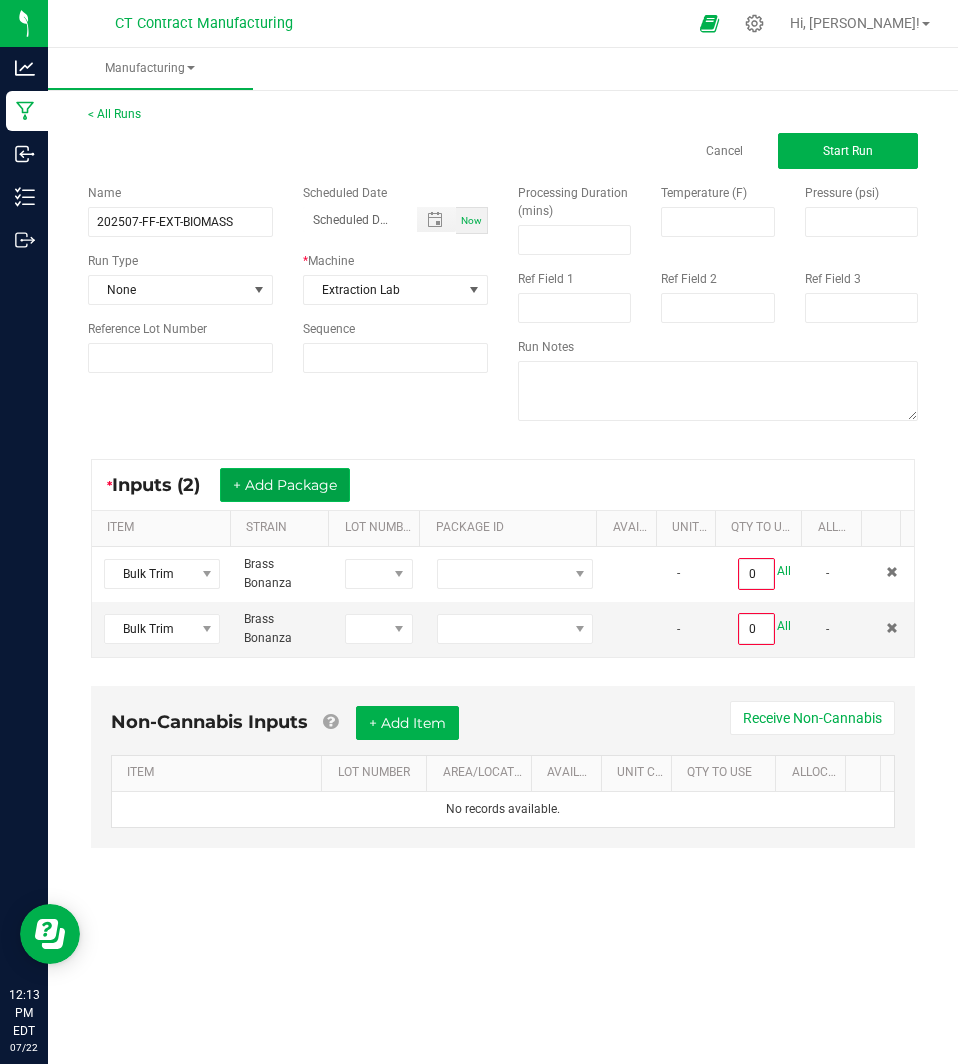 click on "+ Add Package" at bounding box center [285, 485] 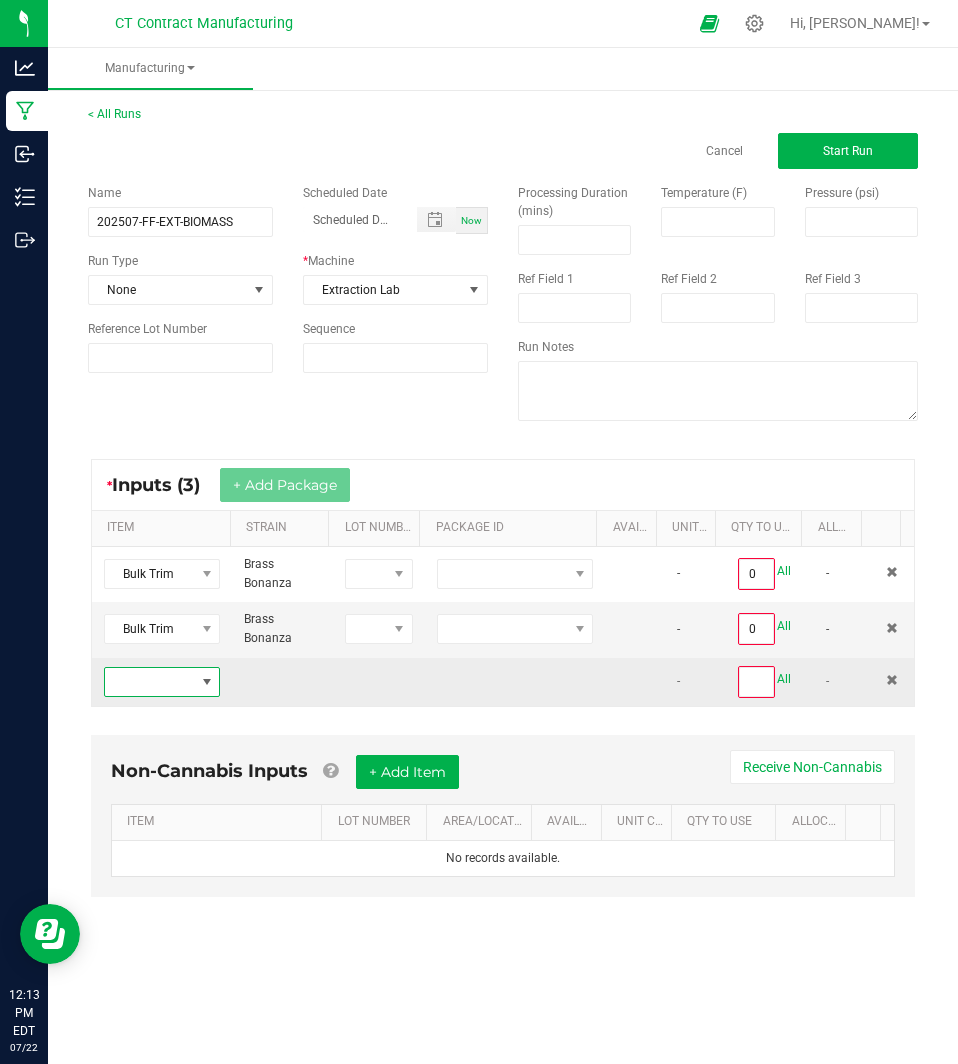click at bounding box center [149, 682] 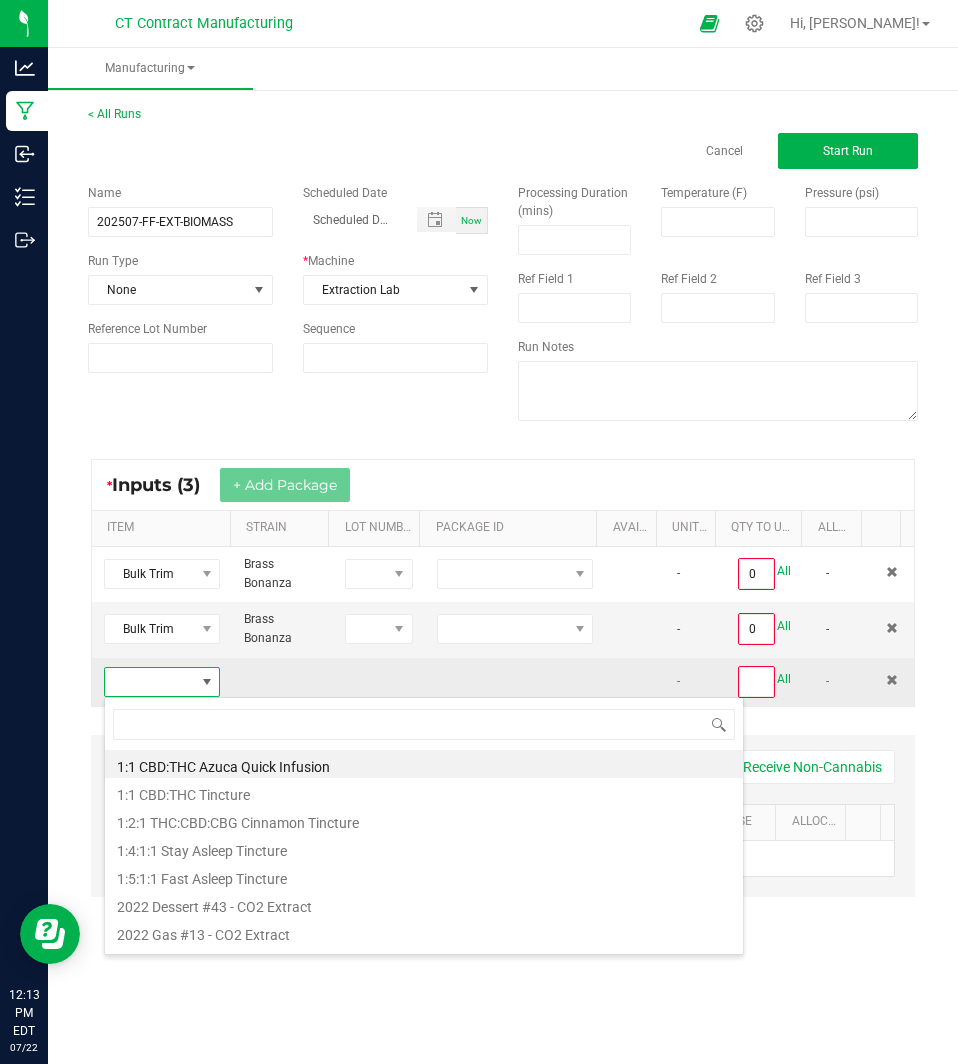 scroll, scrollTop: 99970, scrollLeft: 99886, axis: both 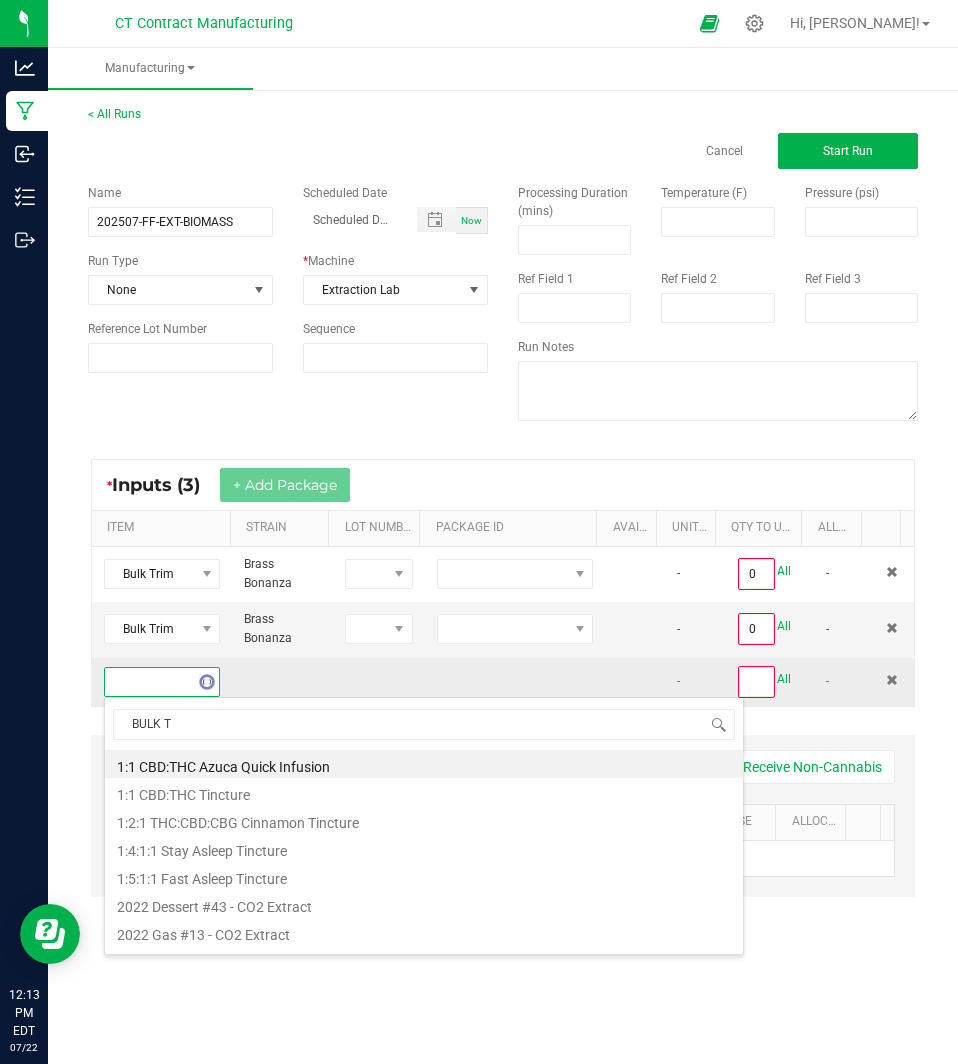 type on "BULK TR" 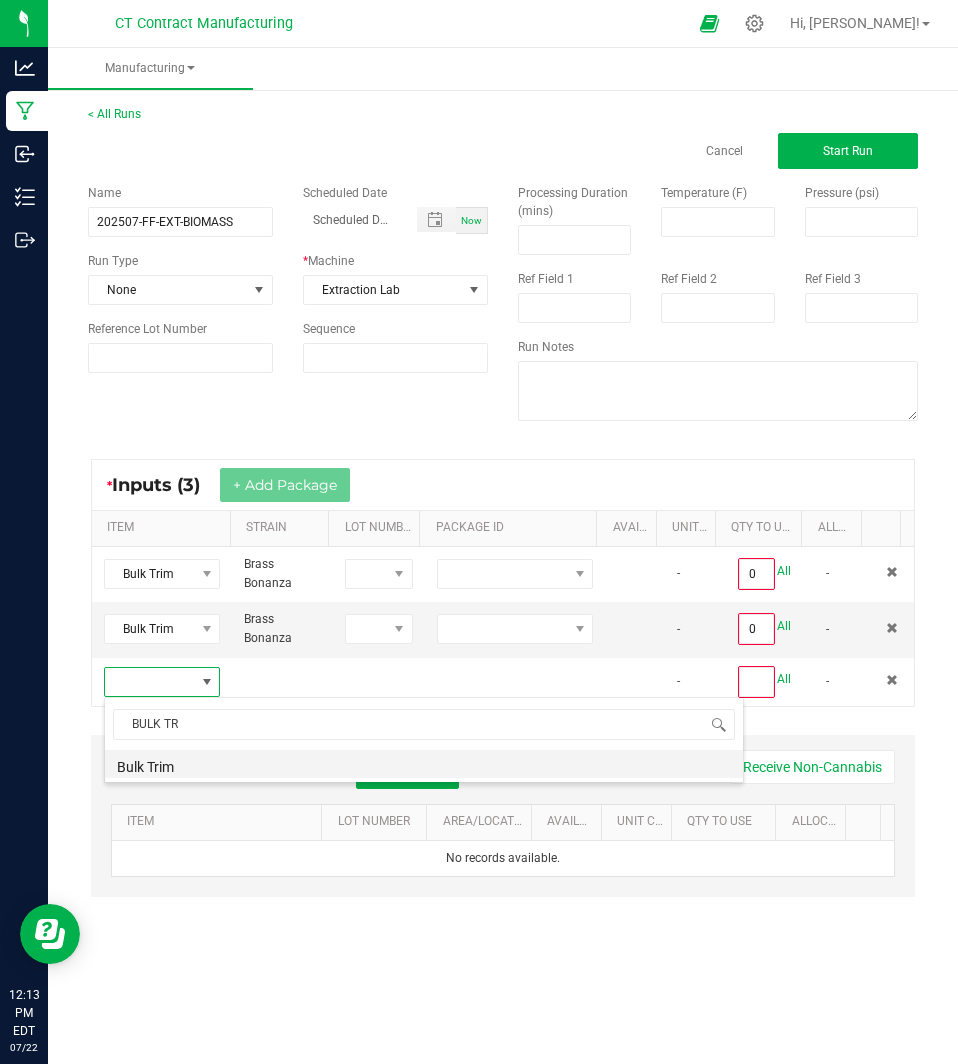 click on "Bulk Trim" at bounding box center [424, 764] 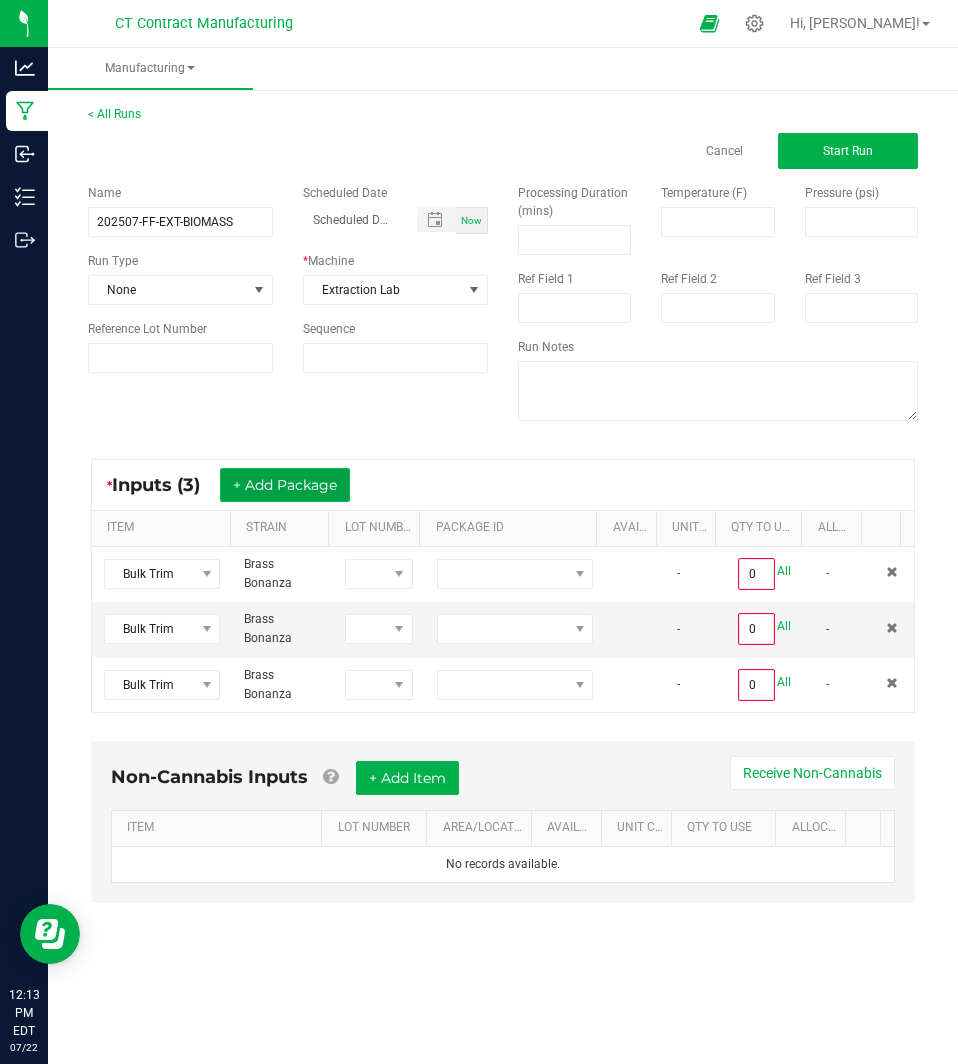 click on "+ Add Package" at bounding box center (285, 485) 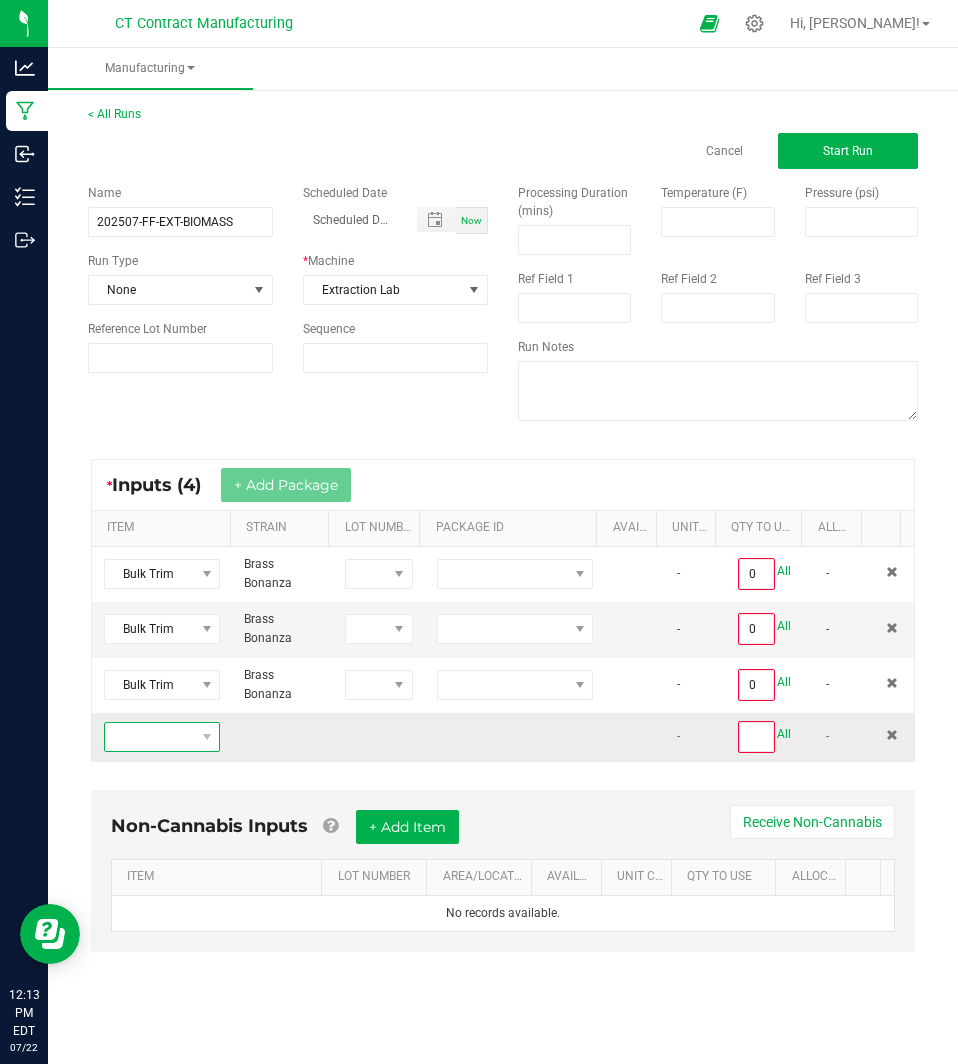 click at bounding box center (149, 737) 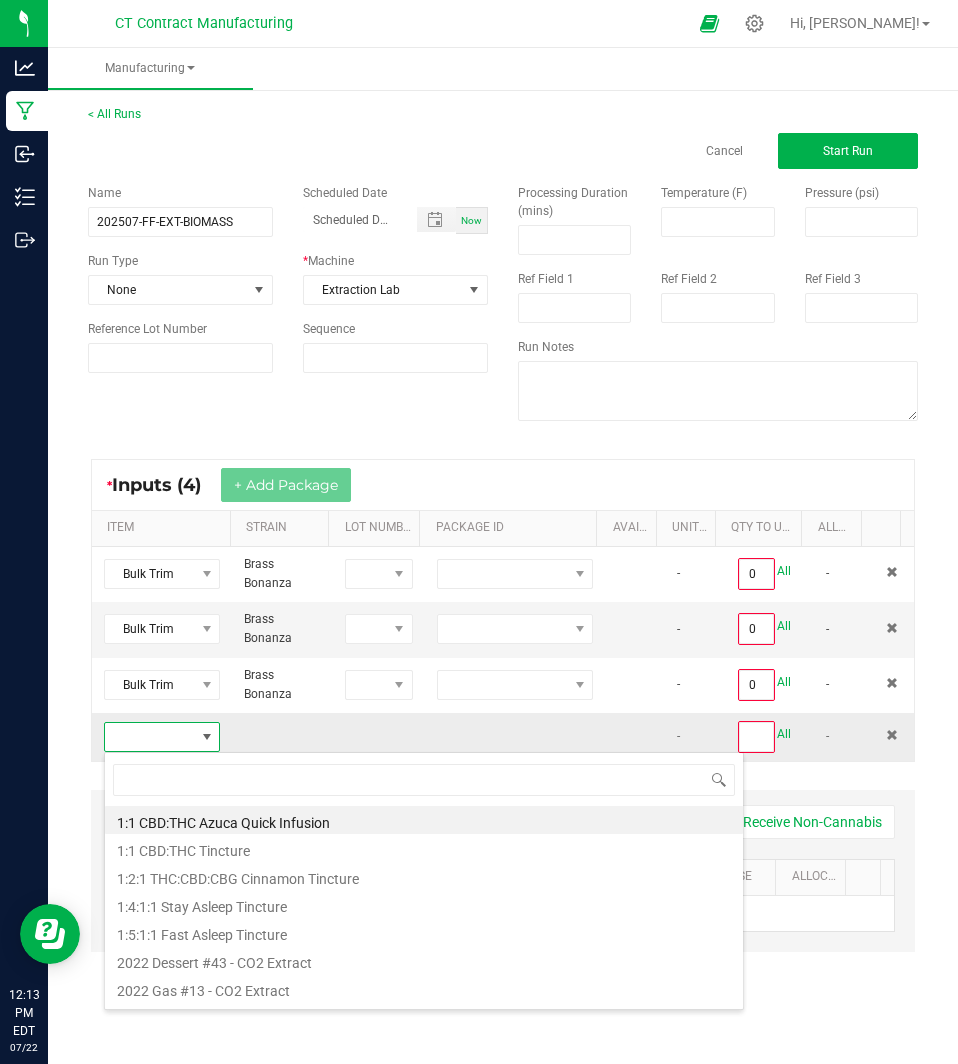 scroll, scrollTop: 99970, scrollLeft: 99886, axis: both 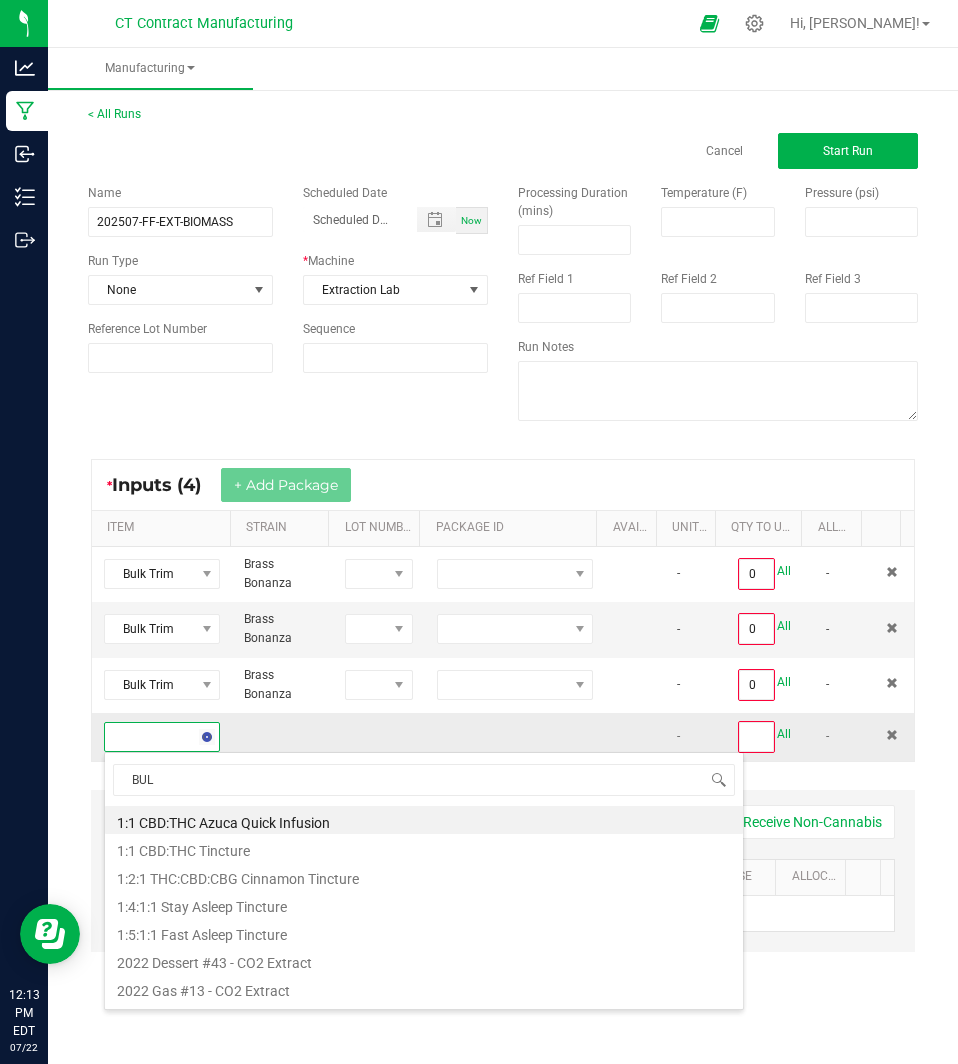 type on "BULK" 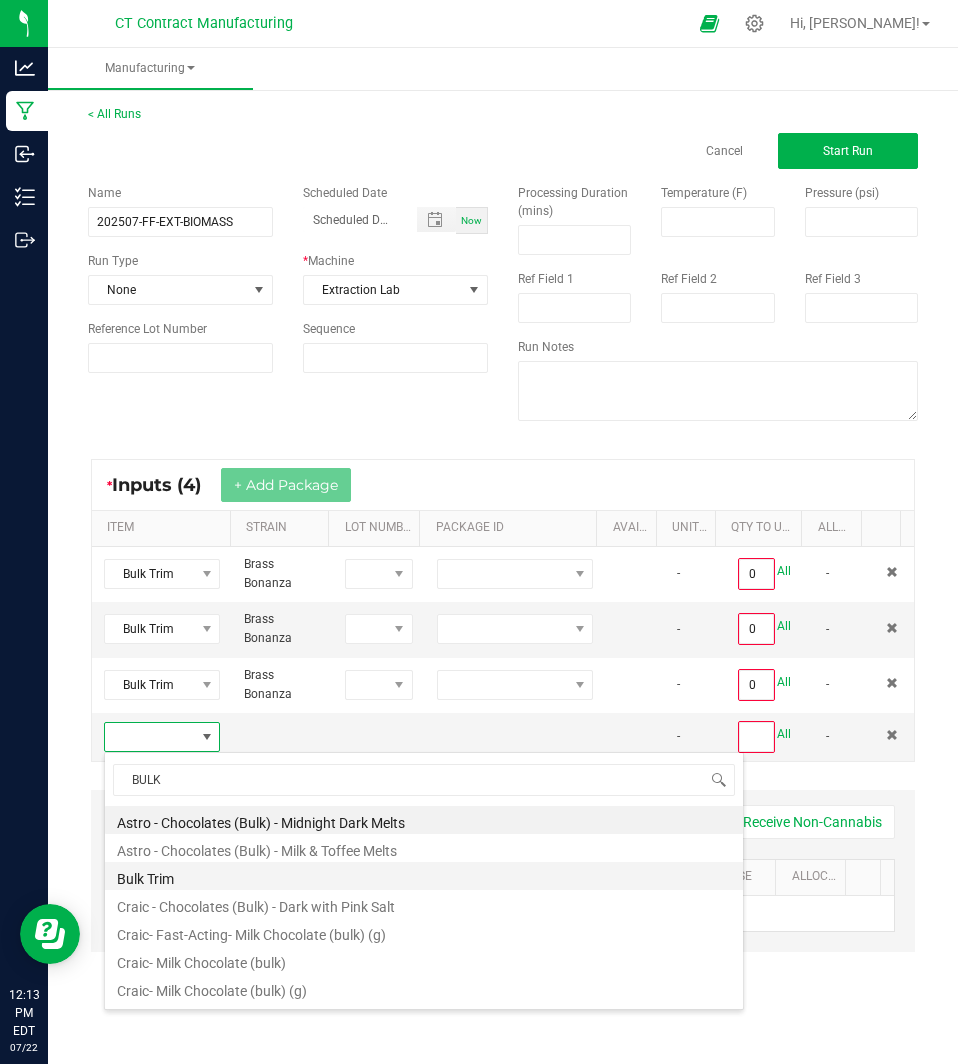 click on "Bulk Trim" at bounding box center (424, 876) 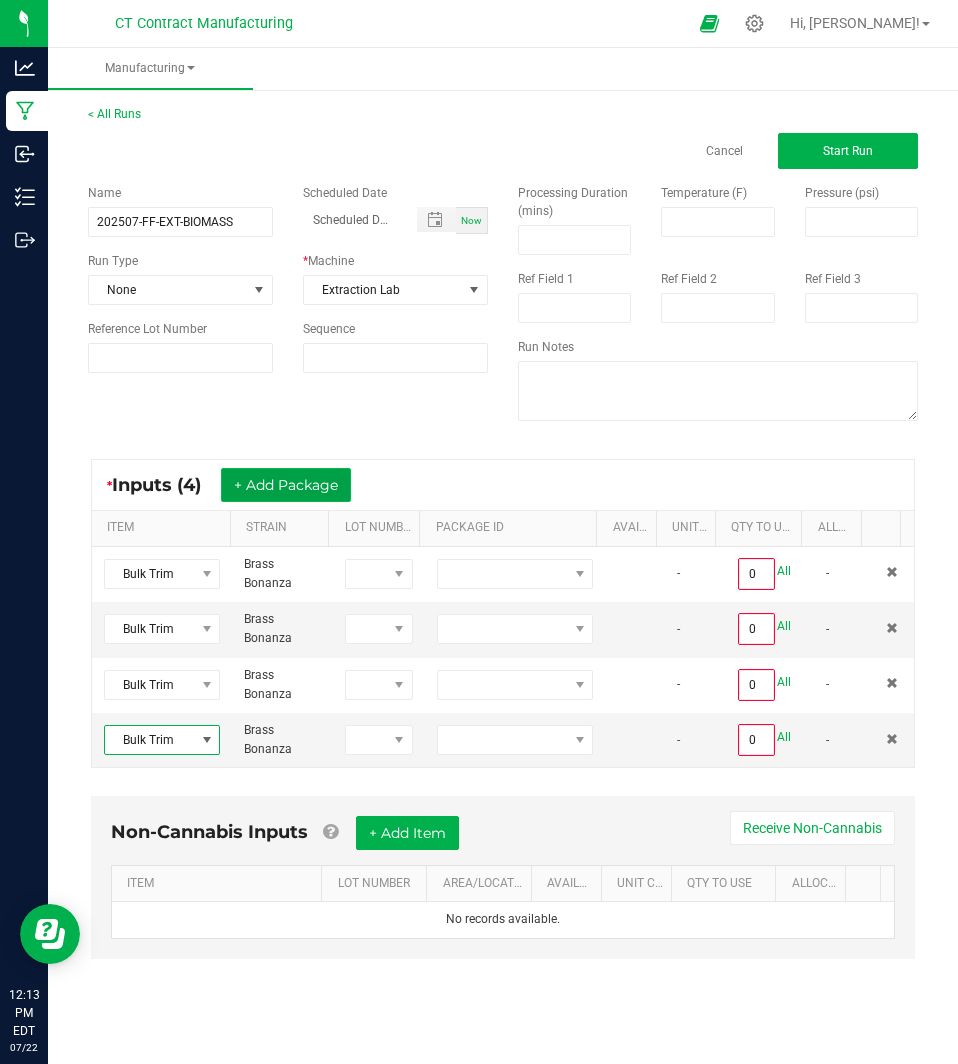 click on "+ Add Package" at bounding box center [286, 485] 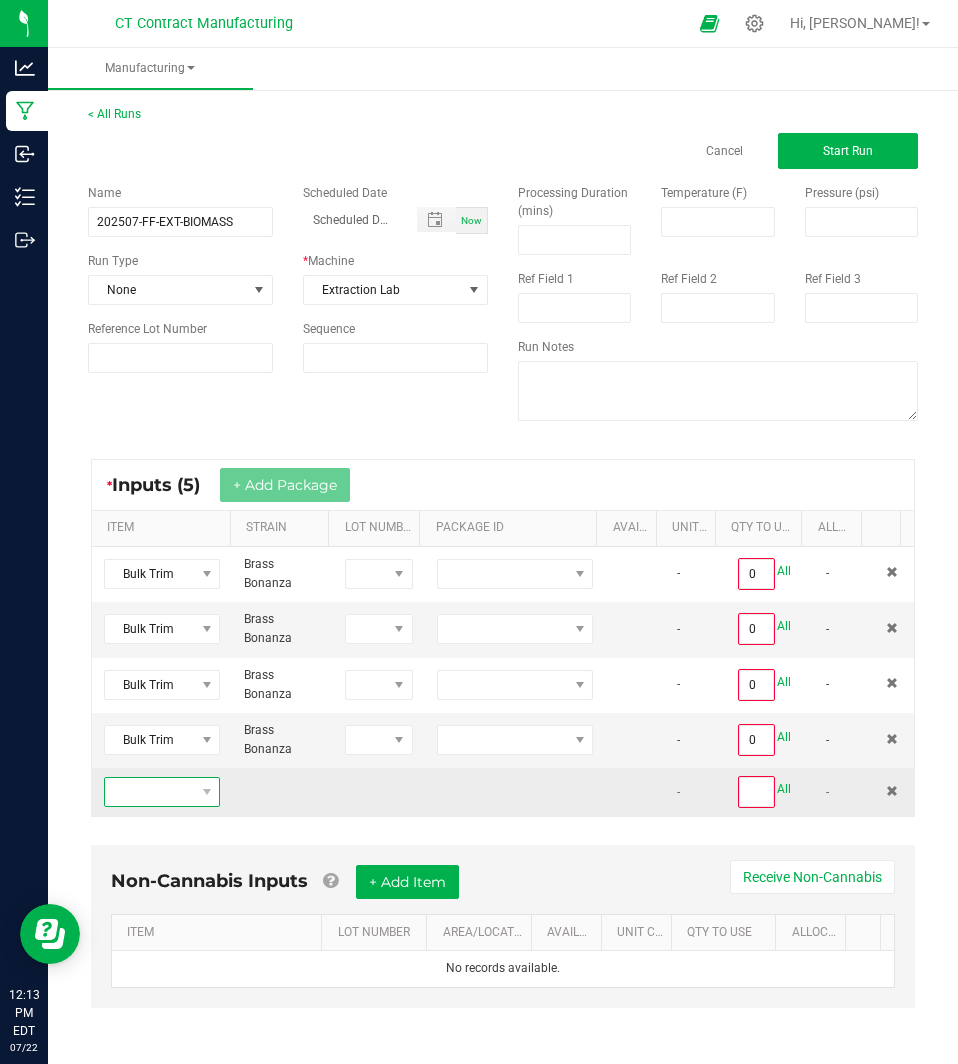 click at bounding box center (149, 792) 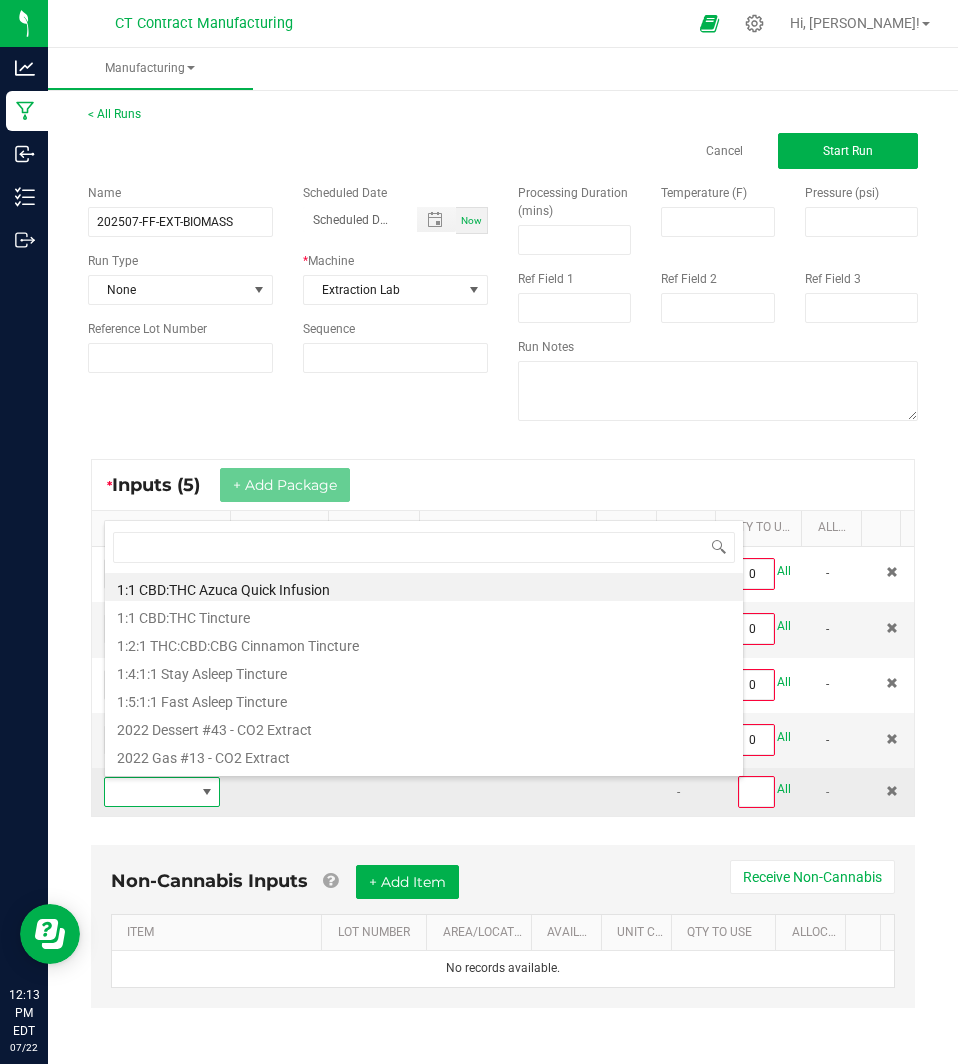 scroll, scrollTop: 99970, scrollLeft: 99889, axis: both 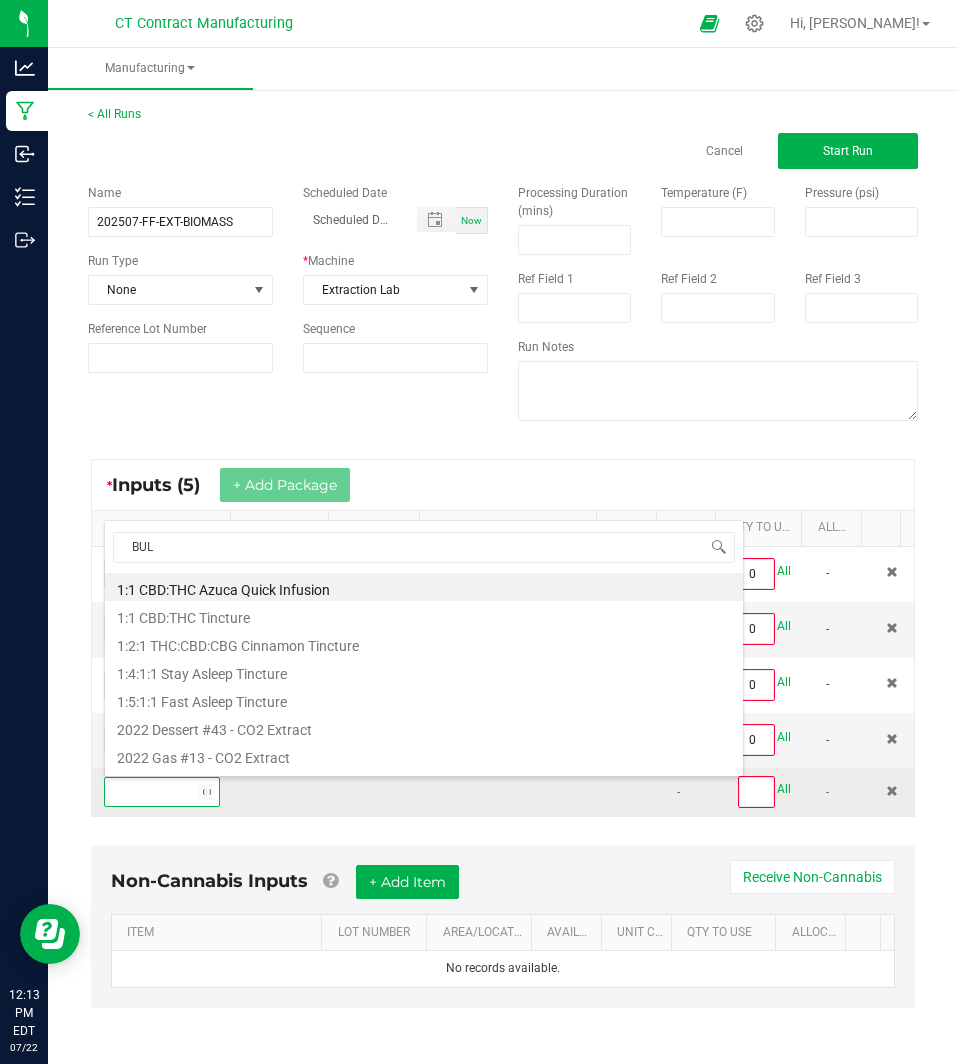 type on "BULK" 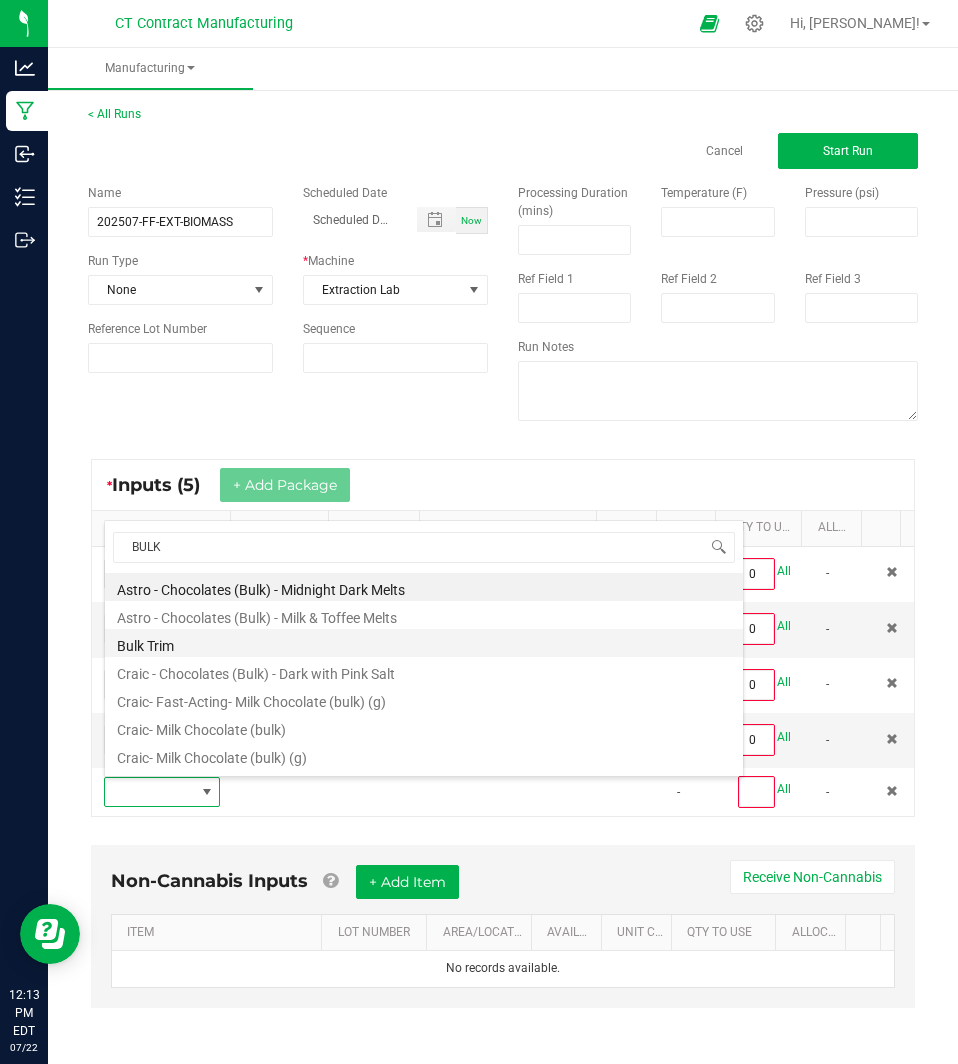 click on "Bulk Trim" at bounding box center (424, 643) 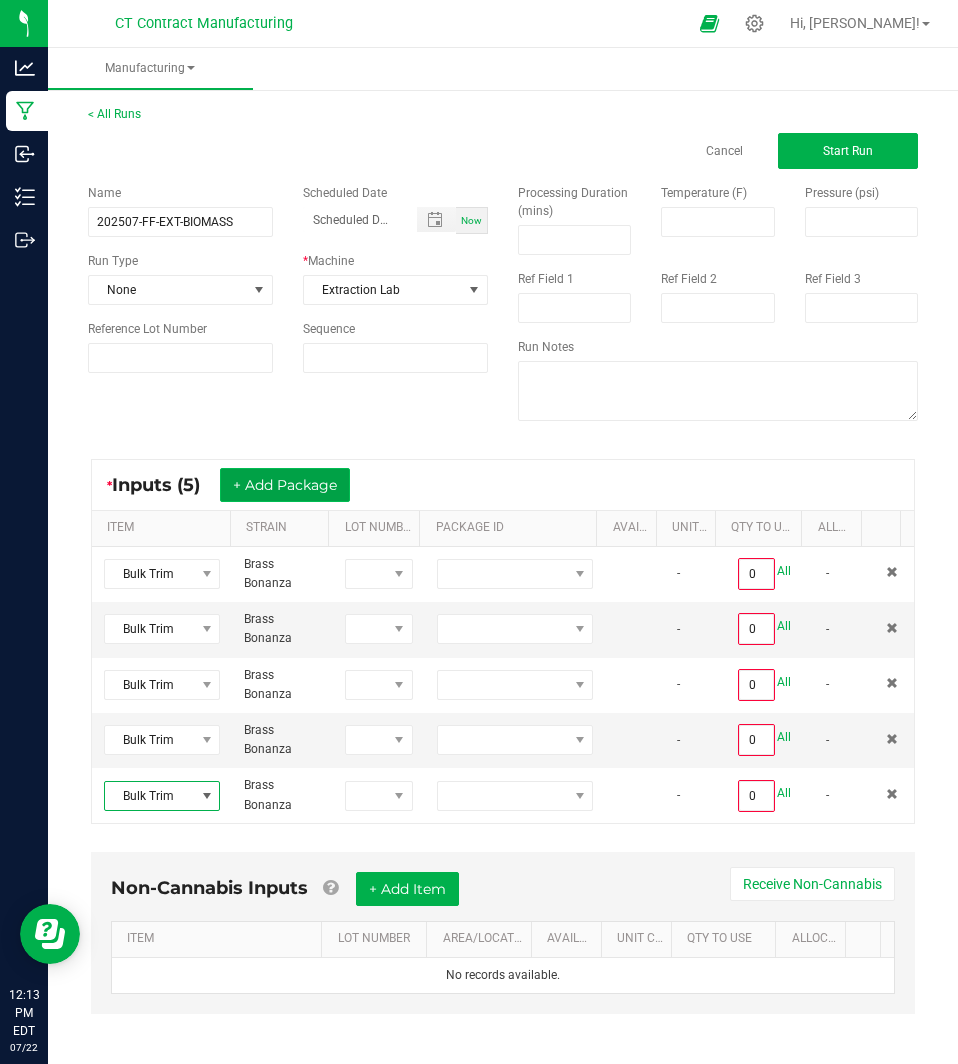 click on "+ Add Package" at bounding box center [285, 485] 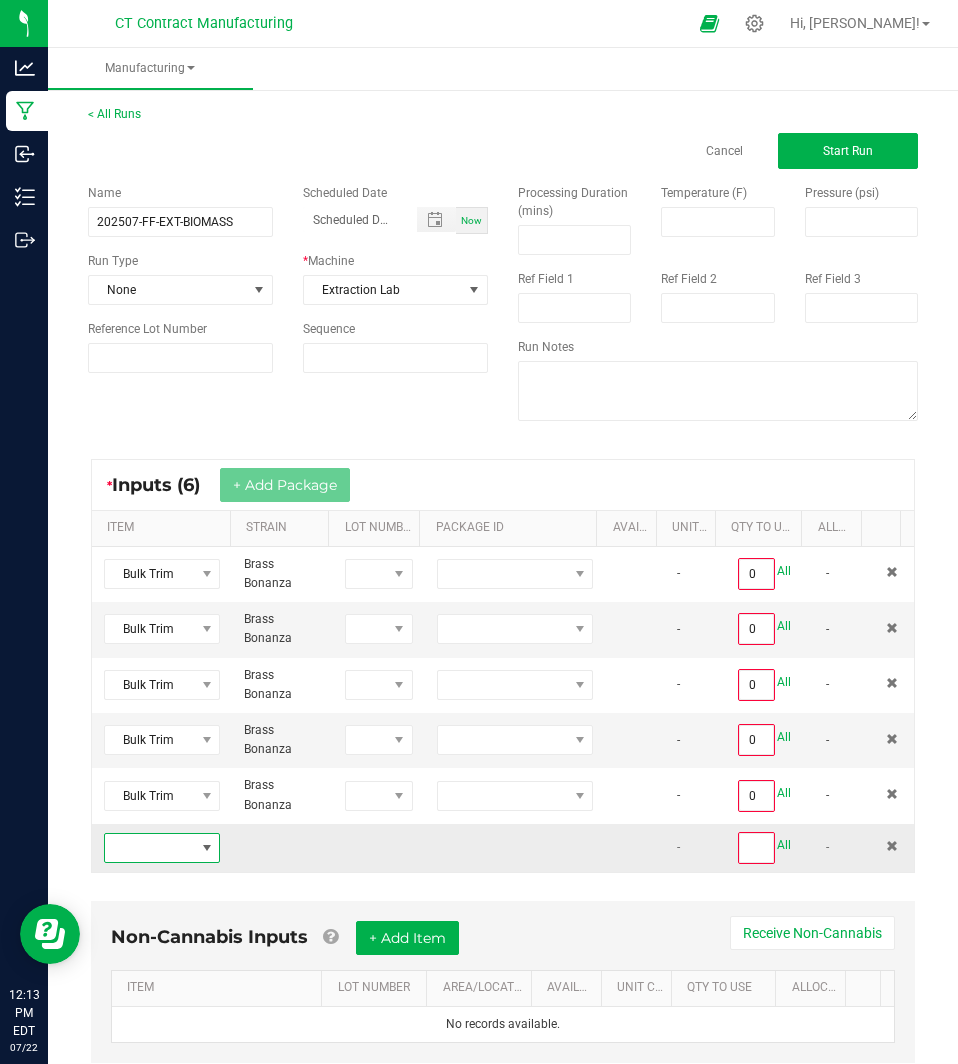 click at bounding box center (149, 848) 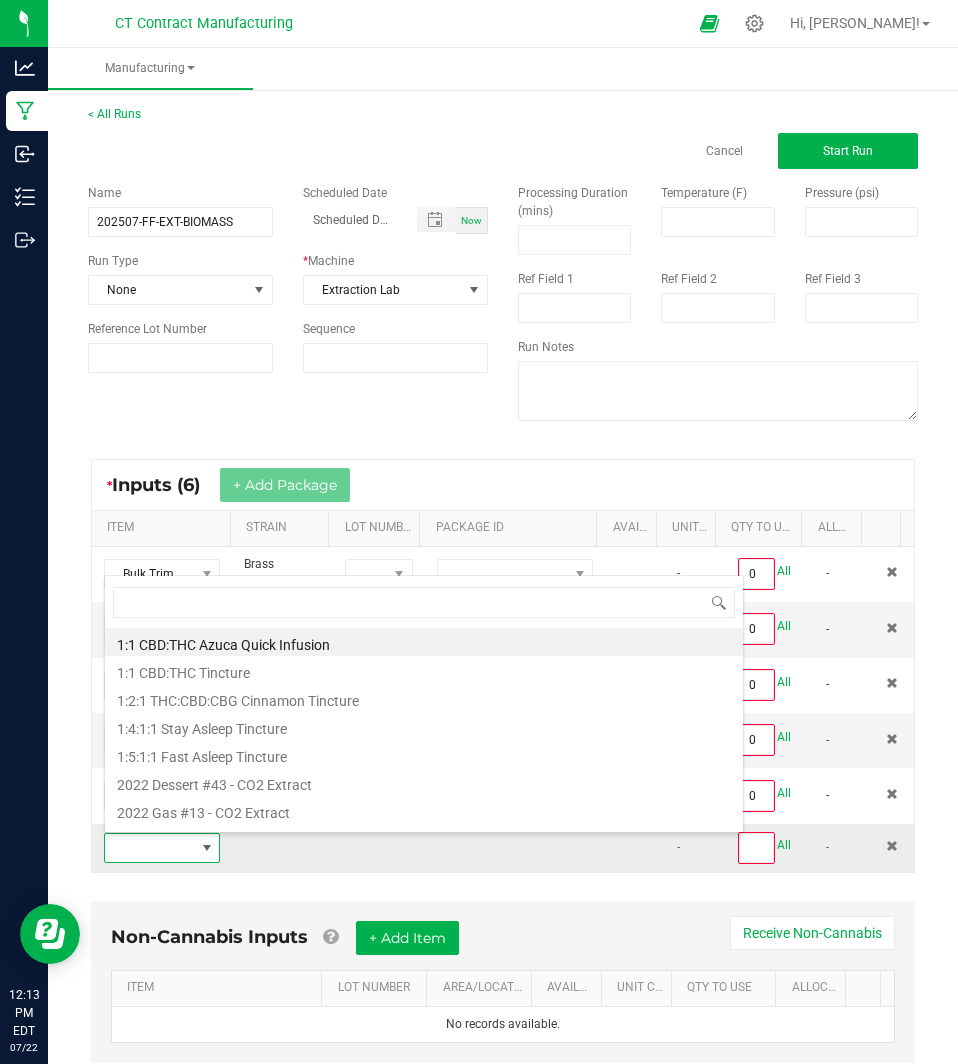 scroll, scrollTop: 99970, scrollLeft: 99889, axis: both 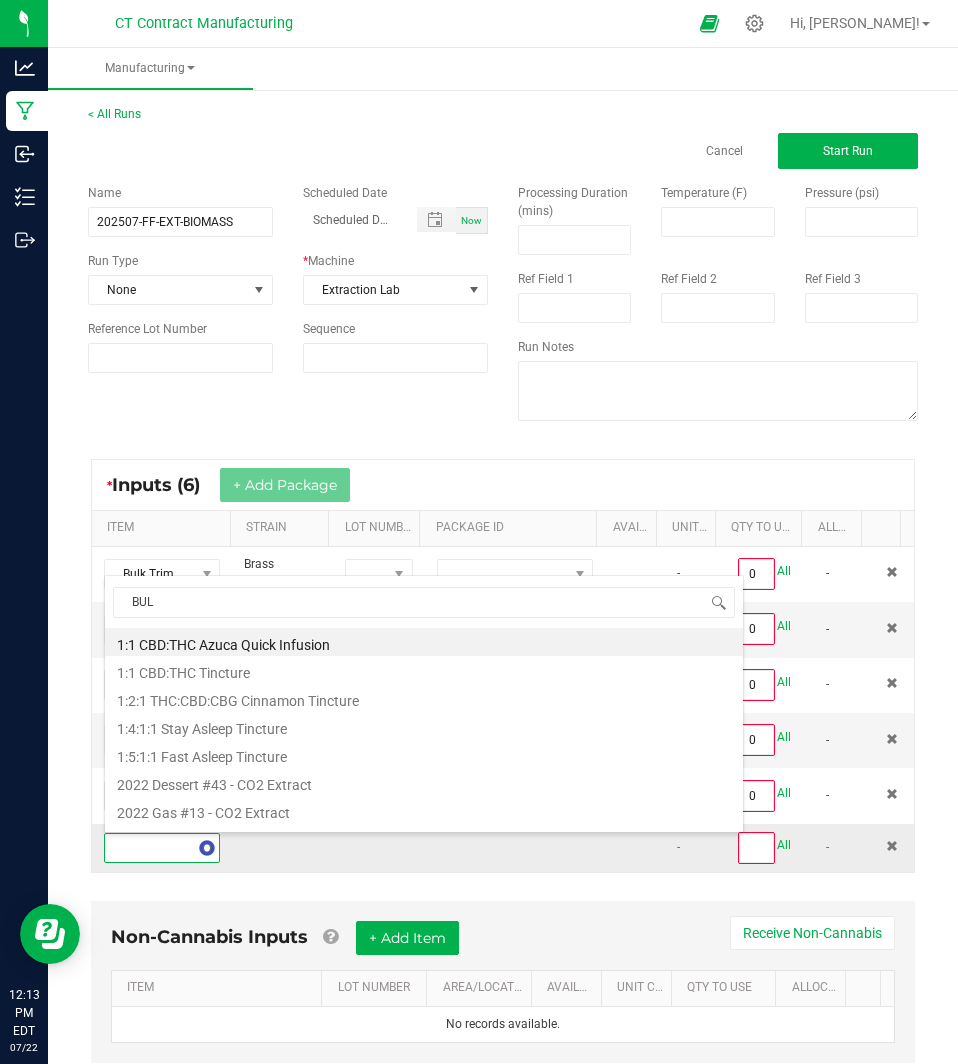 type on "BULK" 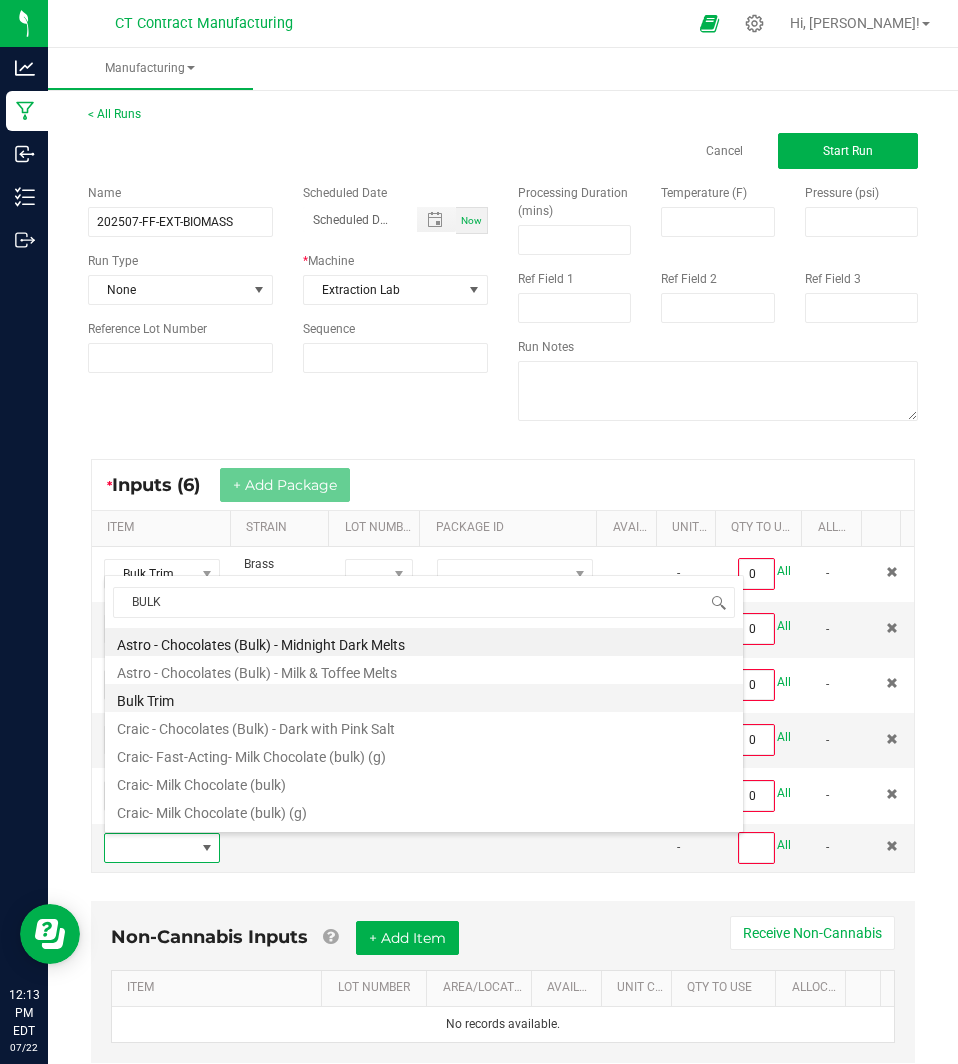 click on "Bulk Trim" at bounding box center (424, 698) 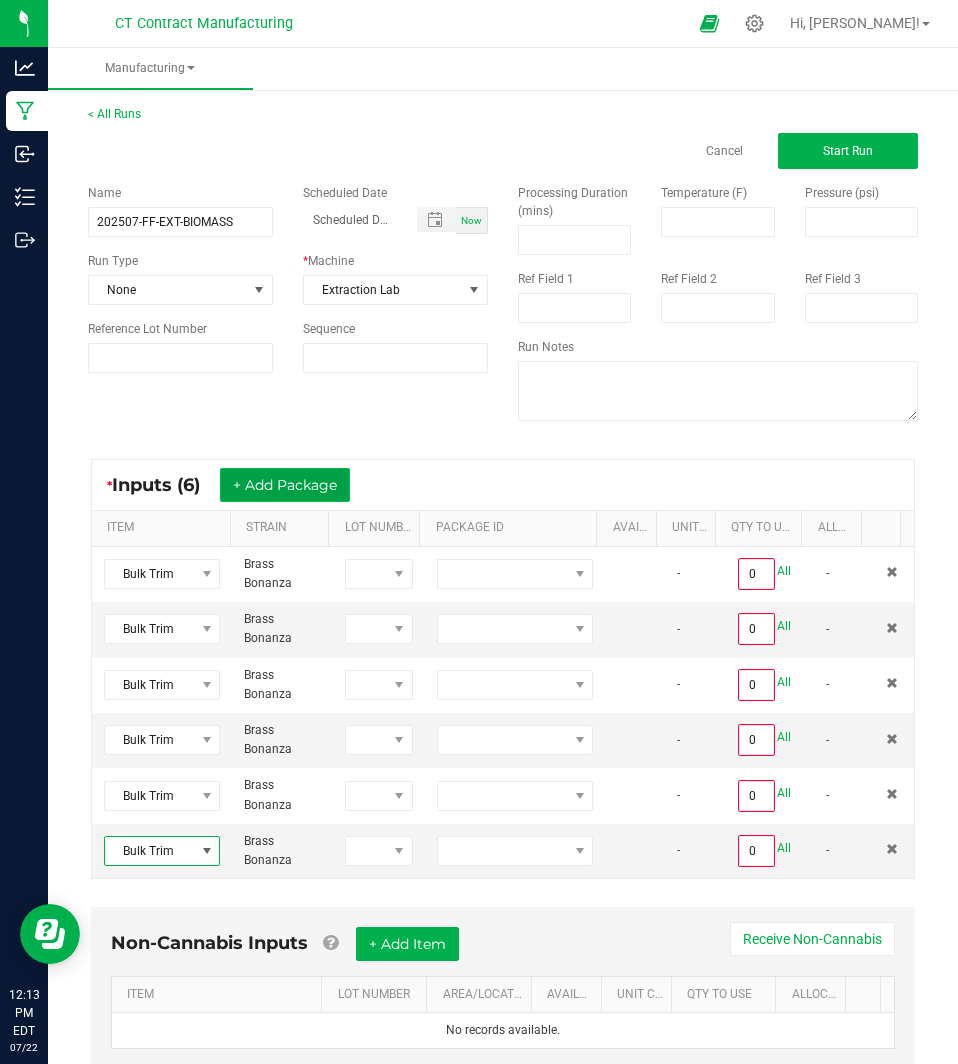 click on "+ Add Package" at bounding box center (285, 485) 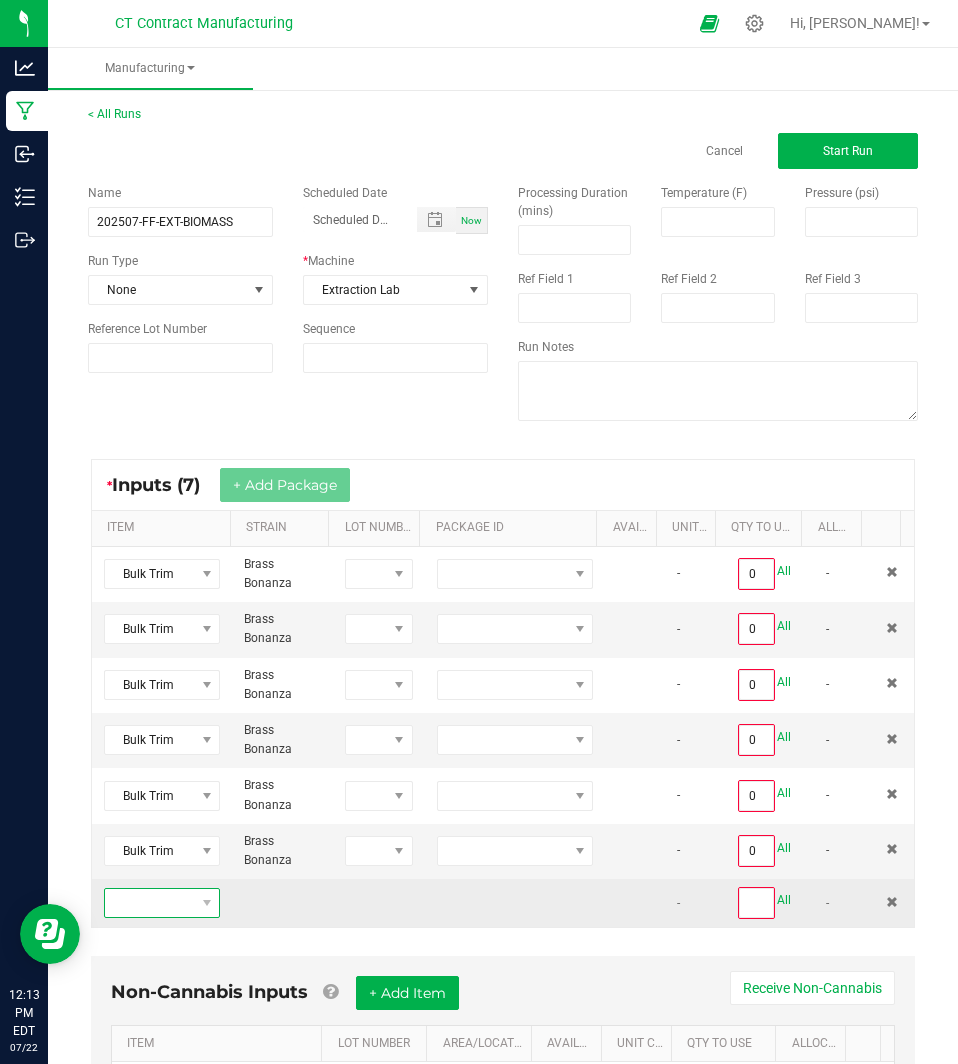 click at bounding box center (149, 903) 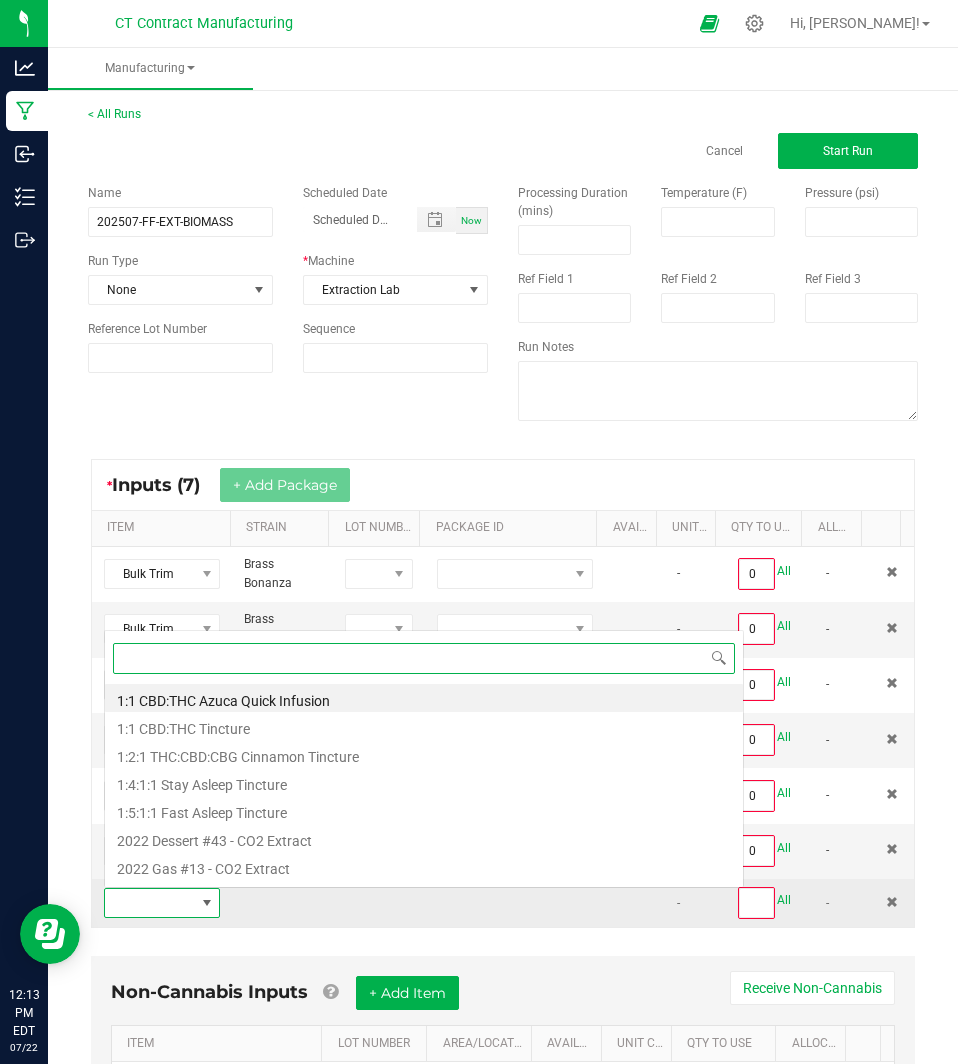 scroll, scrollTop: 0, scrollLeft: 0, axis: both 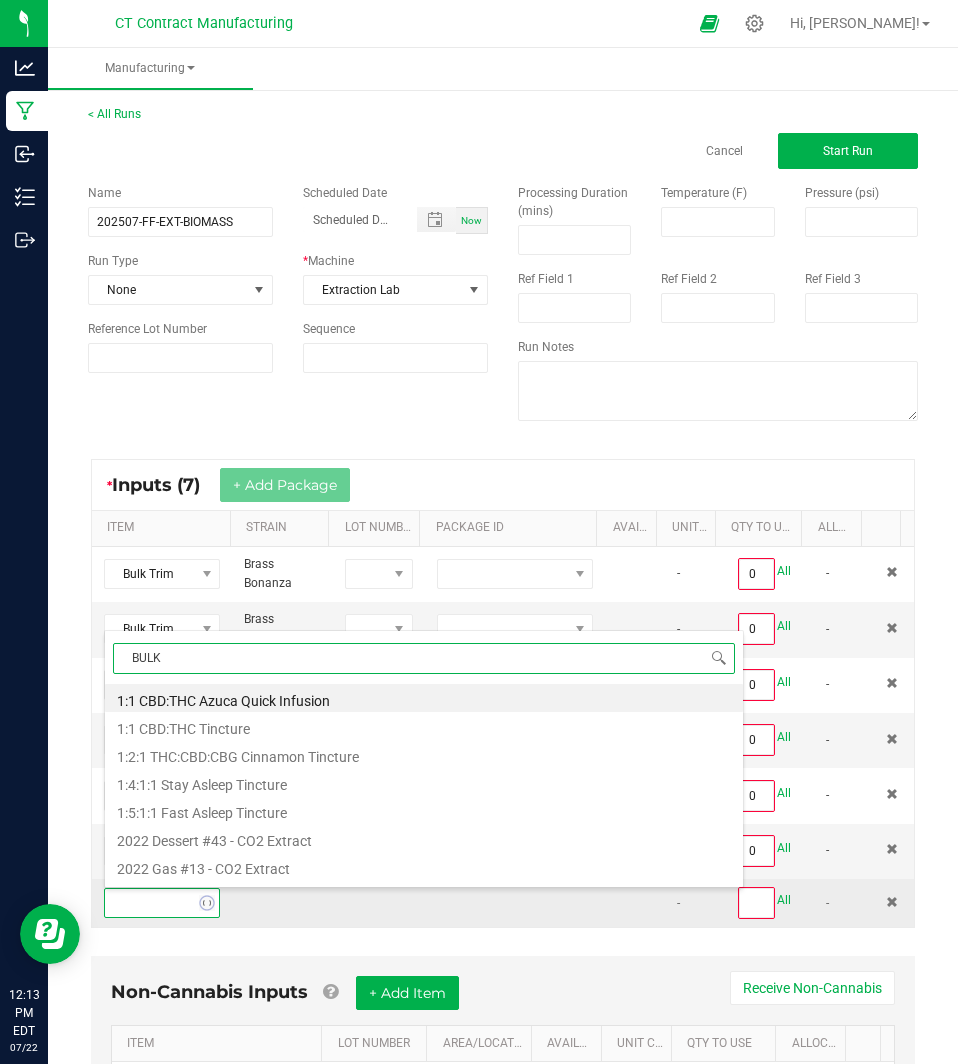 type on "BULK" 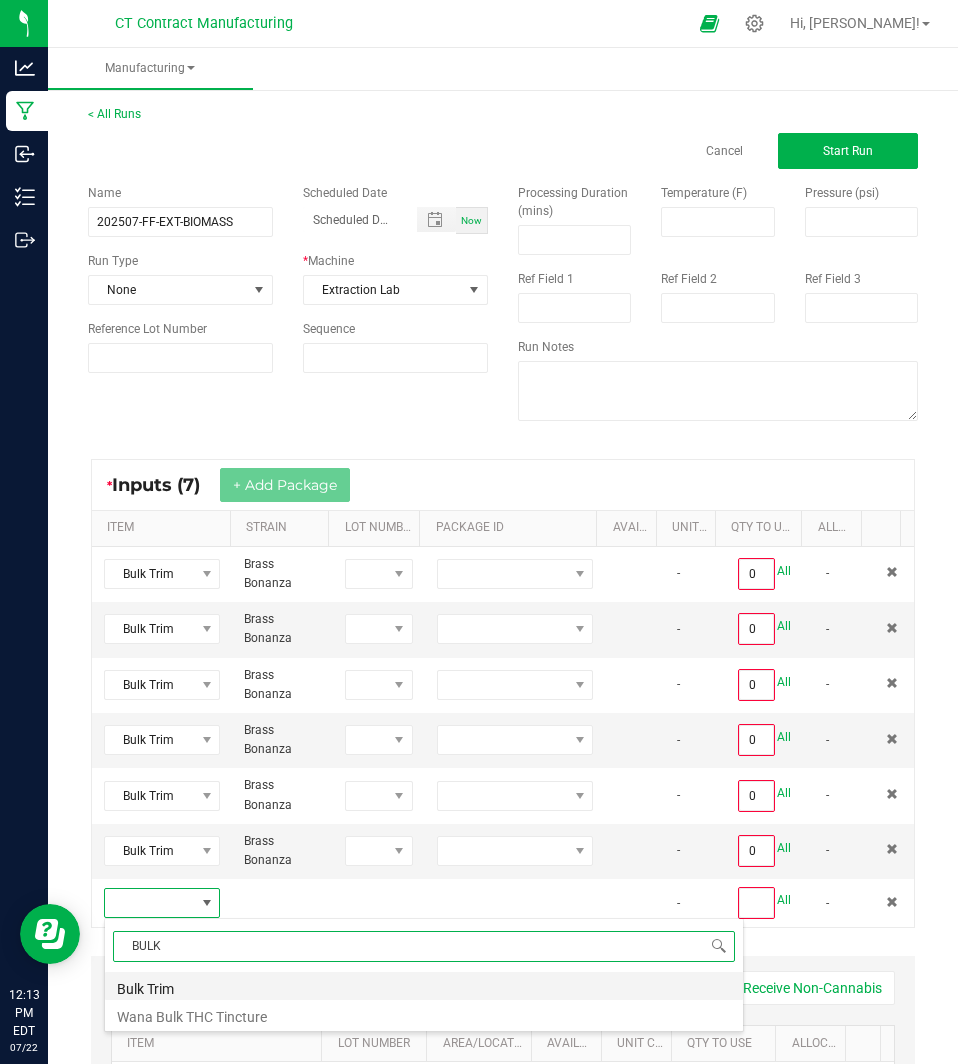 click on "Bulk Trim" at bounding box center (424, 986) 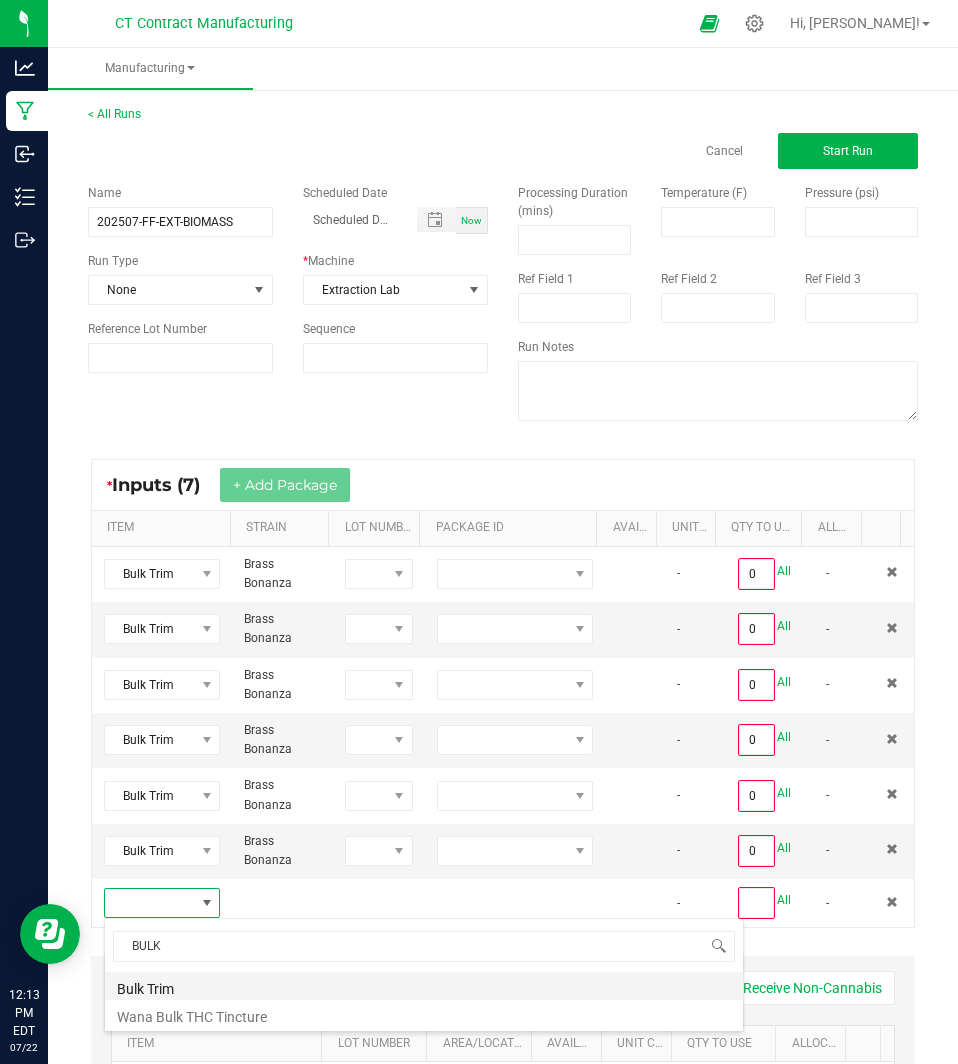 type on "0" 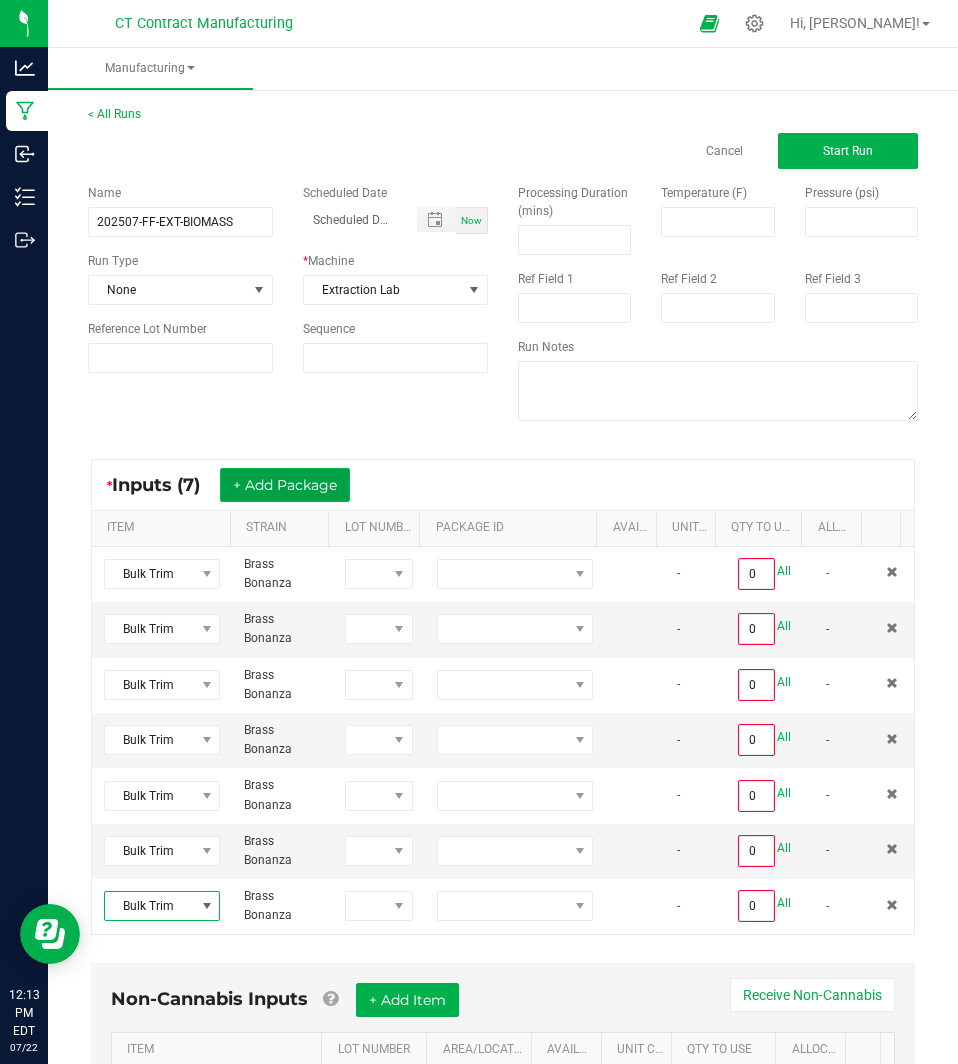 click on "+ Add Package" at bounding box center [285, 485] 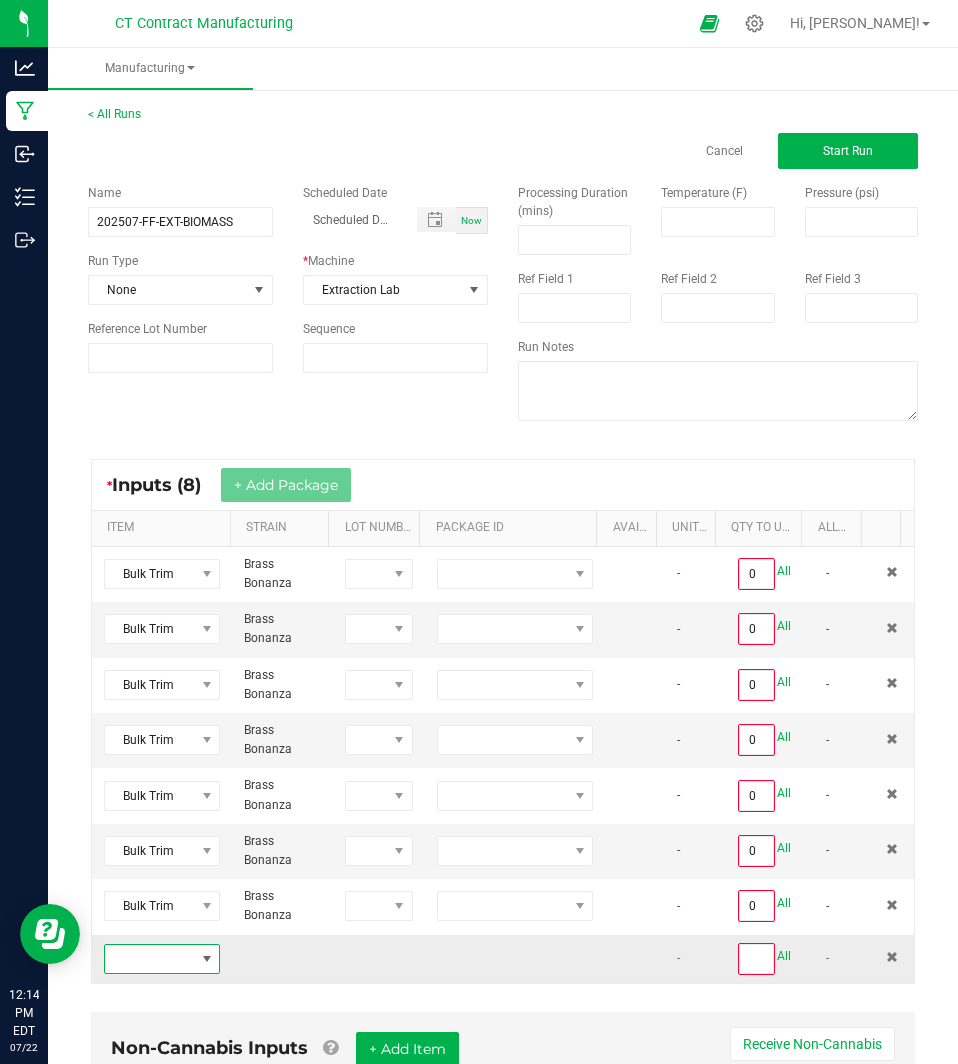 click at bounding box center (149, 959) 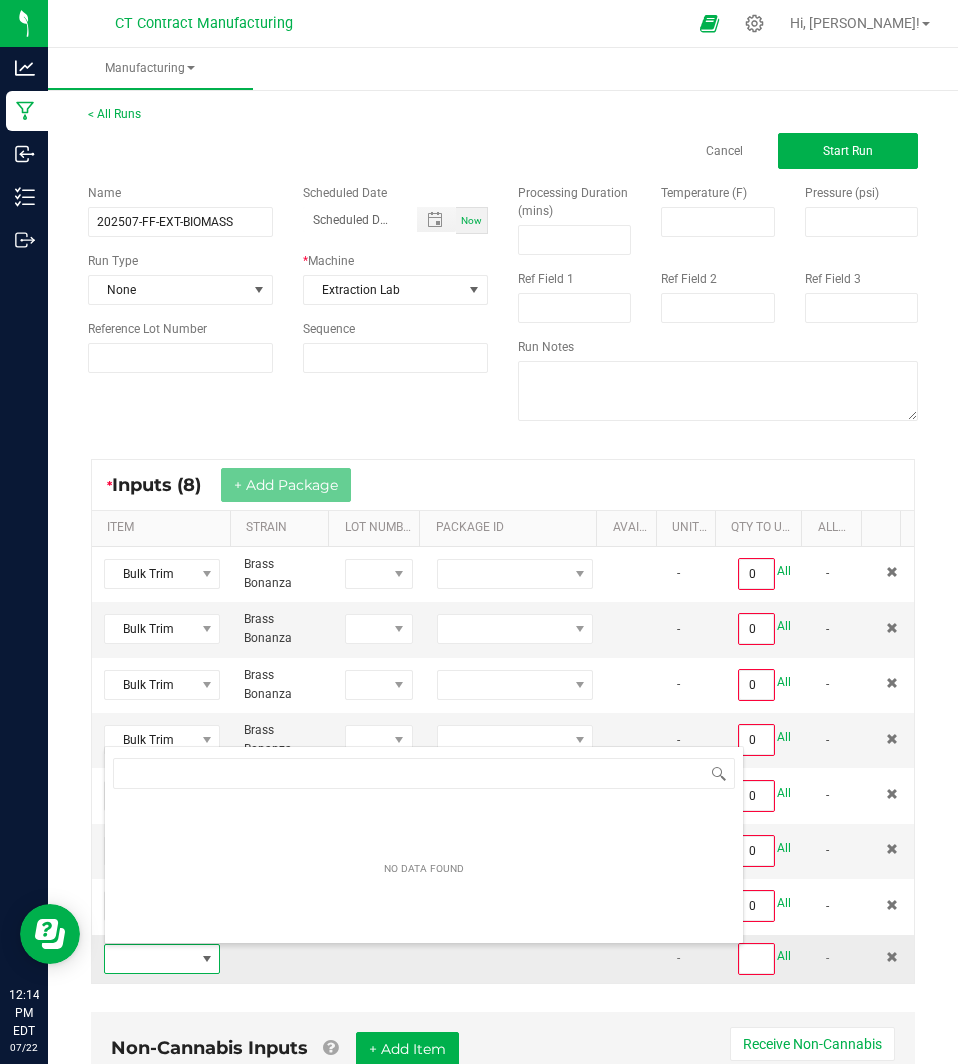 scroll, scrollTop: 99970, scrollLeft: 99889, axis: both 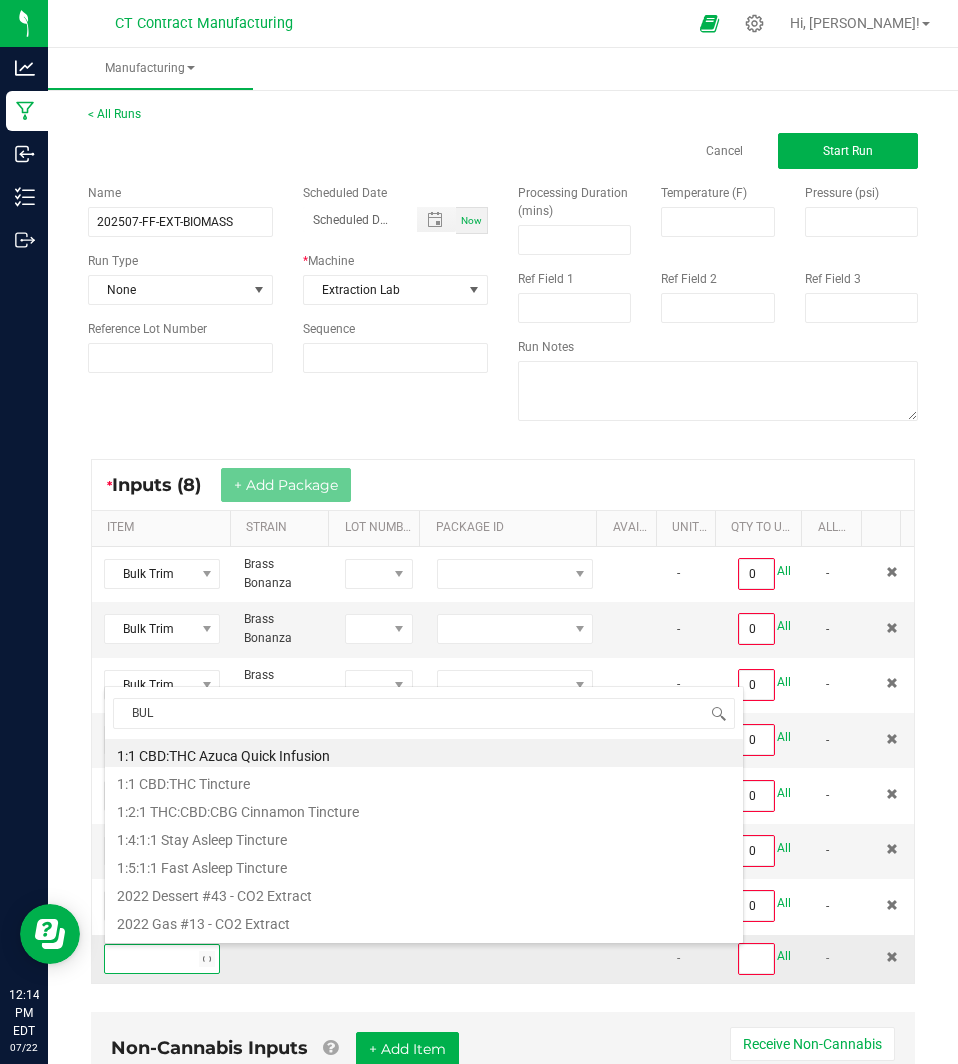 type on "BULK" 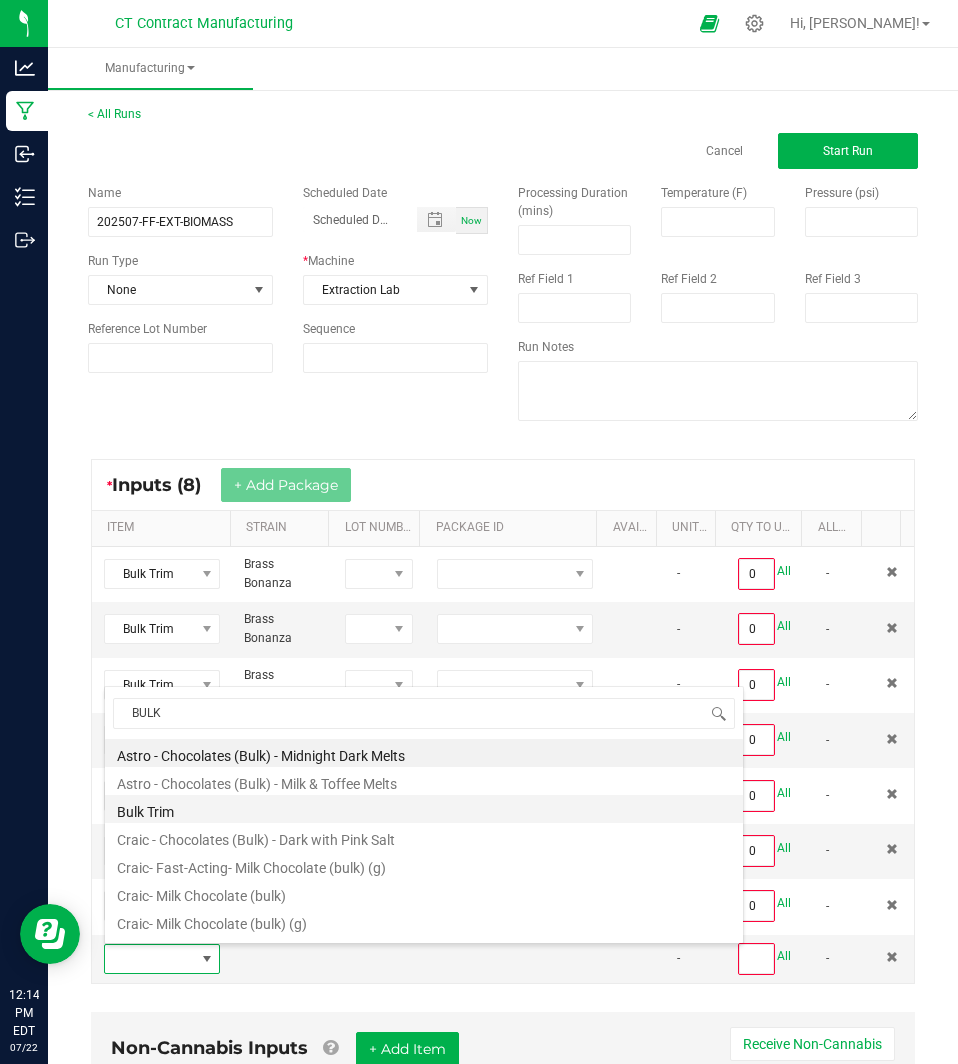 click on "Bulk Trim" at bounding box center [424, 809] 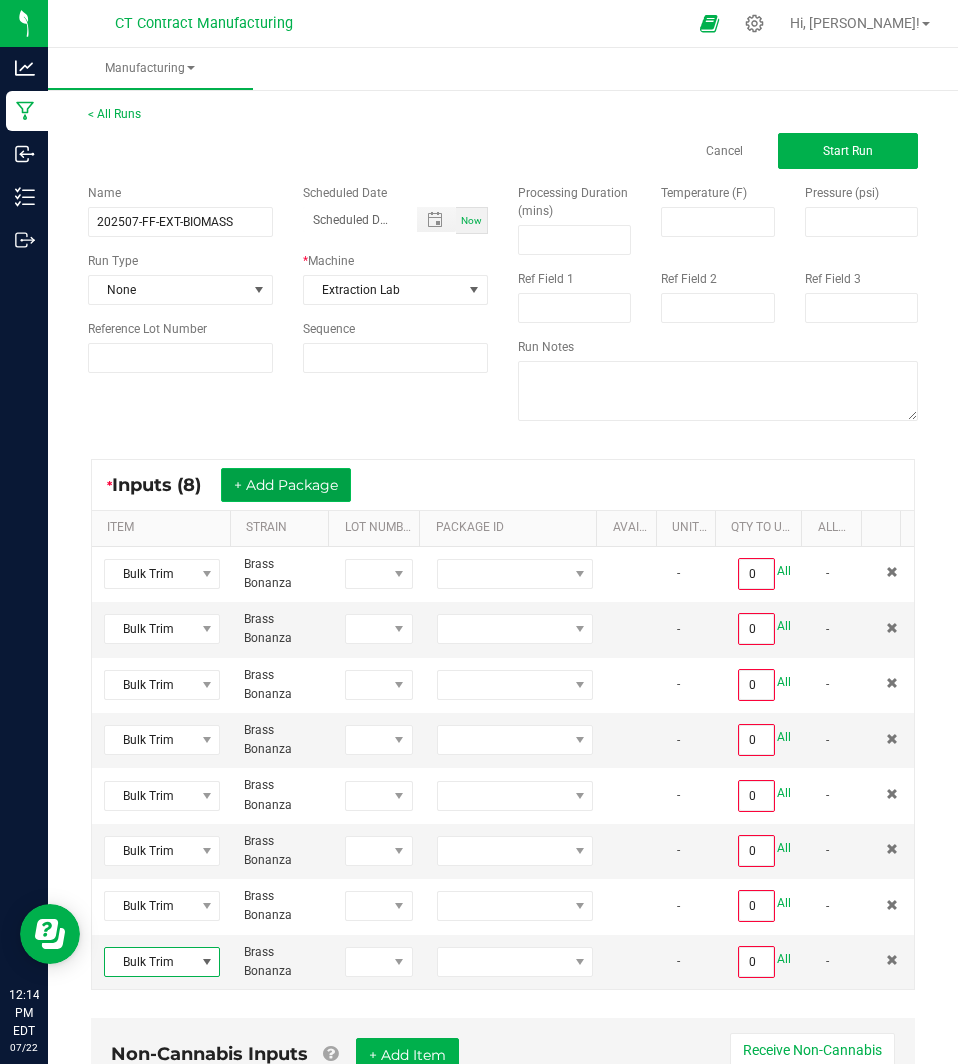 click on "+ Add Package" at bounding box center [286, 485] 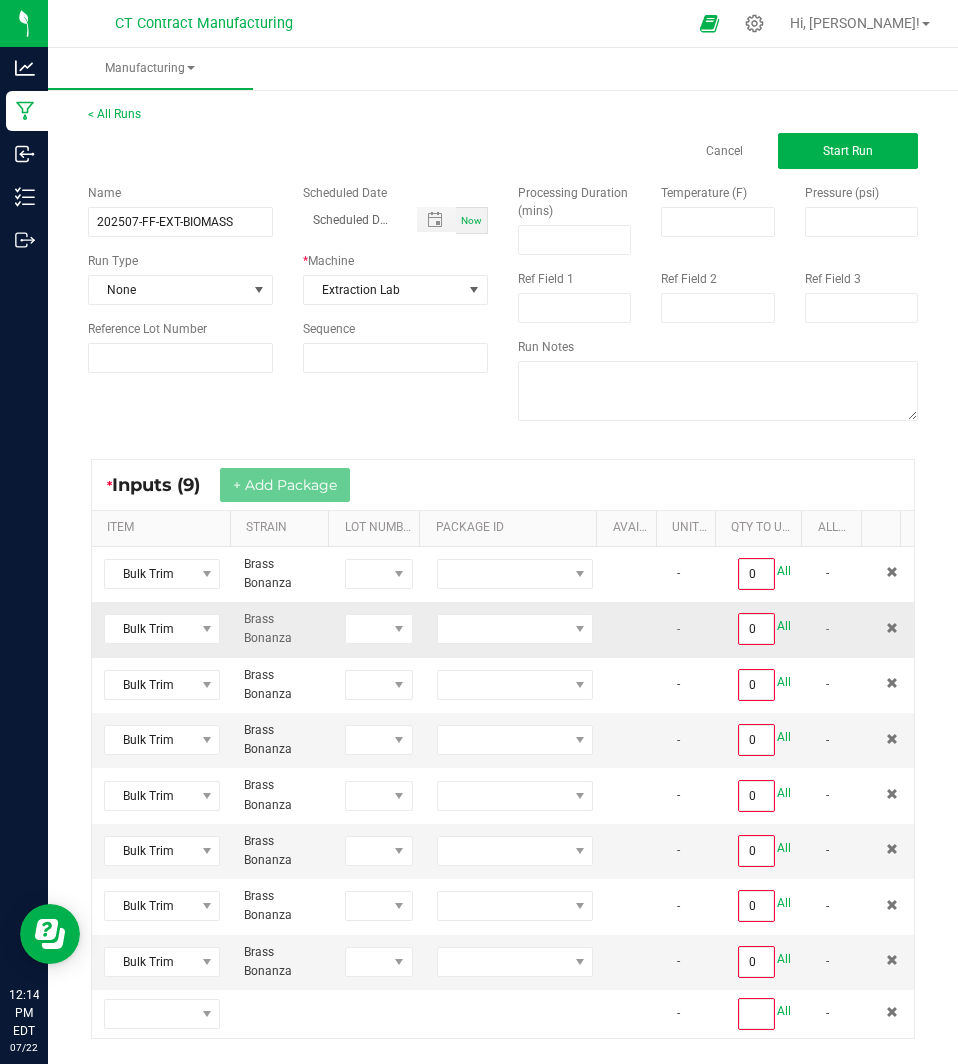 scroll, scrollTop: 223, scrollLeft: 0, axis: vertical 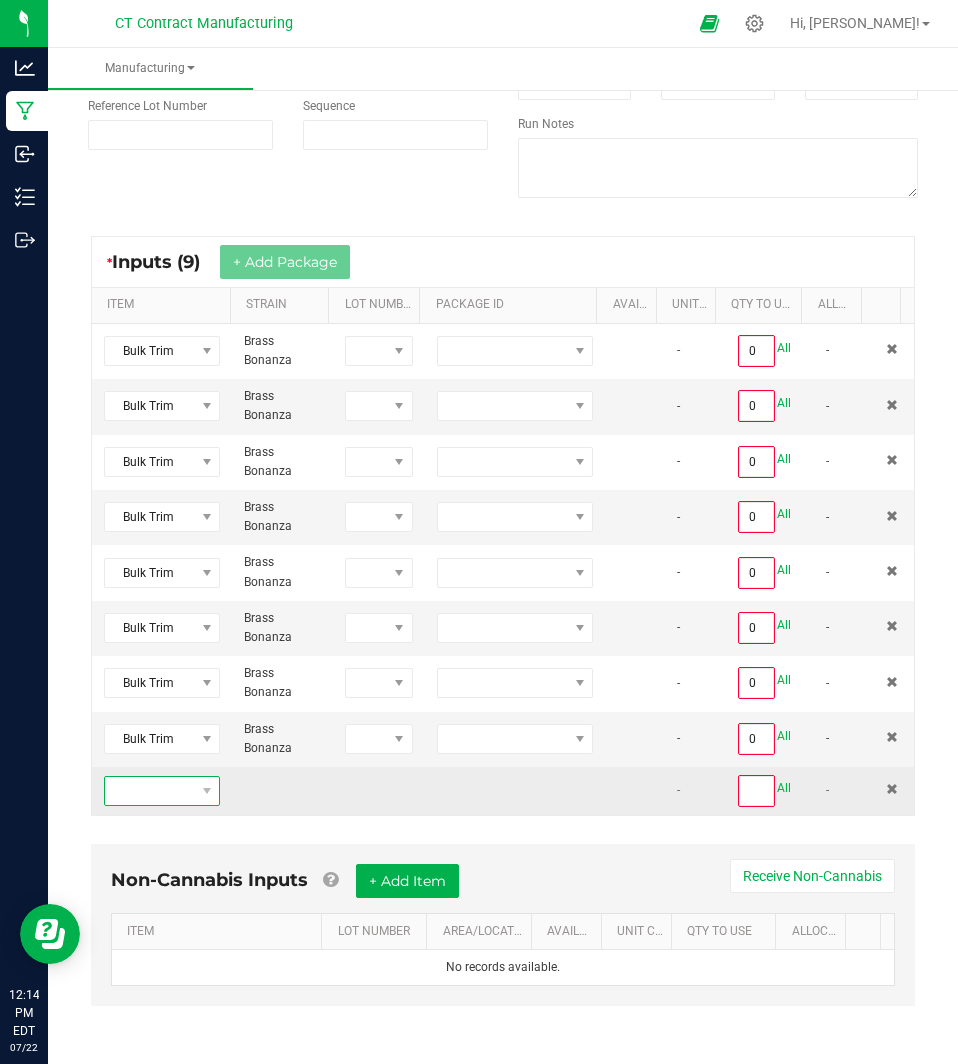 click at bounding box center [149, 791] 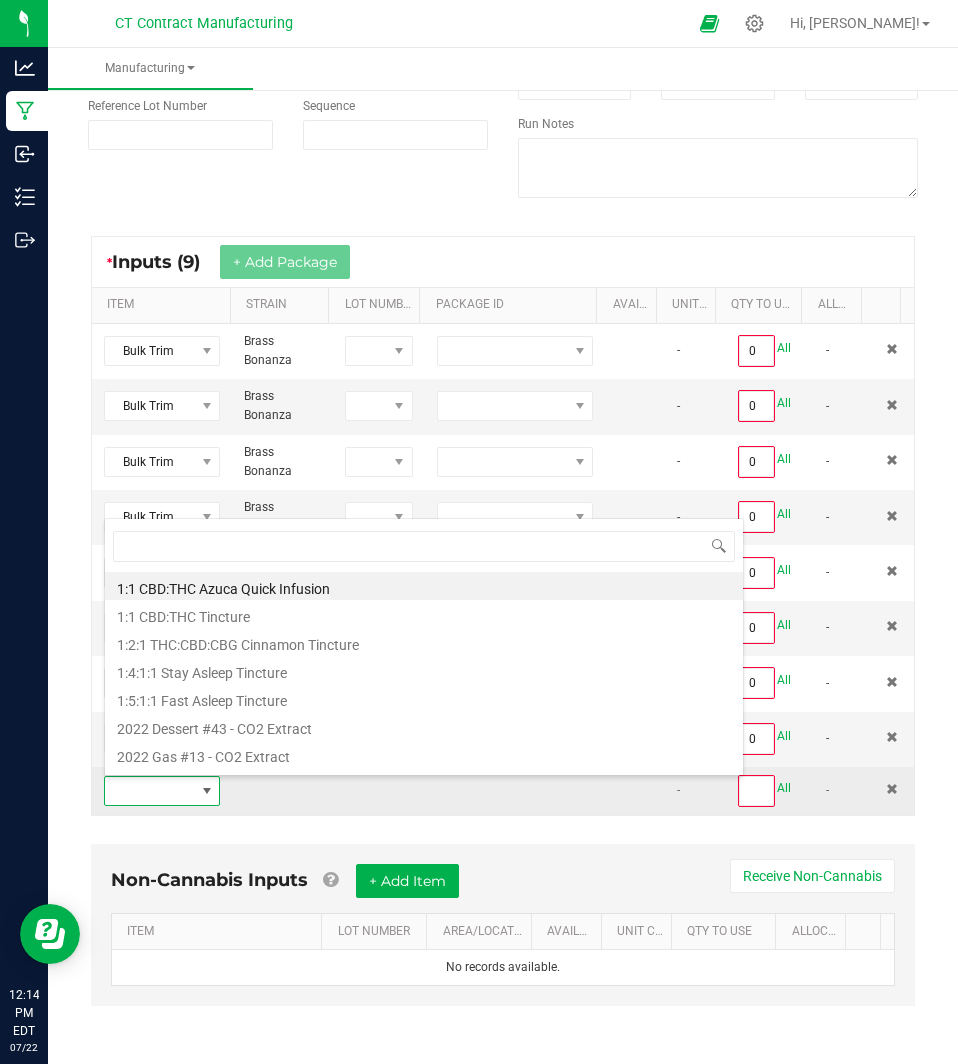 scroll, scrollTop: 99970, scrollLeft: 99889, axis: both 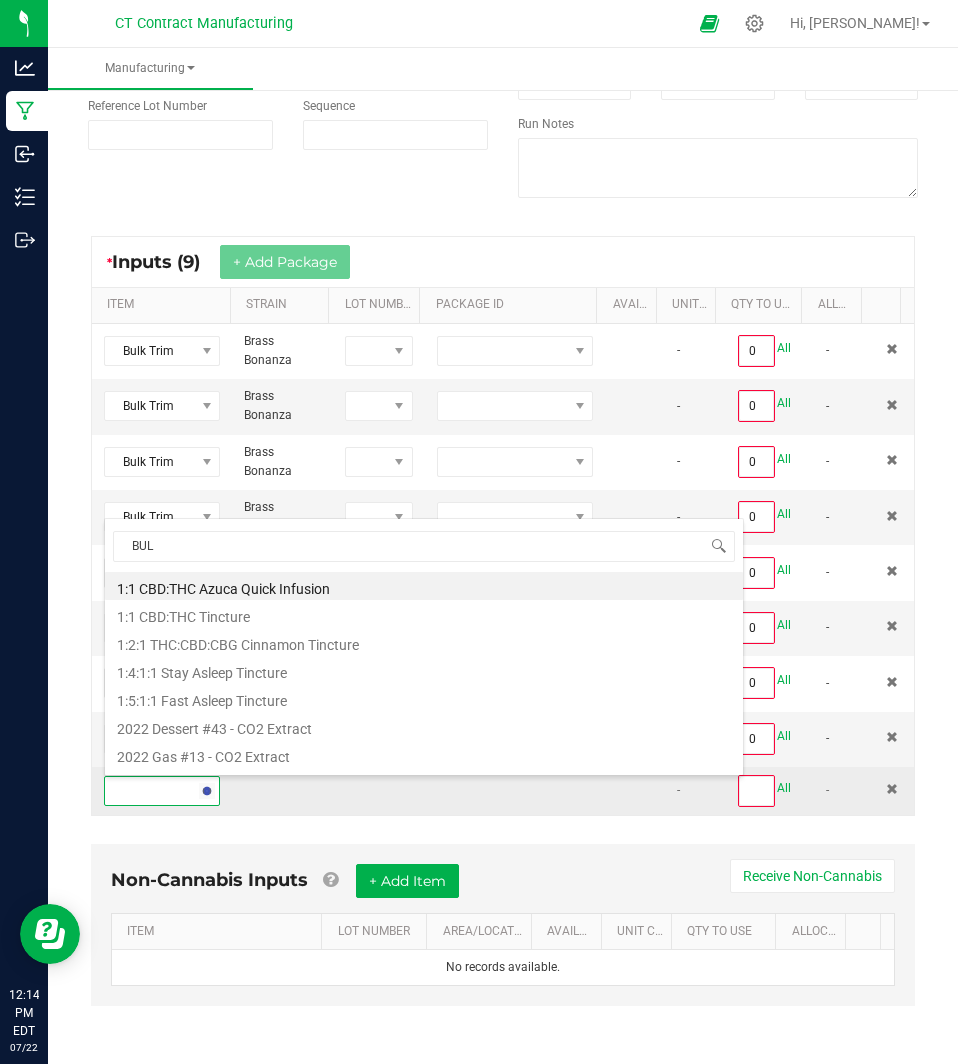 type on "BULK" 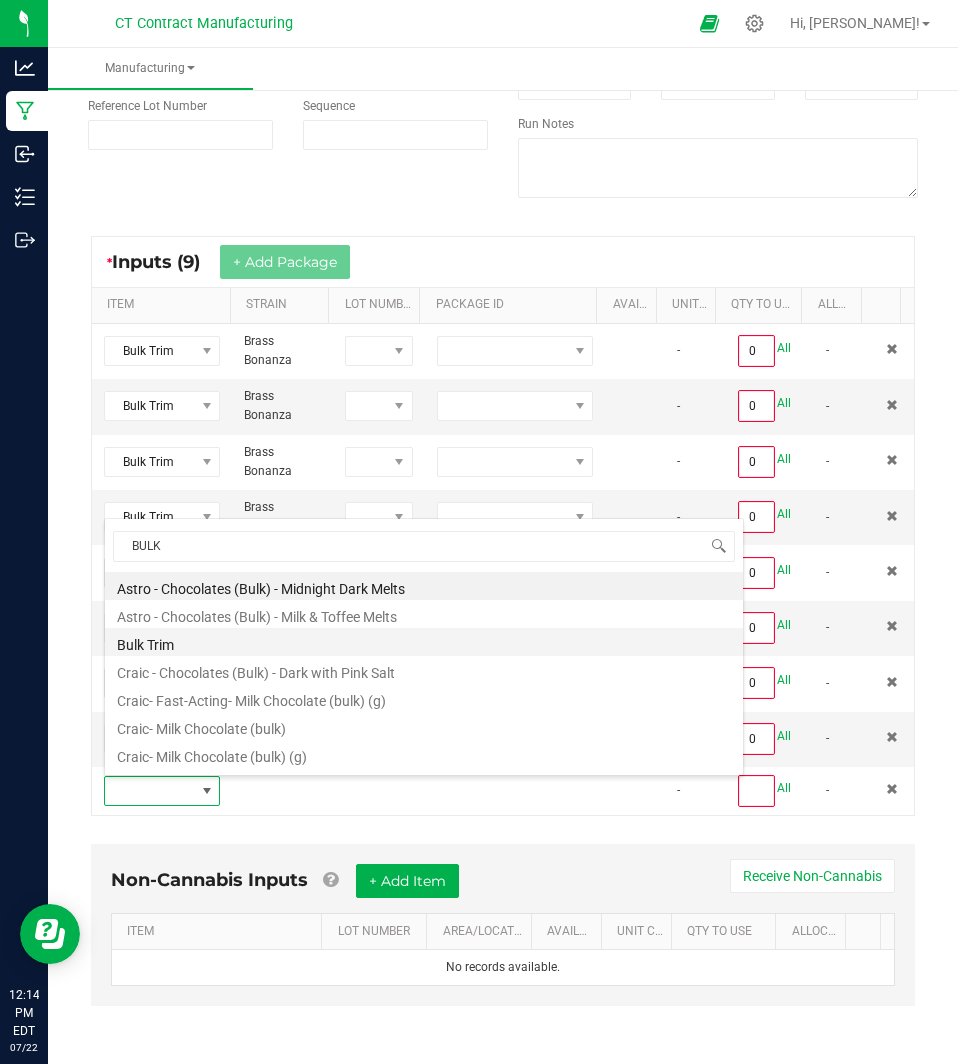 click on "Bulk Trim" at bounding box center [424, 642] 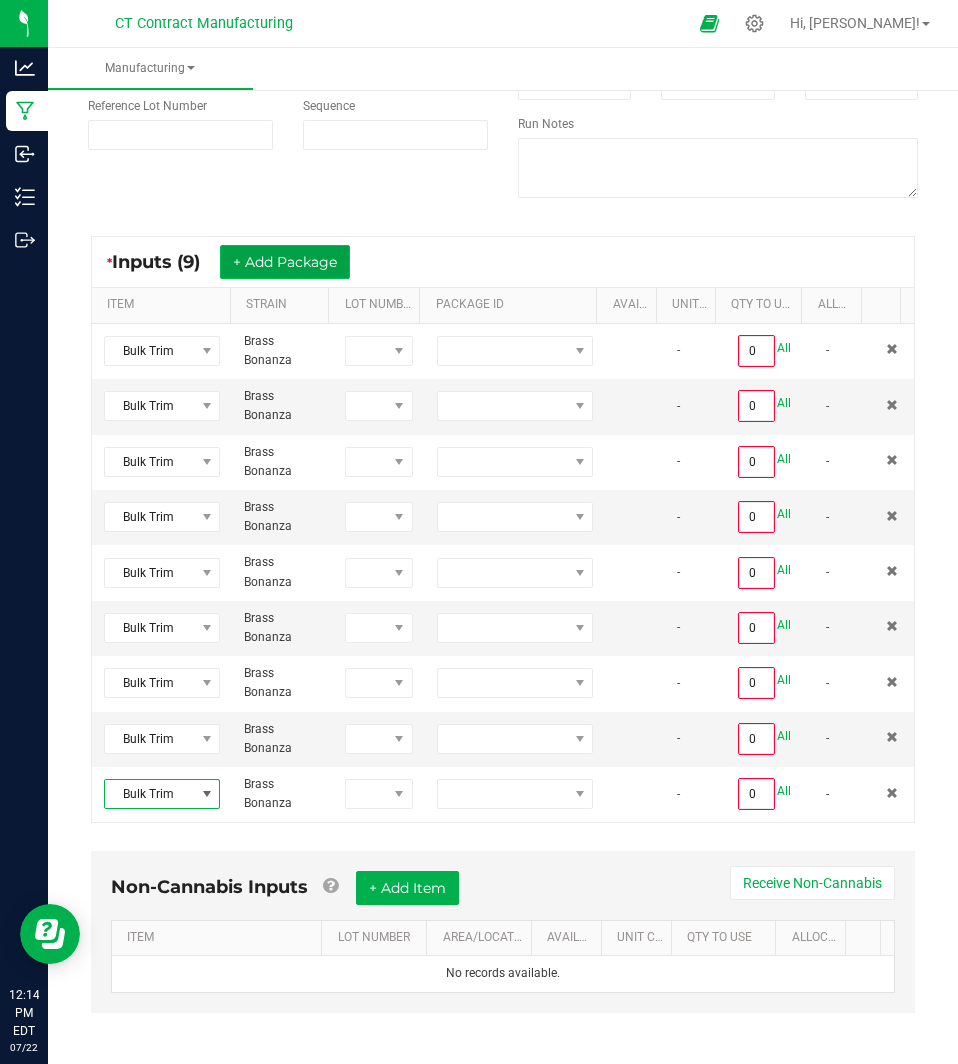 click on "+ Add Package" at bounding box center [285, 262] 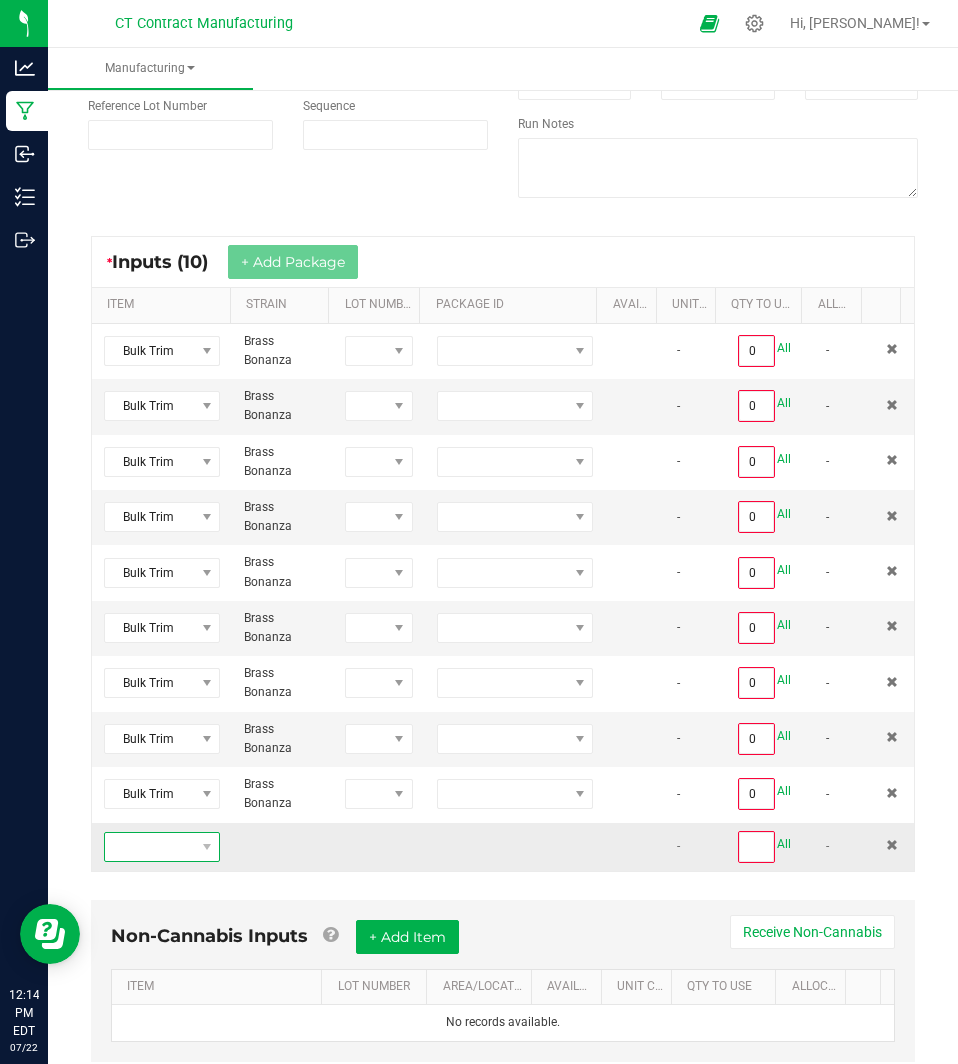 click at bounding box center (149, 847) 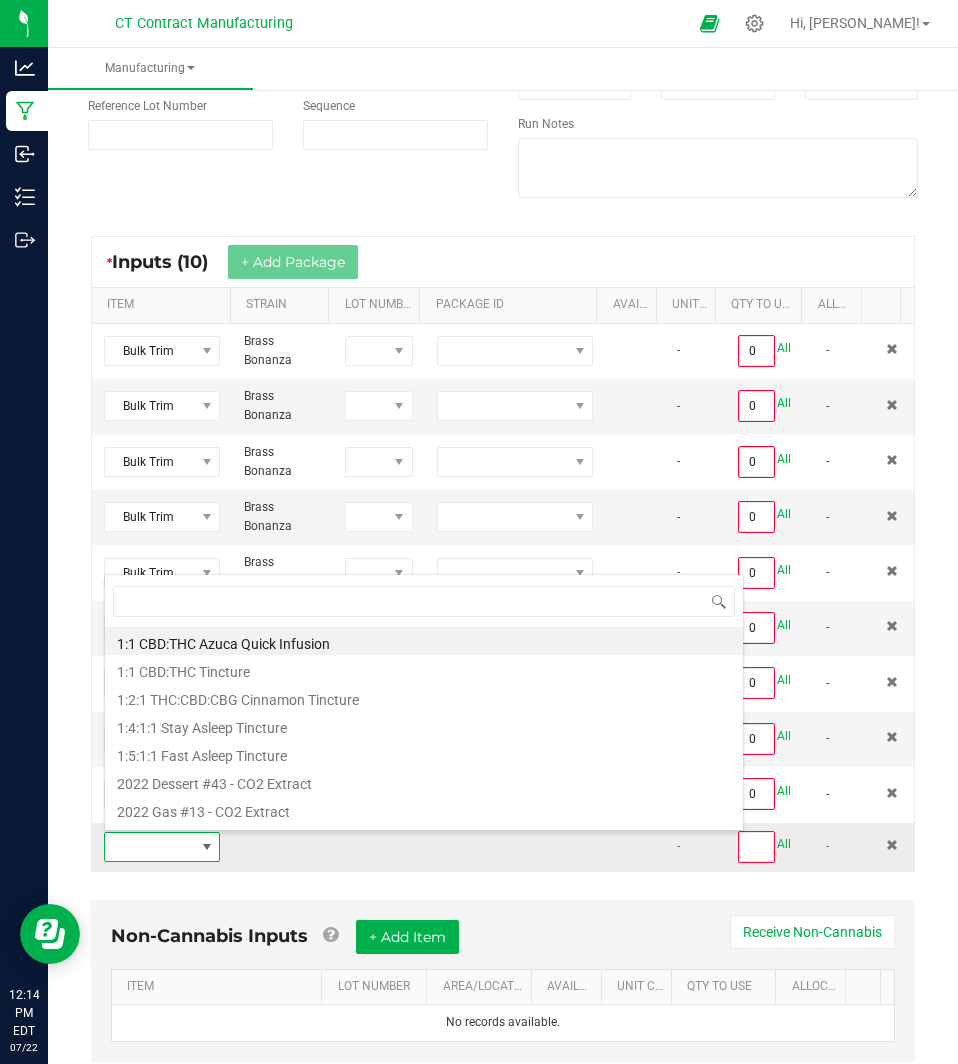scroll, scrollTop: 99970, scrollLeft: 99889, axis: both 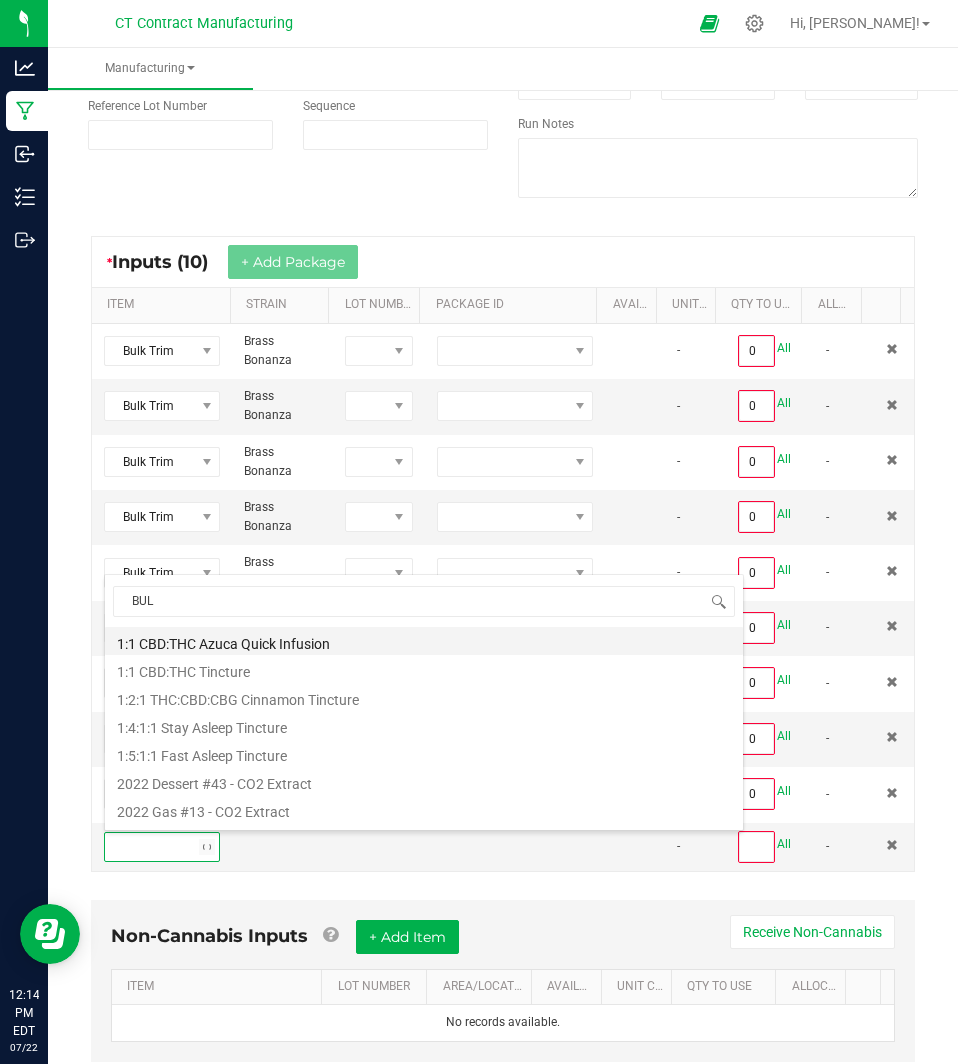 type on "BULK" 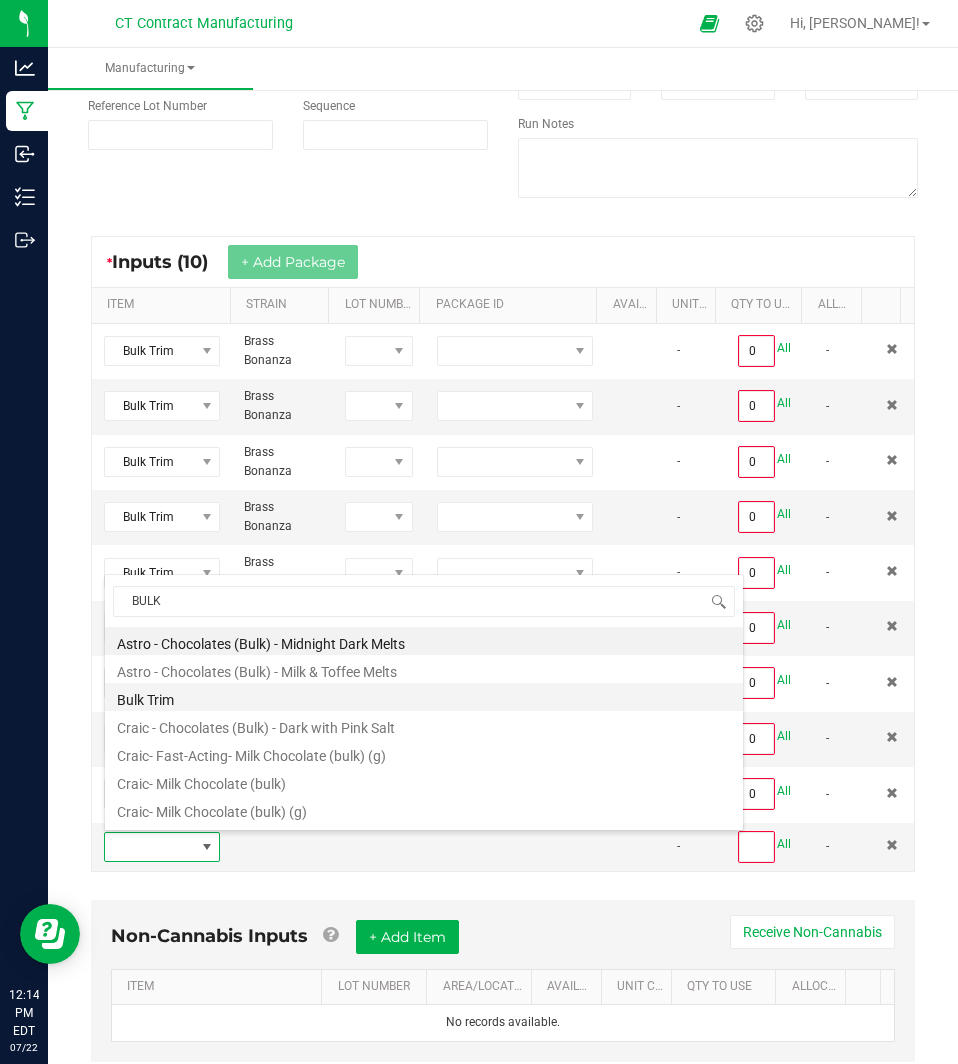 click on "Bulk Trim" at bounding box center [424, 697] 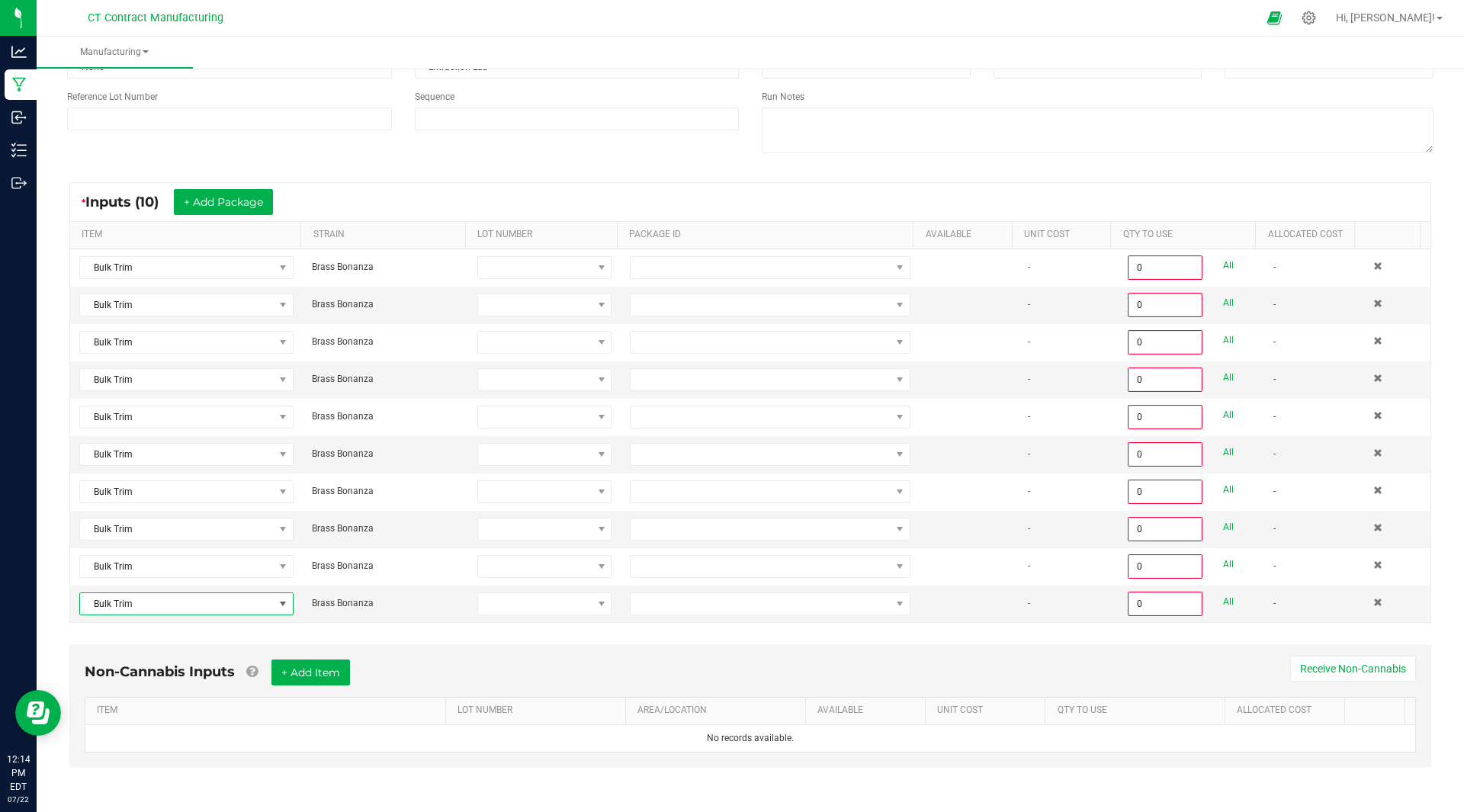 scroll, scrollTop: 154, scrollLeft: 0, axis: vertical 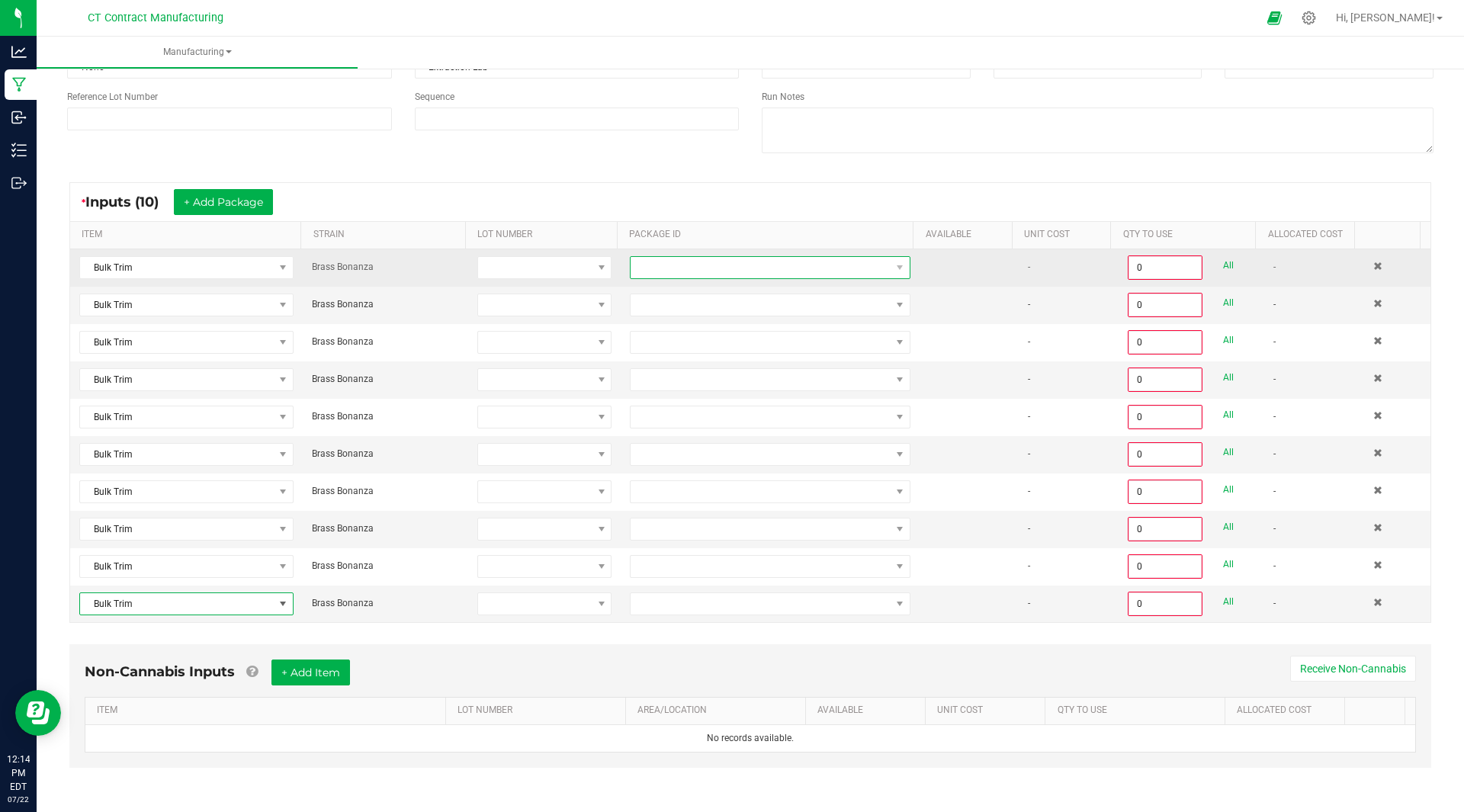 click at bounding box center [760, 268] 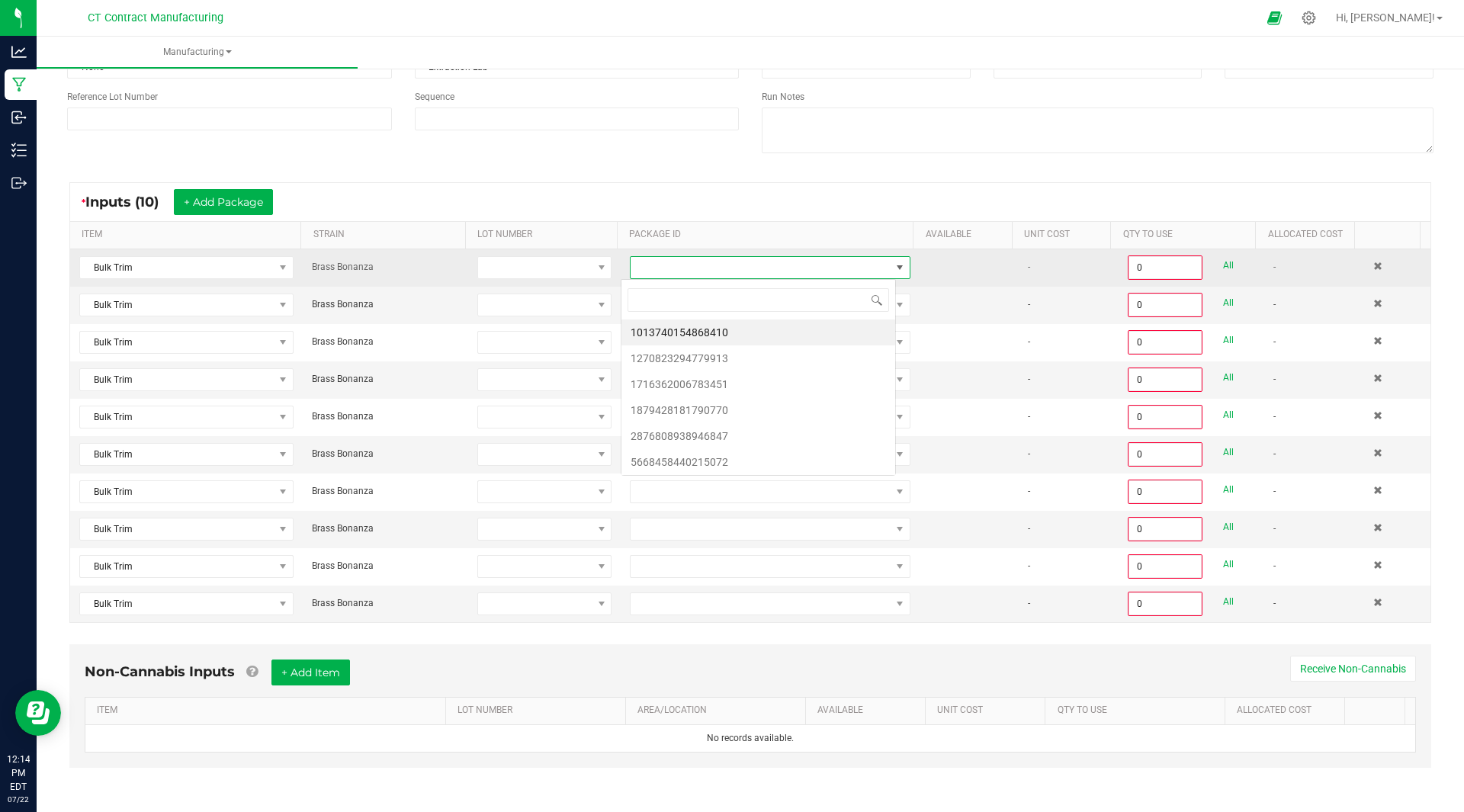 scroll, scrollTop: 76221, scrollLeft: 75975, axis: both 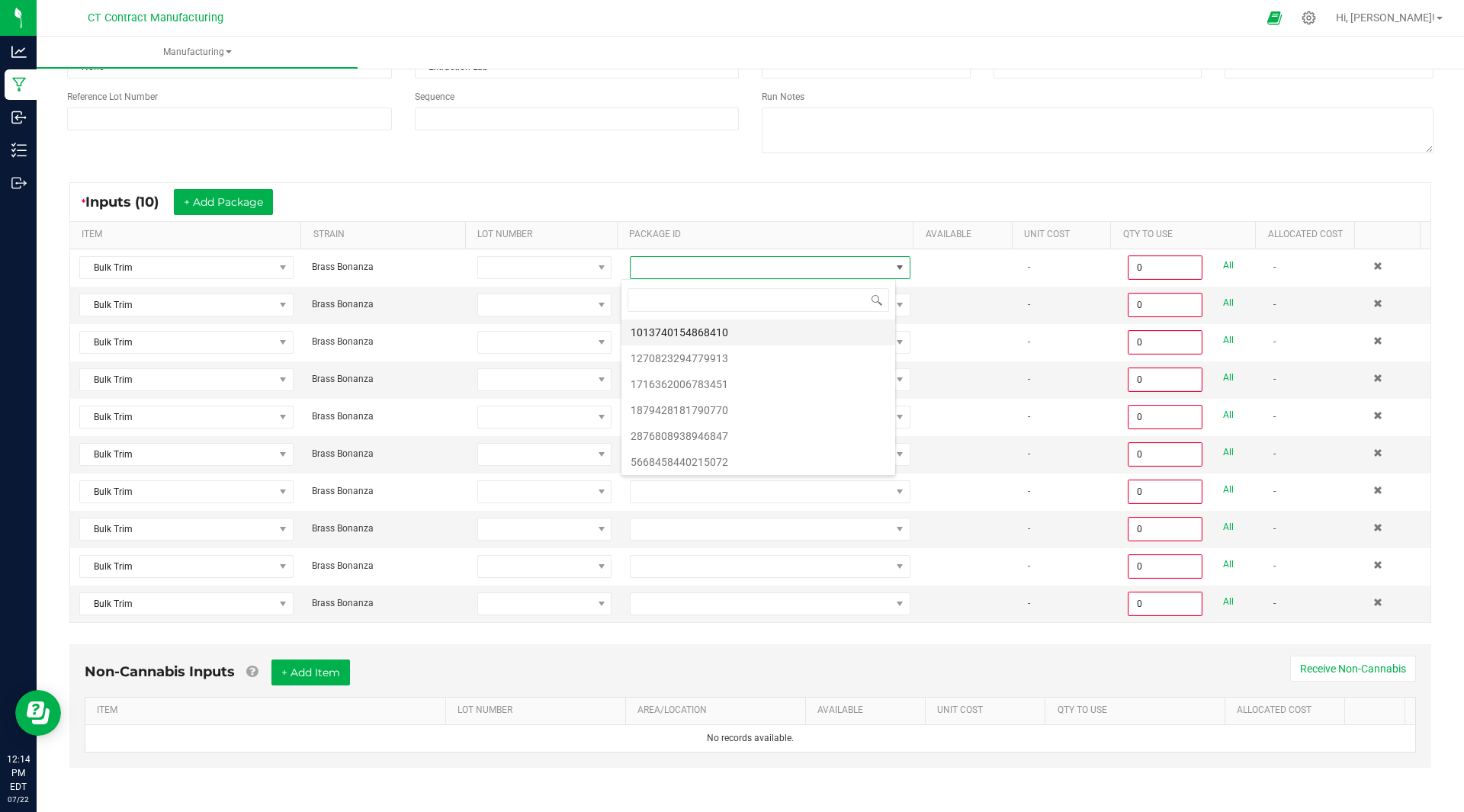 click on "1013740154868410" at bounding box center [758, 332] 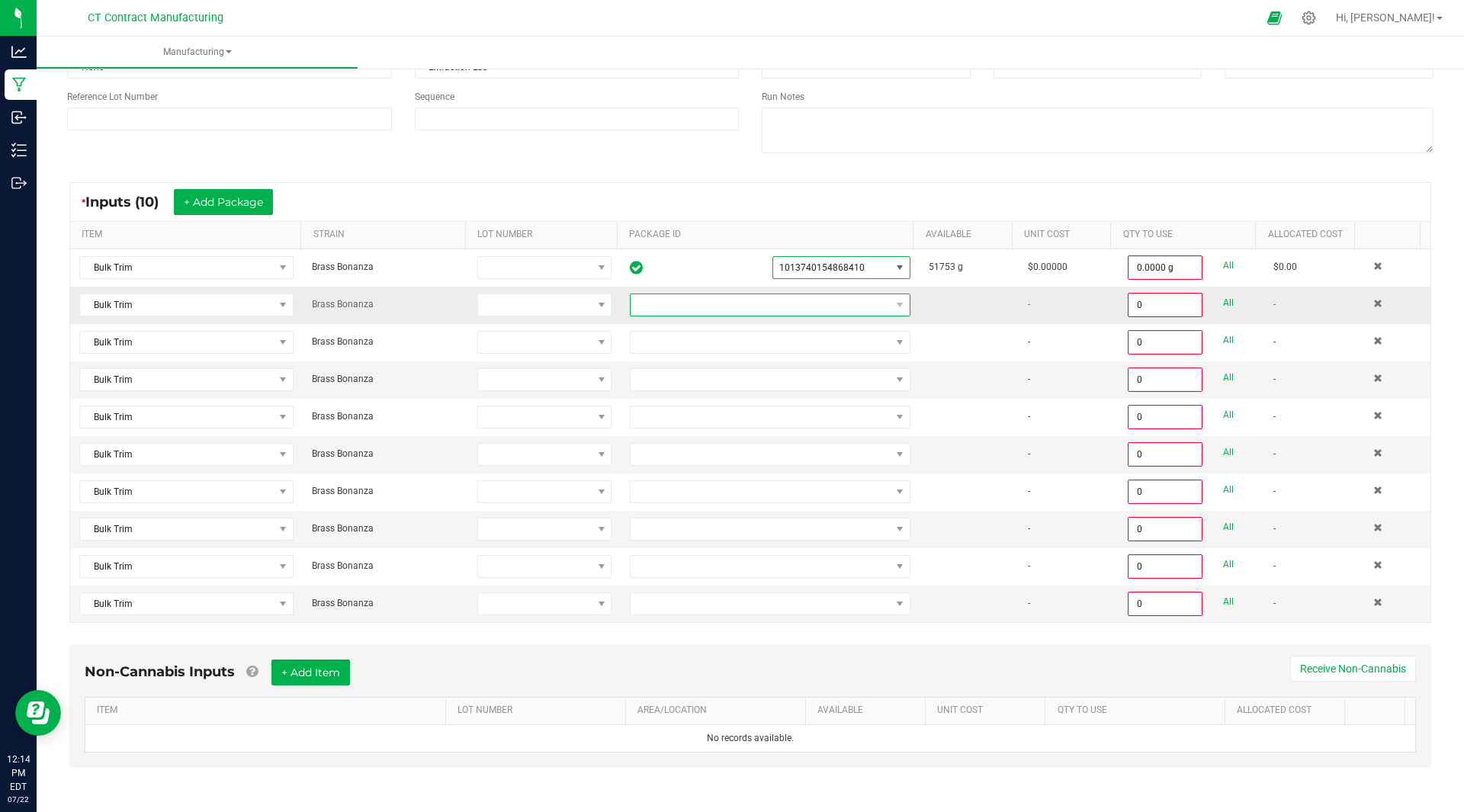 click at bounding box center (760, 305) 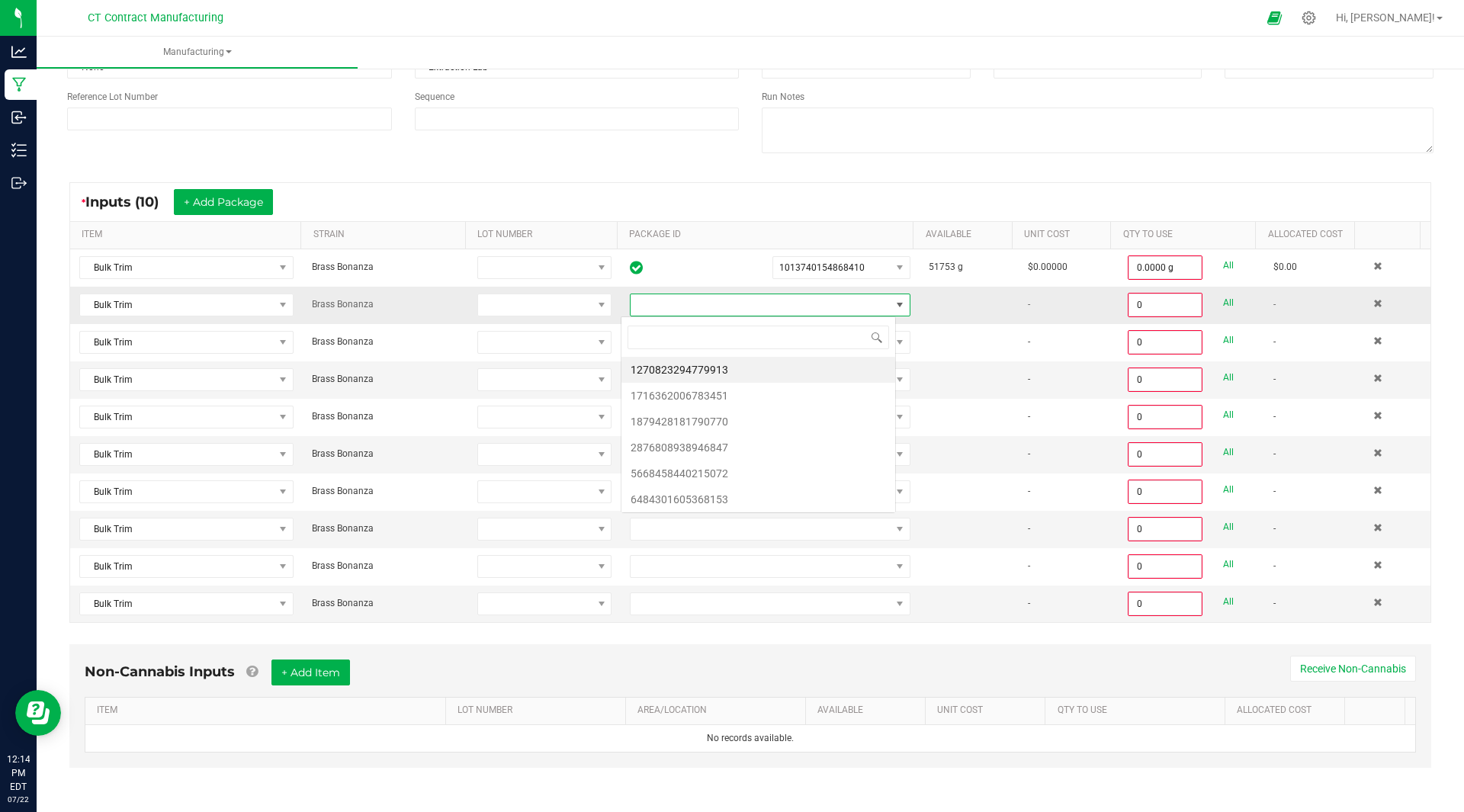scroll, scrollTop: 76221, scrollLeft: 75975, axis: both 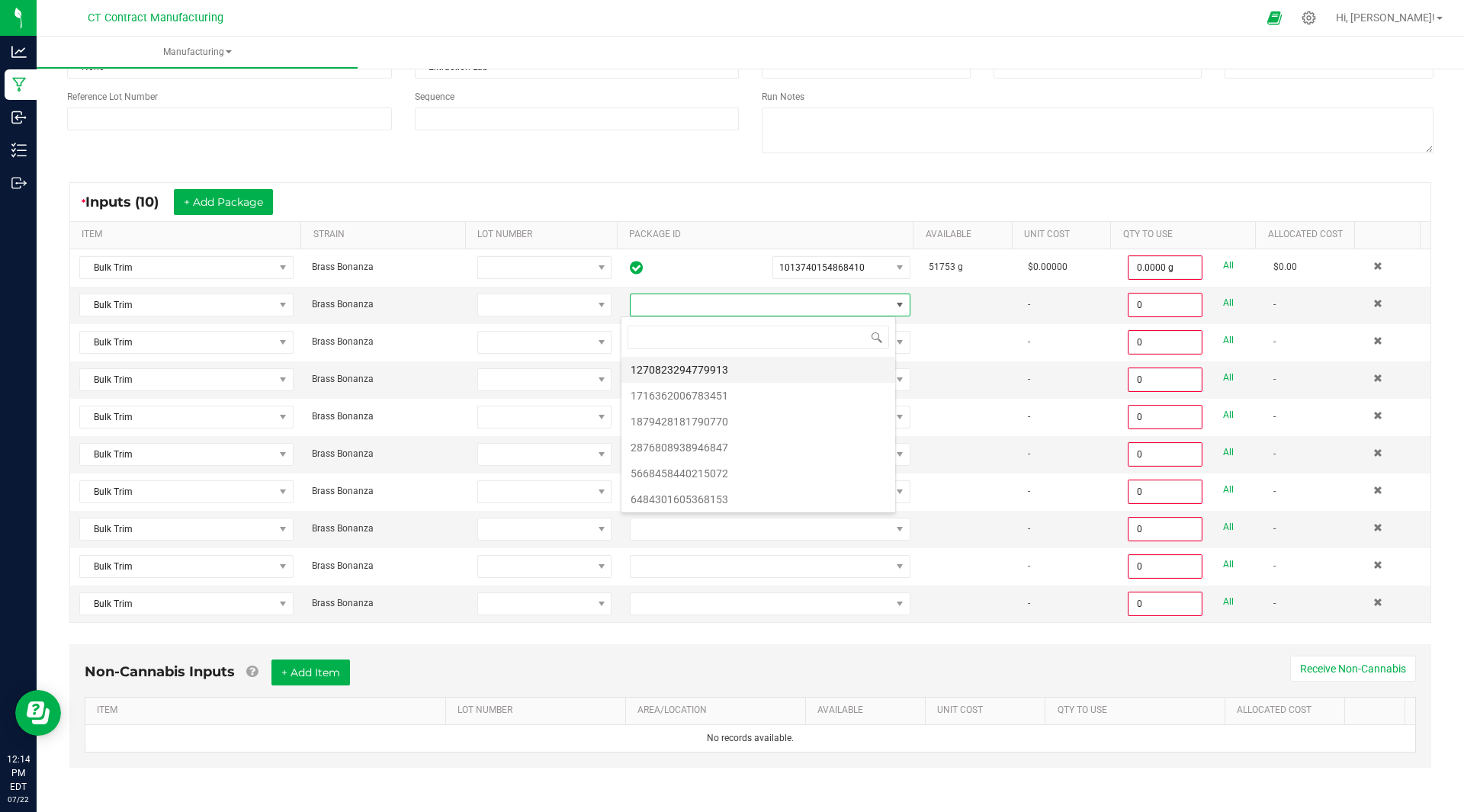 click on "1270823294779913" at bounding box center (758, 370) 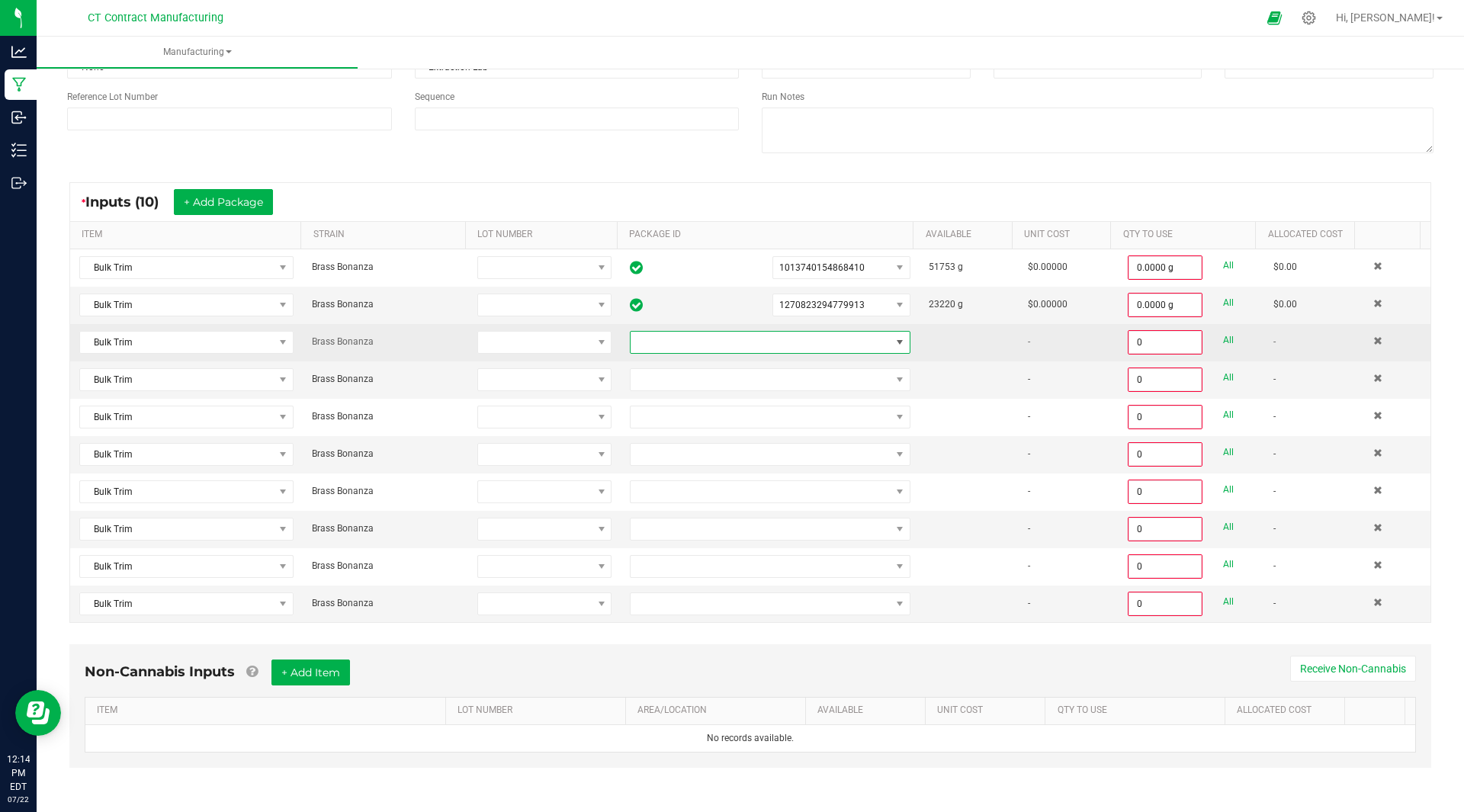 click at bounding box center [760, 342] 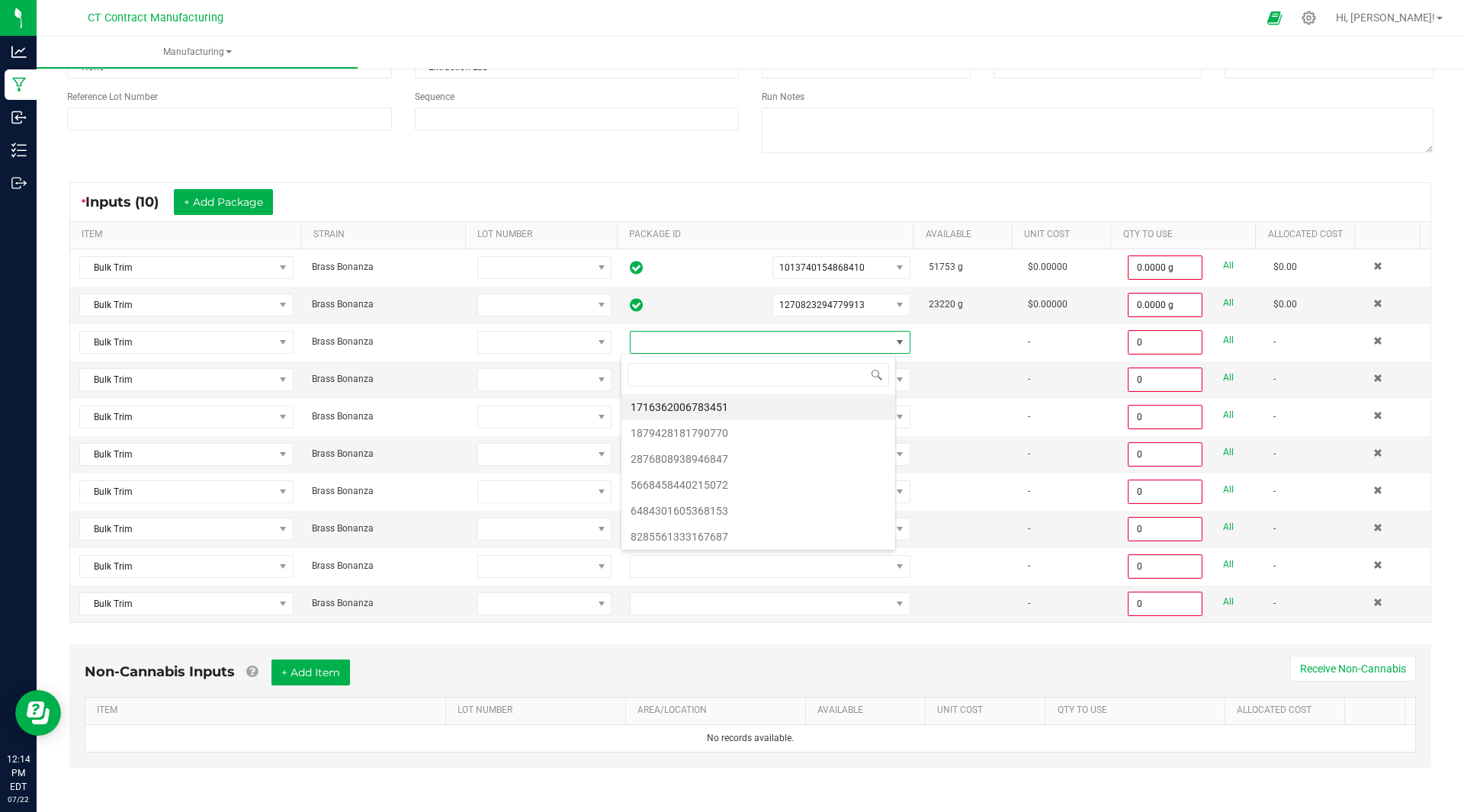 scroll, scrollTop: 76221, scrollLeft: 75975, axis: both 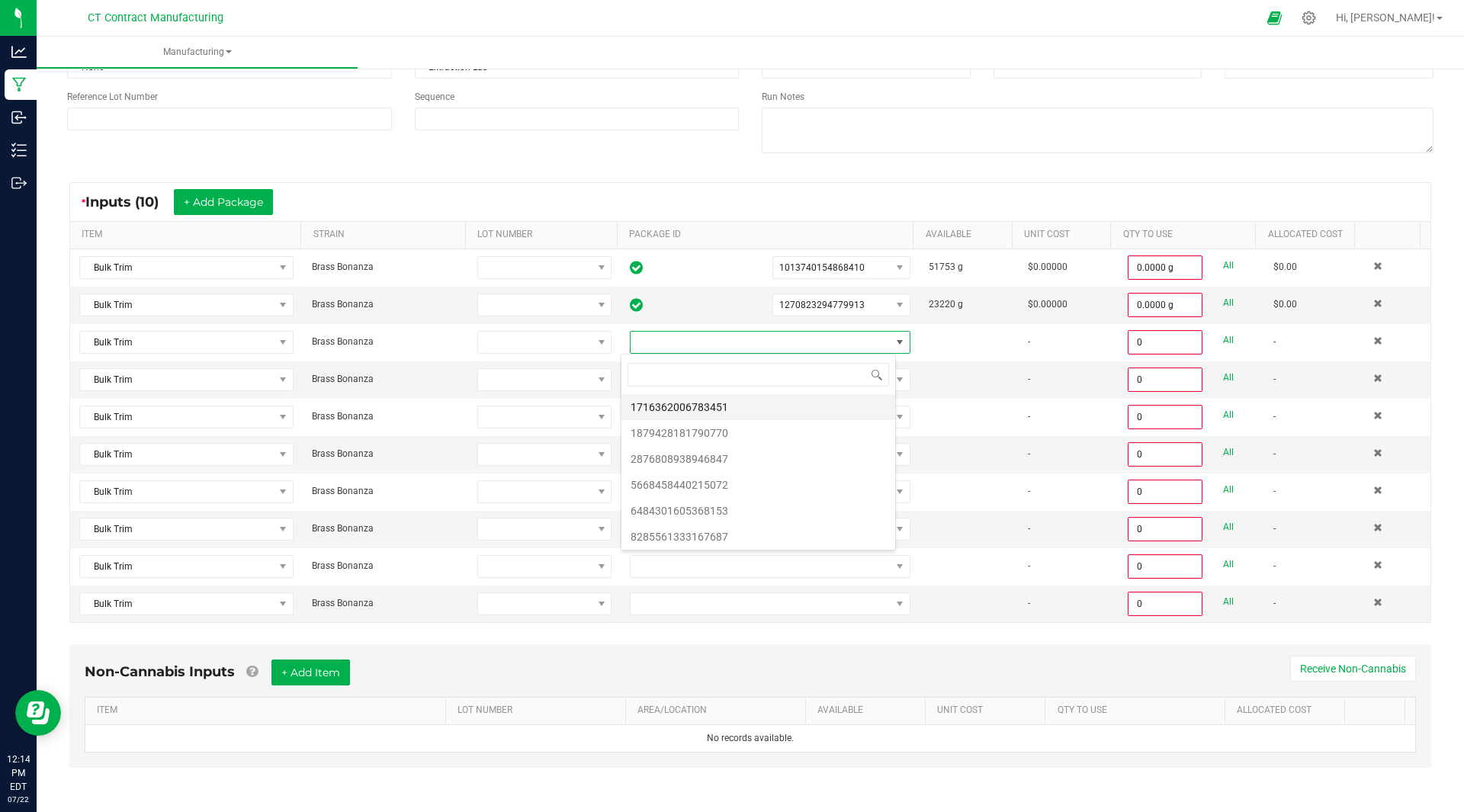 click on "1716362006783451" at bounding box center [758, 407] 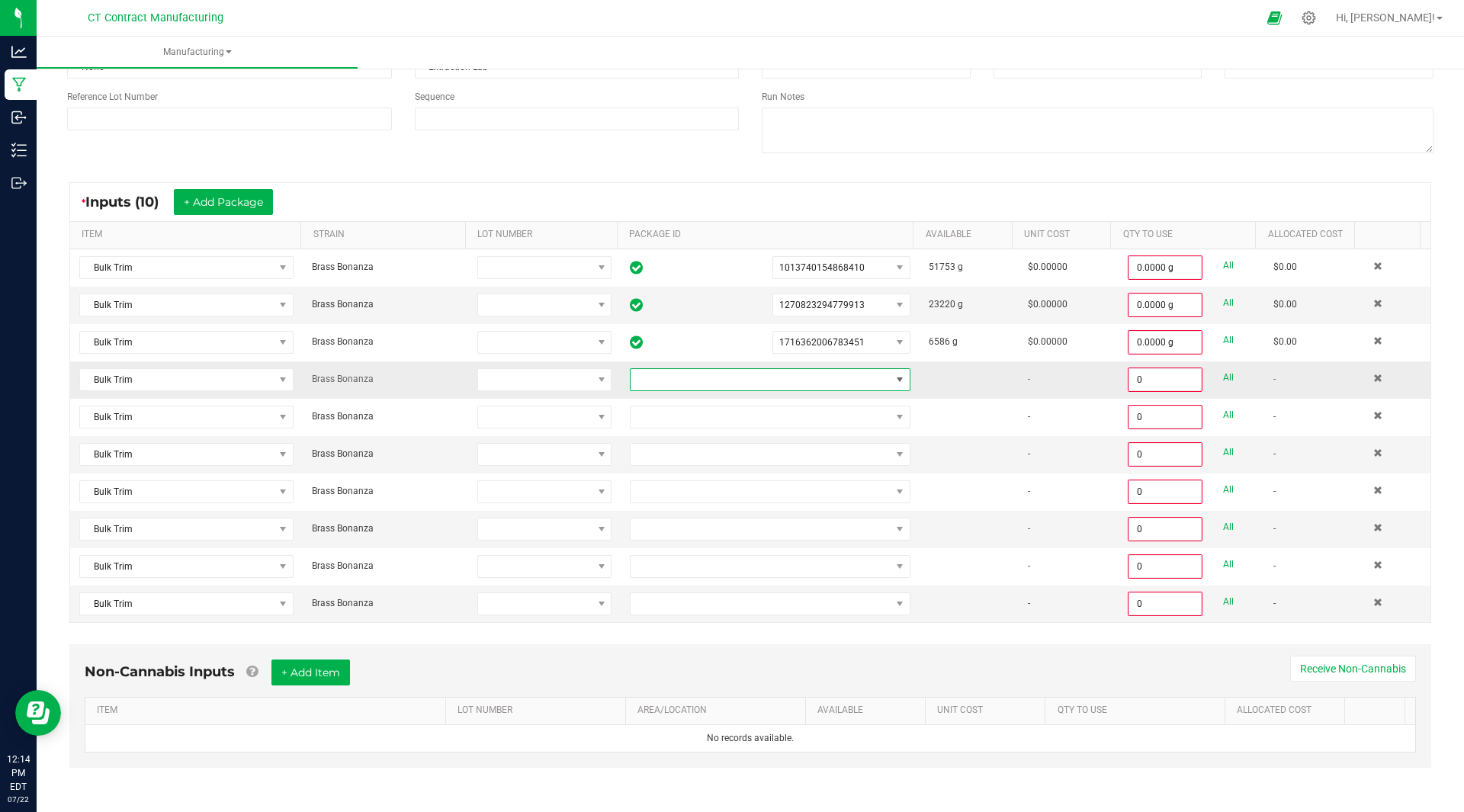 click at bounding box center [760, 380] 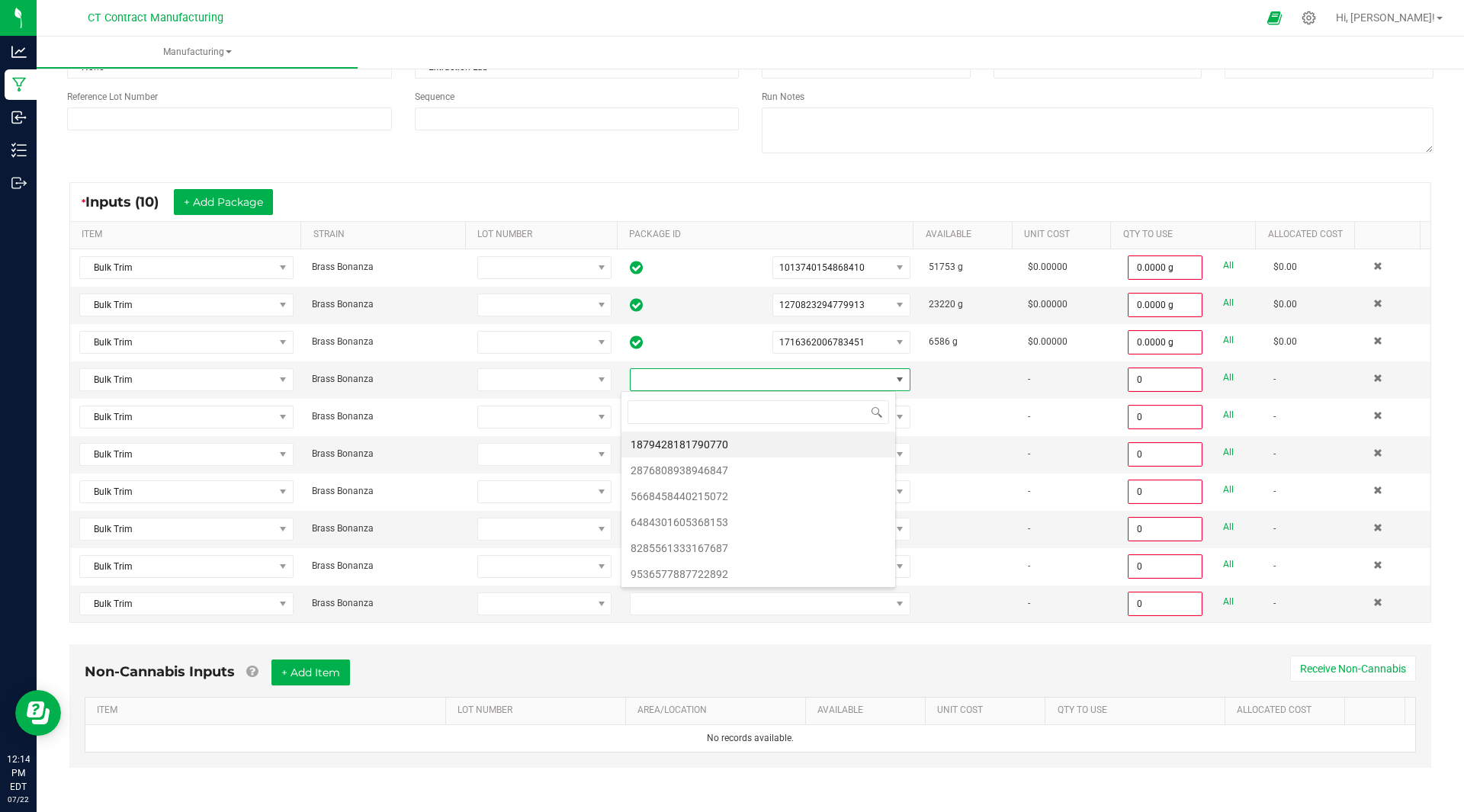scroll, scrollTop: 76221, scrollLeft: 75975, axis: both 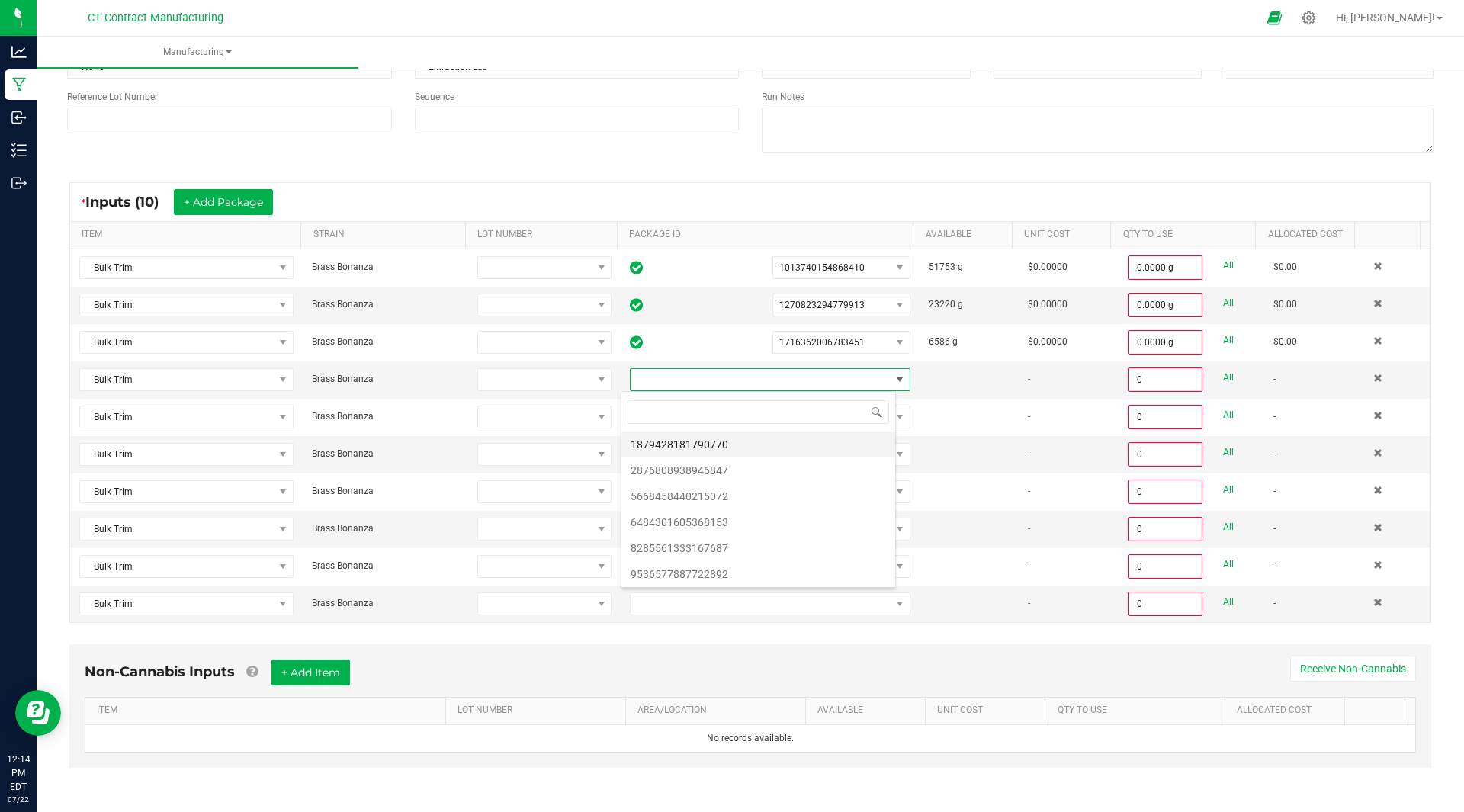 click on "1879428181790770" at bounding box center (758, 445) 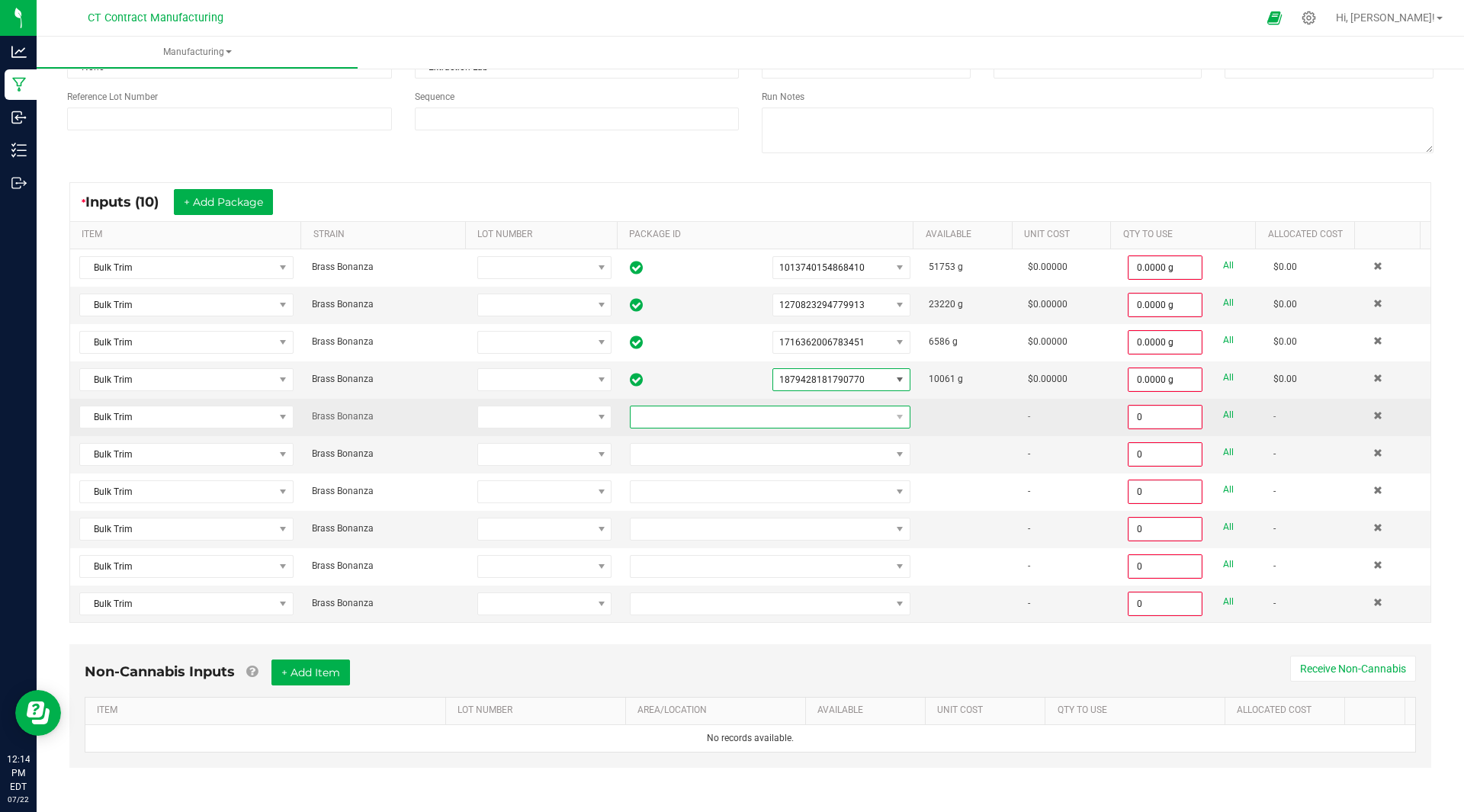 click at bounding box center [760, 417] 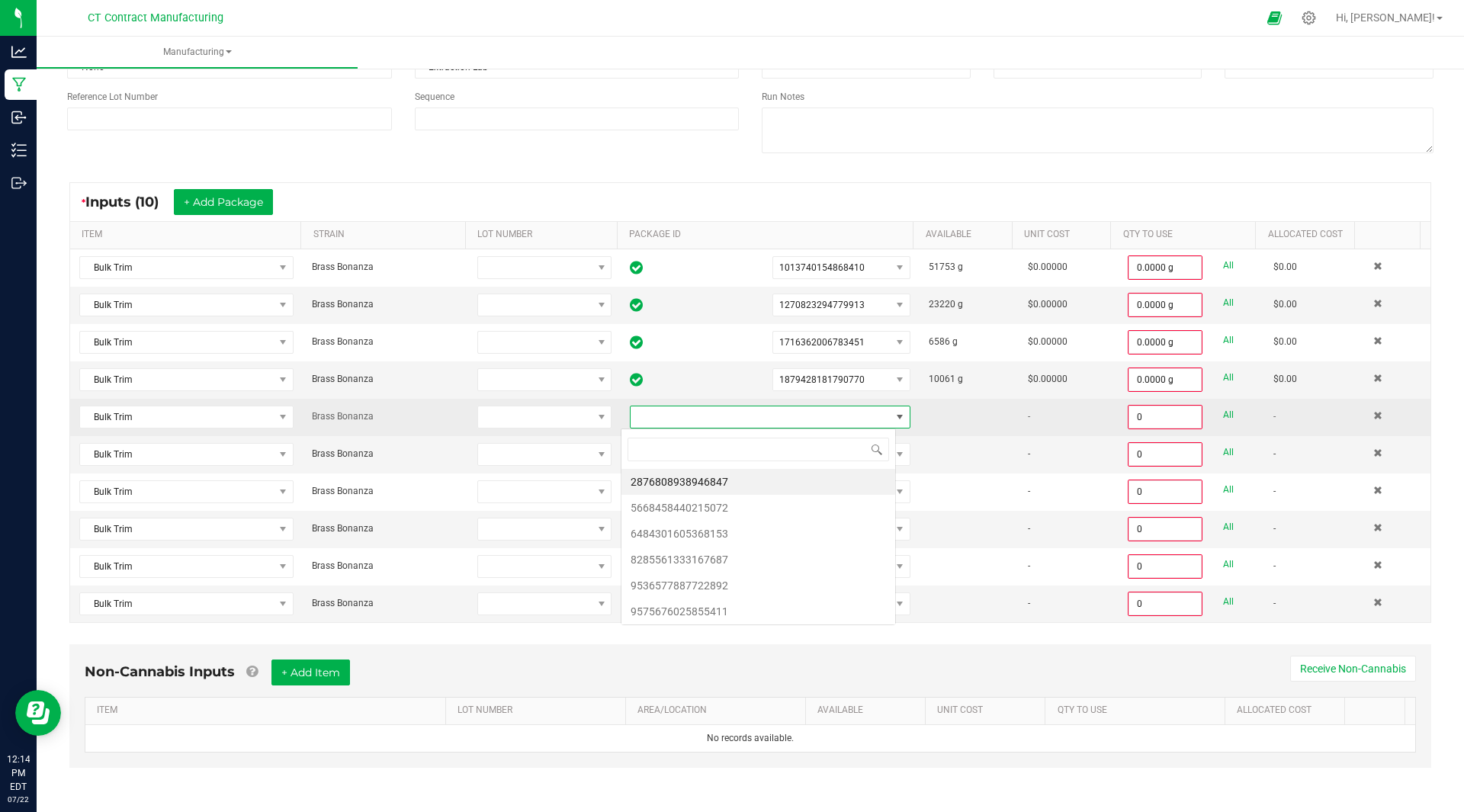 scroll, scrollTop: 76221, scrollLeft: 75975, axis: both 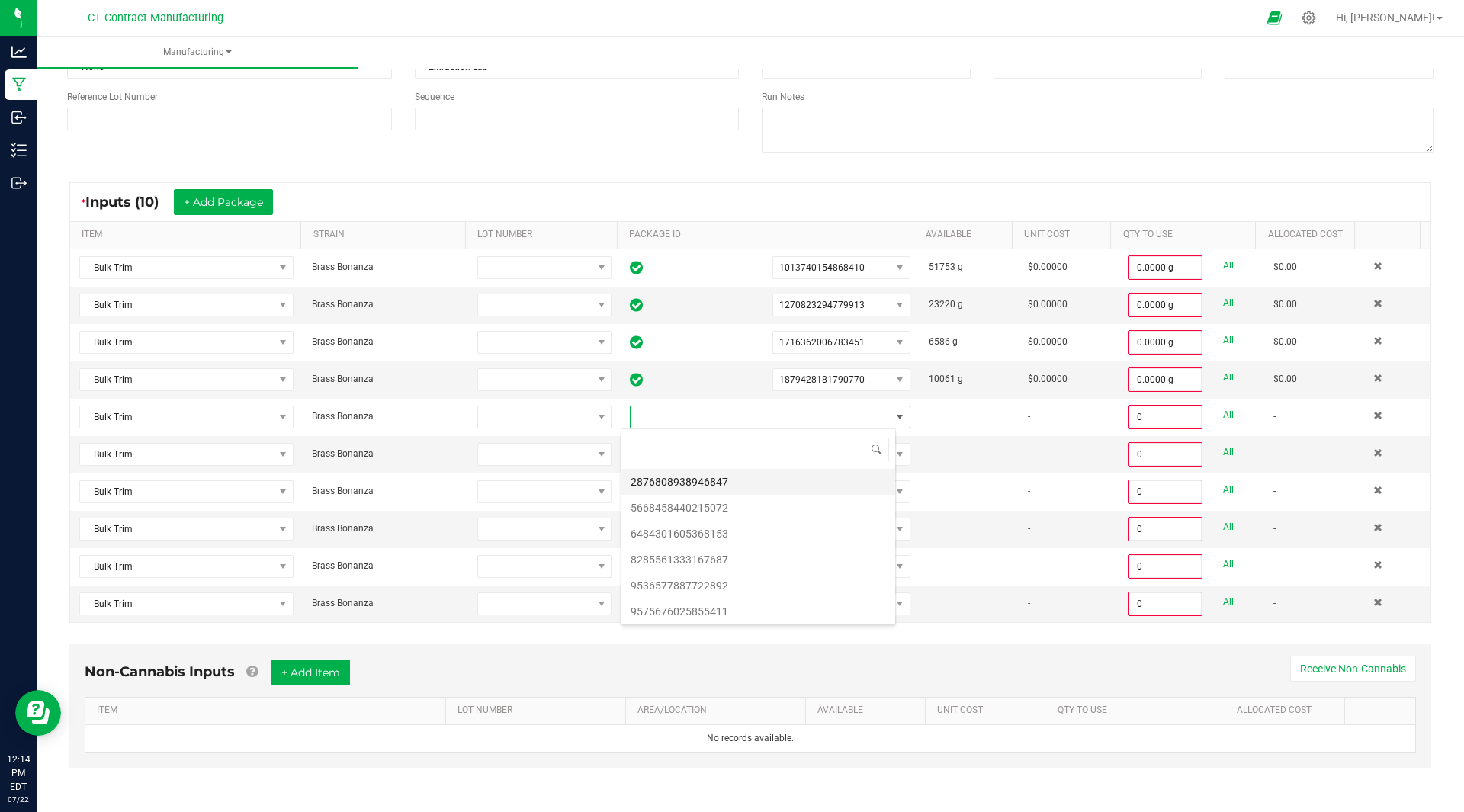 click on "2876808938946847" at bounding box center [758, 482] 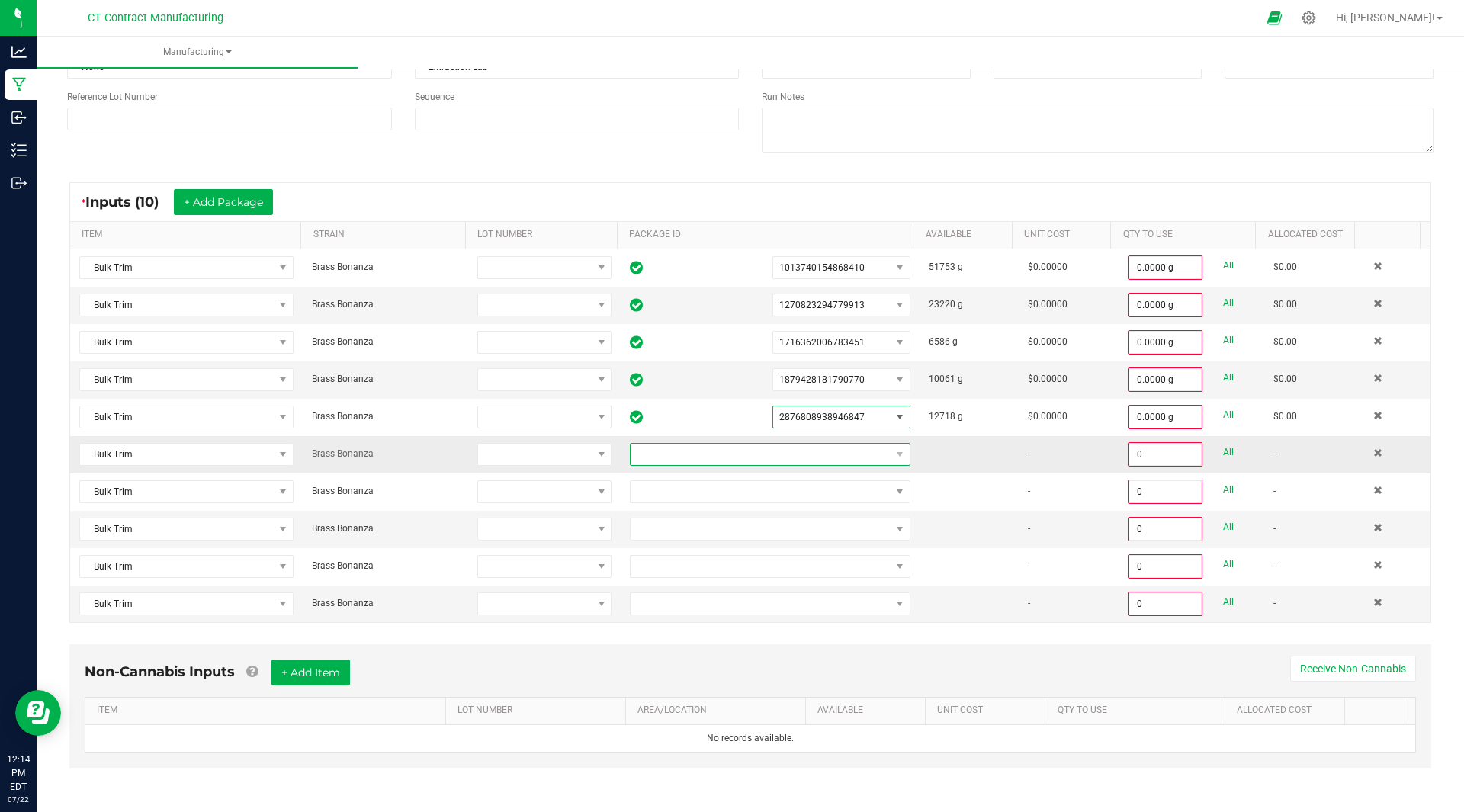 click at bounding box center (760, 454) 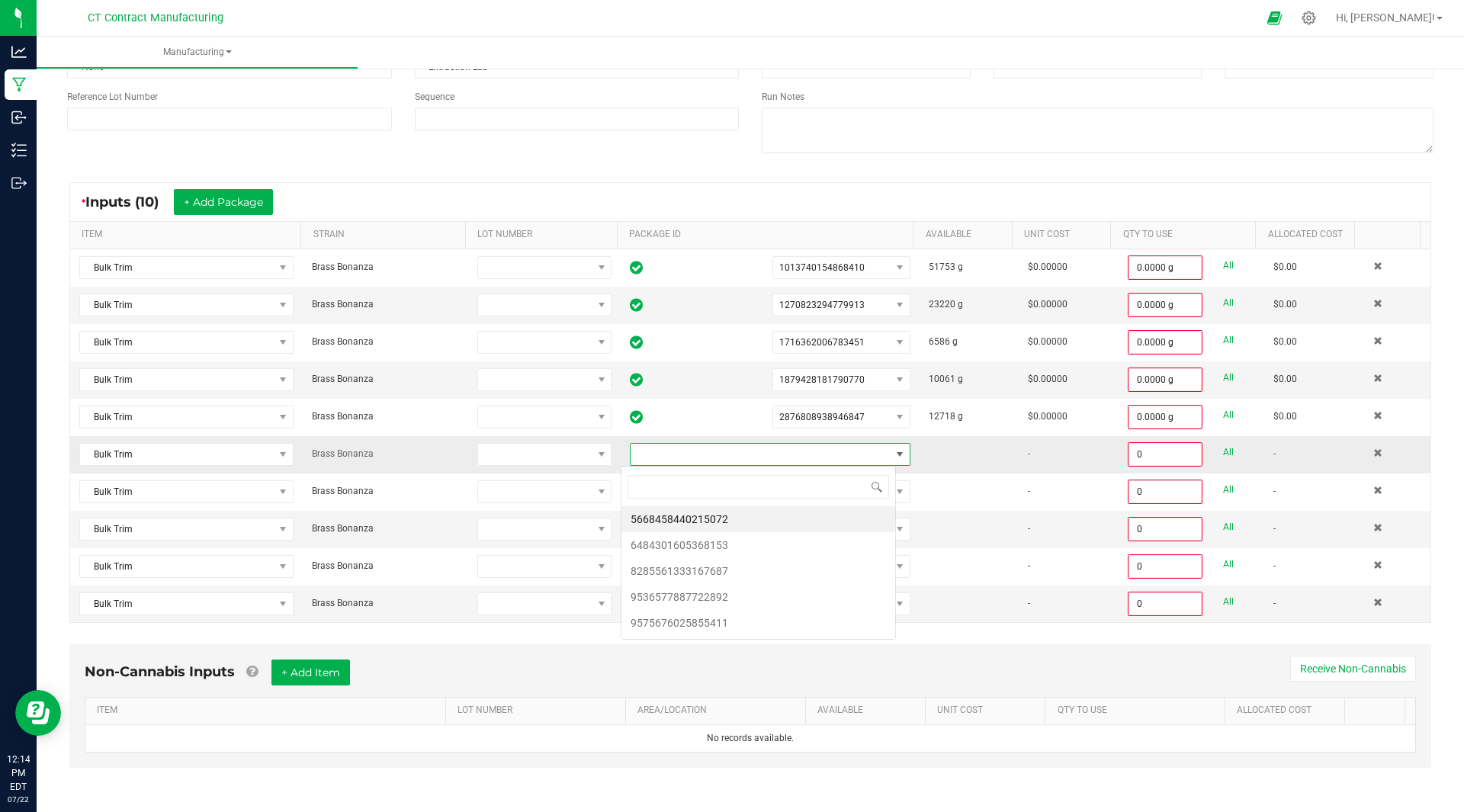 scroll, scrollTop: 76221, scrollLeft: 75975, axis: both 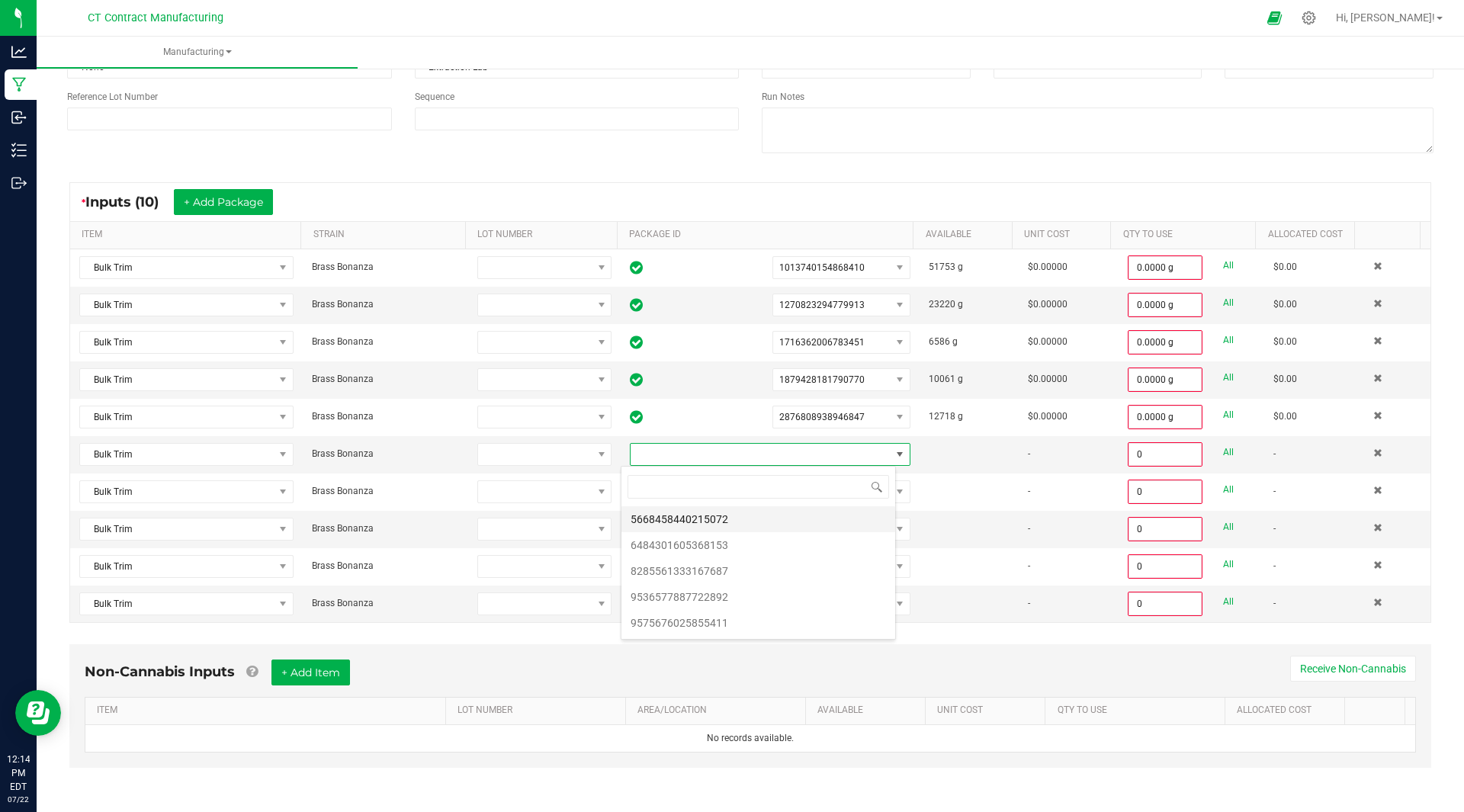 click on "5668458440215072" at bounding box center [758, 519] 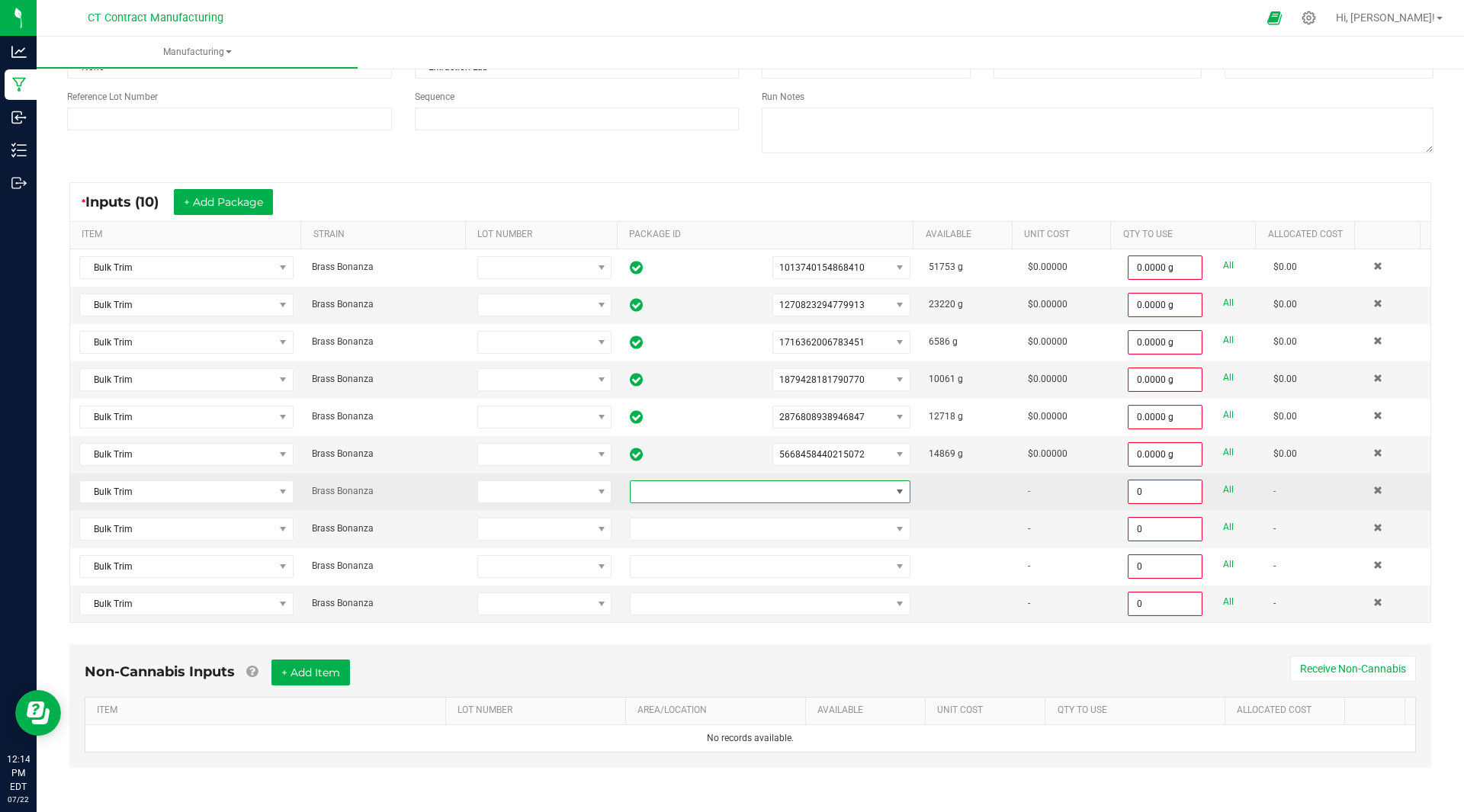 click at bounding box center (760, 492) 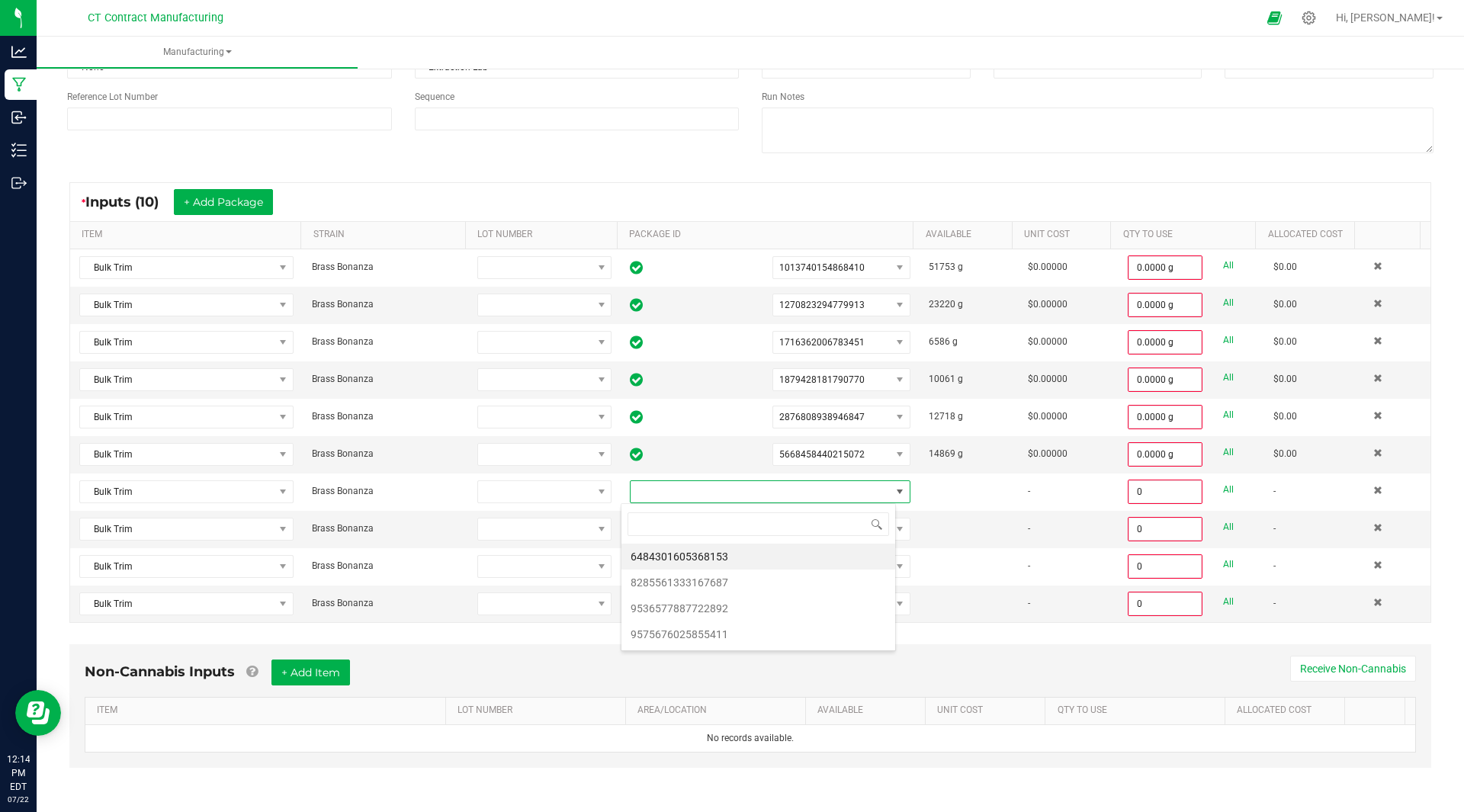 scroll, scrollTop: 76221, scrollLeft: 75975, axis: both 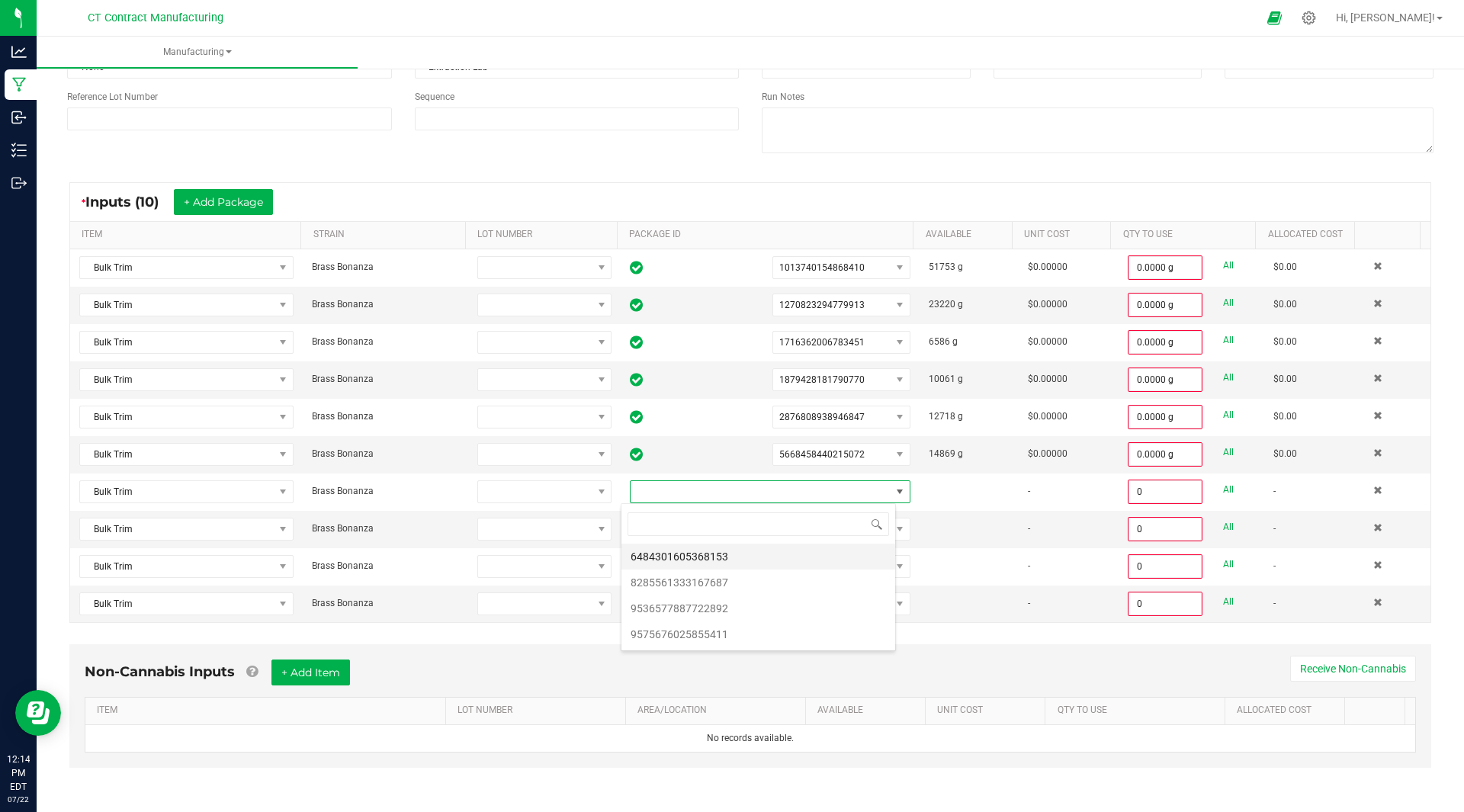click on "6484301605368153" at bounding box center [758, 557] 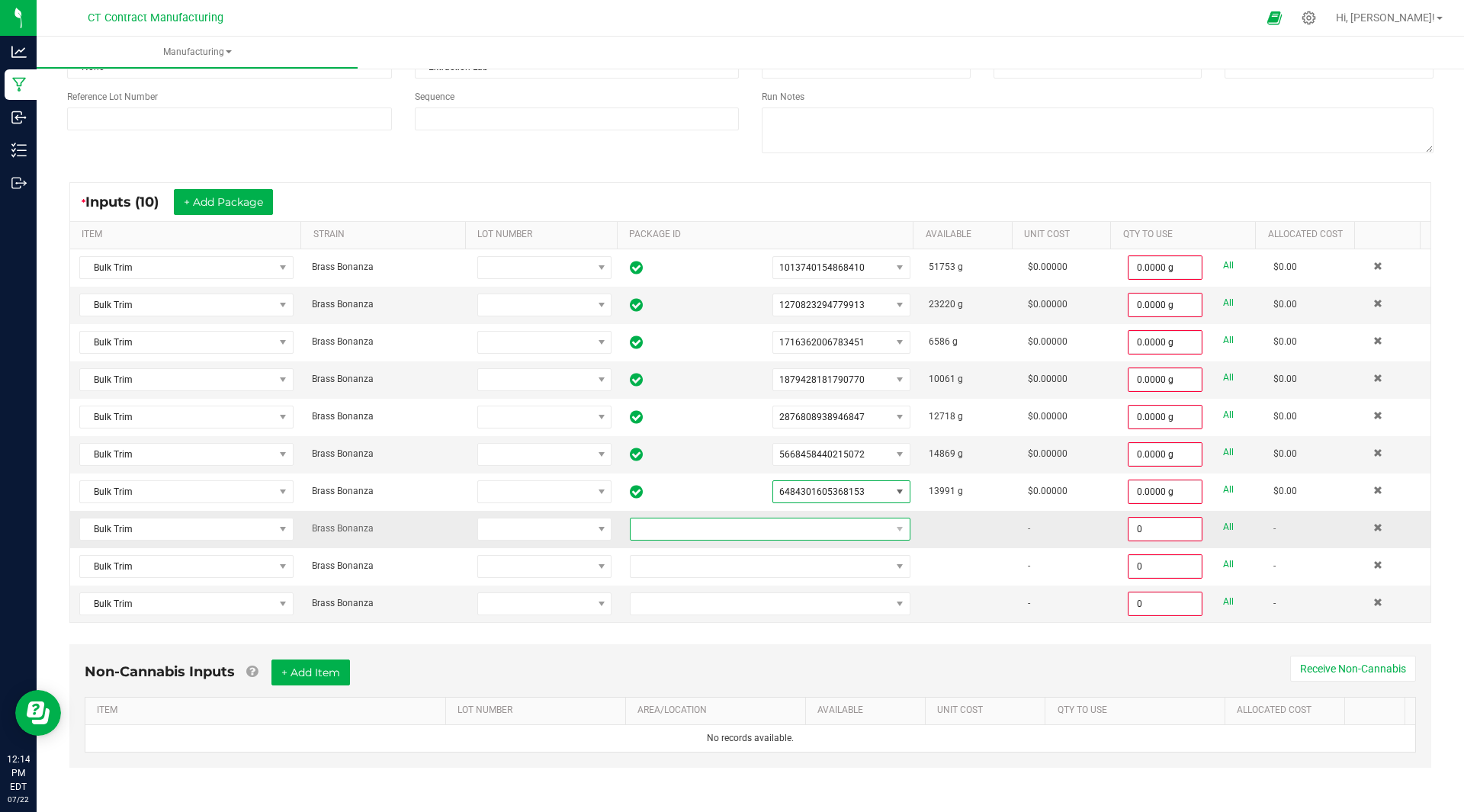 click at bounding box center [760, 529] 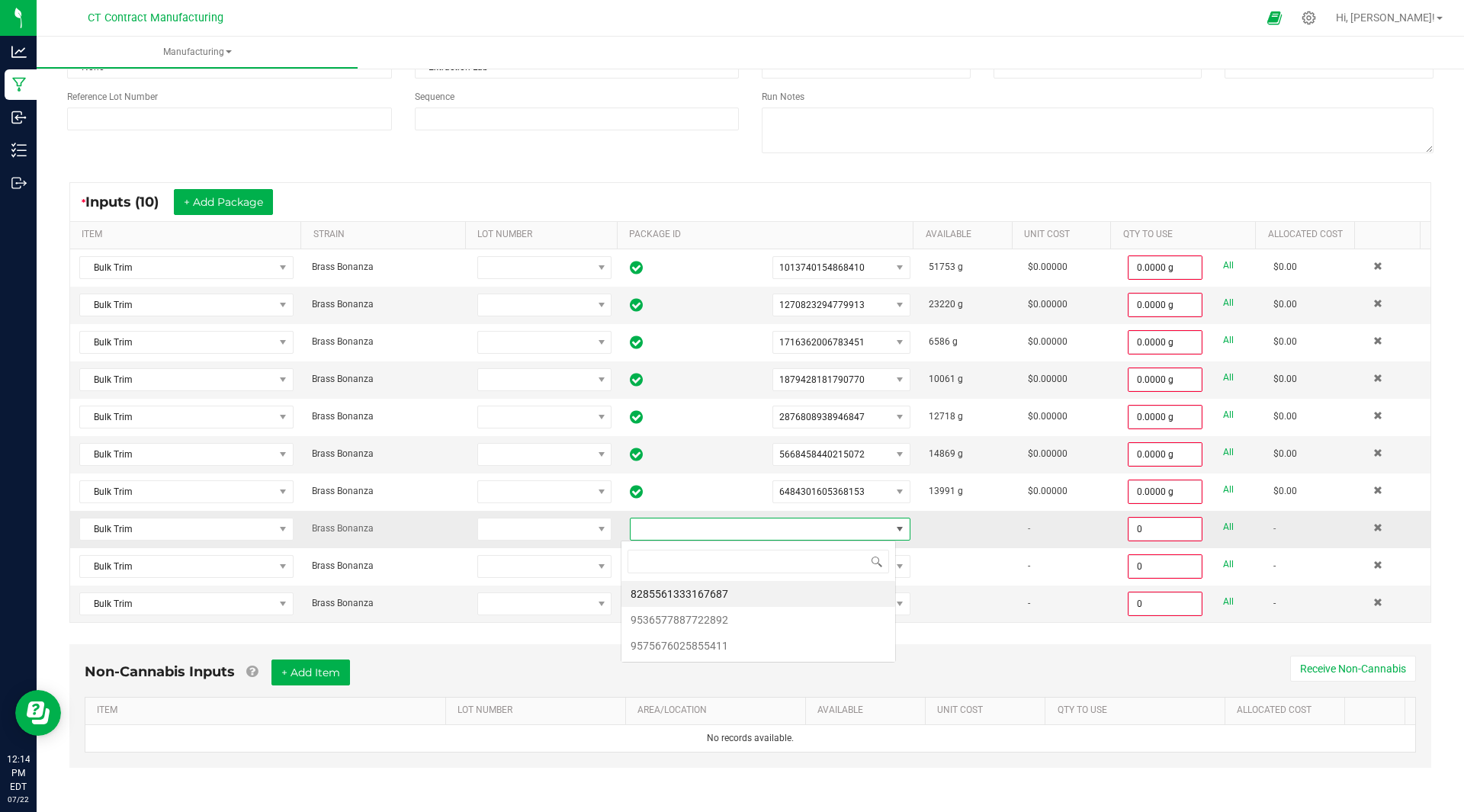 scroll 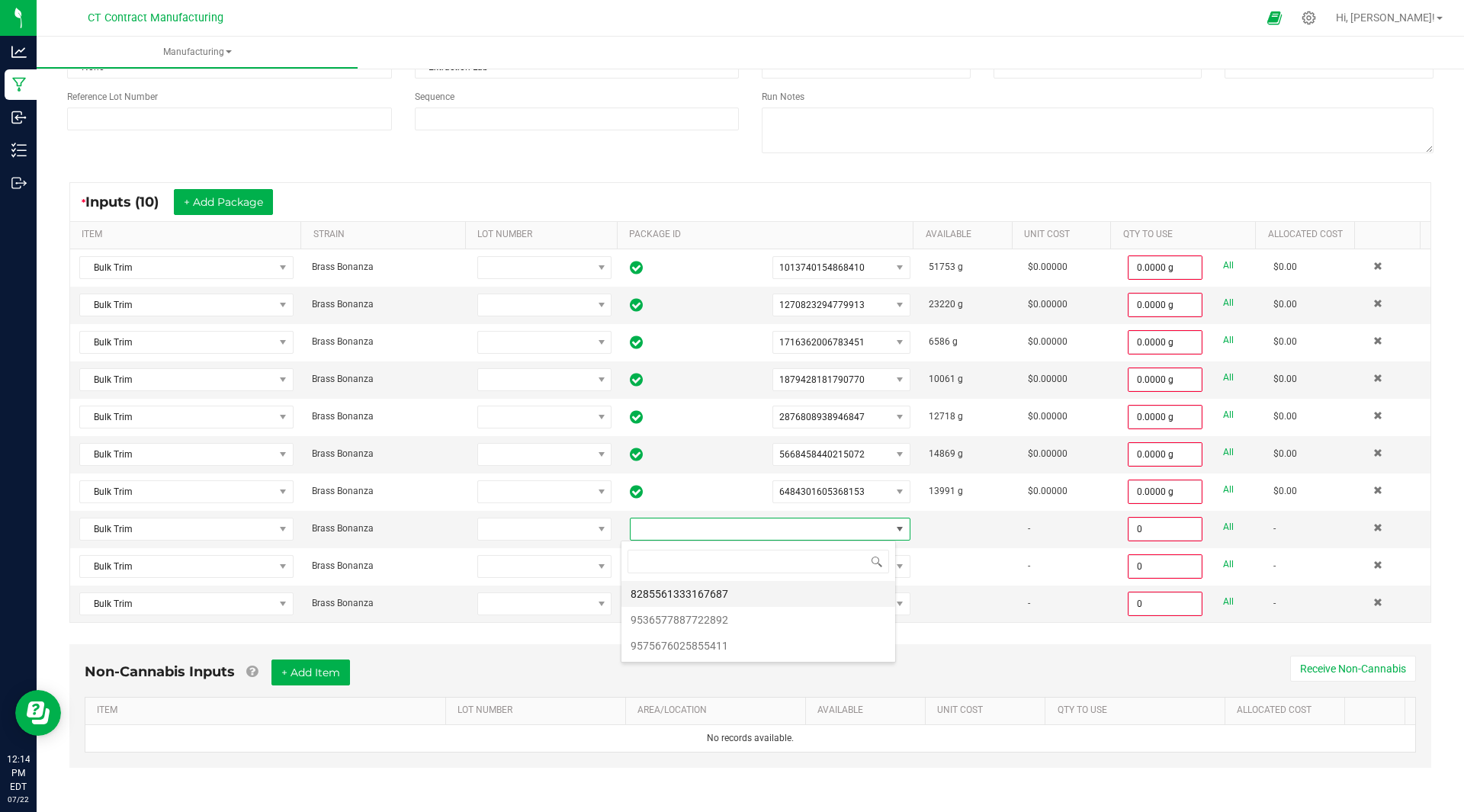 click on "8285561333167687" at bounding box center [758, 594] 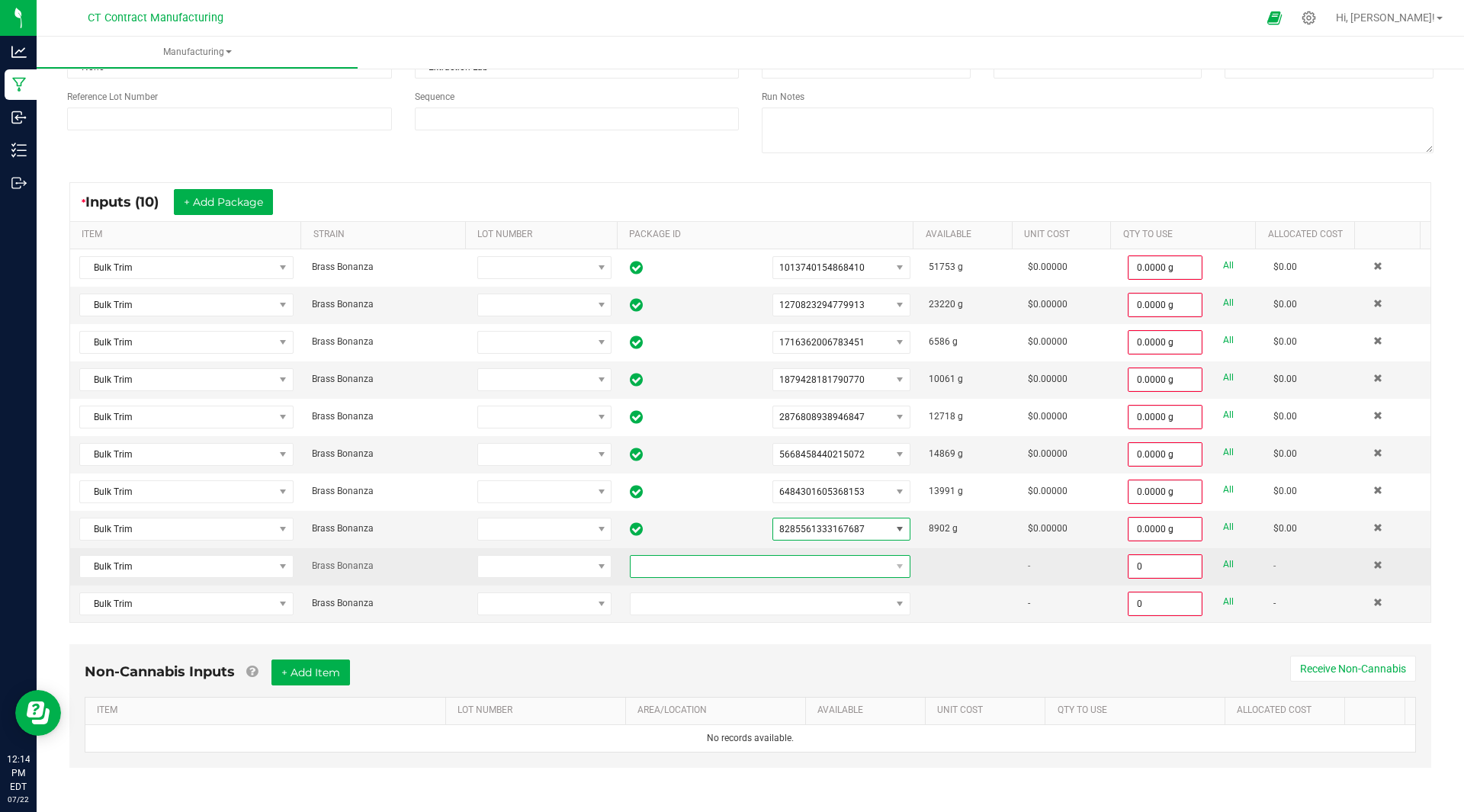 click at bounding box center (760, 566) 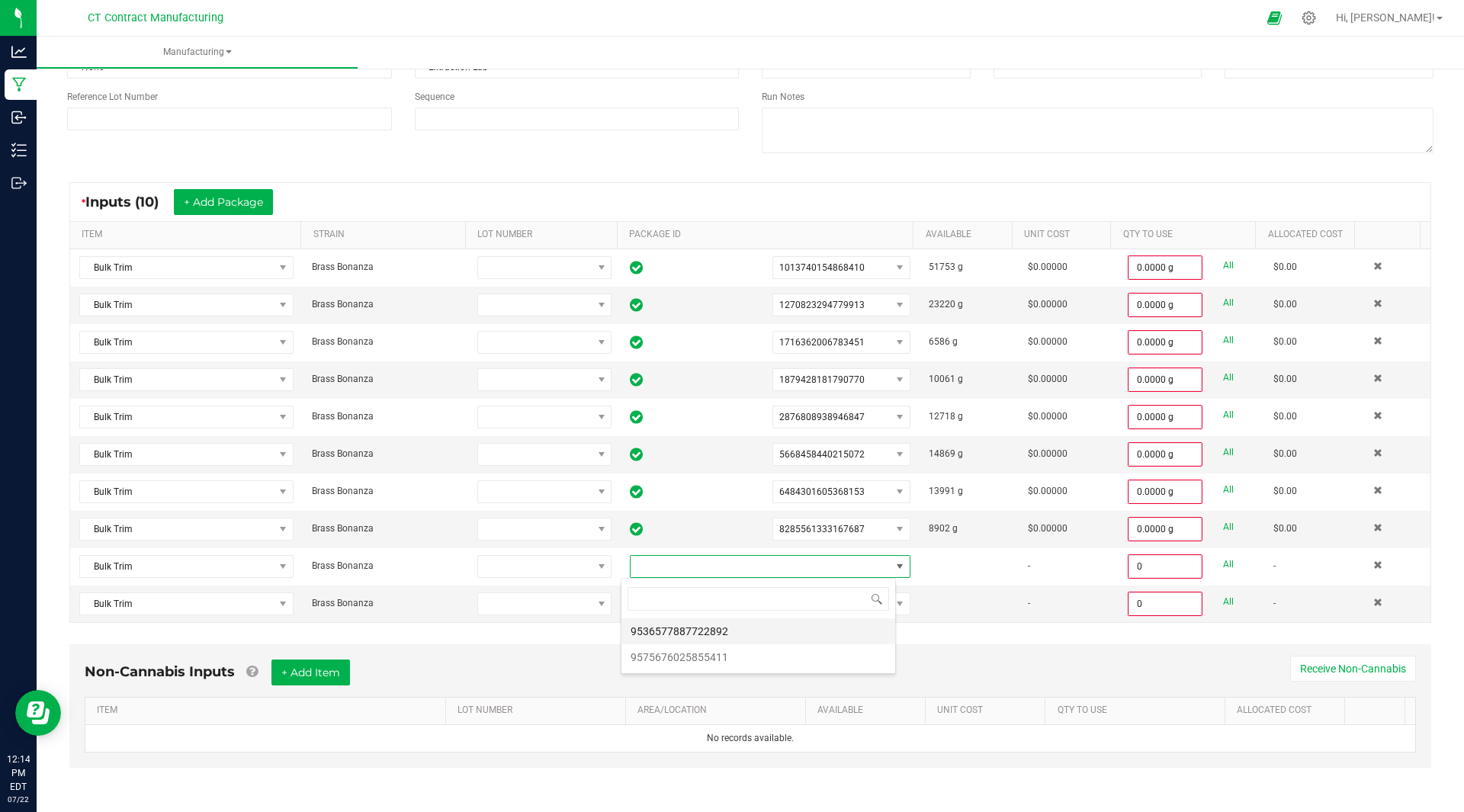 click on "9536577887722892" at bounding box center (758, 631) 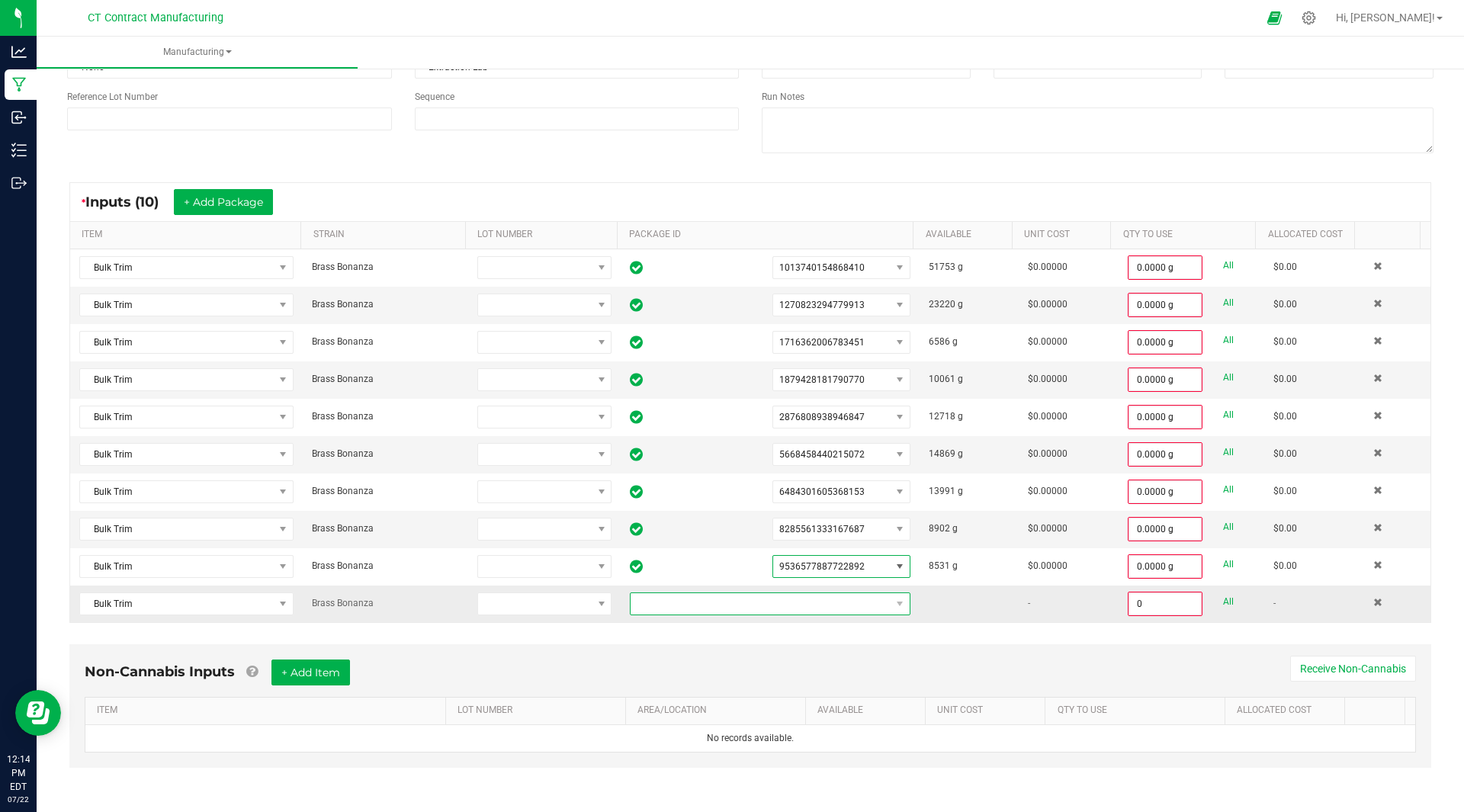 click at bounding box center (760, 604) 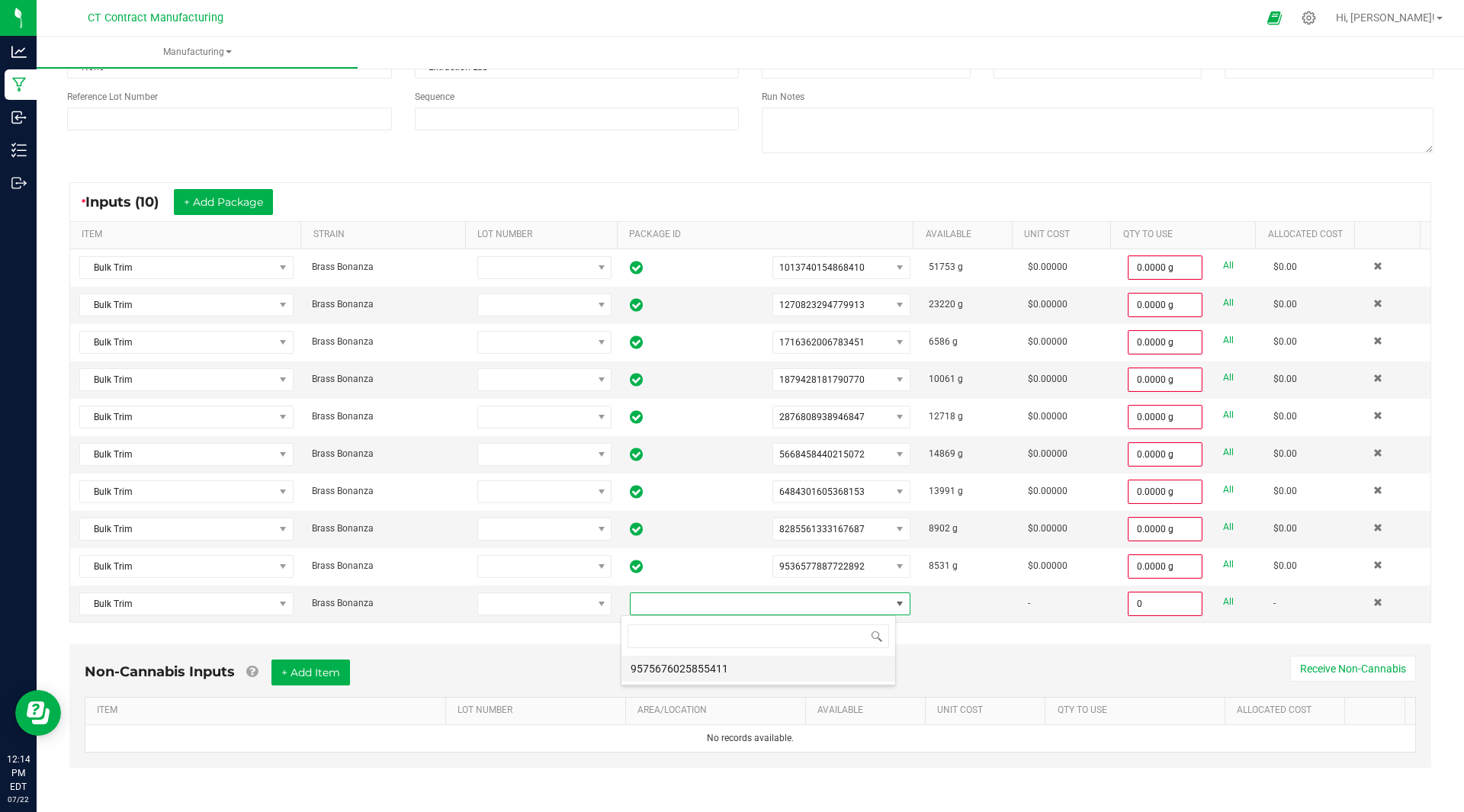 click on "9575676025855411" at bounding box center (758, 669) 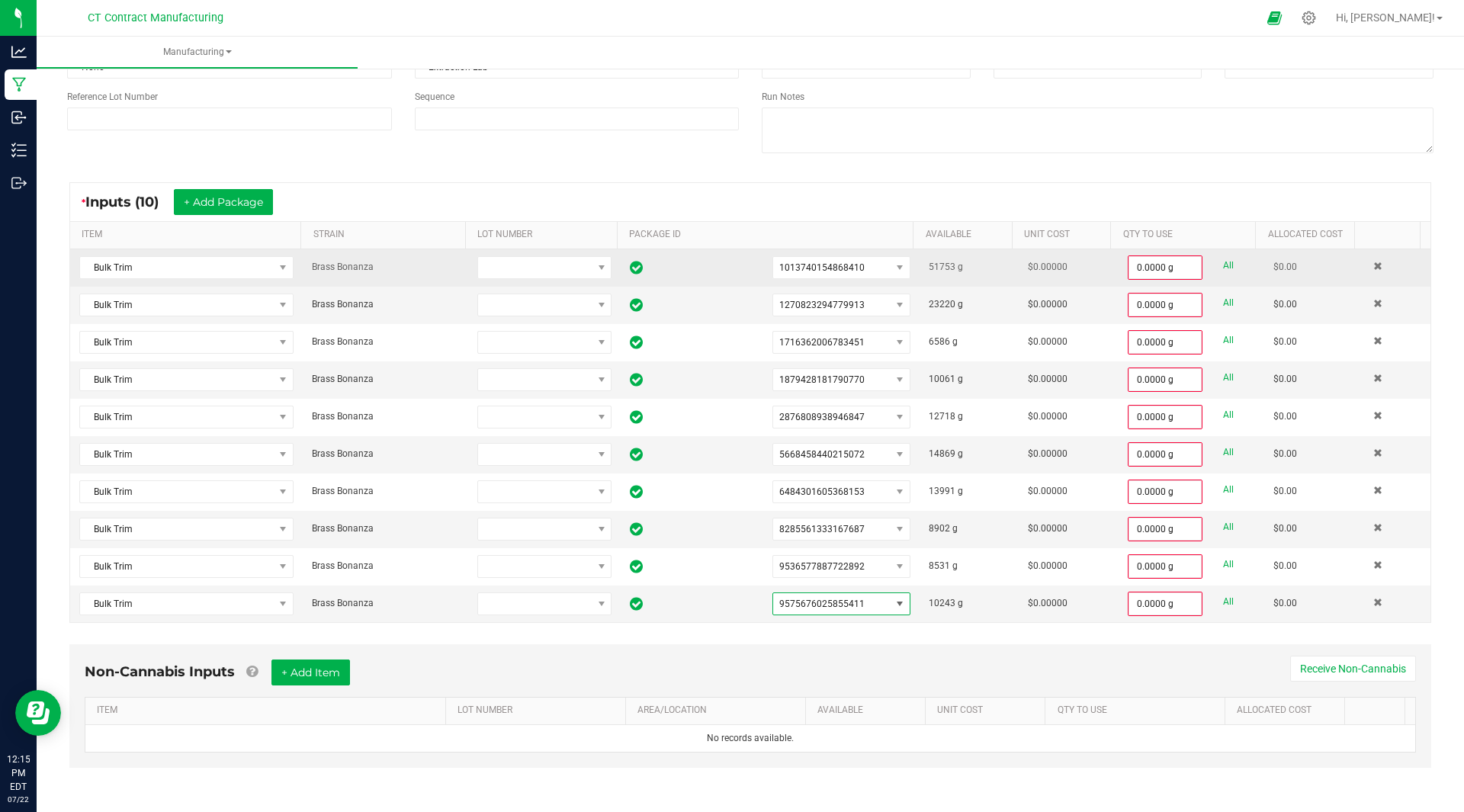 click on "All" at bounding box center [1228, 265] 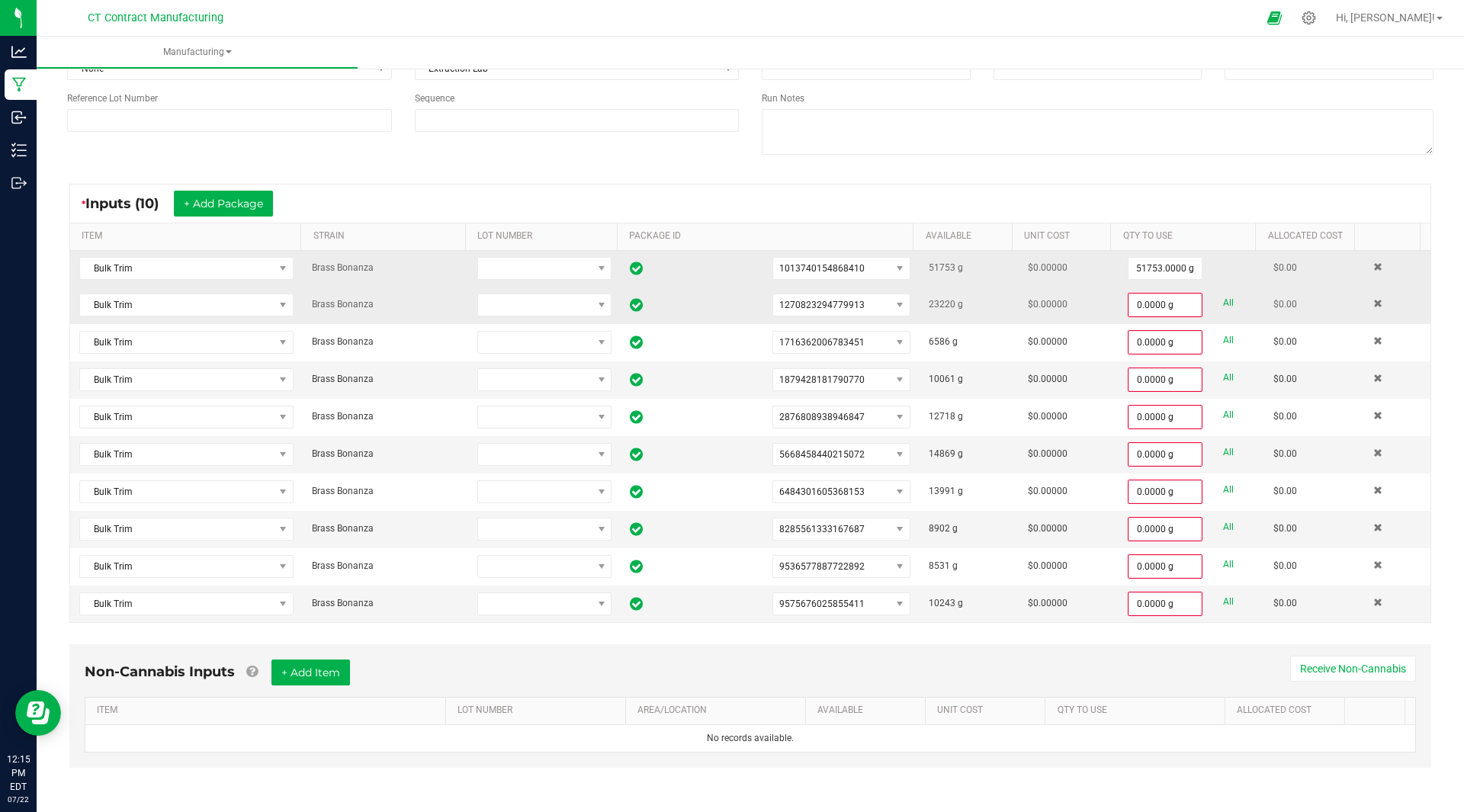 click on "All" at bounding box center [1228, 303] 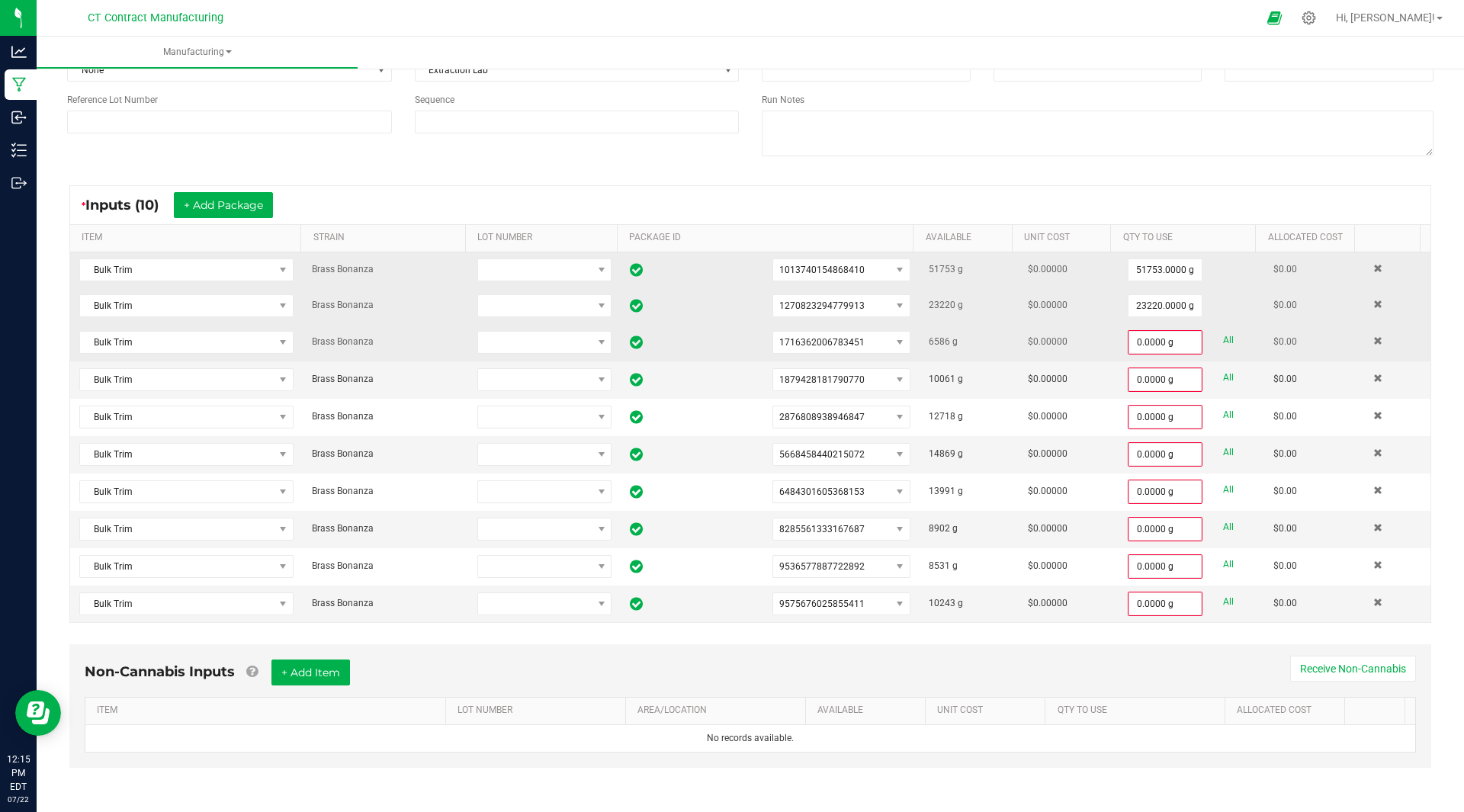 click on "All" at bounding box center (1228, 340) 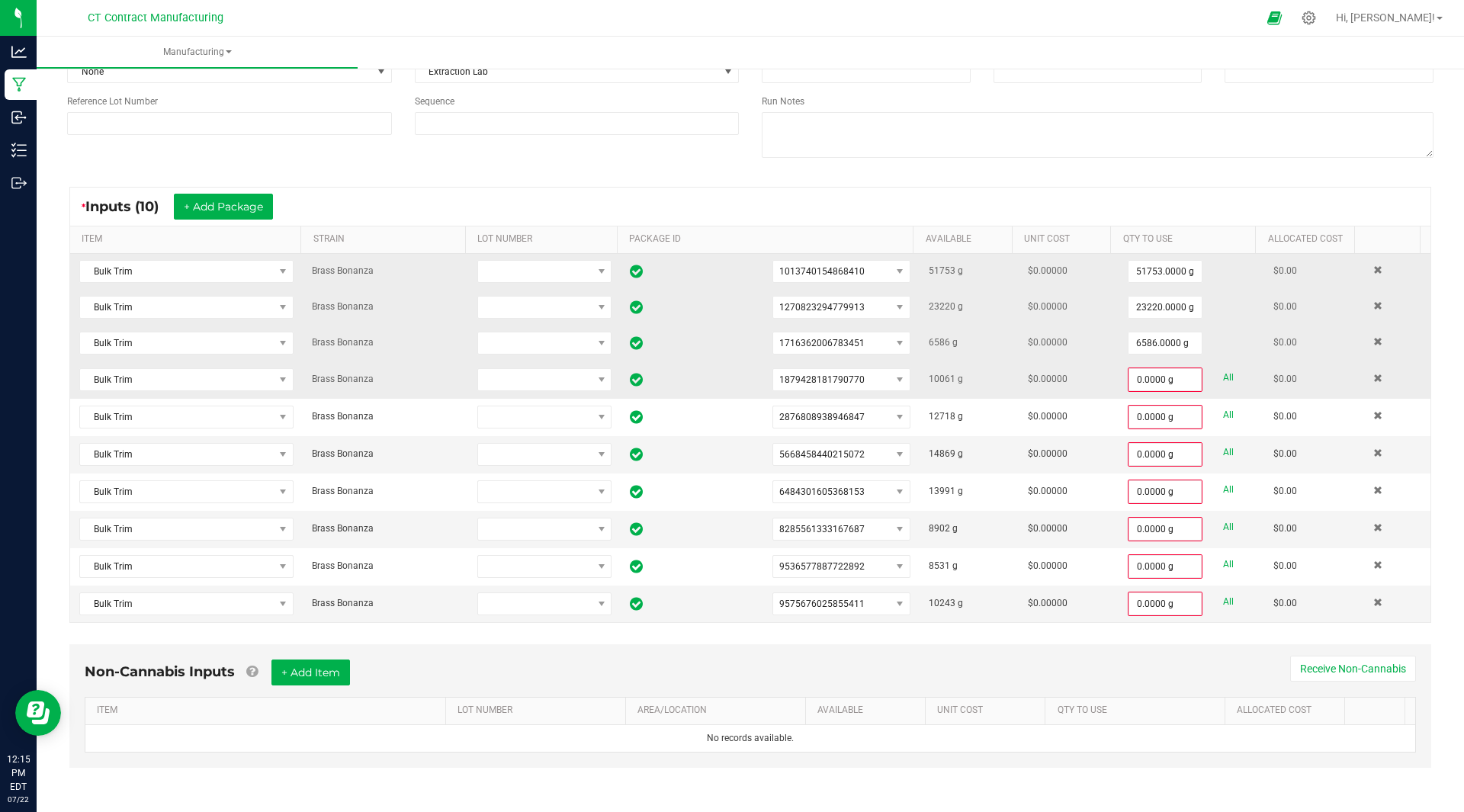 click on "All" at bounding box center (1228, 377) 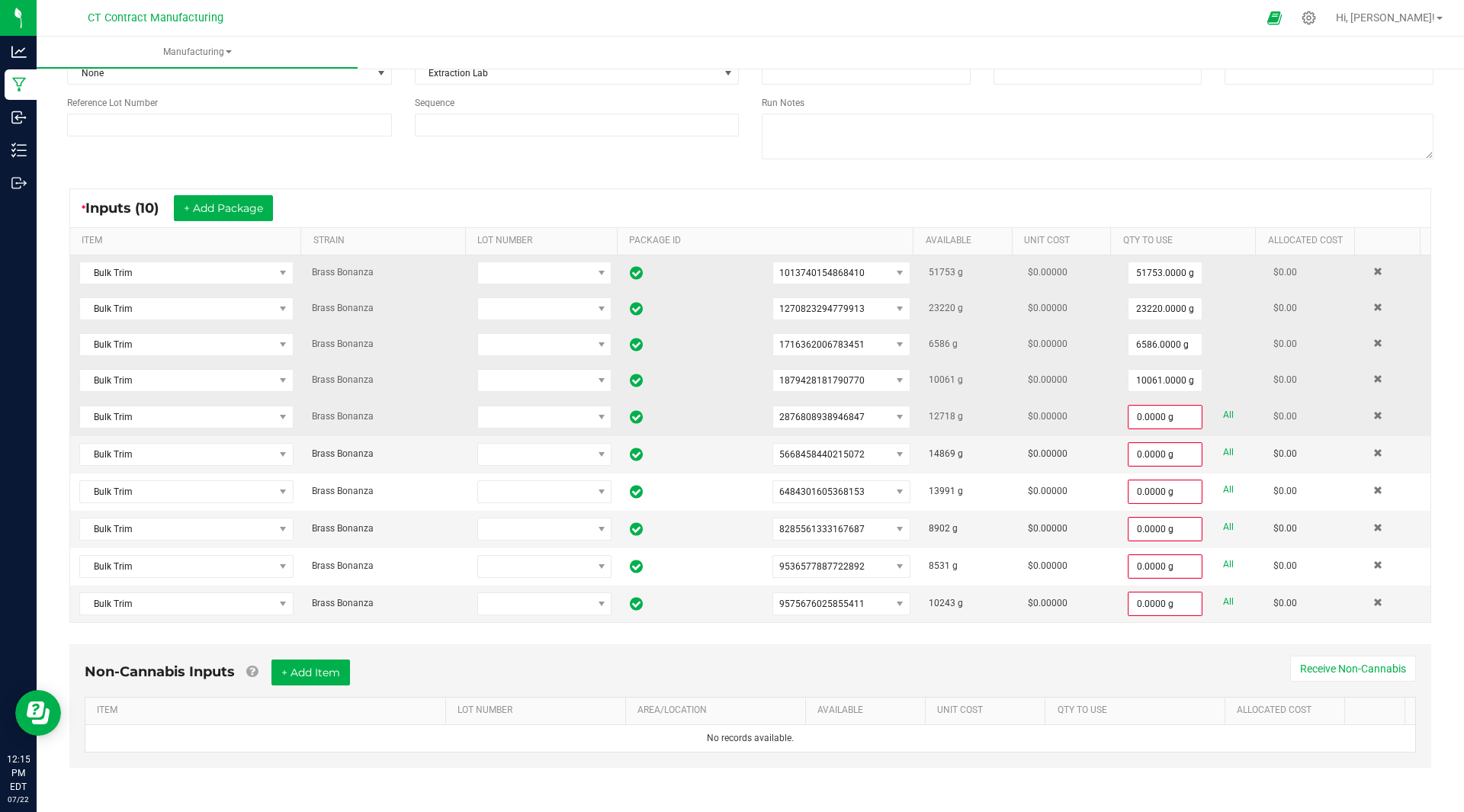click on "All" at bounding box center (1228, 415) 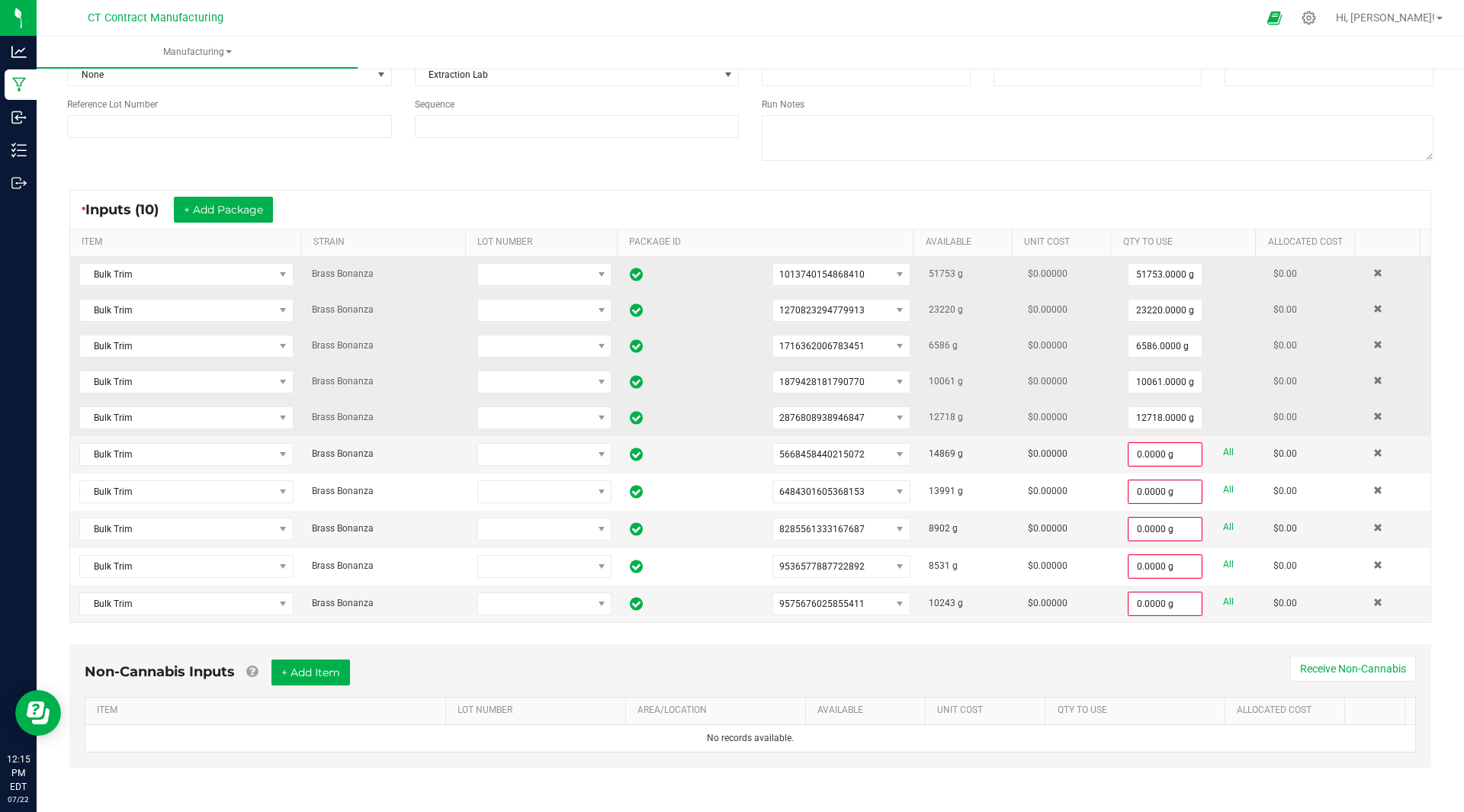 scroll, scrollTop: 146, scrollLeft: 0, axis: vertical 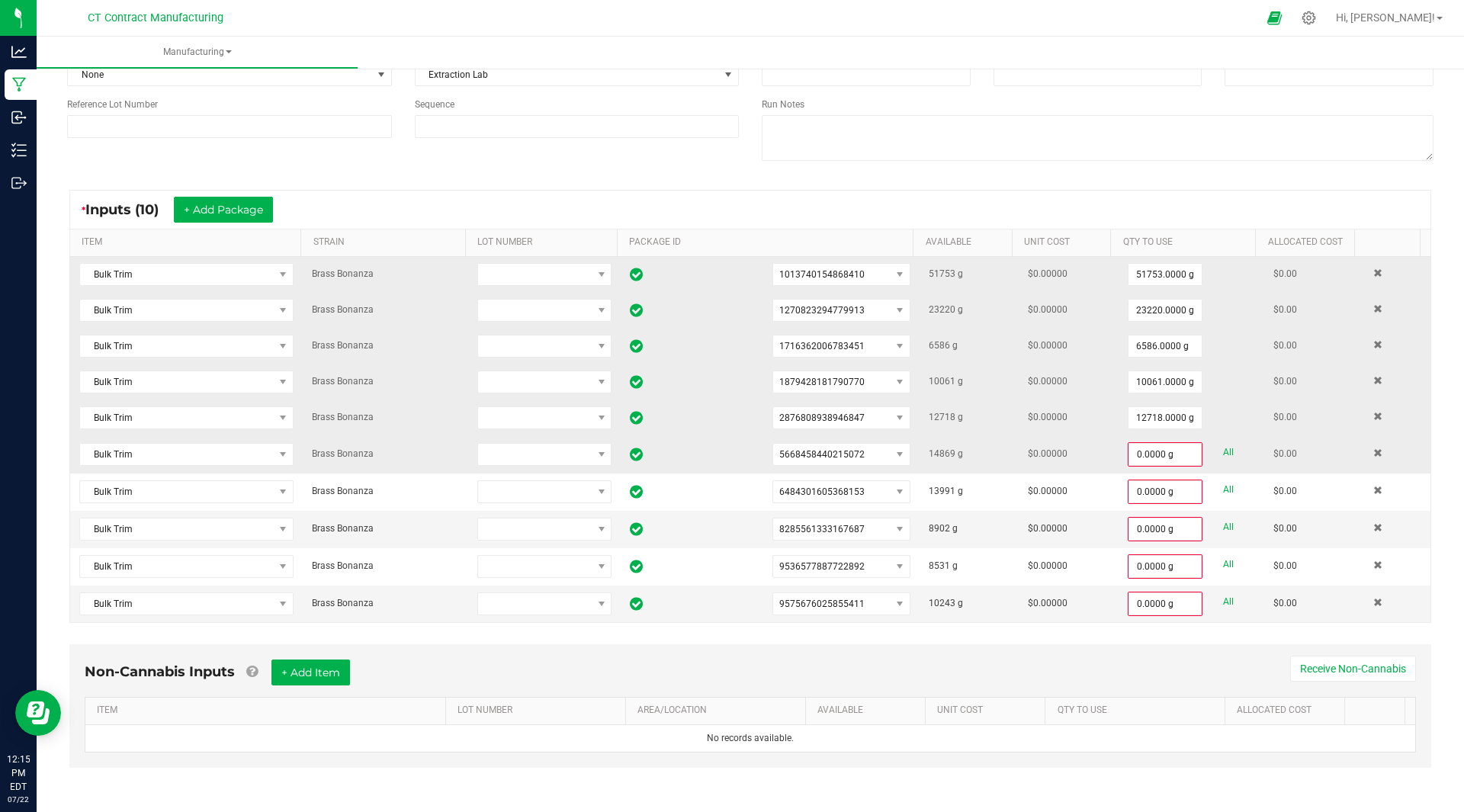 click on "All" at bounding box center [1228, 452] 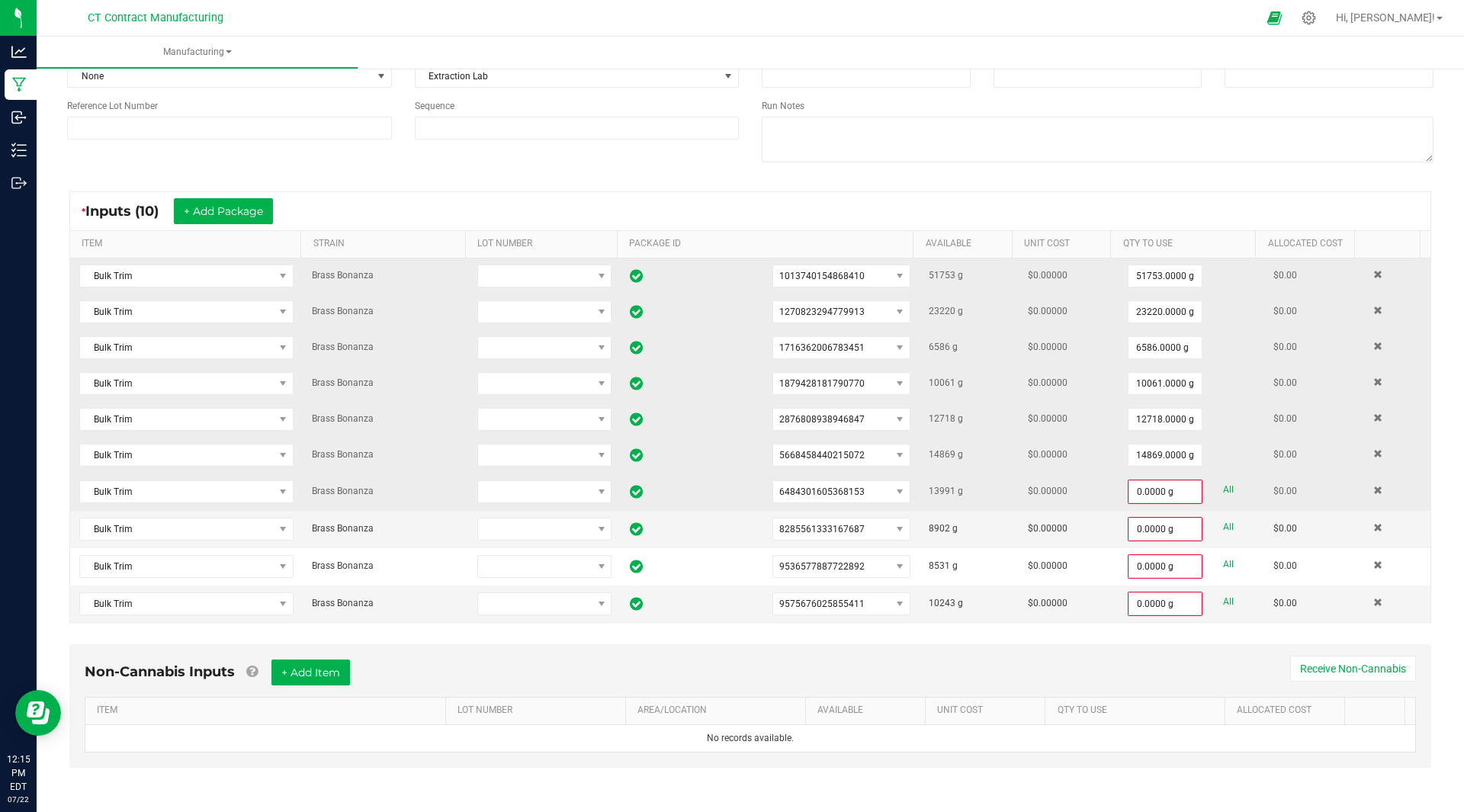 click on "All" at bounding box center (1228, 489) 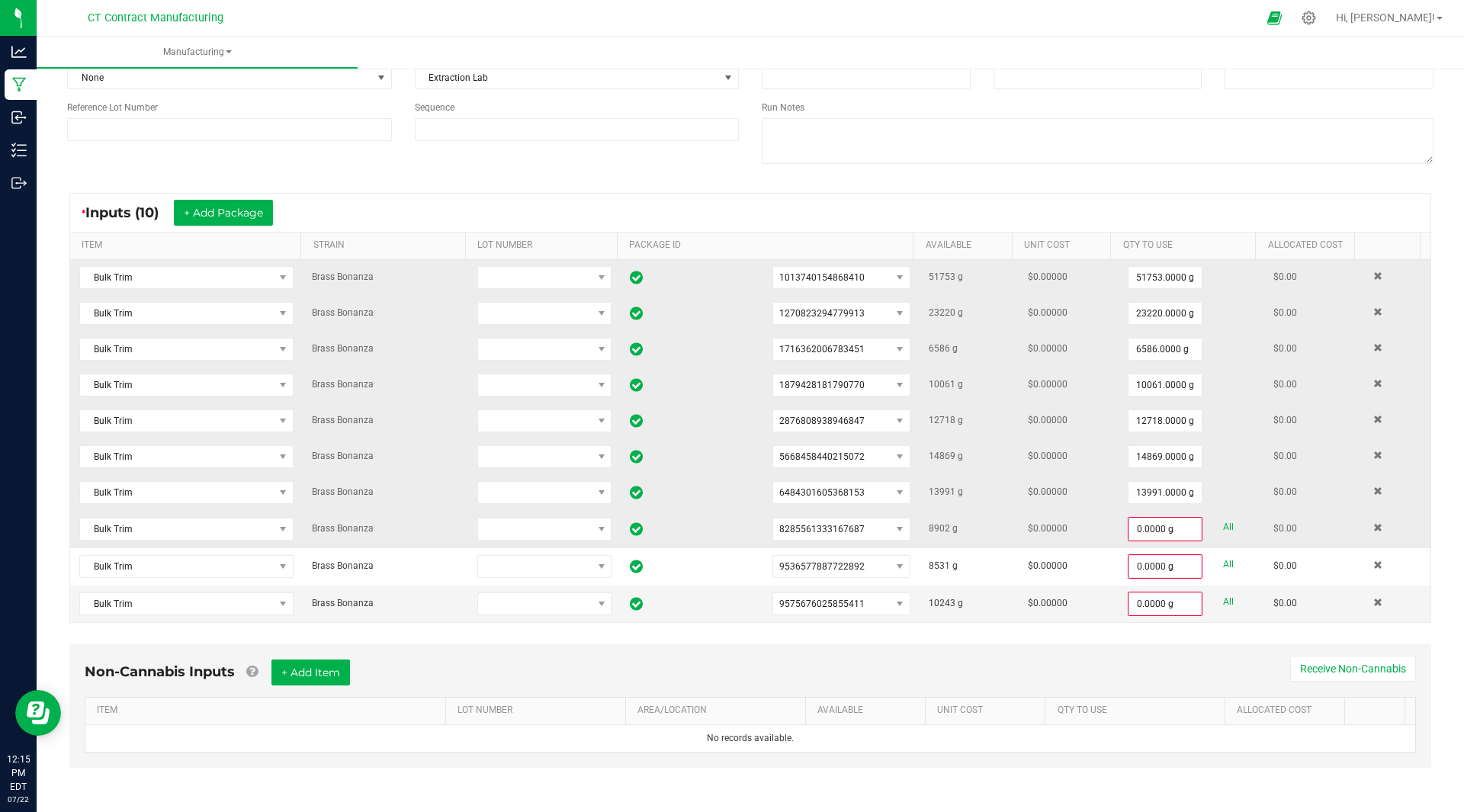 click on "All" at bounding box center [1228, 527] 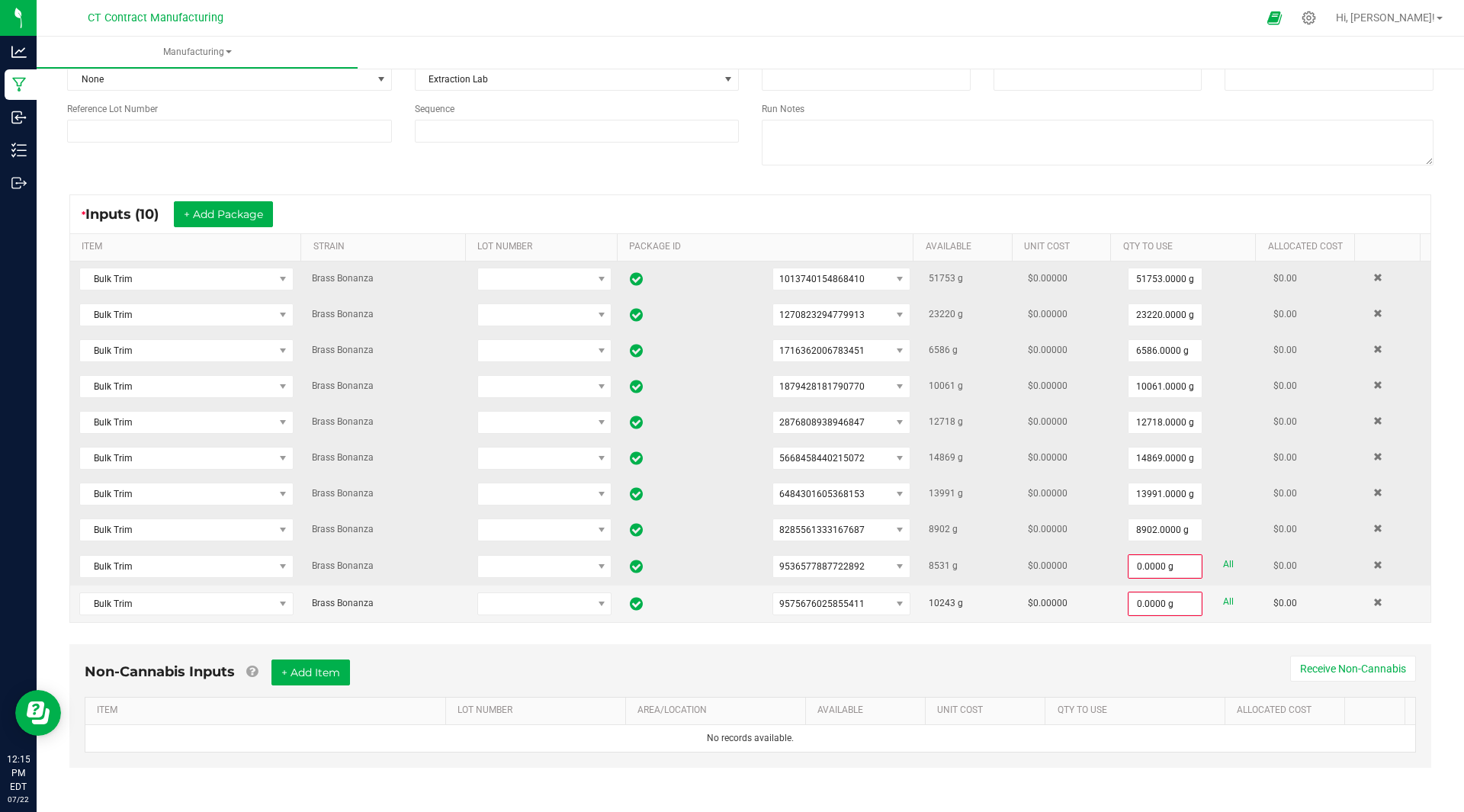 click on "All" at bounding box center [1228, 564] 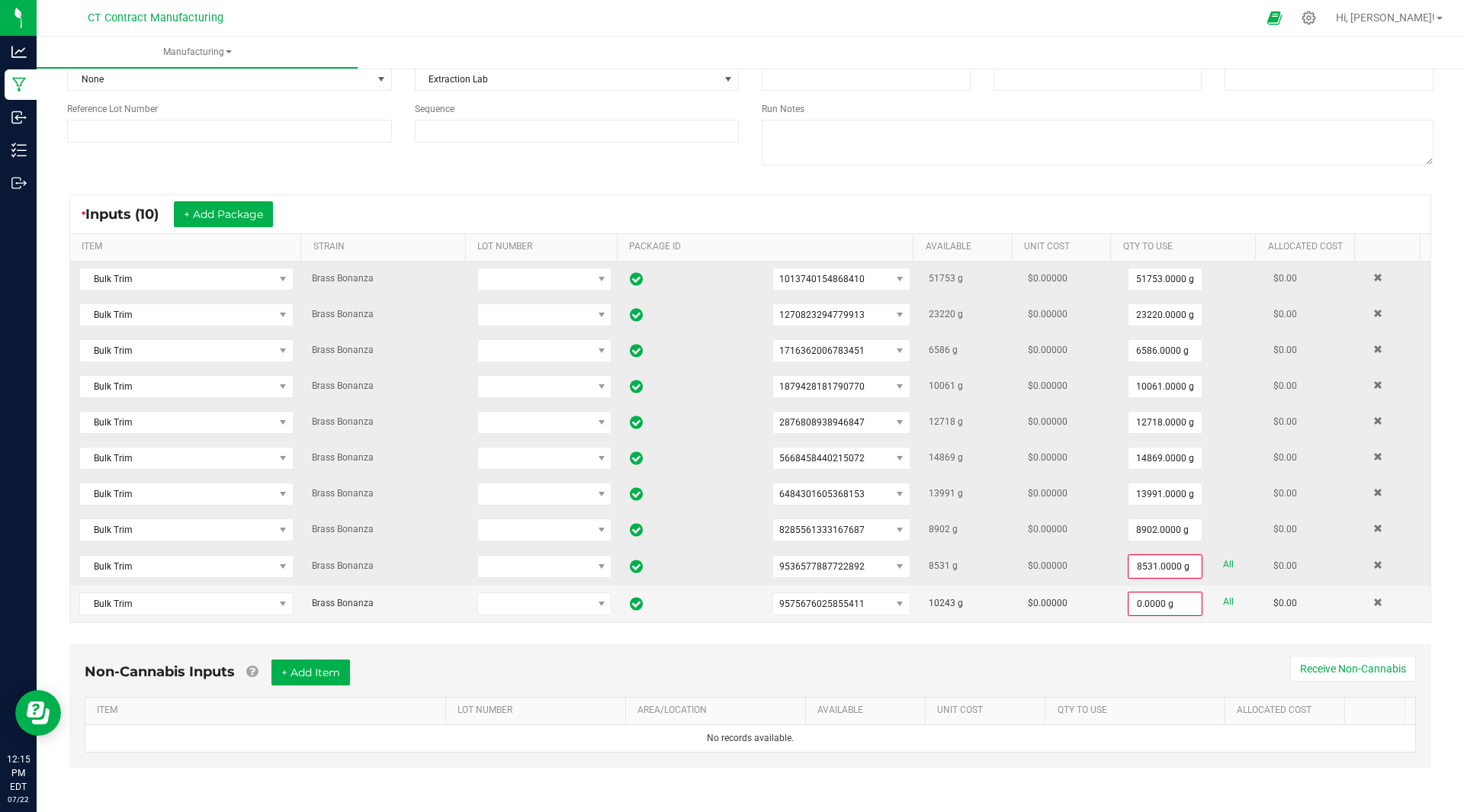 scroll, scrollTop: 140, scrollLeft: 0, axis: vertical 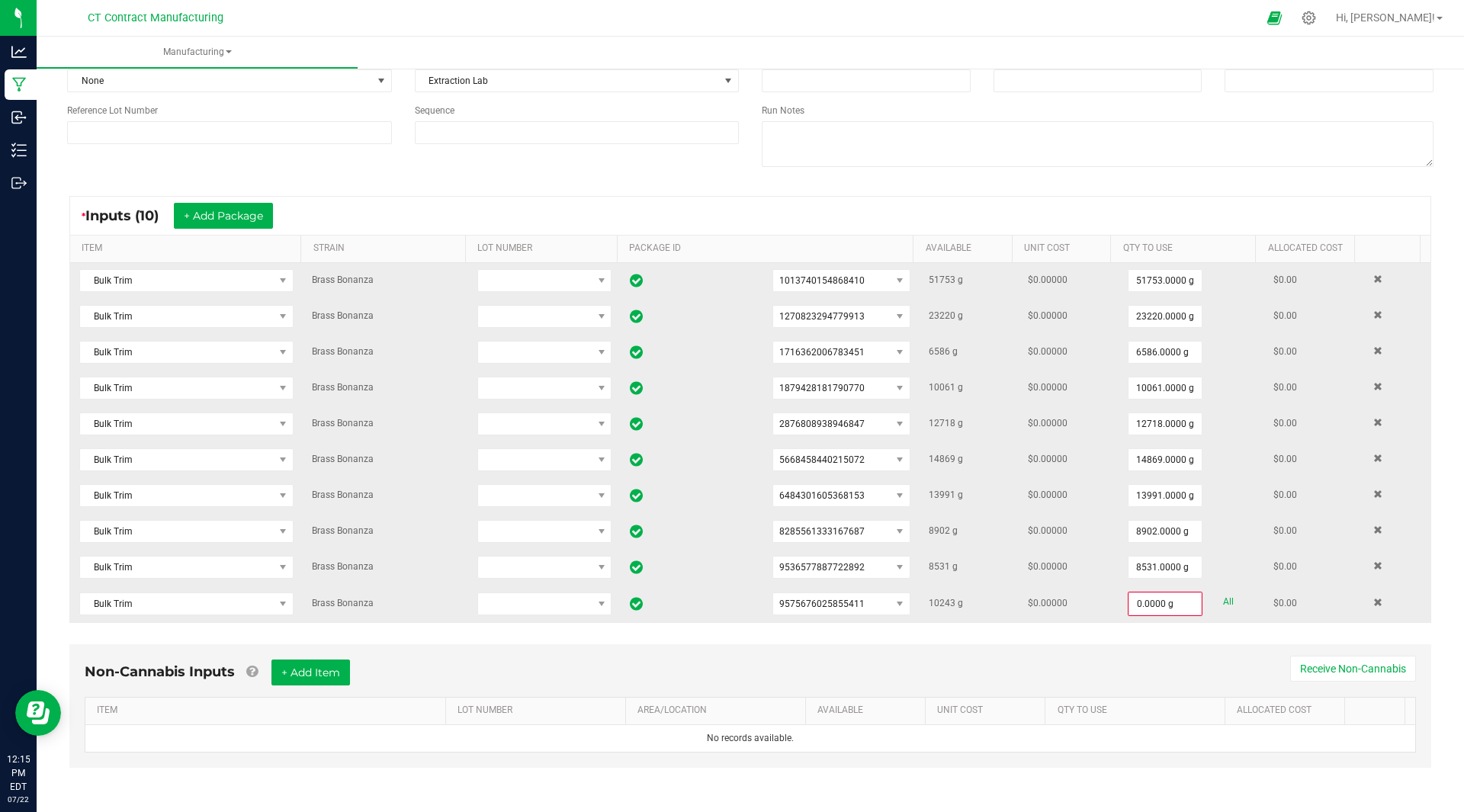 click on "All" at bounding box center [1228, 602] 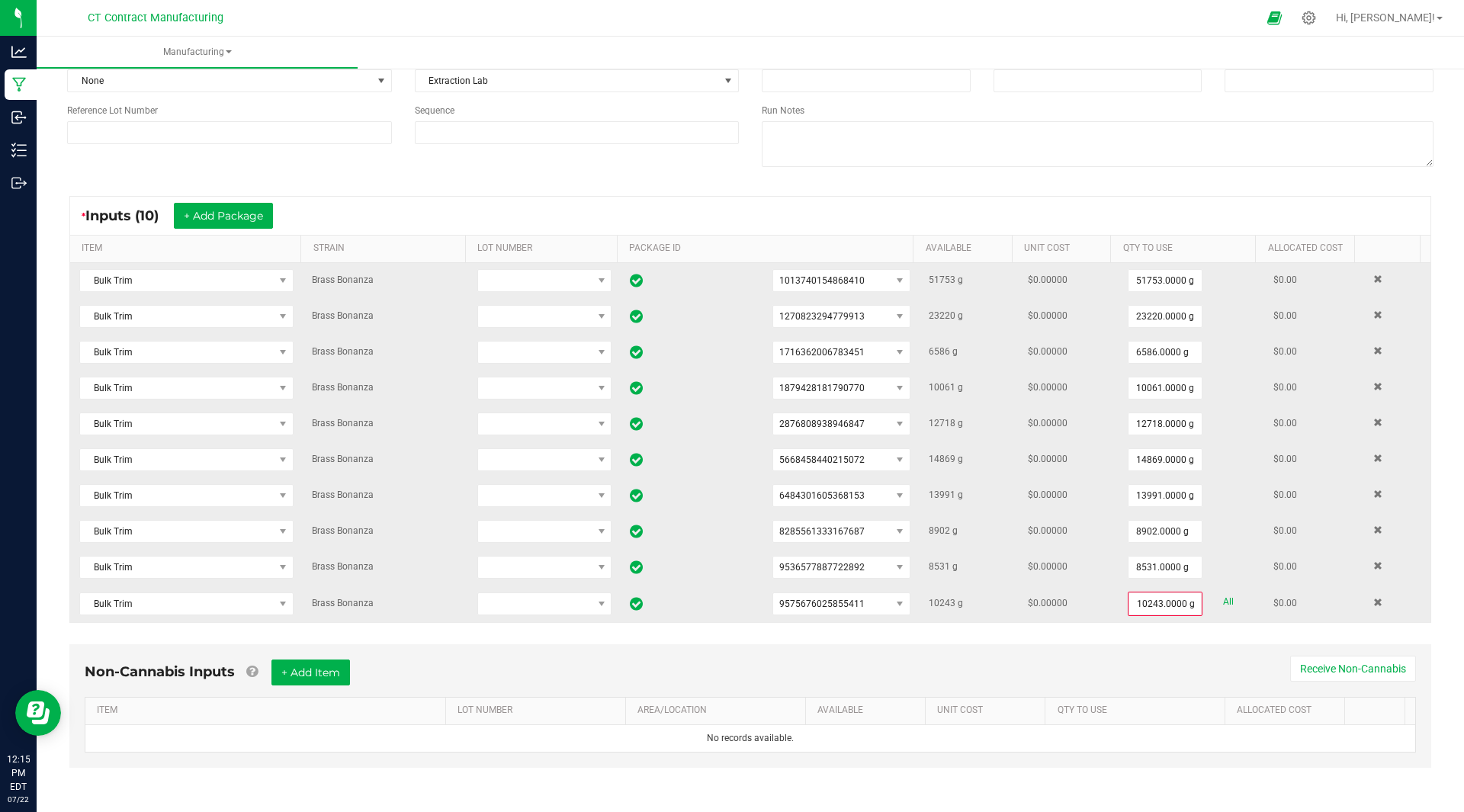 scroll, scrollTop: 139, scrollLeft: 0, axis: vertical 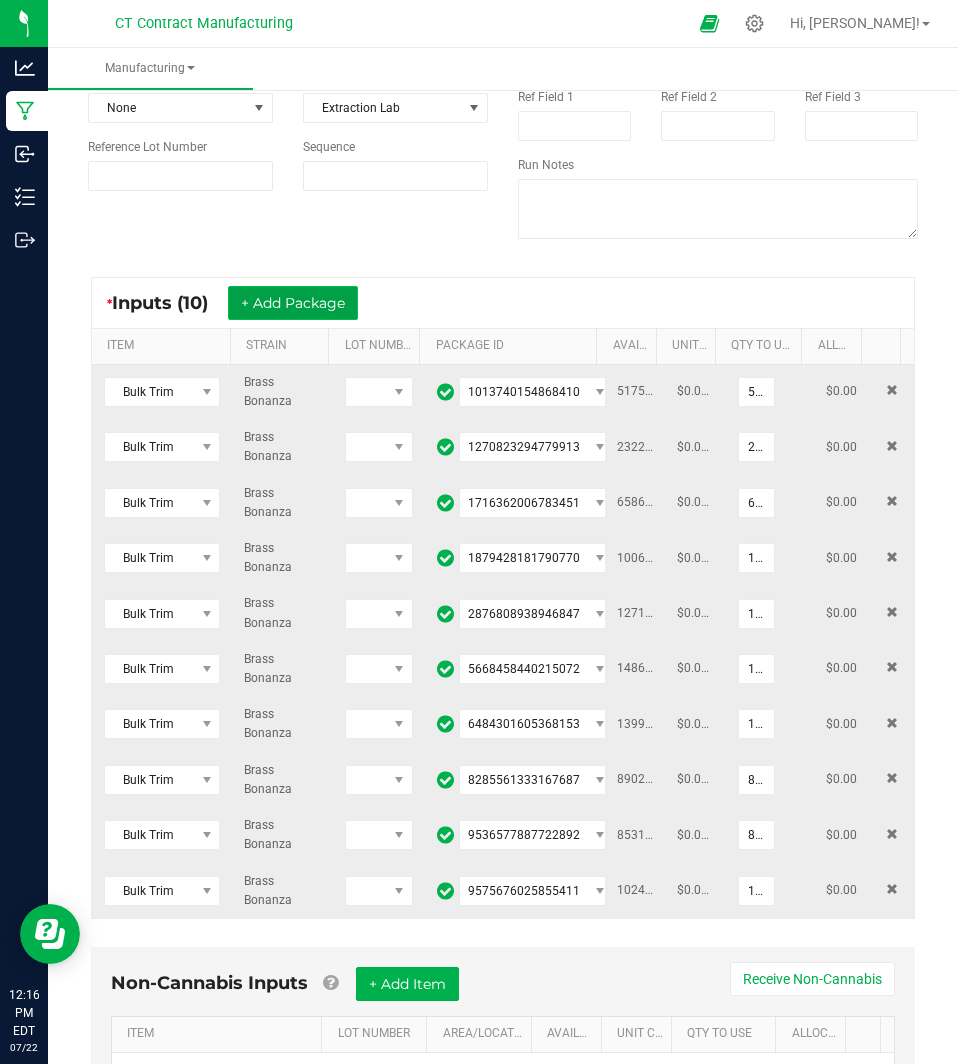 click on "+ Add Package" at bounding box center (293, 303) 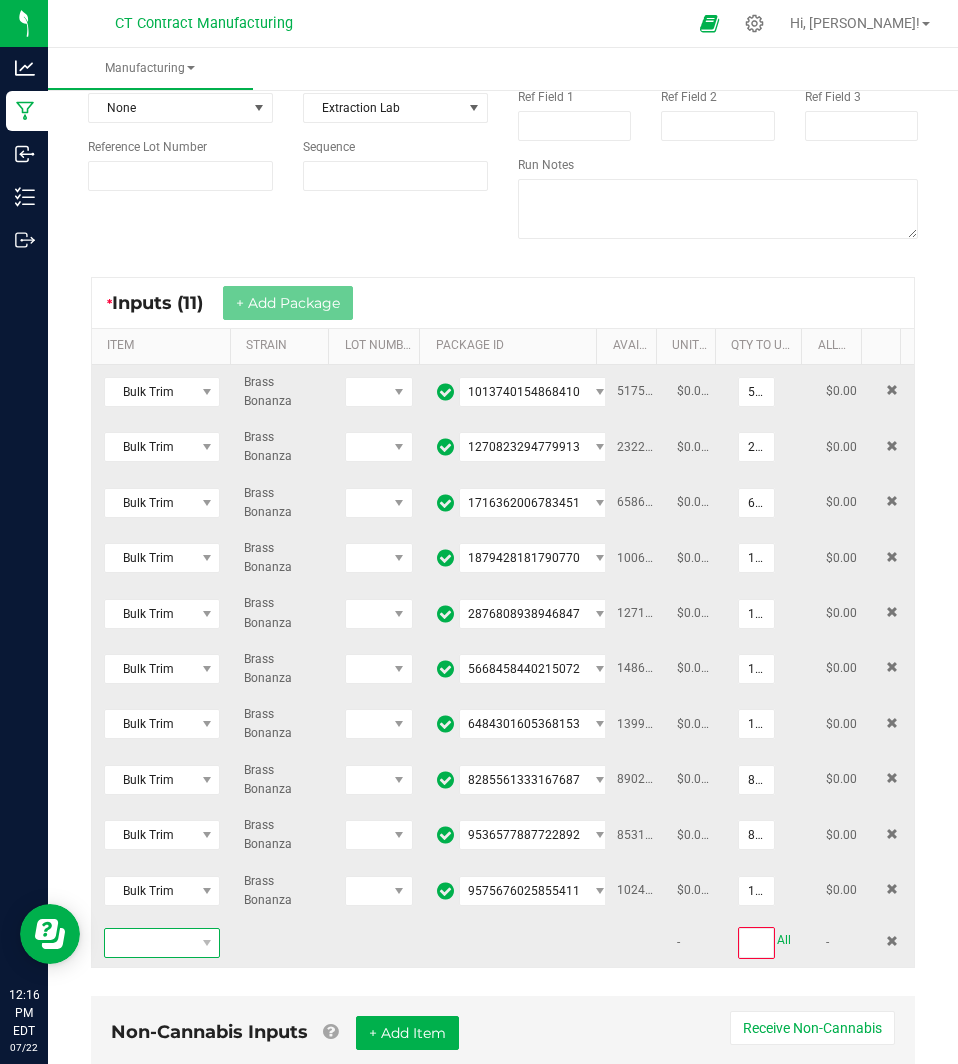 click at bounding box center [149, 943] 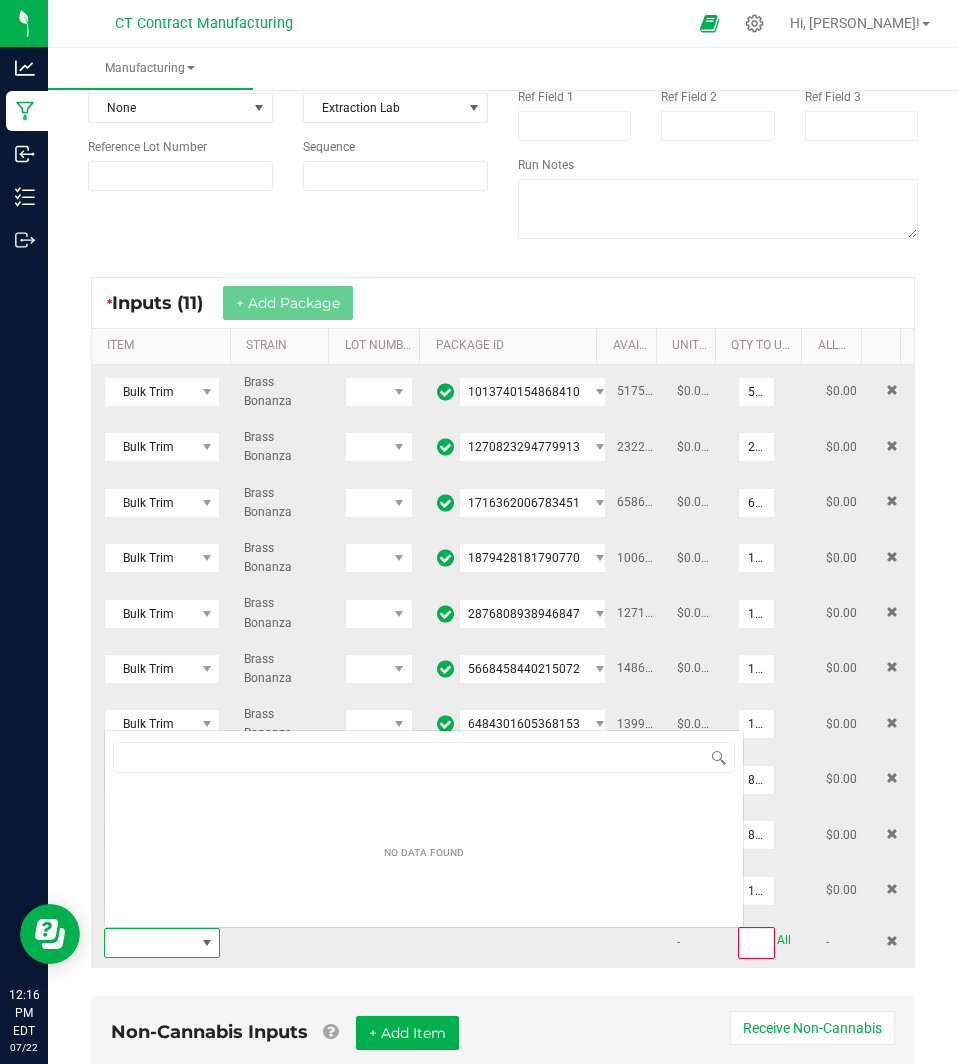scroll, scrollTop: 0, scrollLeft: 0, axis: both 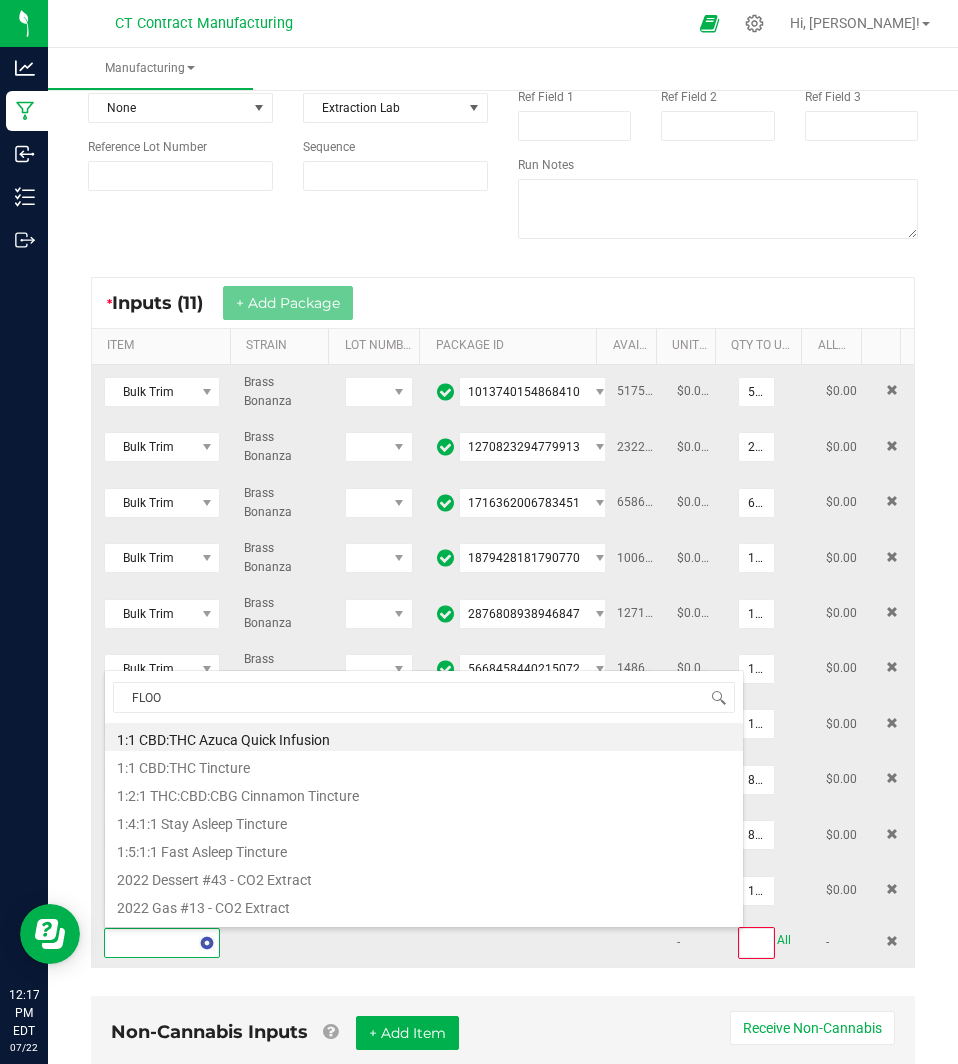 type on "FLOOR" 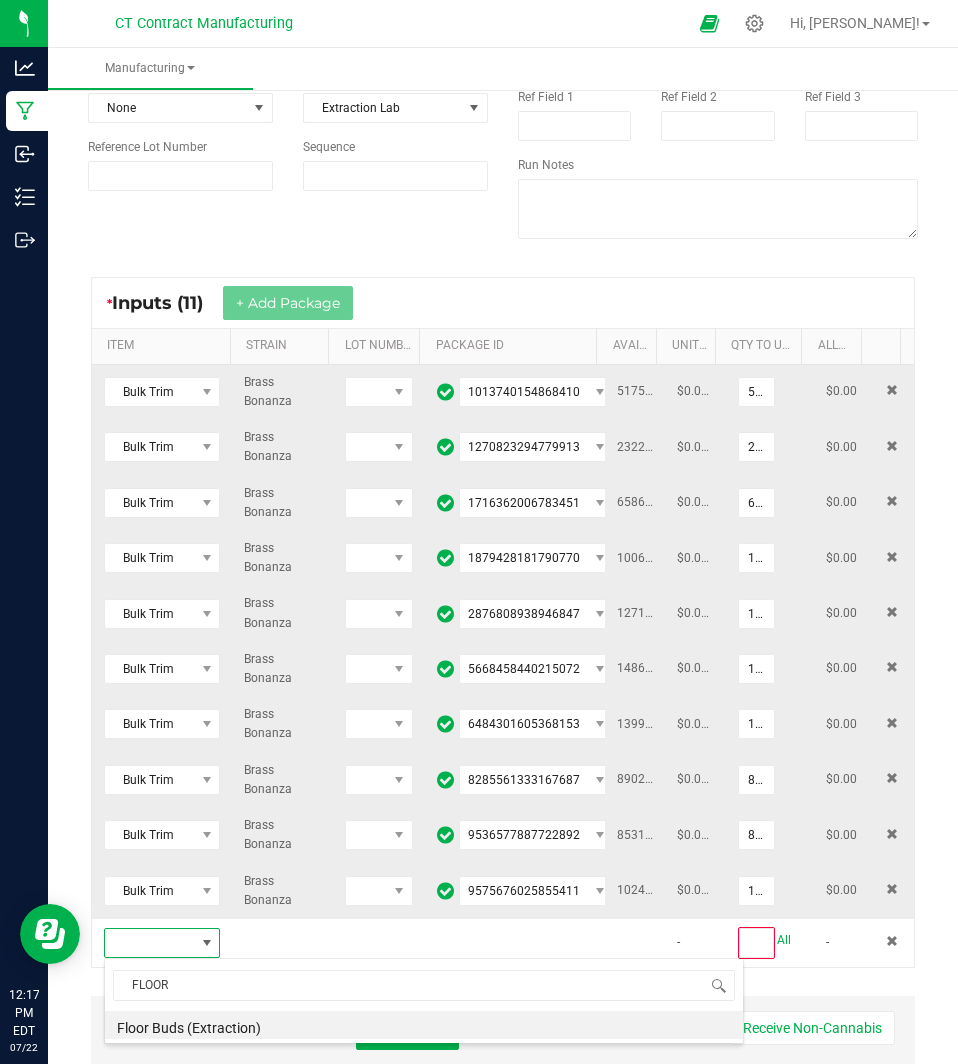 click on "FLOOR Floor Buds (Extraction)" at bounding box center [424, 1001] 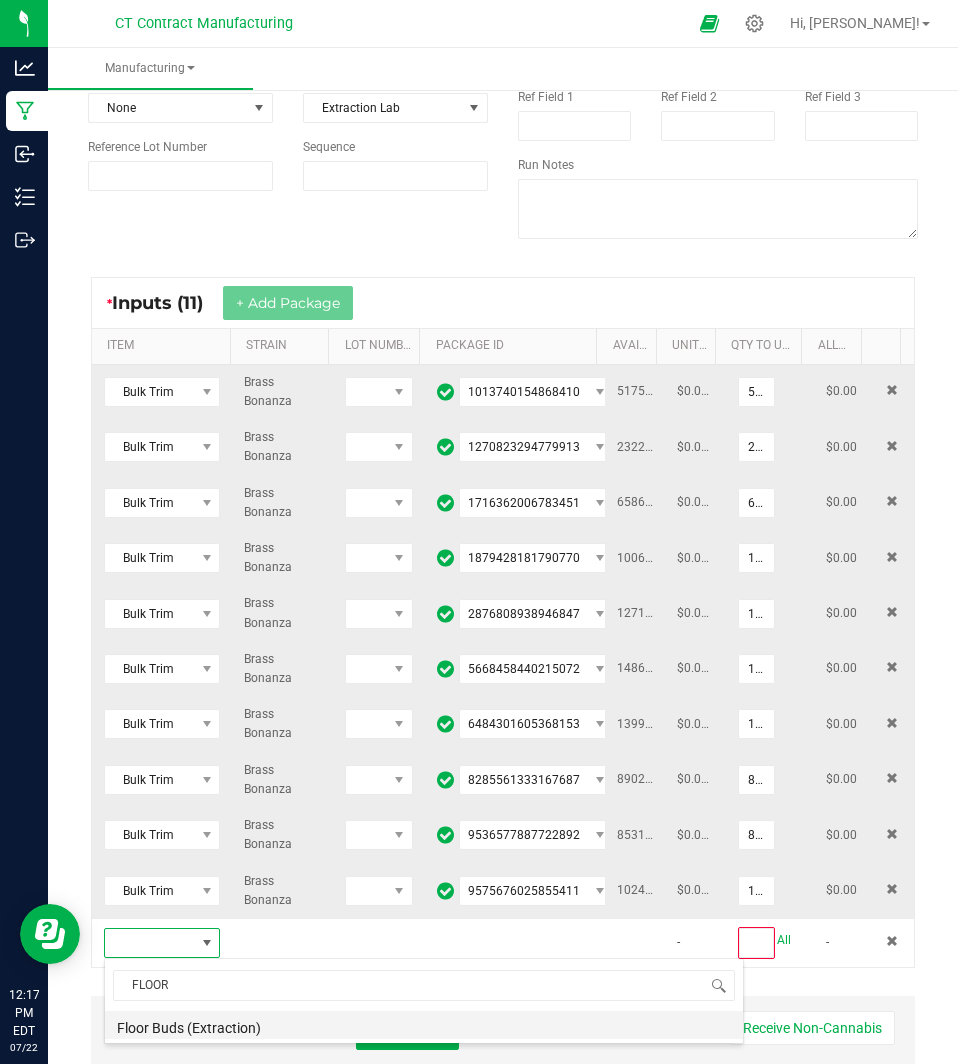 click on "Floor Buds (Extraction)" at bounding box center [424, 1025] 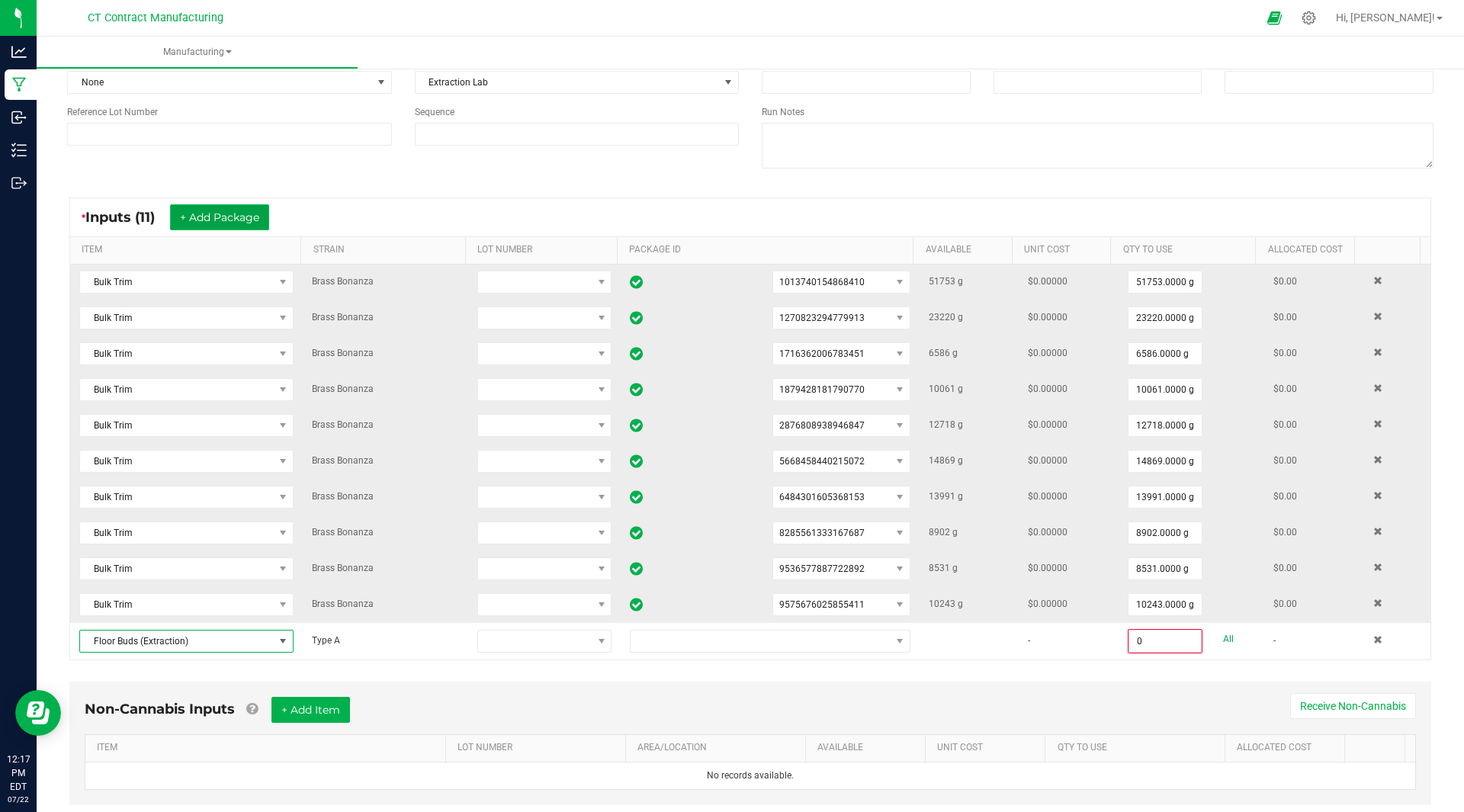 click on "+ Add Package" at bounding box center [220, 217] 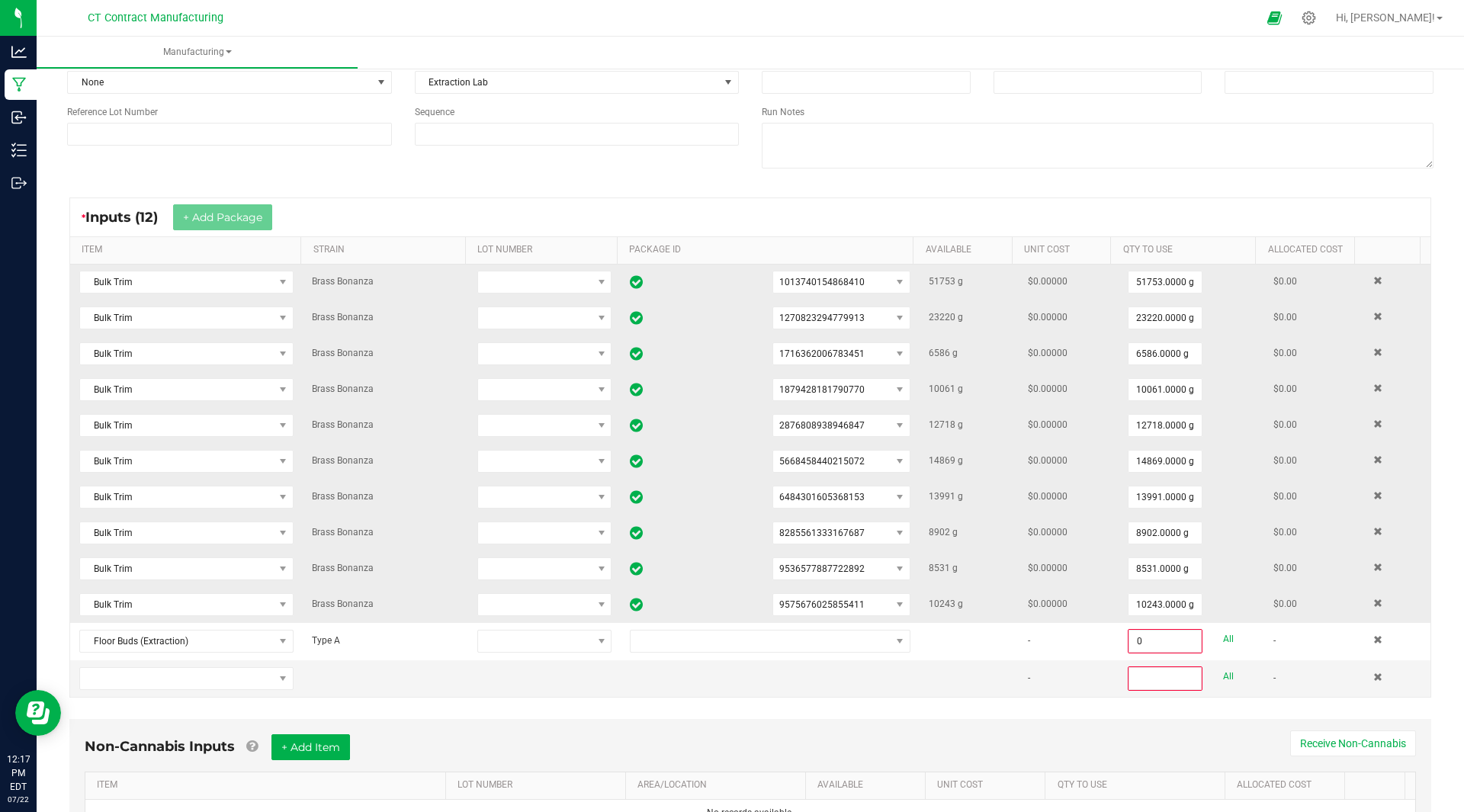 scroll, scrollTop: 213, scrollLeft: 0, axis: vertical 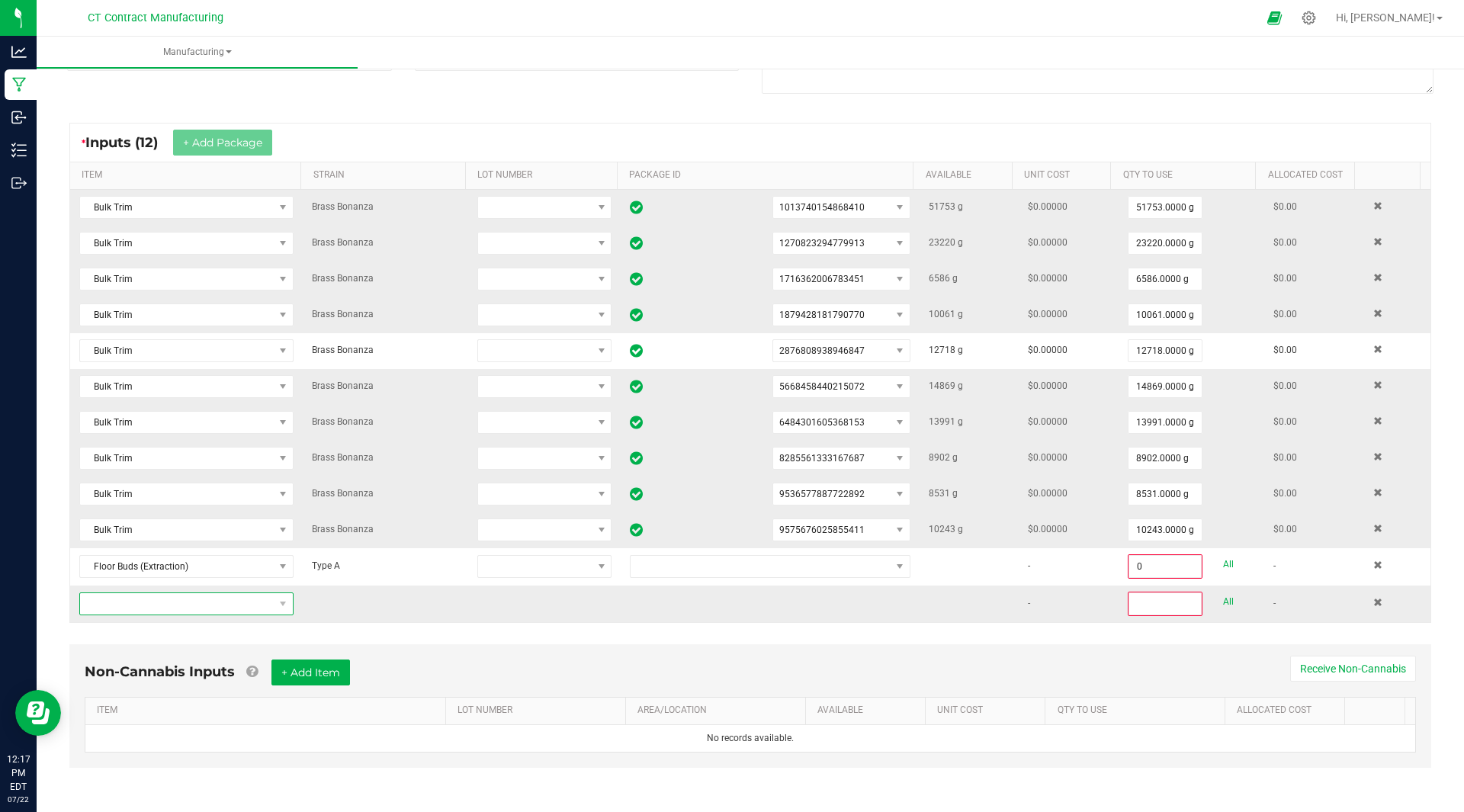 click at bounding box center (177, 604) 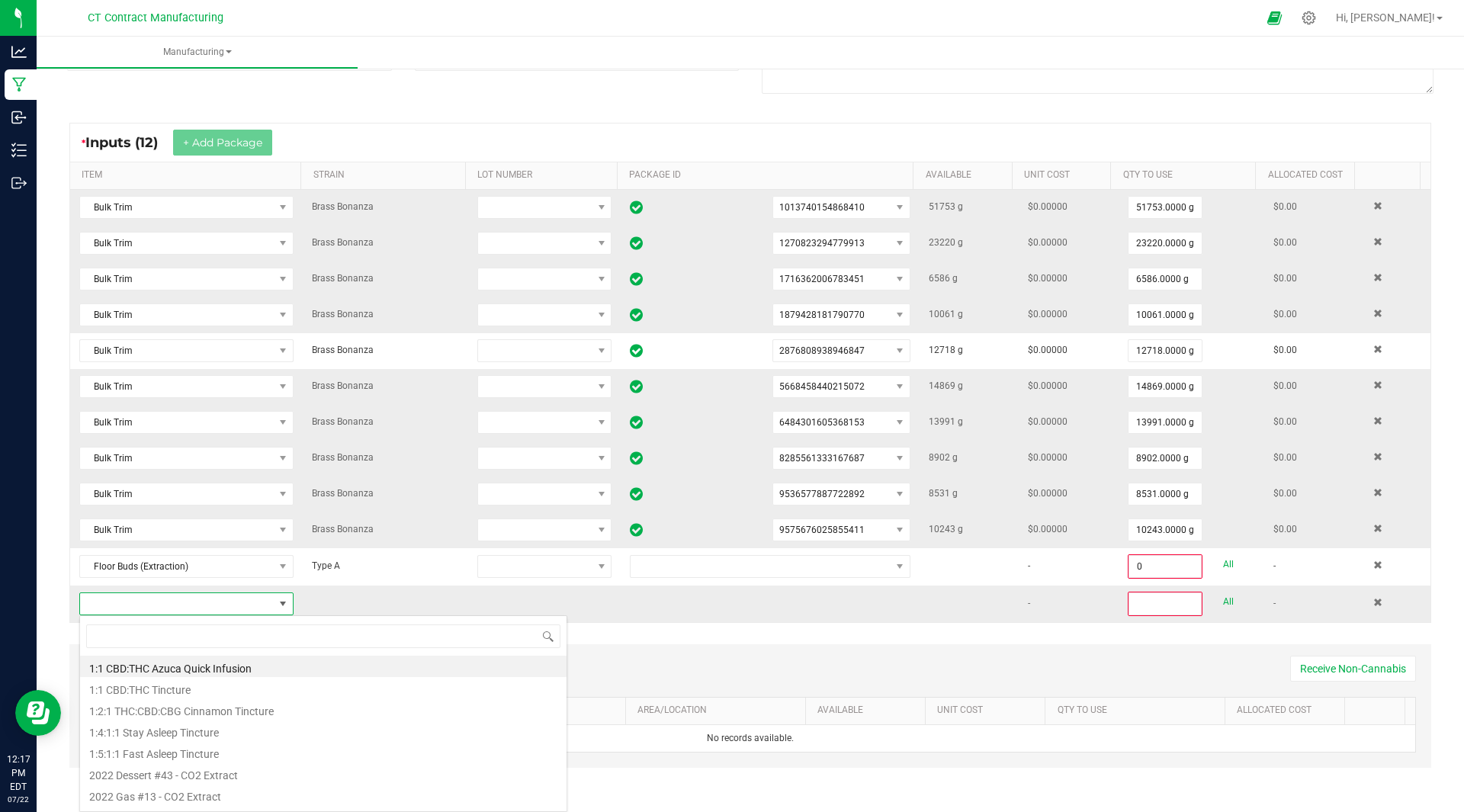 scroll, scrollTop: 76221, scrollLeft: 76040, axis: both 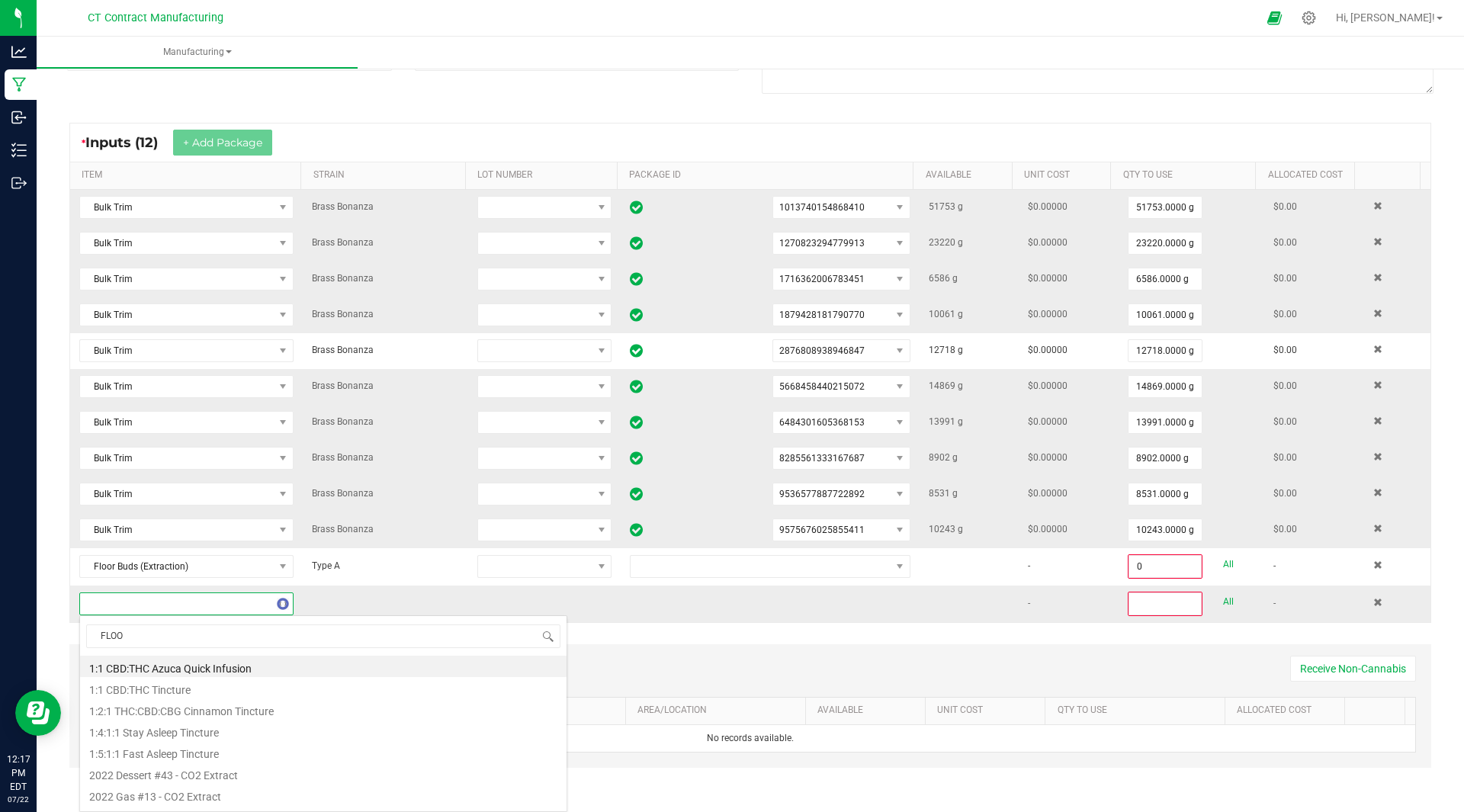 type on "FLOOR" 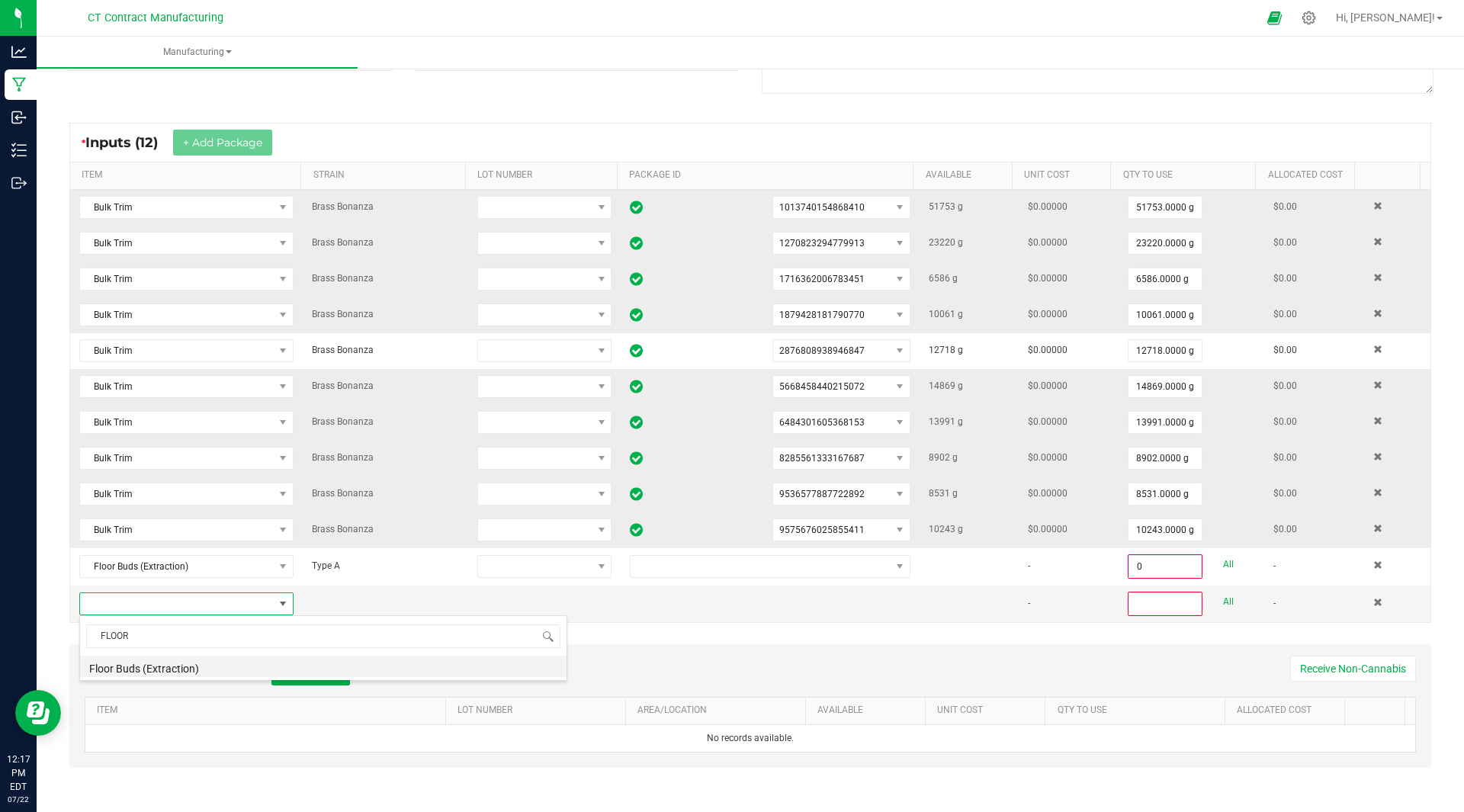 click on "Floor Buds (Extraction)" at bounding box center (323, 666) 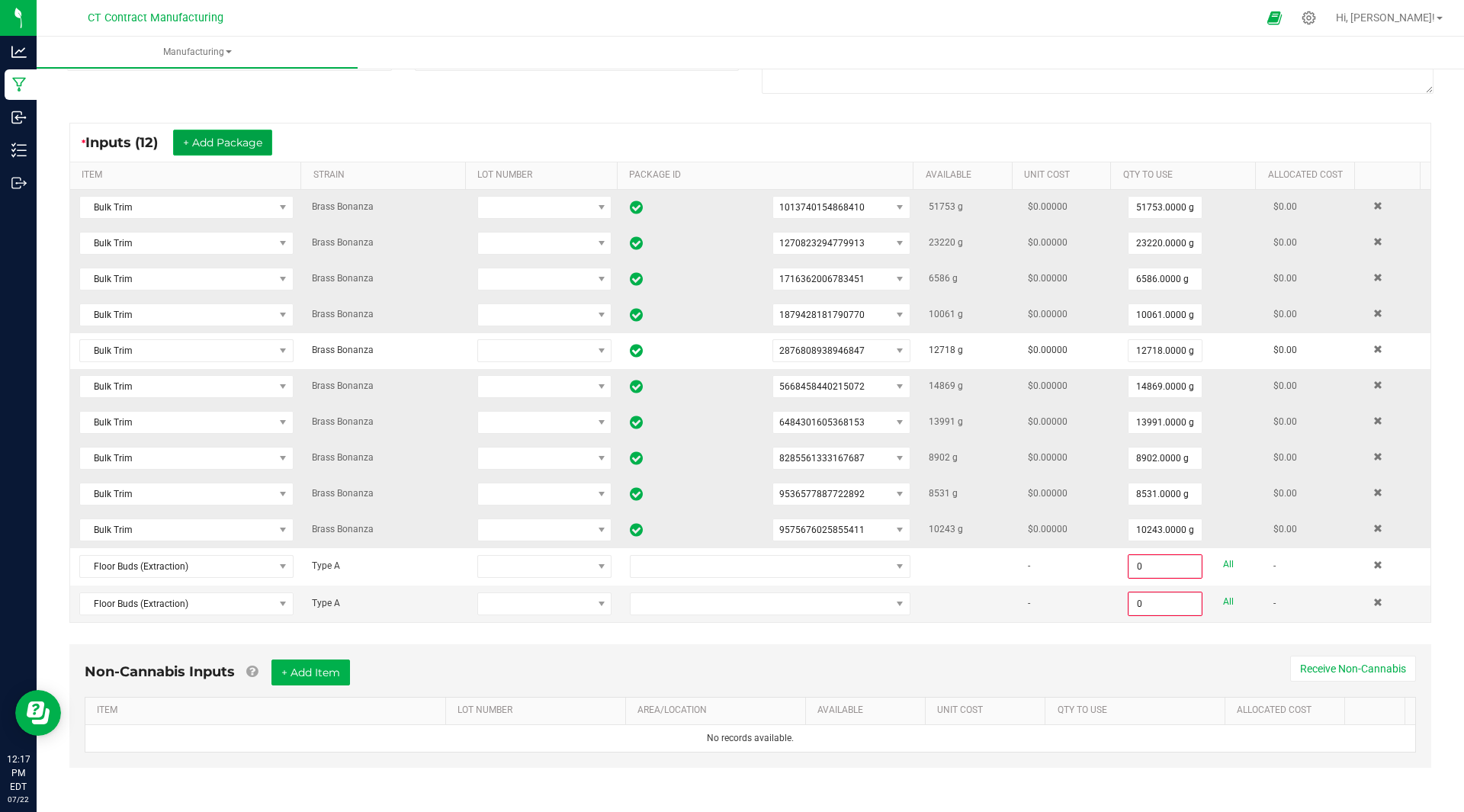 click on "+ Add Package" at bounding box center [223, 143] 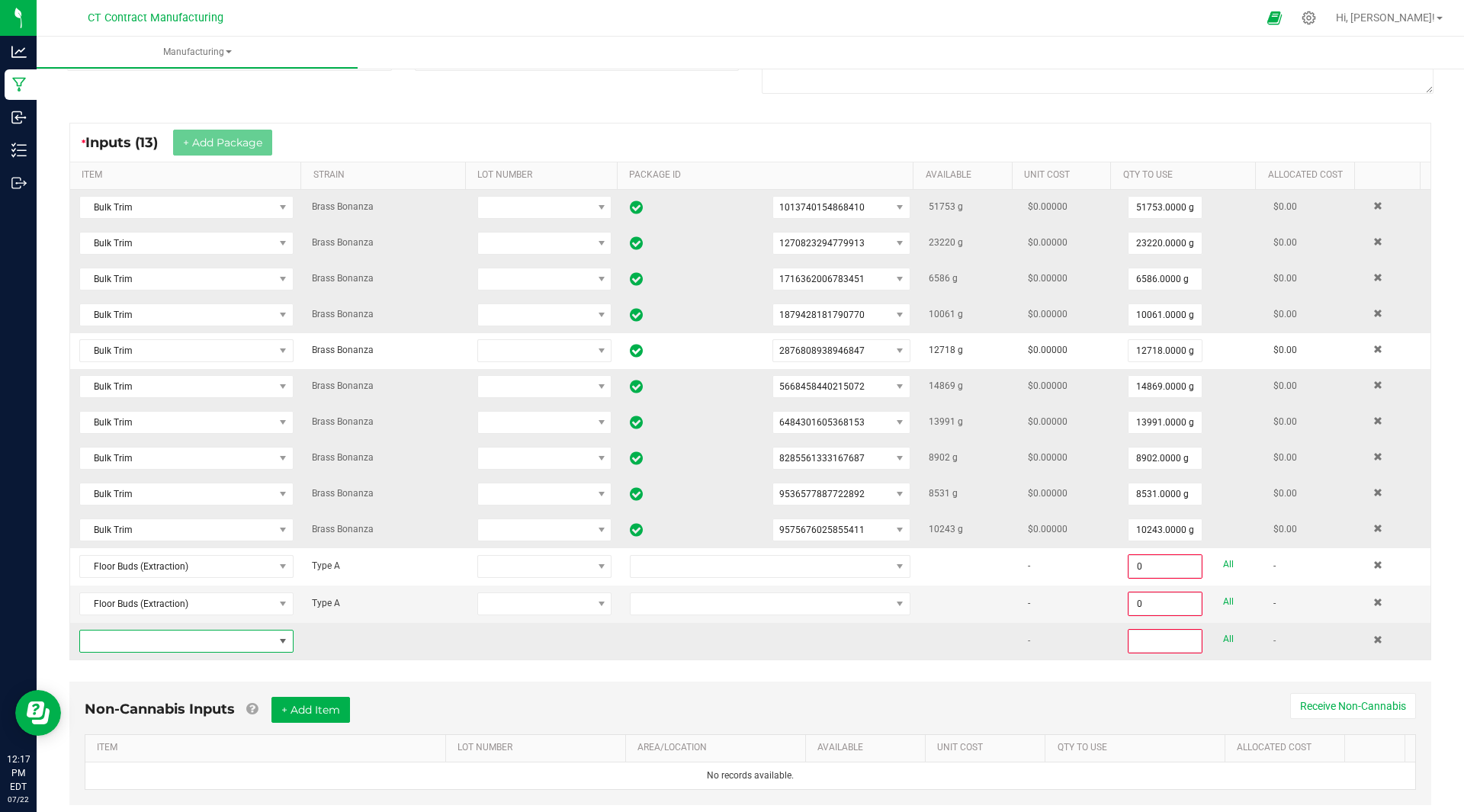 click at bounding box center [177, 641] 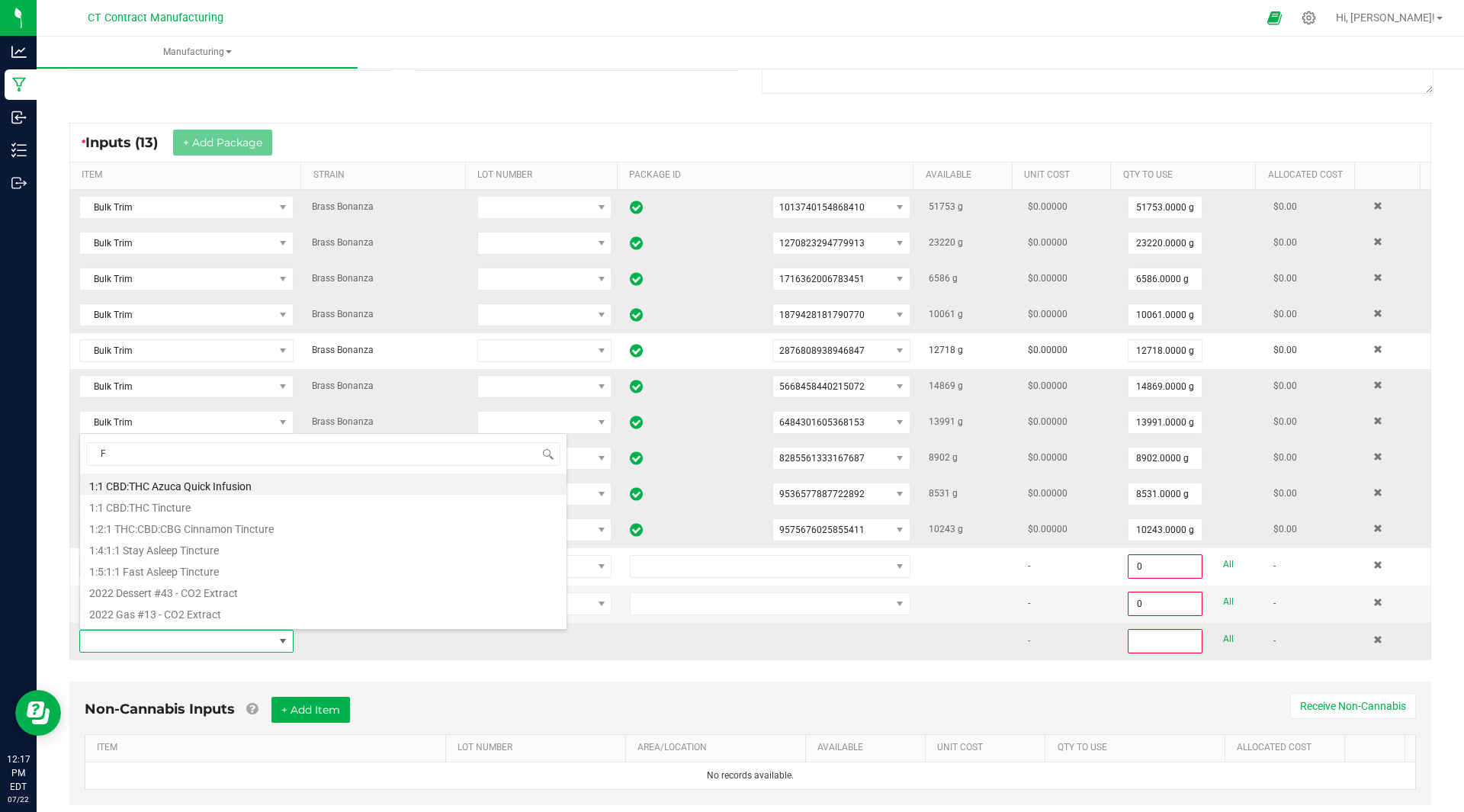 scroll, scrollTop: 76221, scrollLeft: 76040, axis: both 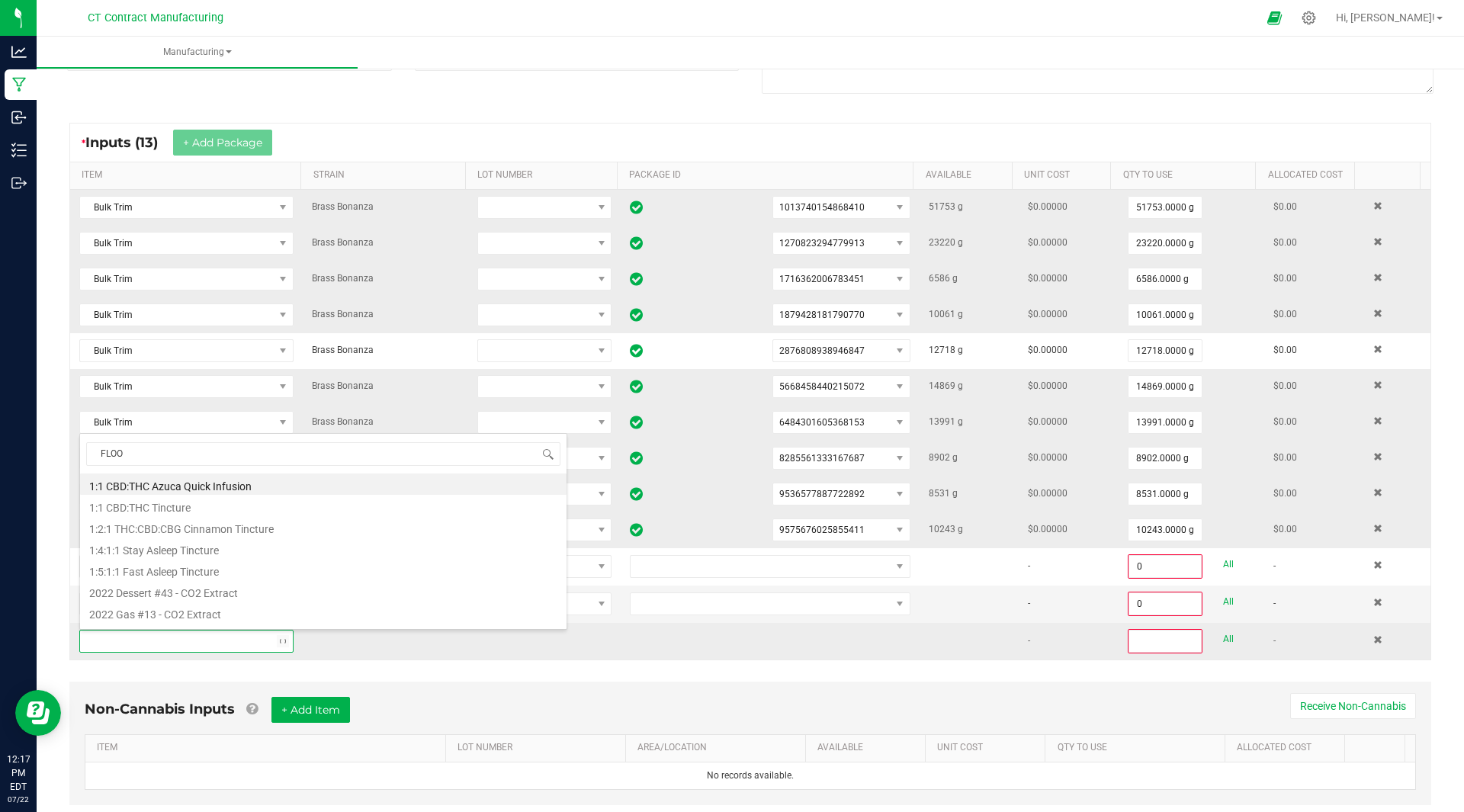 type on "FLOOR" 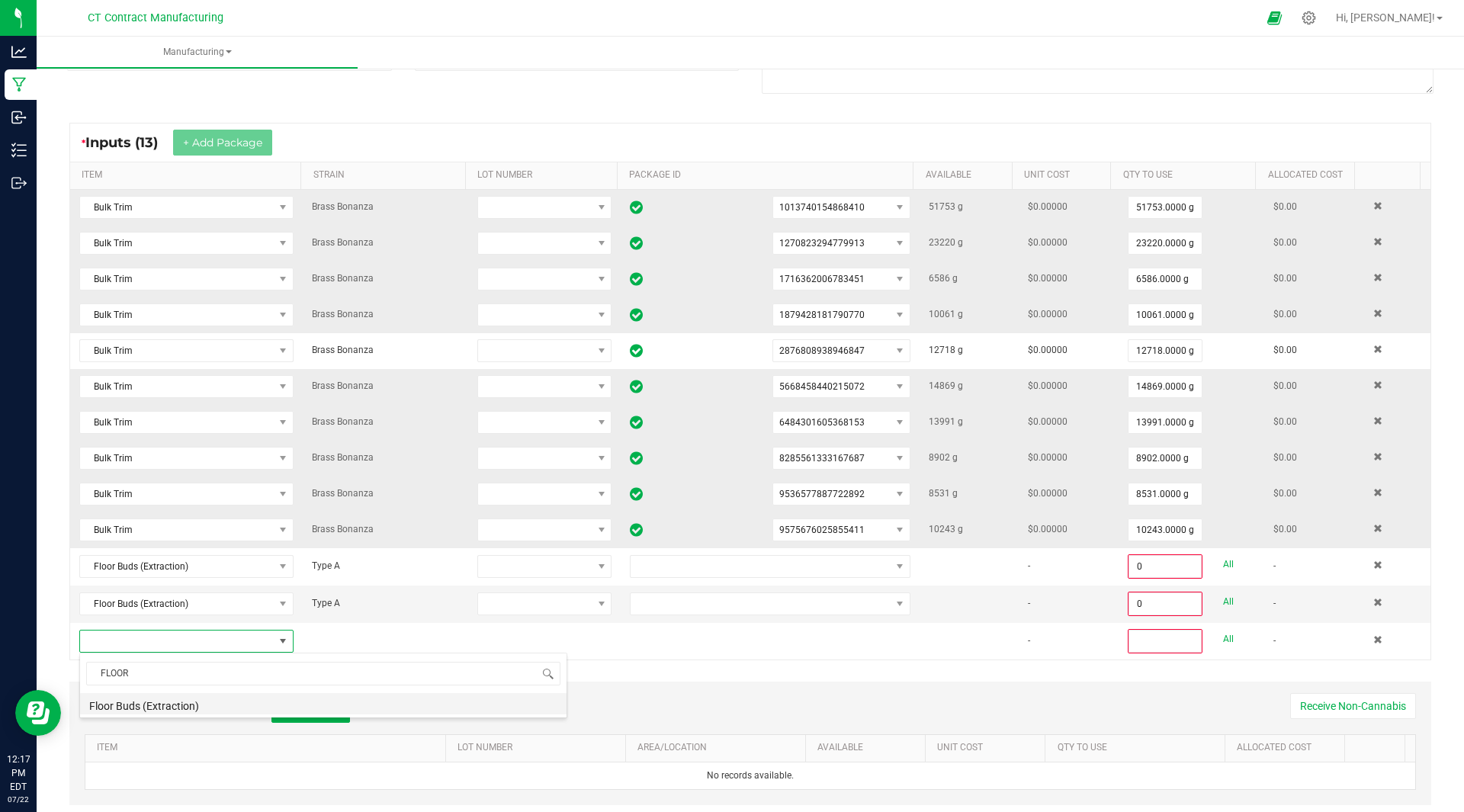 click on "Floor Buds (Extraction)" at bounding box center [323, 704] 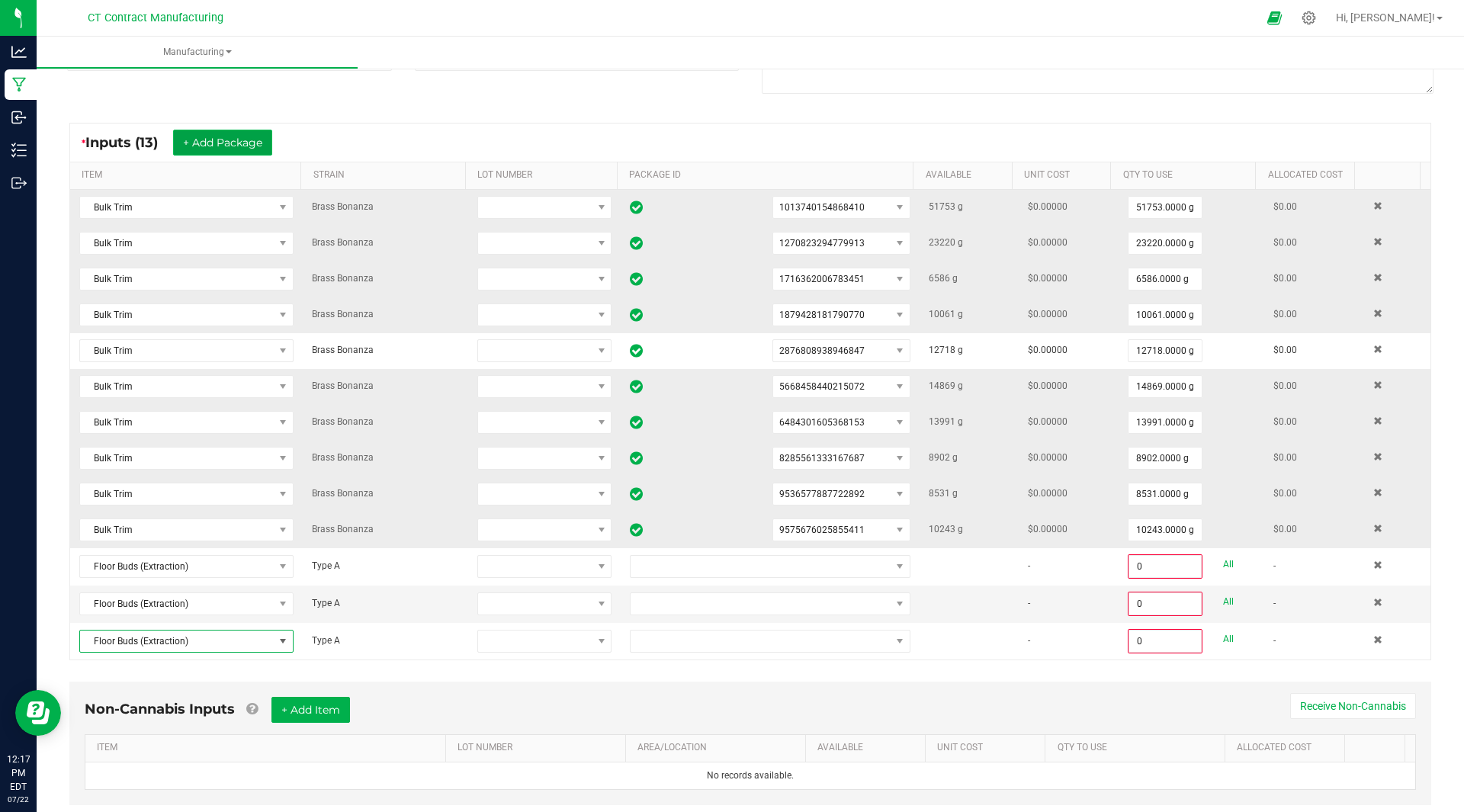 click on "+ Add Package" at bounding box center (223, 143) 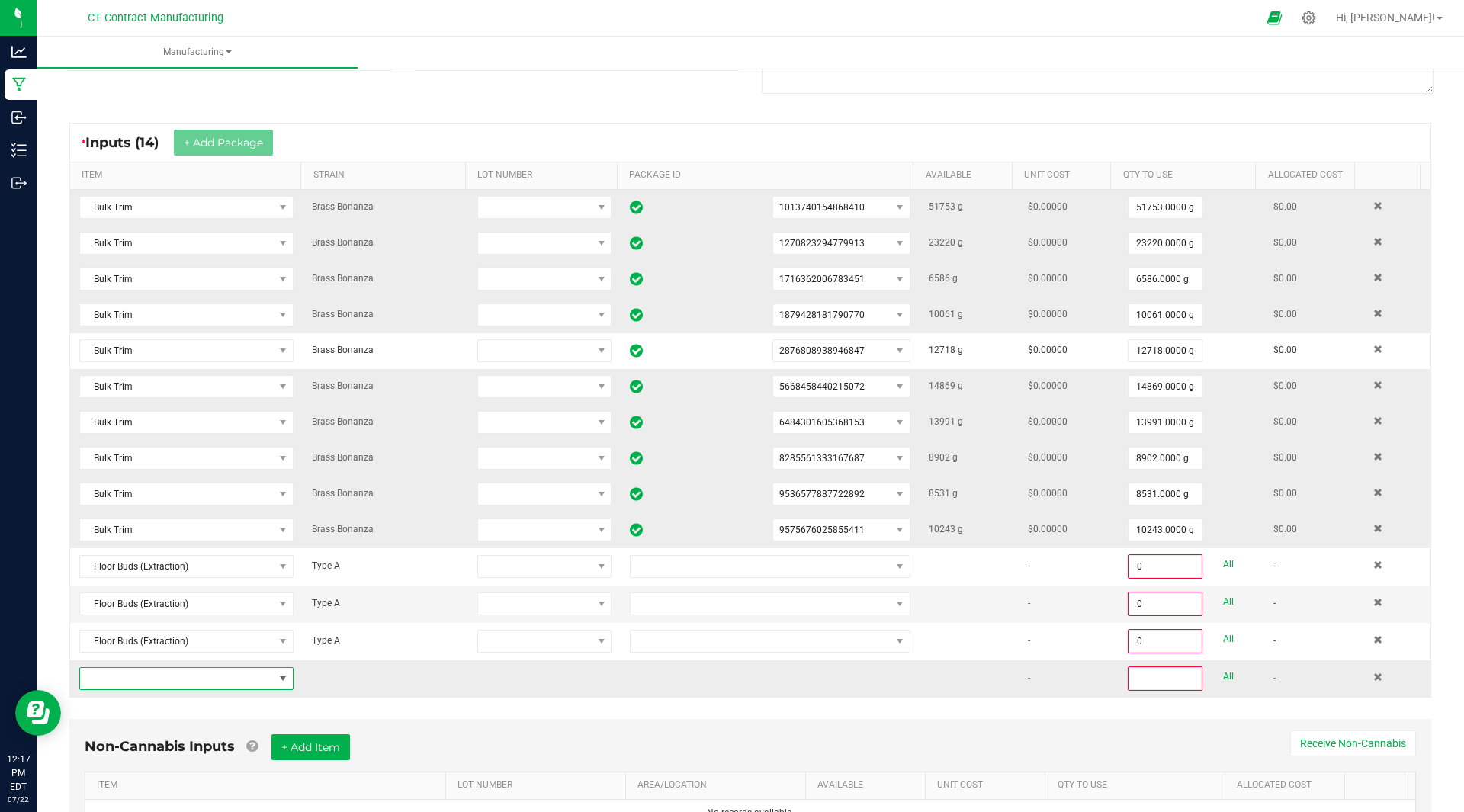 click at bounding box center [186, 679] 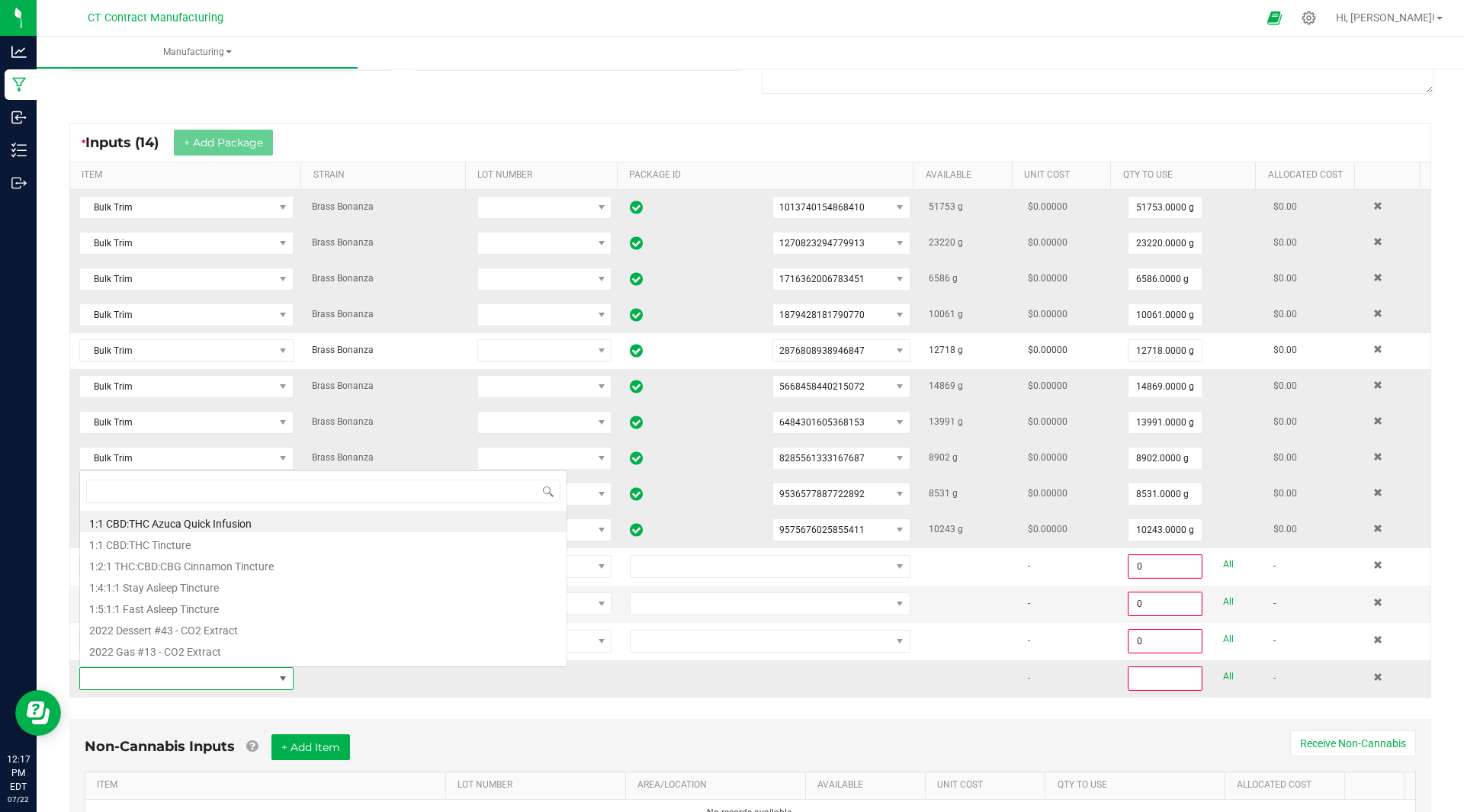 scroll, scrollTop: 0, scrollLeft: 0, axis: both 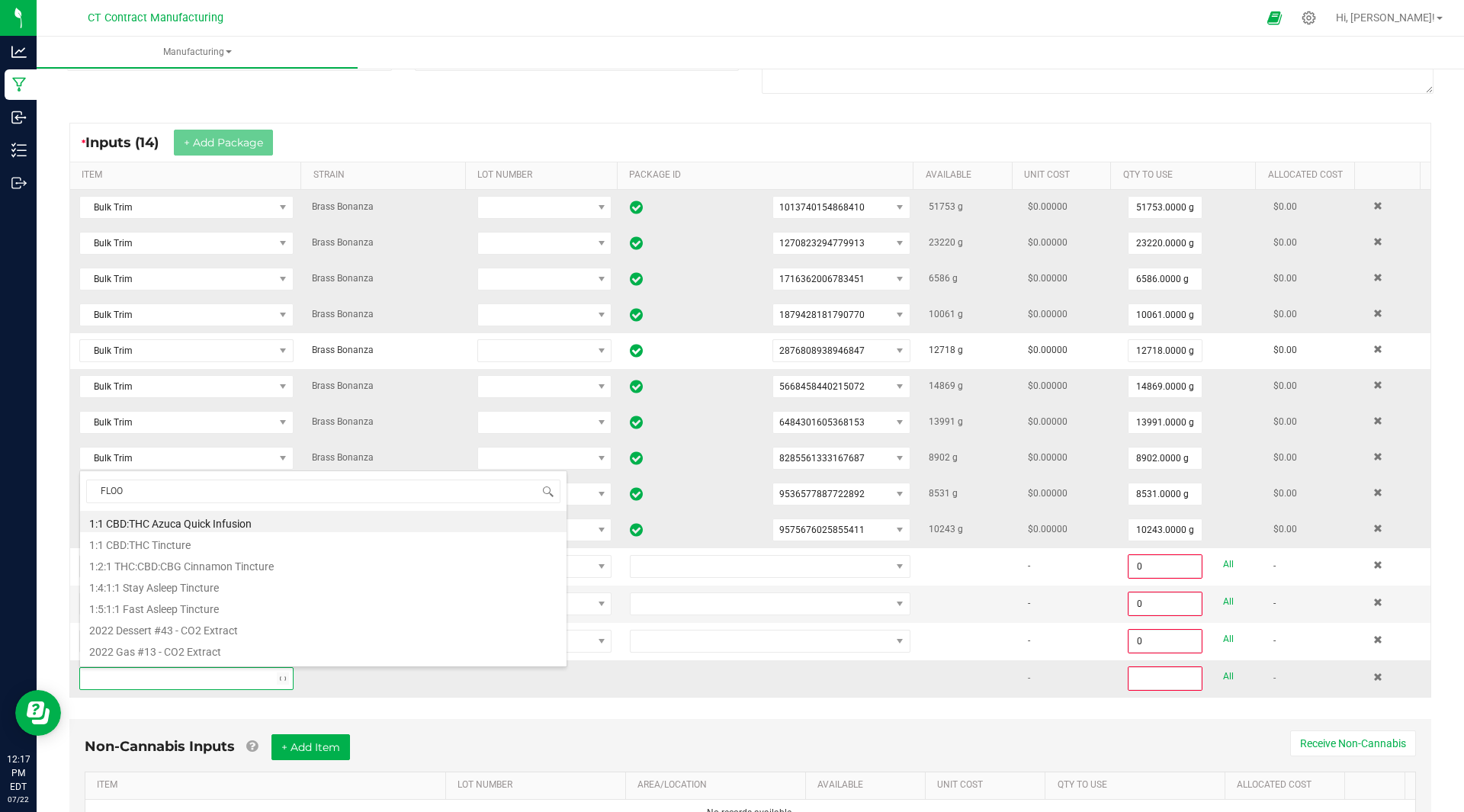 type on "FLOOR" 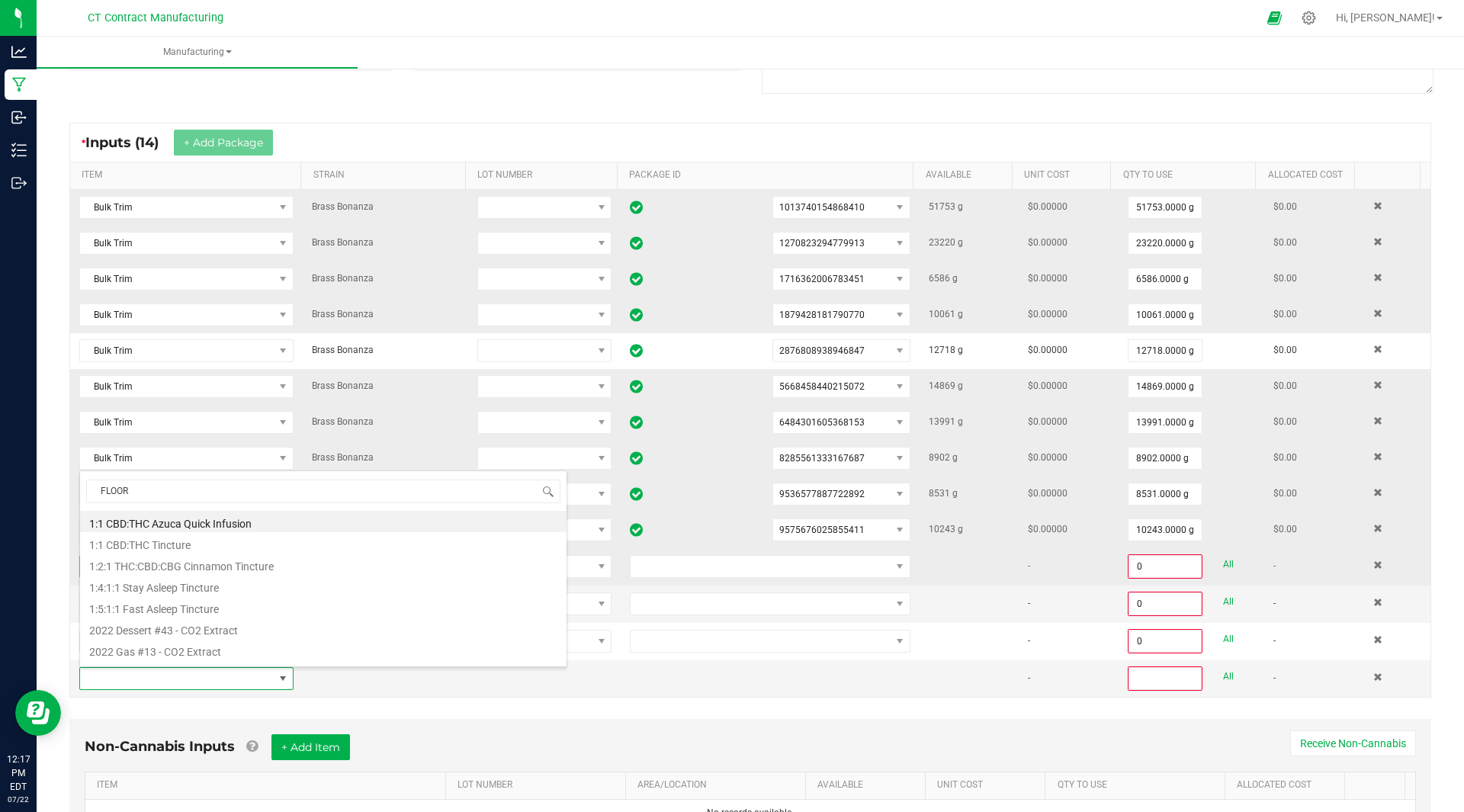 scroll, scrollTop: 0, scrollLeft: 0, axis: both 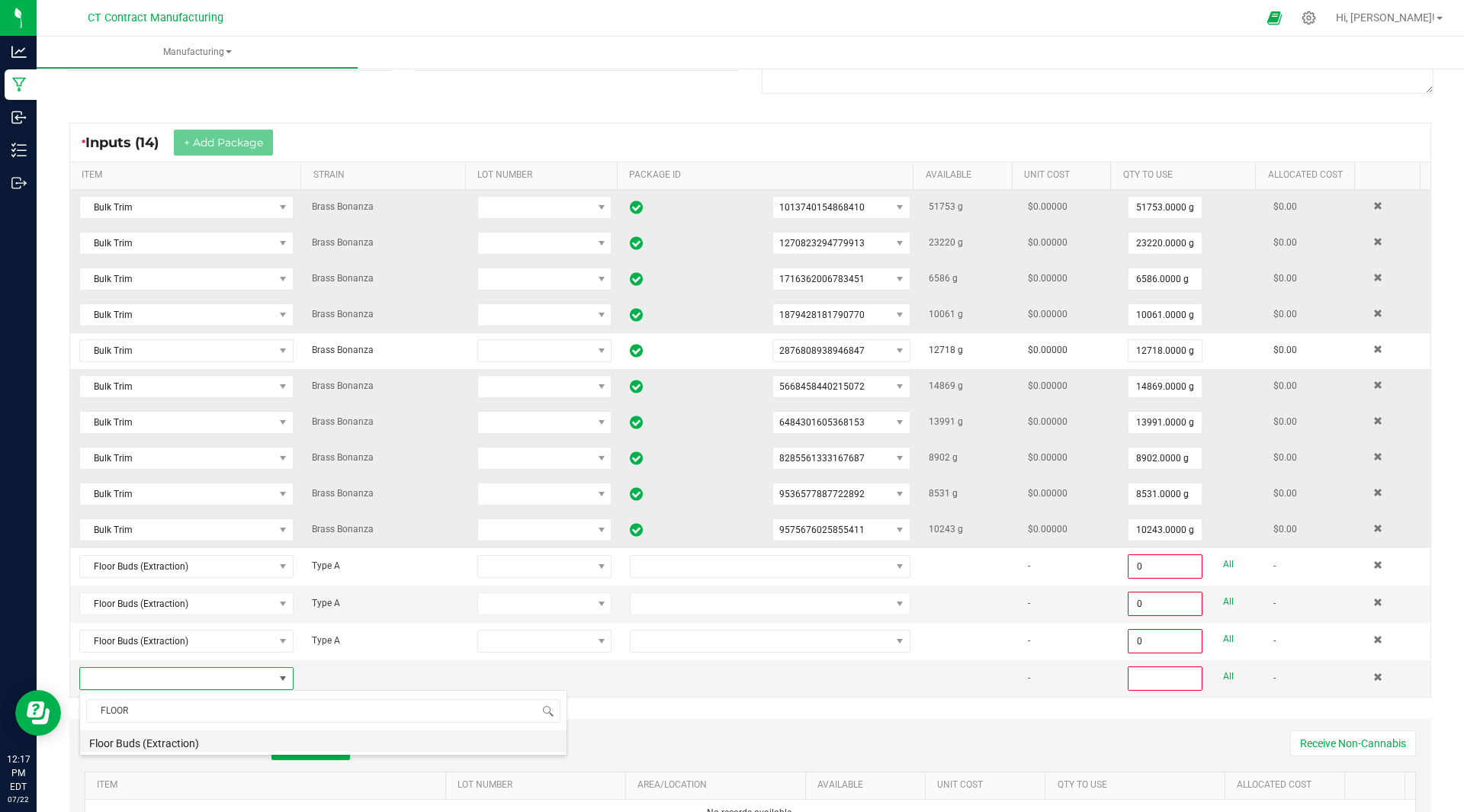 click on "Floor Buds (Extraction)" at bounding box center [323, 741] 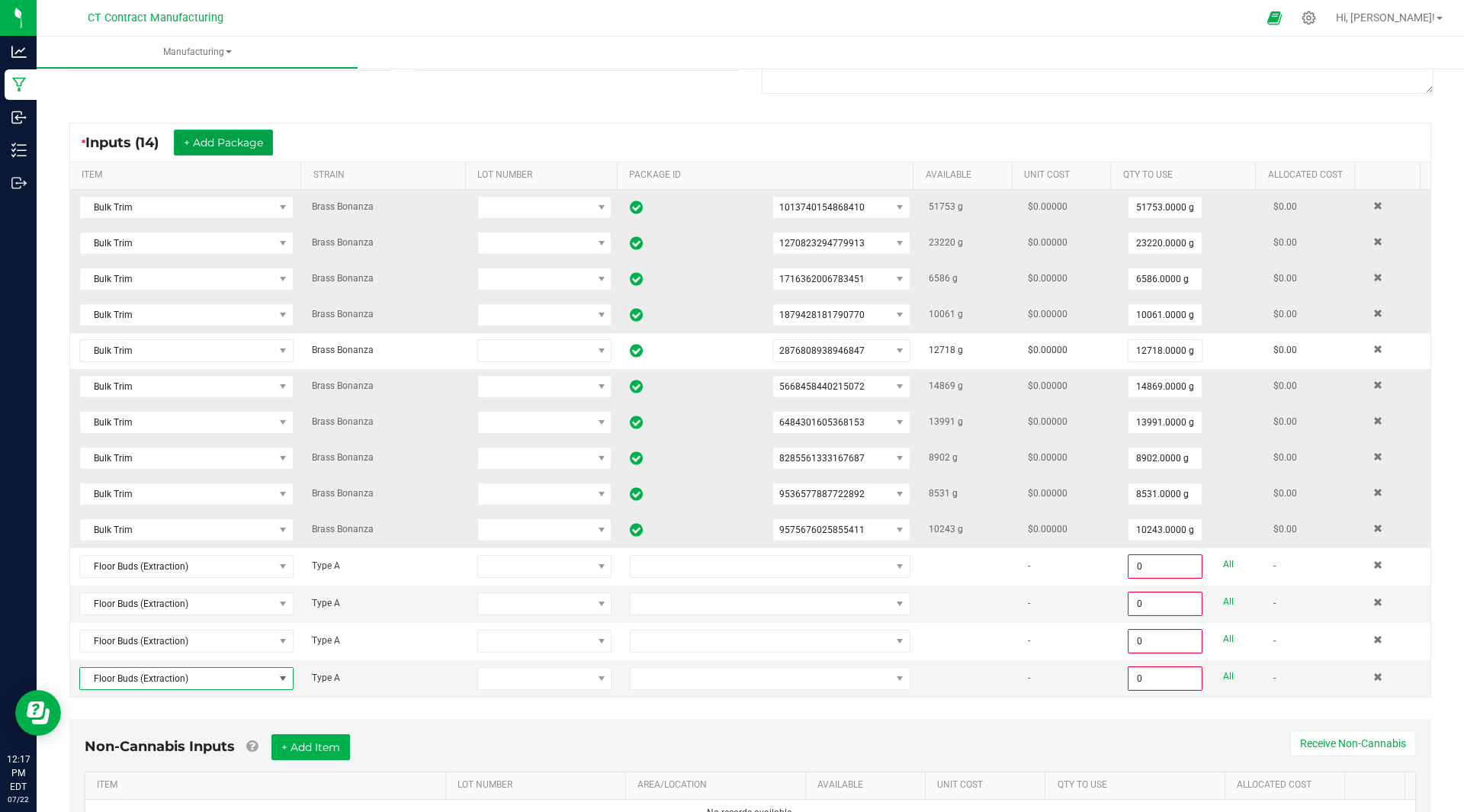 click on "+ Add Package" at bounding box center [223, 143] 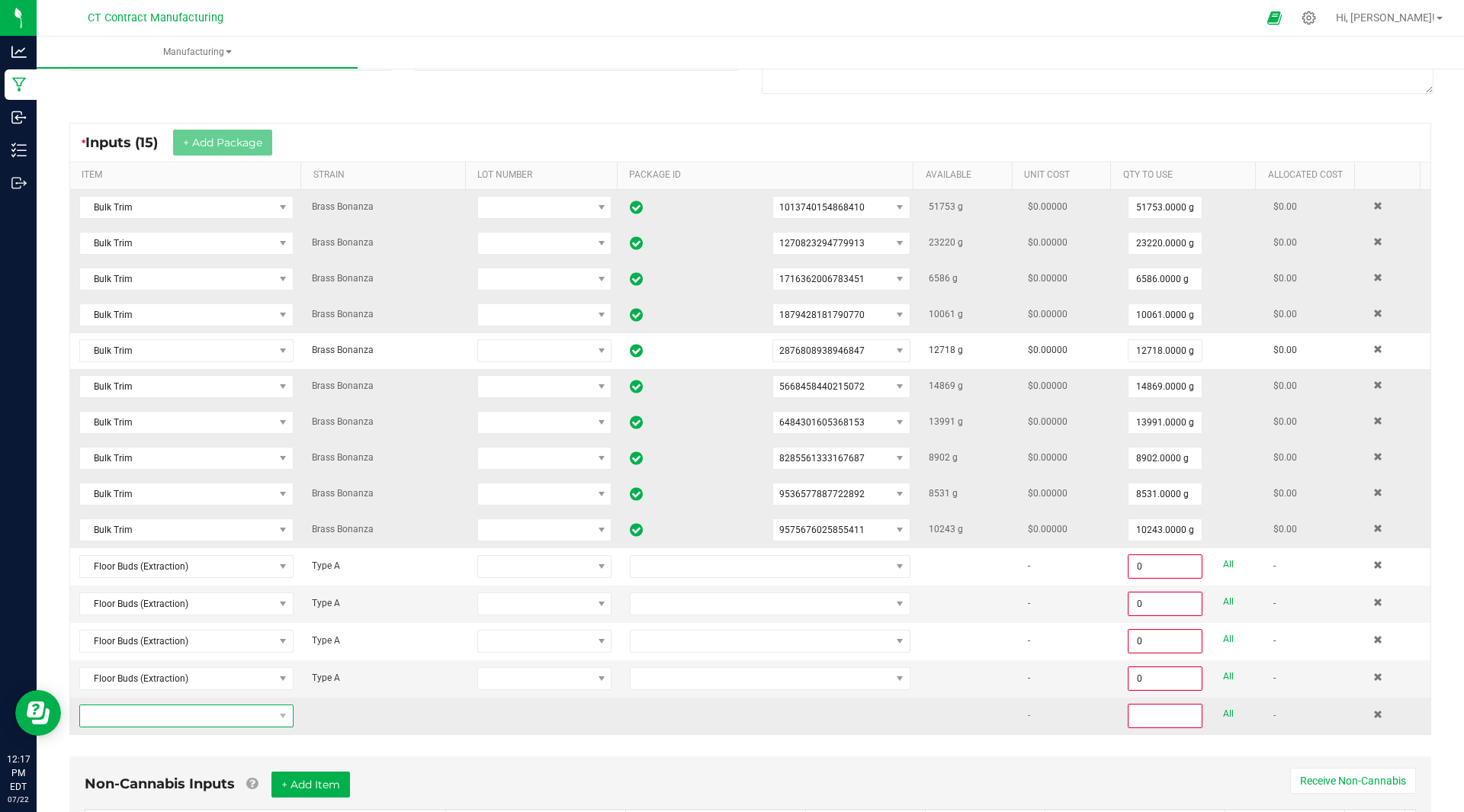 click at bounding box center [177, 716] 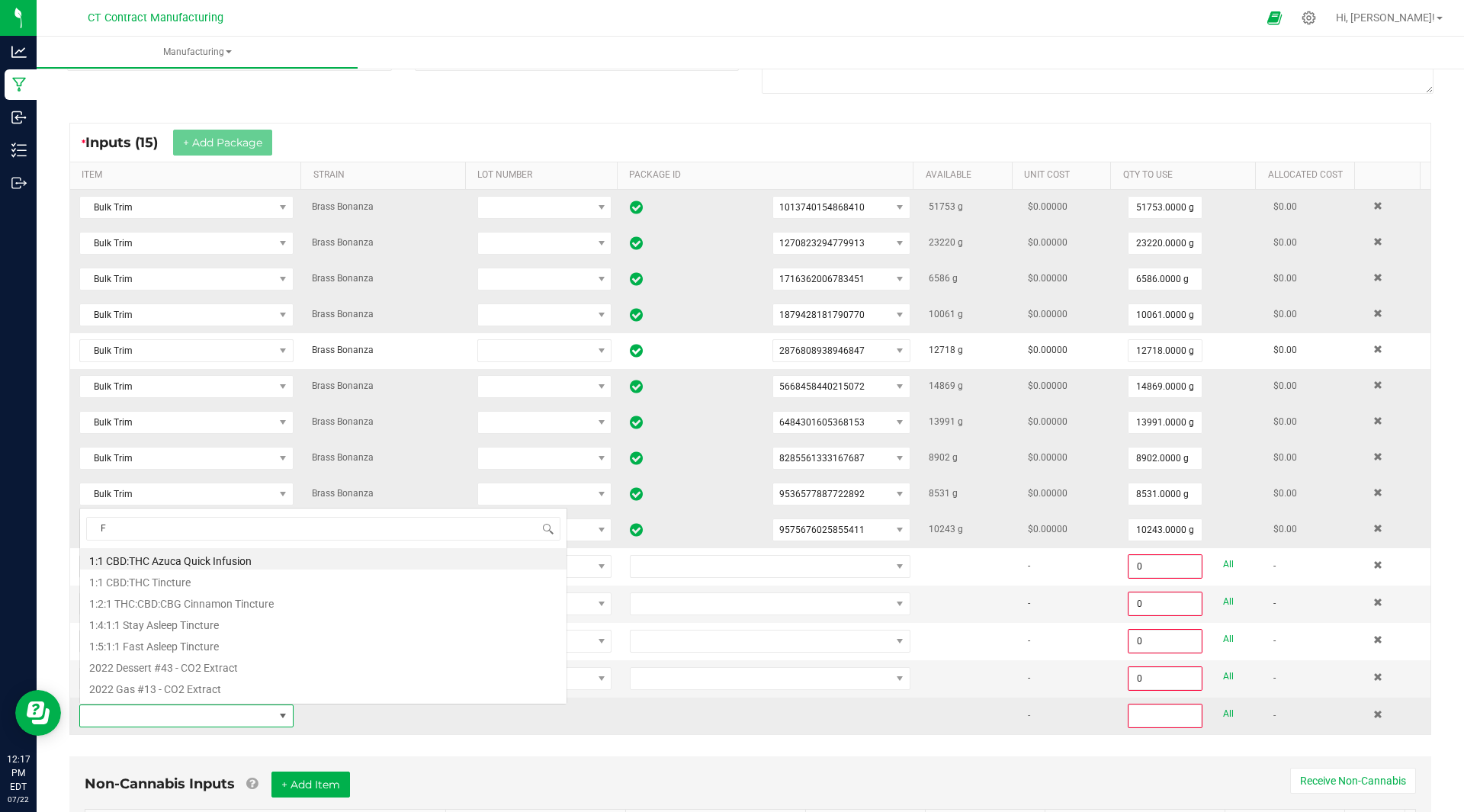 scroll, scrollTop: 0, scrollLeft: 0, axis: both 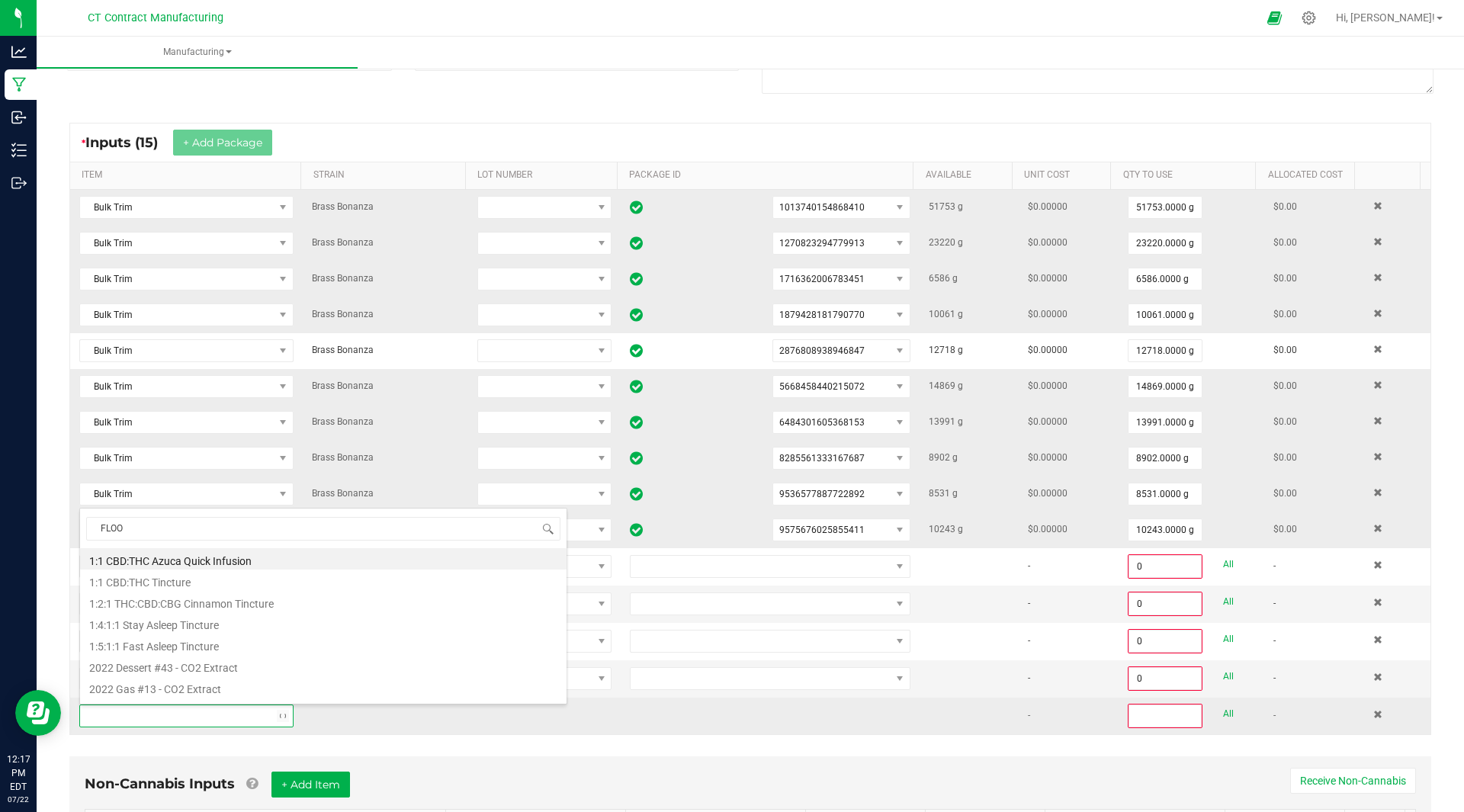 type on "FLOOR" 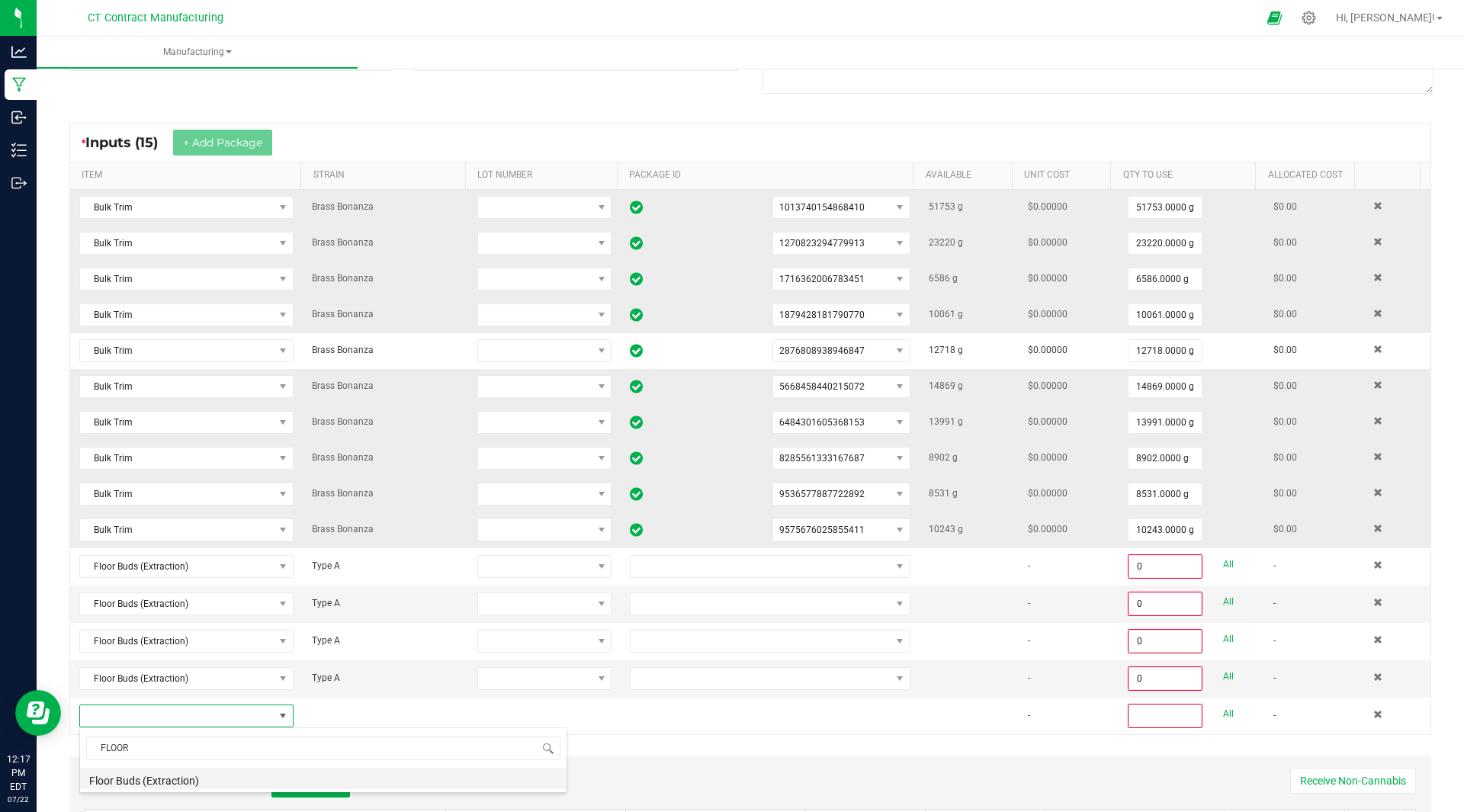 click on "Floor Buds (Extraction)" at bounding box center (323, 778) 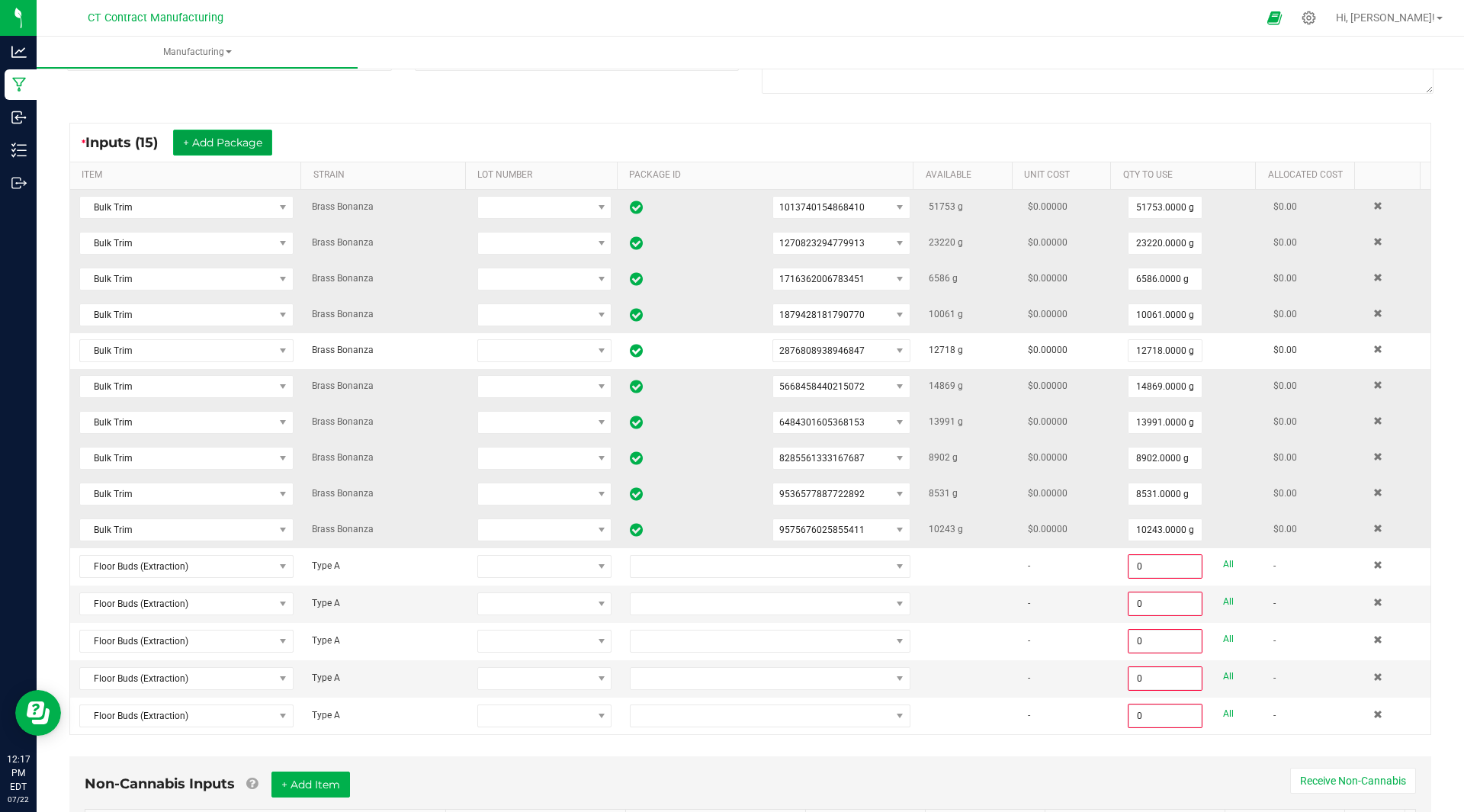 click on "+ Add Package" at bounding box center [223, 143] 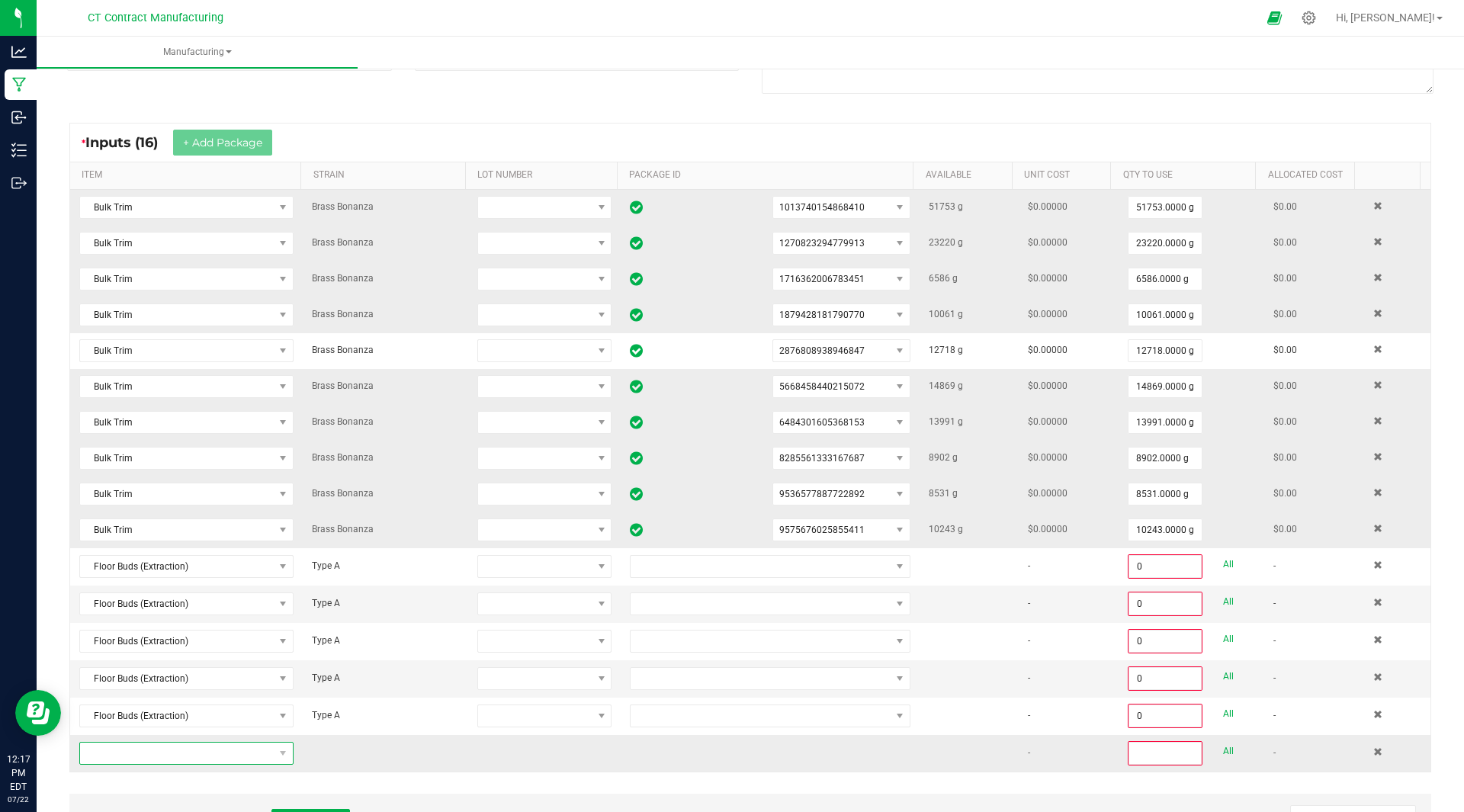 click at bounding box center [177, 753] 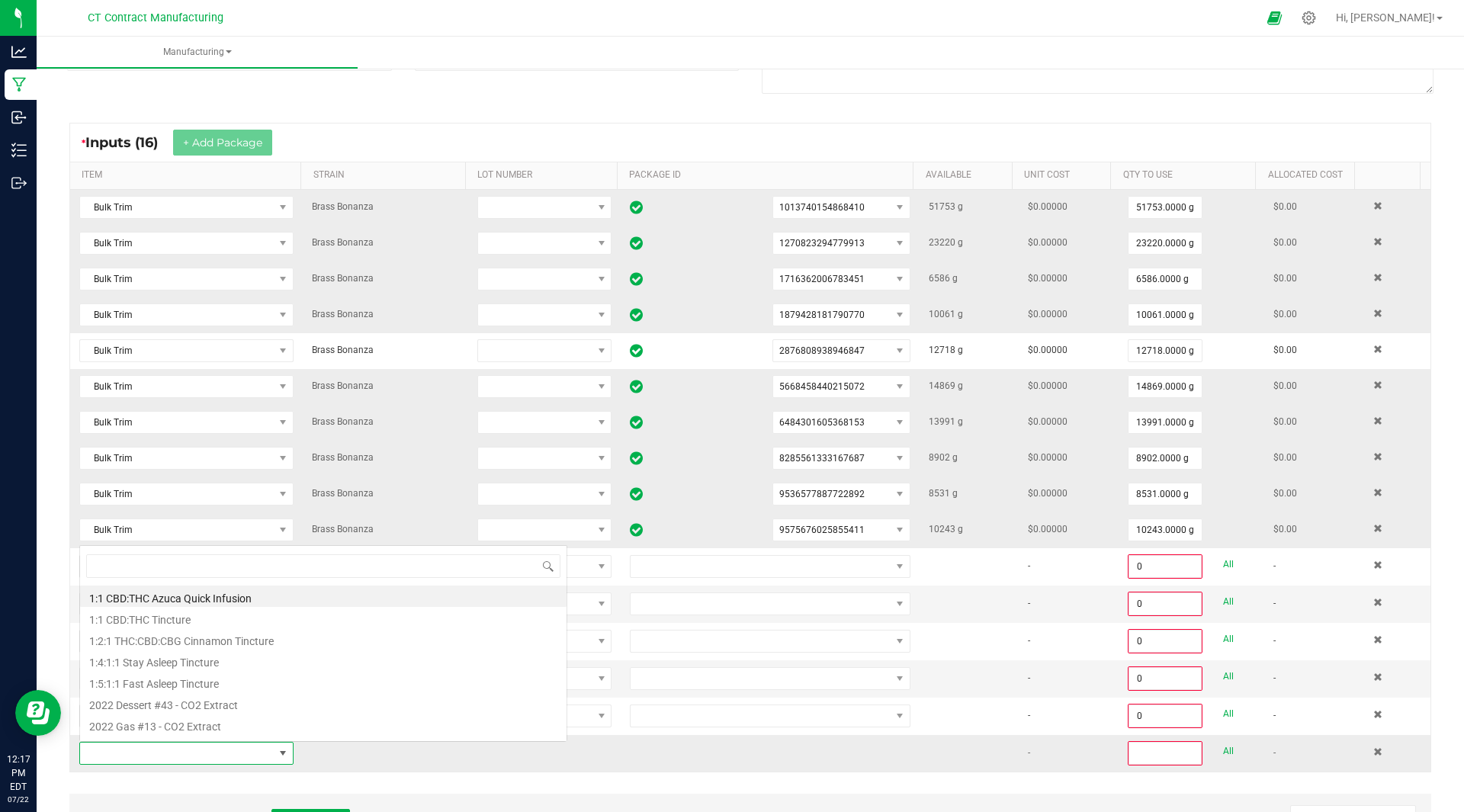 scroll, scrollTop: 0, scrollLeft: 0, axis: both 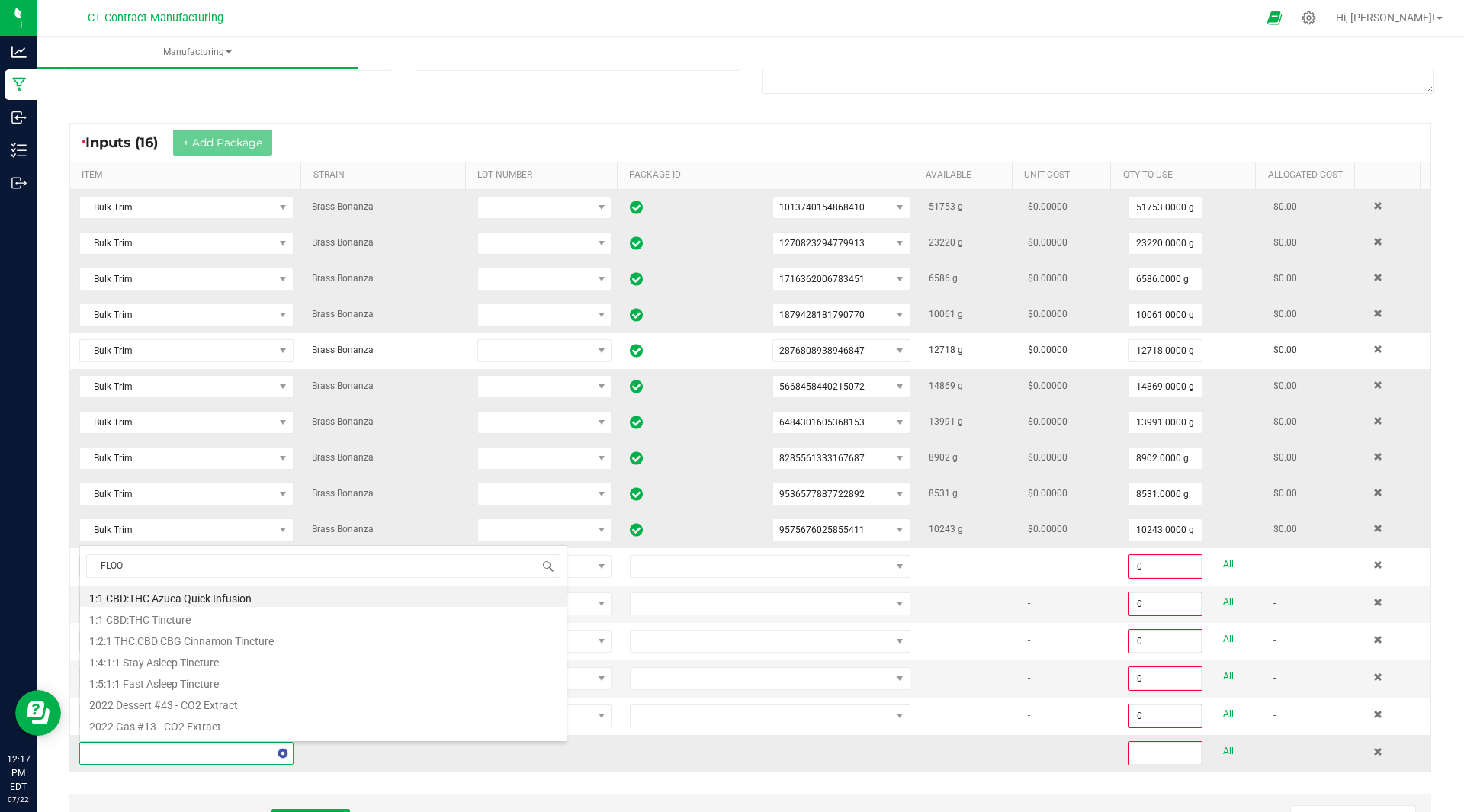 type on "FLOOR" 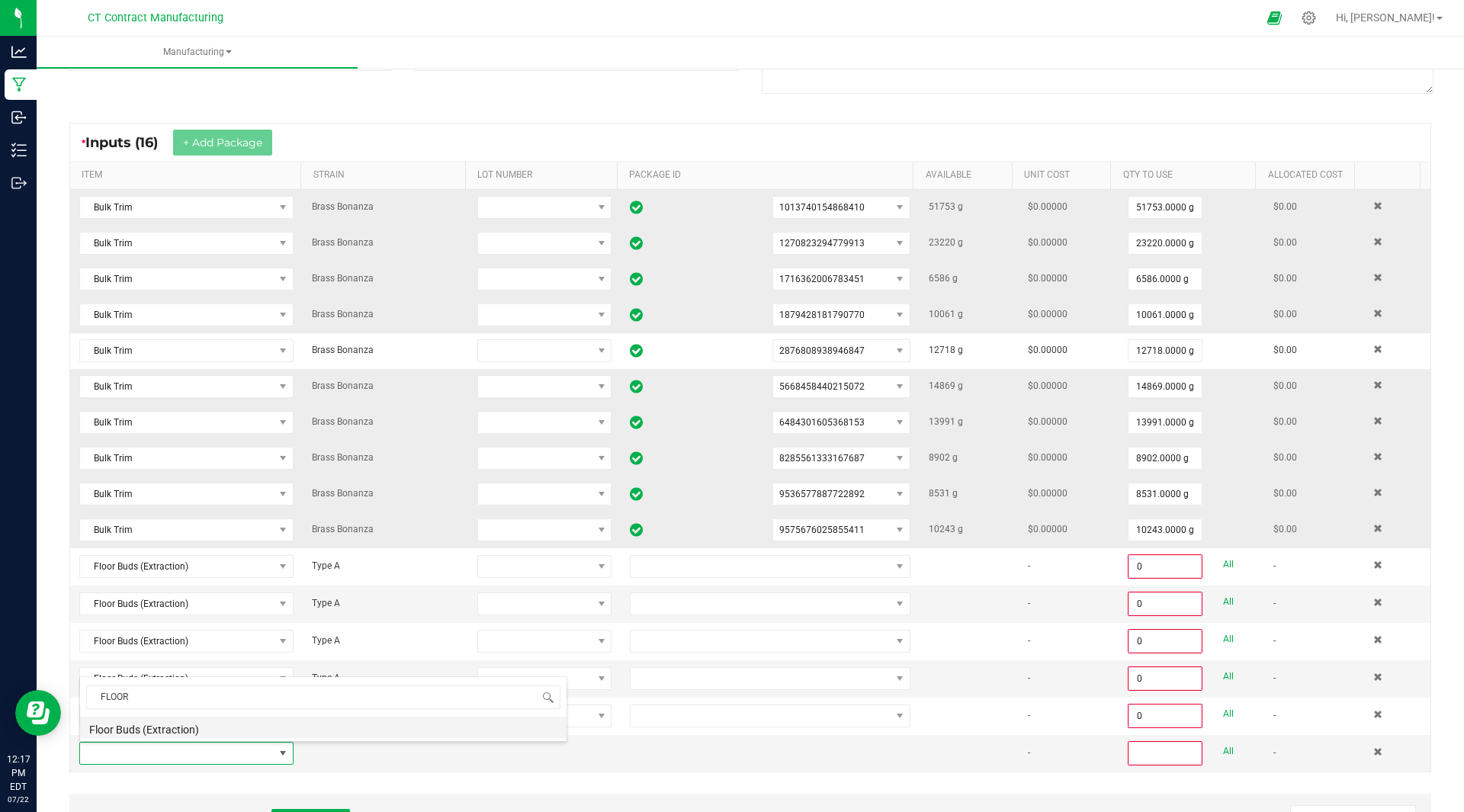click on "Floor Buds (Extraction)" at bounding box center [323, 727] 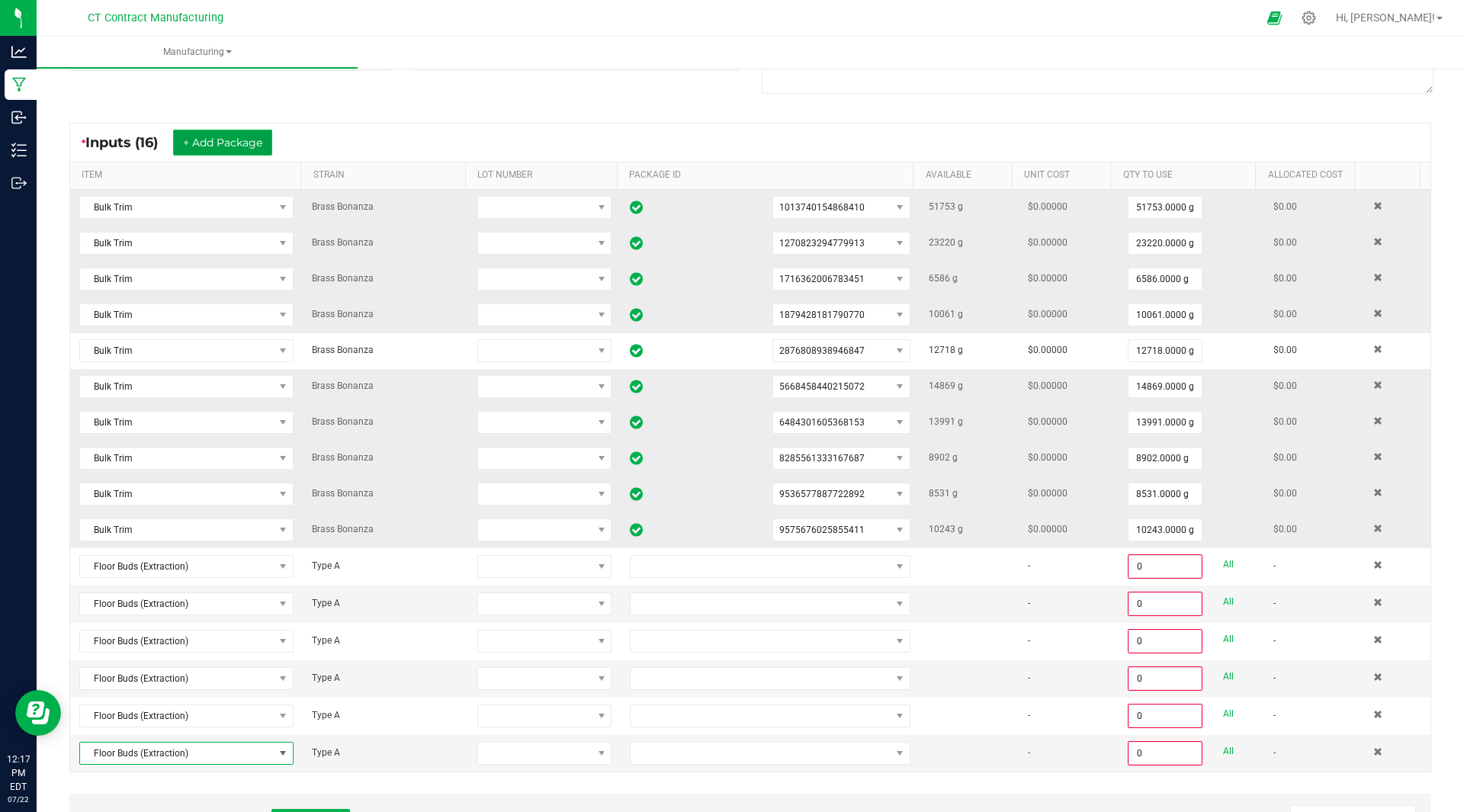 click on "+ Add Package" at bounding box center (223, 143) 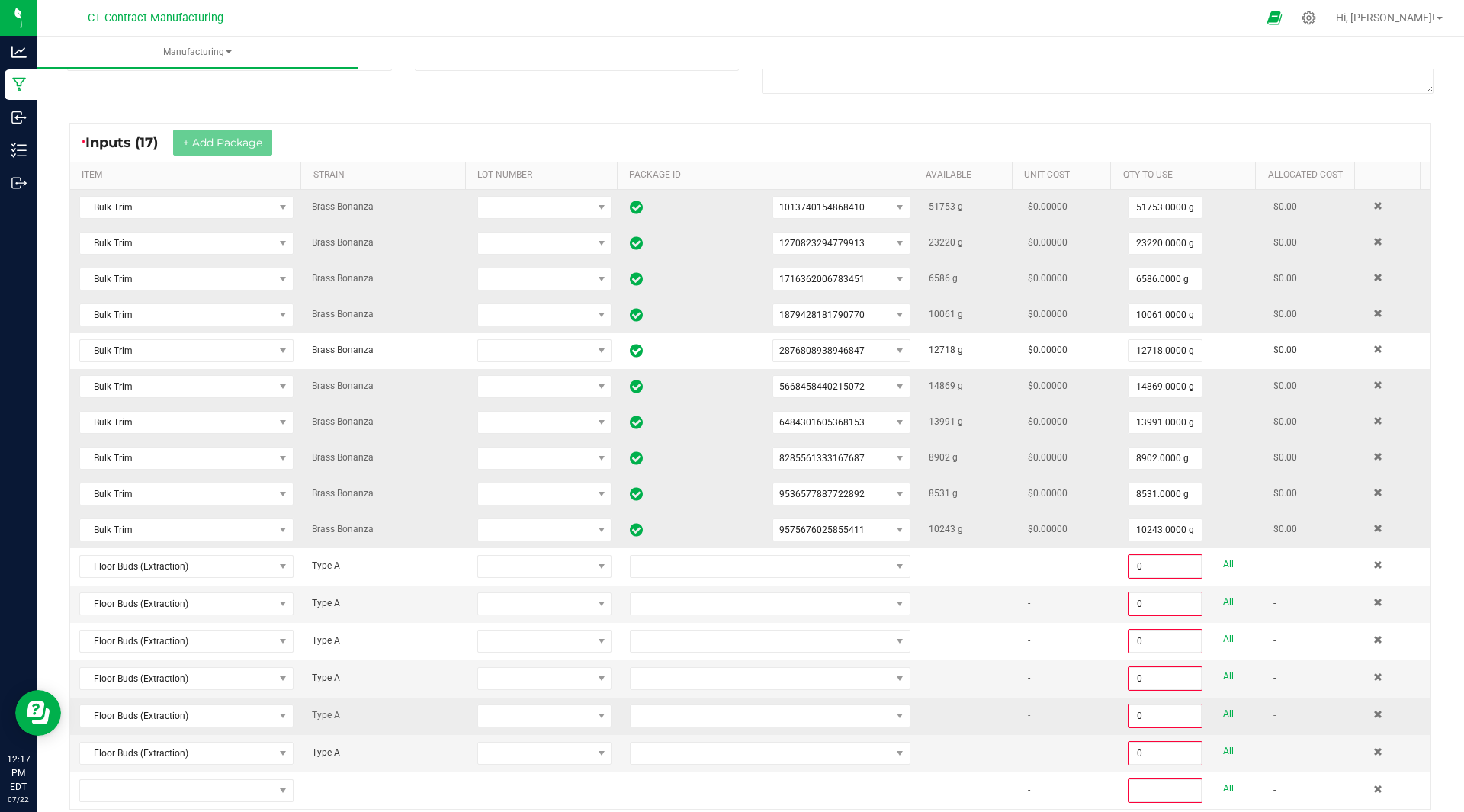 scroll, scrollTop: 397, scrollLeft: 0, axis: vertical 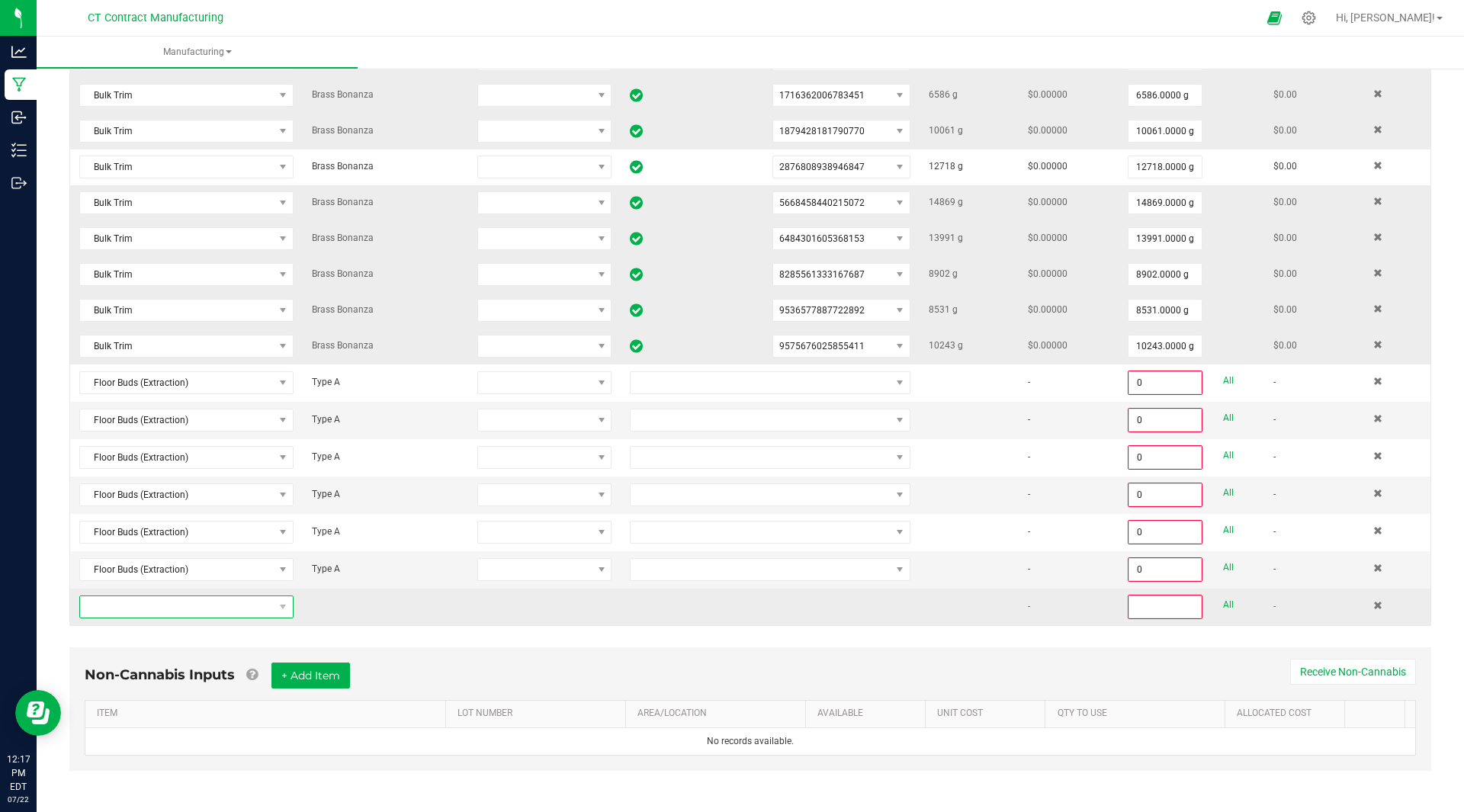 click at bounding box center (177, 607) 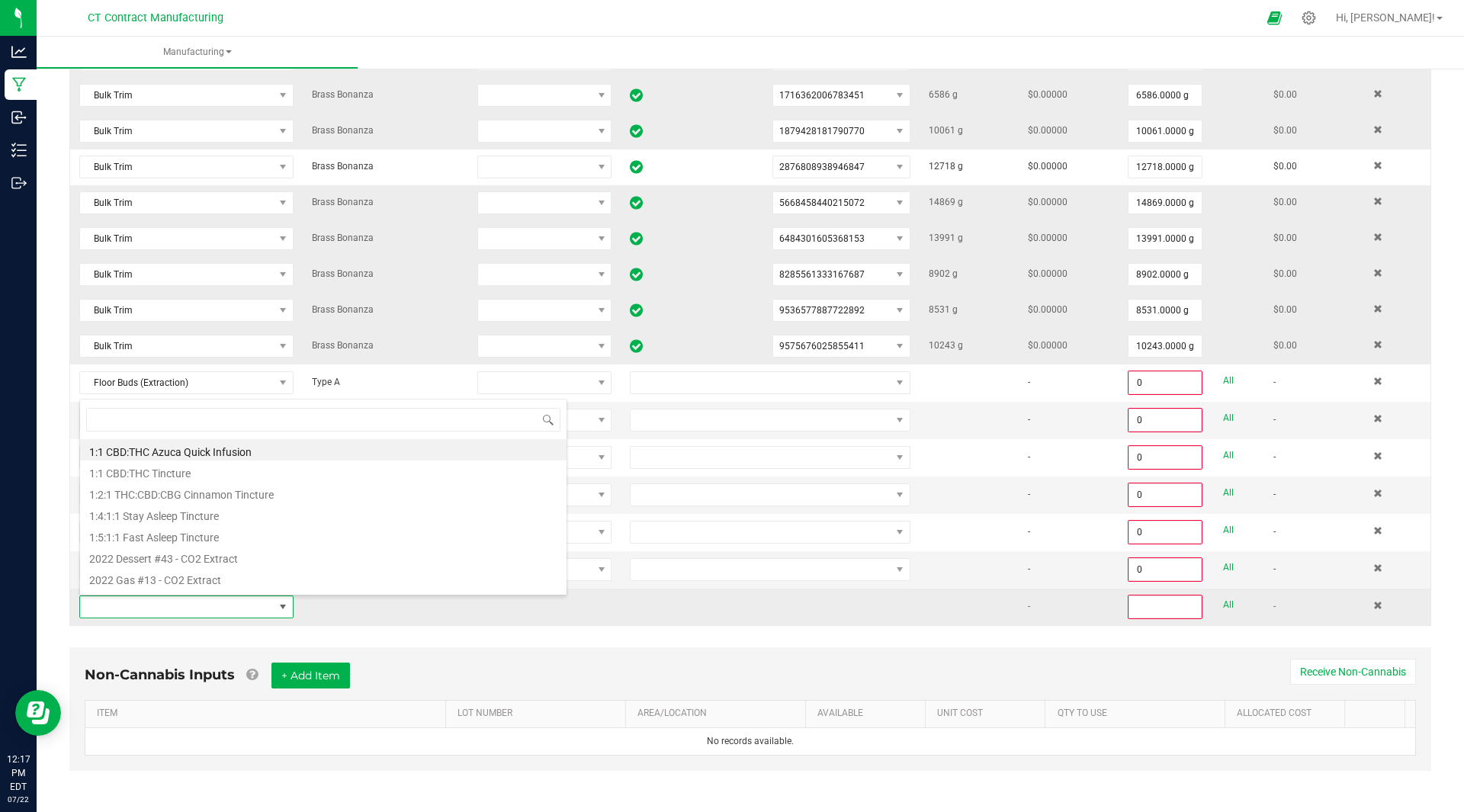scroll, scrollTop: 76221, scrollLeft: 76040, axis: both 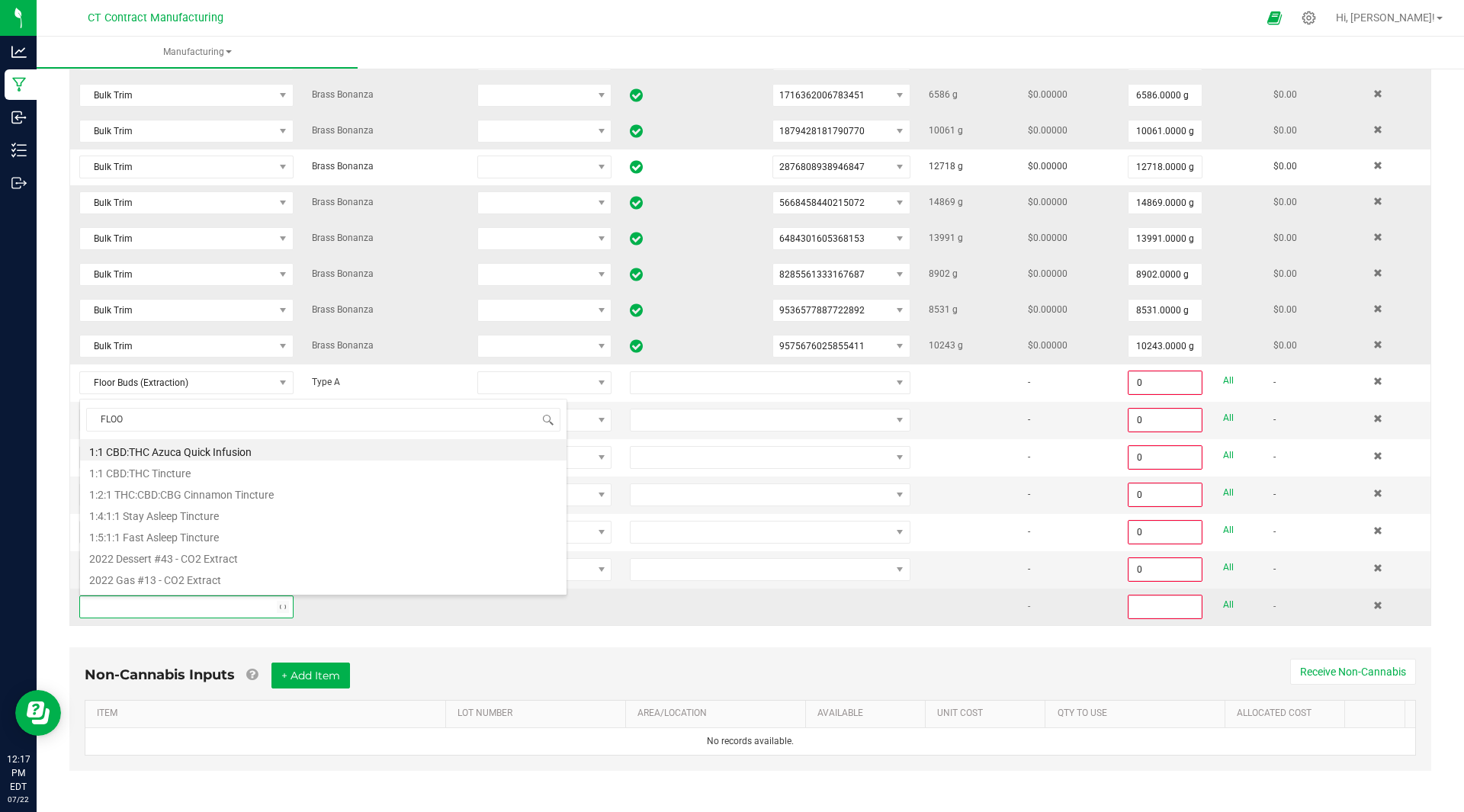 type on "FLOOR" 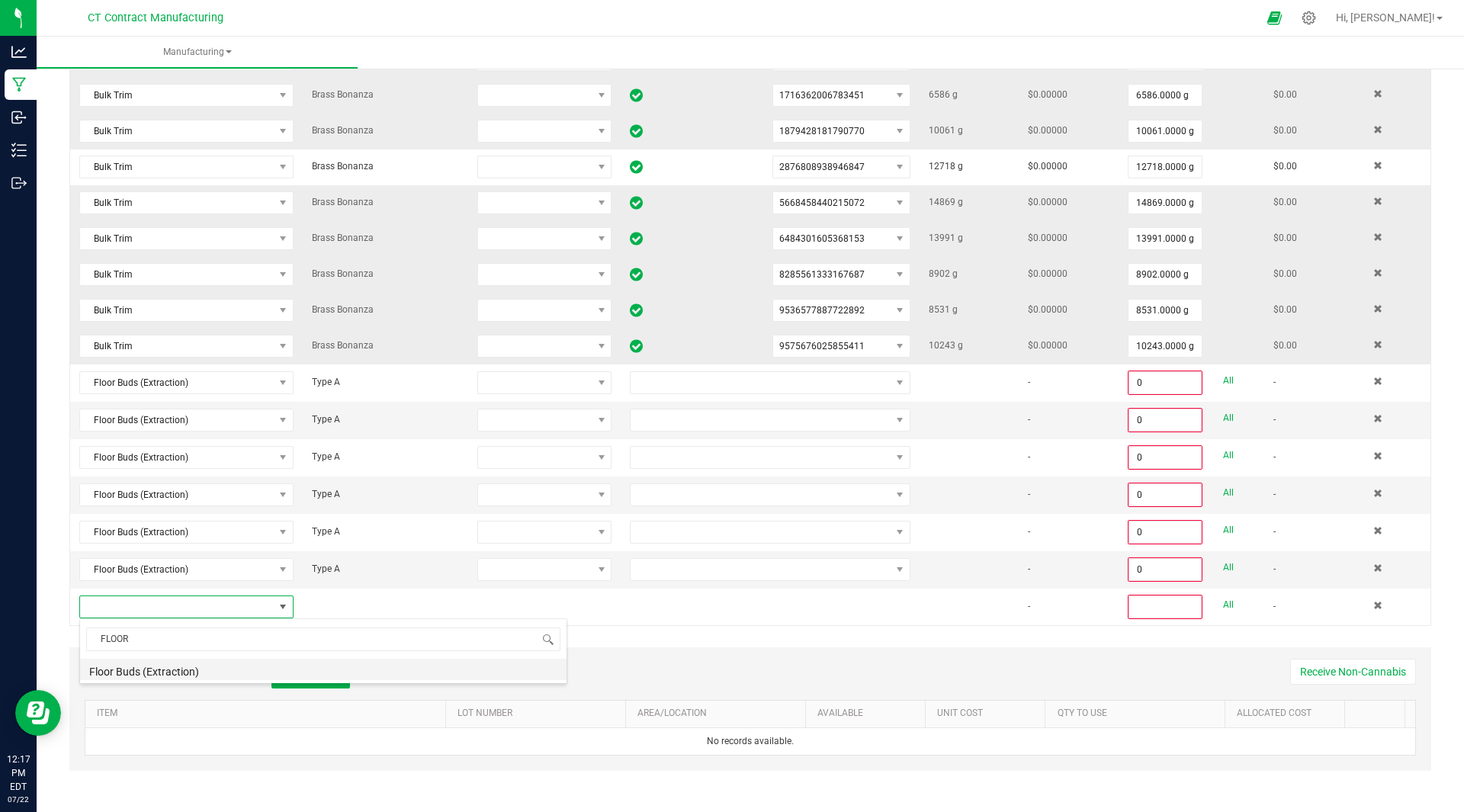 click on "Floor Buds (Extraction)" at bounding box center [323, 669] 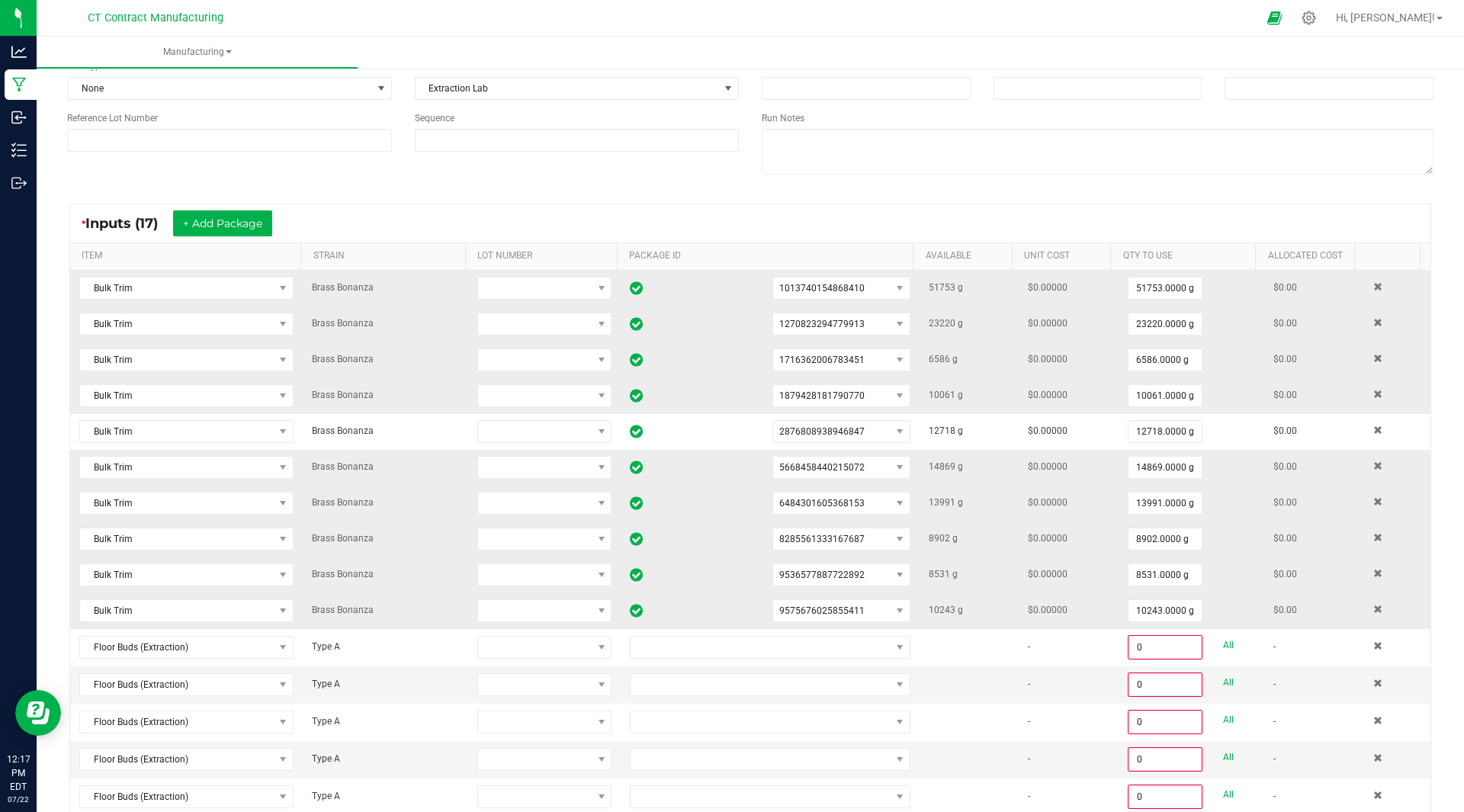 scroll, scrollTop: 130, scrollLeft: 0, axis: vertical 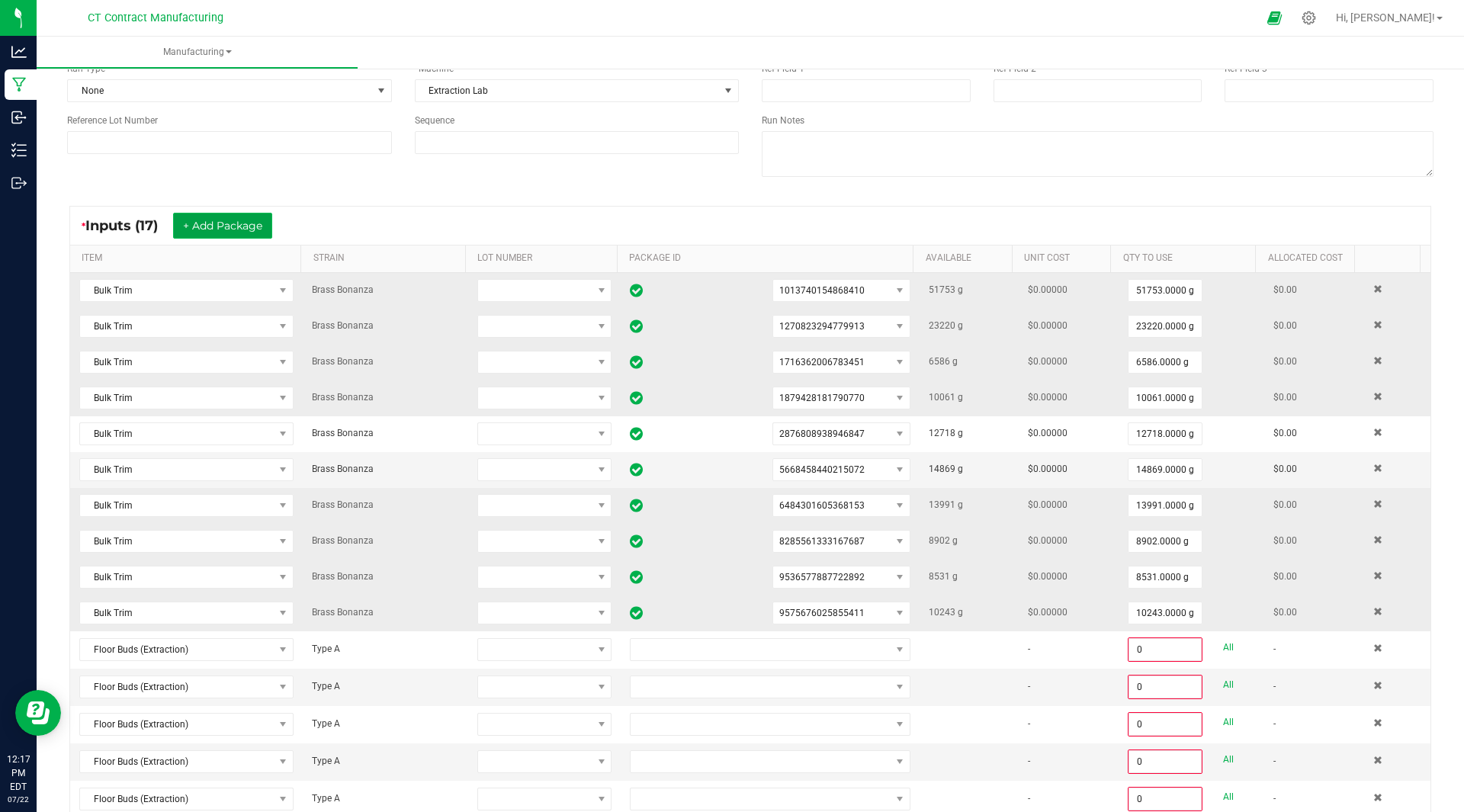 click on "+ Add Package" at bounding box center (223, 226) 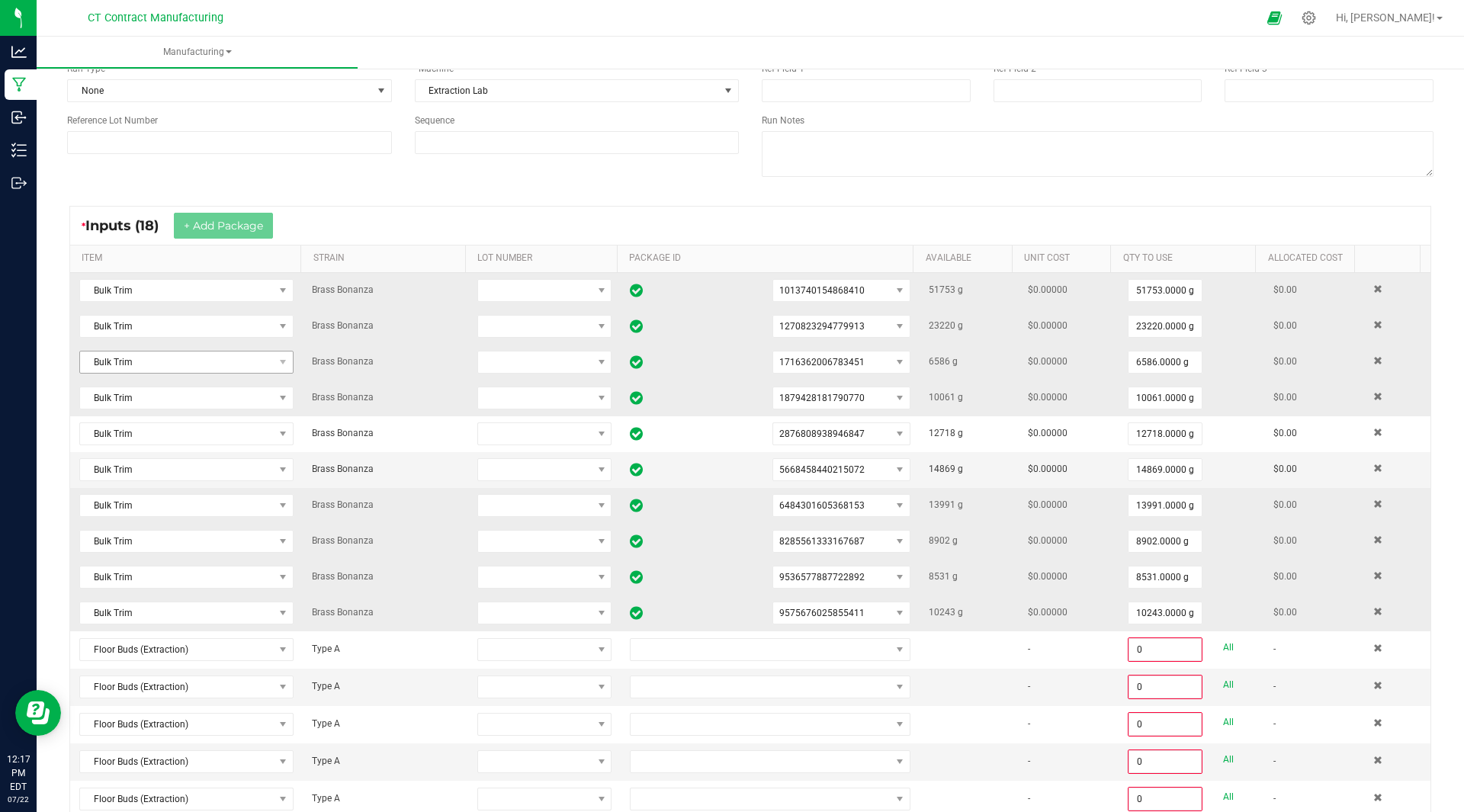 scroll, scrollTop: 435, scrollLeft: 0, axis: vertical 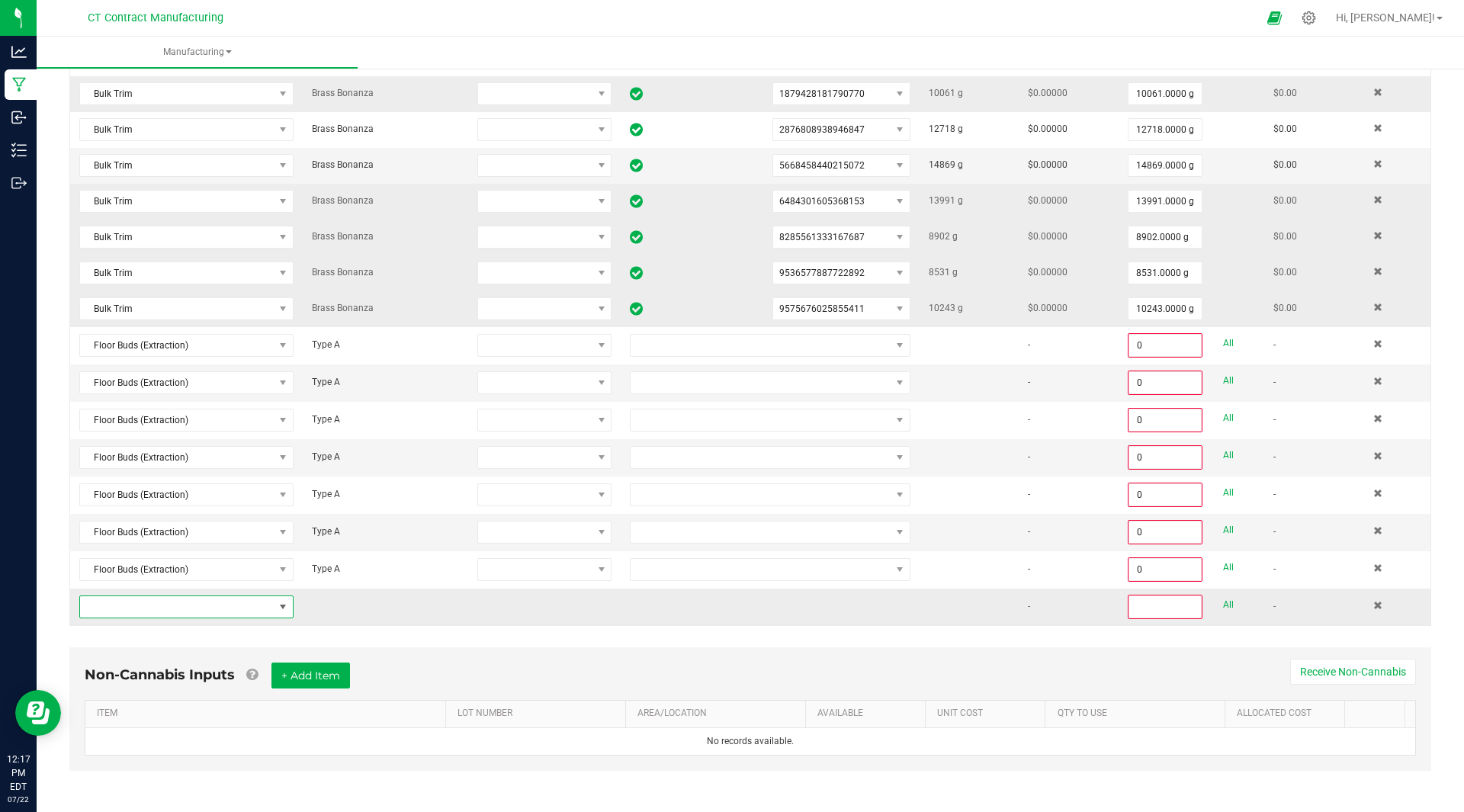 click at bounding box center (177, 607) 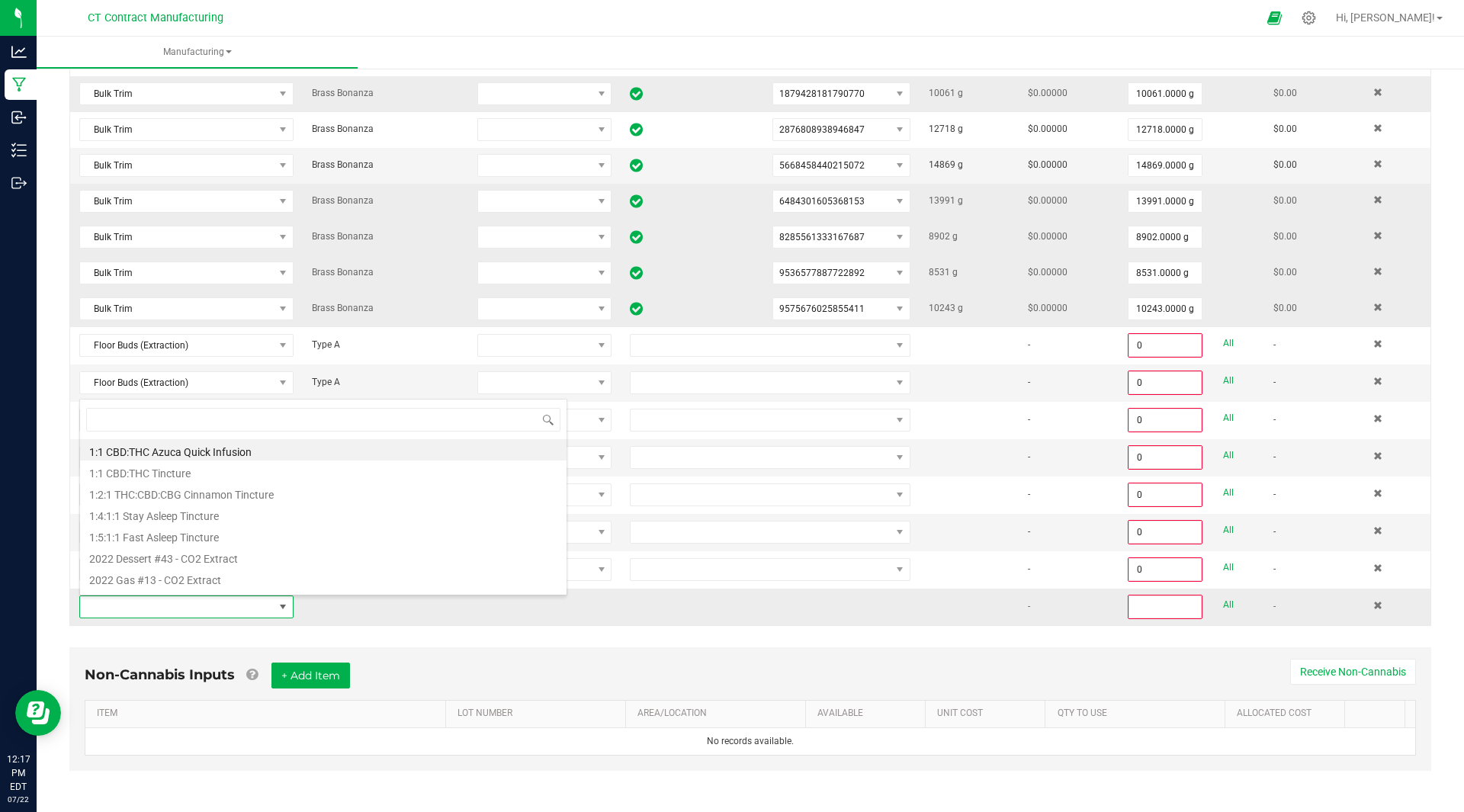 scroll, scrollTop: 76221, scrollLeft: 76040, axis: both 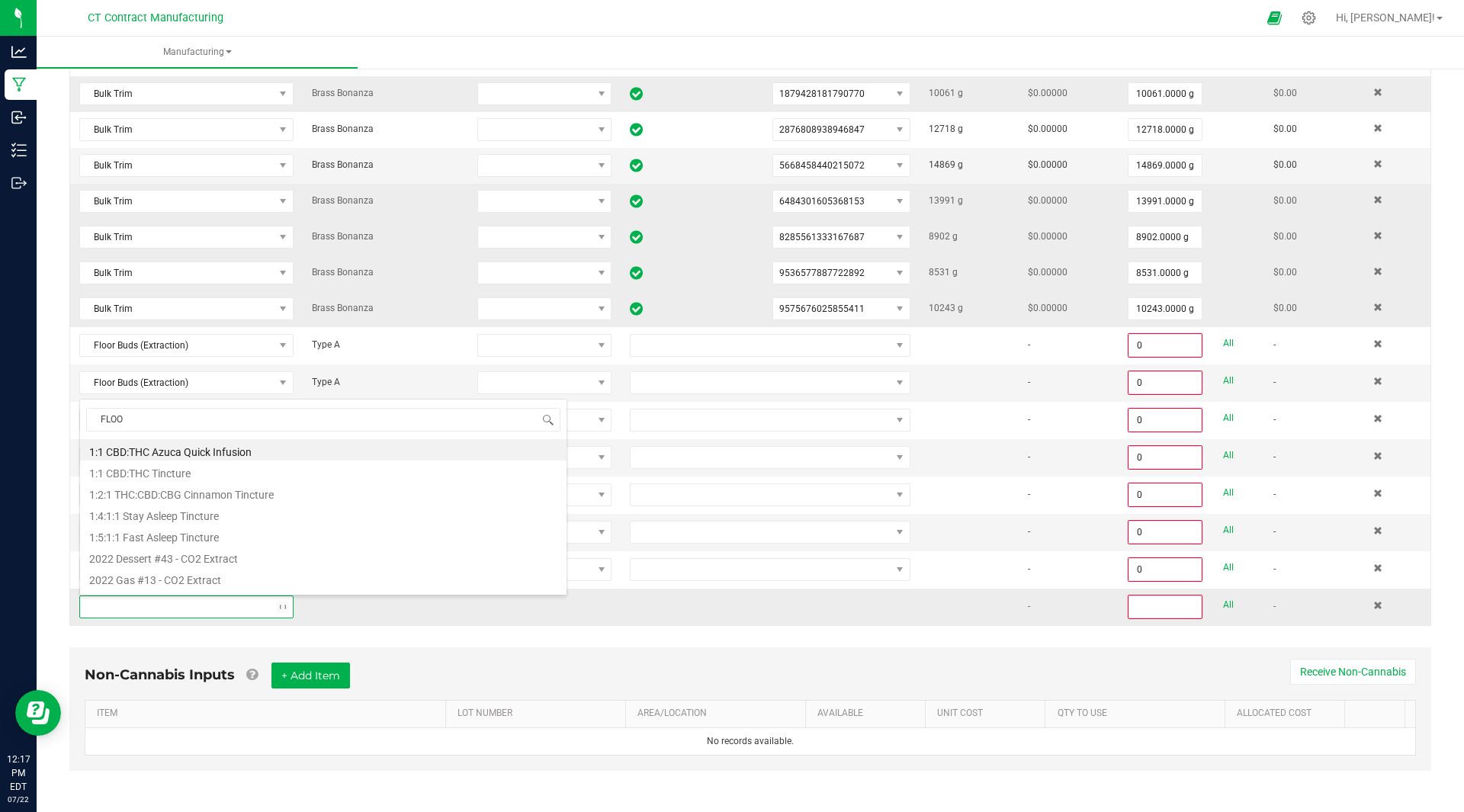 type on "FLOOR" 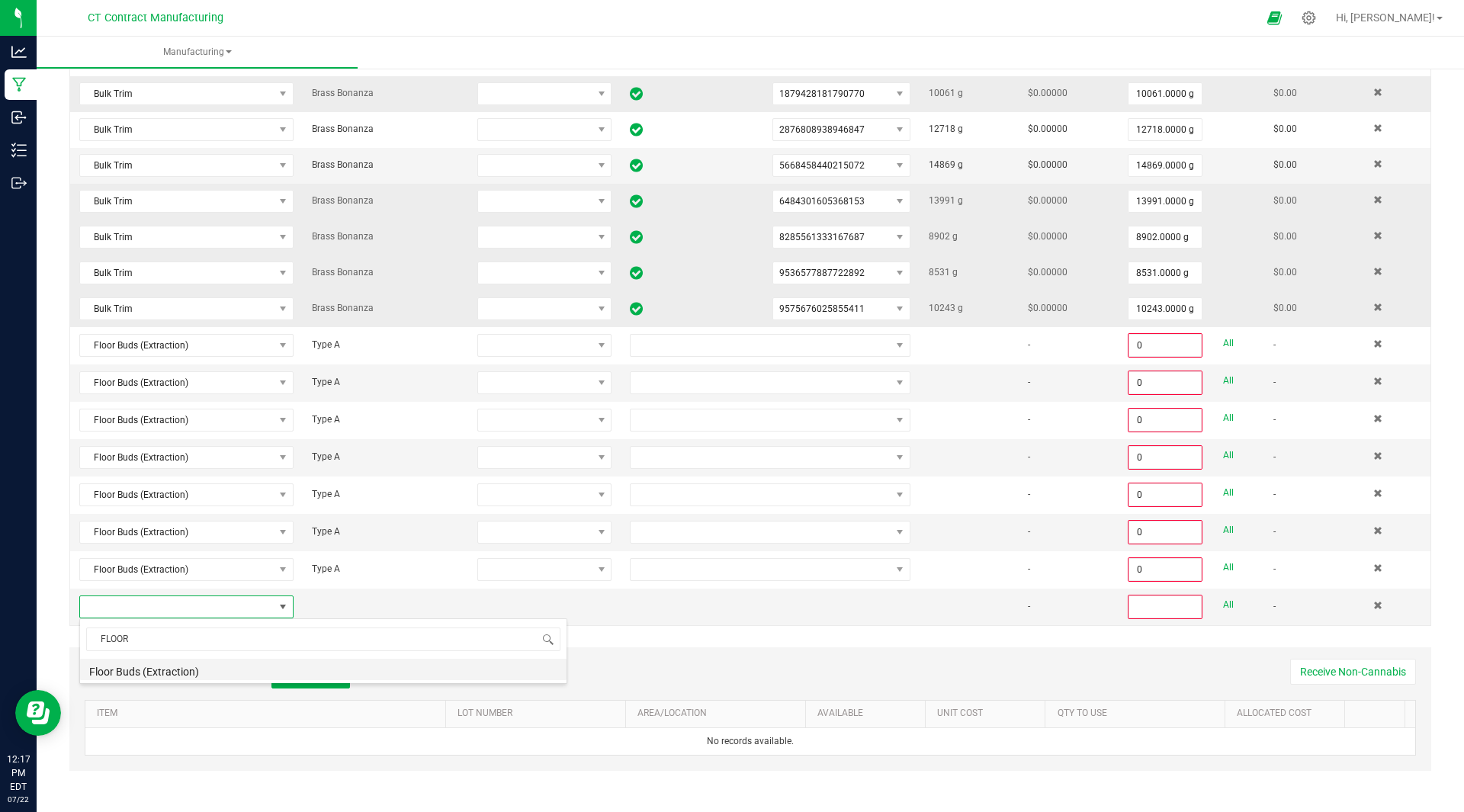 click on "Floor Buds (Extraction)" at bounding box center (323, 669) 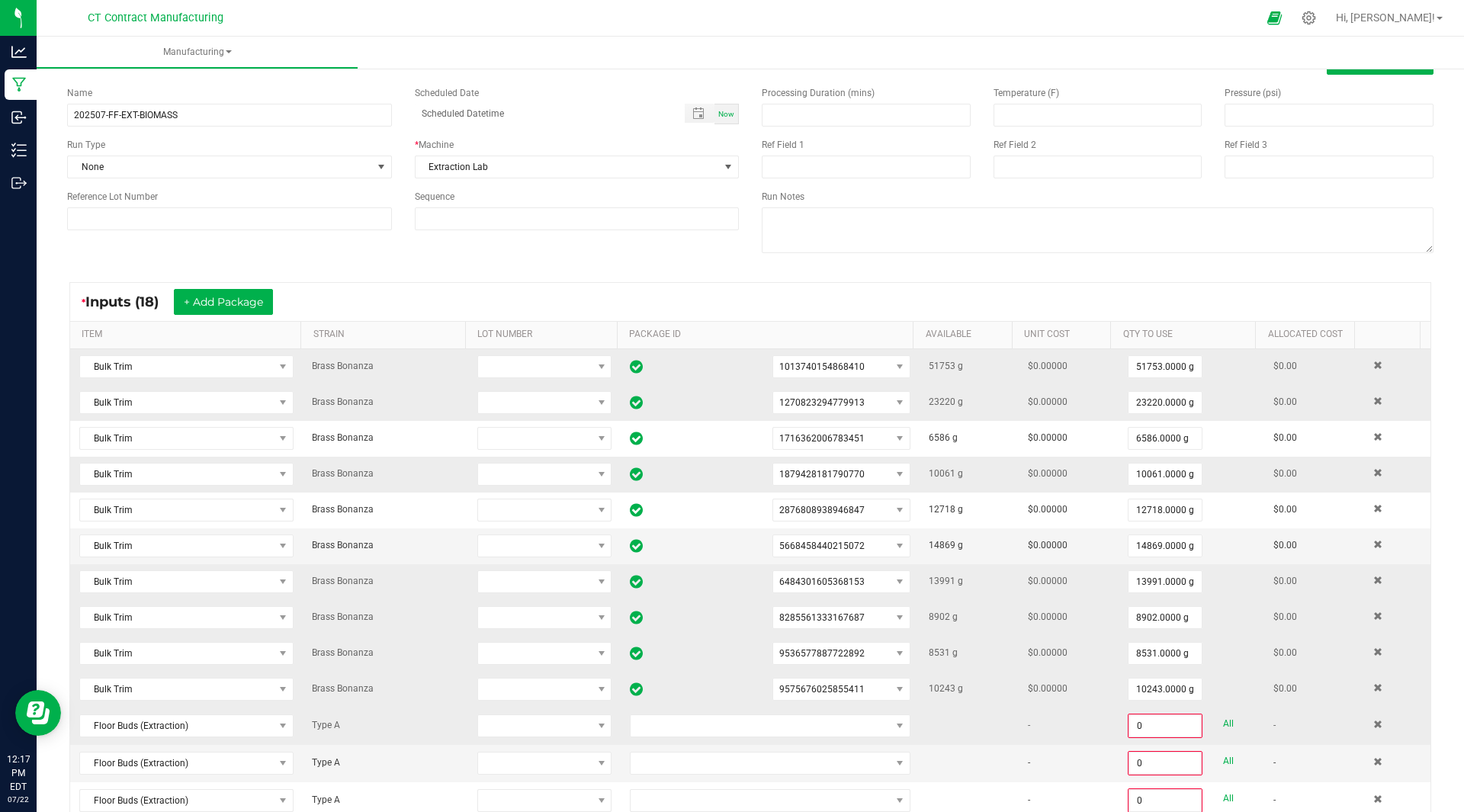 scroll, scrollTop: 41, scrollLeft: 0, axis: vertical 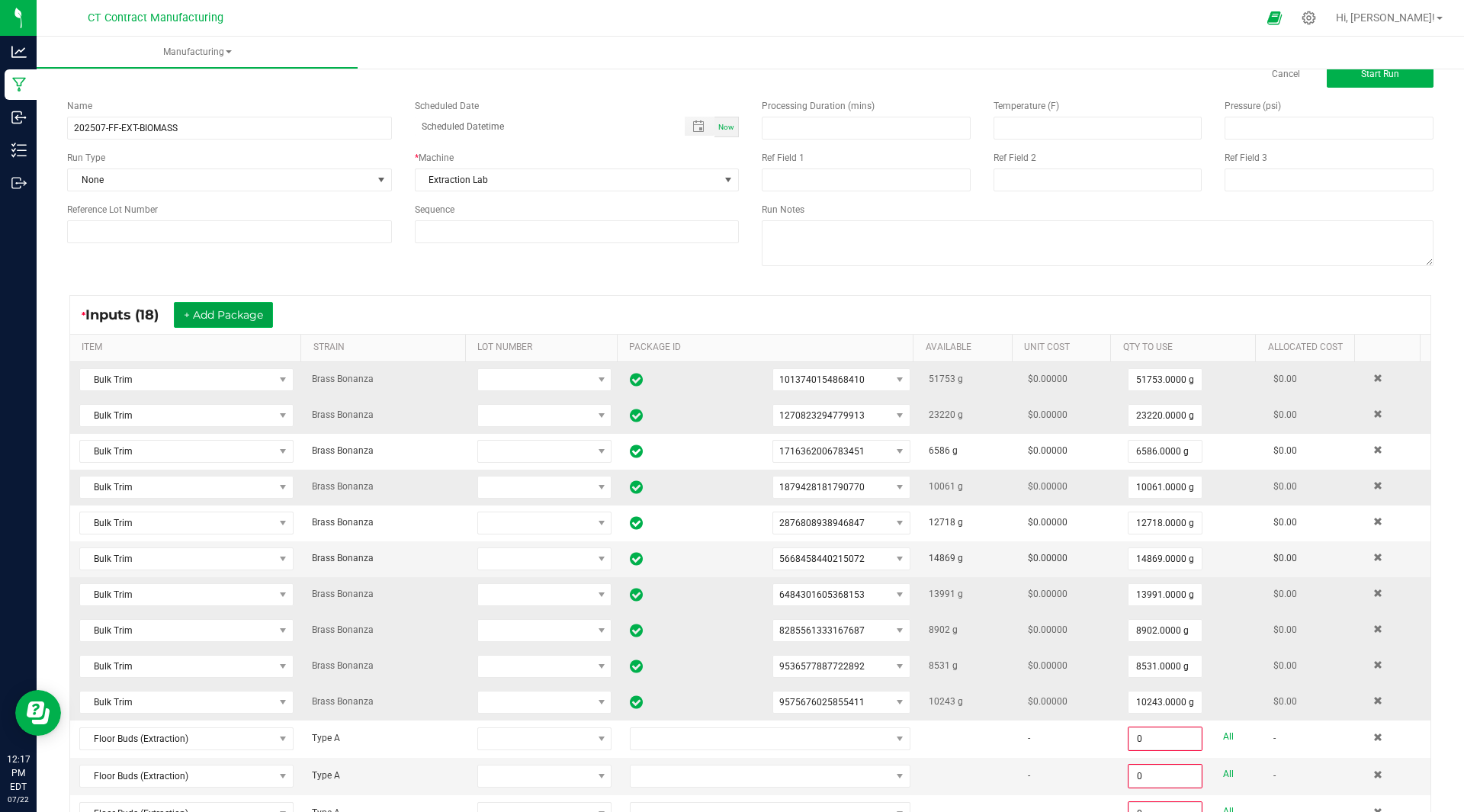 click on "+ Add Package" at bounding box center (223, 315) 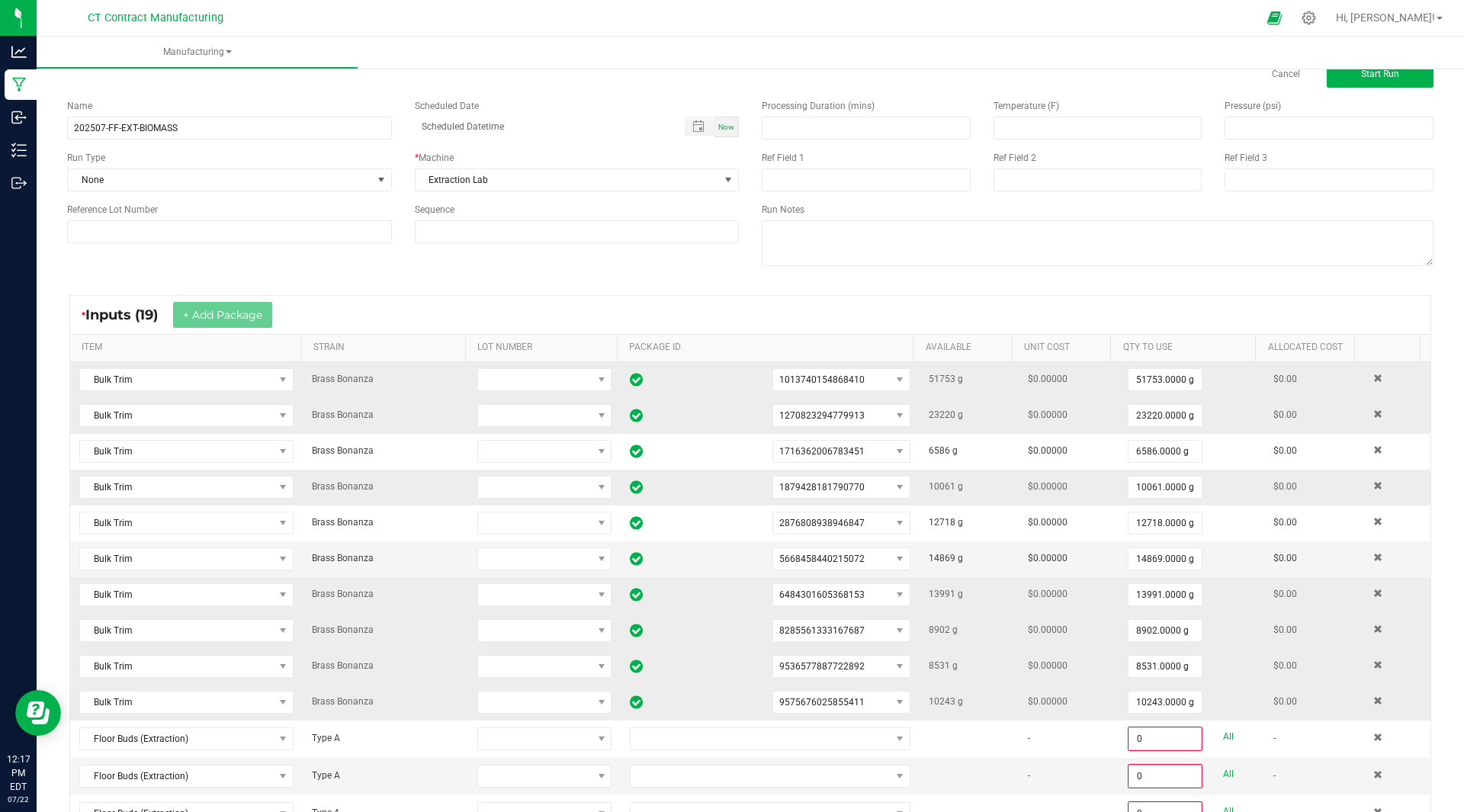scroll, scrollTop: 475, scrollLeft: 0, axis: vertical 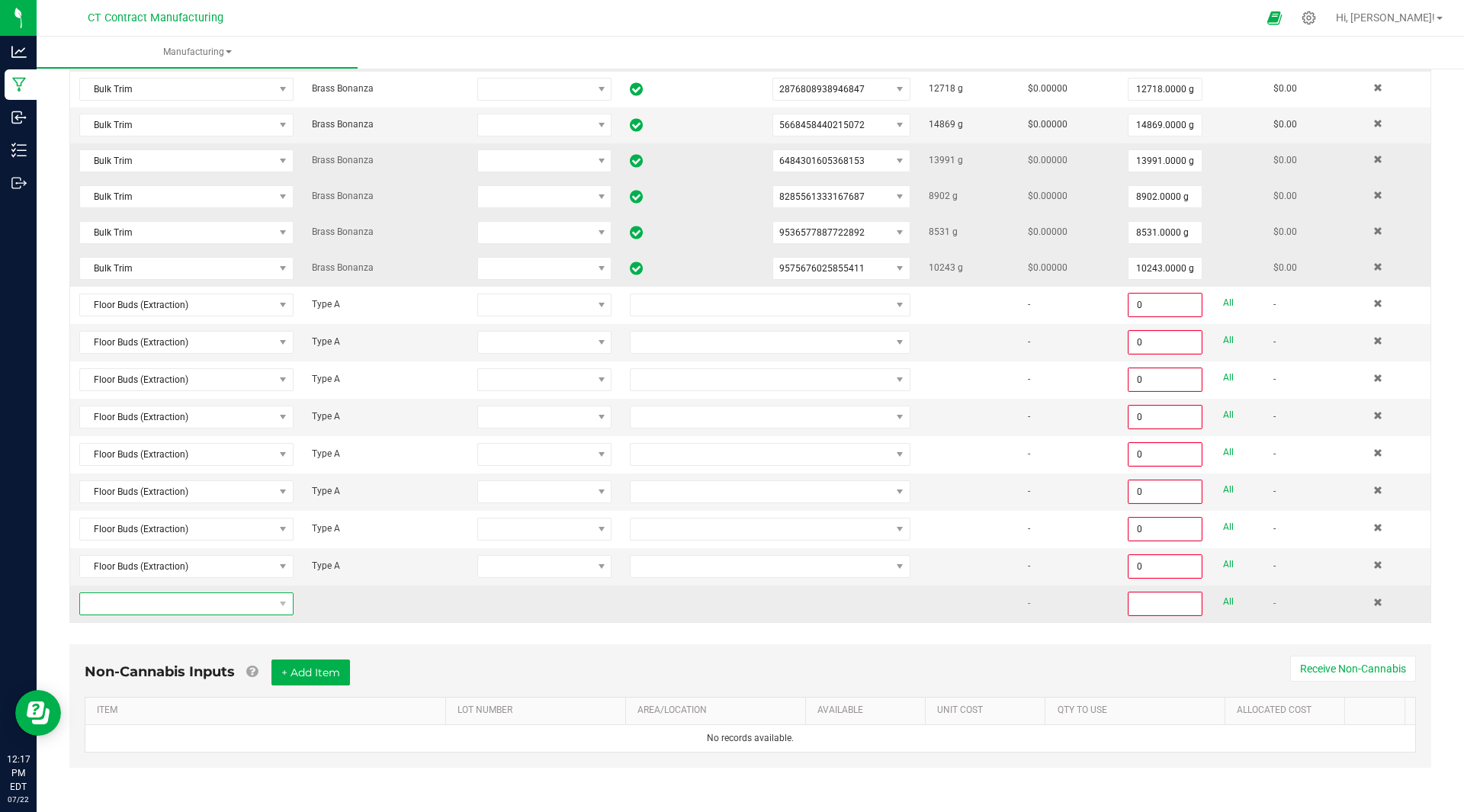 click at bounding box center [177, 604] 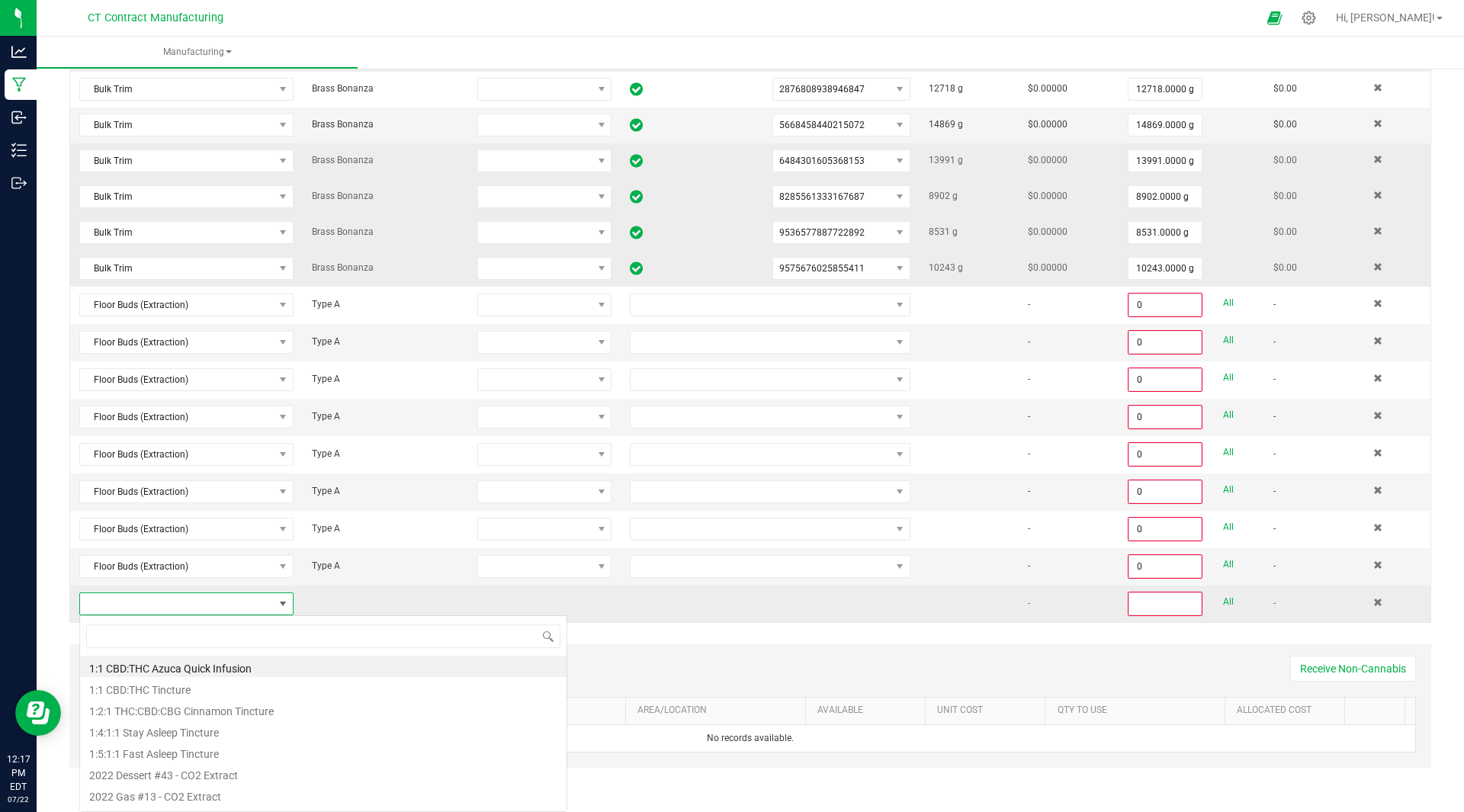scroll, scrollTop: 76221, scrollLeft: 76040, axis: both 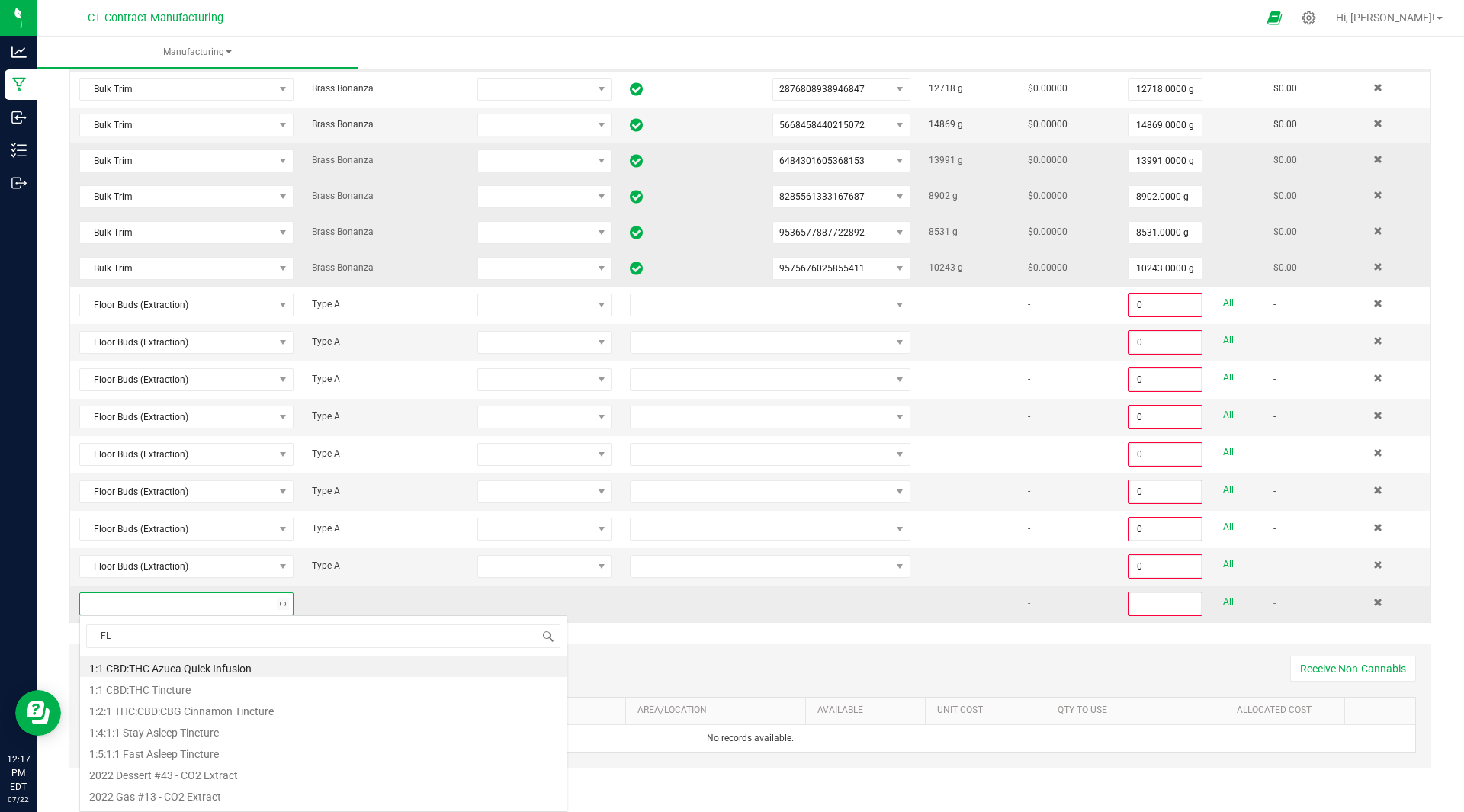 type on "FLO" 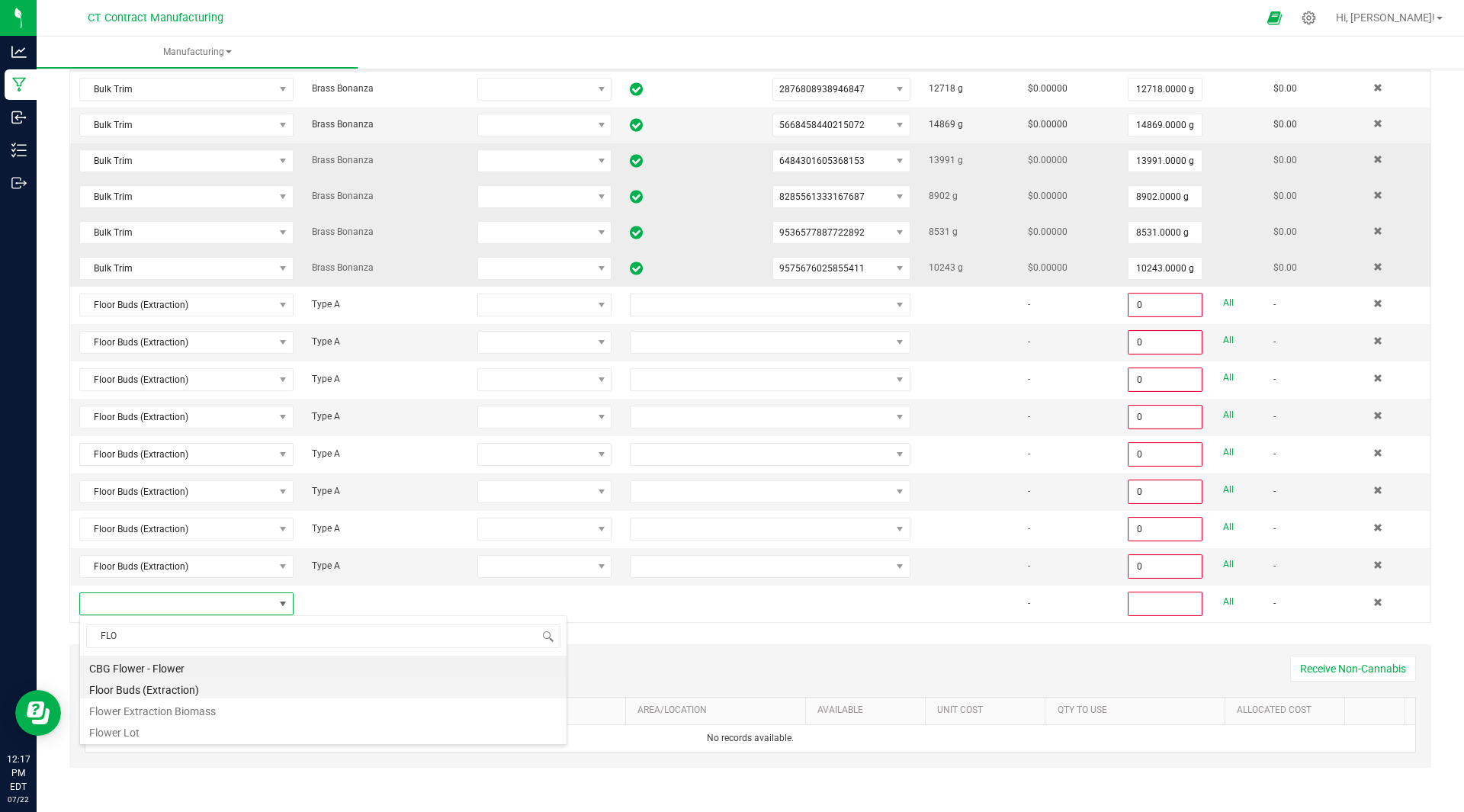 click on "Floor Buds (Extraction)" at bounding box center (323, 688) 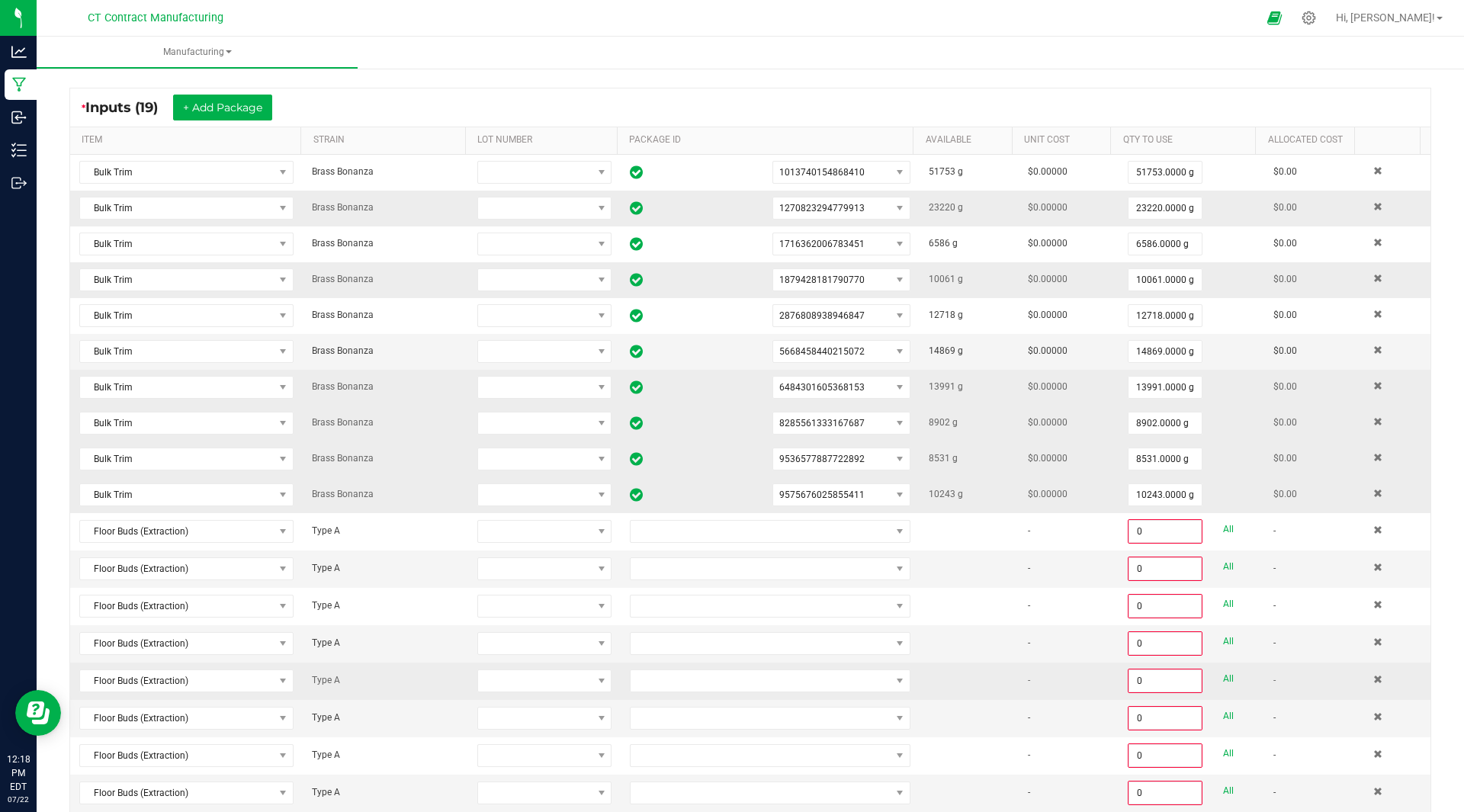 scroll, scrollTop: 234, scrollLeft: 0, axis: vertical 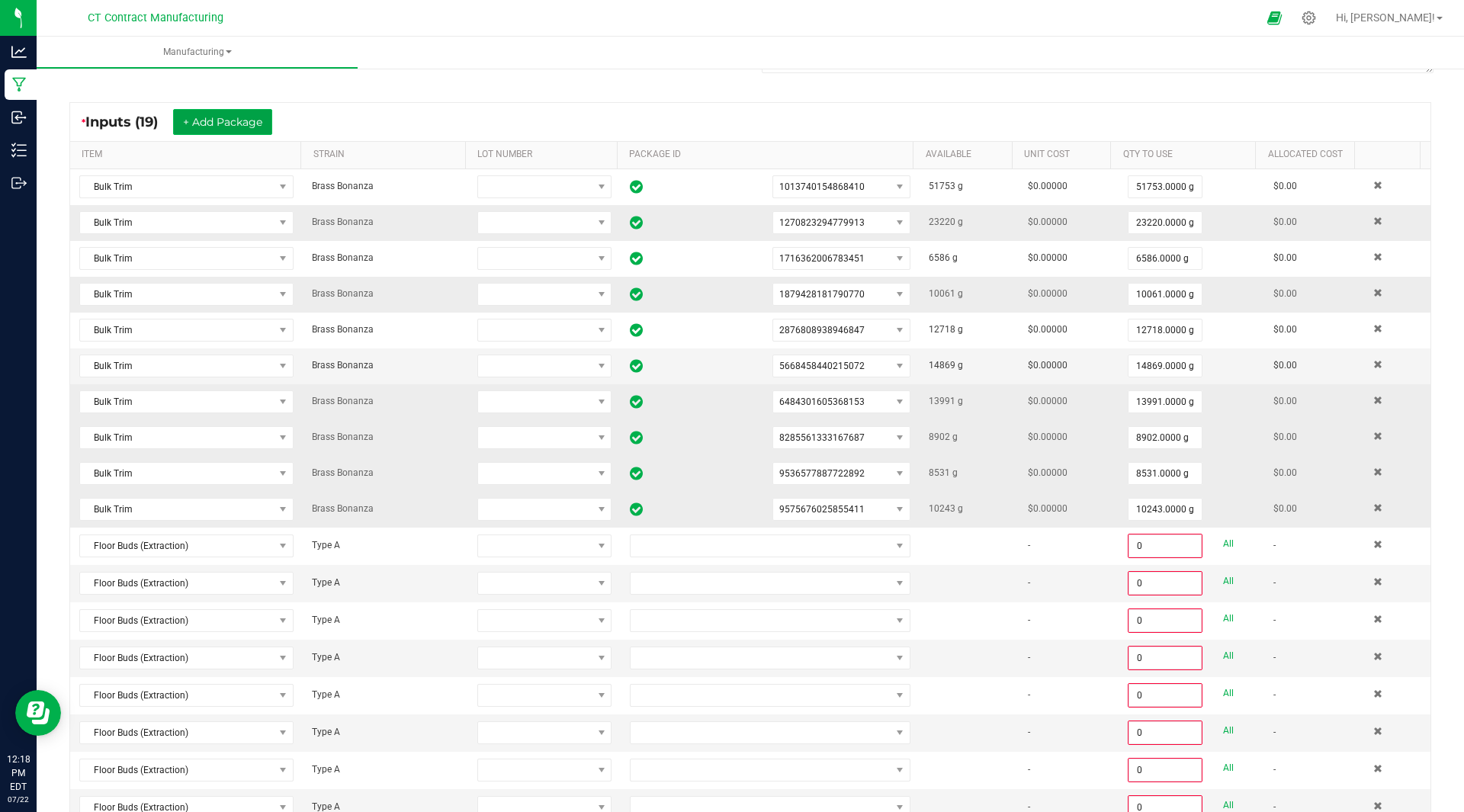 click on "+ Add Package" at bounding box center (223, 122) 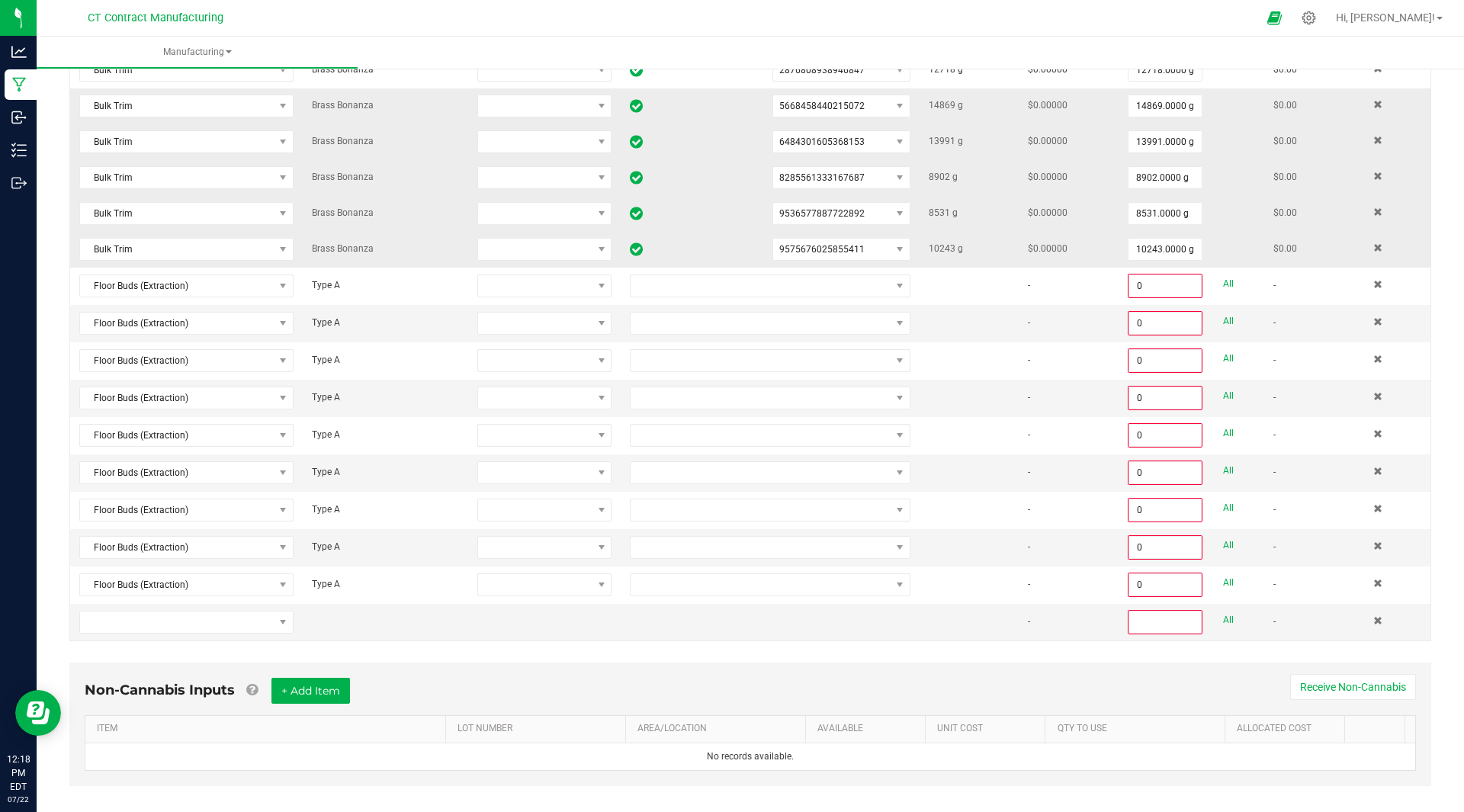 scroll, scrollTop: 493, scrollLeft: 0, axis: vertical 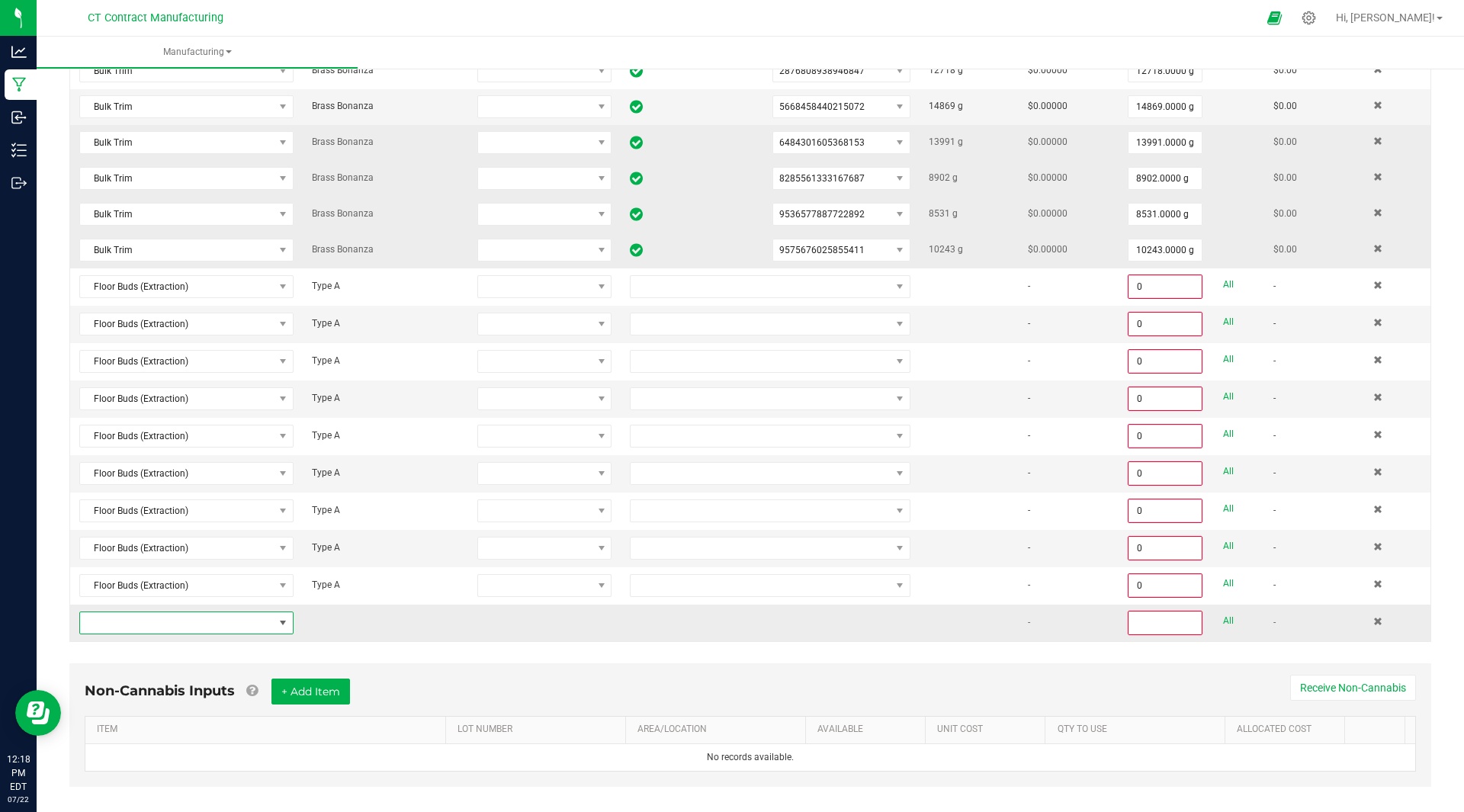 click at bounding box center [177, 623] 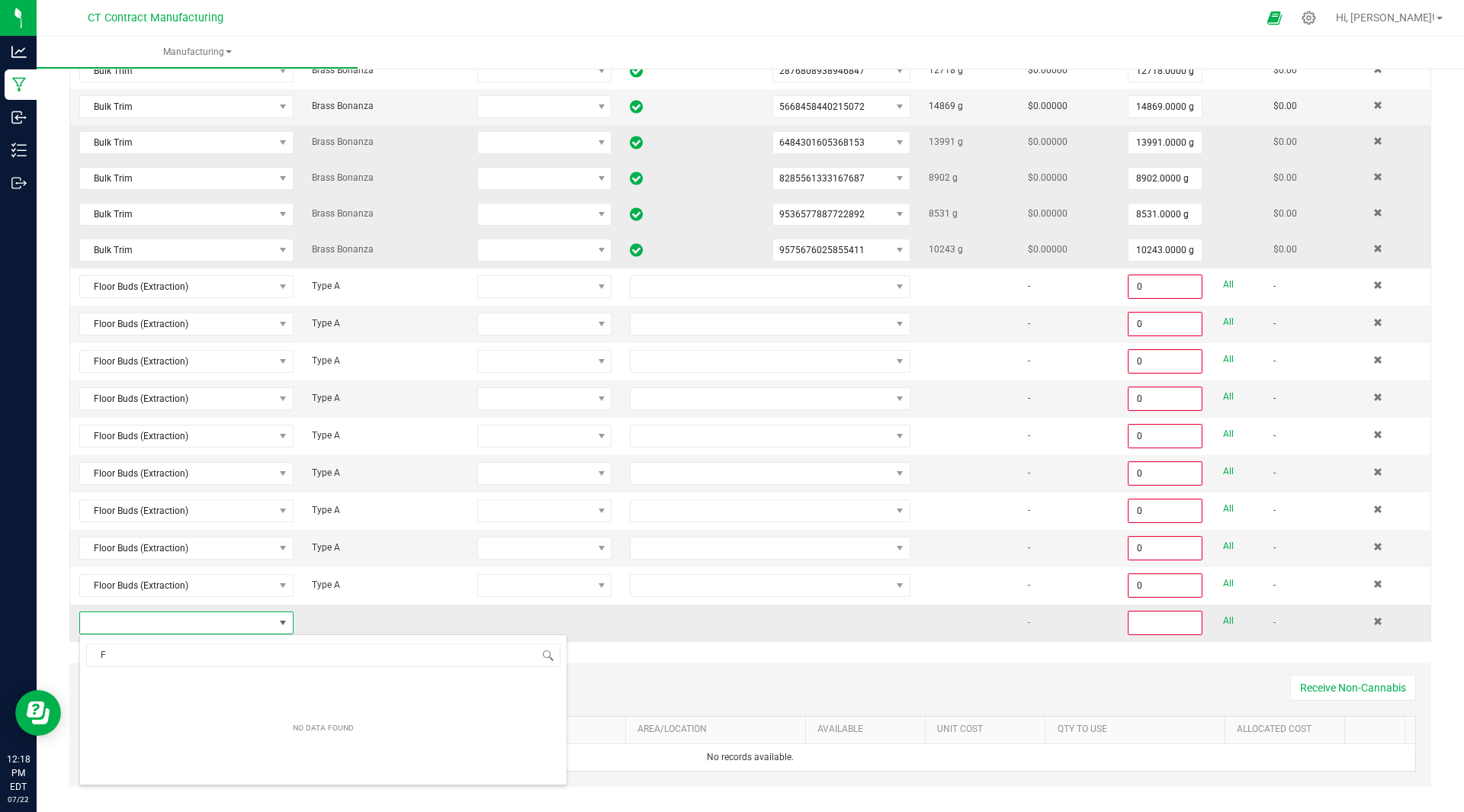scroll, scrollTop: 76221, scrollLeft: 76040, axis: both 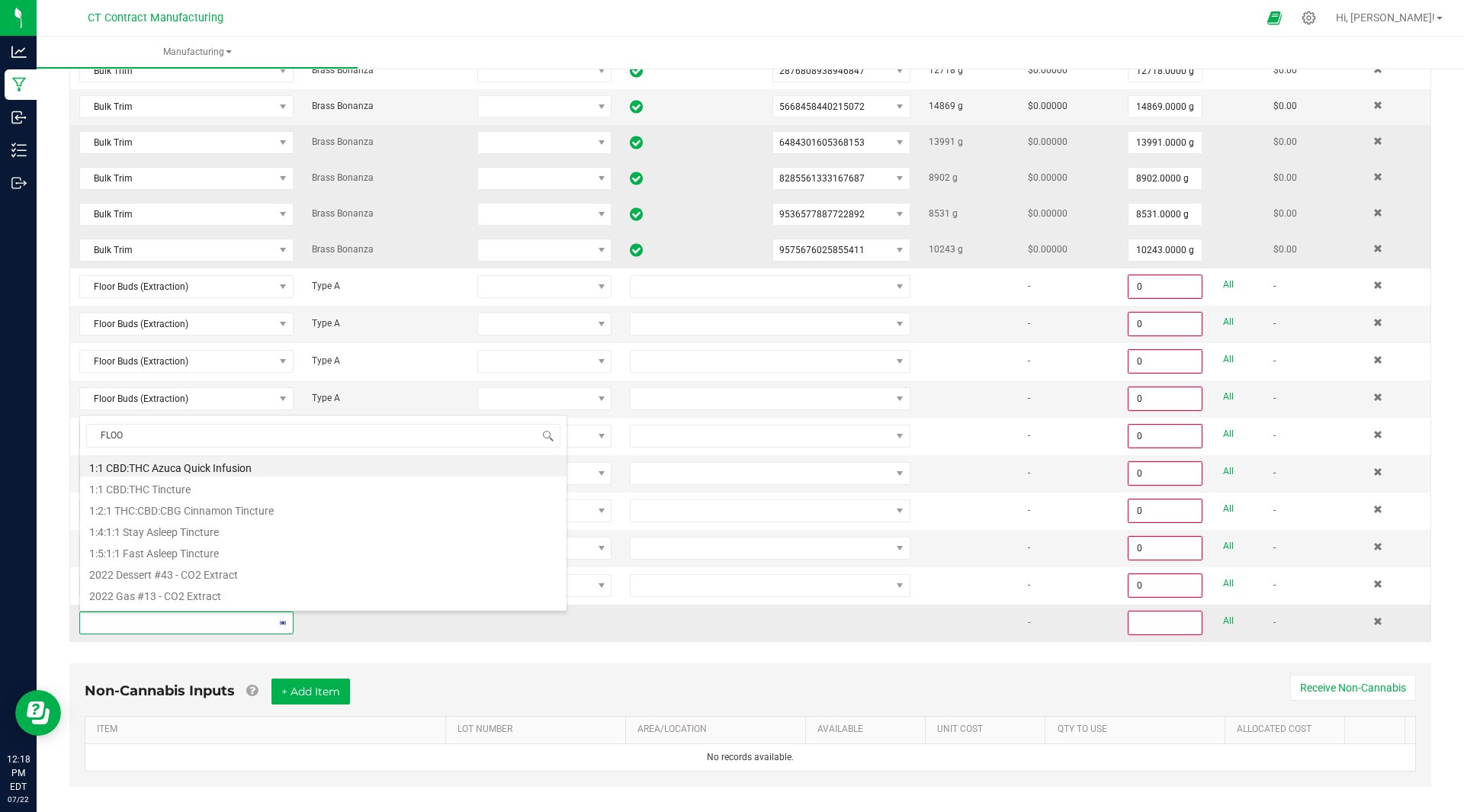 type on "FLOOR" 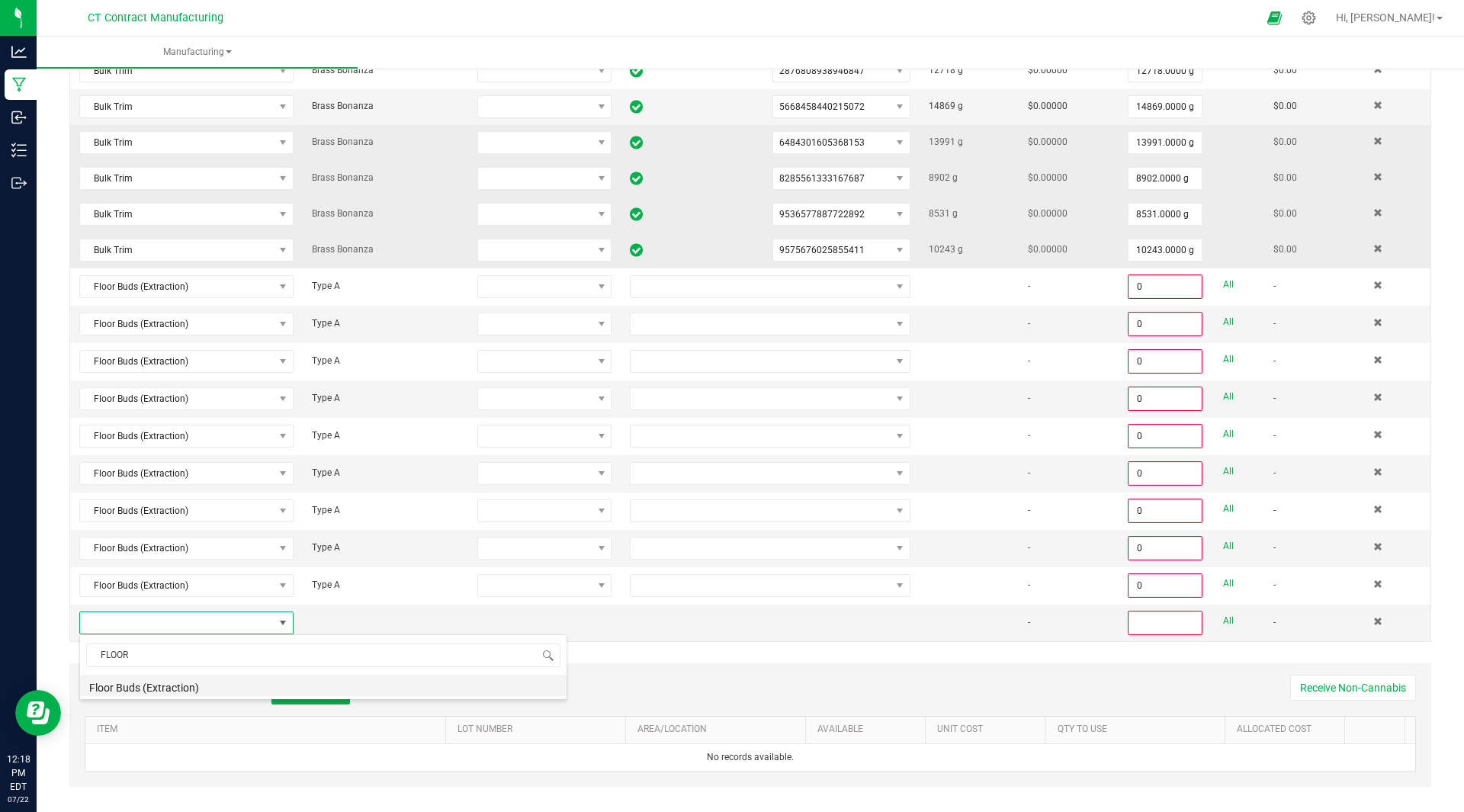 click on "Floor Buds (Extraction)" at bounding box center [323, 685] 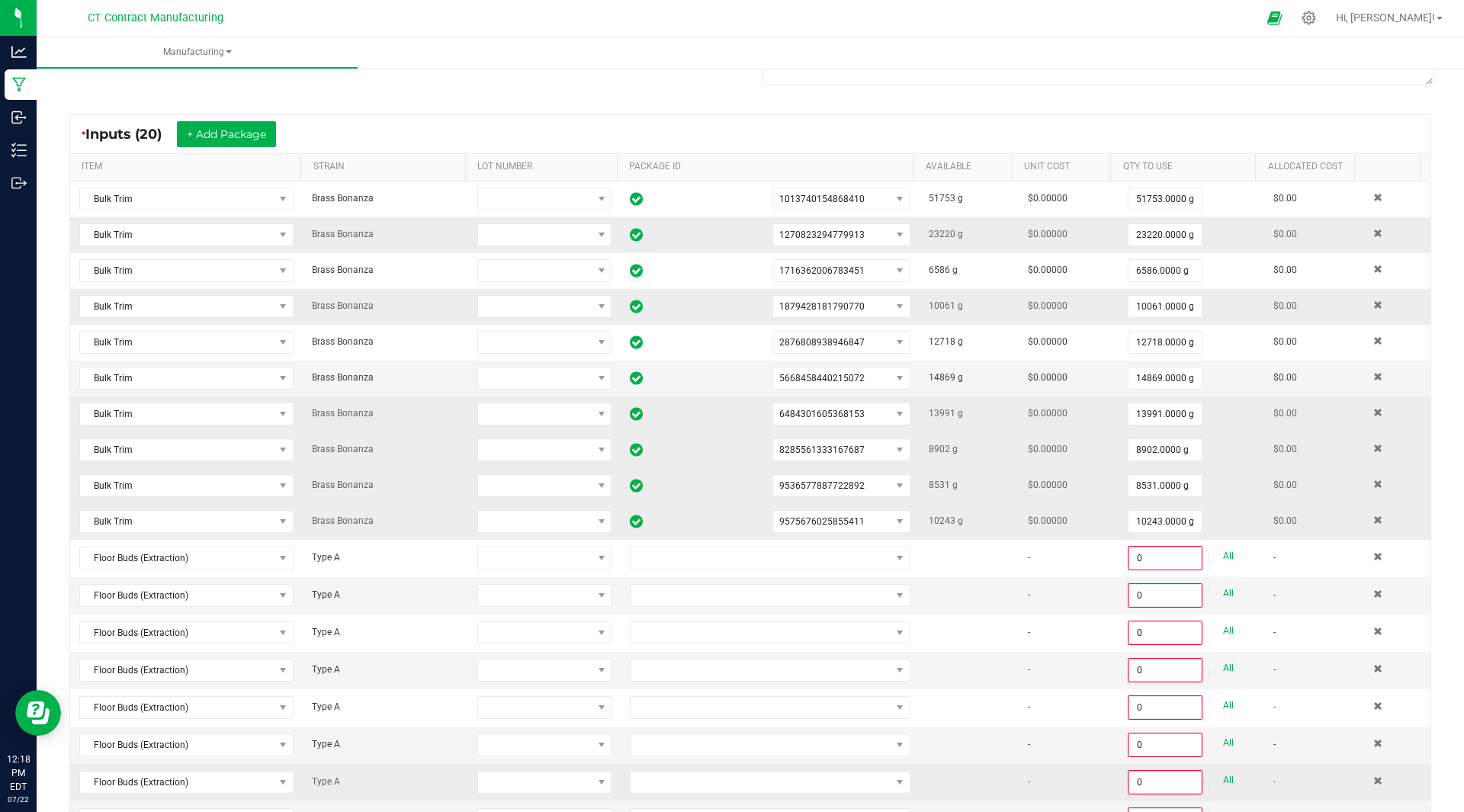 scroll, scrollTop: 205, scrollLeft: 0, axis: vertical 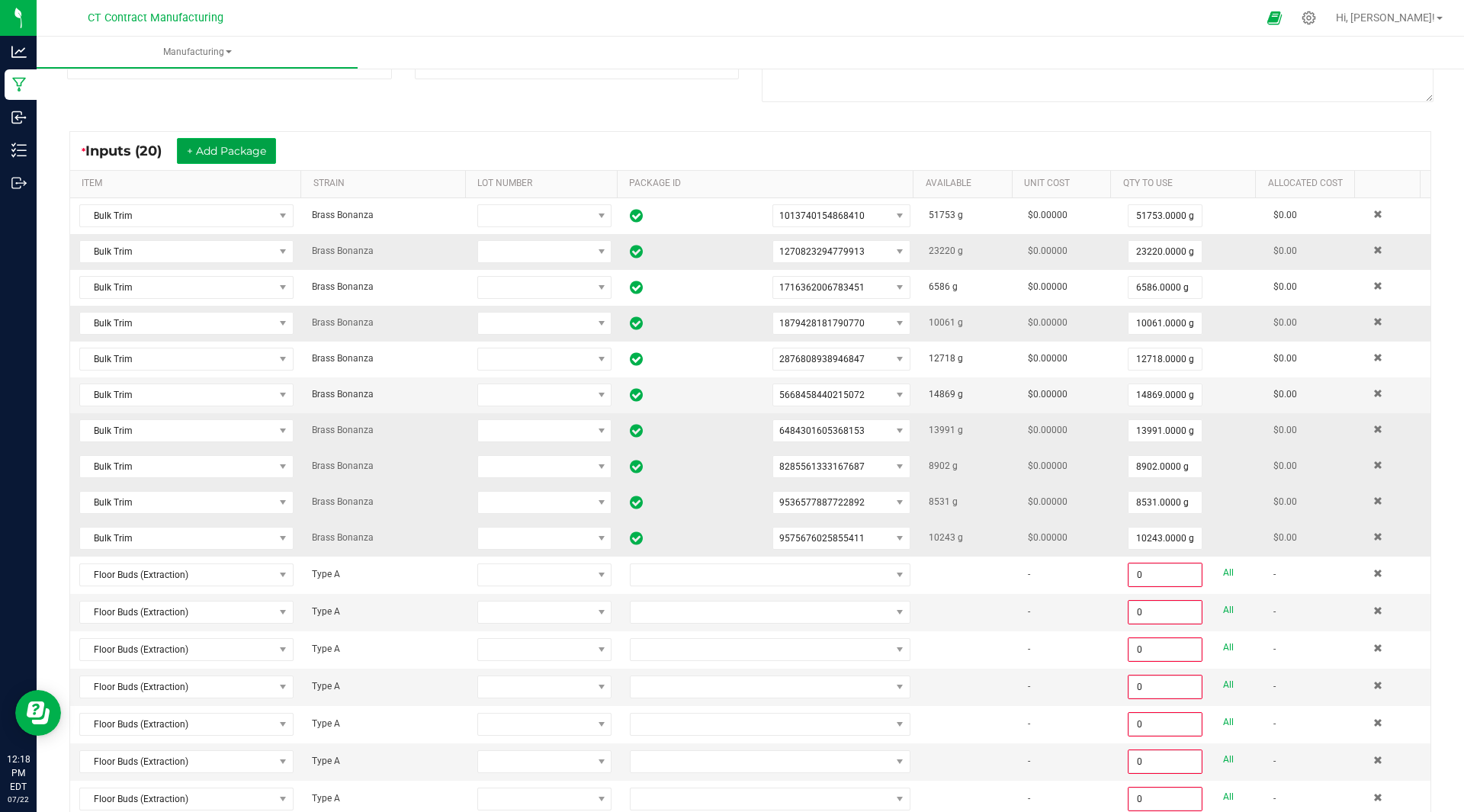 click on "+ Add Package" at bounding box center [226, 151] 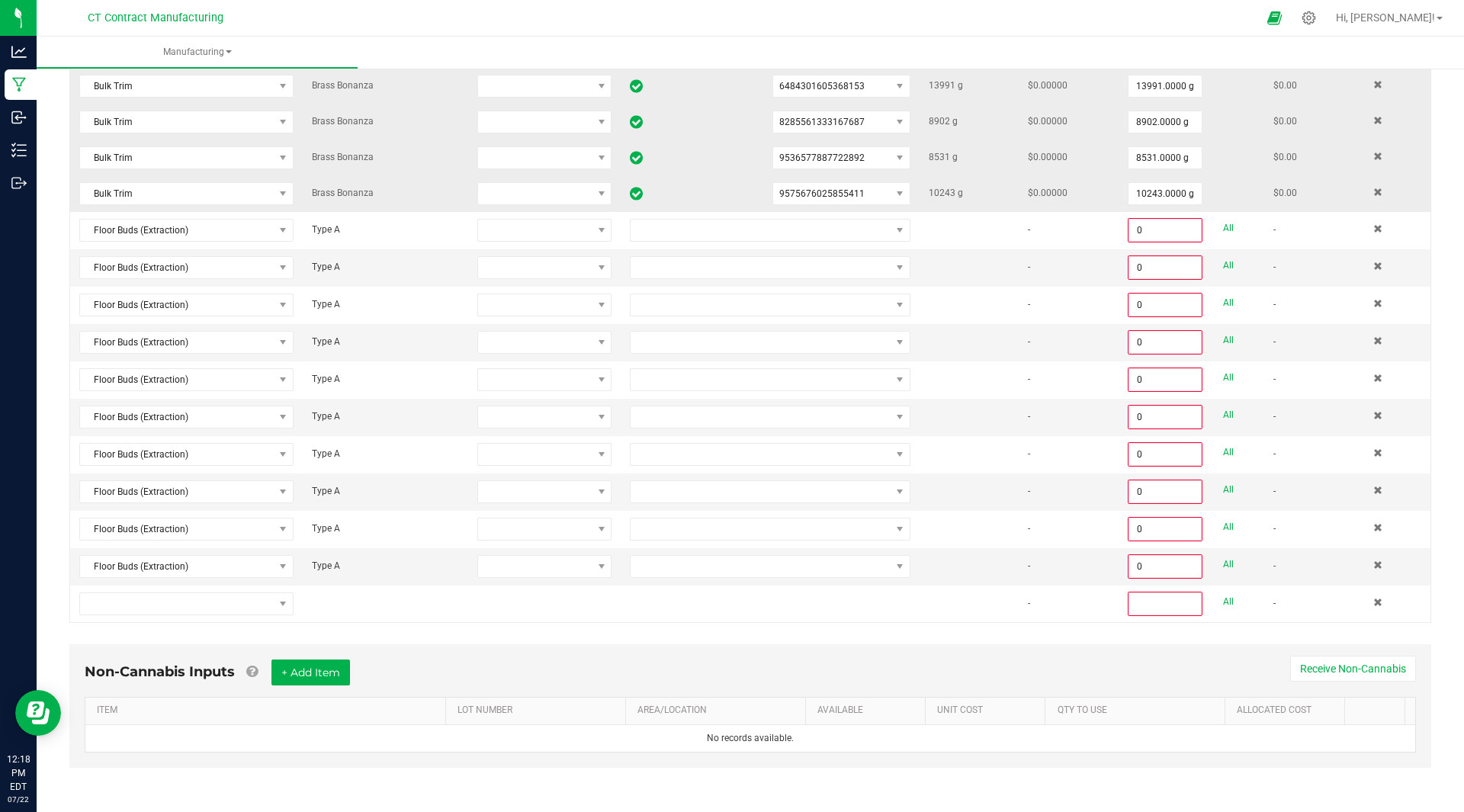 scroll, scrollTop: 550, scrollLeft: 0, axis: vertical 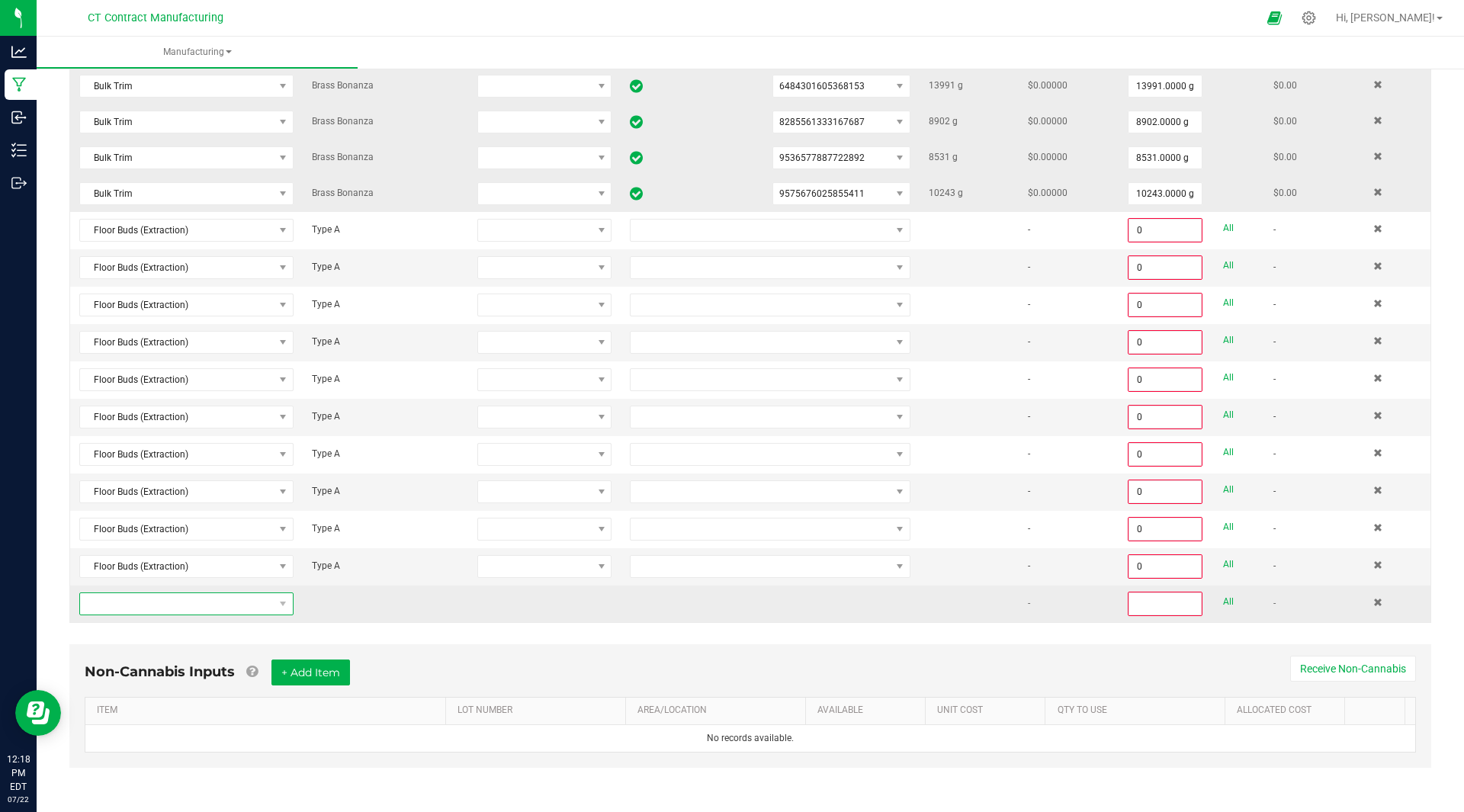 click at bounding box center (177, 604) 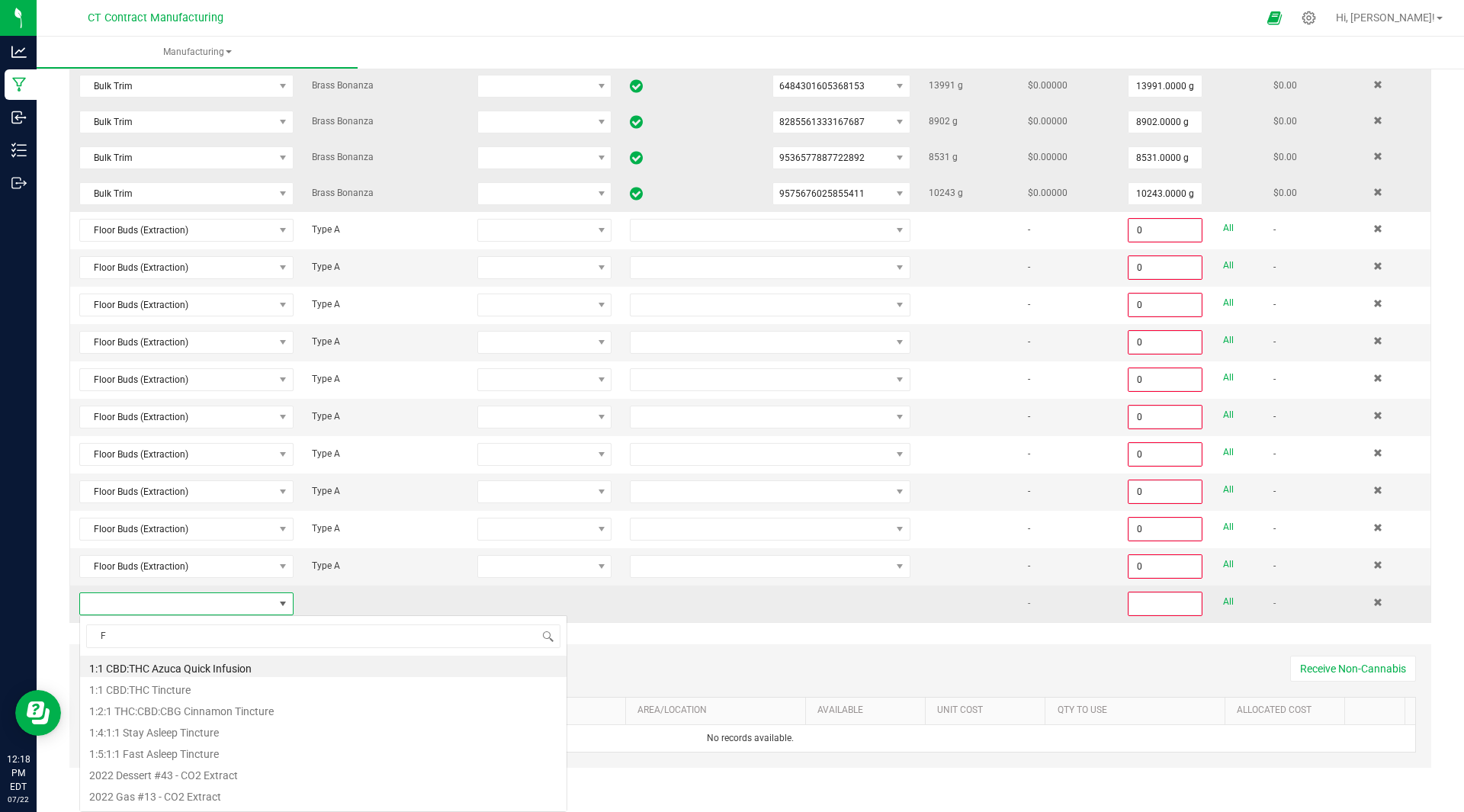 scroll, scrollTop: 76221, scrollLeft: 76040, axis: both 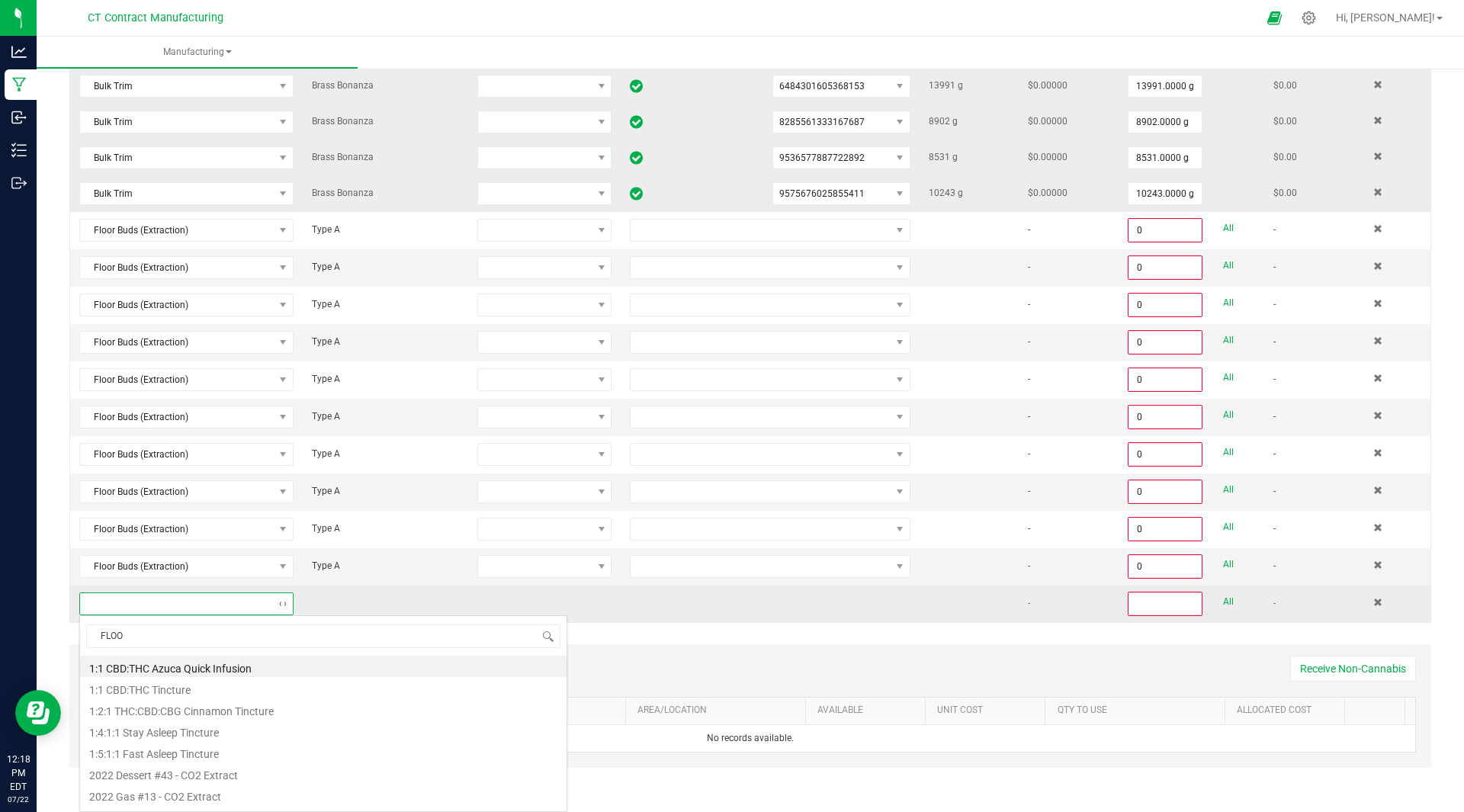 type on "FLOOR" 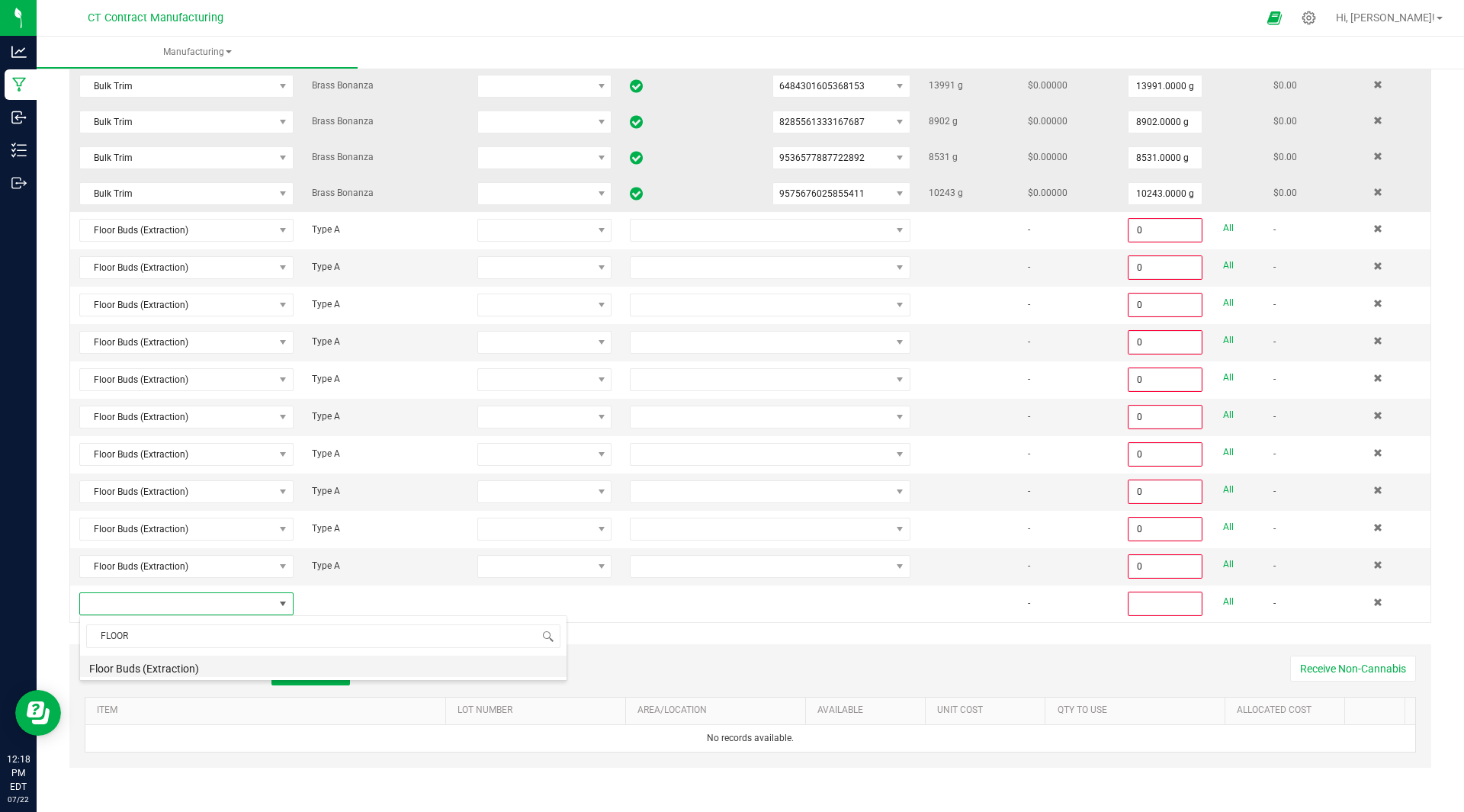 click on "Floor Buds (Extraction)" at bounding box center (323, 666) 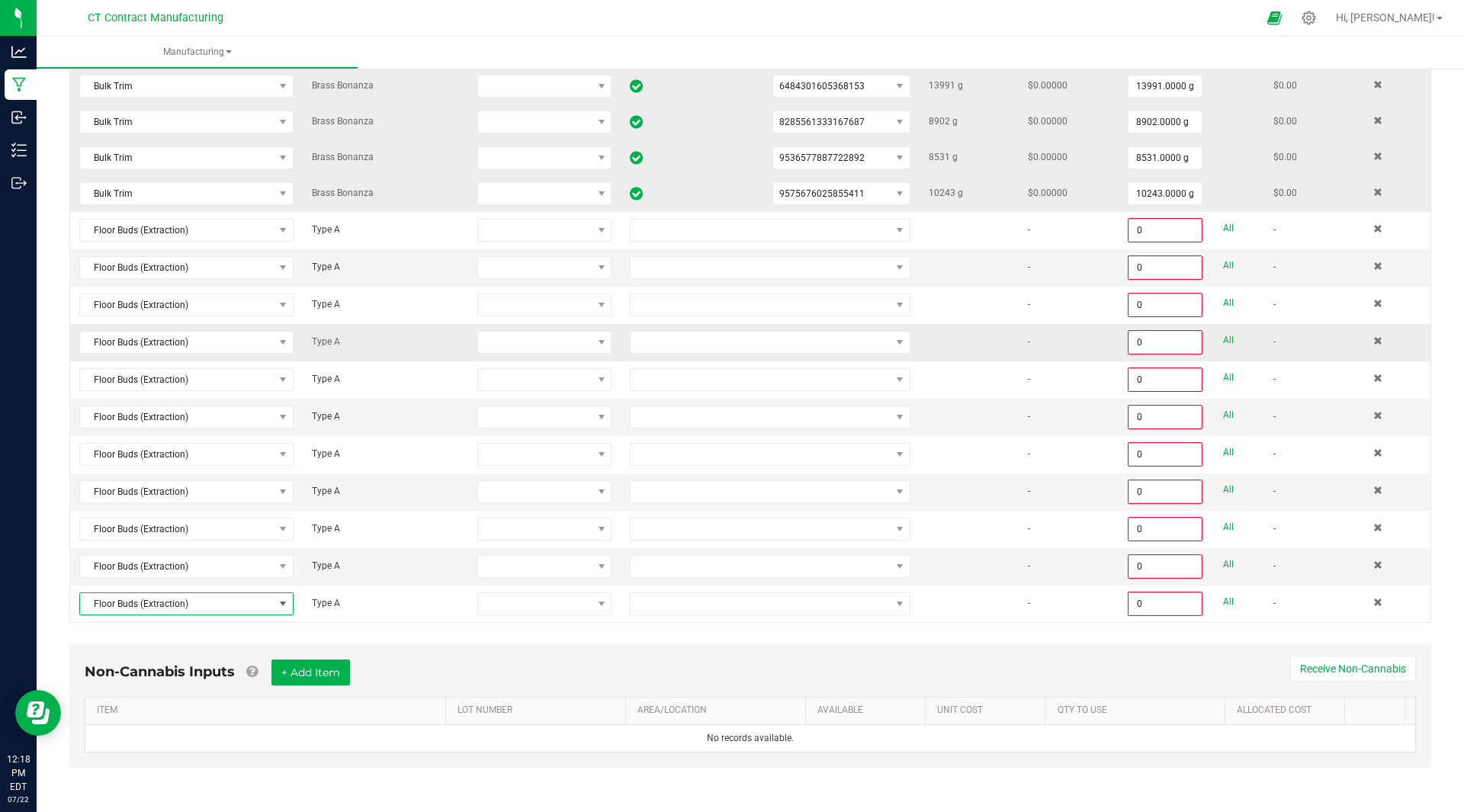 scroll, scrollTop: 203, scrollLeft: 0, axis: vertical 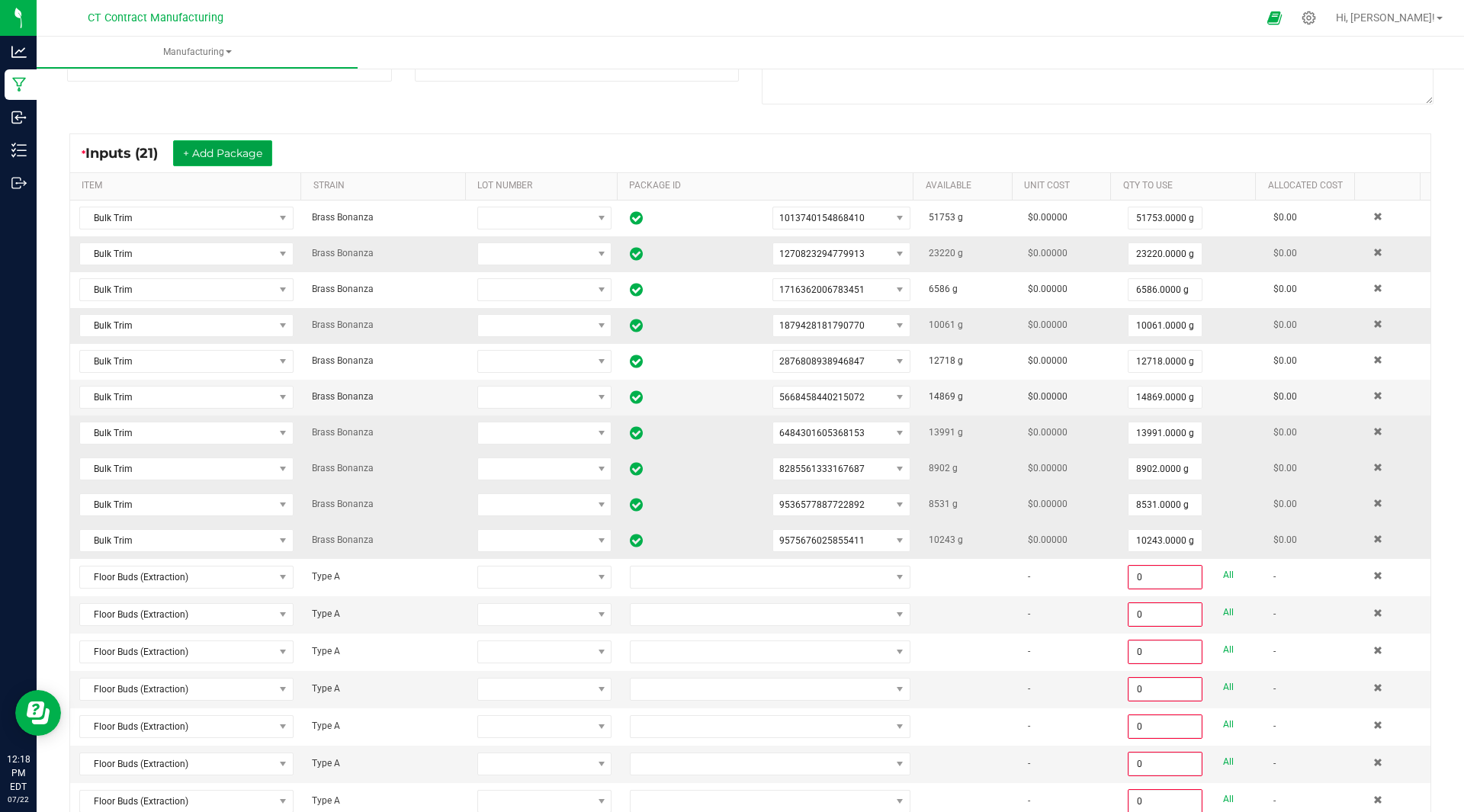 click on "+ Add Package" at bounding box center (223, 153) 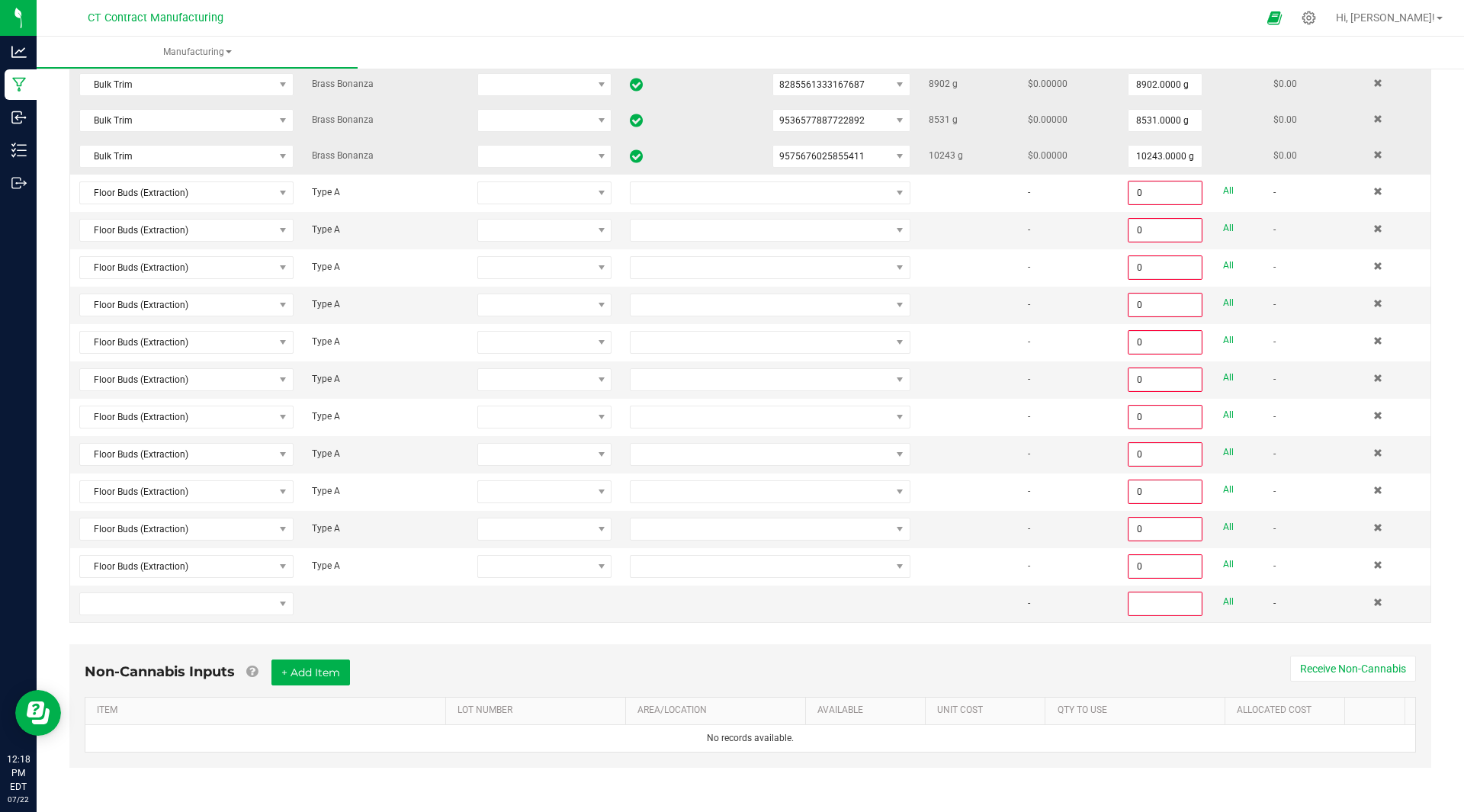 scroll, scrollTop: 586, scrollLeft: 0, axis: vertical 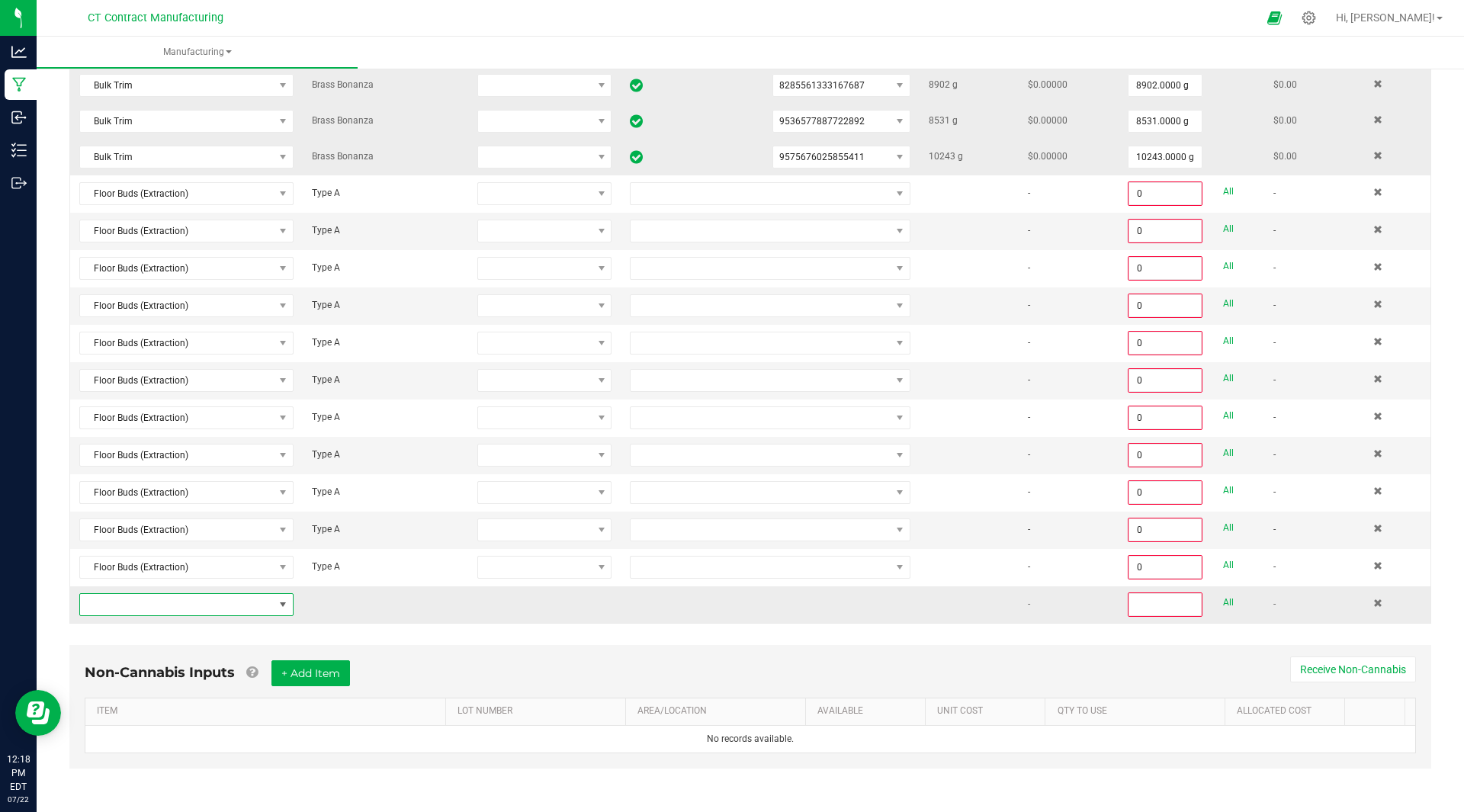 click at bounding box center [177, 605] 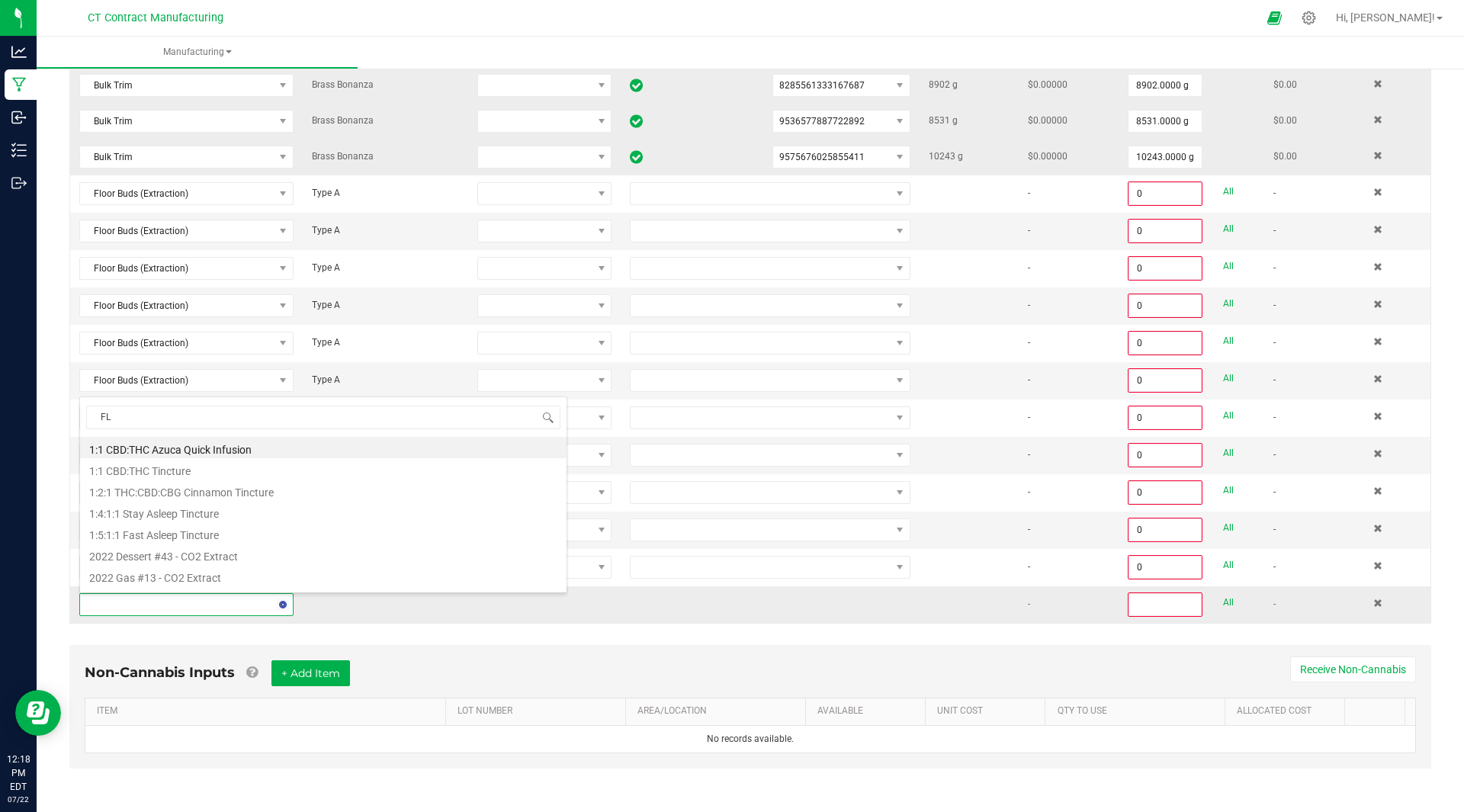 scroll, scrollTop: 76221, scrollLeft: 76040, axis: both 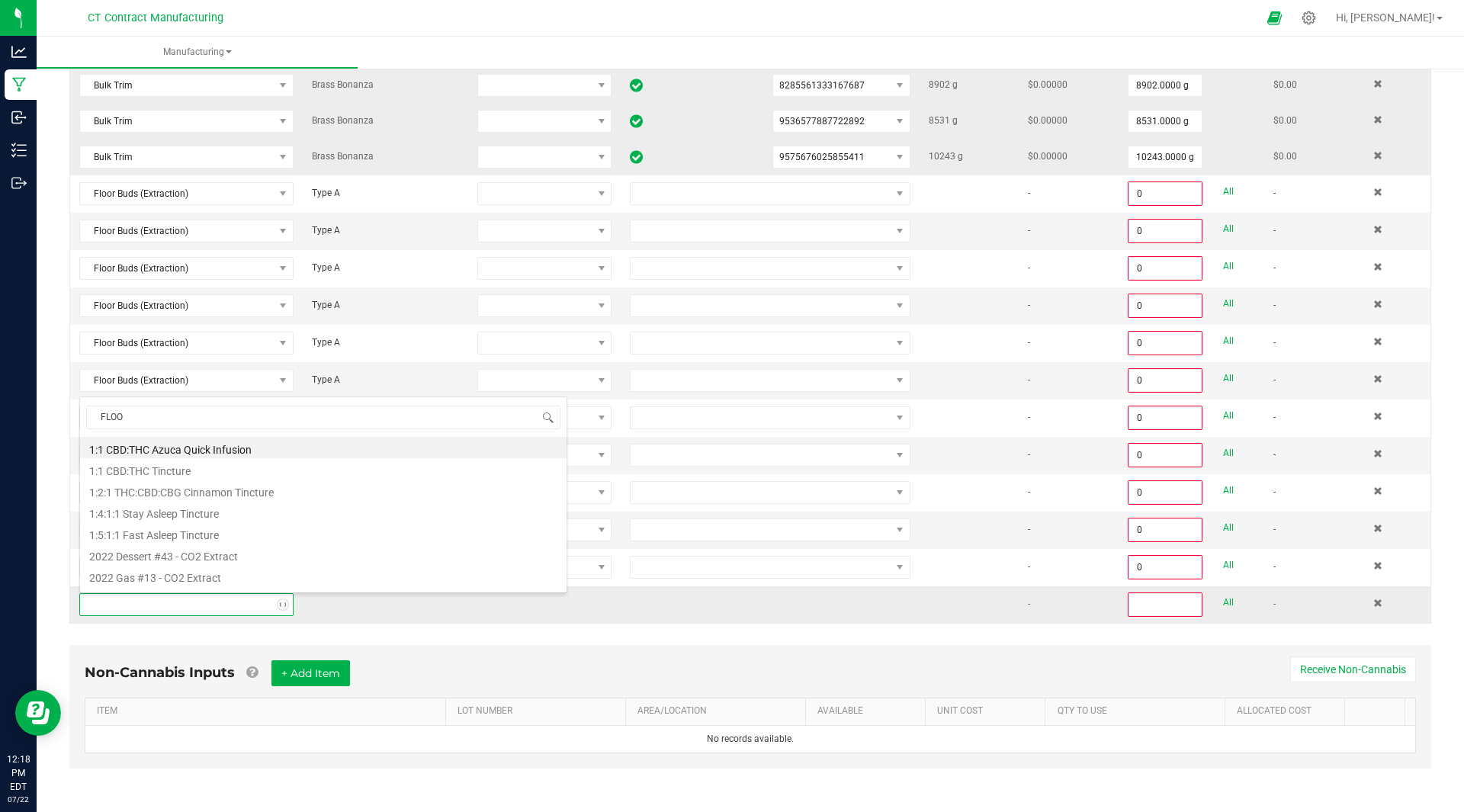 type on "FLOOR" 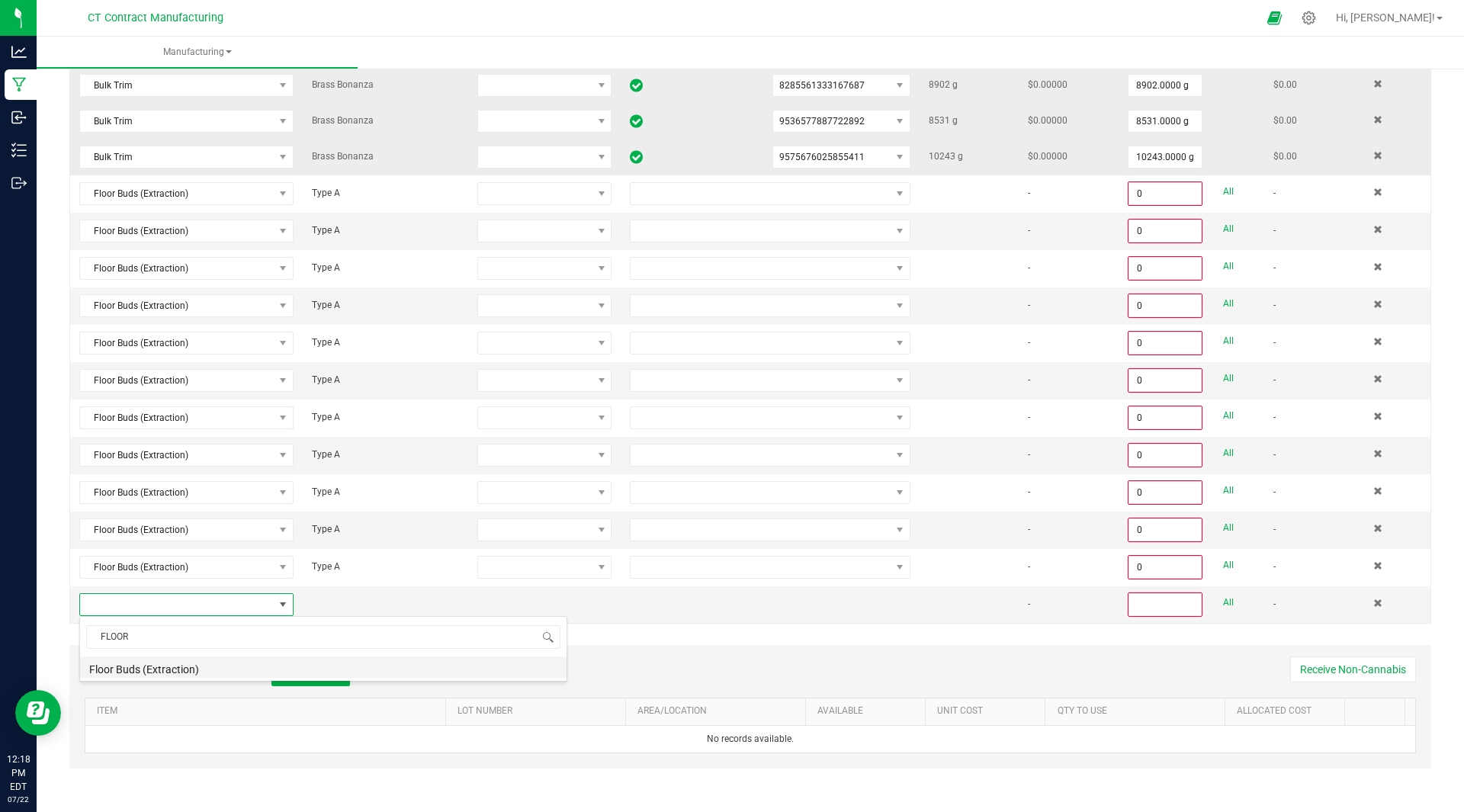 click on "Floor Buds (Extraction)" at bounding box center (323, 667) 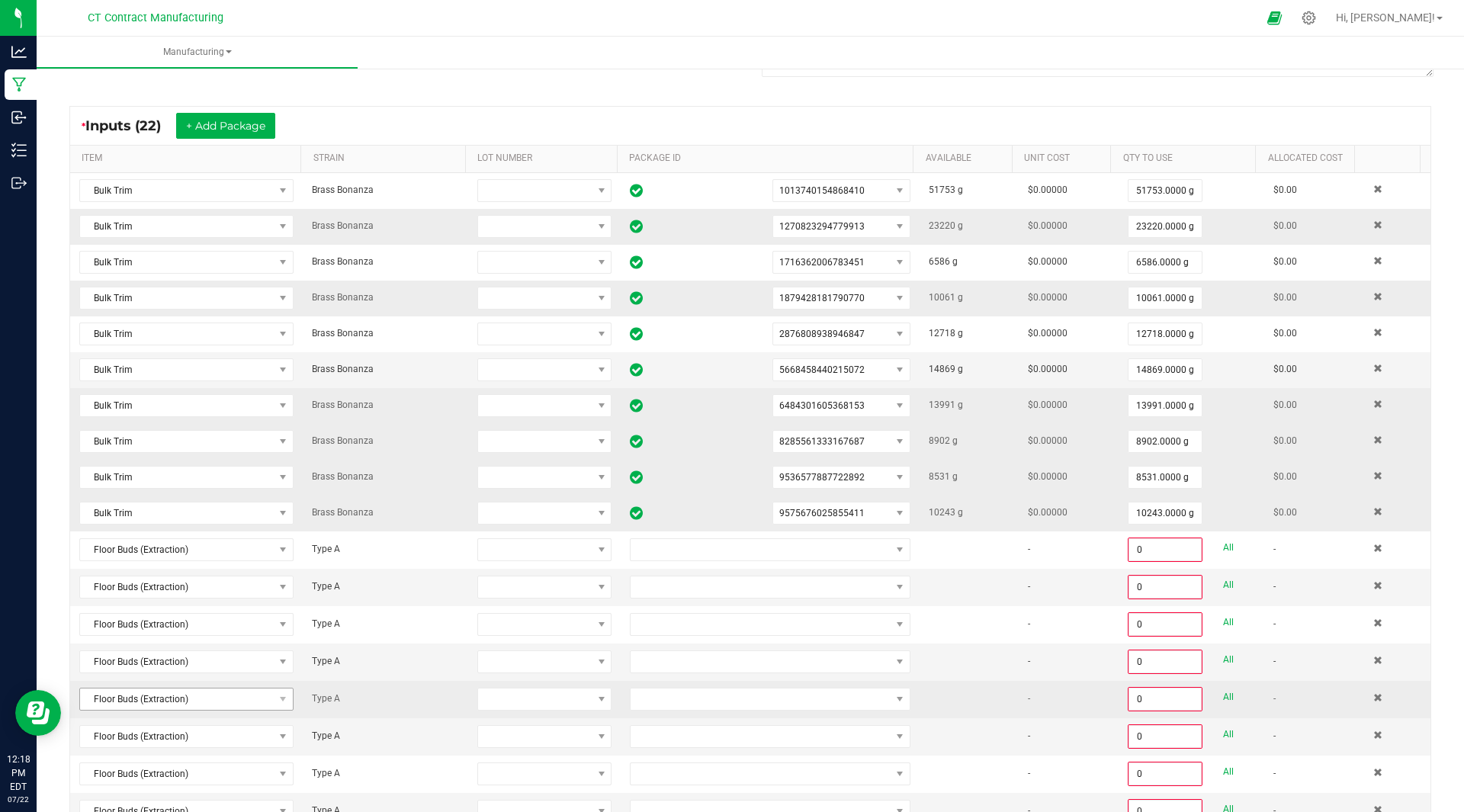 scroll, scrollTop: 229, scrollLeft: 0, axis: vertical 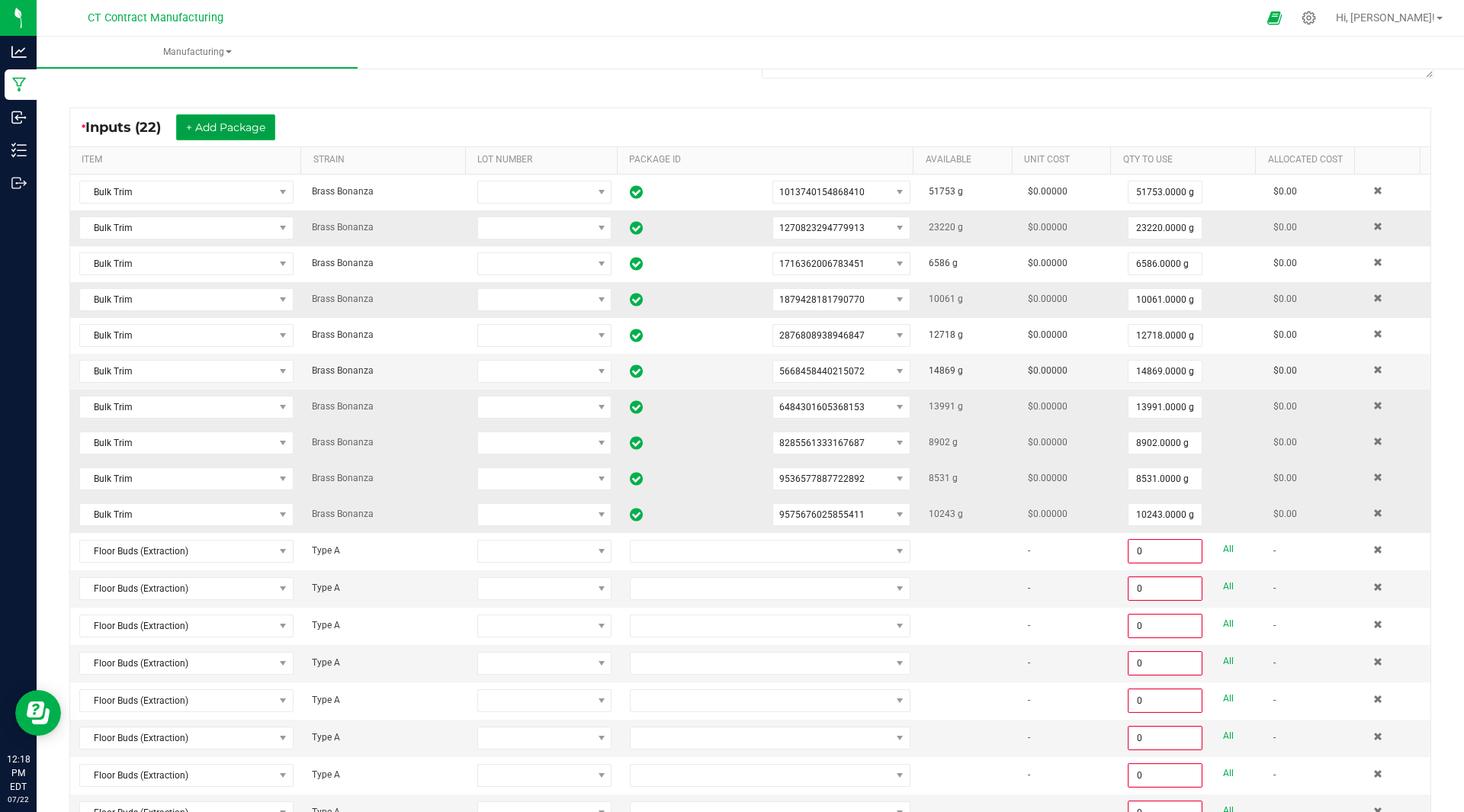 click on "+ Add Package" at bounding box center (226, 127) 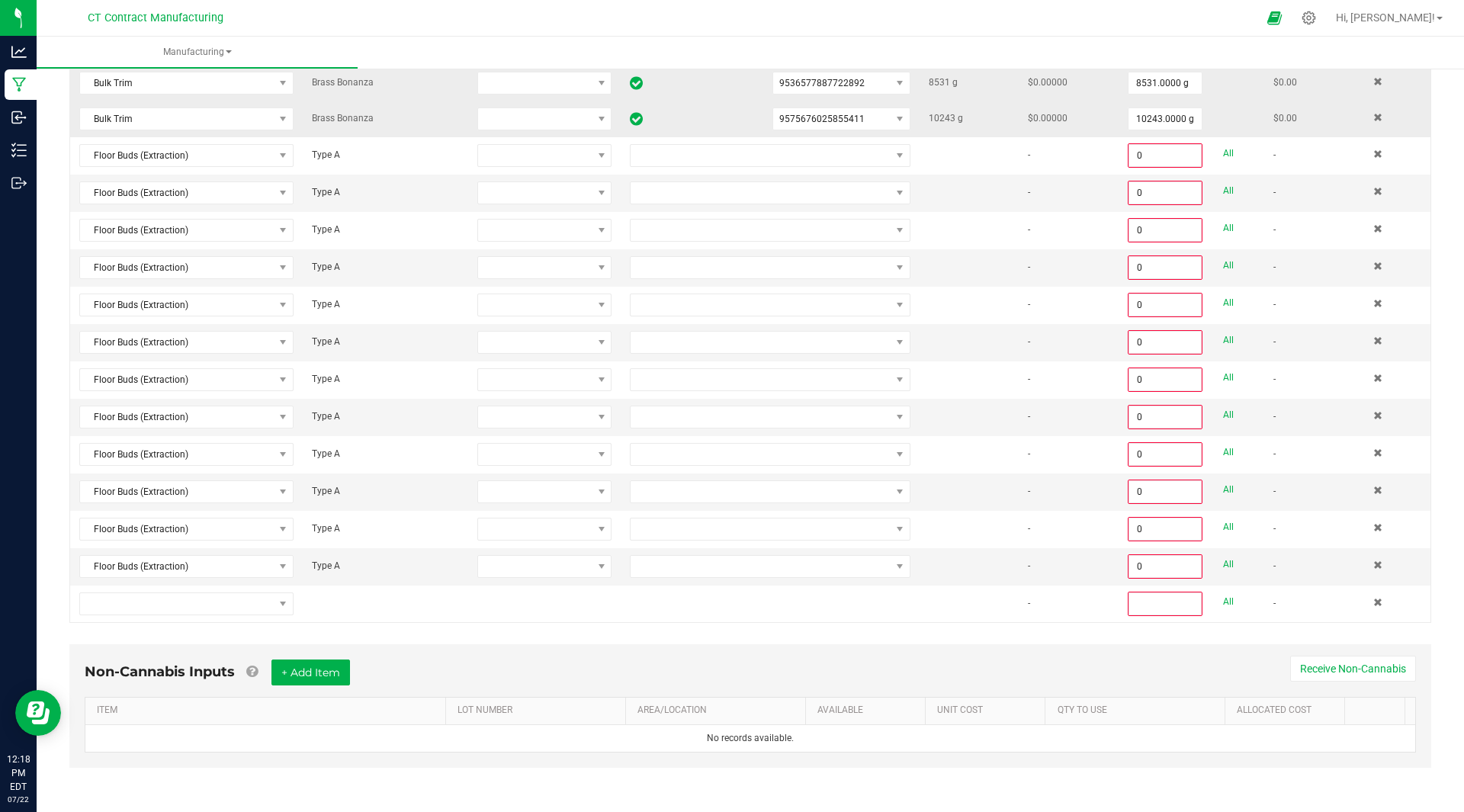 scroll, scrollTop: 623, scrollLeft: 0, axis: vertical 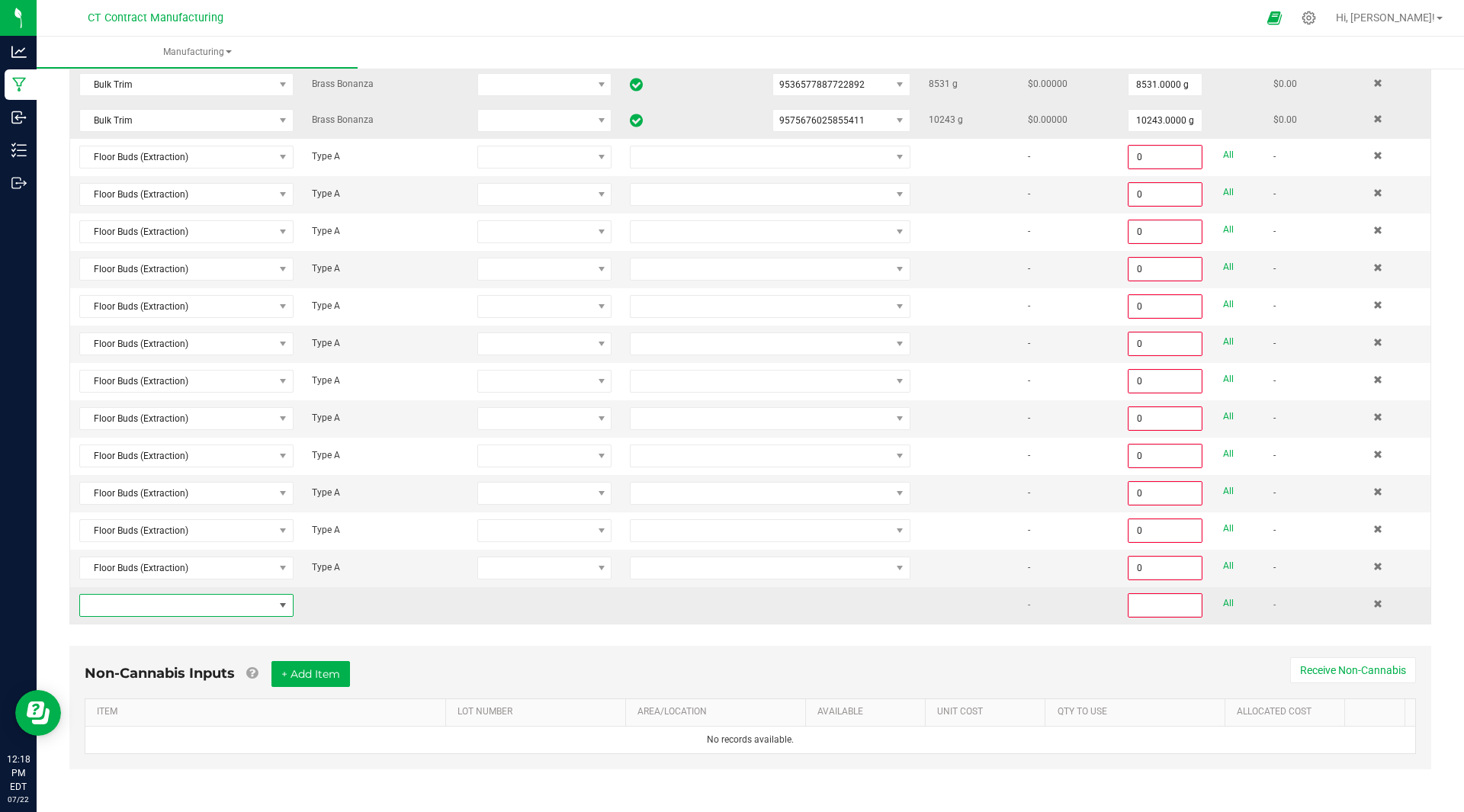 click at bounding box center (177, 605) 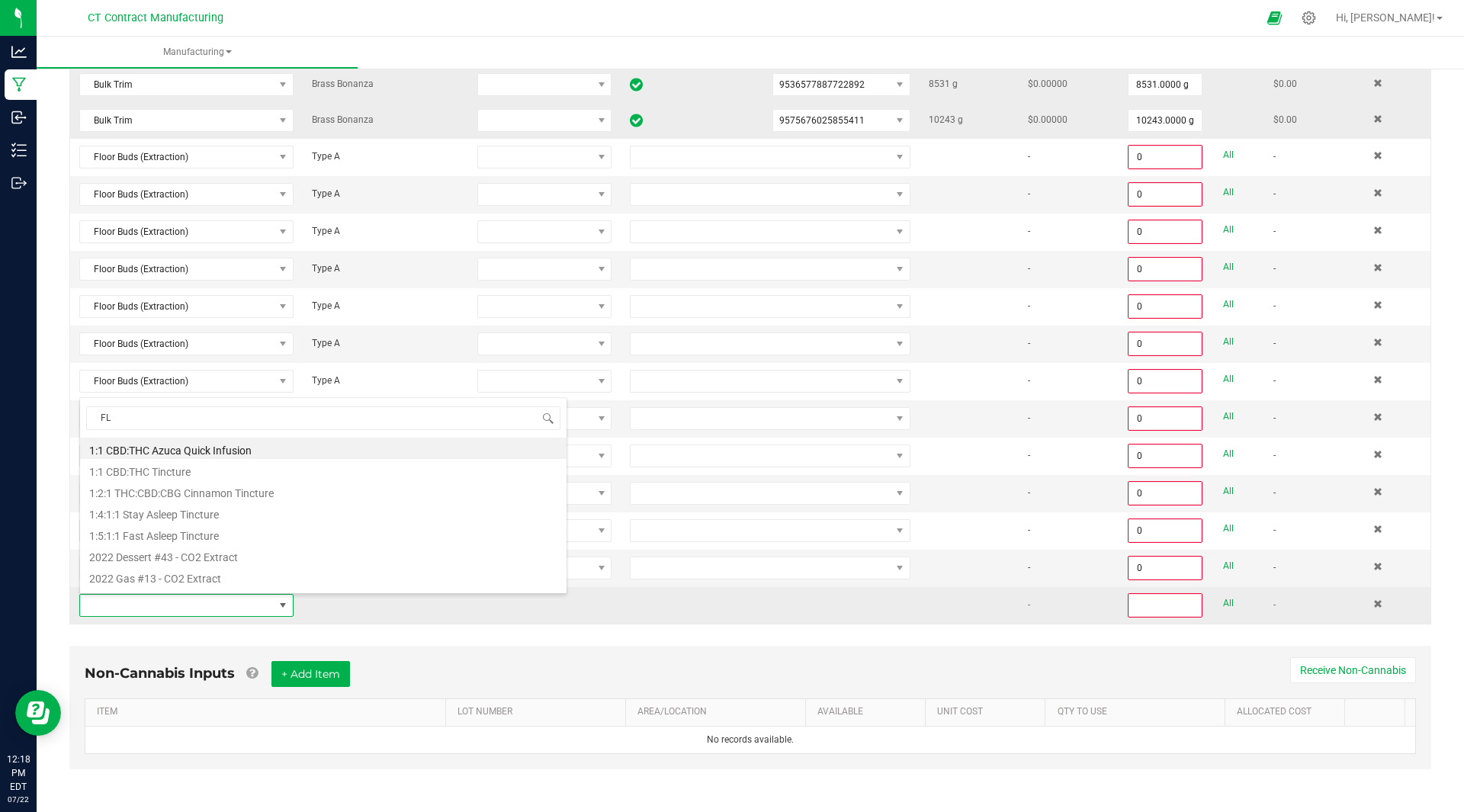 scroll, scrollTop: 76221, scrollLeft: 76040, axis: both 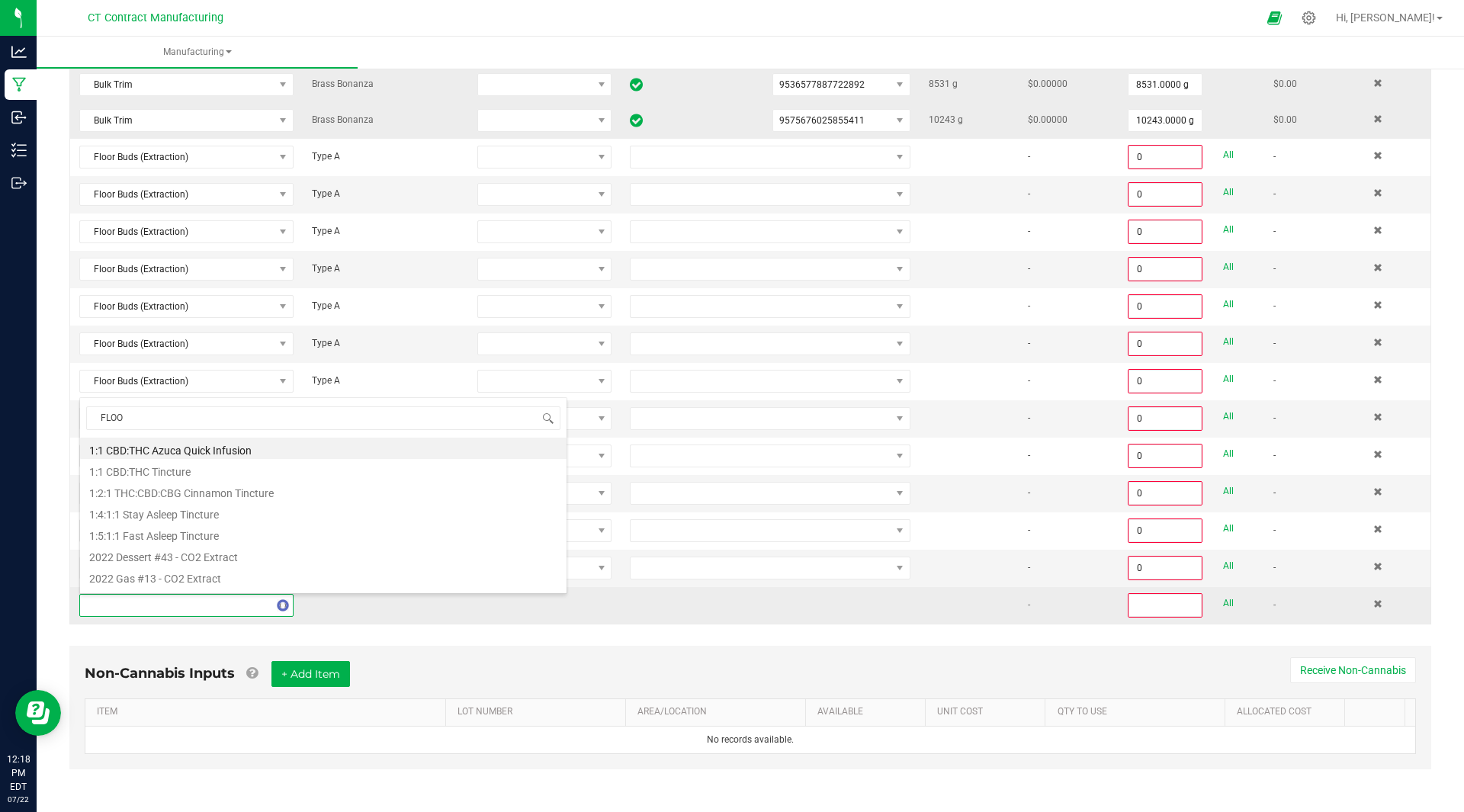 type on "FLOOR" 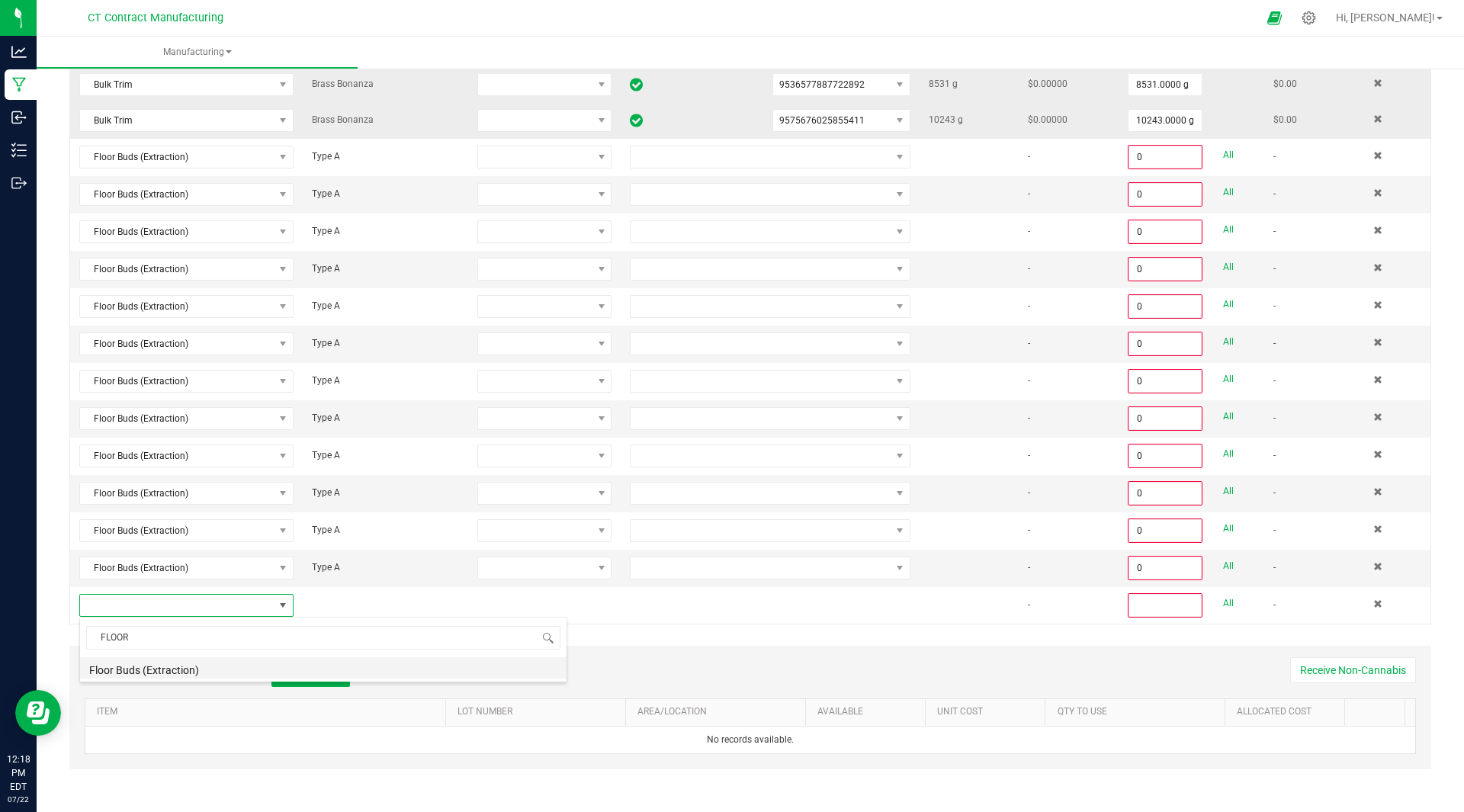 click on "Floor Buds (Extraction)" at bounding box center [323, 668] 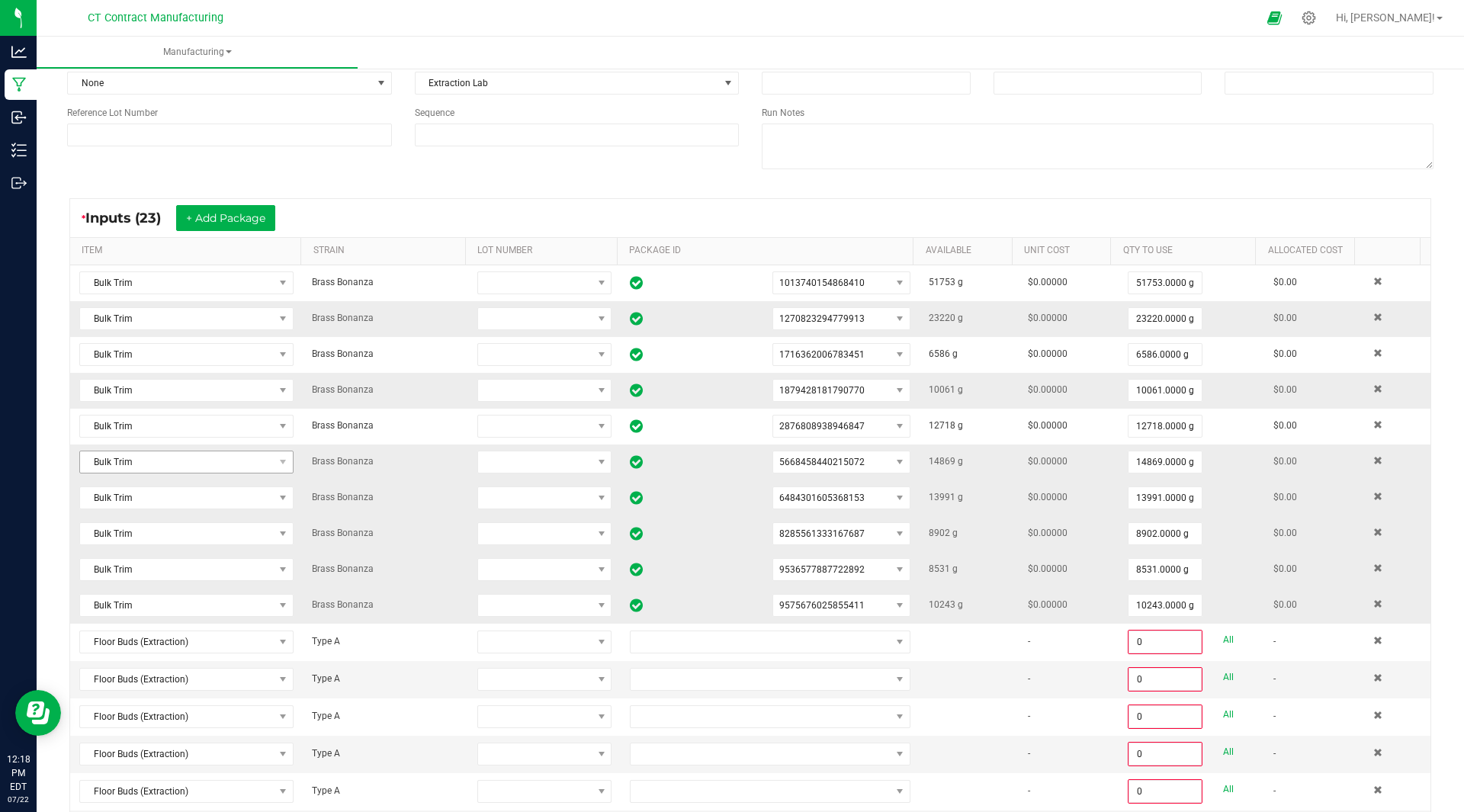 scroll, scrollTop: 137, scrollLeft: 0, axis: vertical 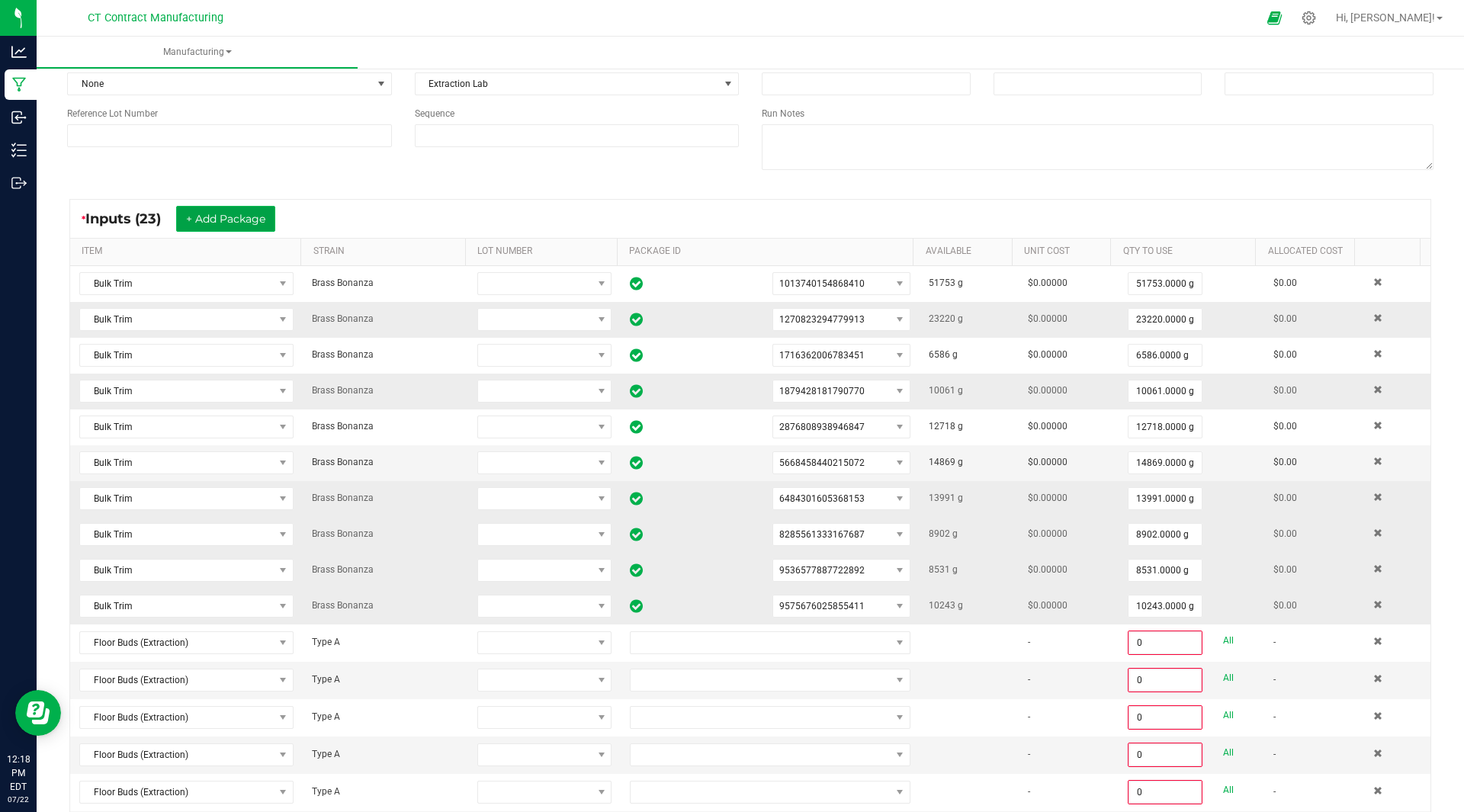 click on "+ Add Package" at bounding box center (226, 219) 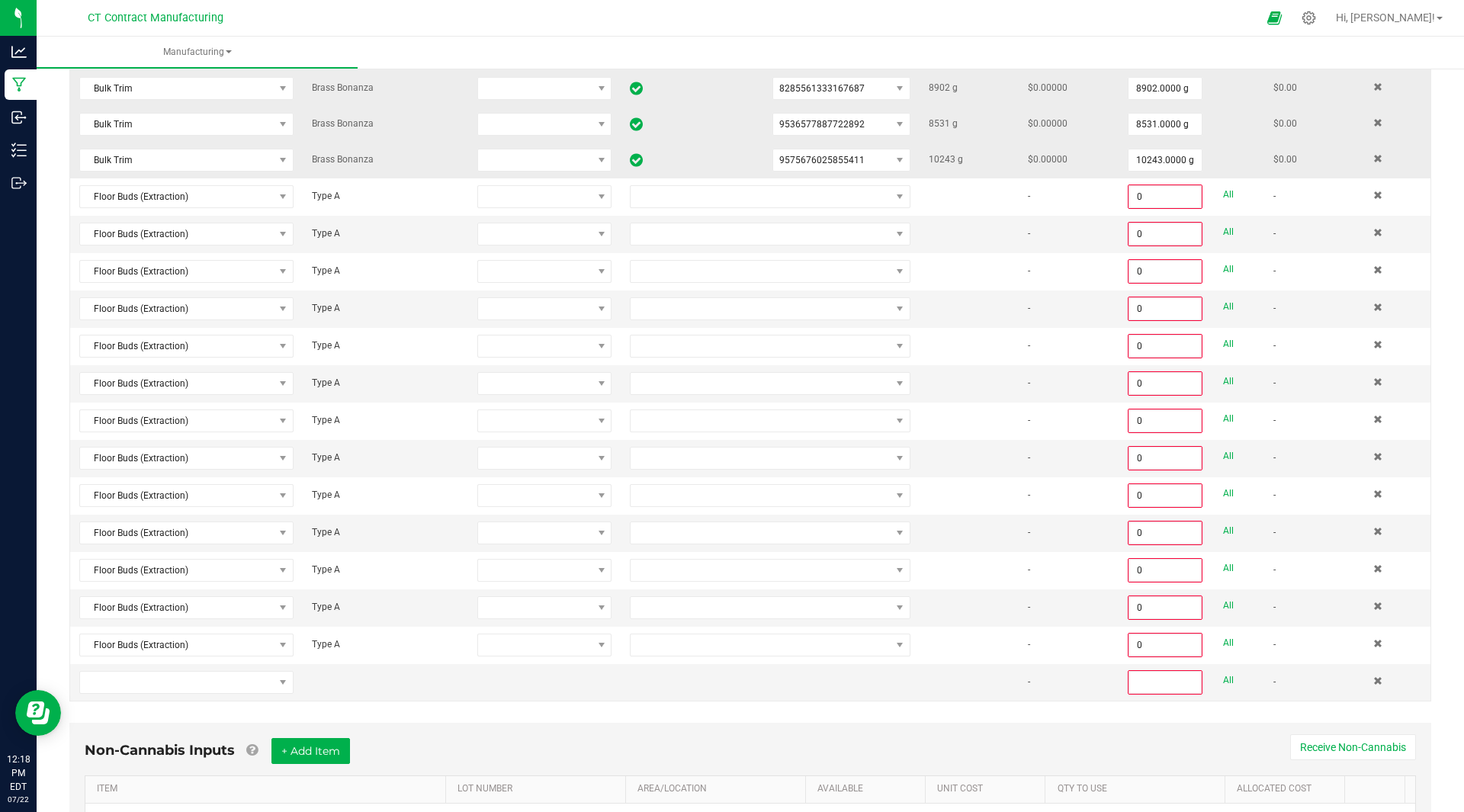 scroll, scrollTop: 660, scrollLeft: 0, axis: vertical 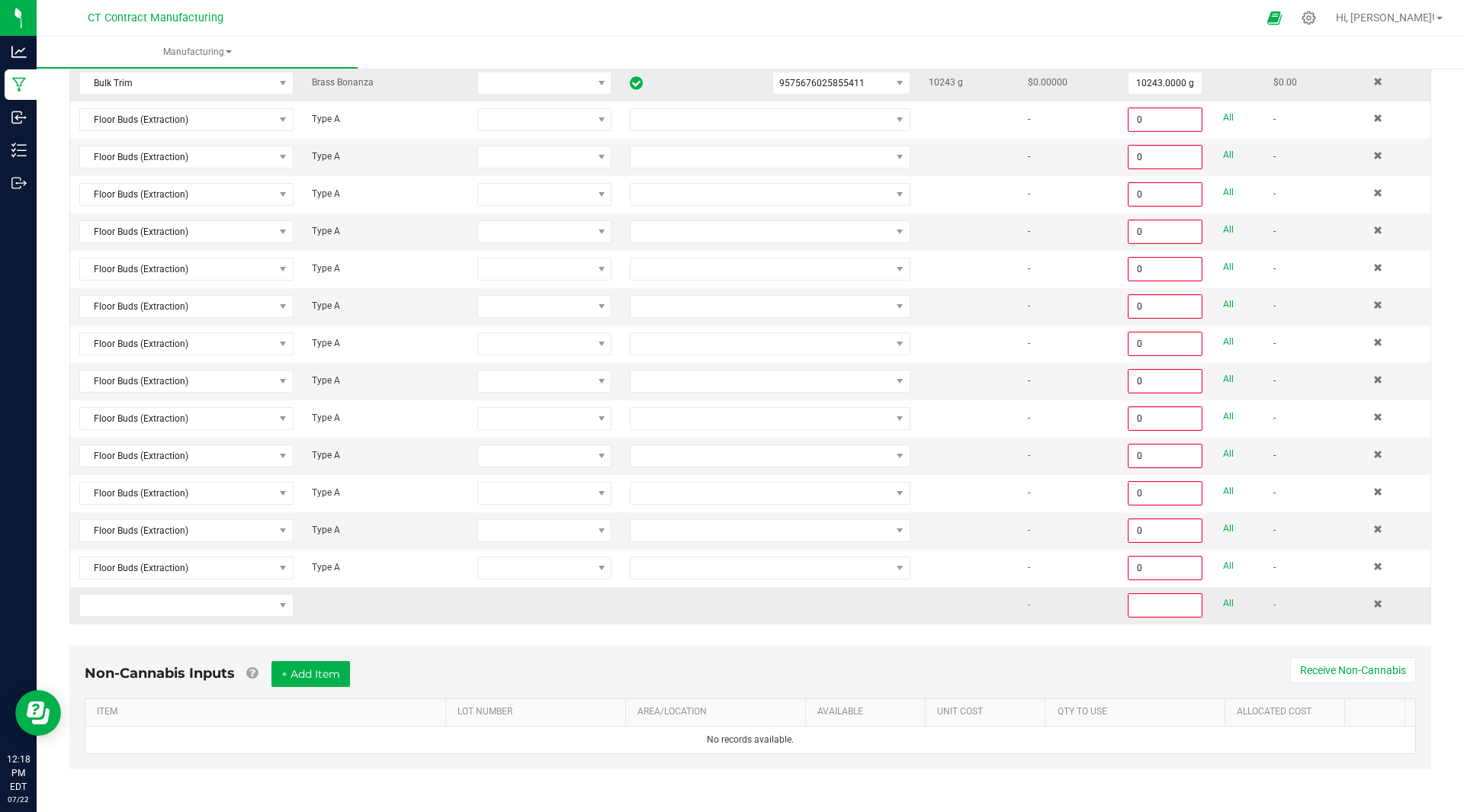 click at bounding box center [186, 605] 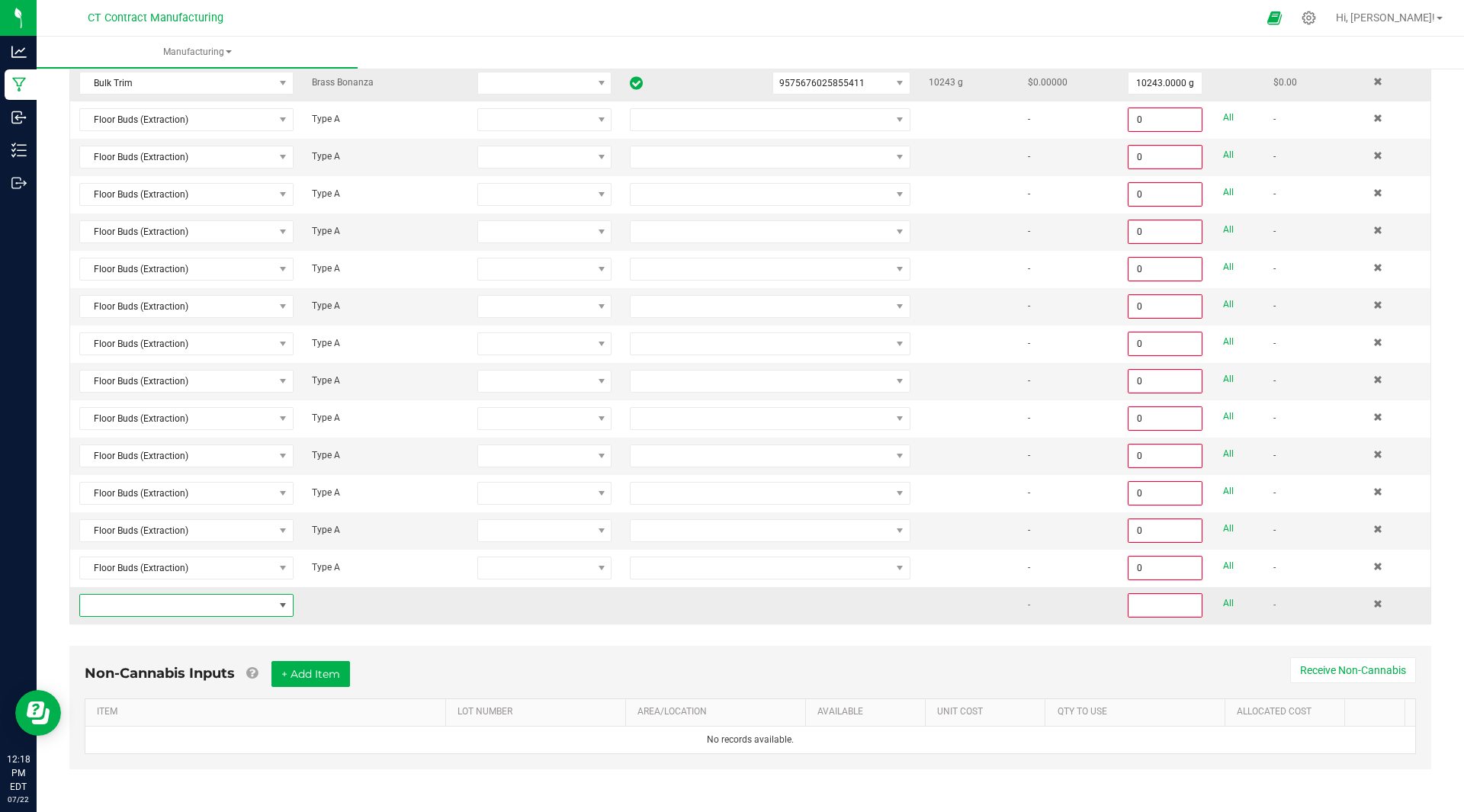 click at bounding box center [177, 605] 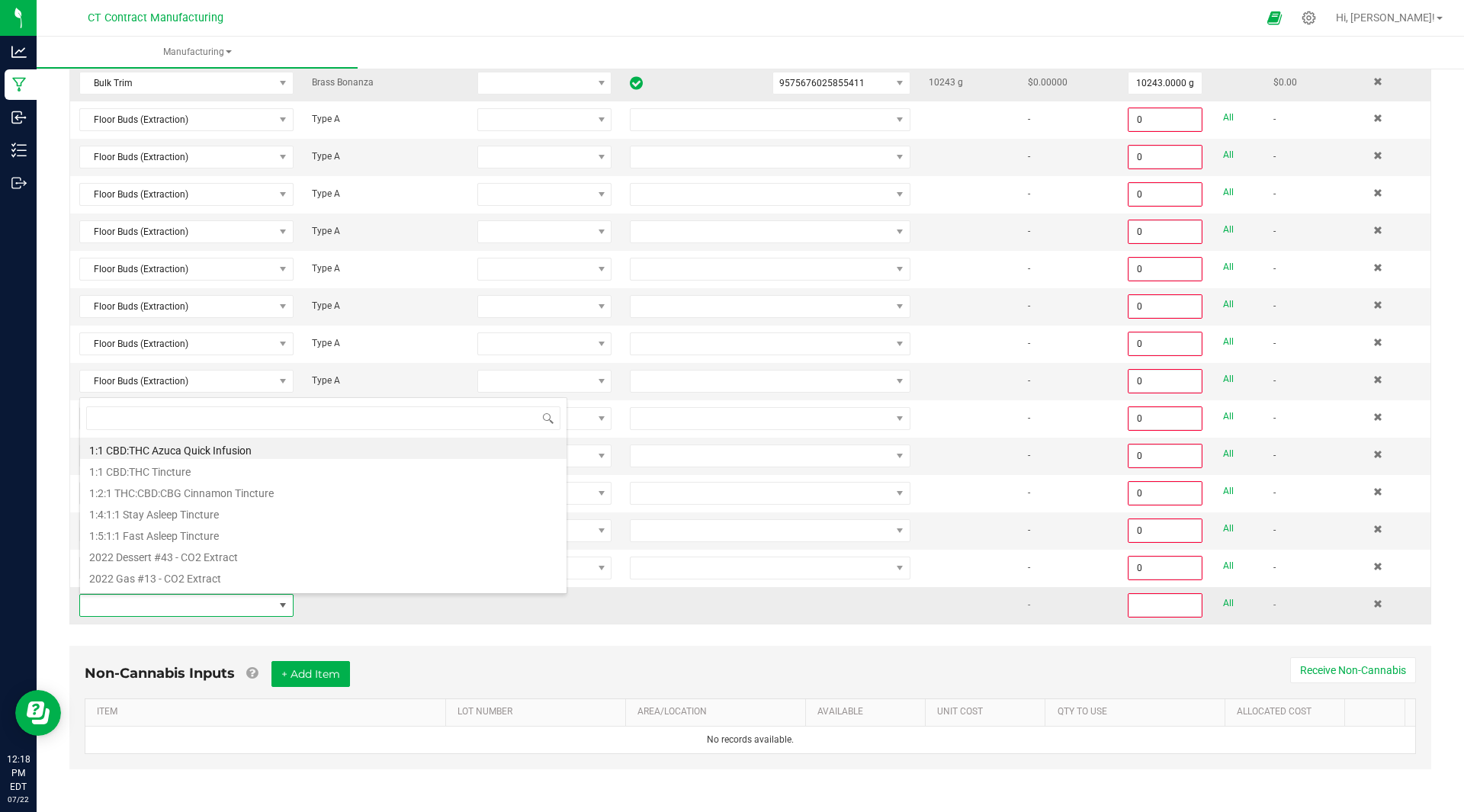 scroll, scrollTop: 76221, scrollLeft: 76040, axis: both 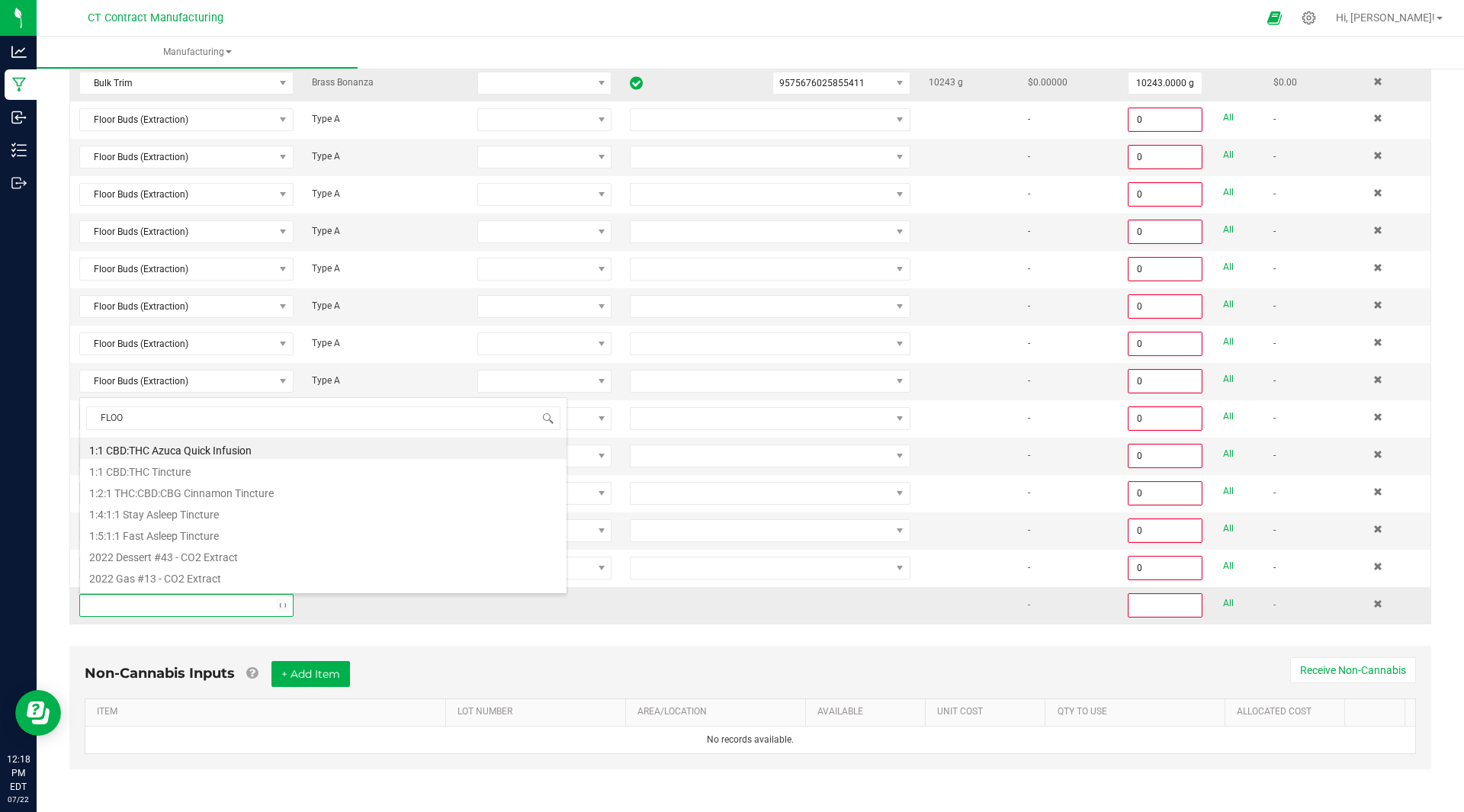 type on "FLOOR" 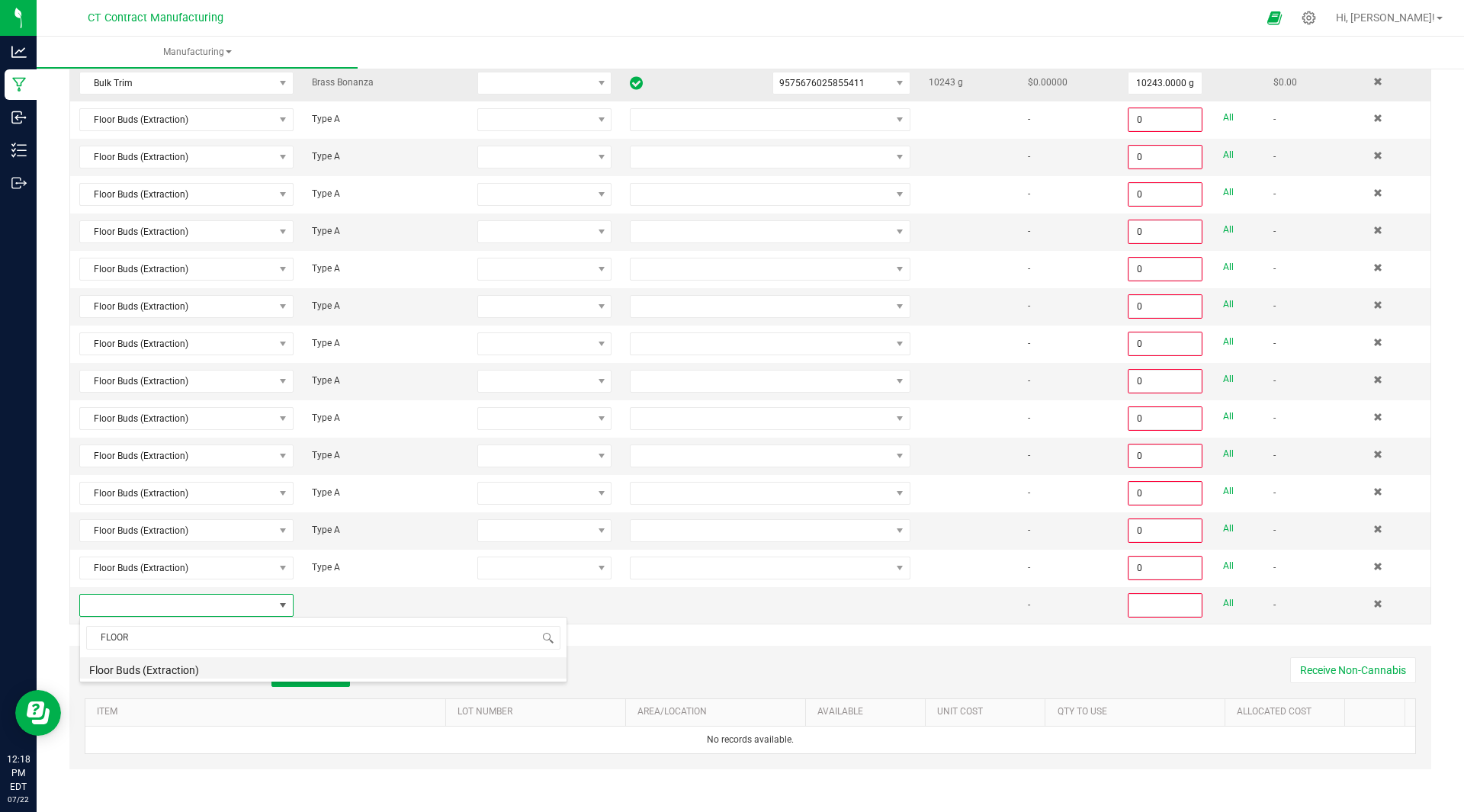 click on "Floor Buds (Extraction)" at bounding box center (323, 668) 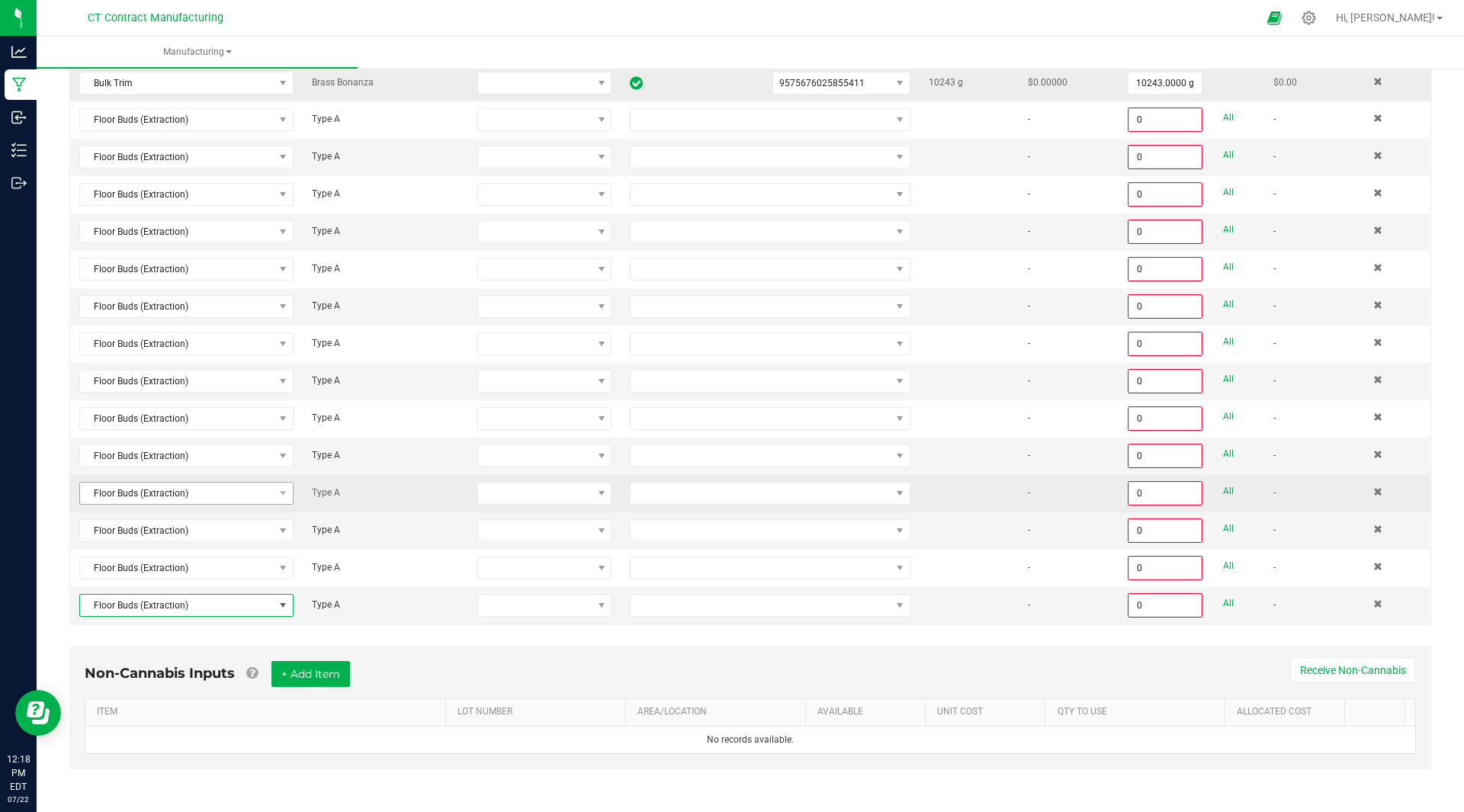scroll, scrollTop: 231, scrollLeft: 0, axis: vertical 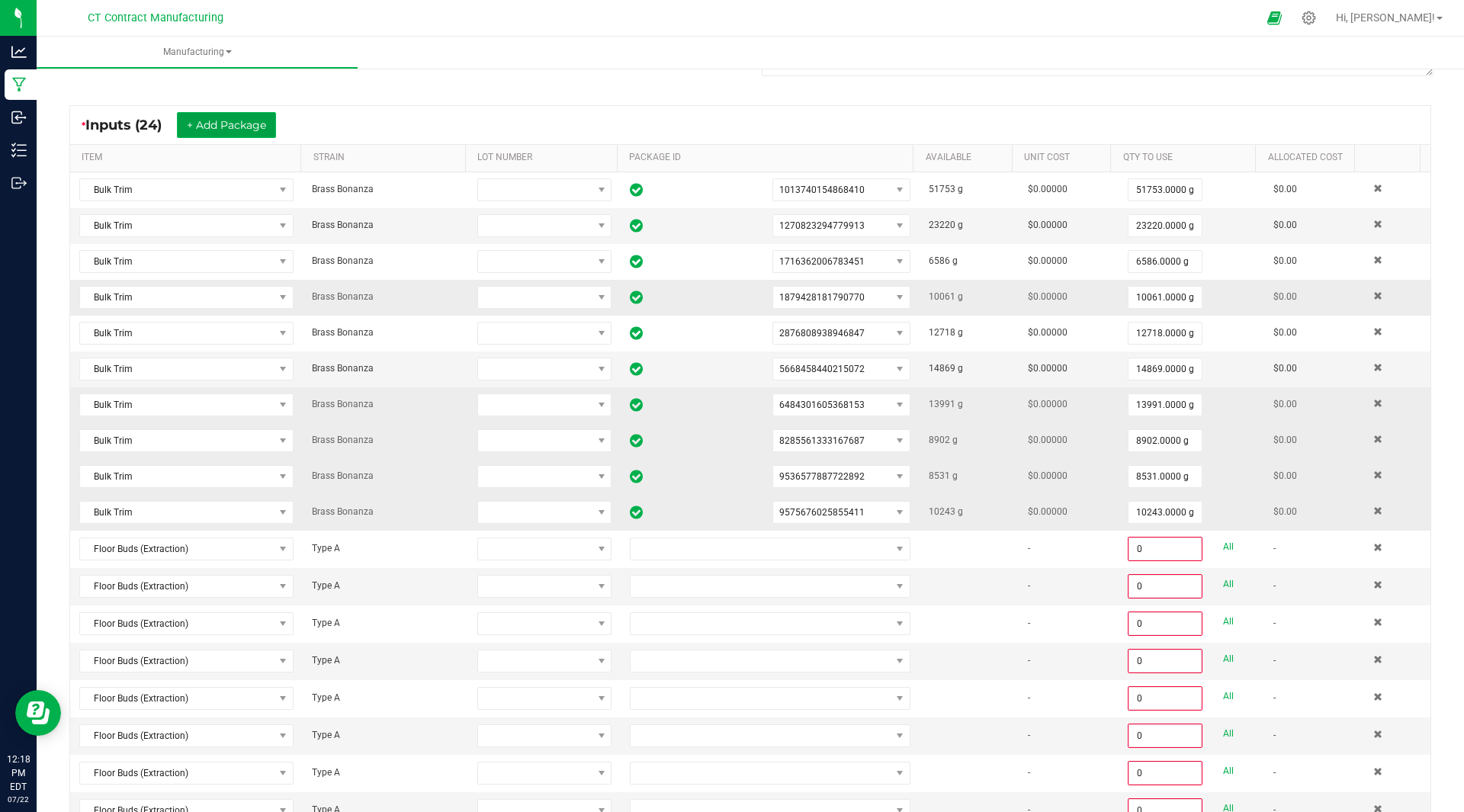 click on "+ Add Package" at bounding box center [226, 125] 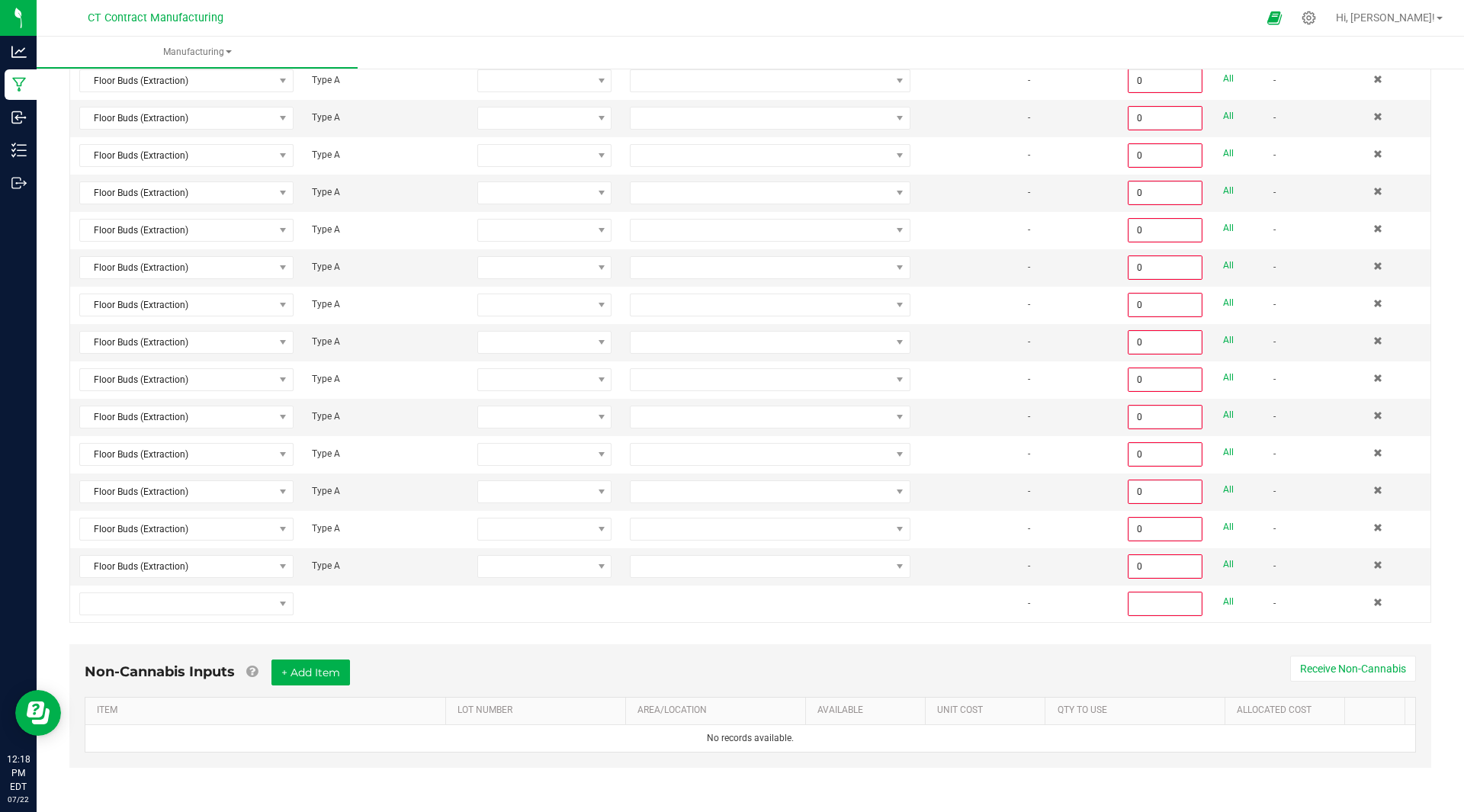 scroll, scrollTop: 699, scrollLeft: 0, axis: vertical 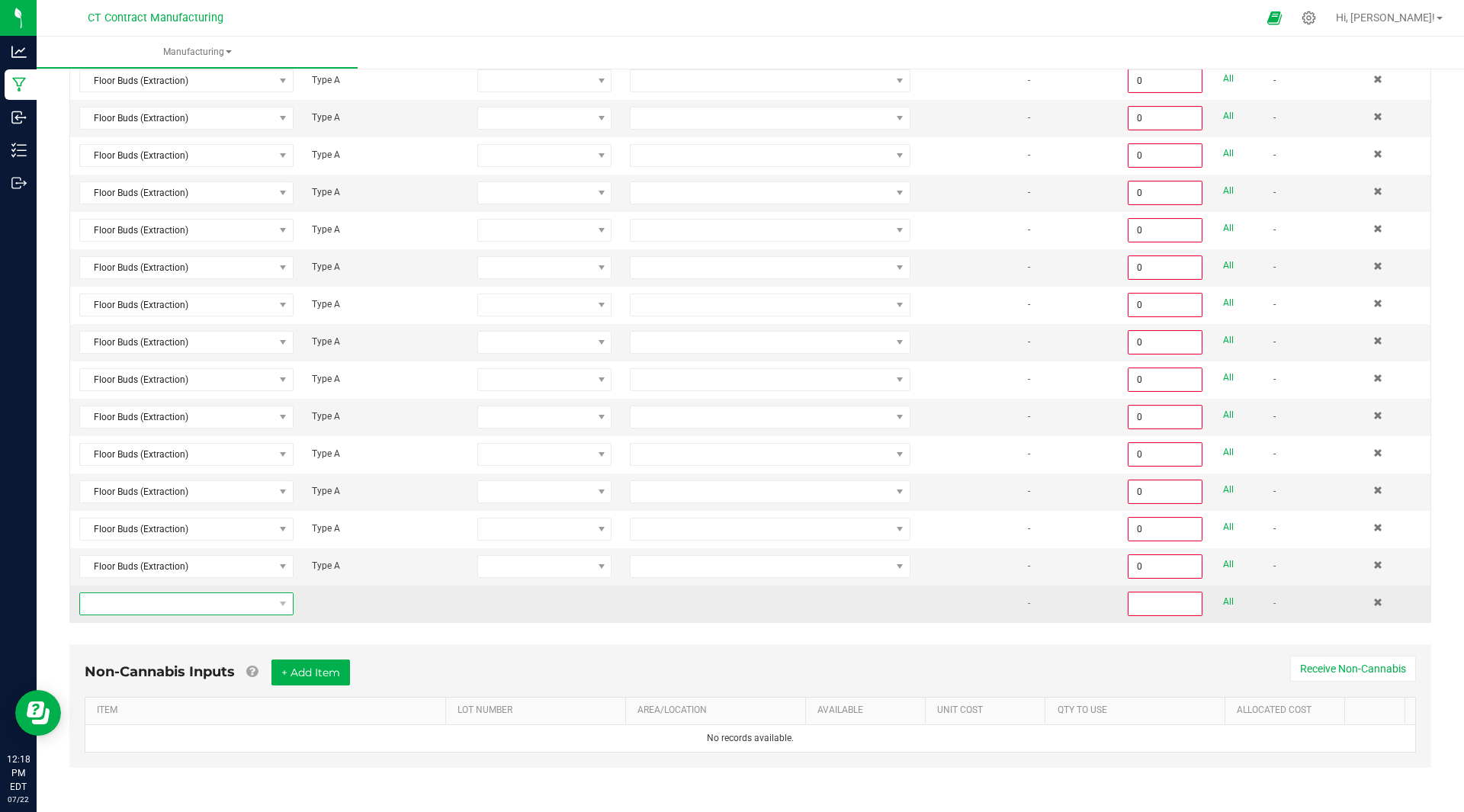 click at bounding box center [177, 604] 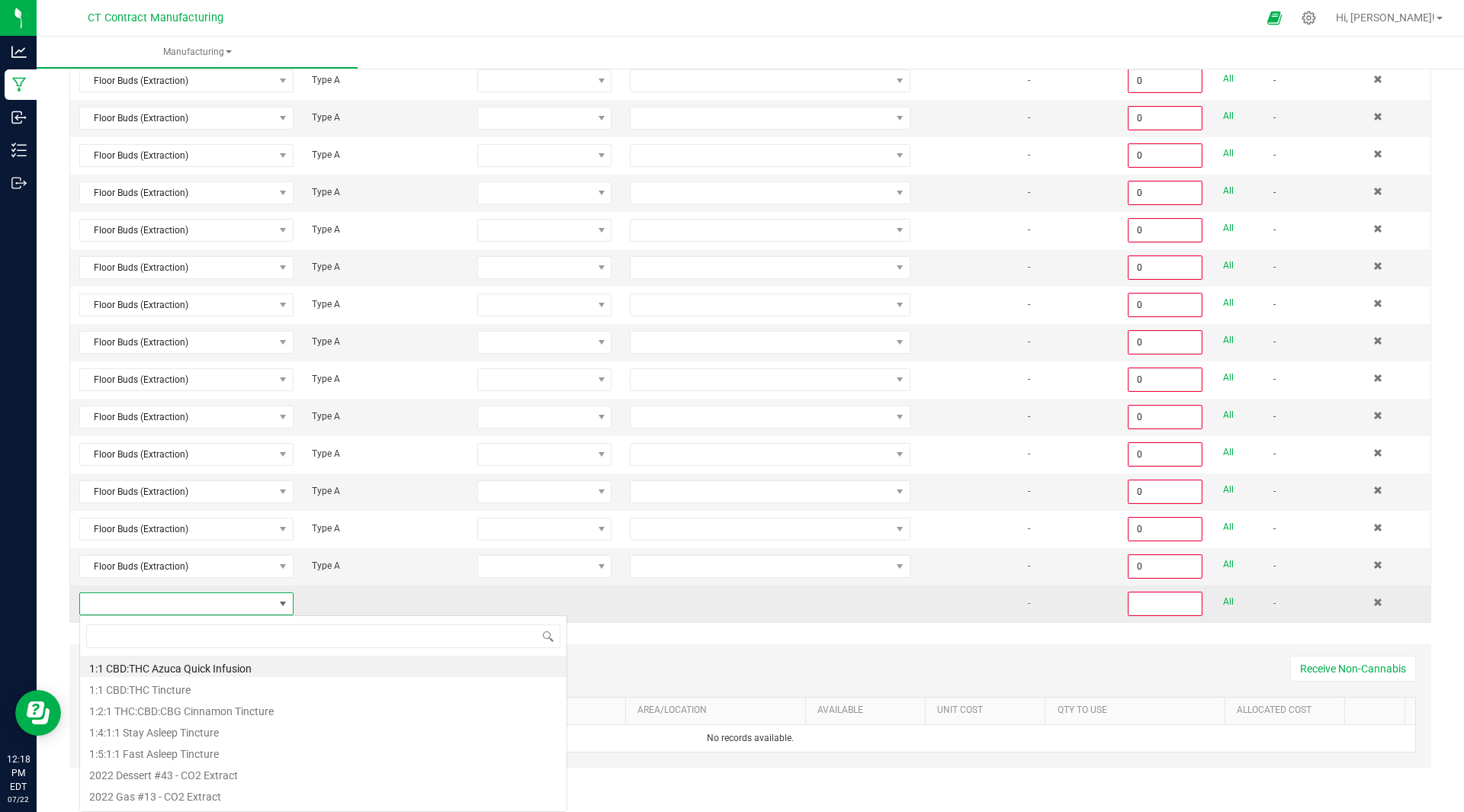 scroll, scrollTop: 76221, scrollLeft: 76040, axis: both 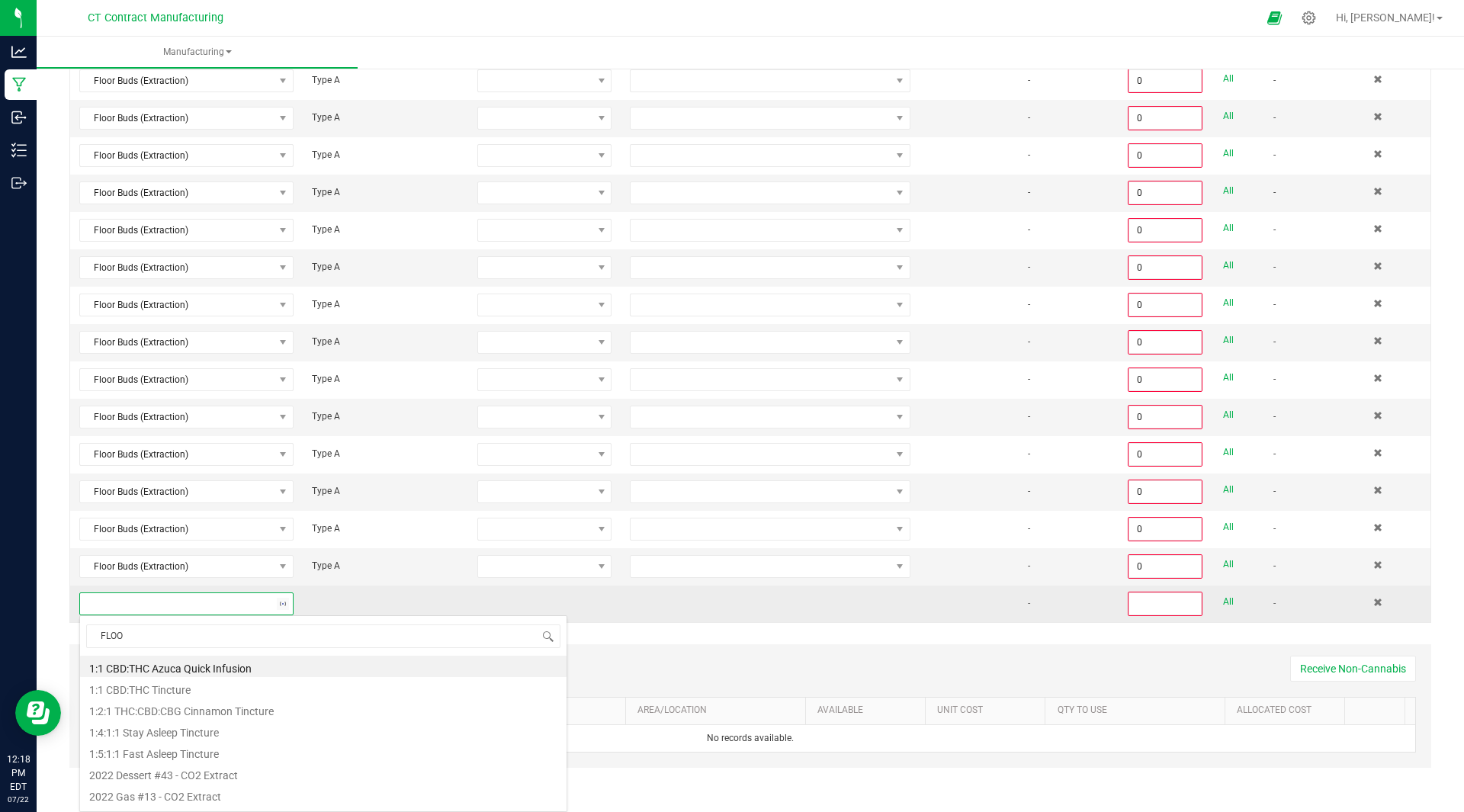 type on "FLOOR" 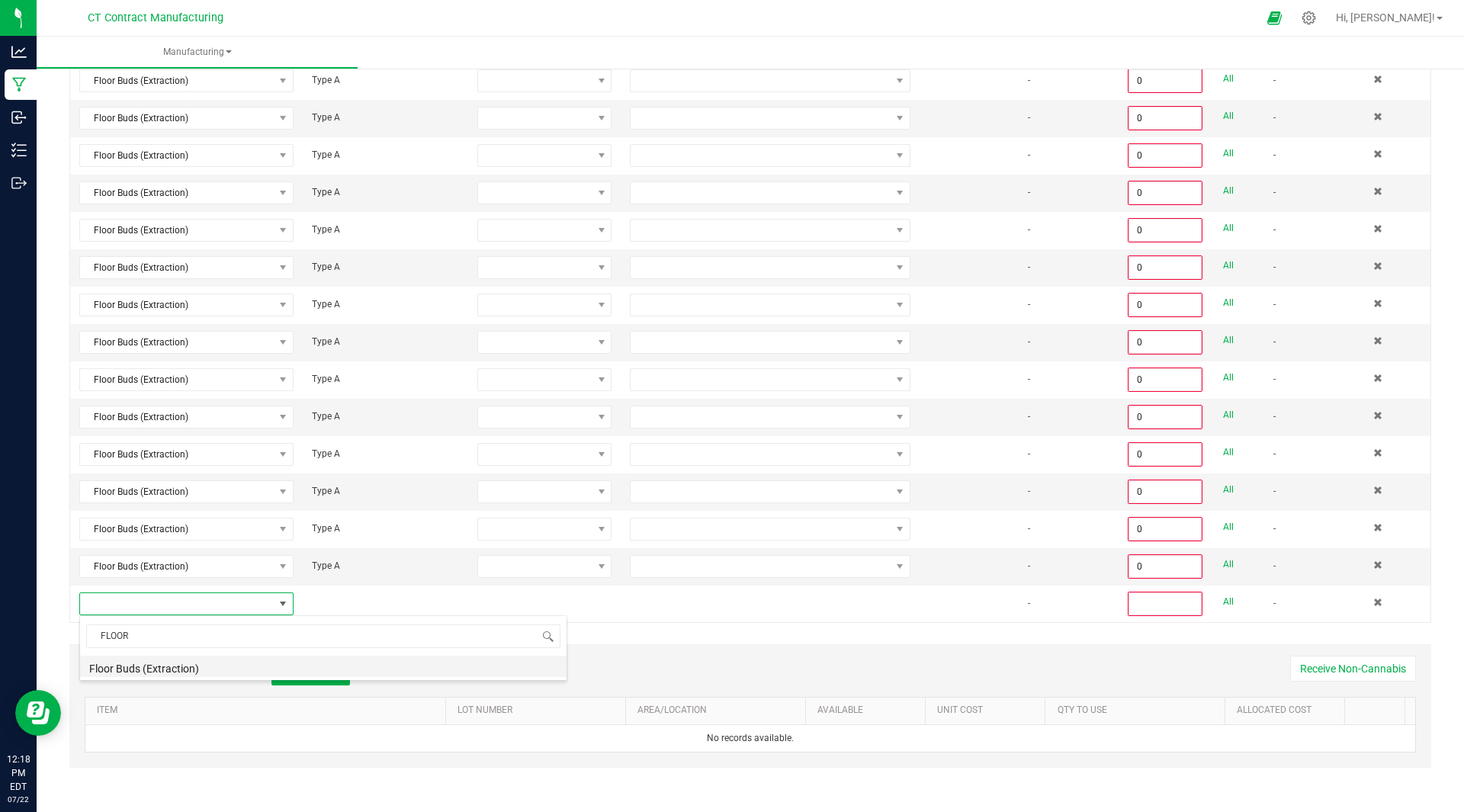 click on "Floor Buds (Extraction)" at bounding box center (323, 666) 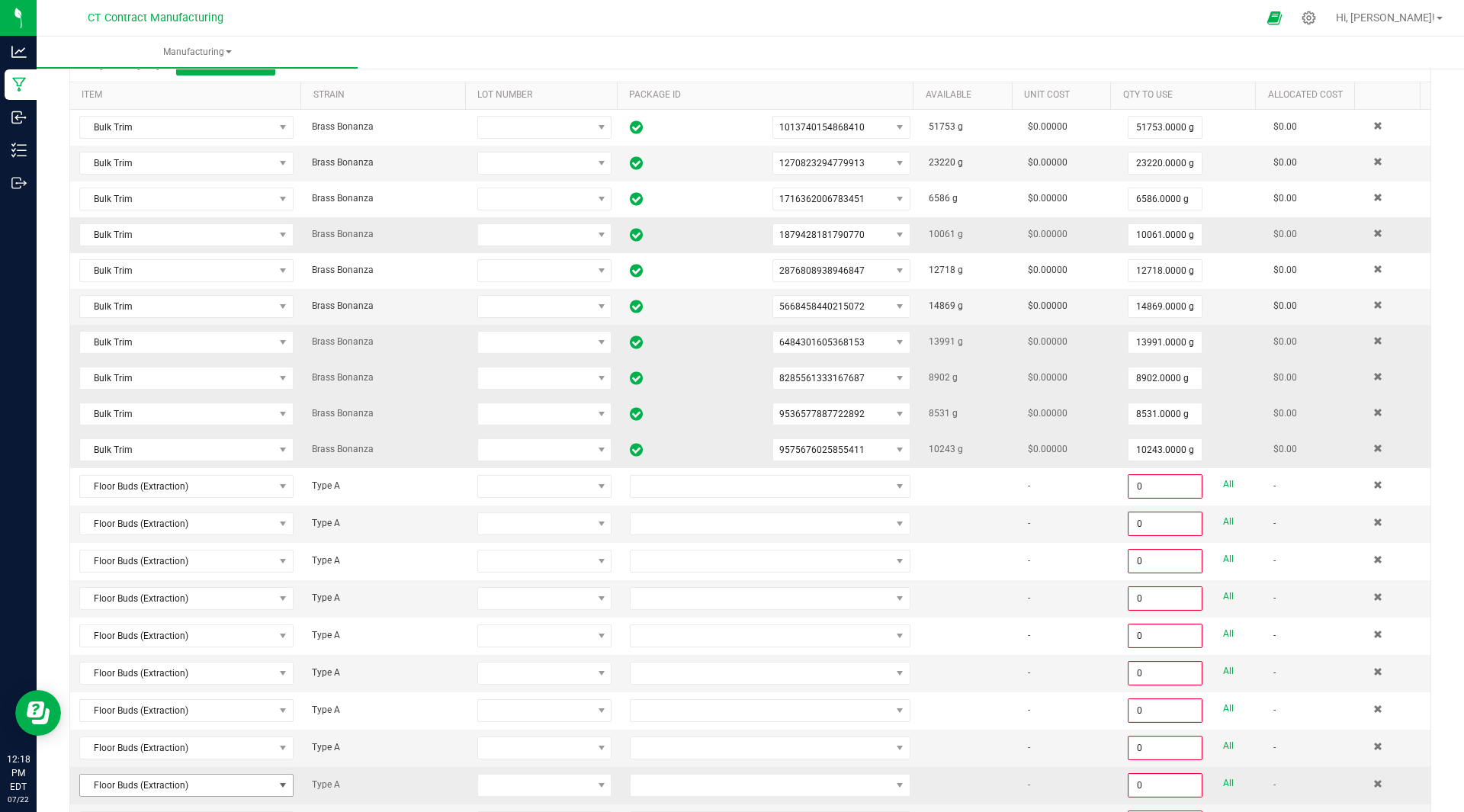 scroll, scrollTop: 89, scrollLeft: 0, axis: vertical 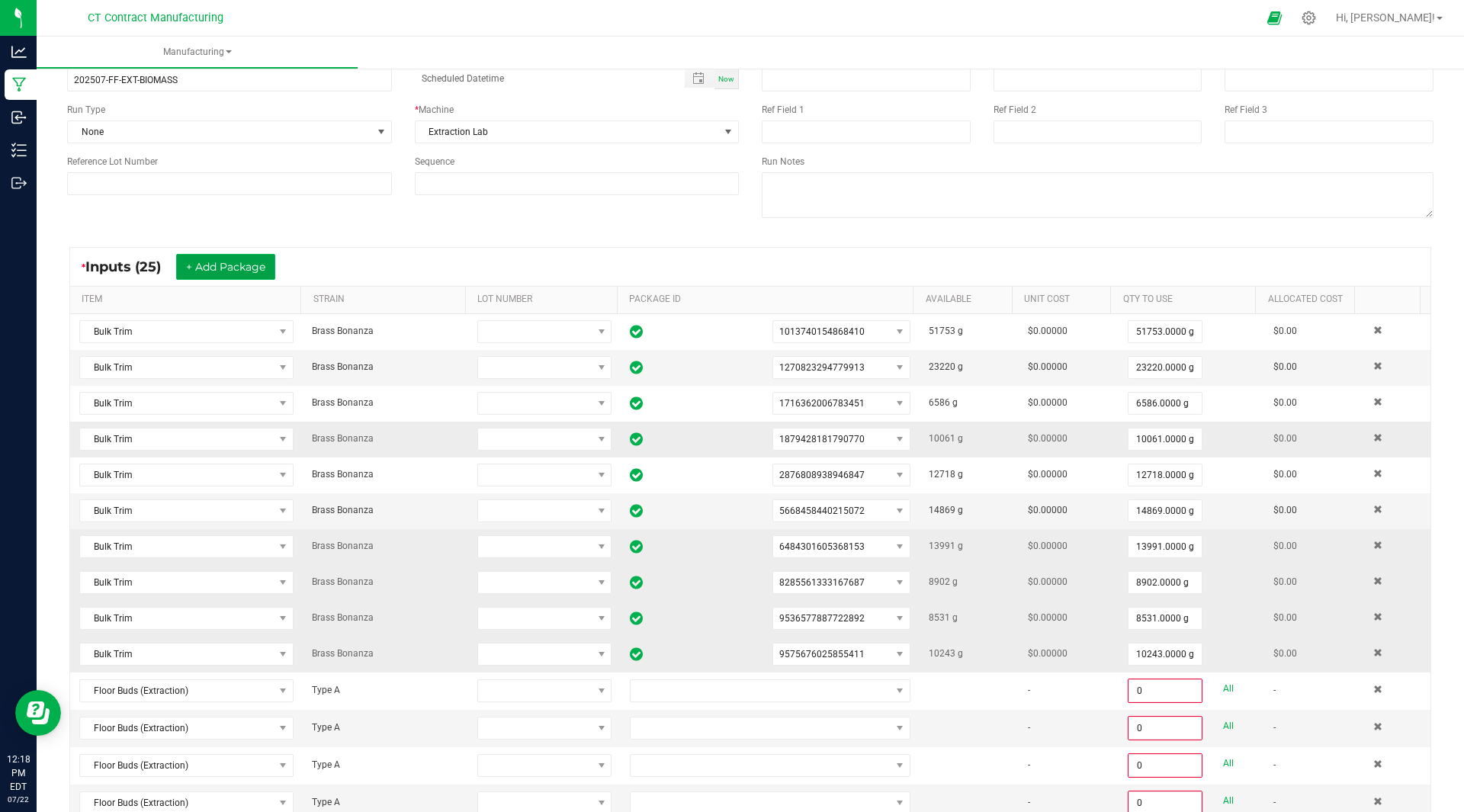 click on "+ Add Package" at bounding box center [226, 267] 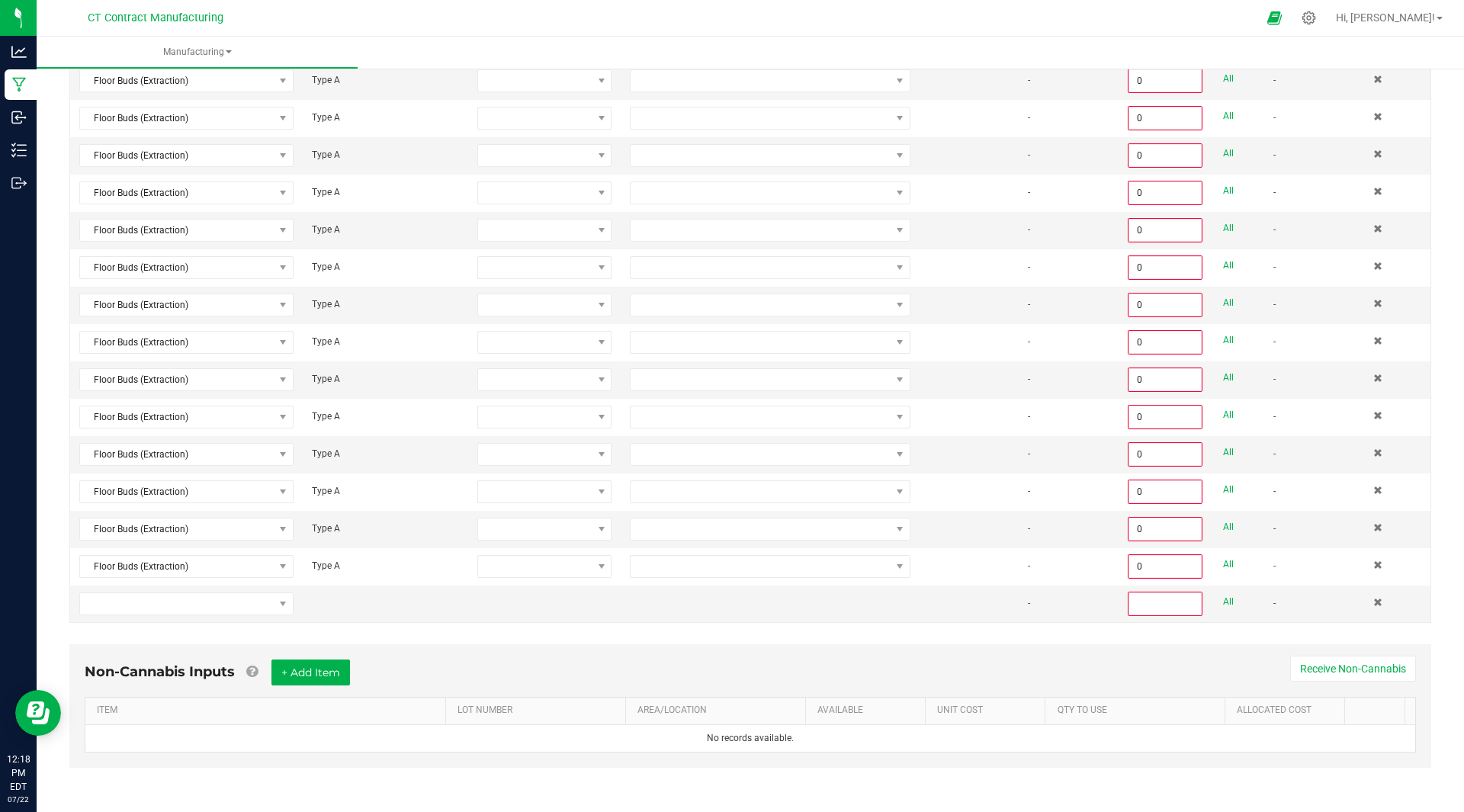 scroll, scrollTop: 737, scrollLeft: 0, axis: vertical 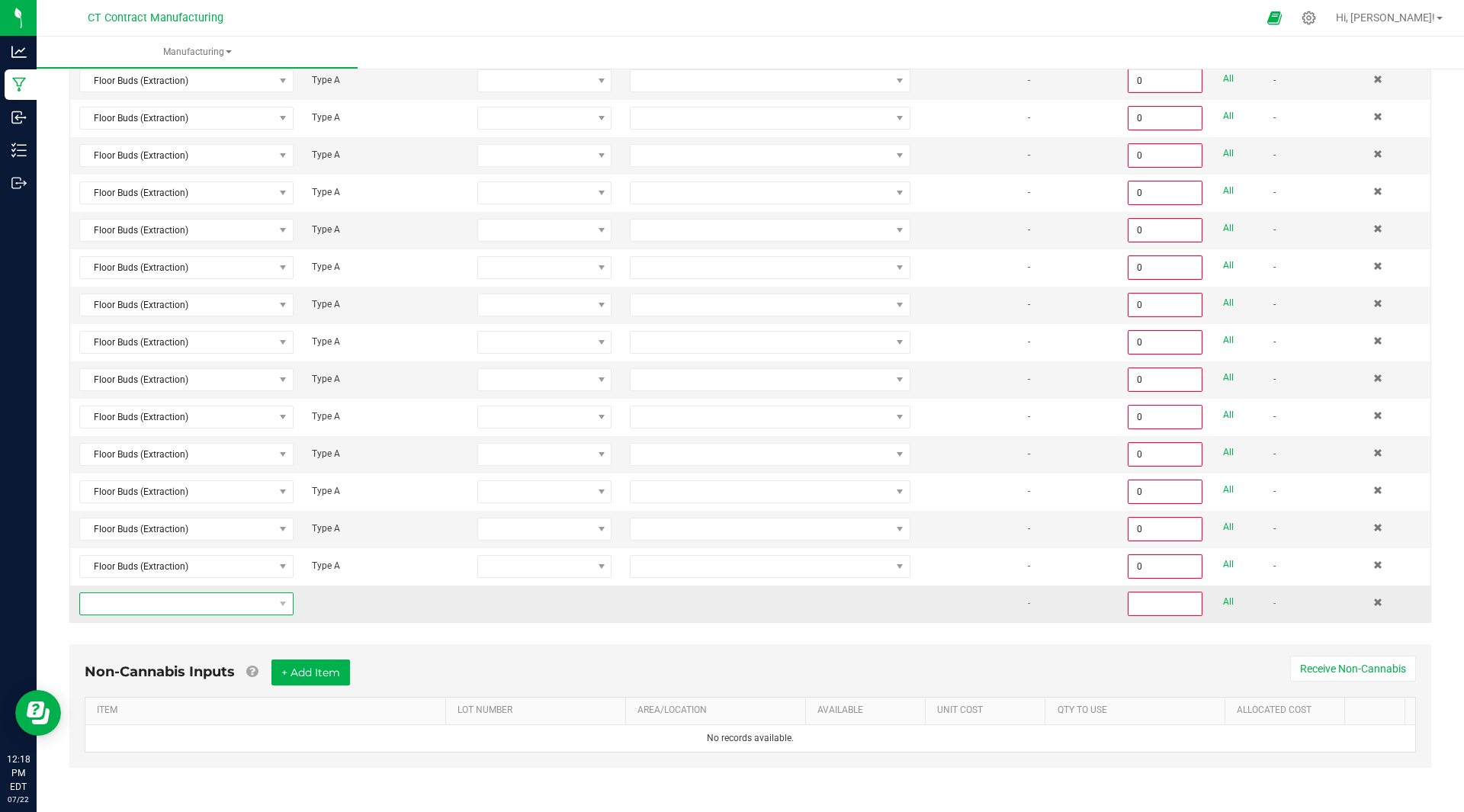 click at bounding box center (177, 604) 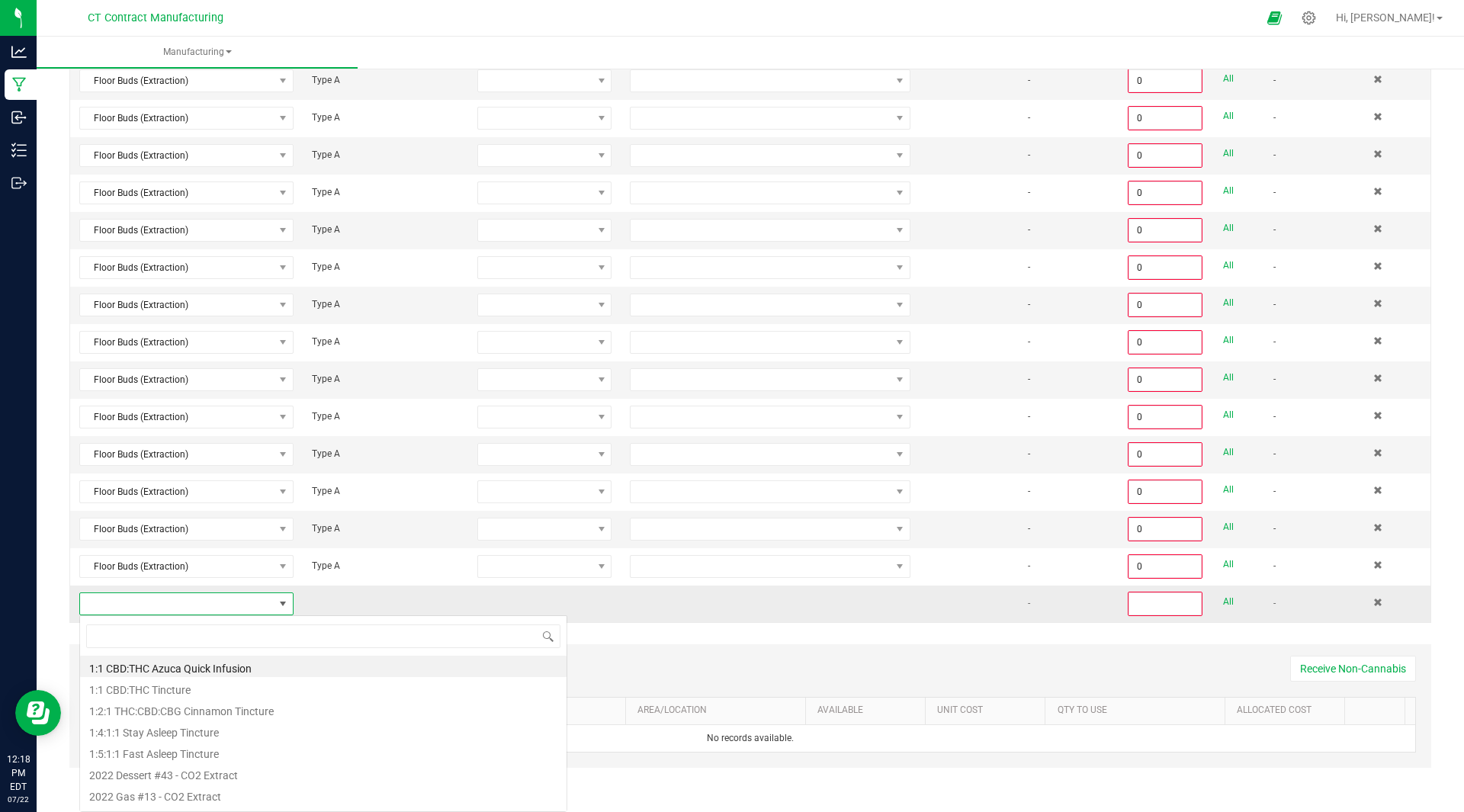 scroll, scrollTop: 76221, scrollLeft: 76040, axis: both 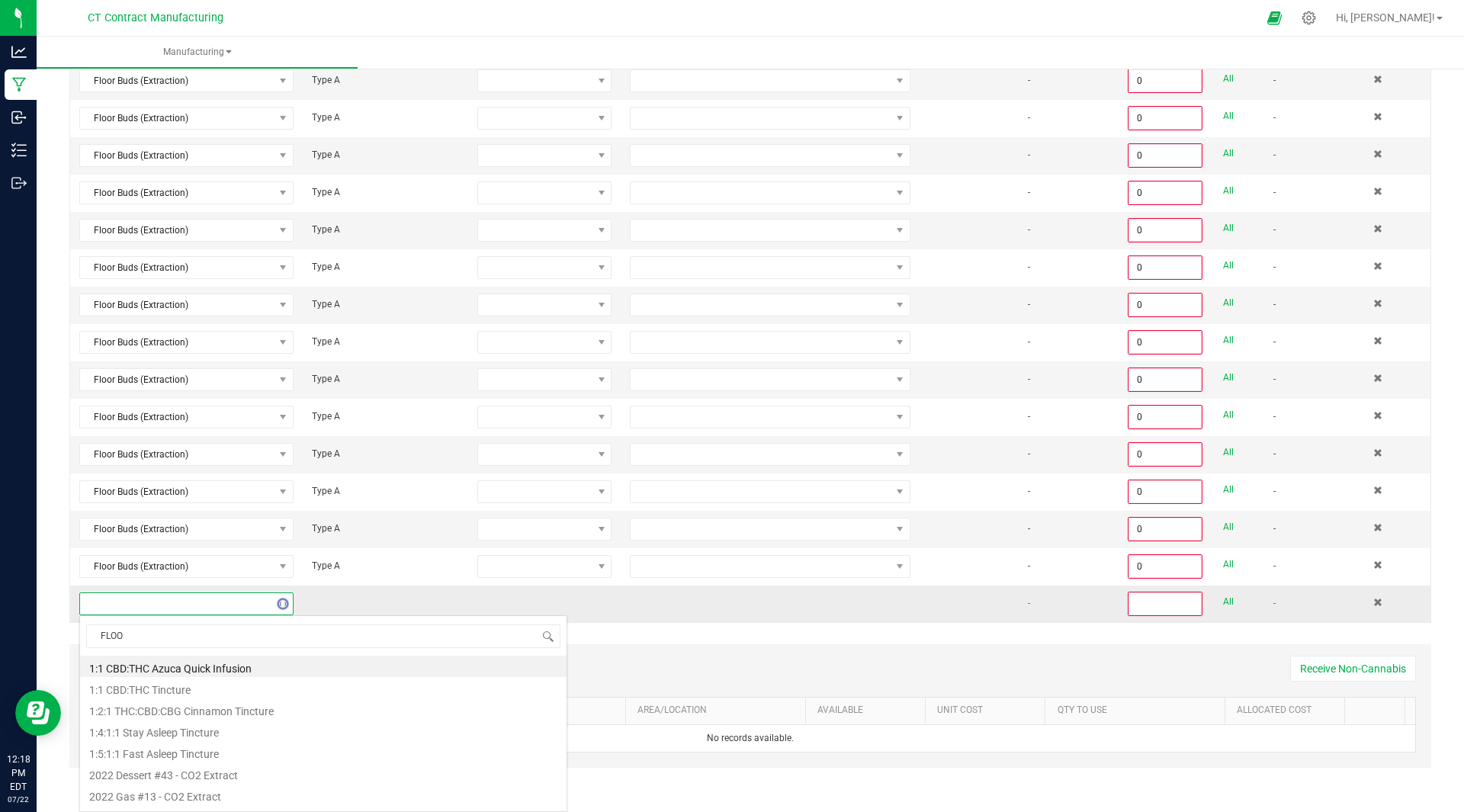 type on "FLOOR" 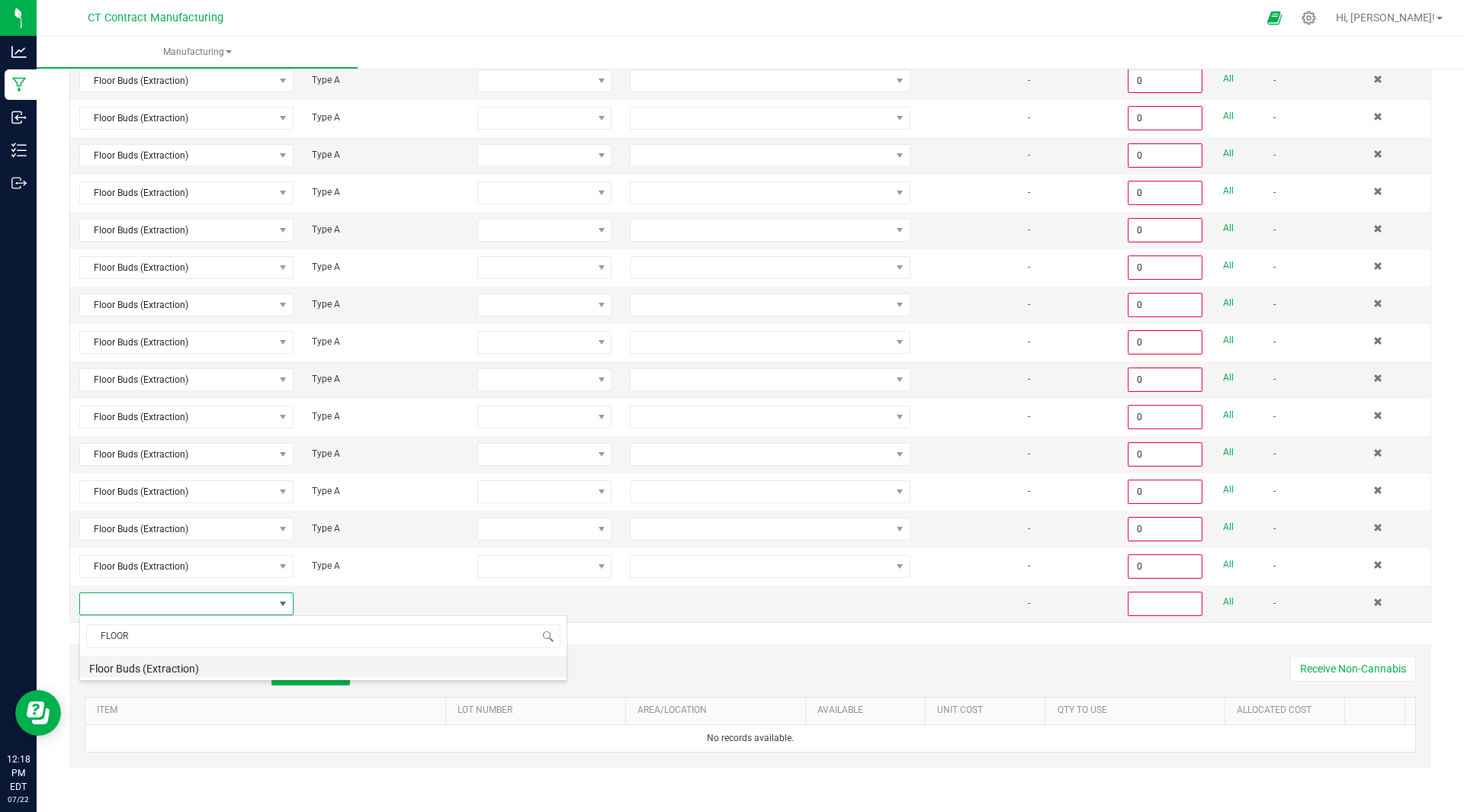 click on "Floor Buds (Extraction)" at bounding box center [323, 666] 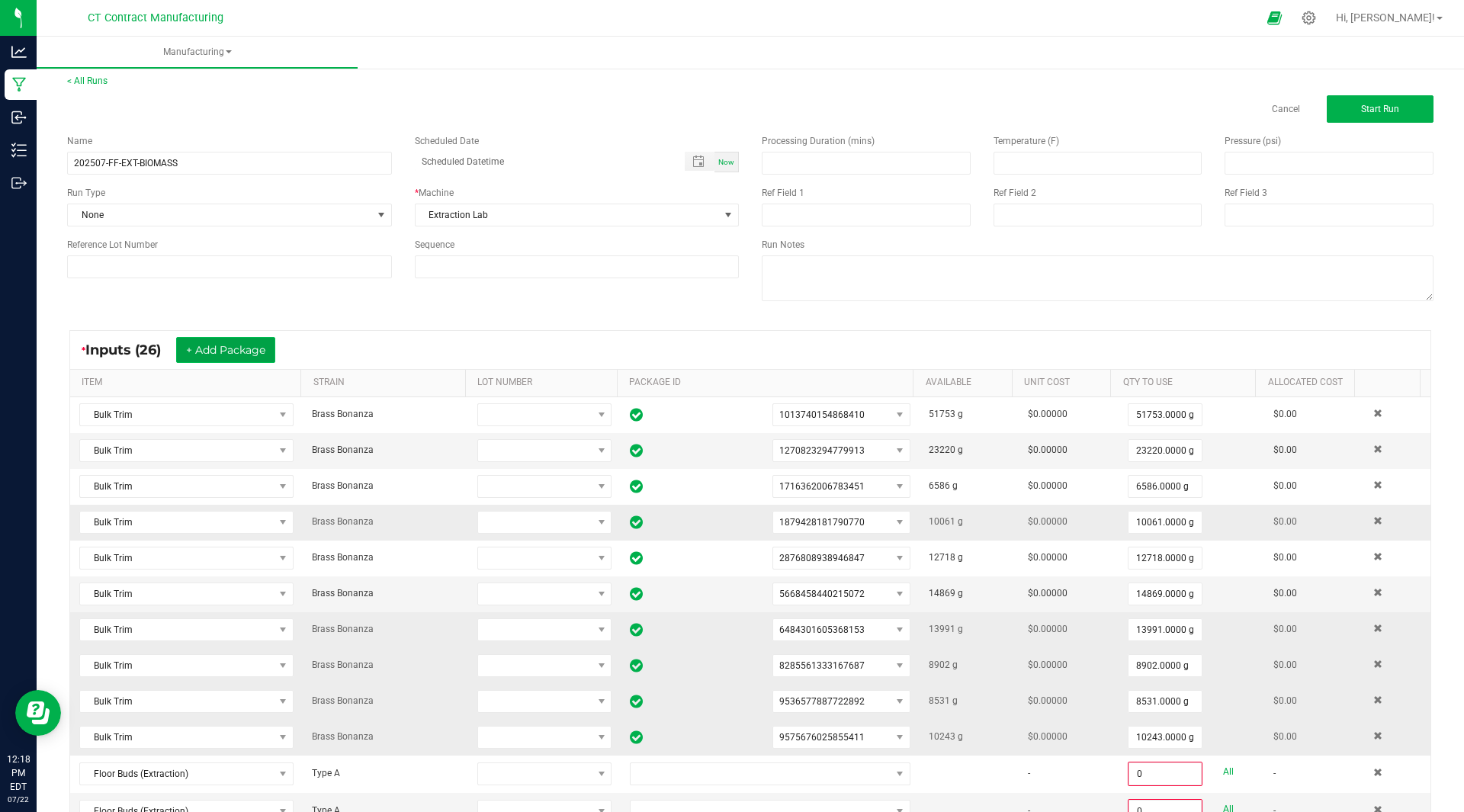 click on "+ Add Package" at bounding box center (226, 350) 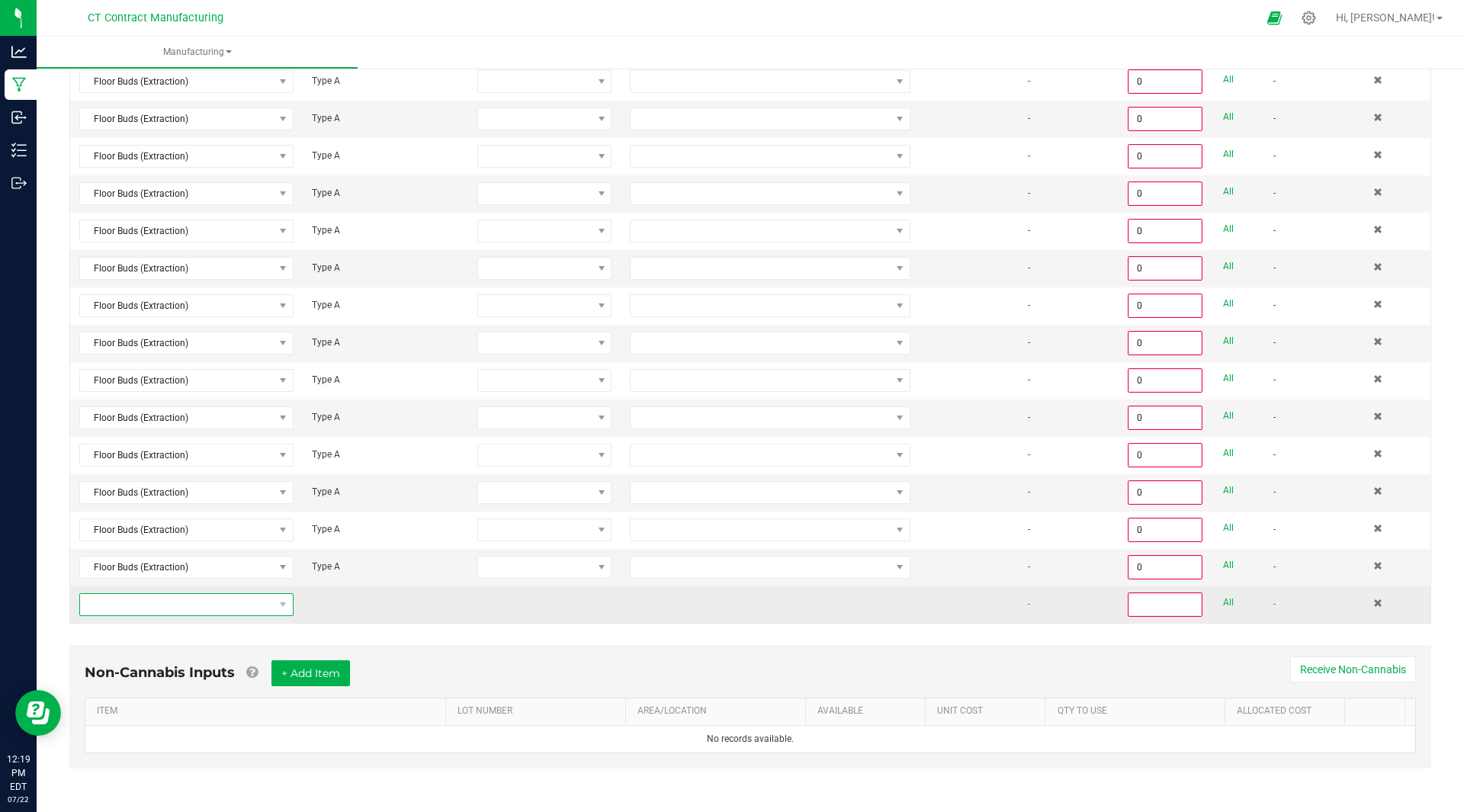 click at bounding box center [177, 605] 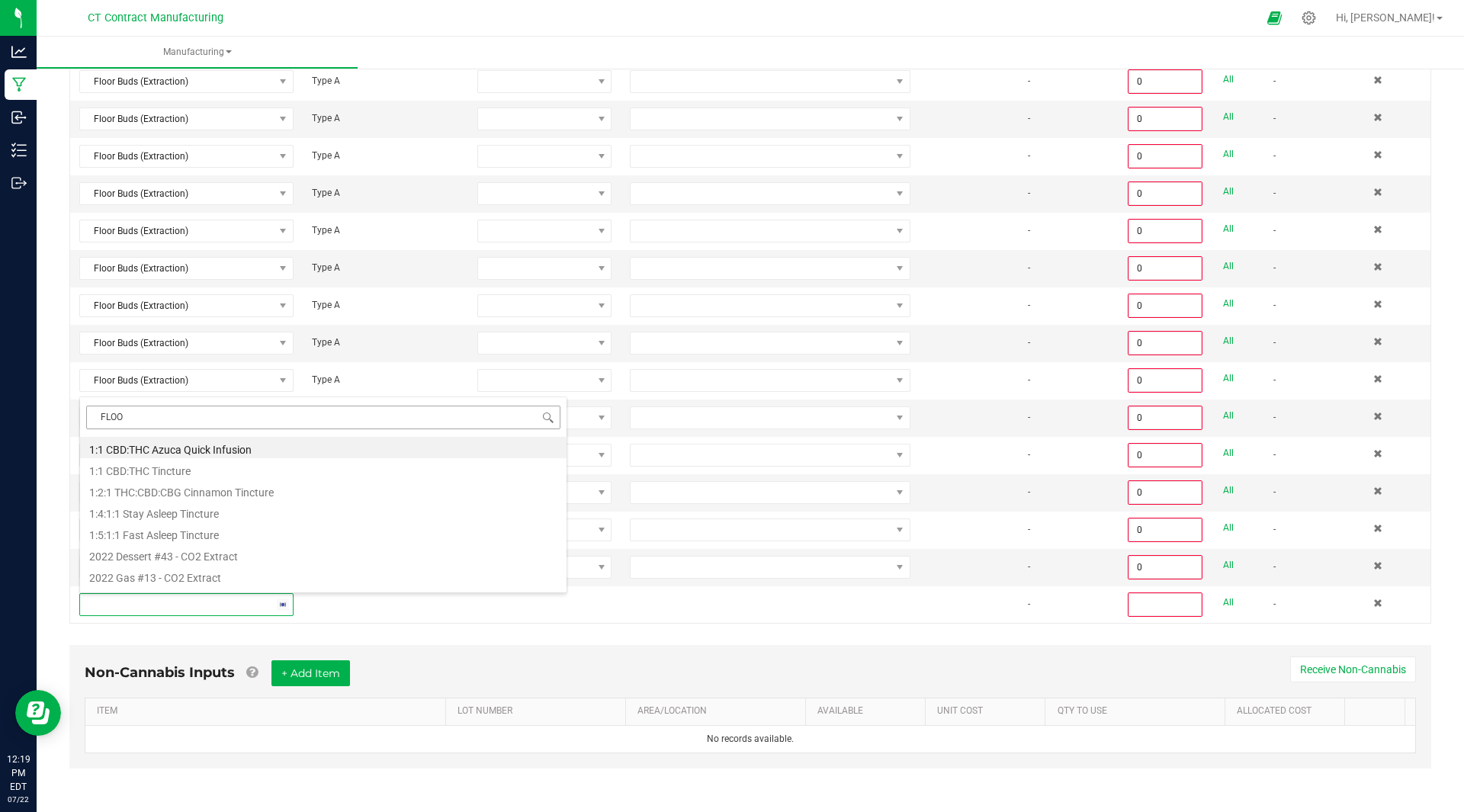 type on "FLOOR" 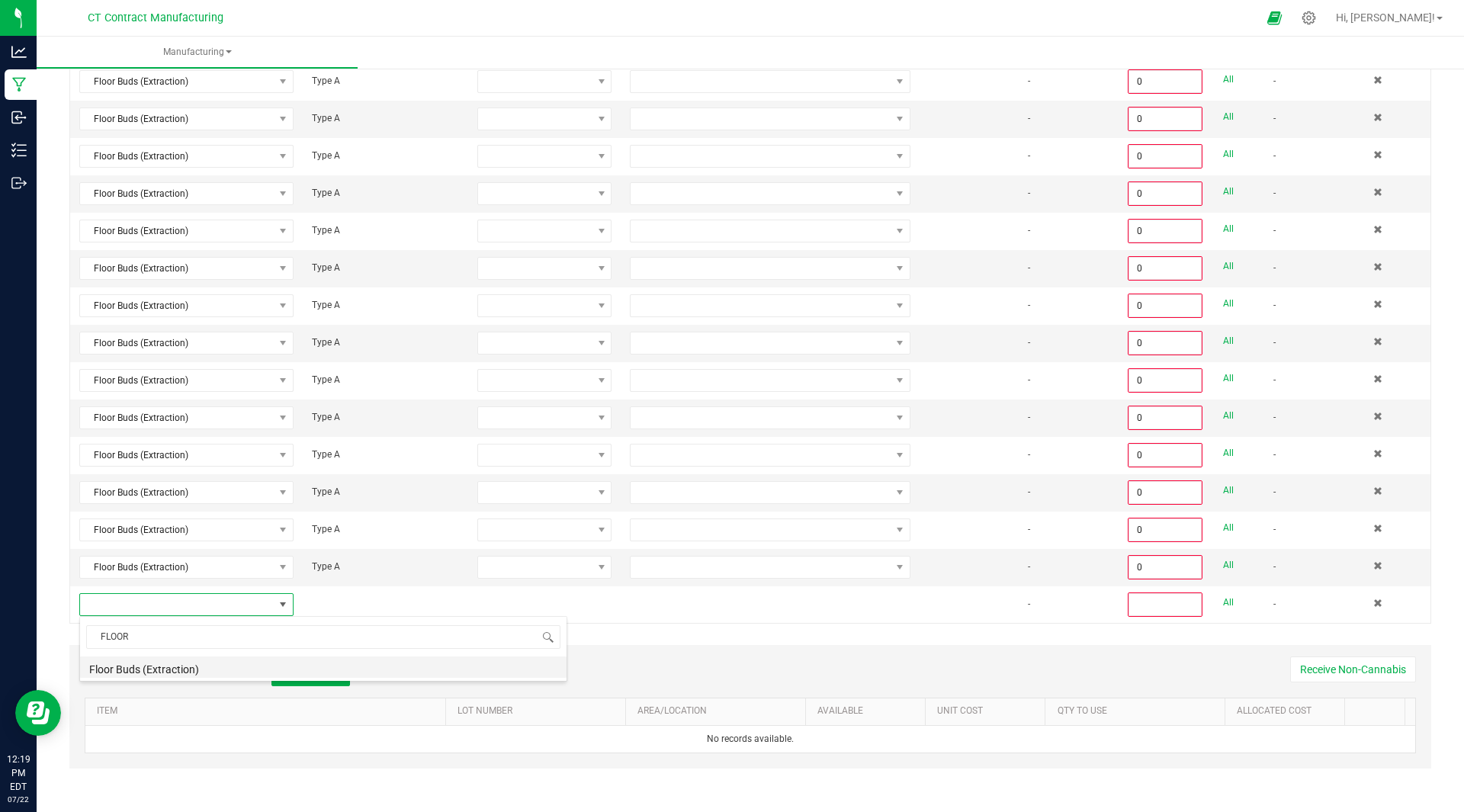 click on "Floor Buds (Extraction)" at bounding box center [323, 667] 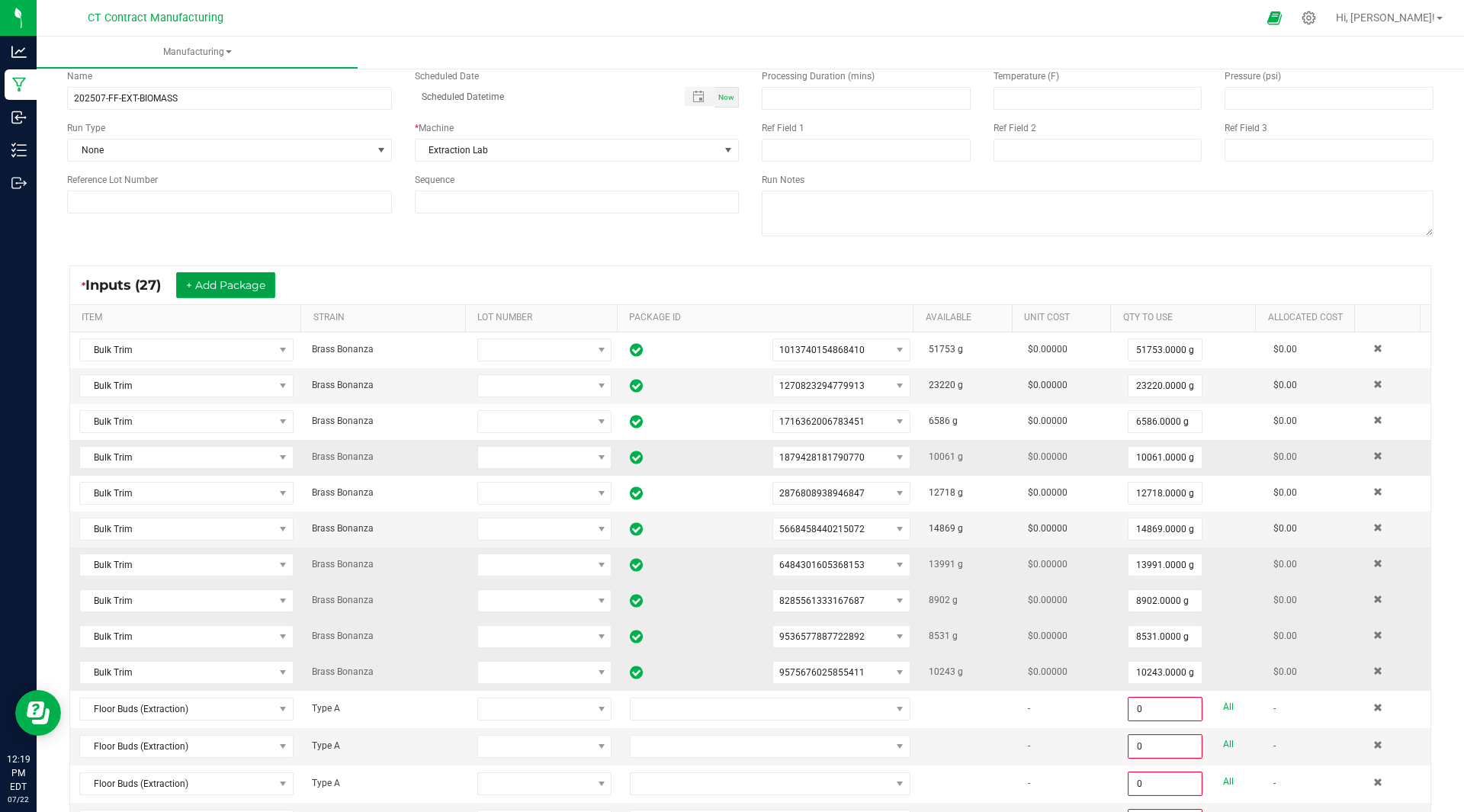 click on "+ Add Package" at bounding box center (226, 285) 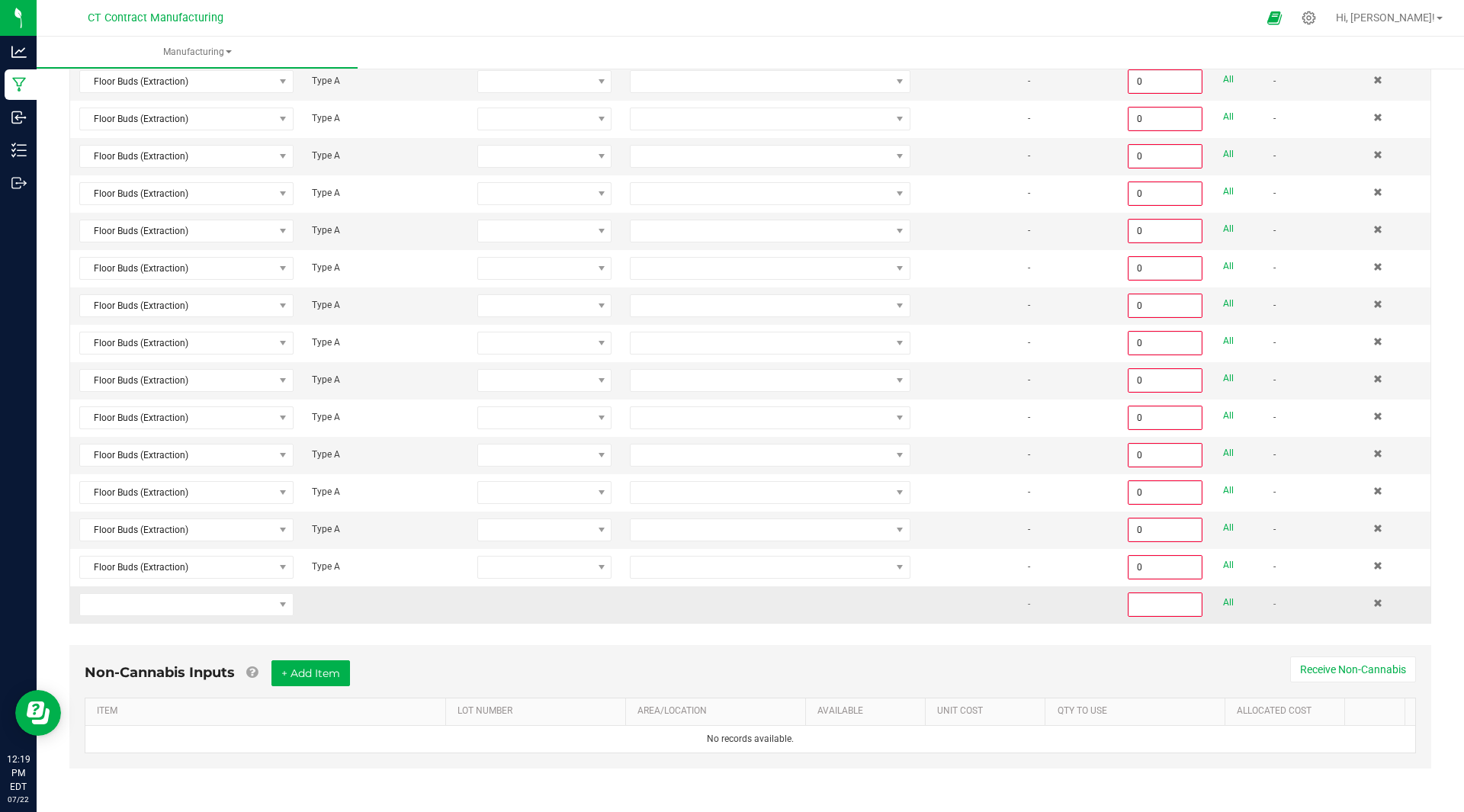 click at bounding box center (186, 605) 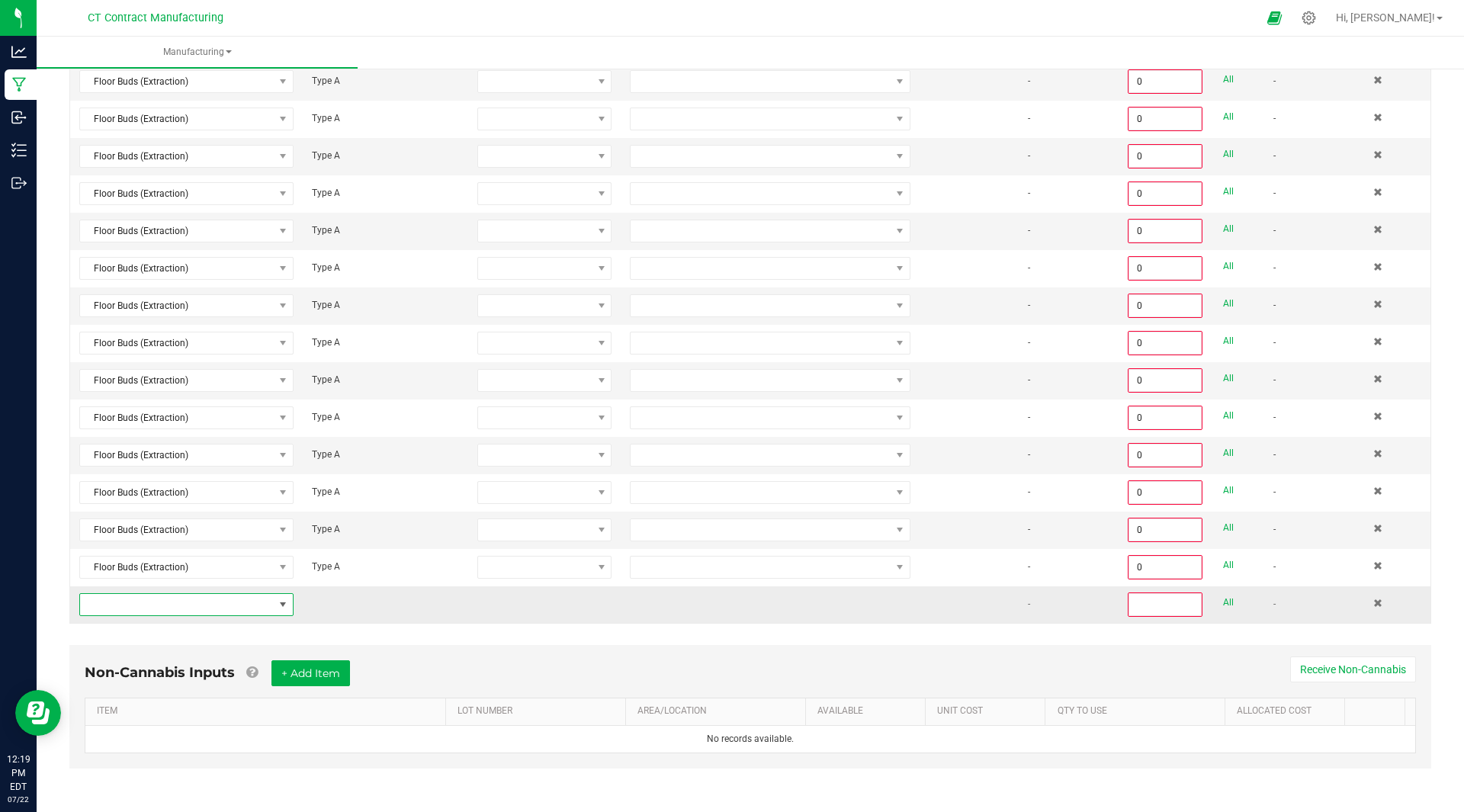 click at bounding box center [177, 605] 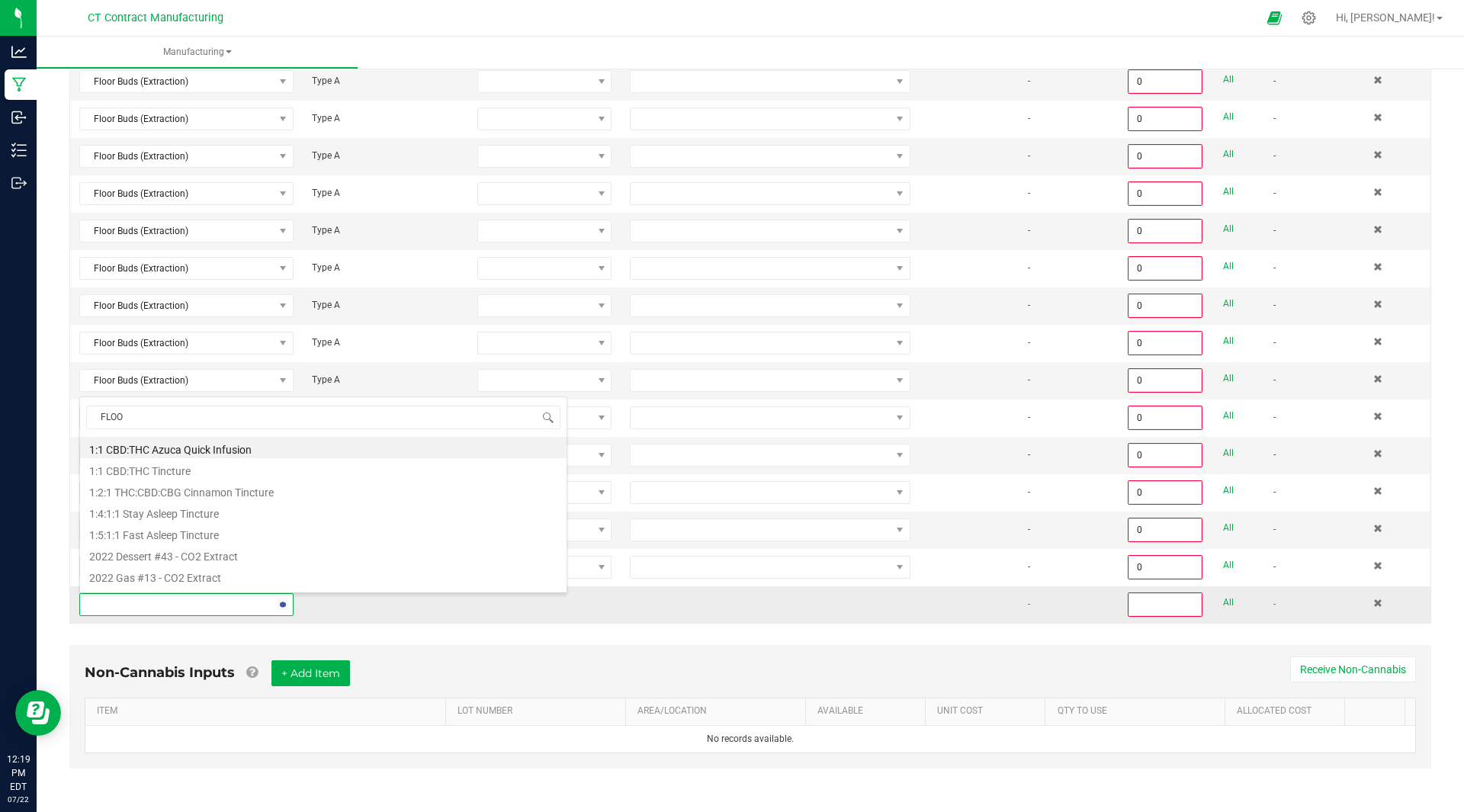 type on "FLOOR" 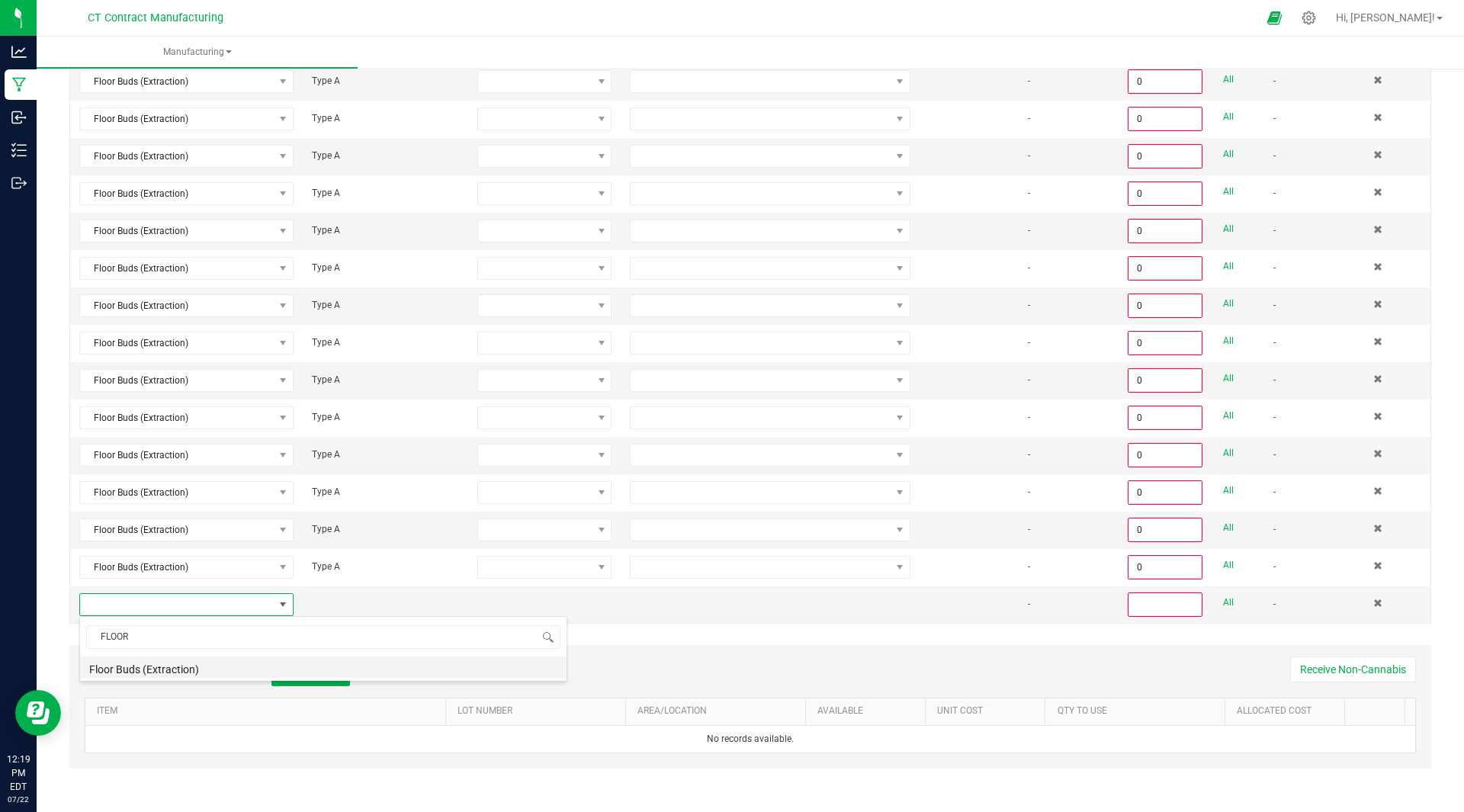 click on "Floor Buds (Extraction)" at bounding box center (323, 667) 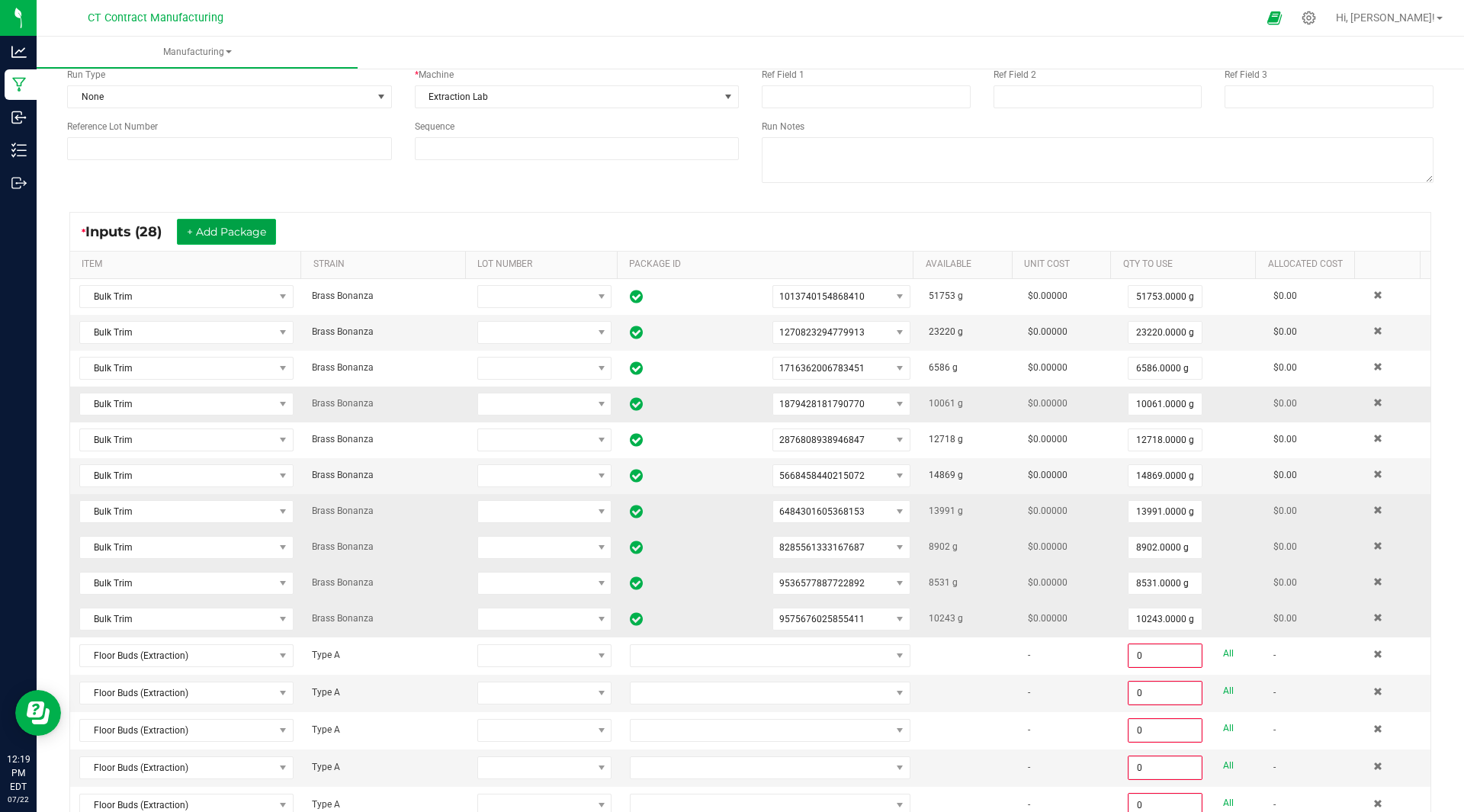 click on "+ Add Package" at bounding box center (226, 232) 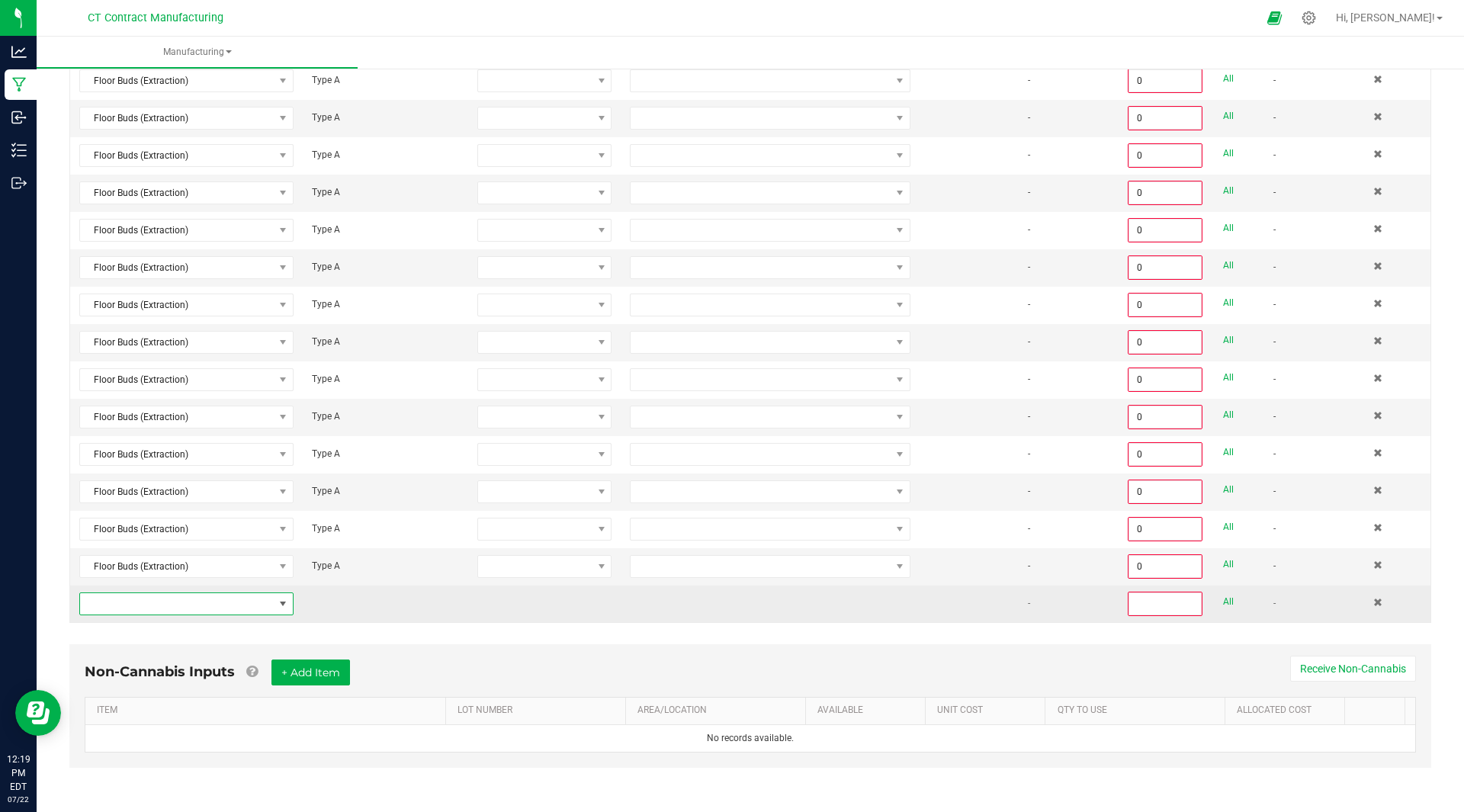 click at bounding box center [177, 604] 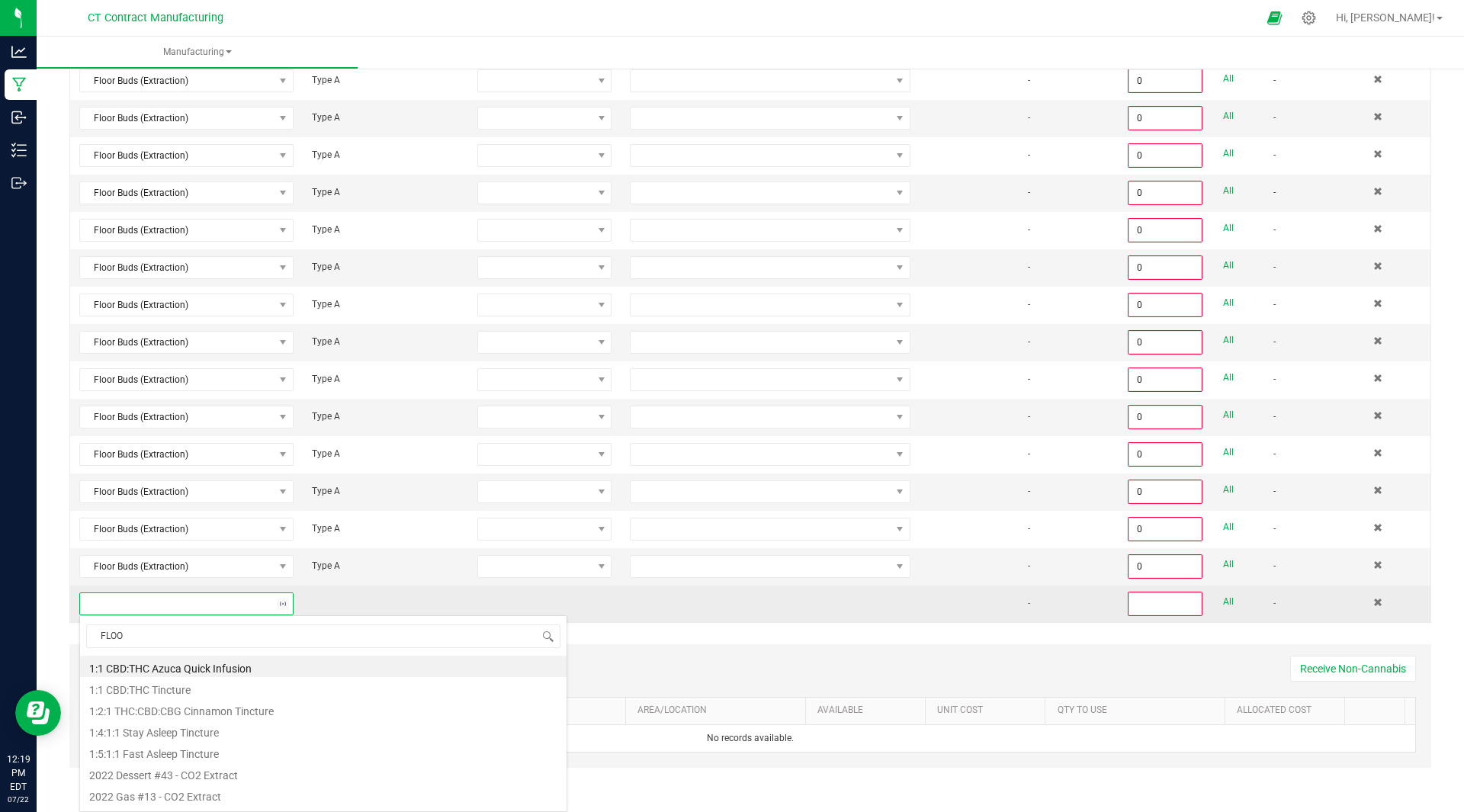 type on "FLOOR" 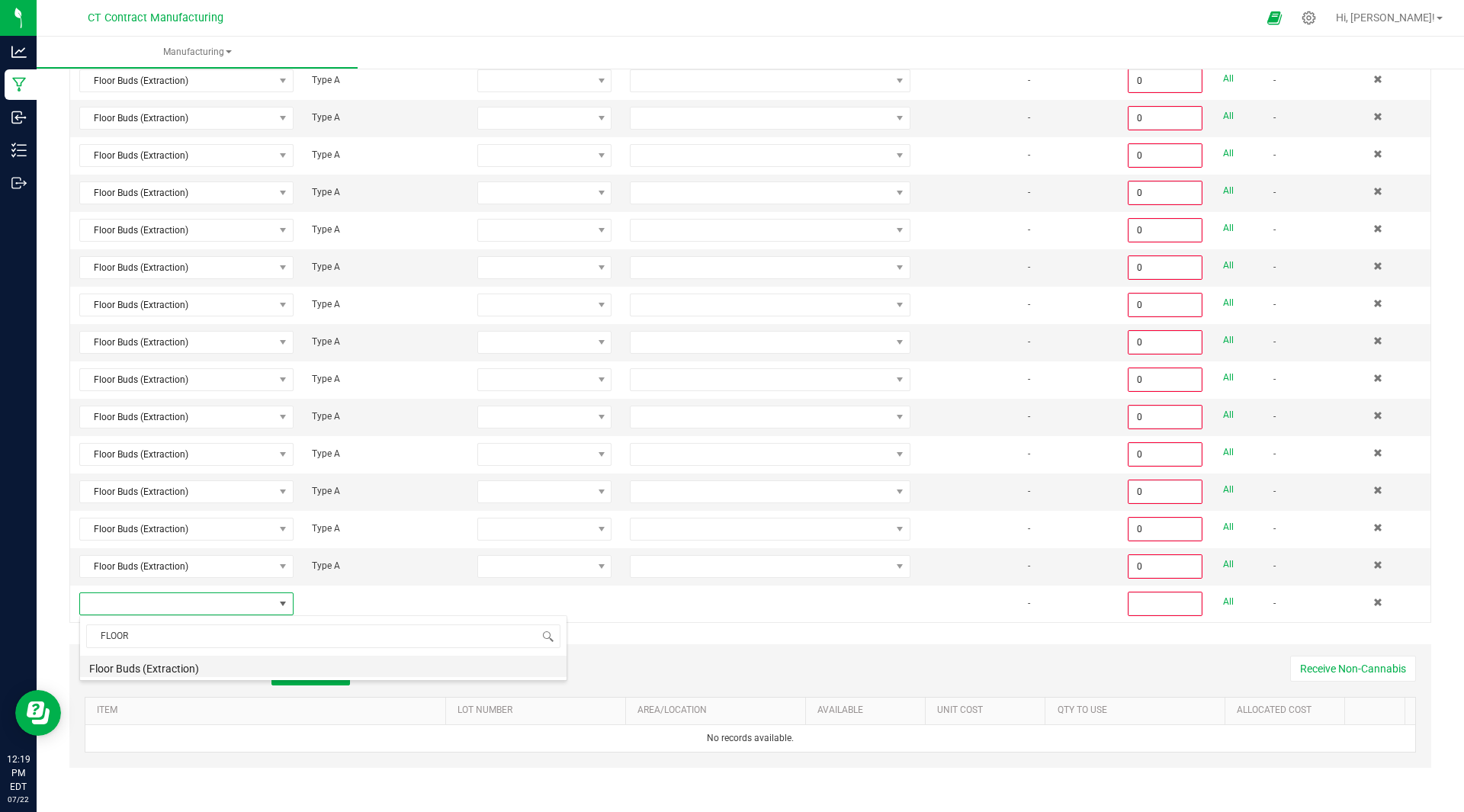 click on "Floor Buds (Extraction)" at bounding box center [323, 666] 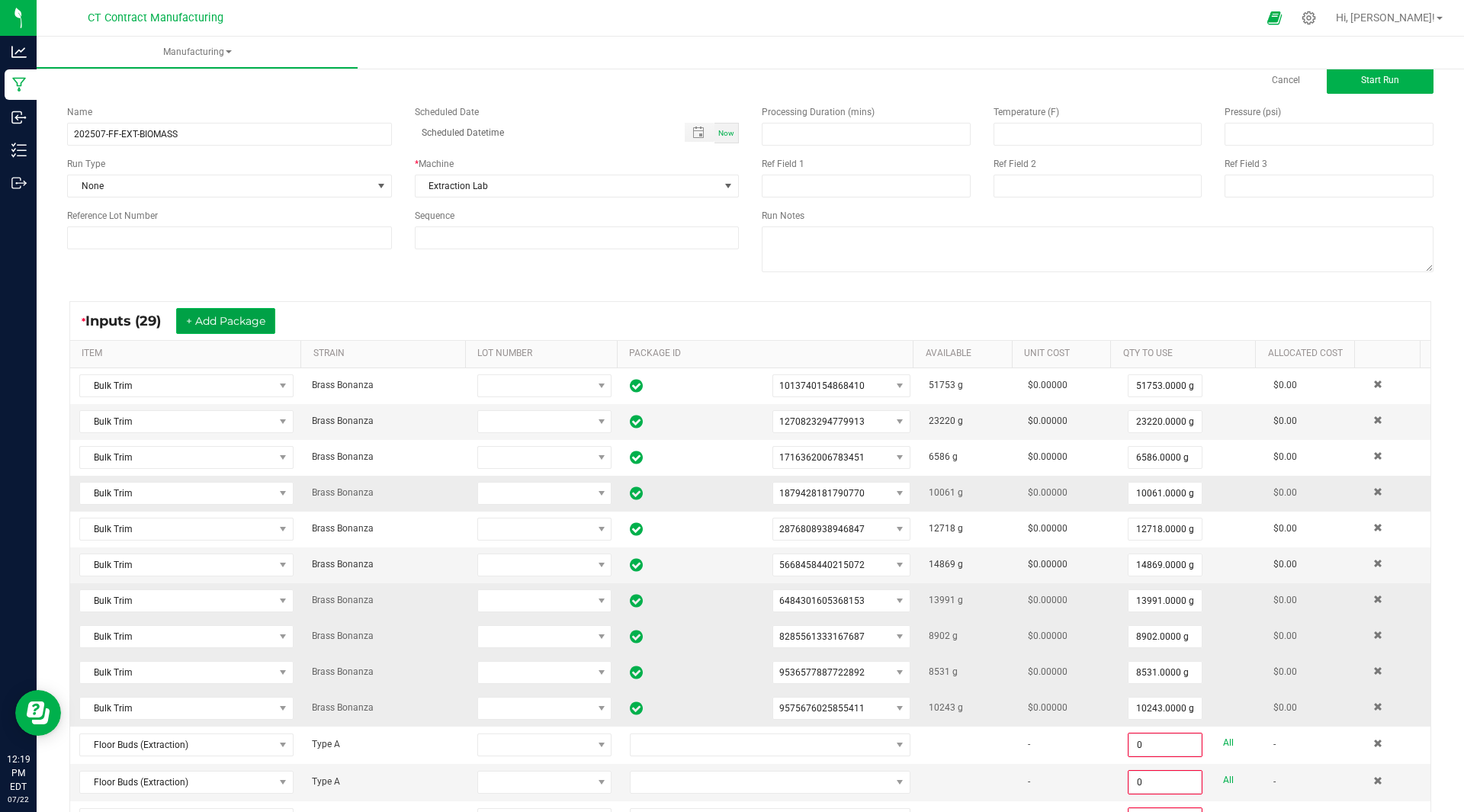 click on "+ Add Package" at bounding box center (226, 321) 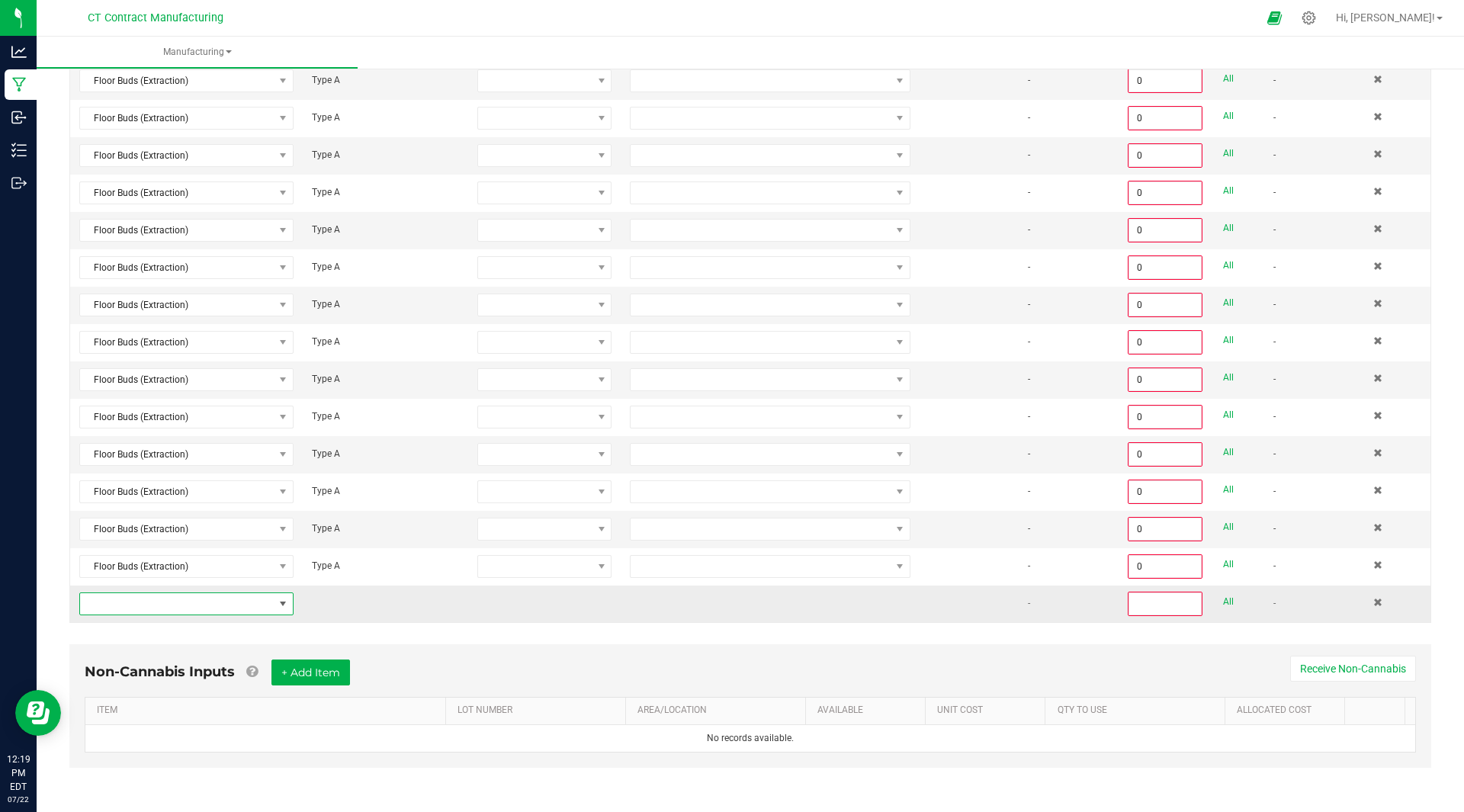 click at bounding box center [177, 604] 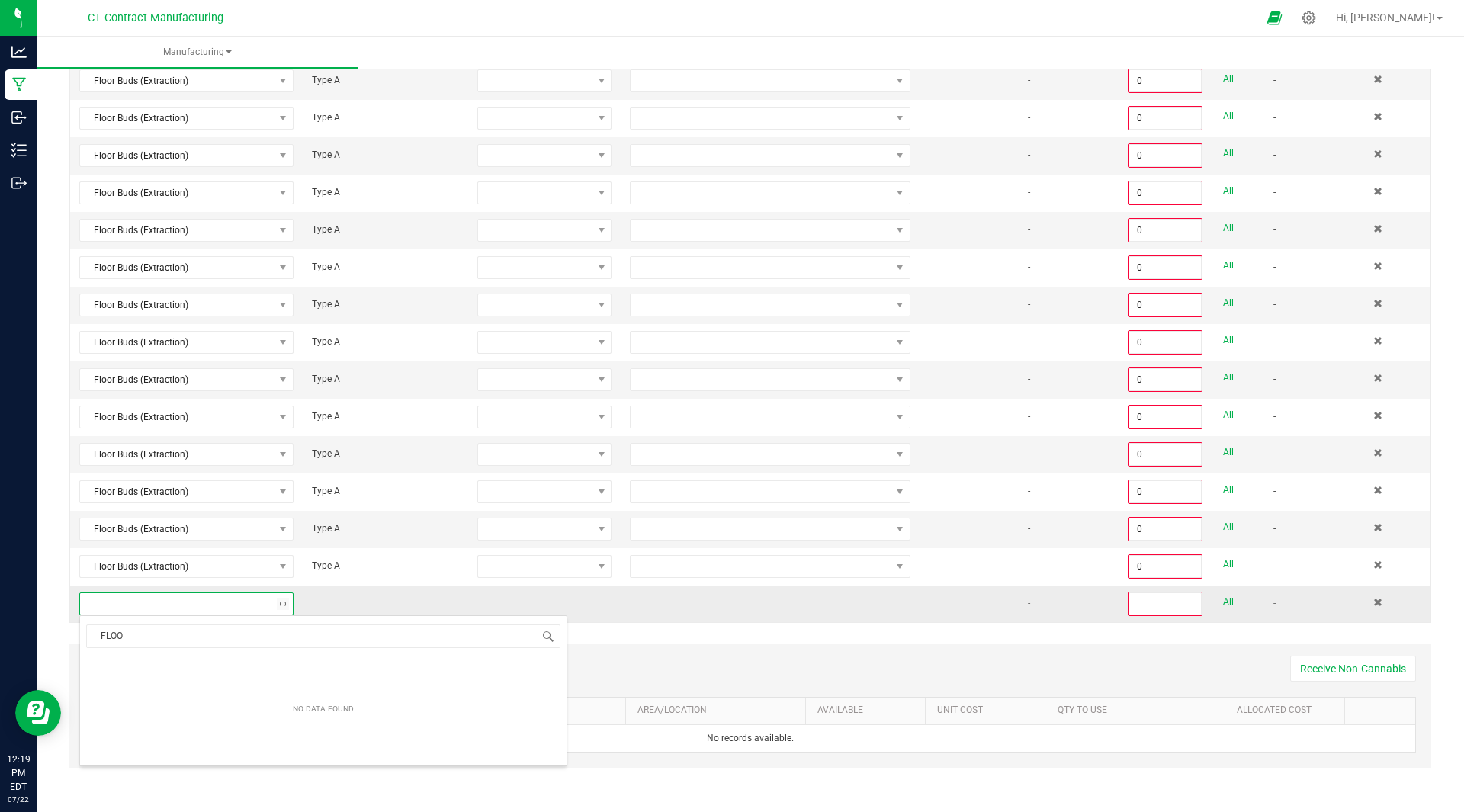 type on "FLOOR" 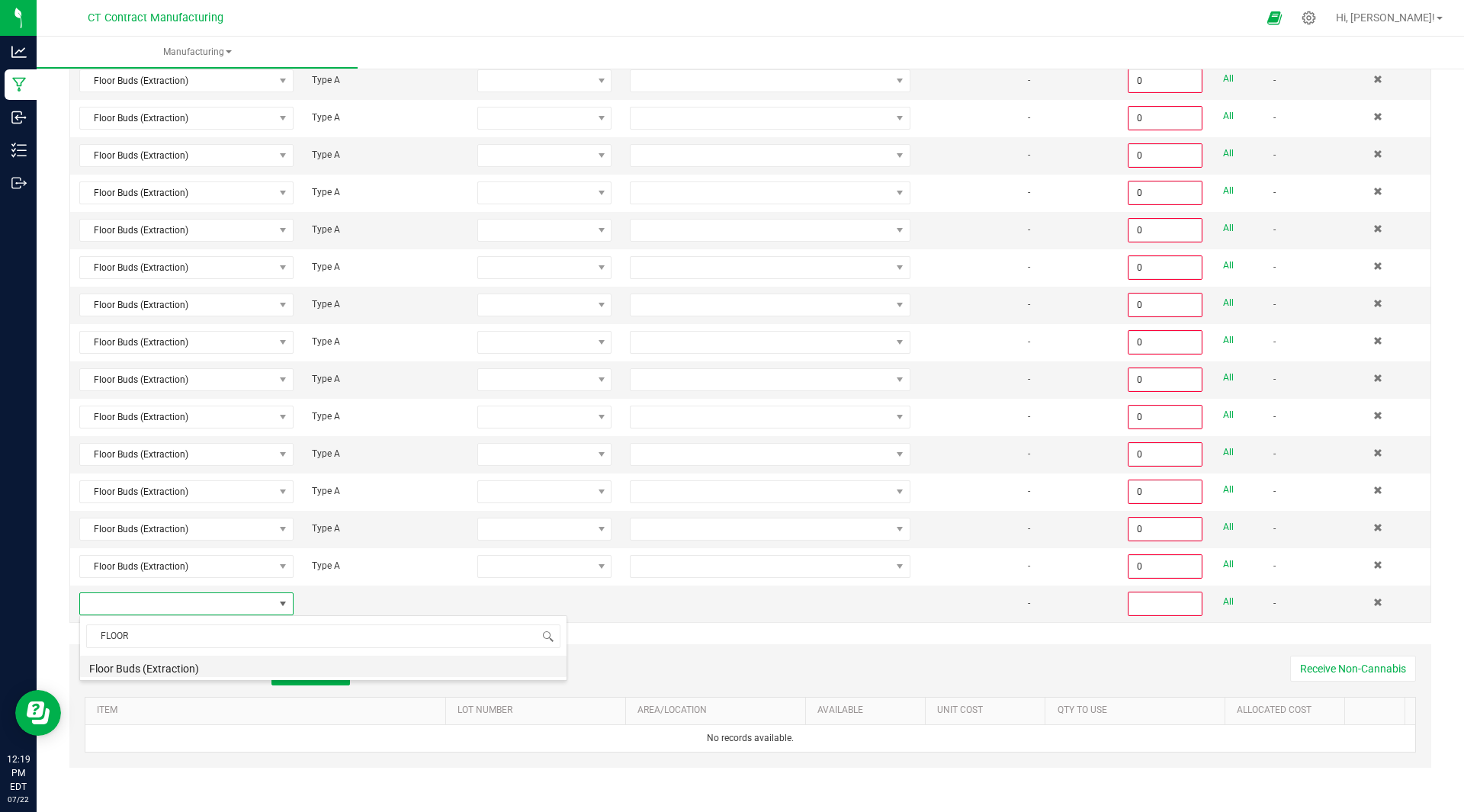 click on "Floor Buds (Extraction)" at bounding box center (323, 666) 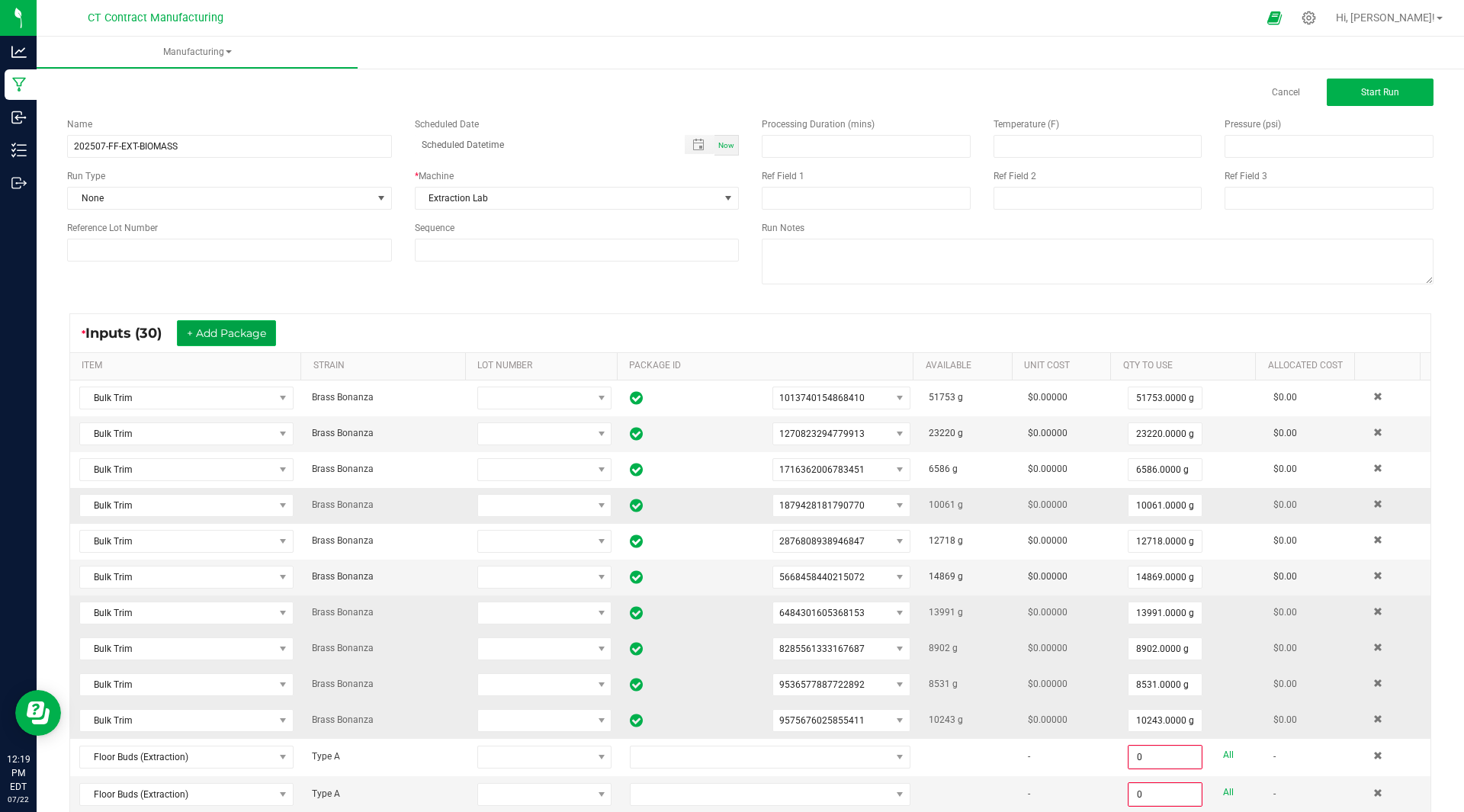 click on "+ Add Package" at bounding box center (226, 333) 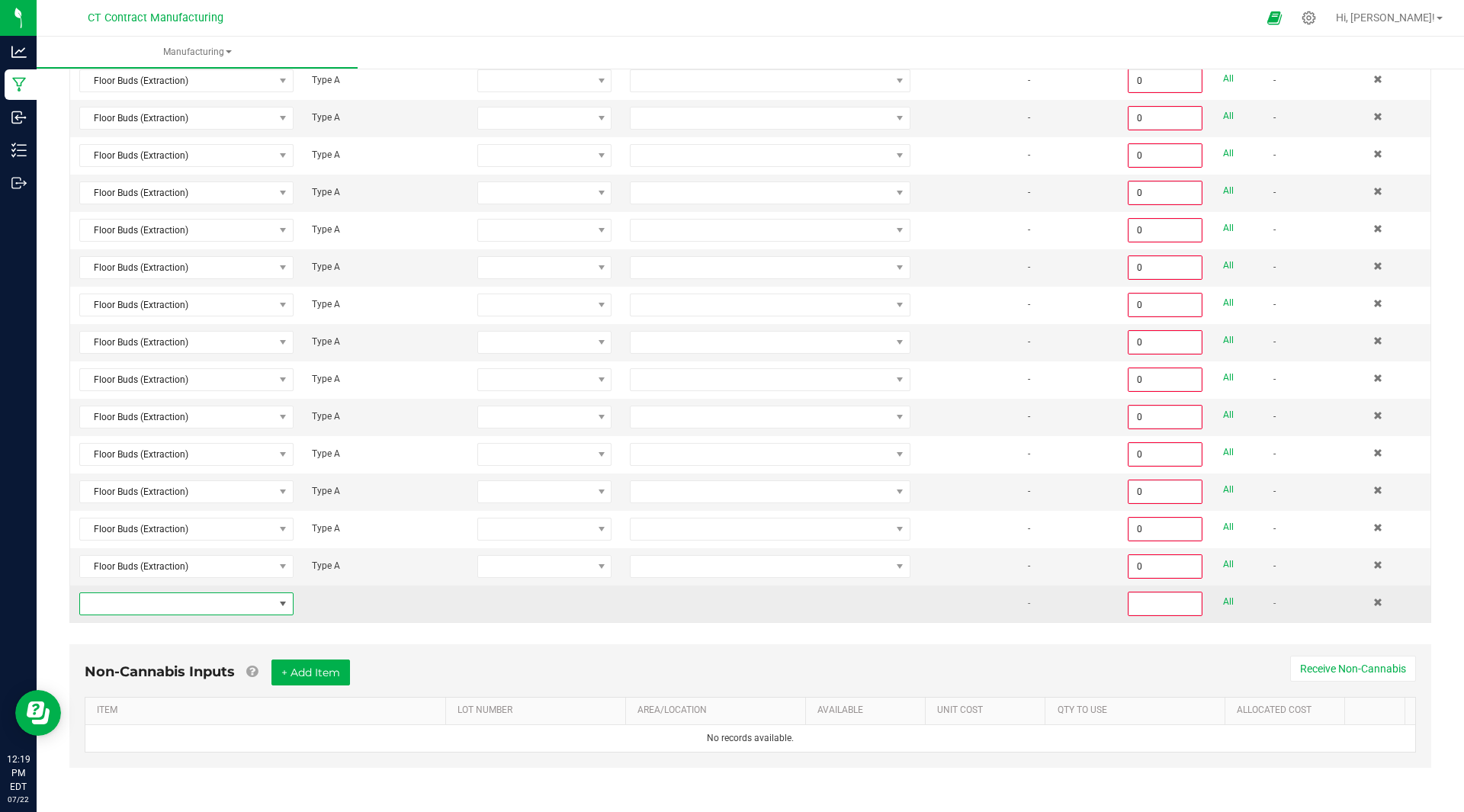 click at bounding box center (177, 604) 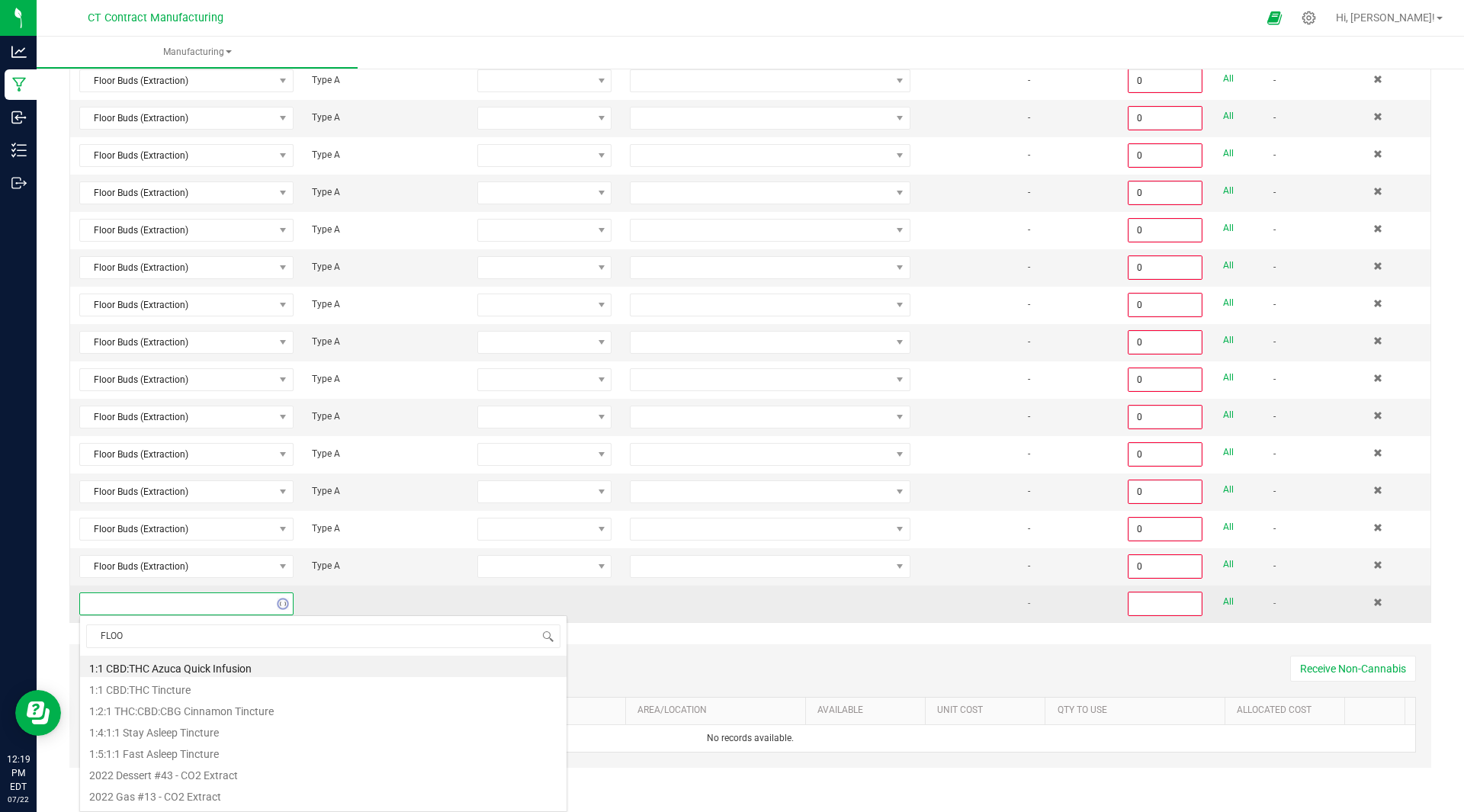 type on "FLOOR" 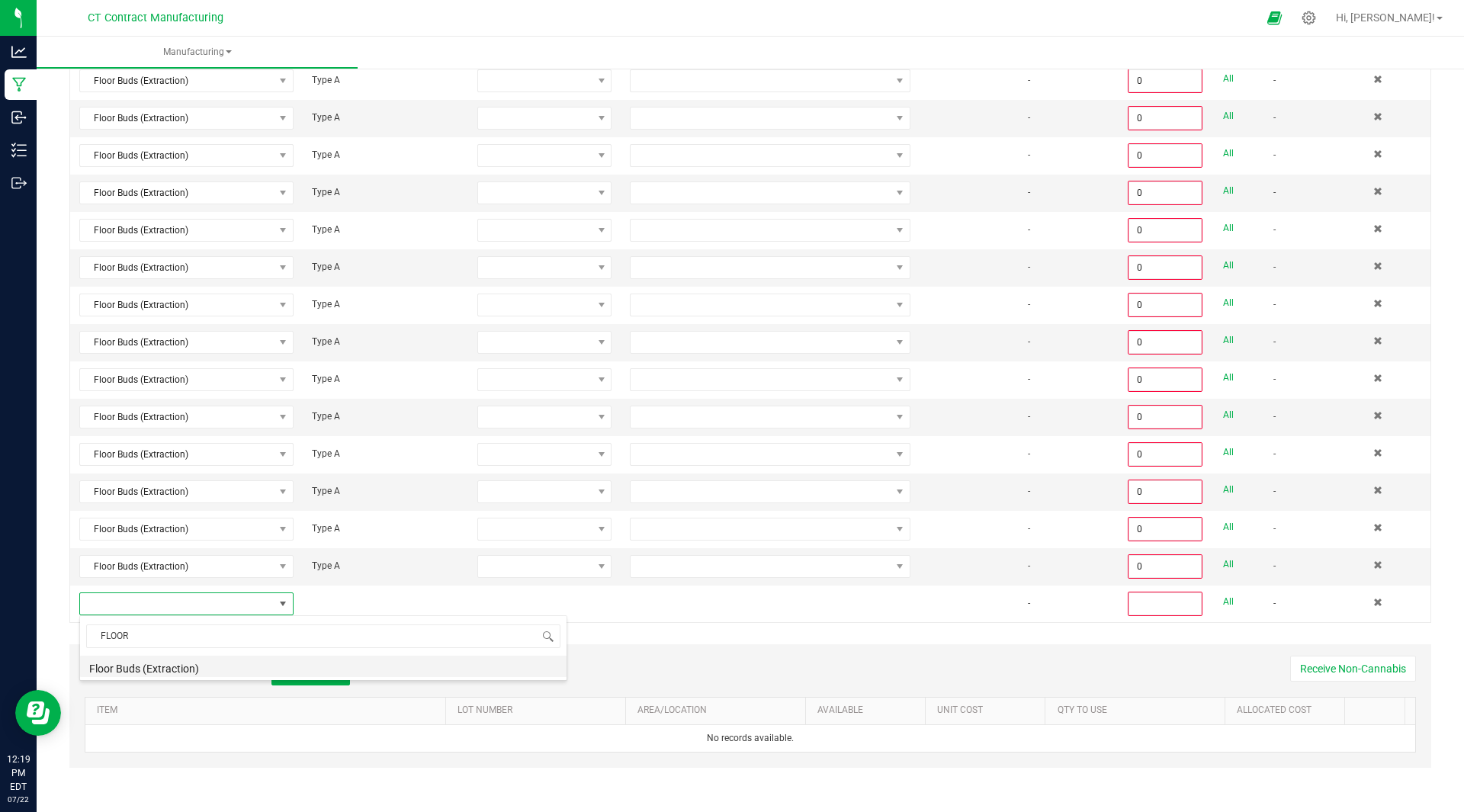 click on "Floor Buds (Extraction)" at bounding box center [323, 666] 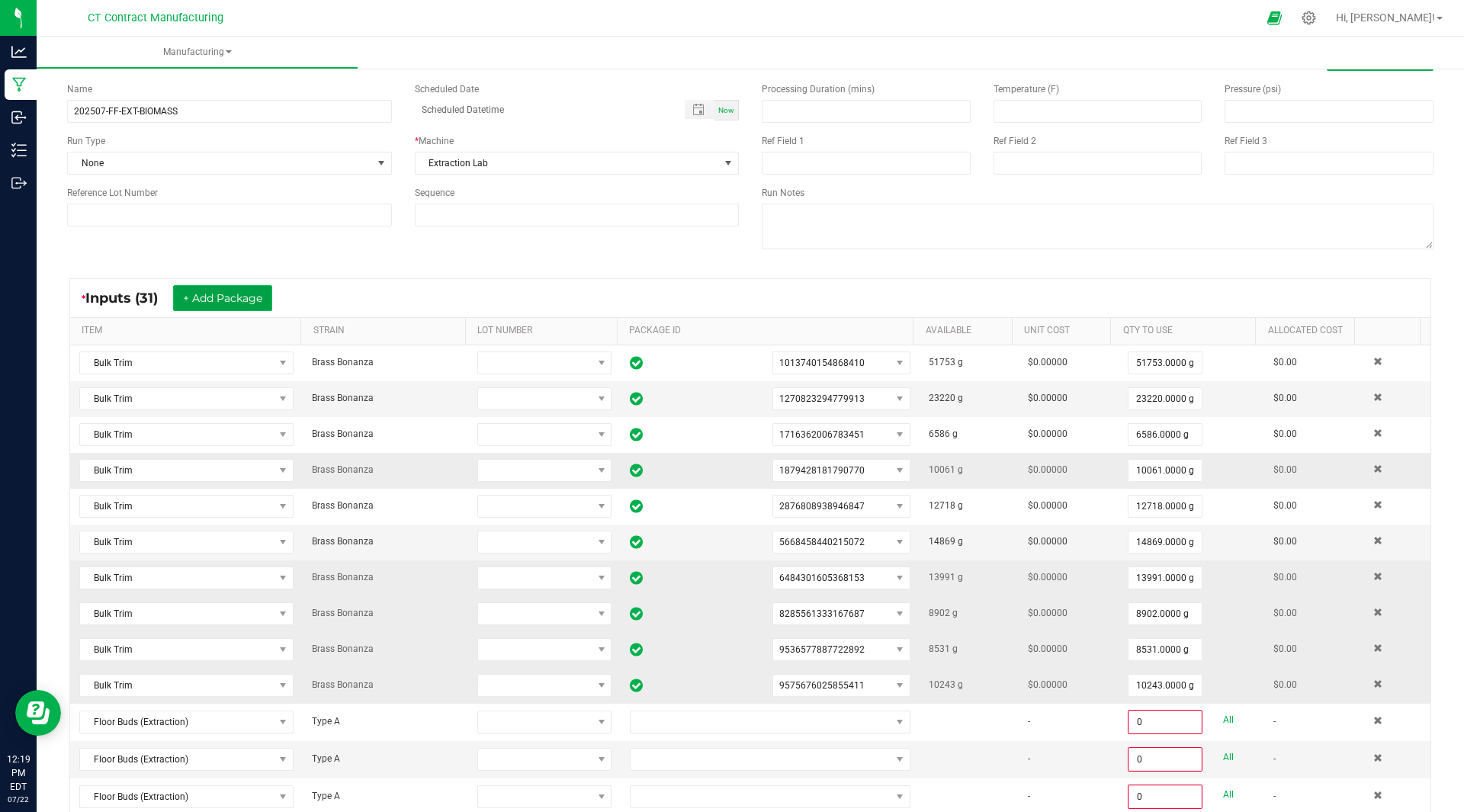 click on "+ Add Package" at bounding box center [223, 298] 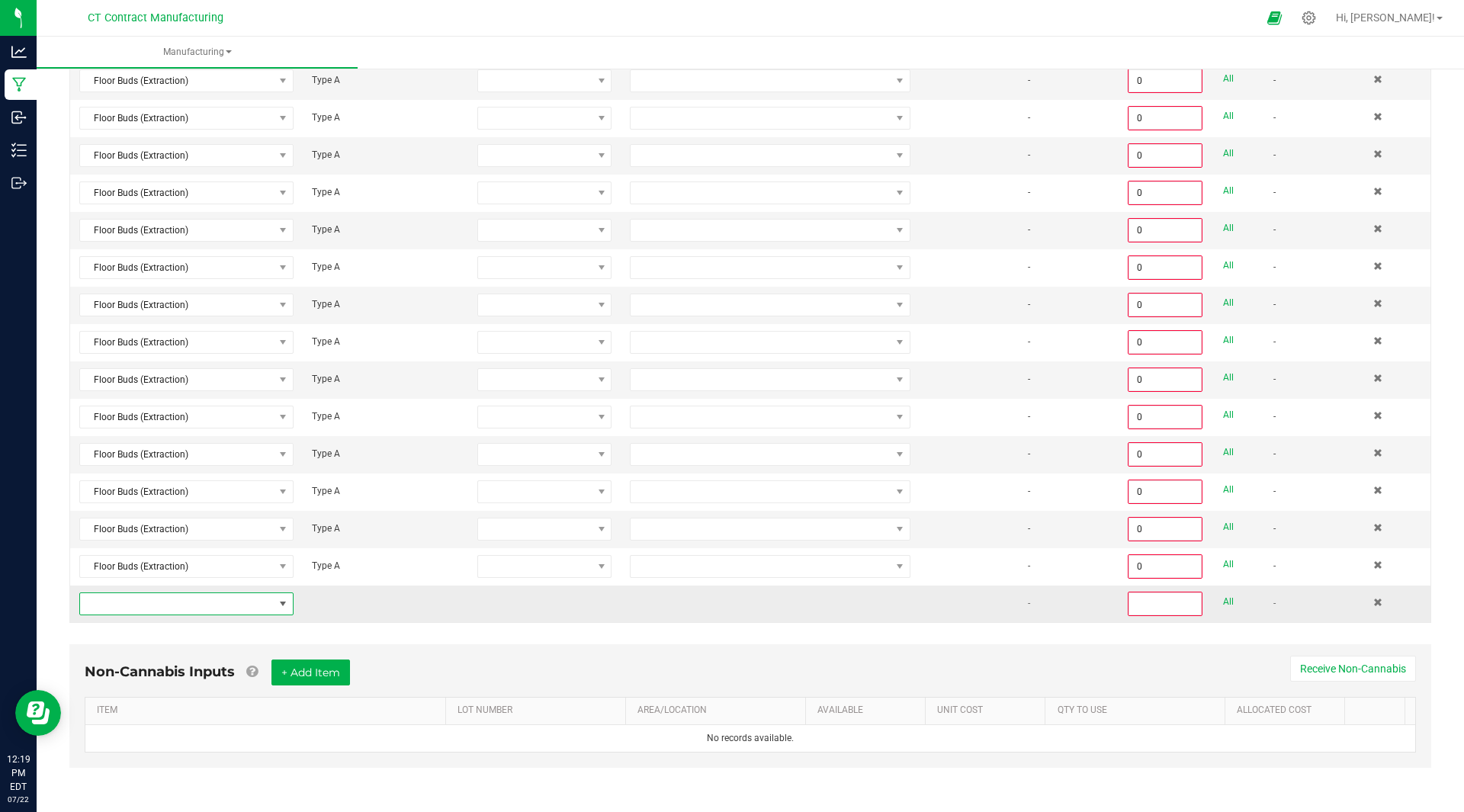 click at bounding box center (177, 604) 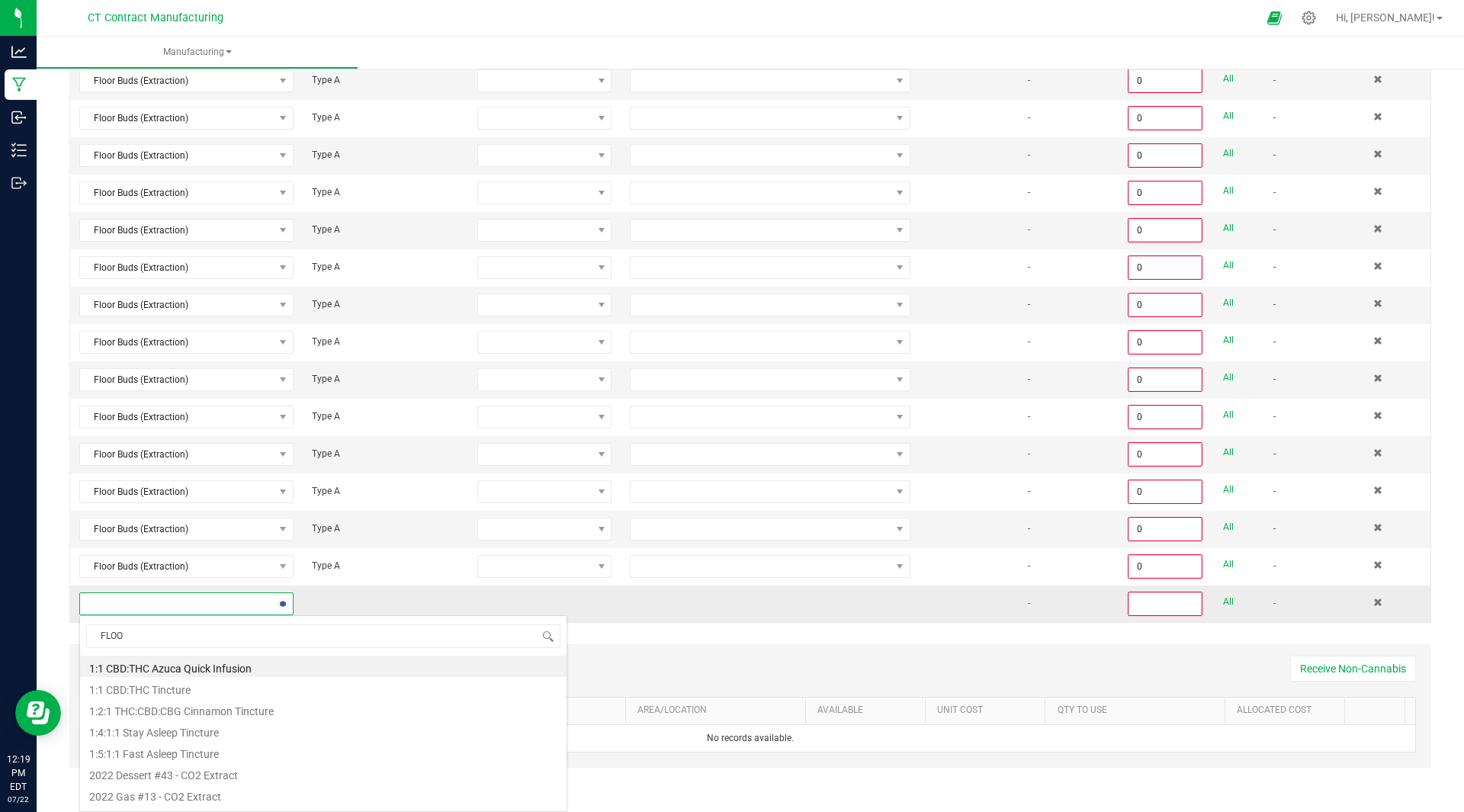 type on "FLOOR" 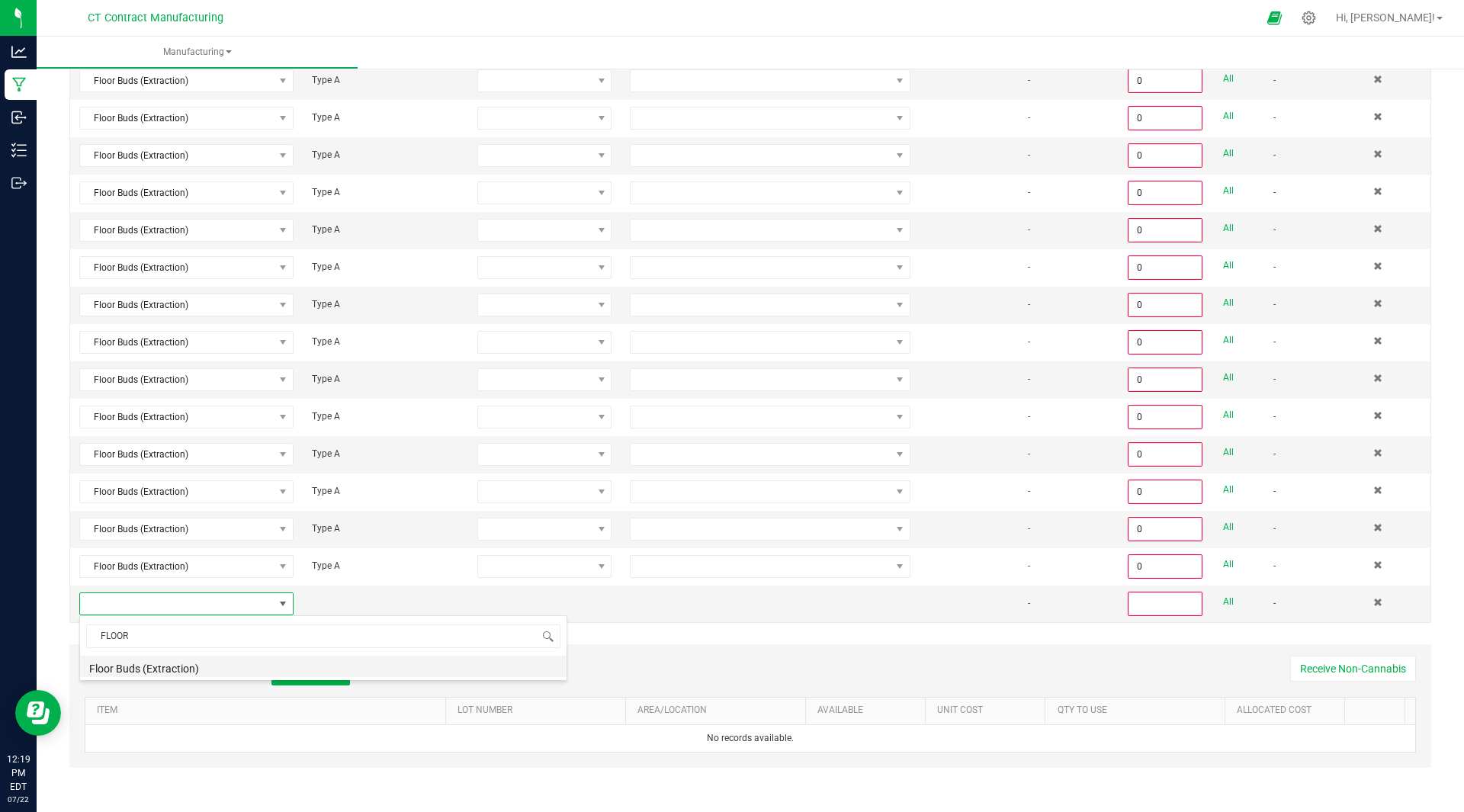 click on "Floor Buds (Extraction)" at bounding box center (323, 666) 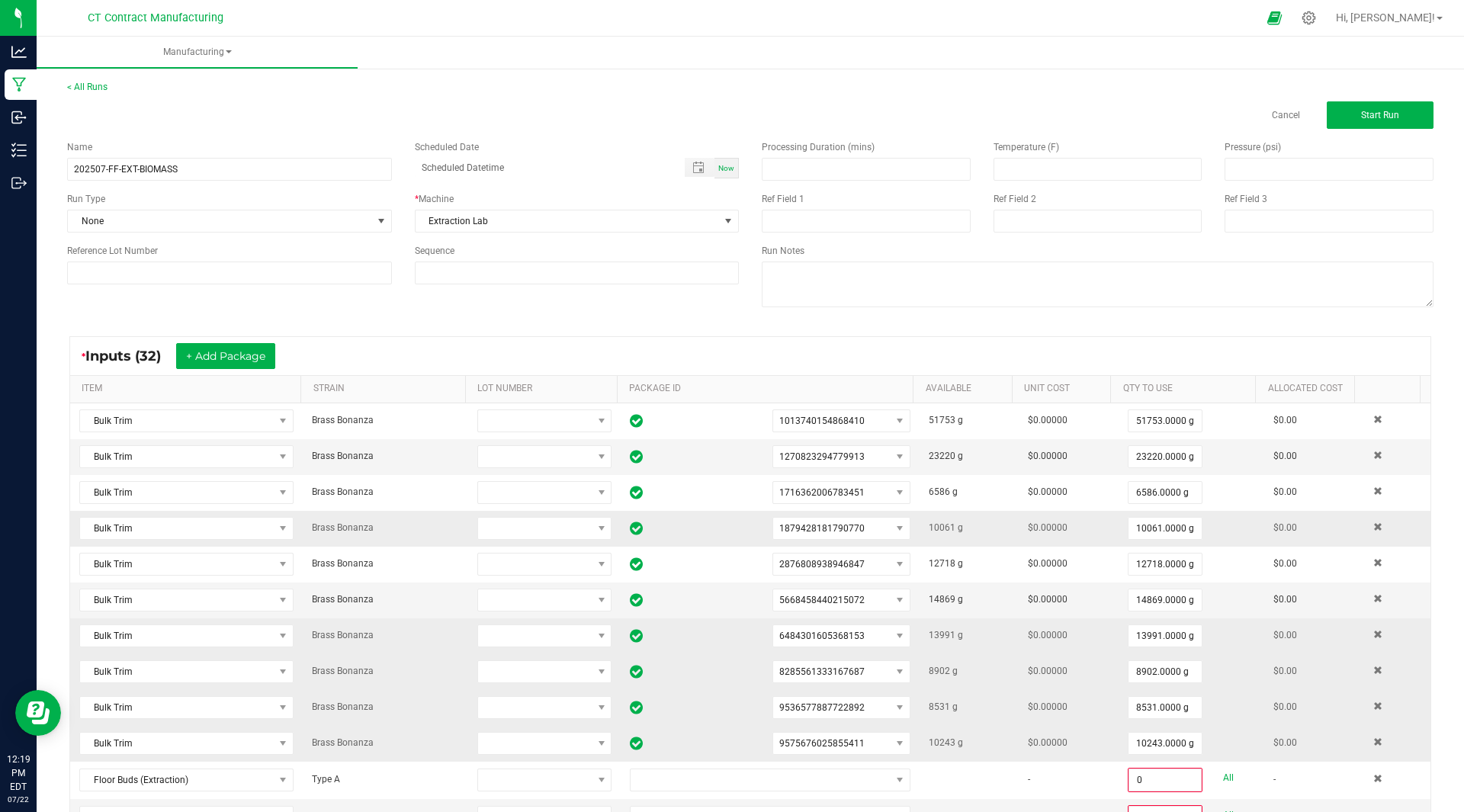 click on "*    Inputs (32)   + Add Package" at bounding box center (750, 356) 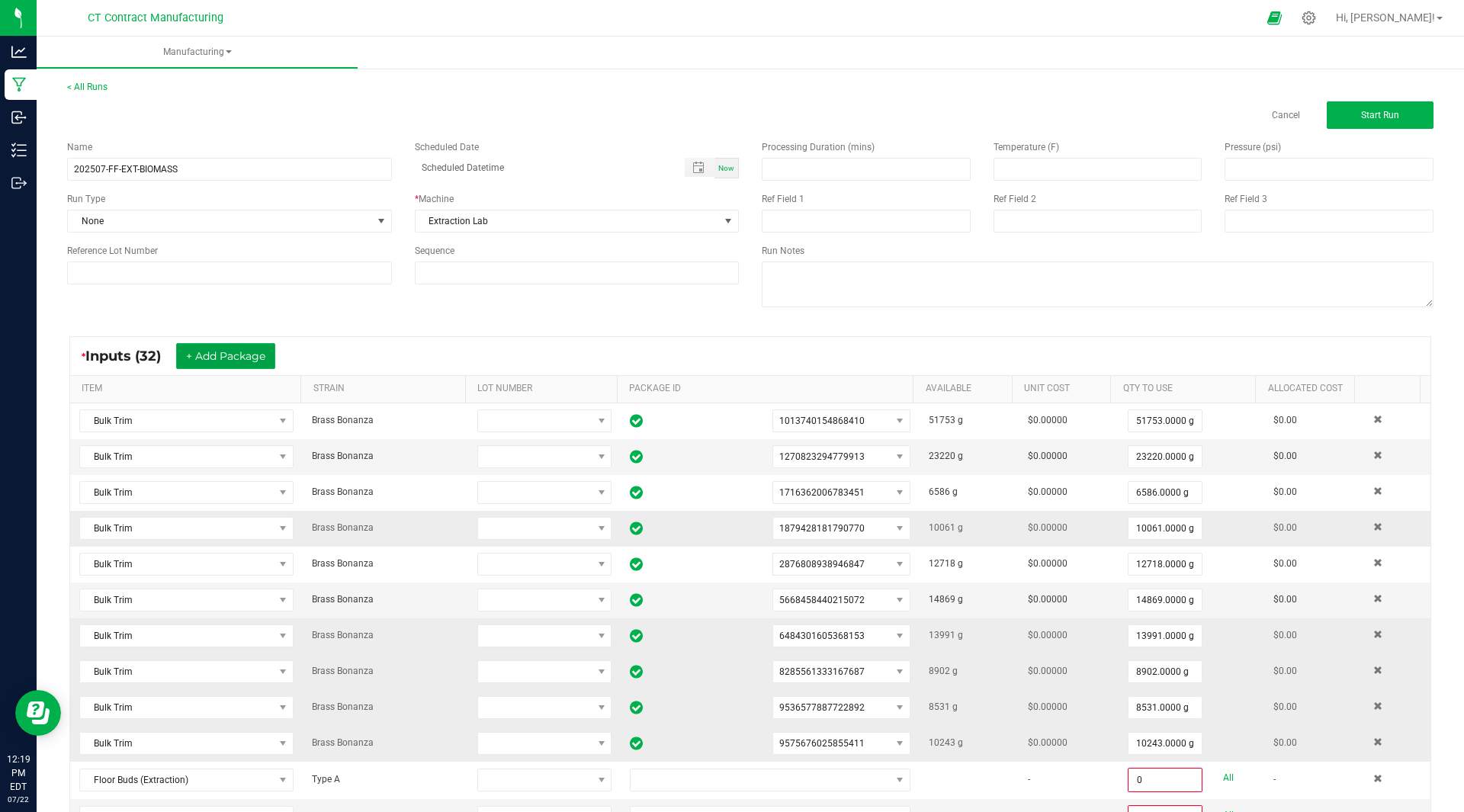 click on "+ Add Package" at bounding box center [226, 356] 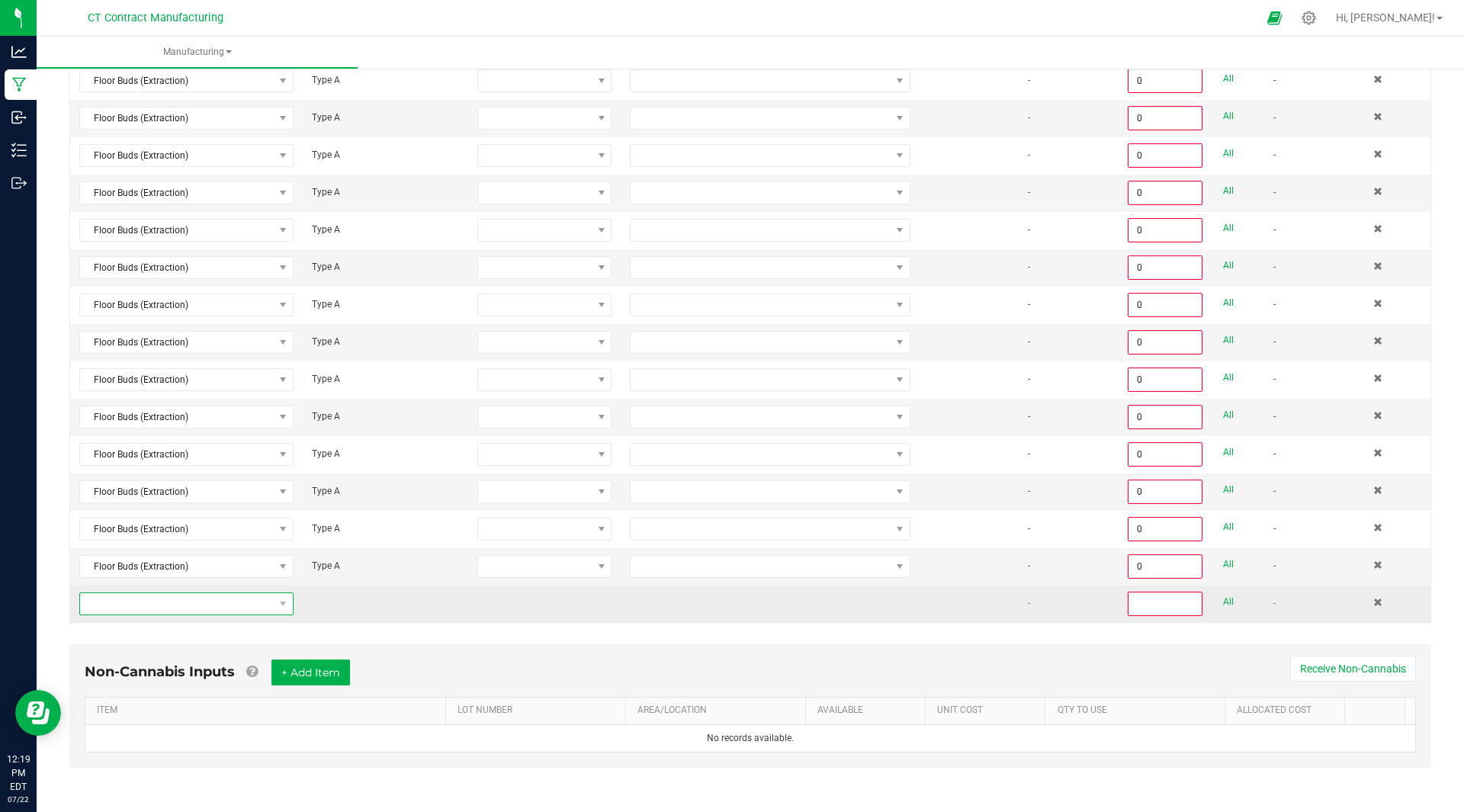 click at bounding box center (177, 604) 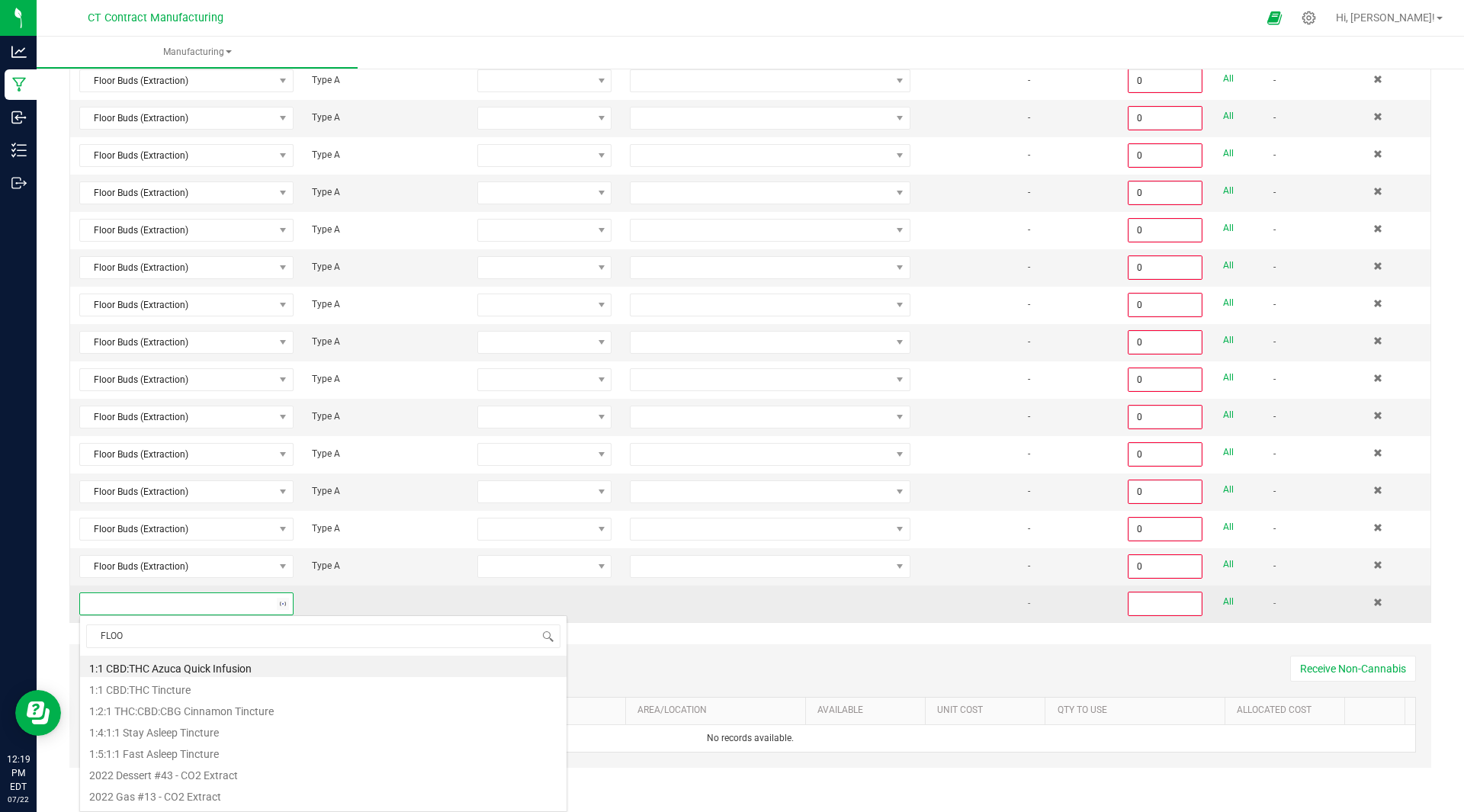 type on "FLOOR" 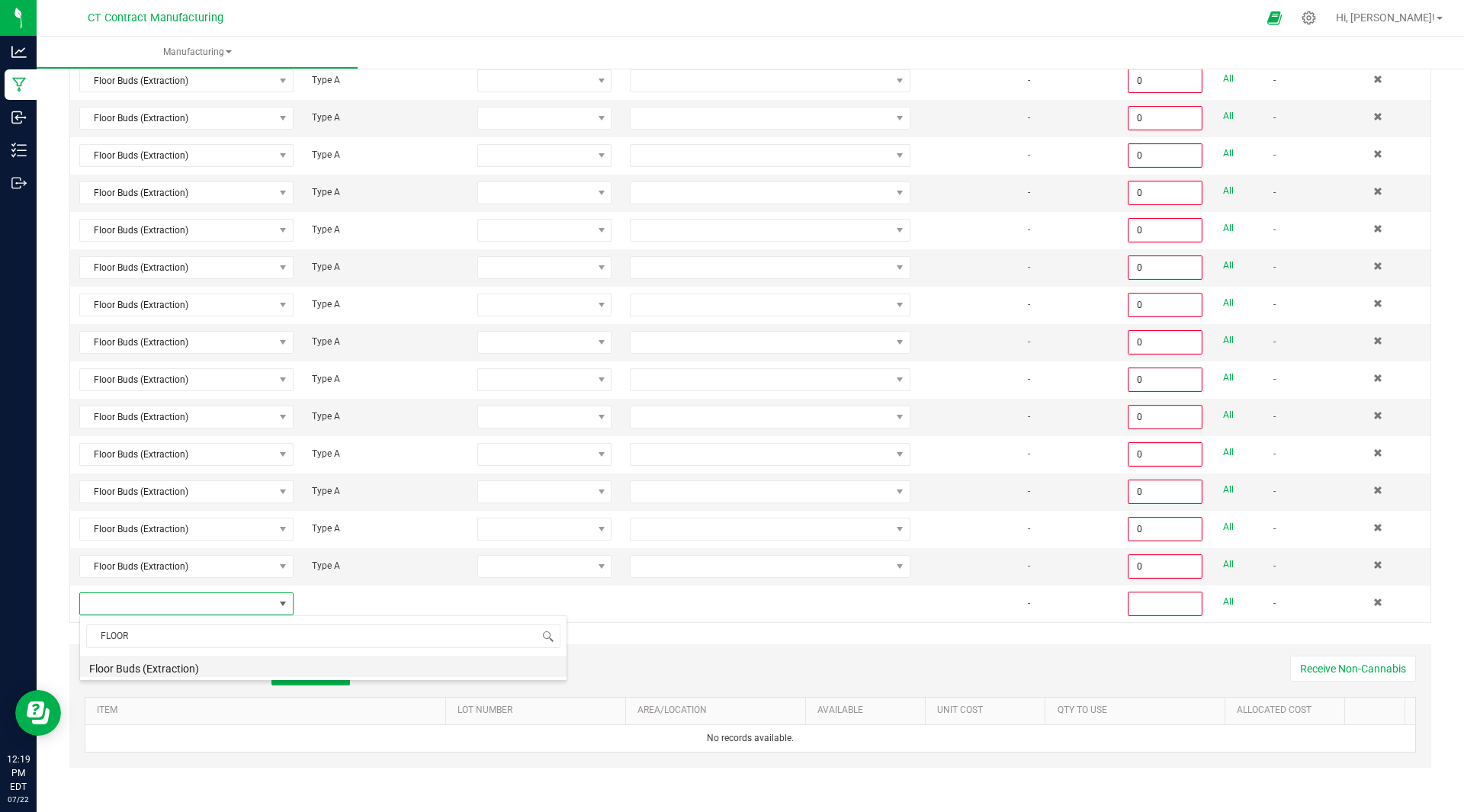 click on "Floor Buds (Extraction)" at bounding box center [323, 666] 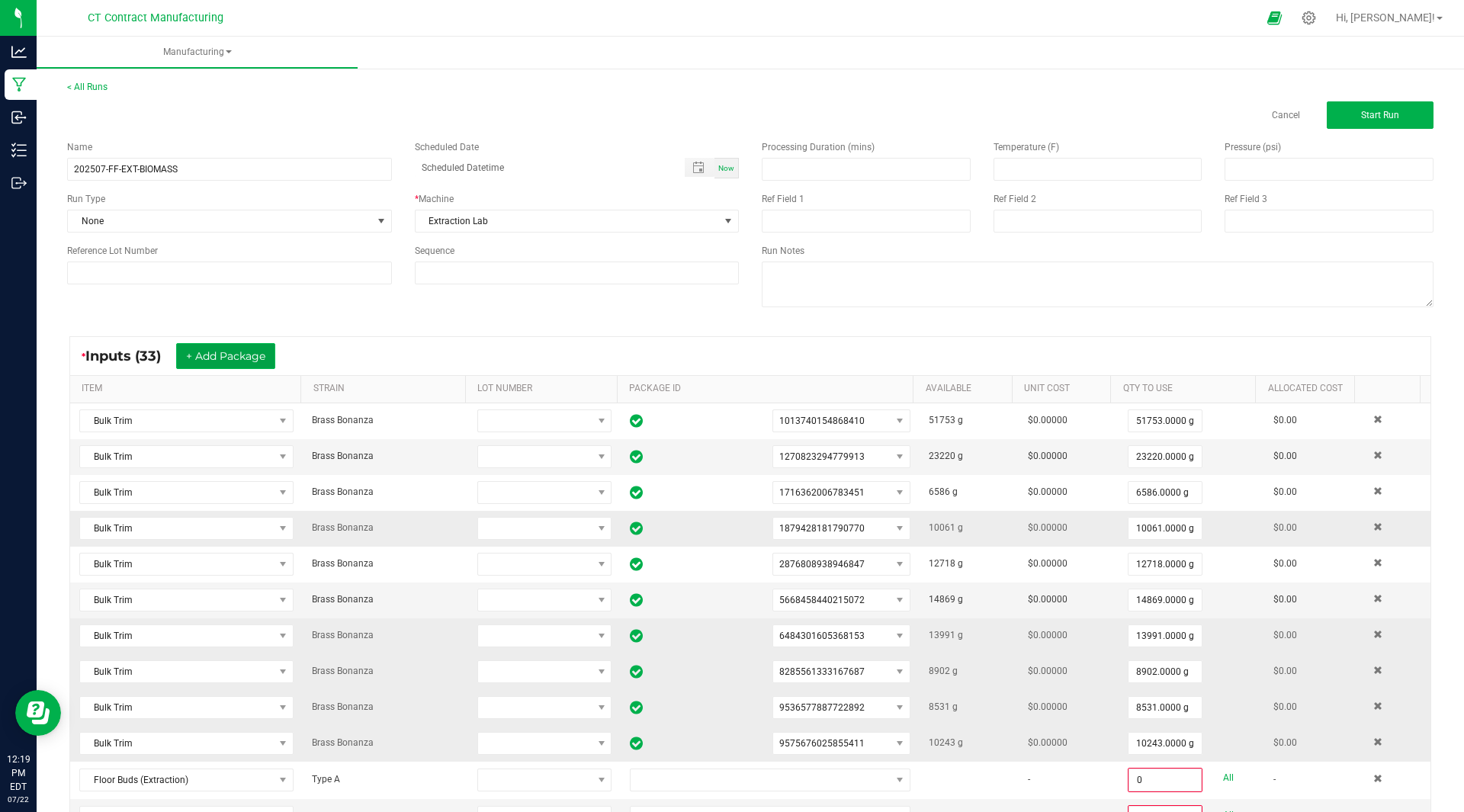 click on "+ Add Package" at bounding box center (226, 356) 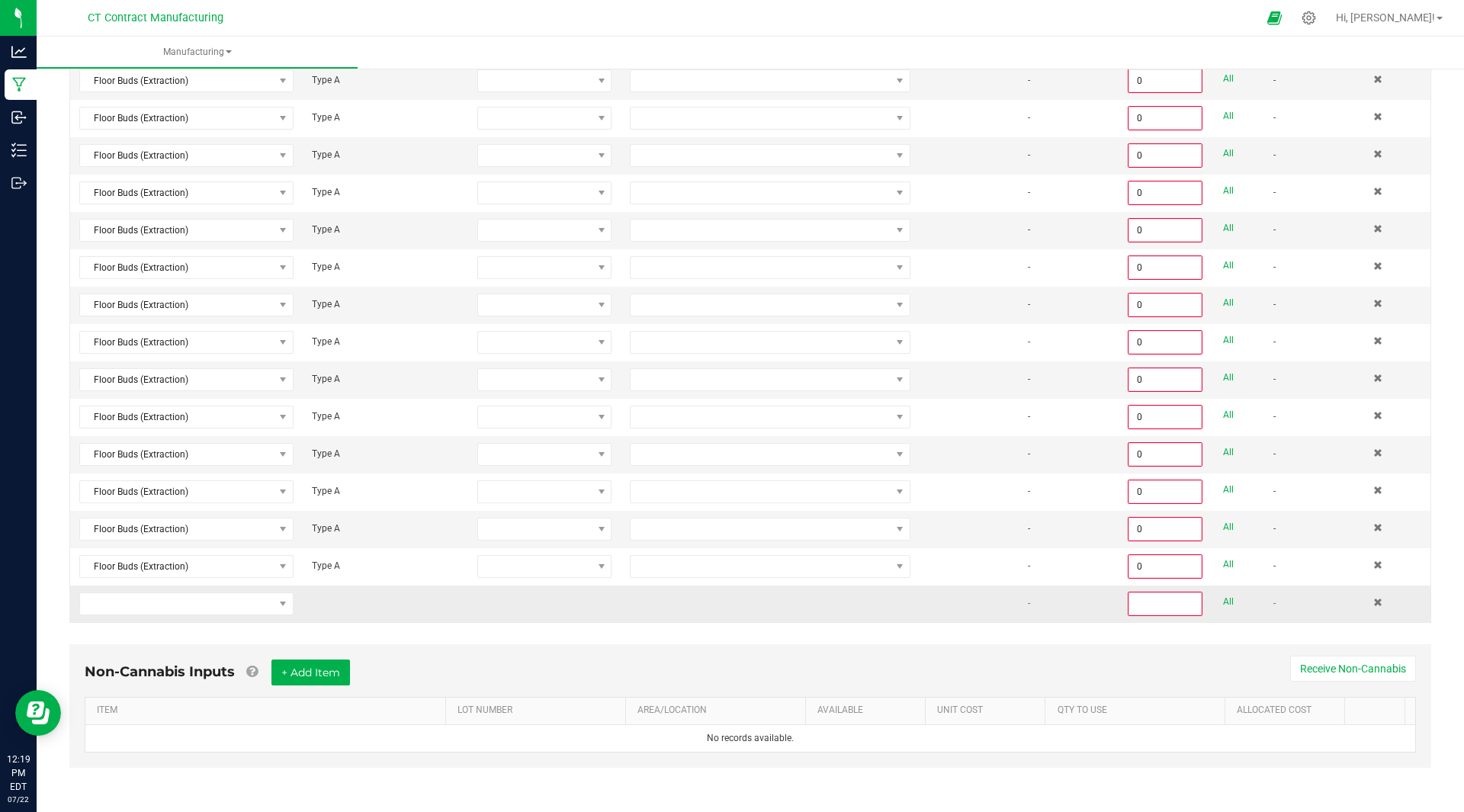 click at bounding box center [186, 604] 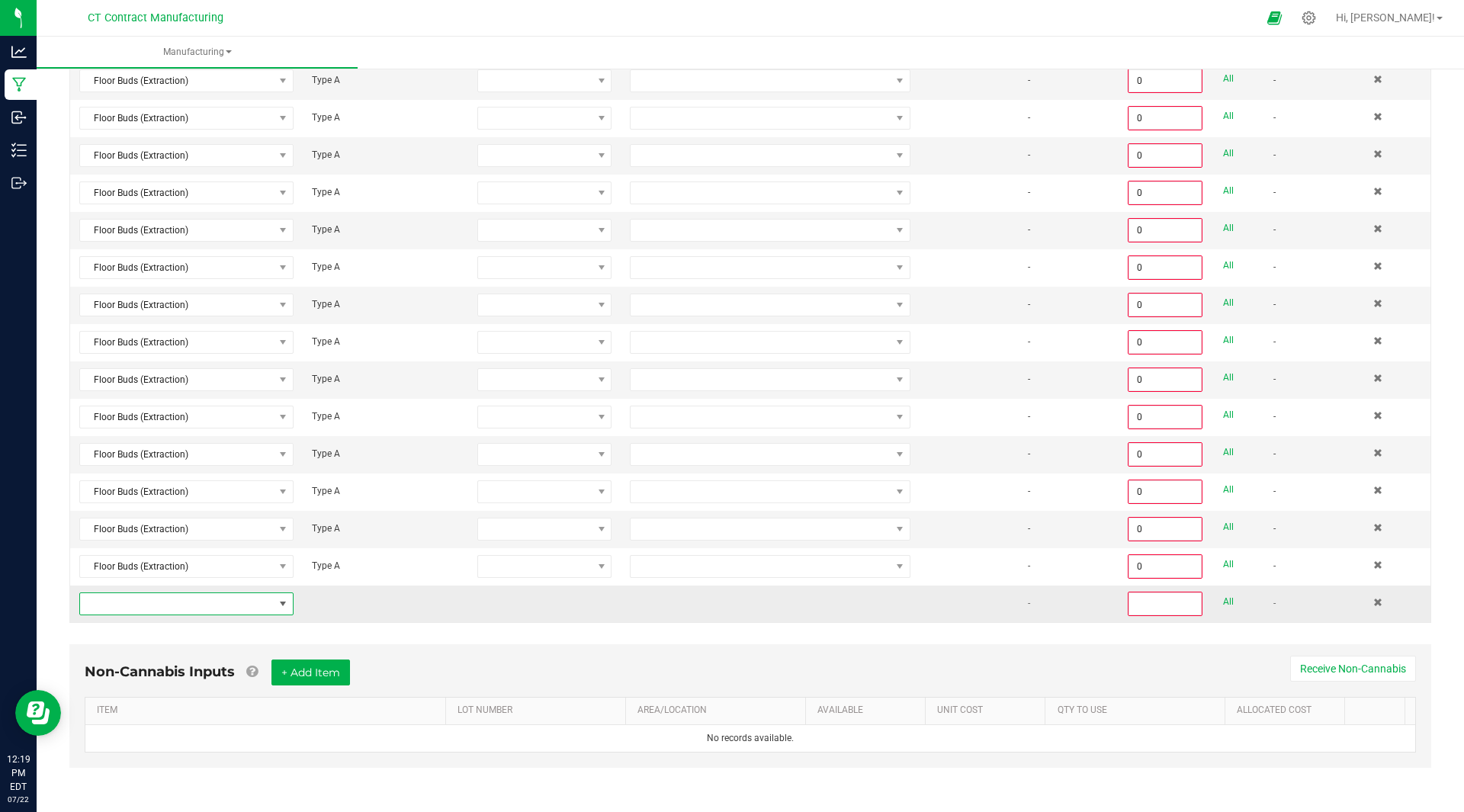 click at bounding box center (177, 604) 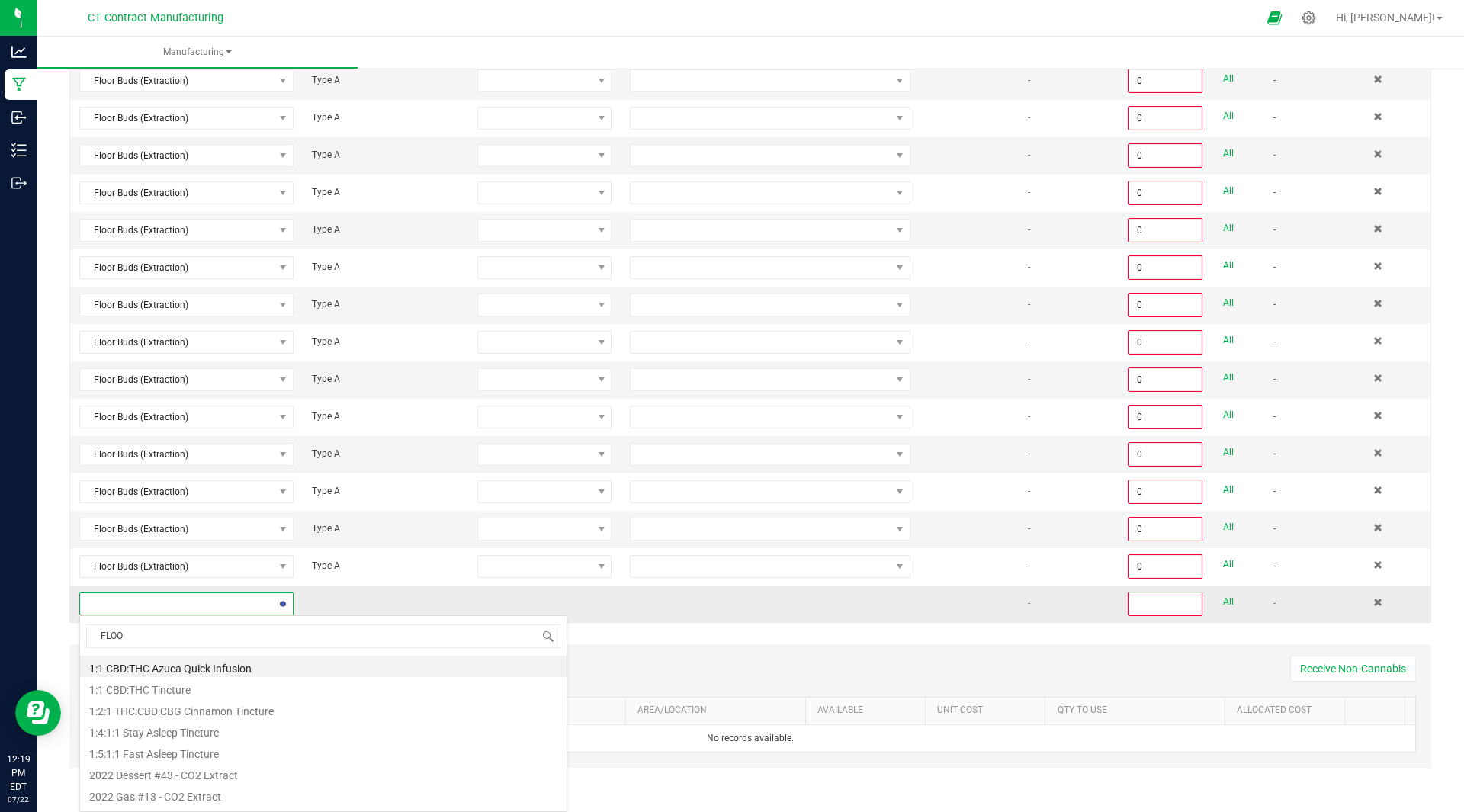 type on "FLOOR" 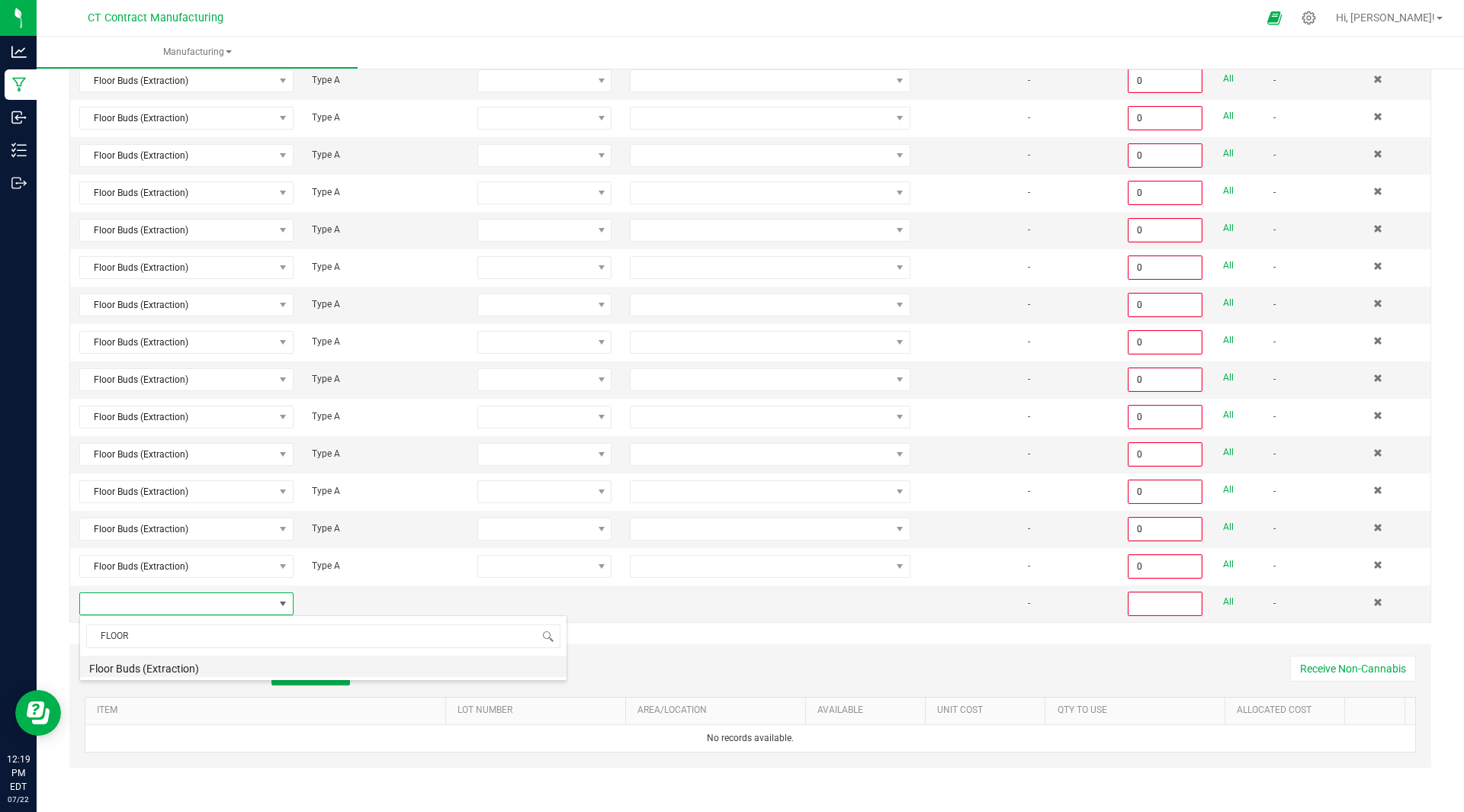 click on "Floor Buds (Extraction)" at bounding box center [323, 666] 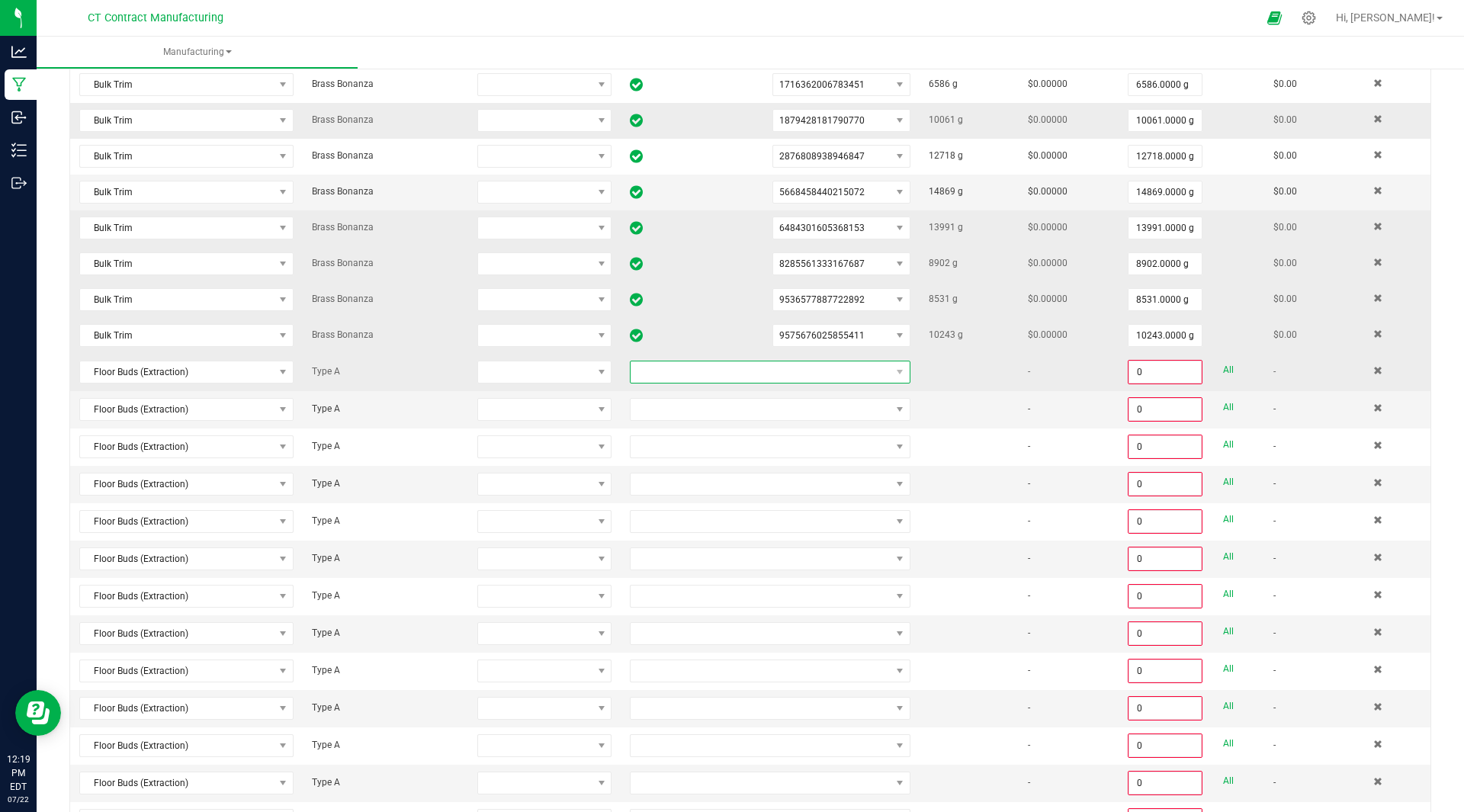 click at bounding box center [760, 372] 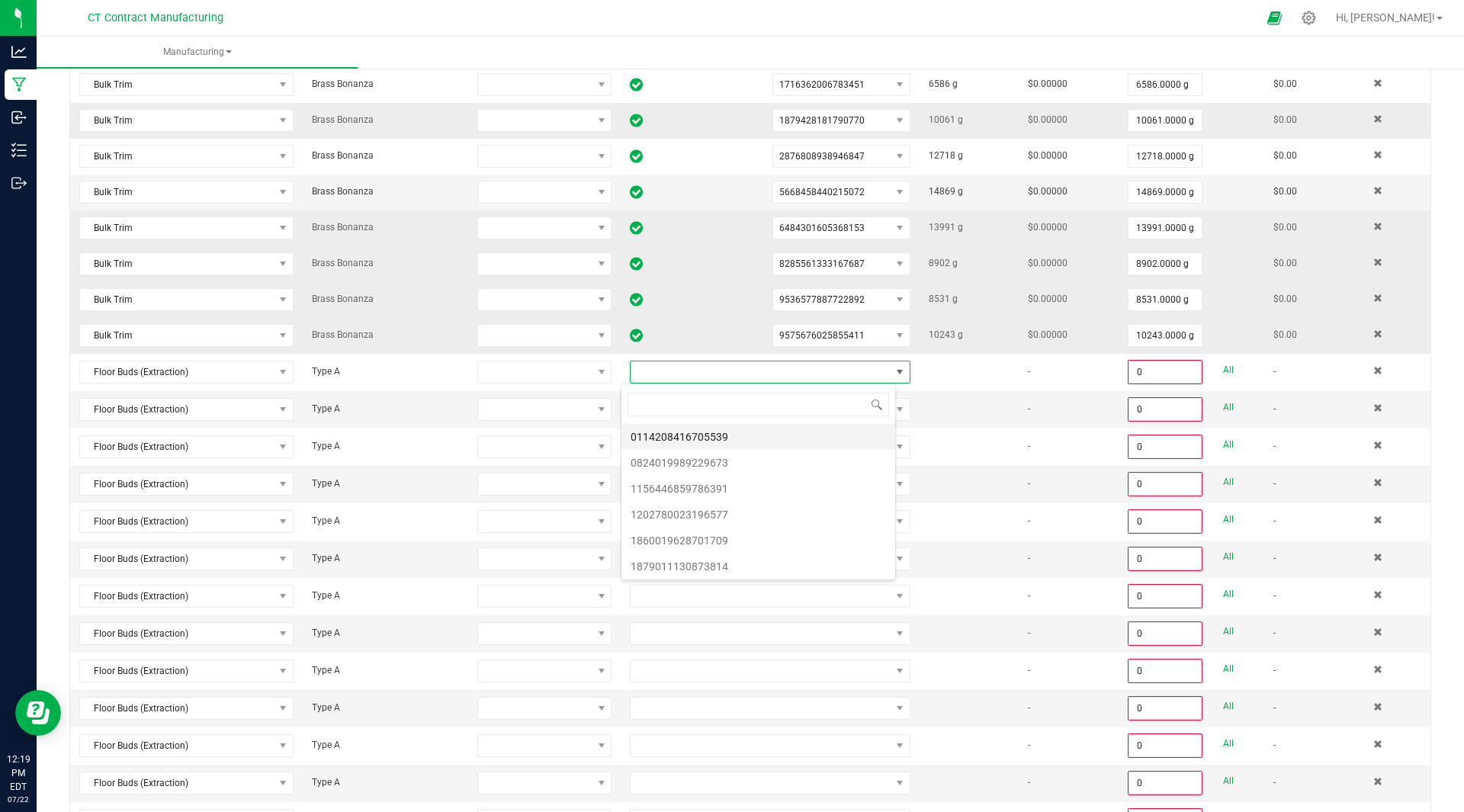 click on "0114208416705539" at bounding box center [758, 437] 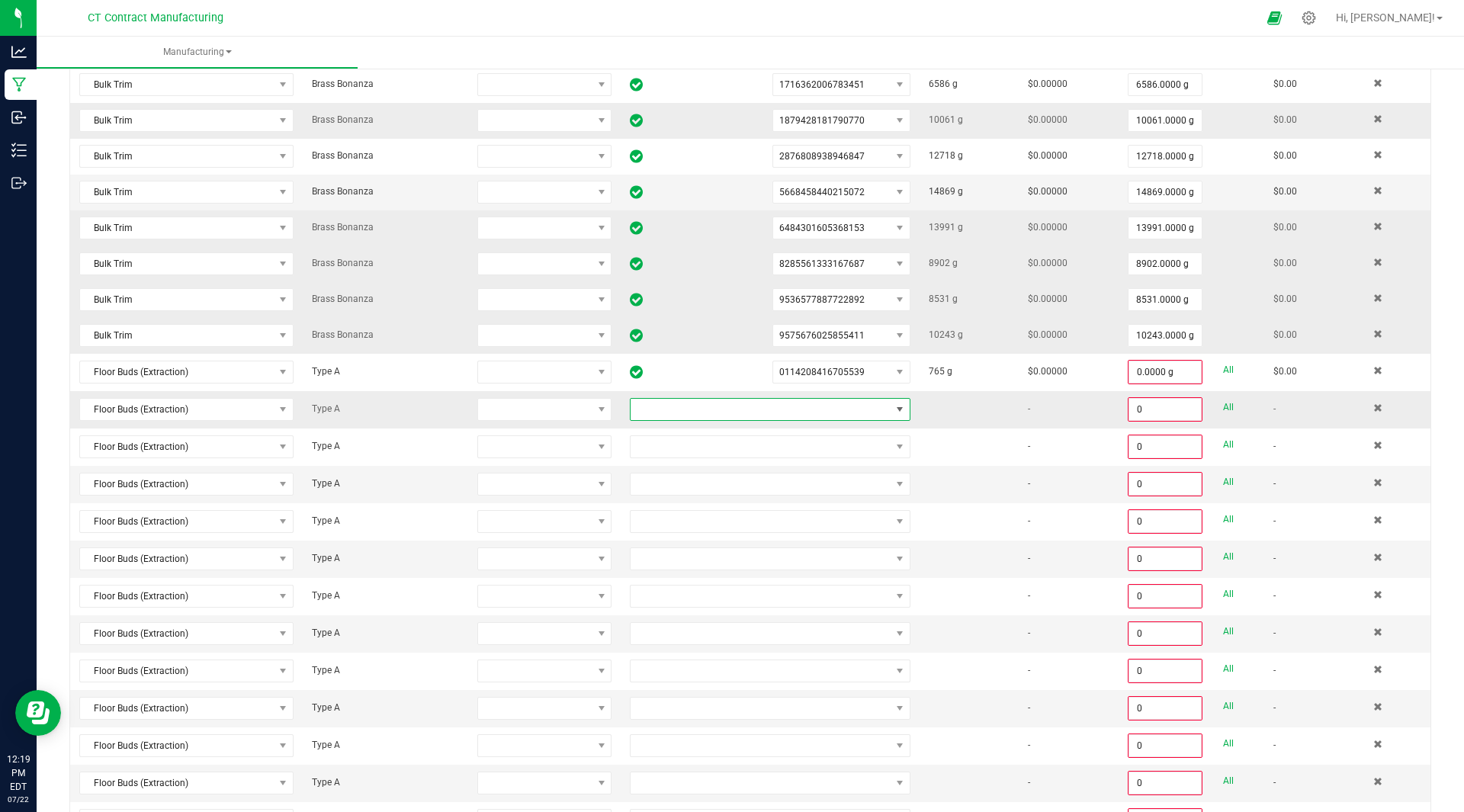 click at bounding box center [760, 409] 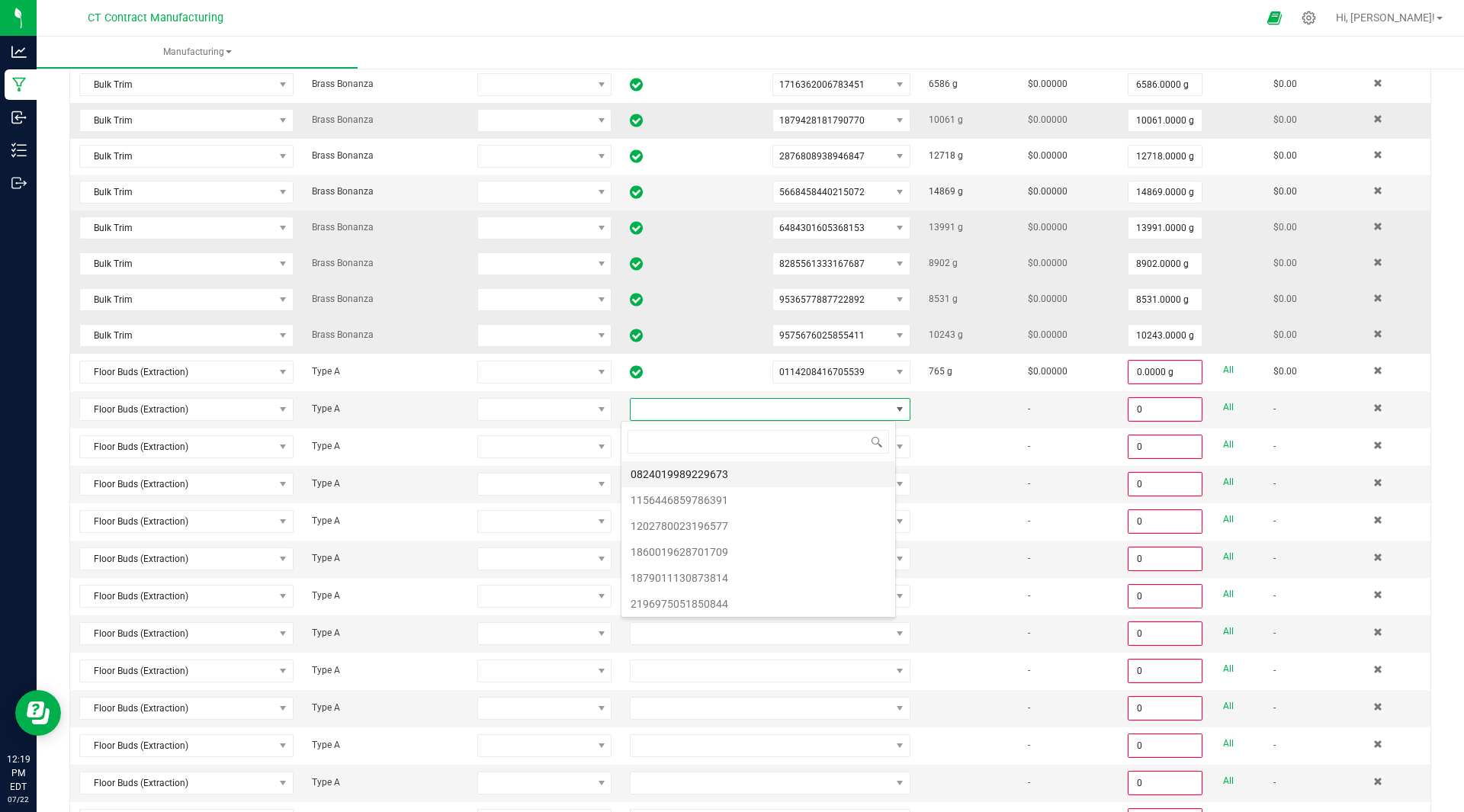 click on "0824019989229673" at bounding box center (758, 474) 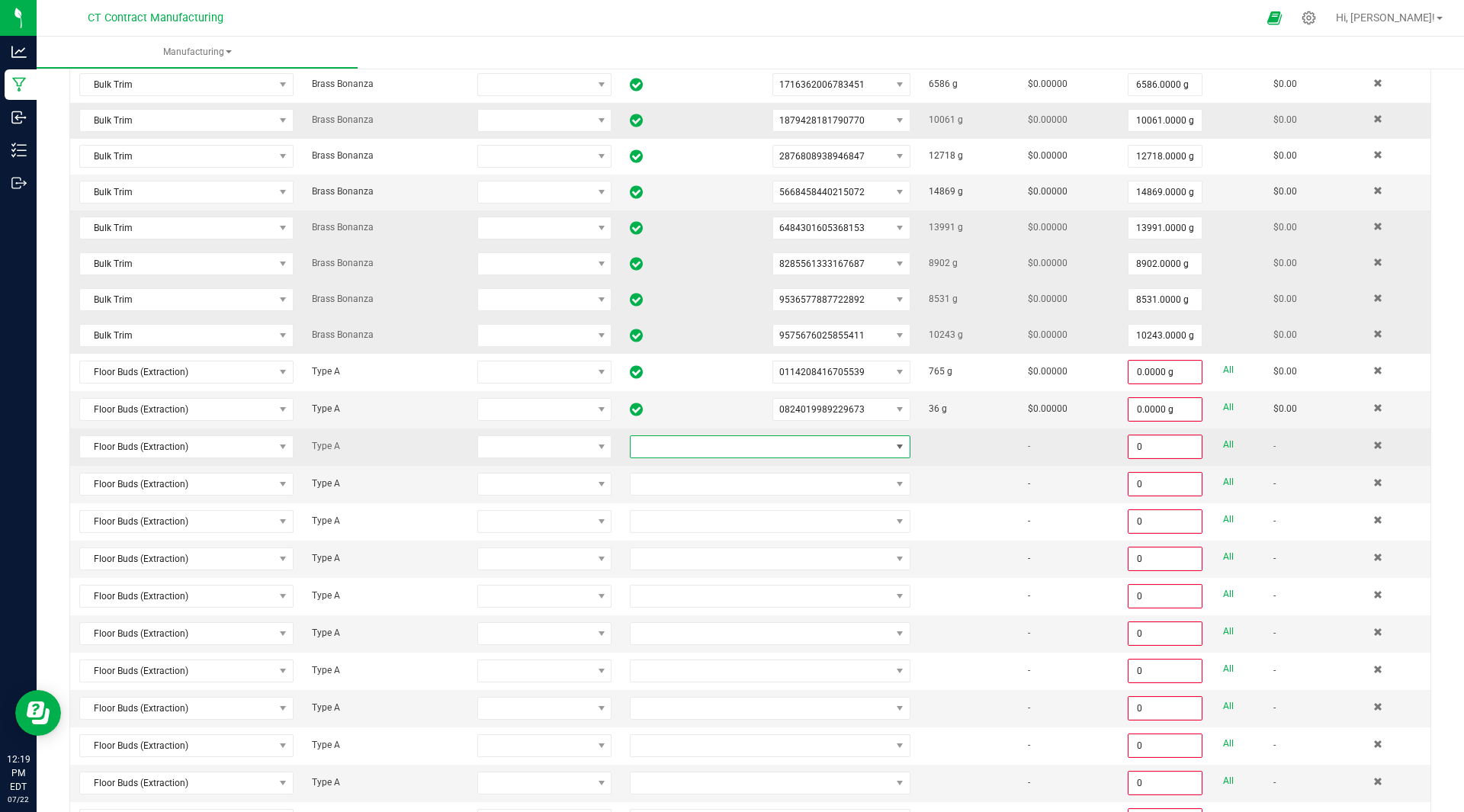 click at bounding box center (760, 447) 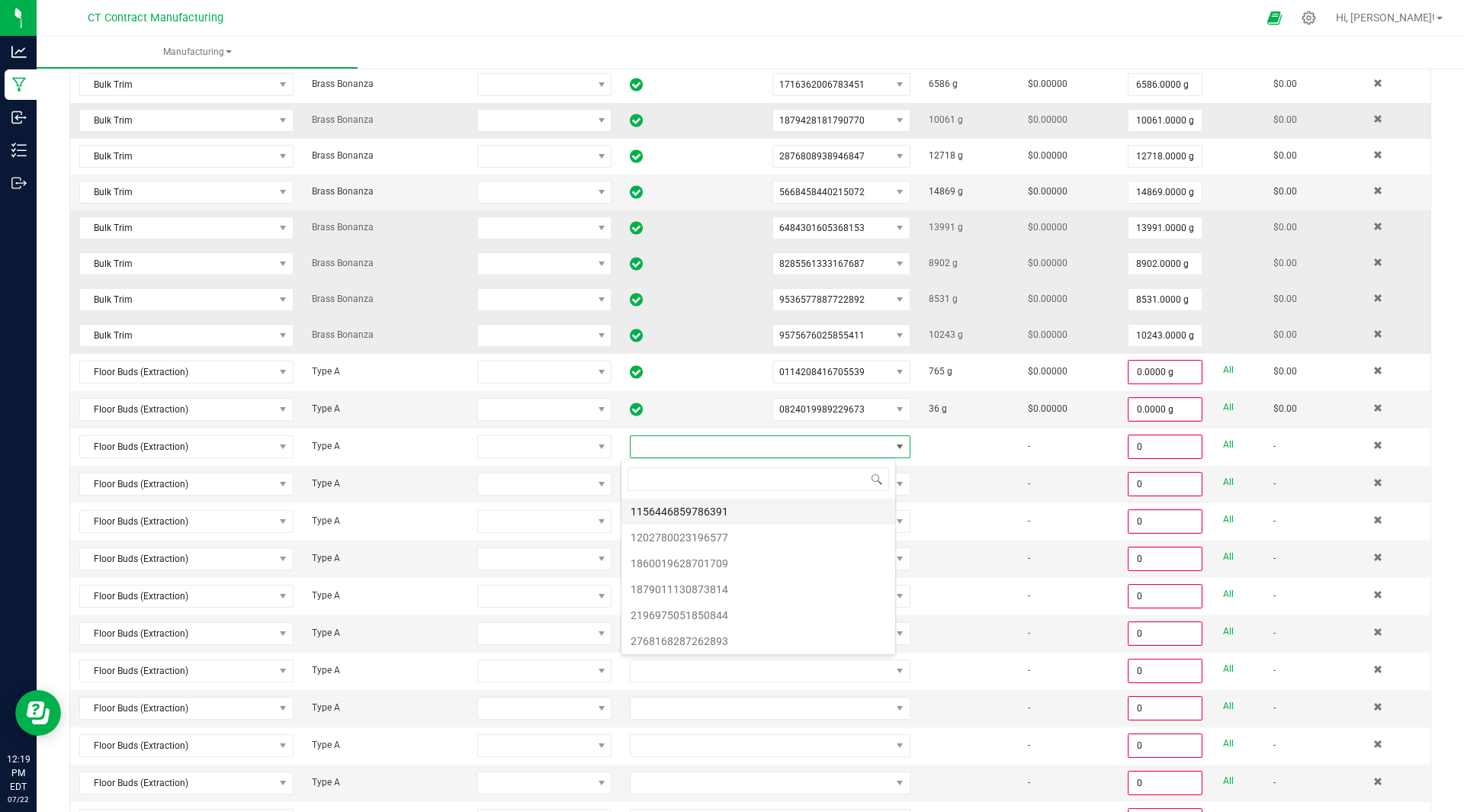 click on "1156446859786391" at bounding box center (758, 512) 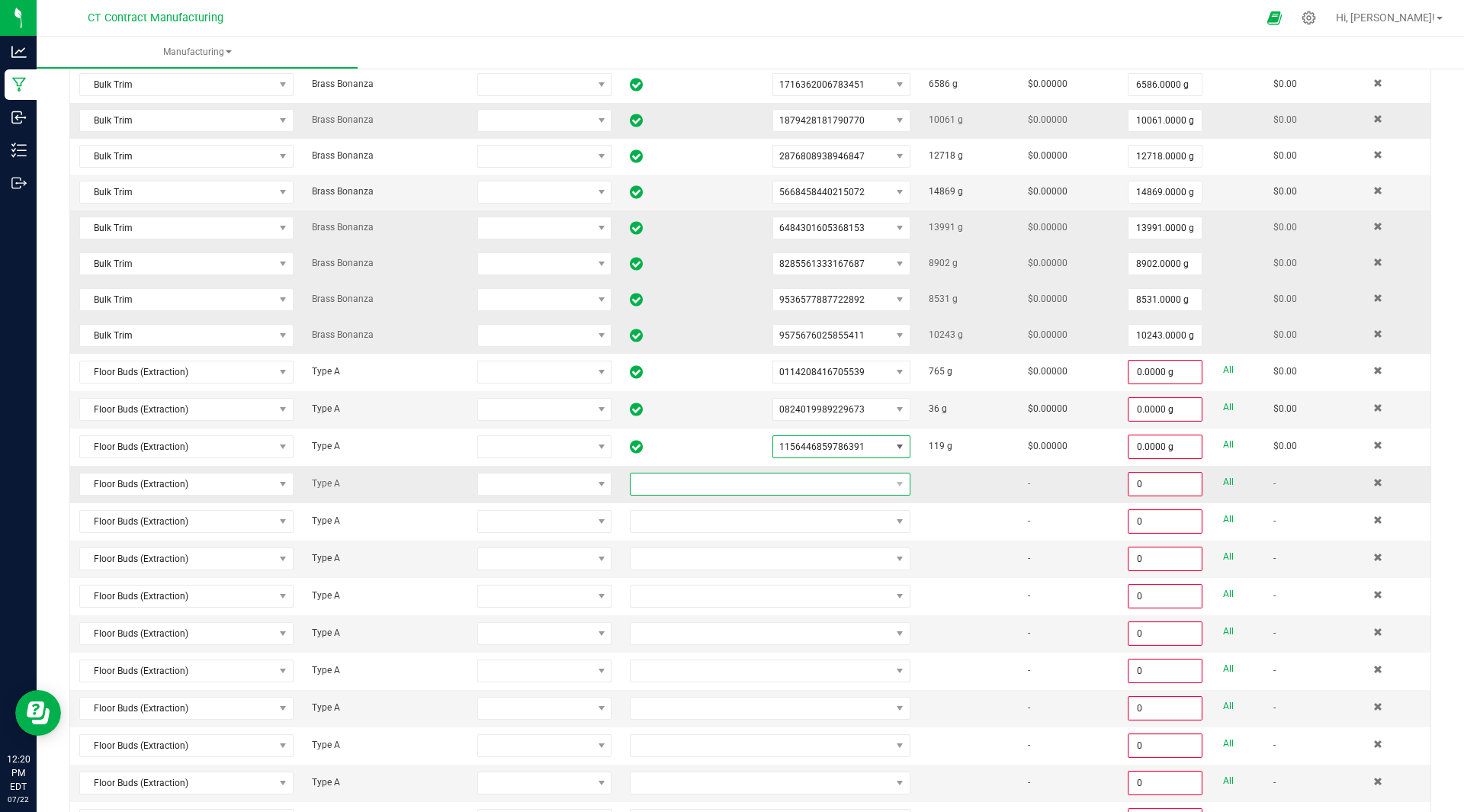 click at bounding box center (760, 484) 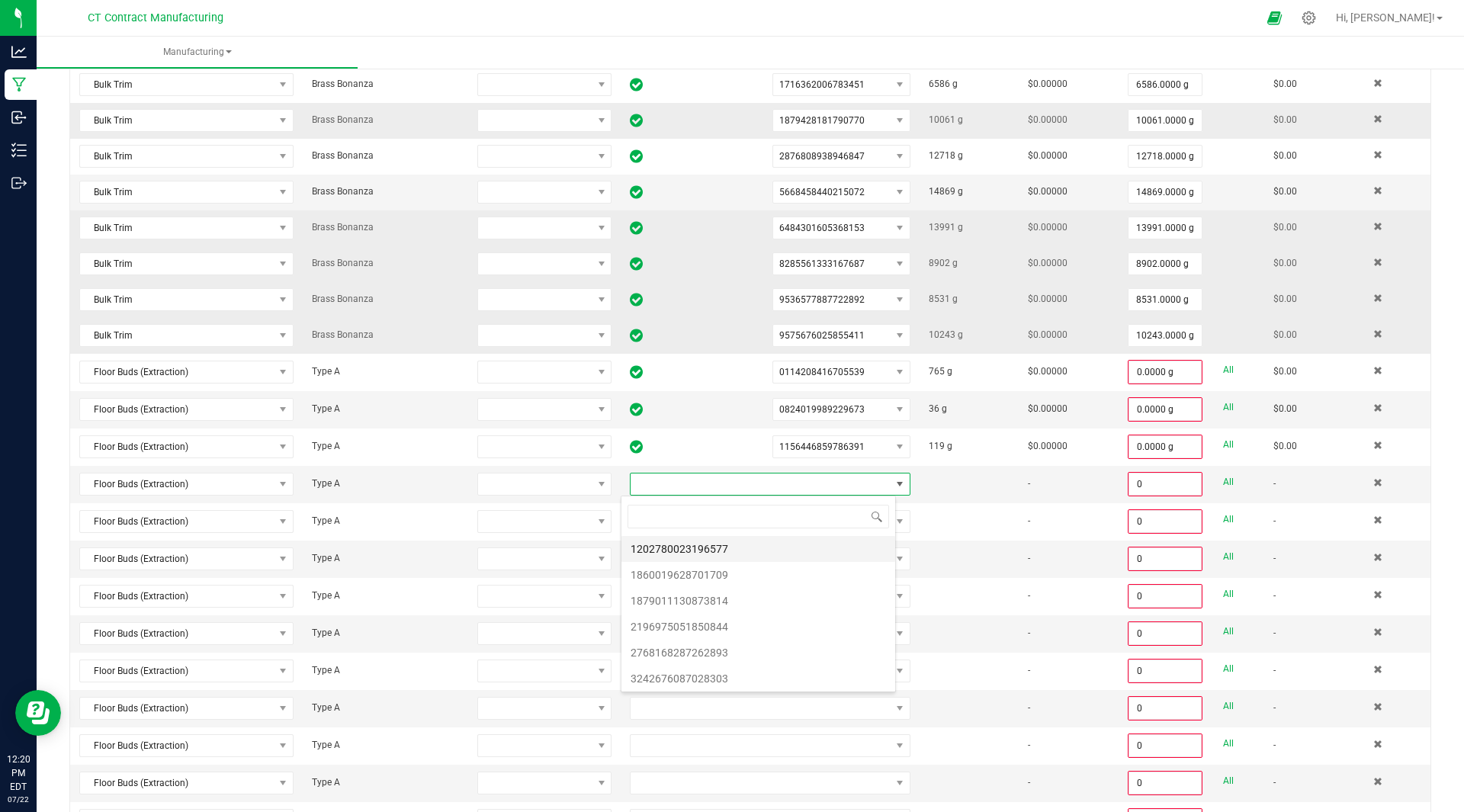 click on "1202780023196577" at bounding box center [758, 549] 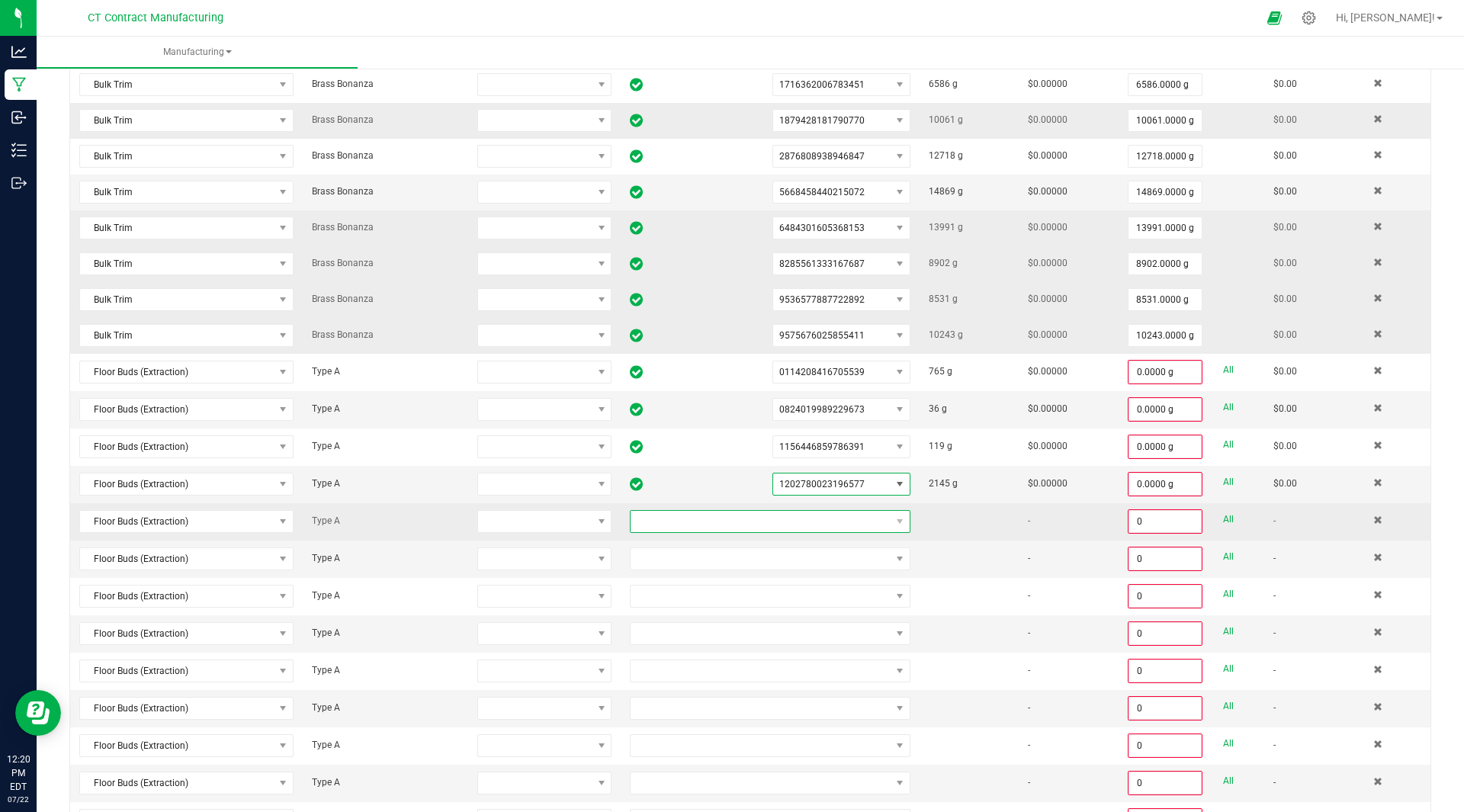 click at bounding box center (760, 522) 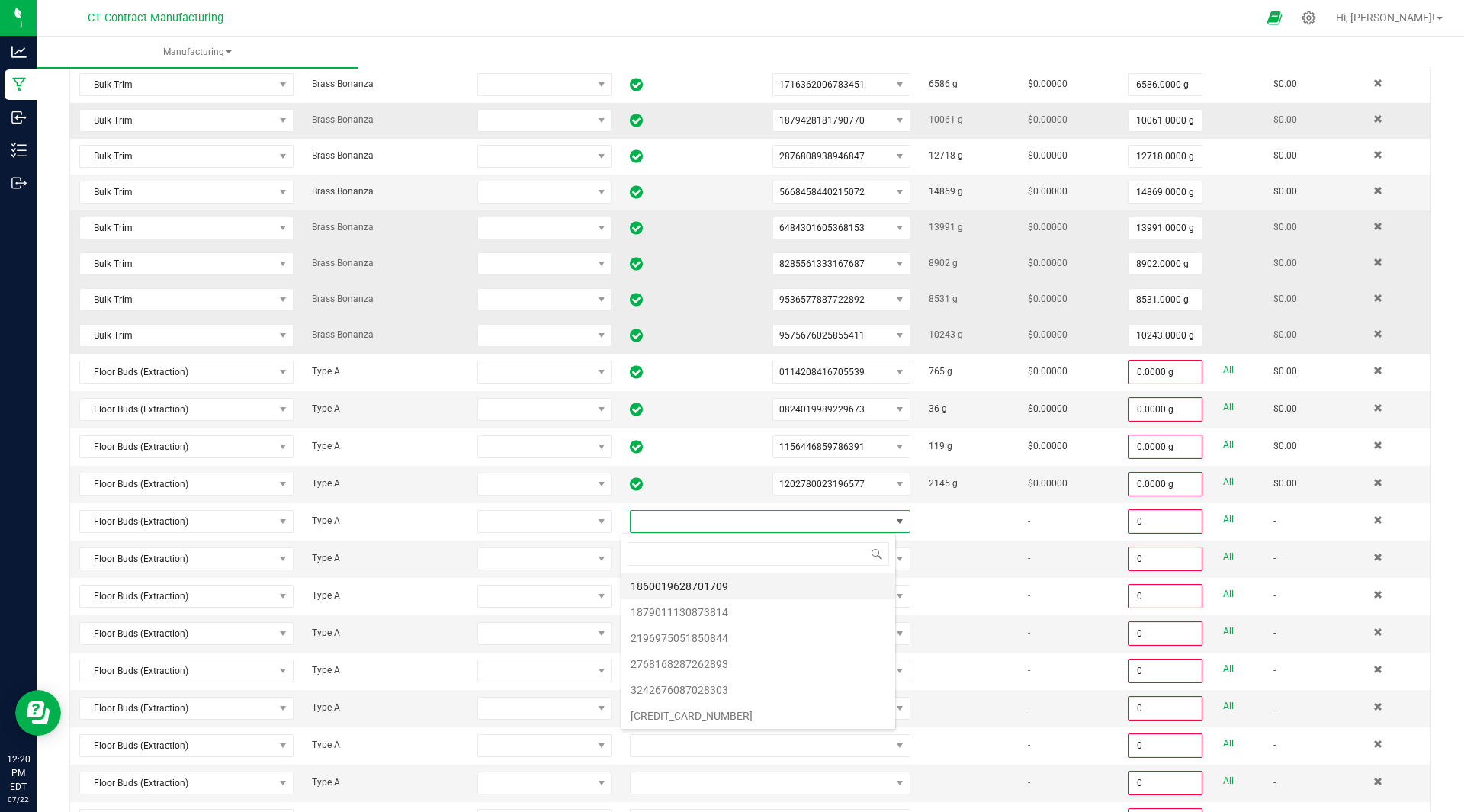 click on "1860019628701709" at bounding box center [758, 586] 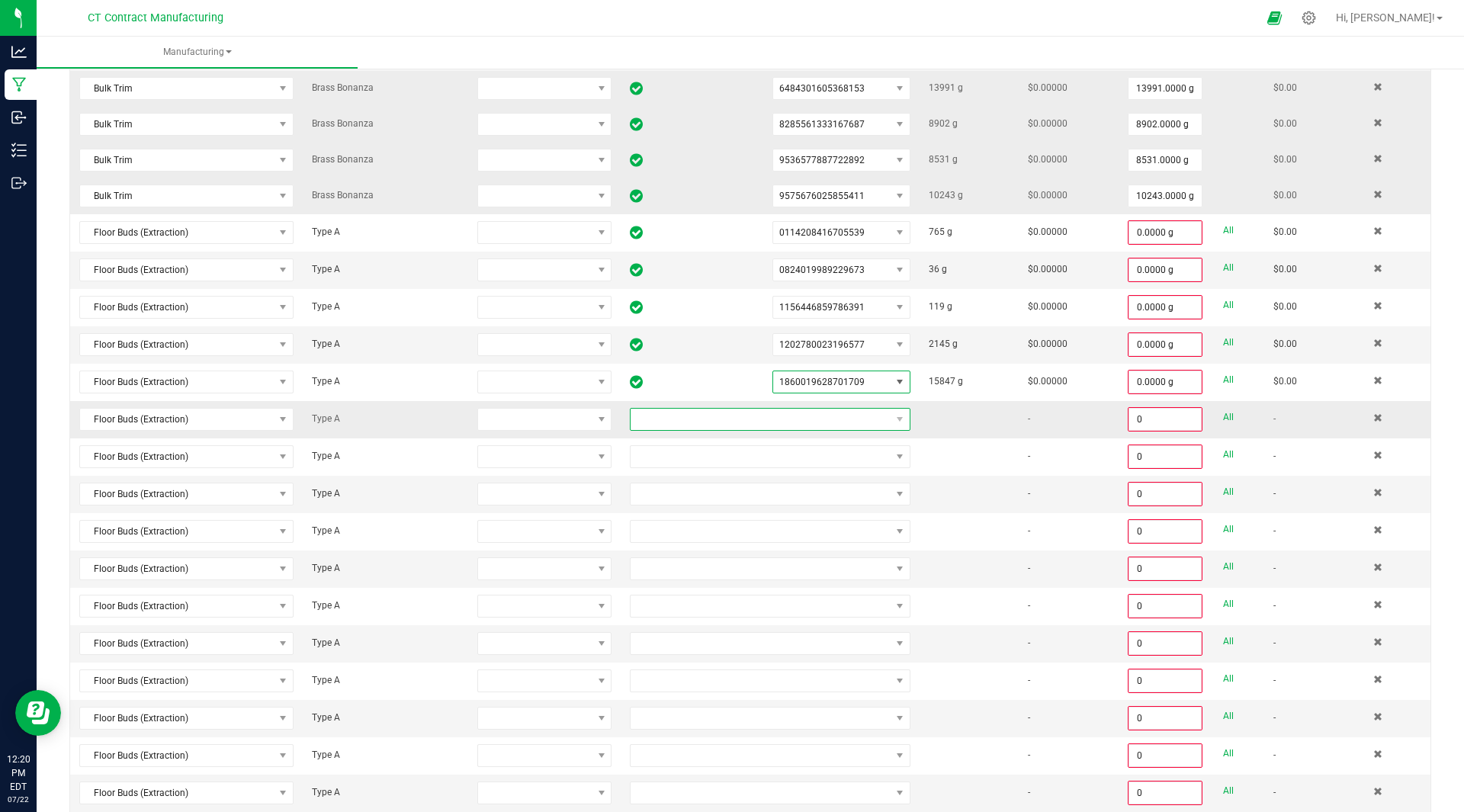 click at bounding box center [760, 419] 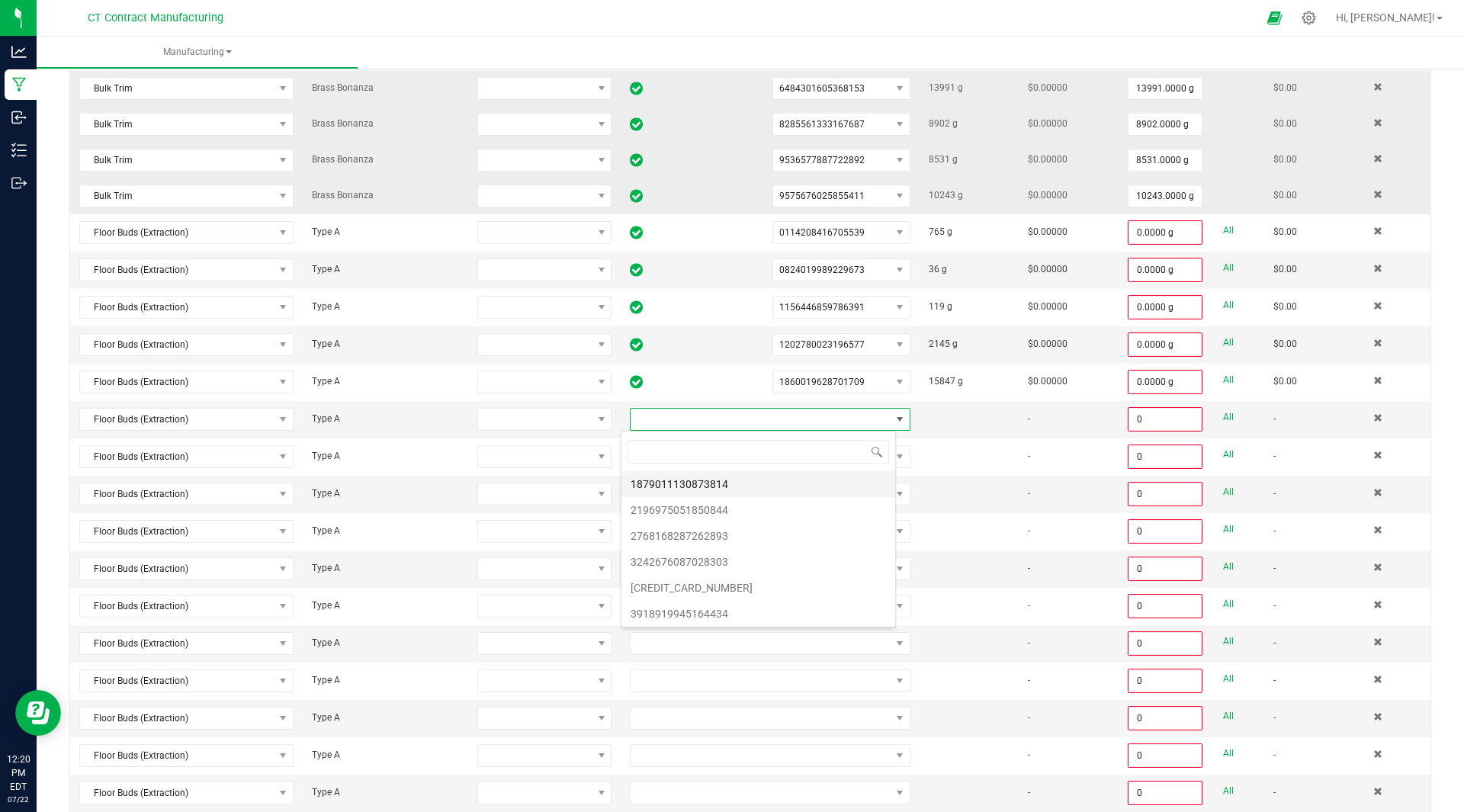 click on "1879011130873814" at bounding box center [758, 484] 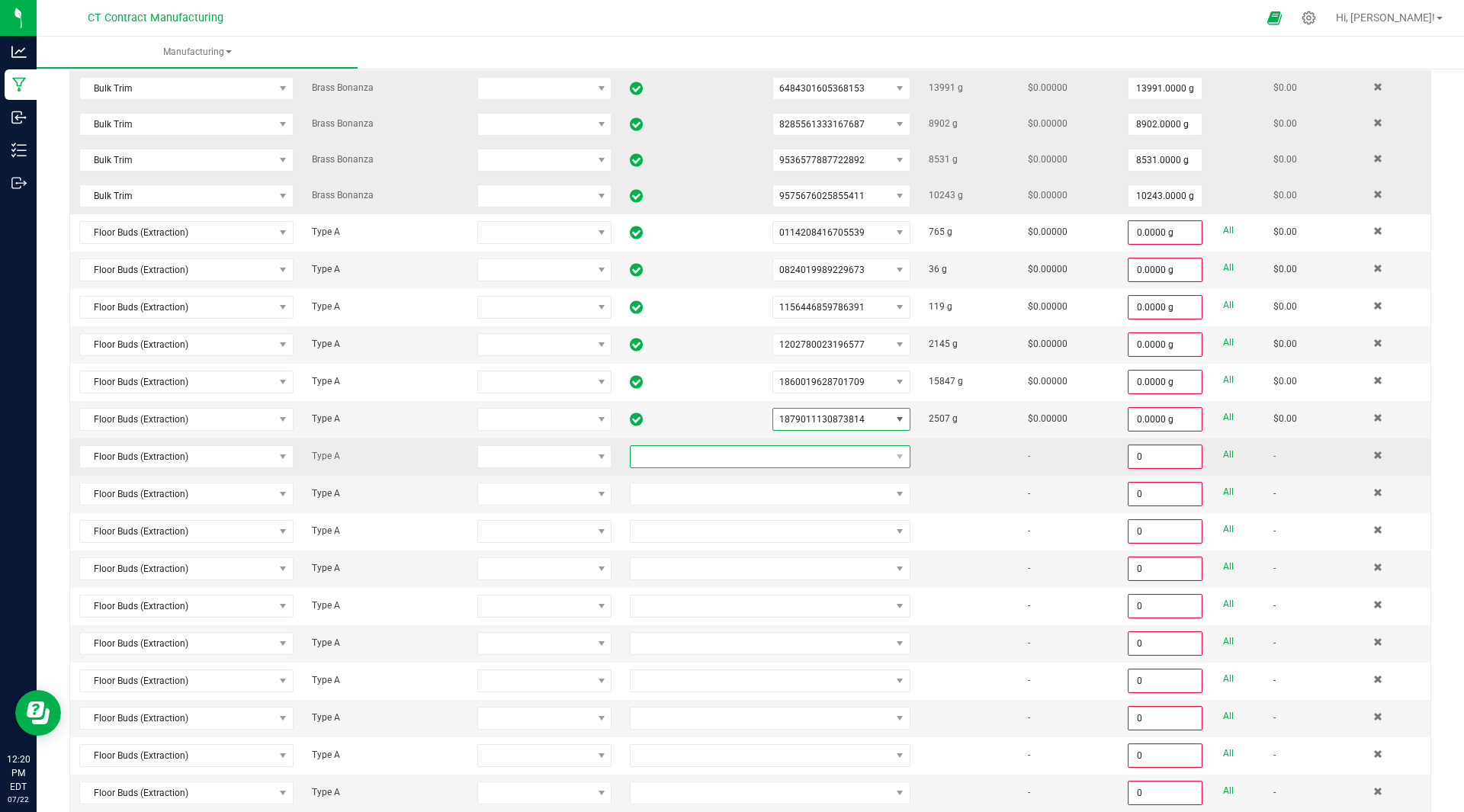 click at bounding box center [760, 457] 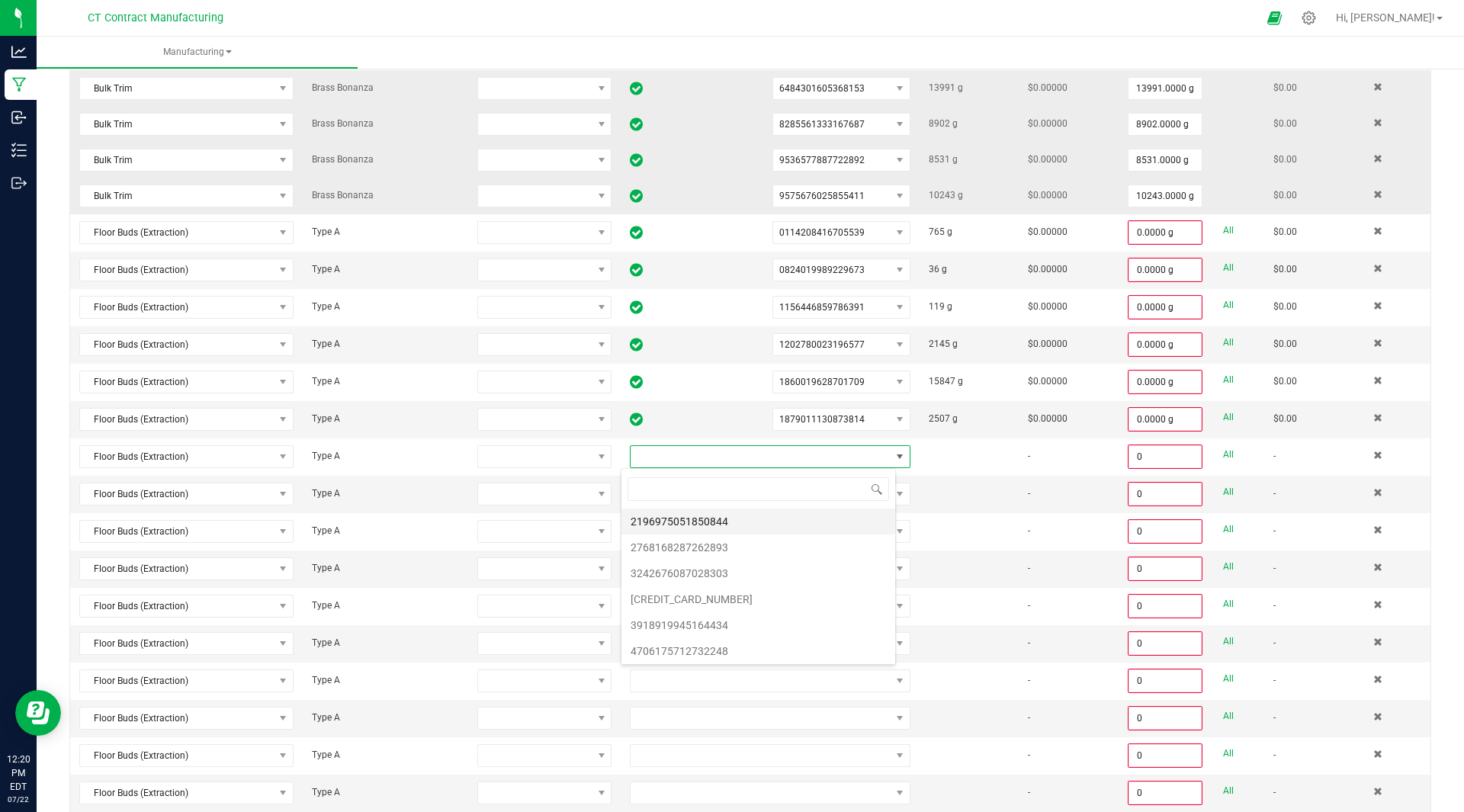 click on "2196975051850844" at bounding box center (758, 522) 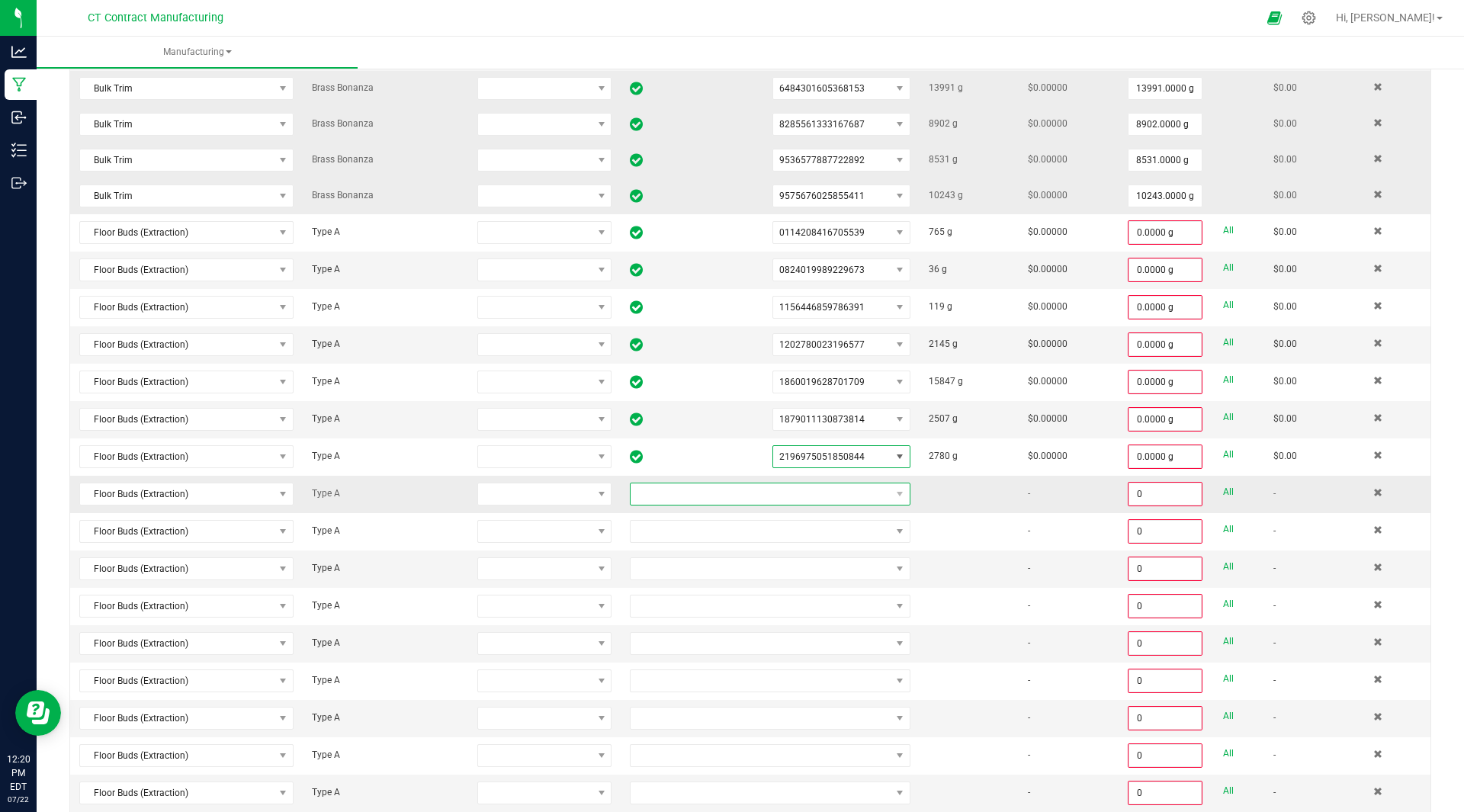 click at bounding box center (760, 494) 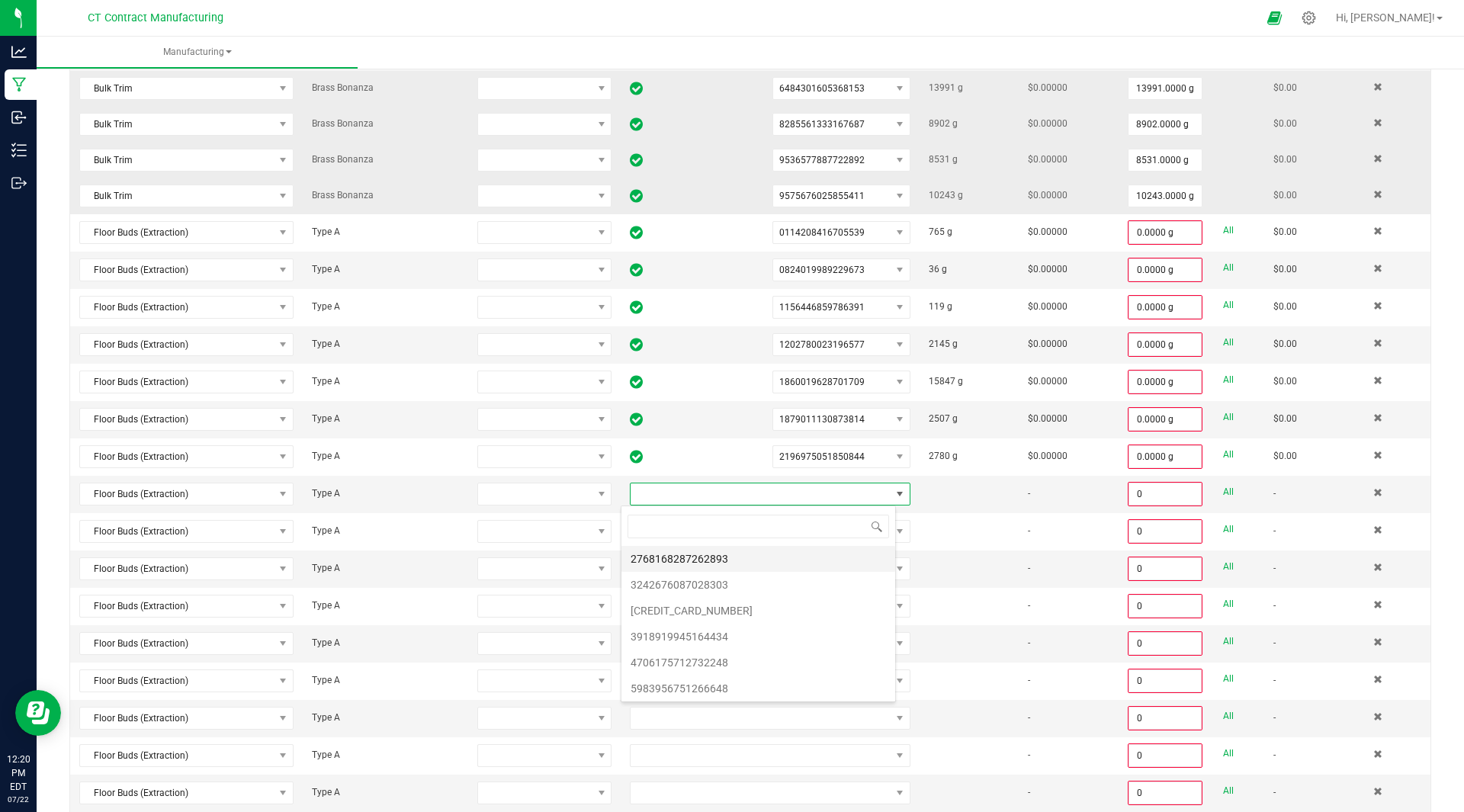 click on "2768168287262893" at bounding box center [758, 559] 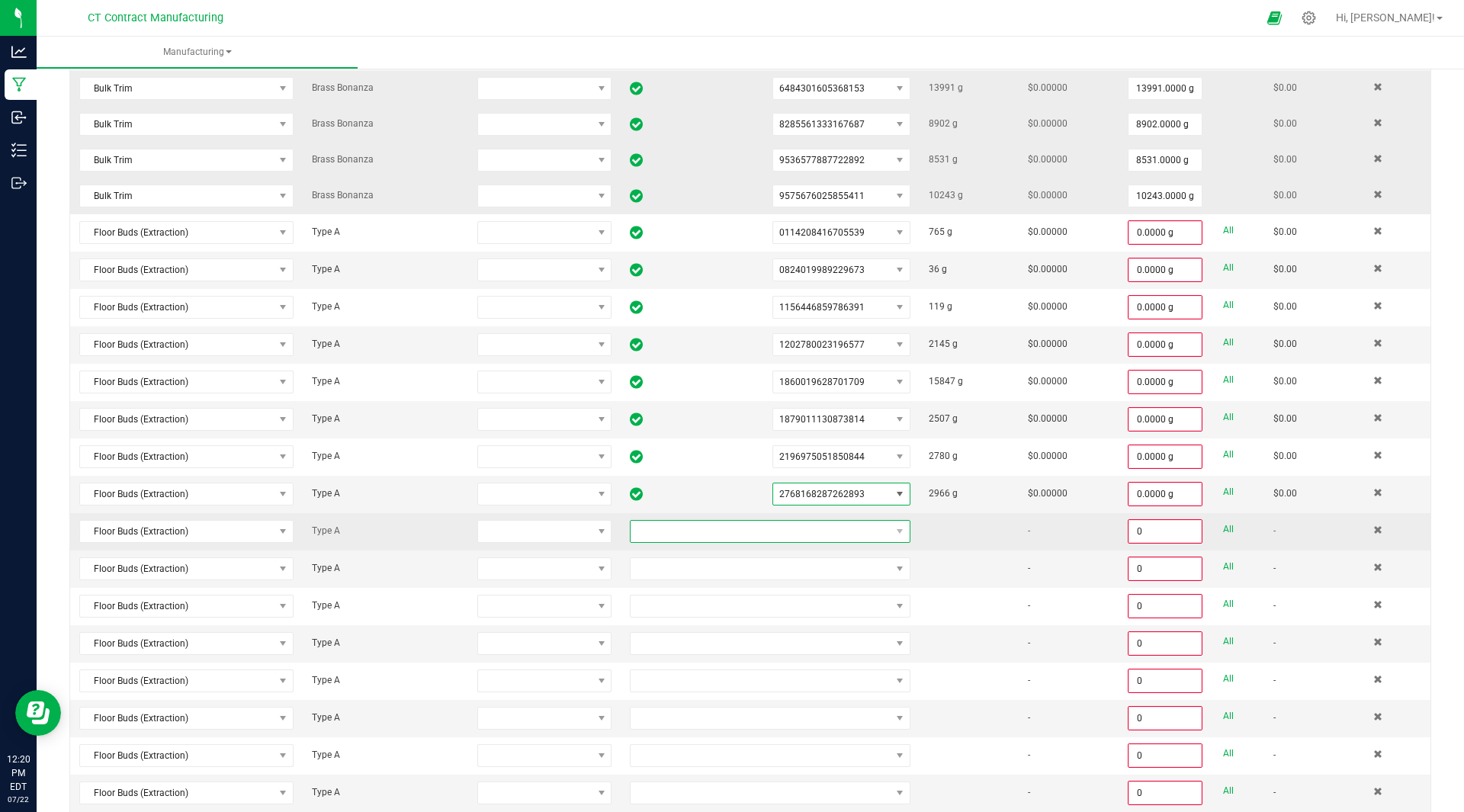 click at bounding box center [760, 531] 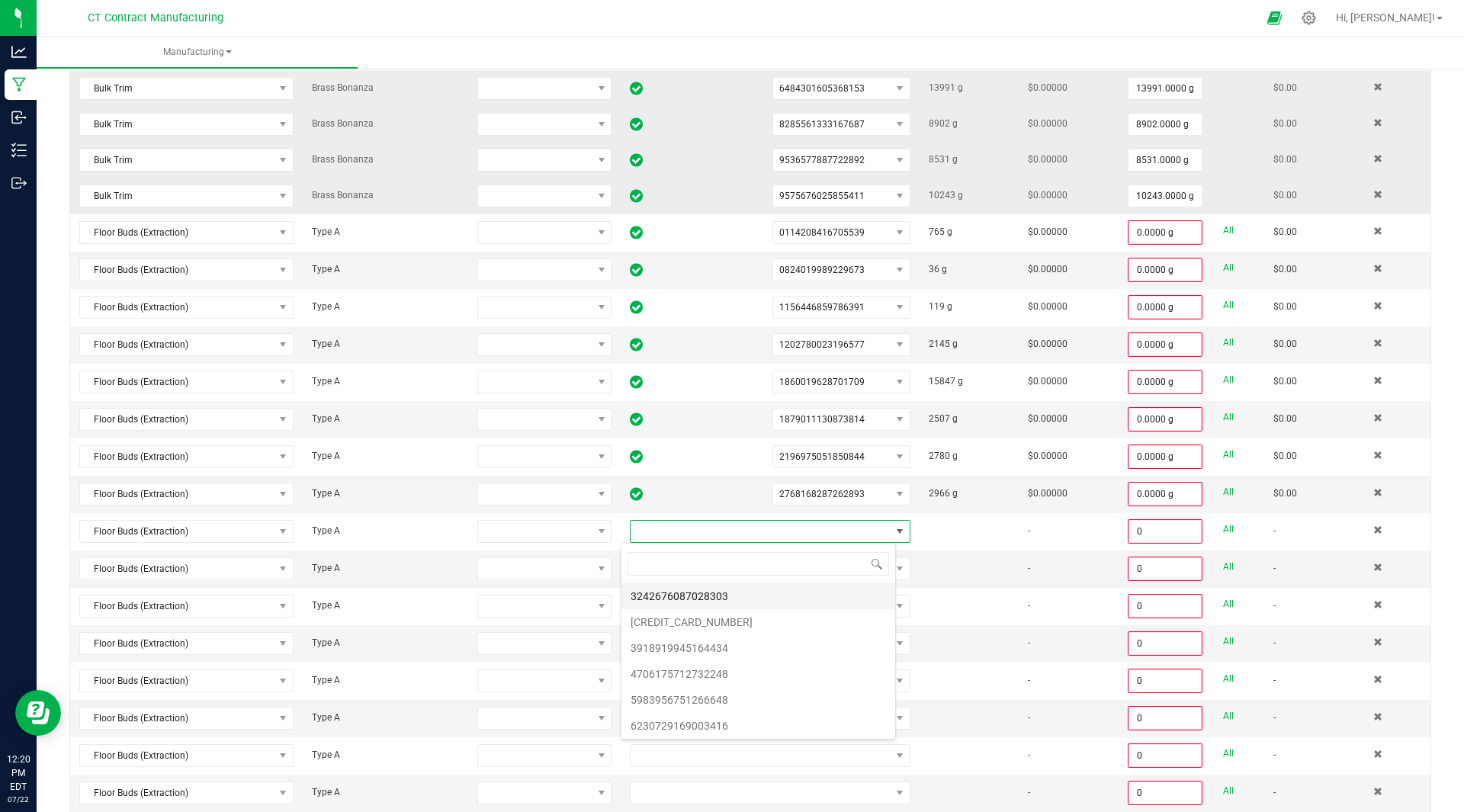 click on "3242676087028303" at bounding box center [758, 596] 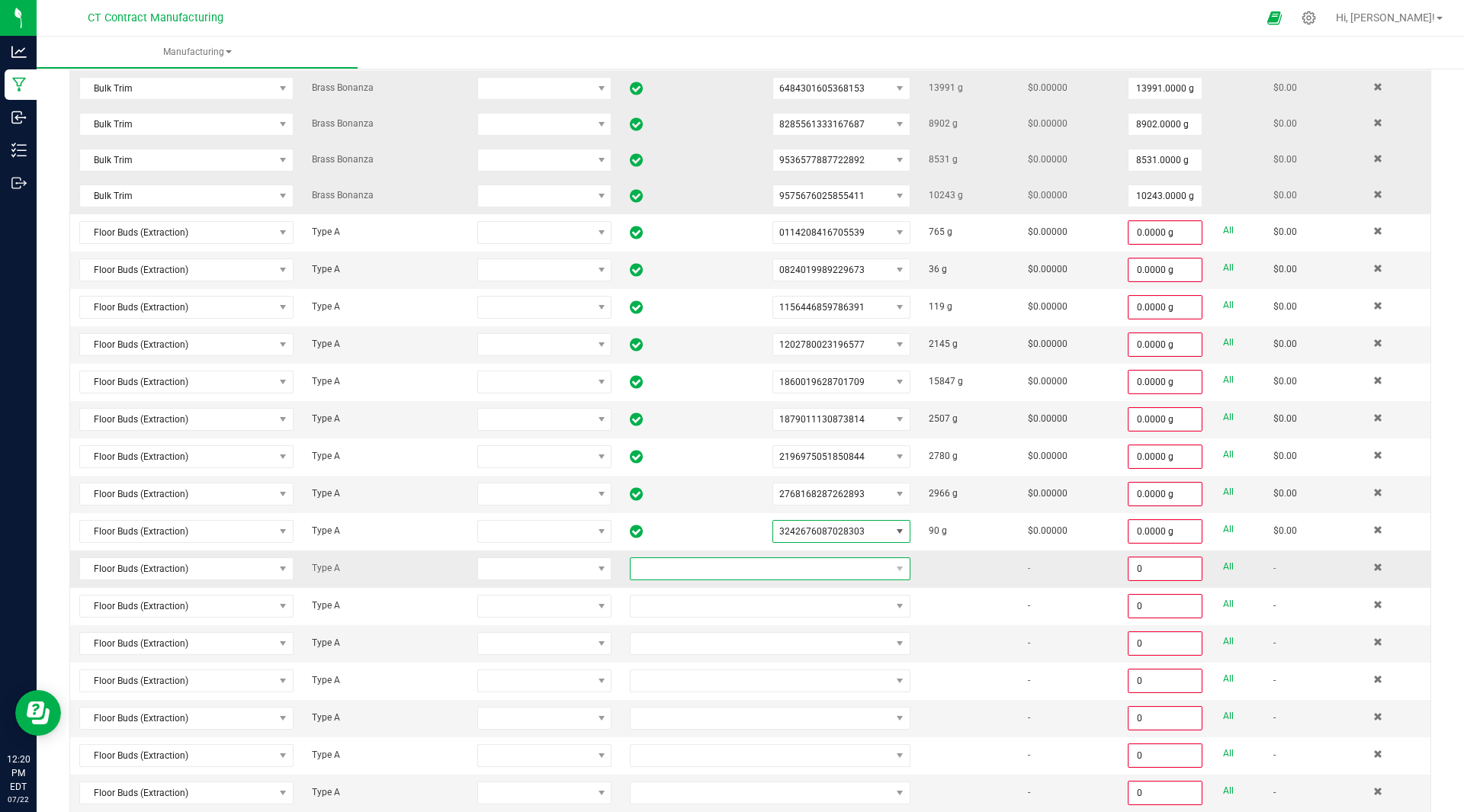 click at bounding box center [760, 569] 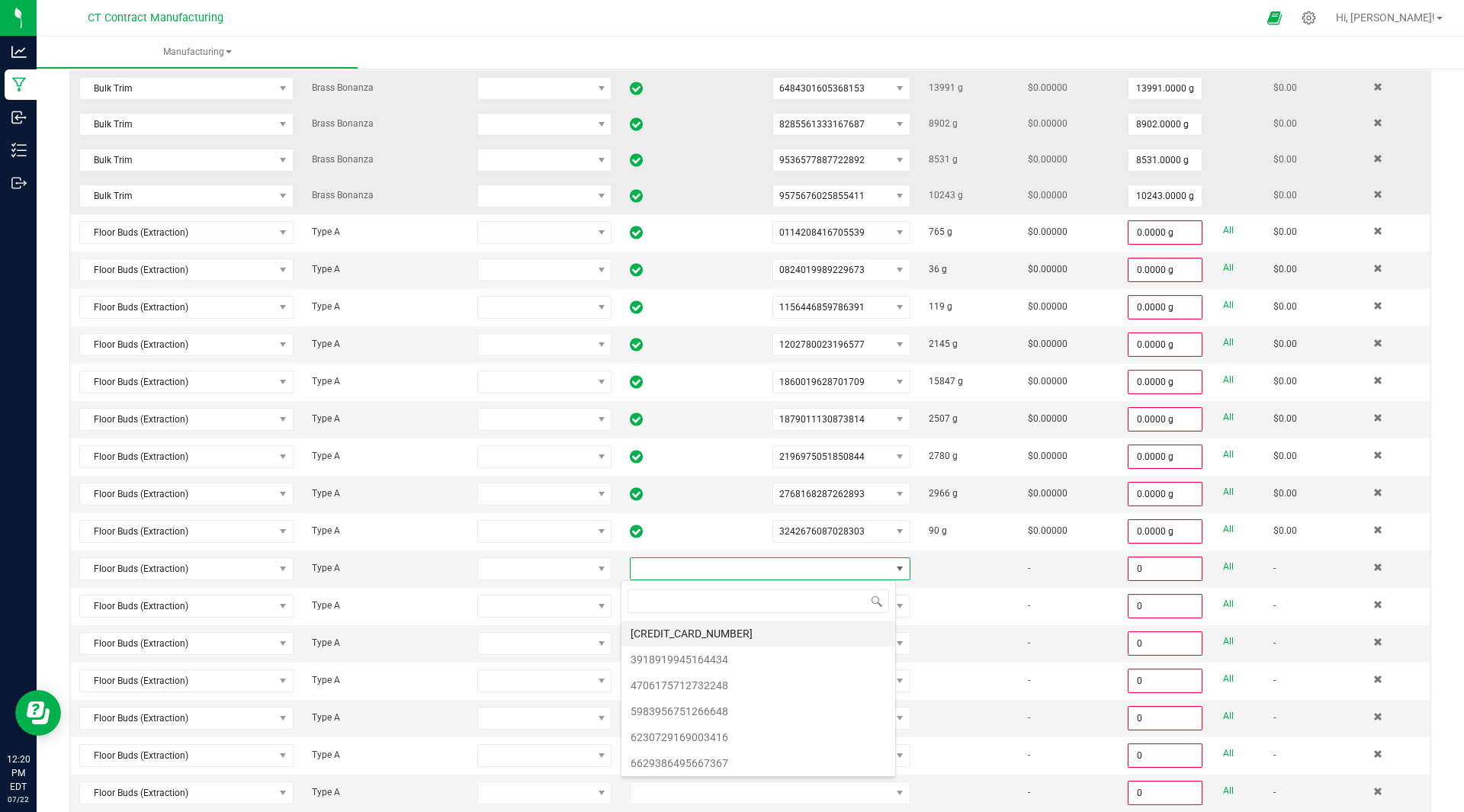 click on "3563729370960574" at bounding box center (758, 634) 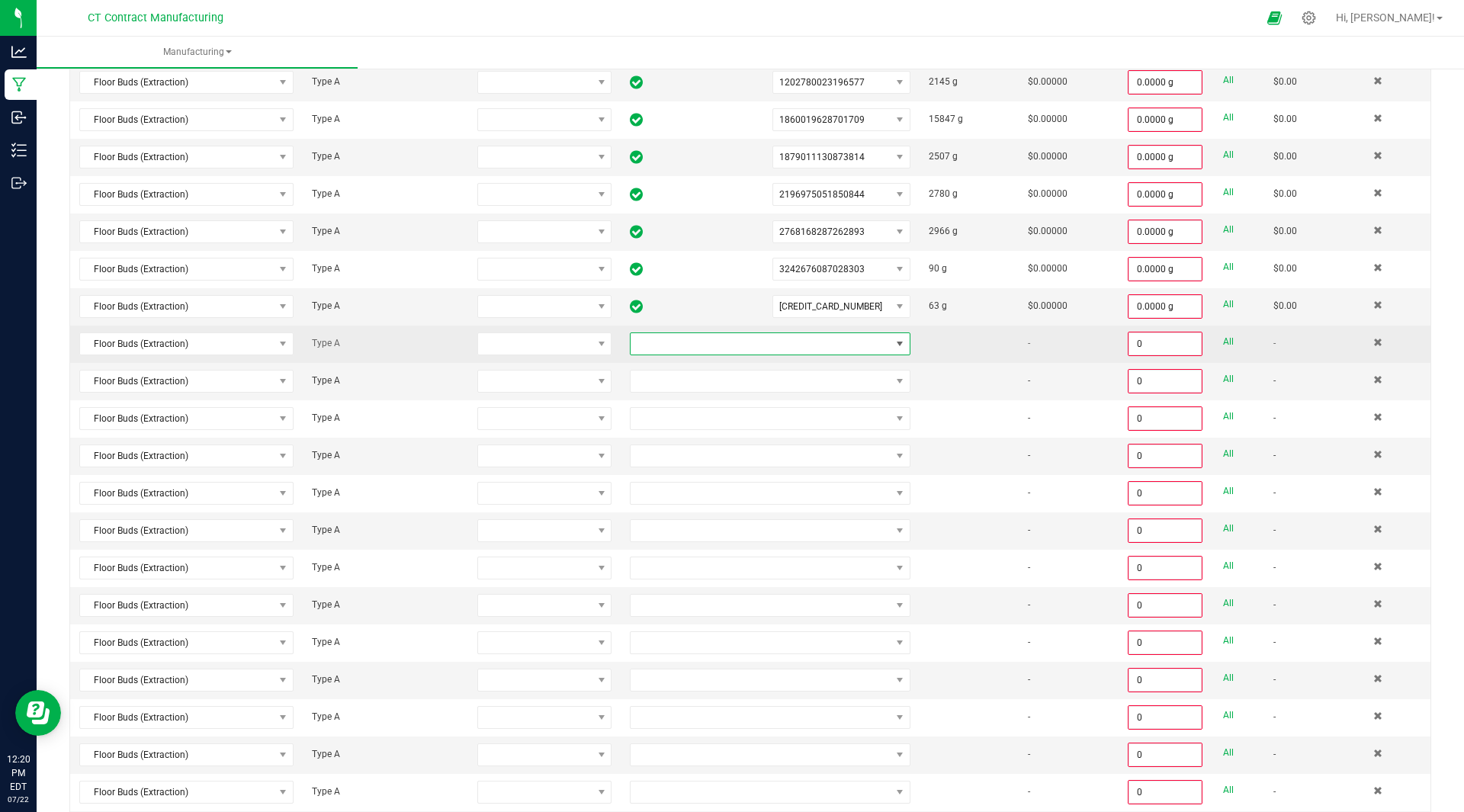click at bounding box center [760, 344] 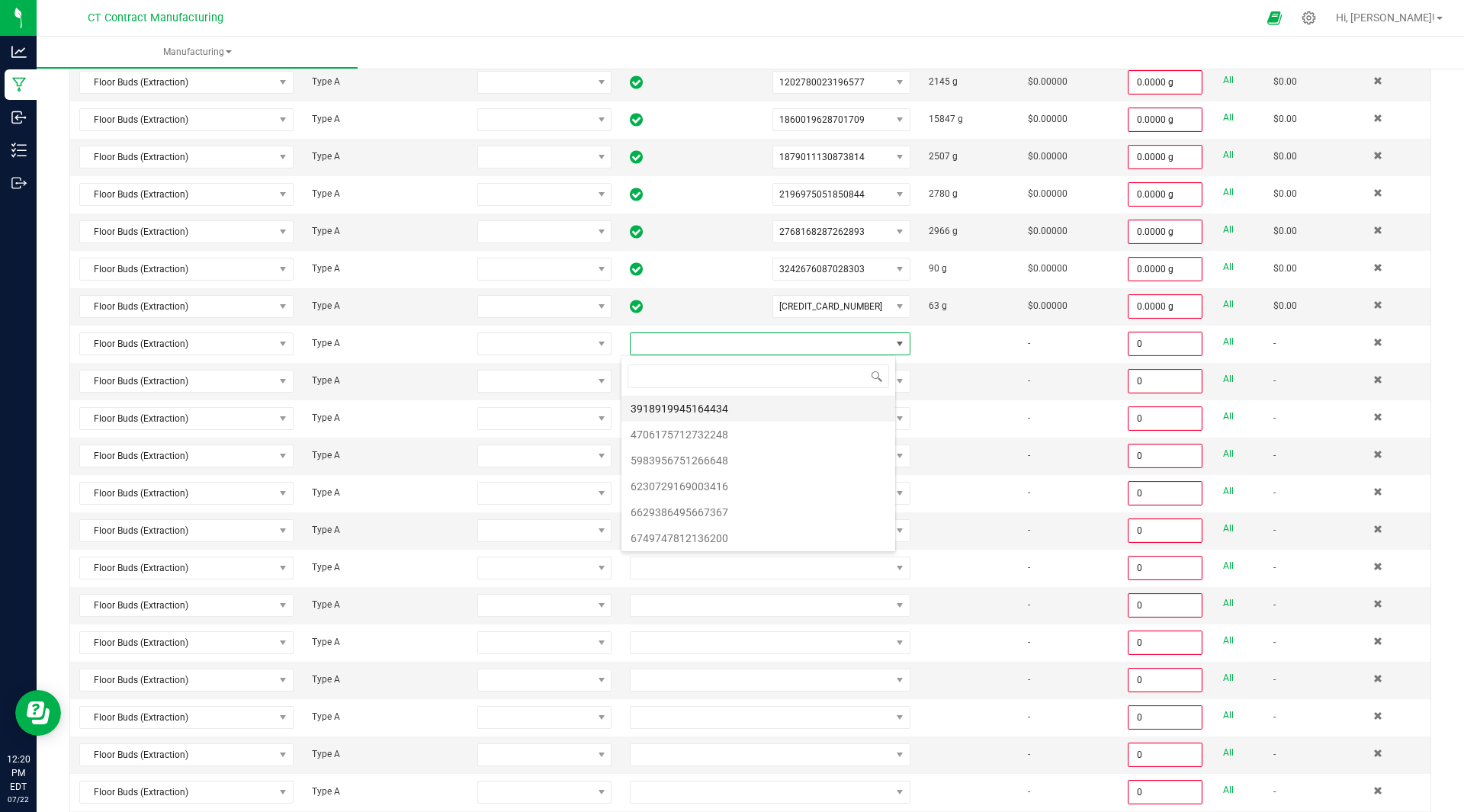 click on "3918919945164434" at bounding box center [758, 409] 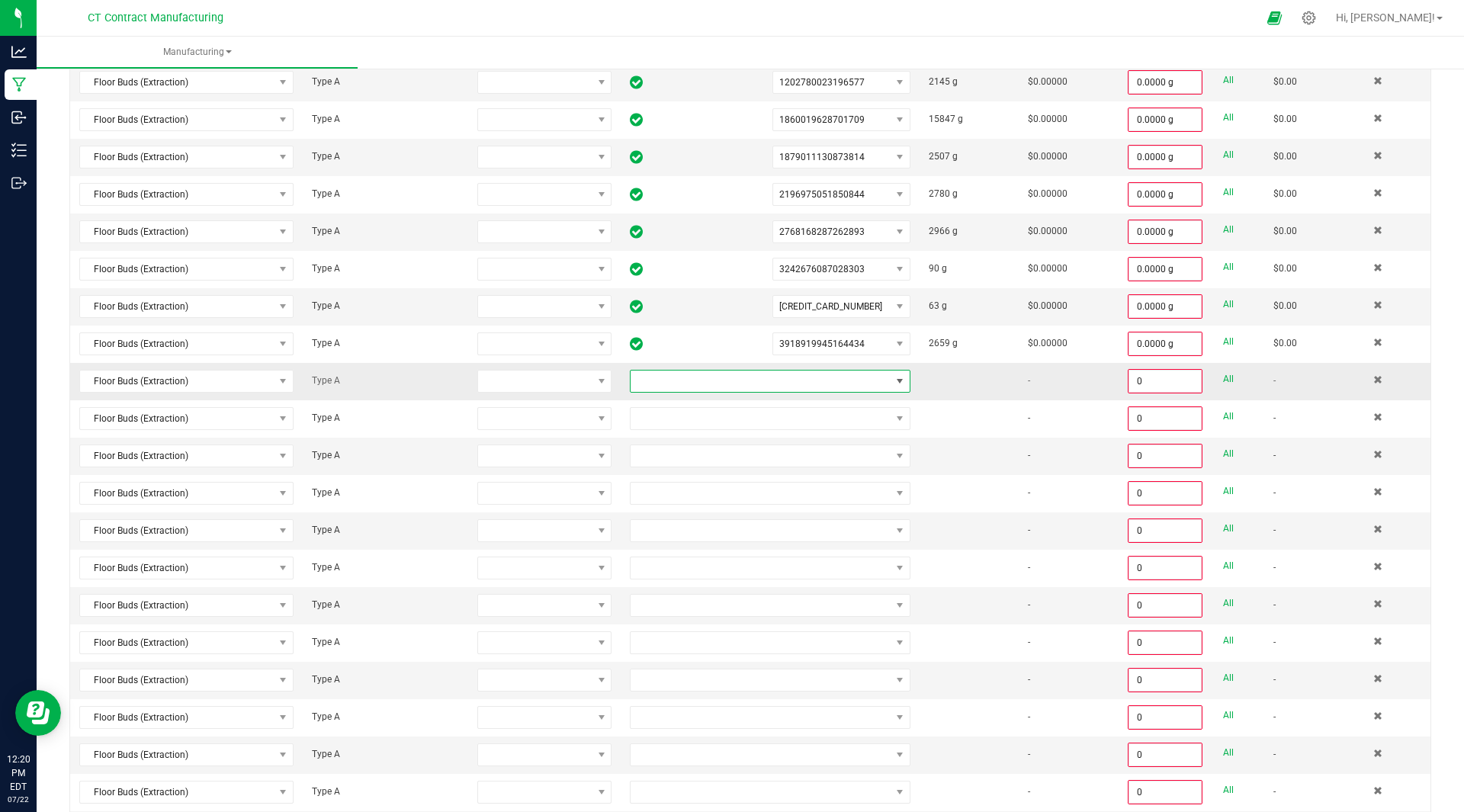 click at bounding box center [760, 381] 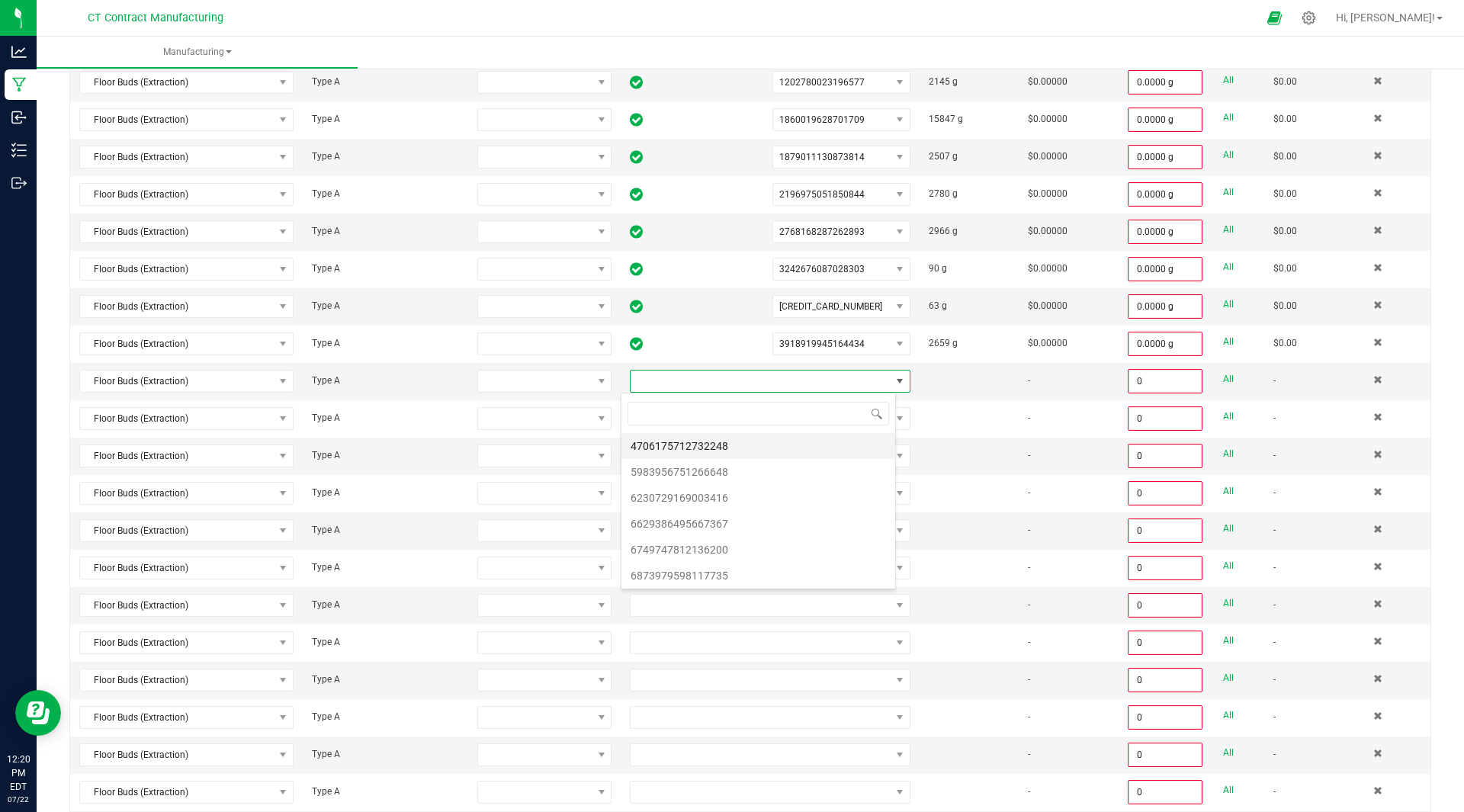 click on "4706175712732248" at bounding box center [758, 446] 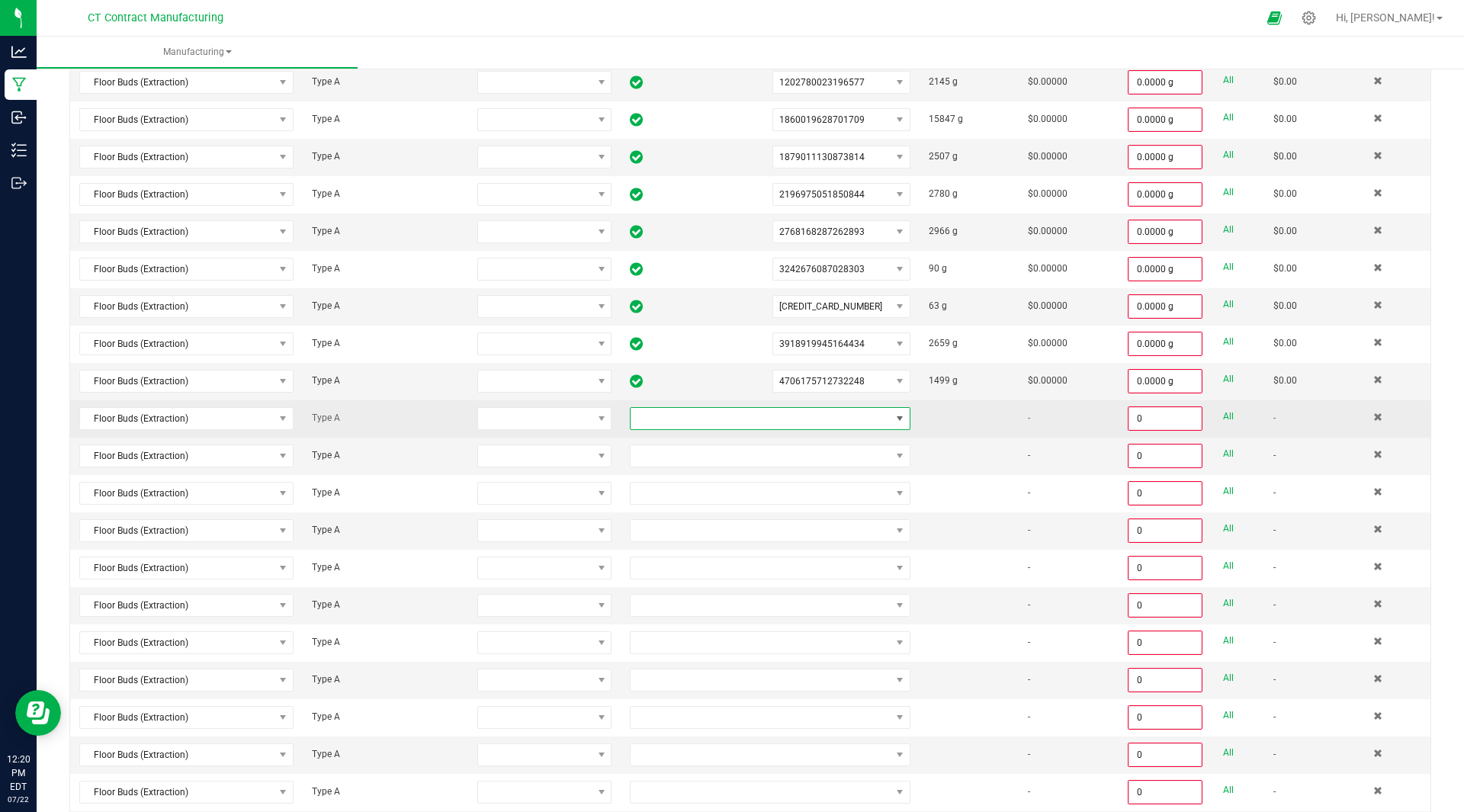 click at bounding box center (760, 419) 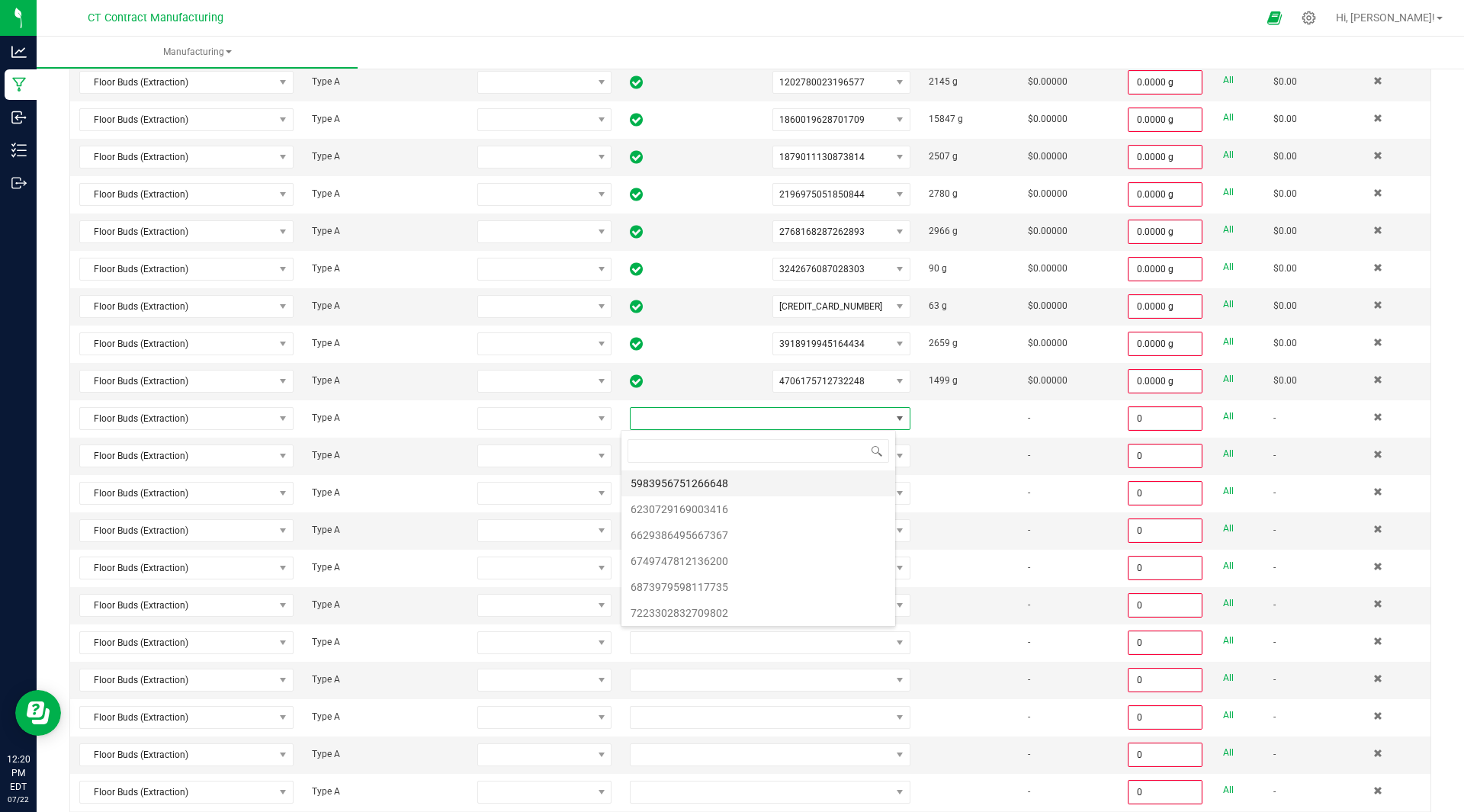 click on "5983956751266648" at bounding box center (758, 483) 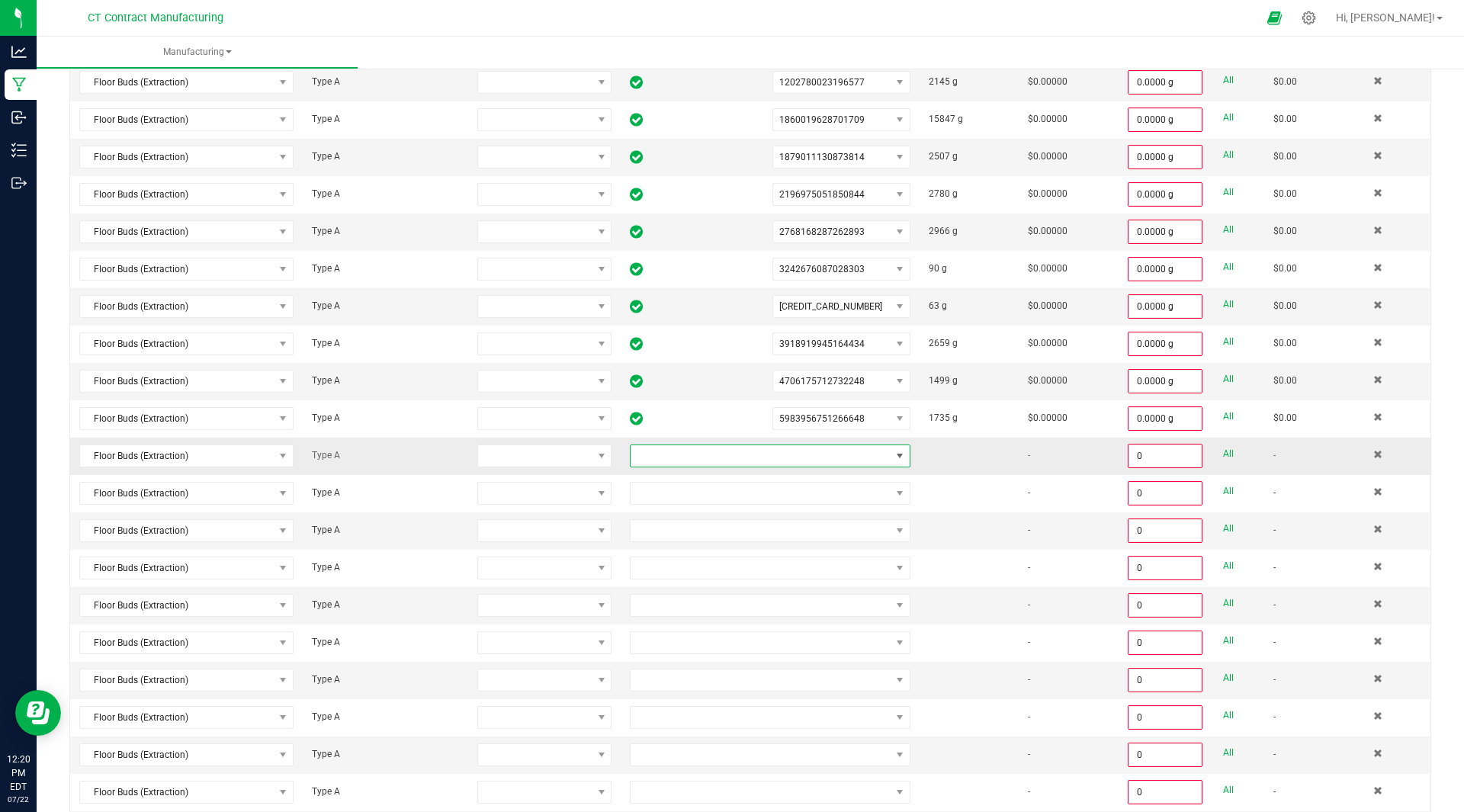 click at bounding box center [760, 456] 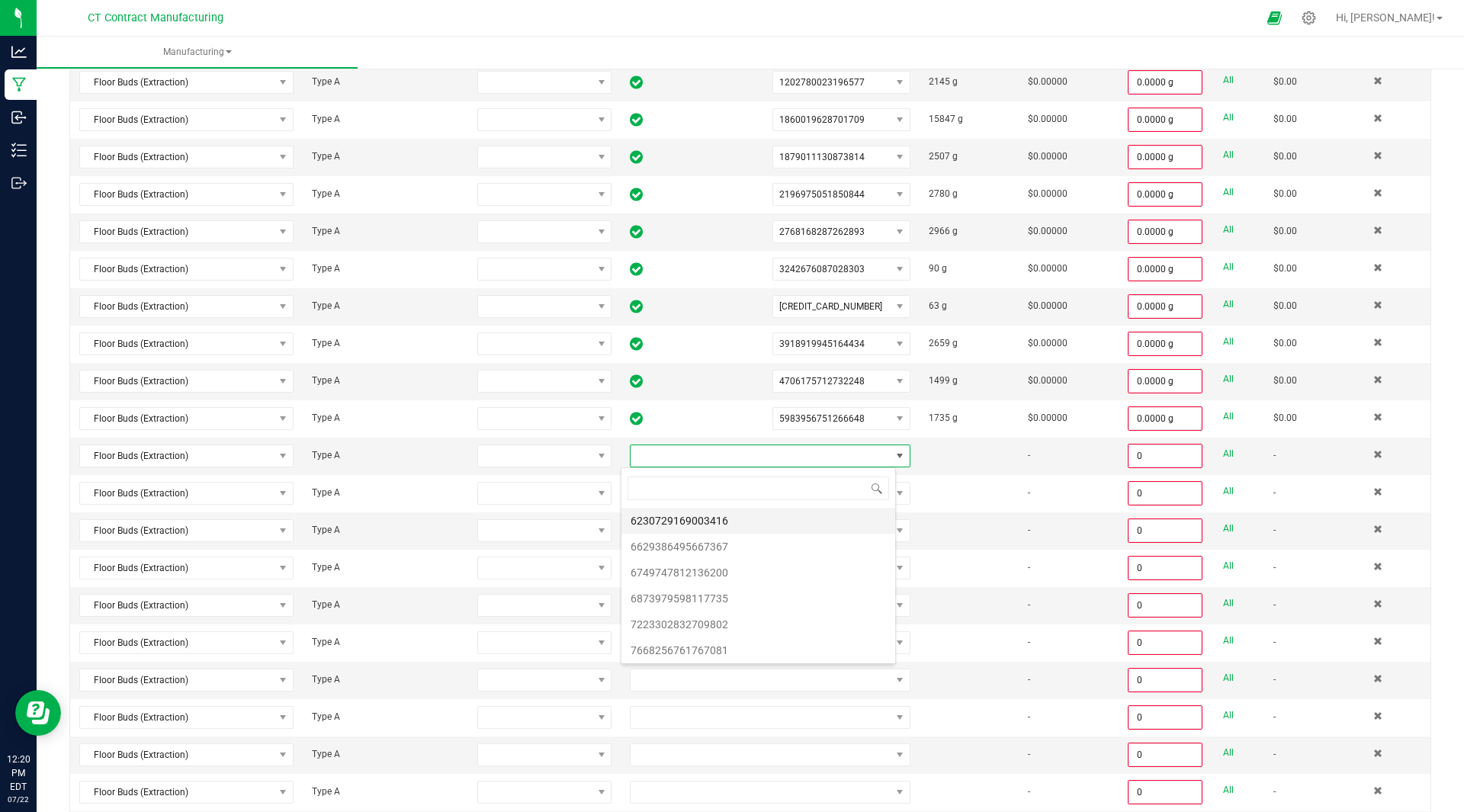 click on "6230729169003416" at bounding box center (758, 521) 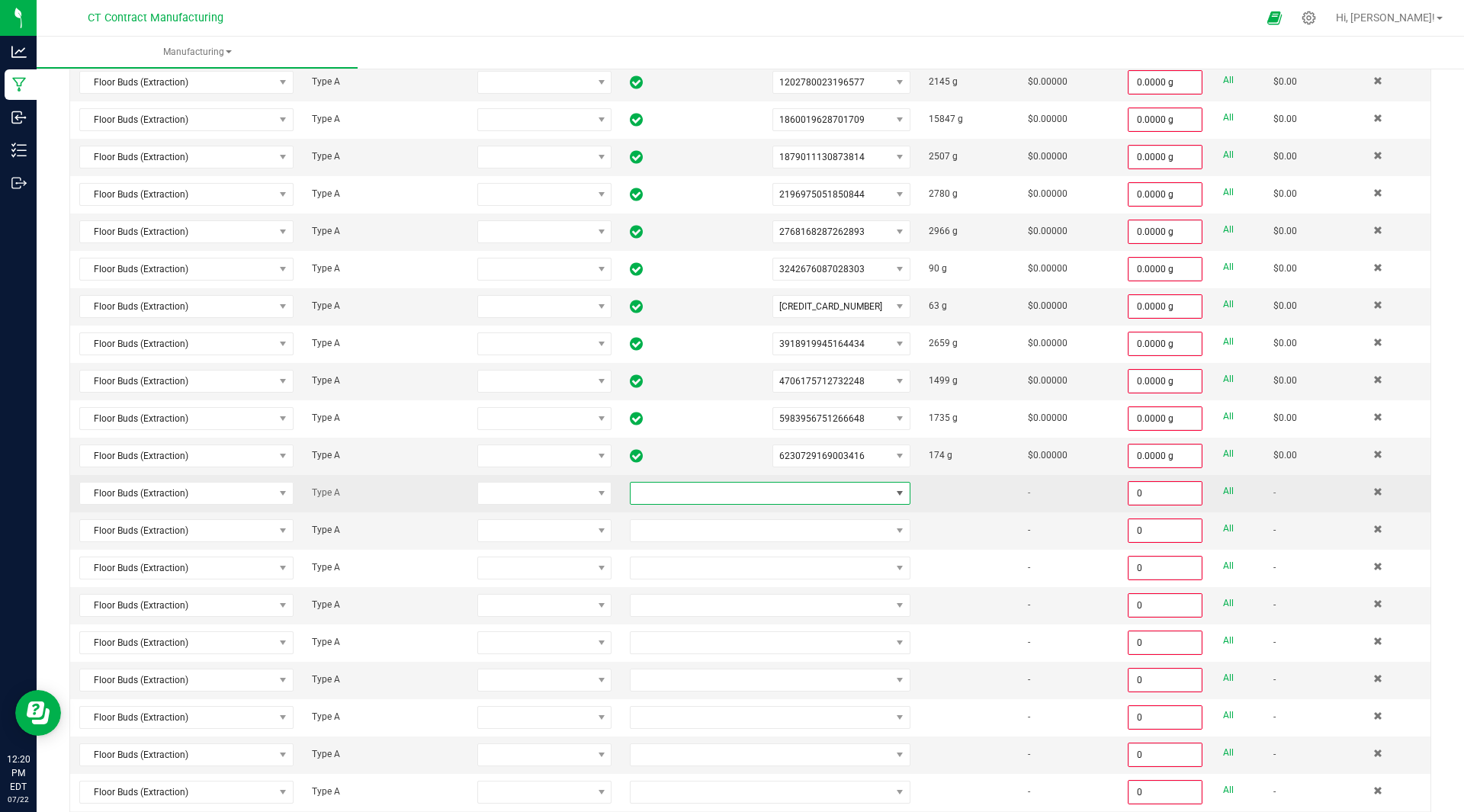 click at bounding box center (760, 493) 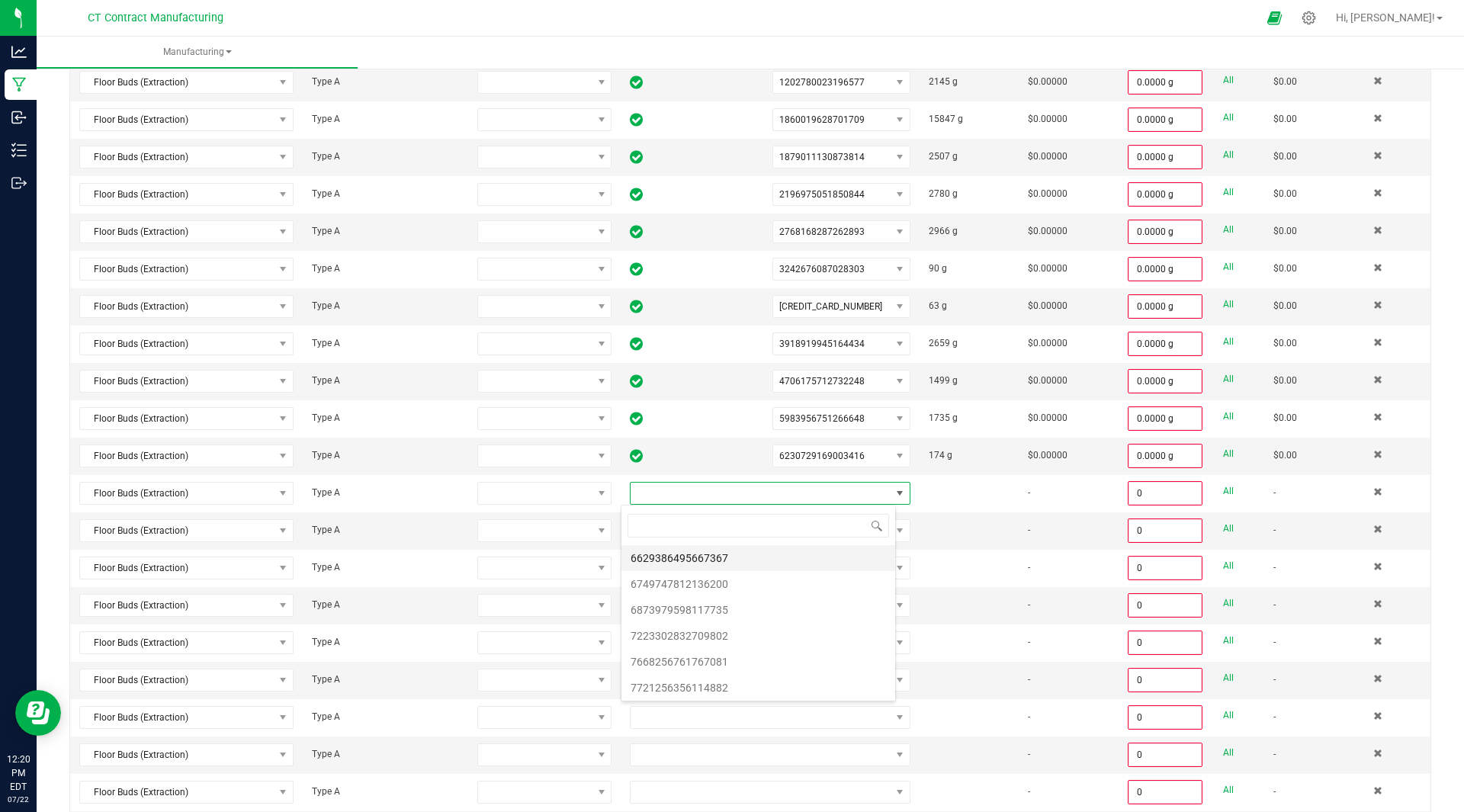 click on "6629386495667367" at bounding box center [758, 558] 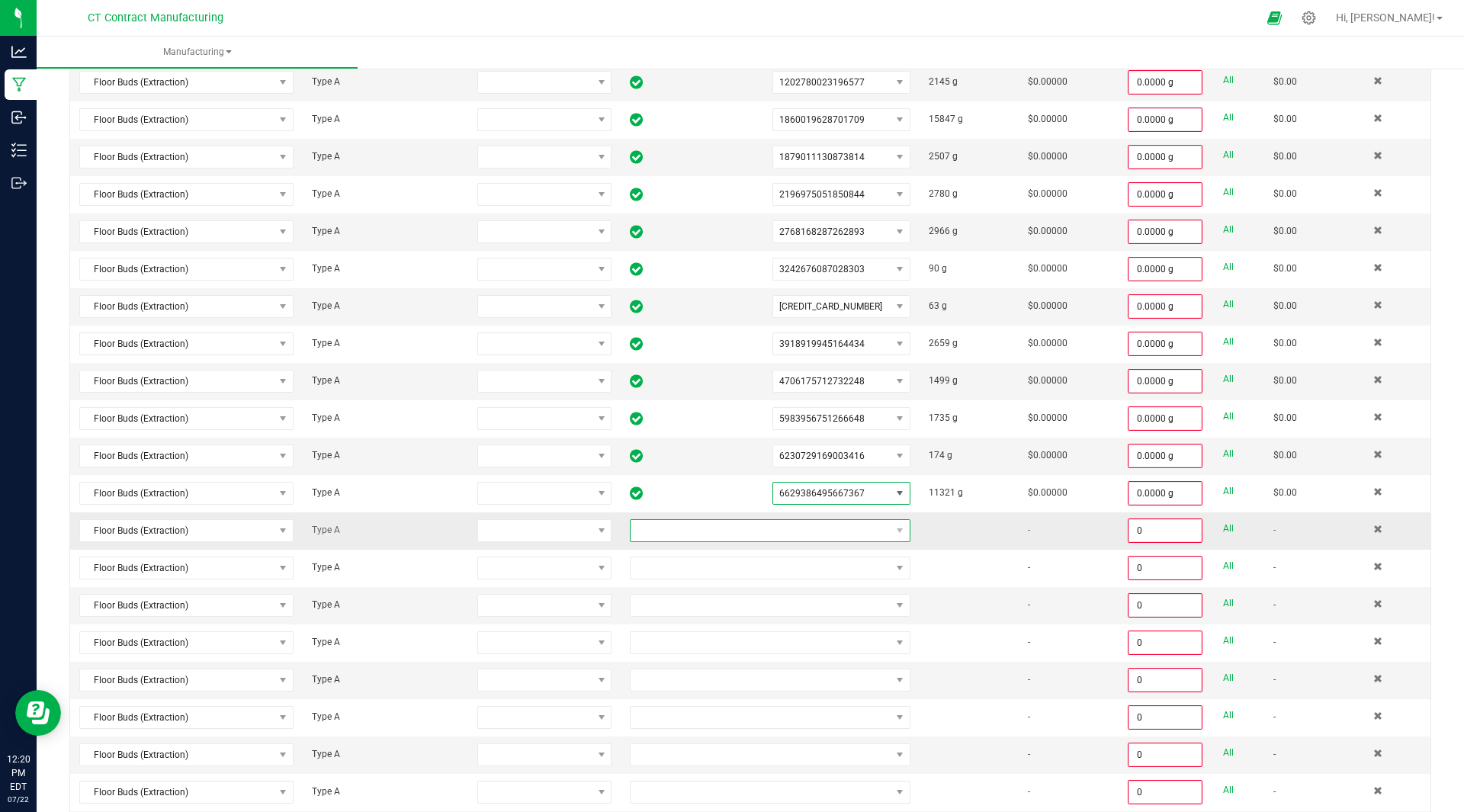 click at bounding box center [760, 531] 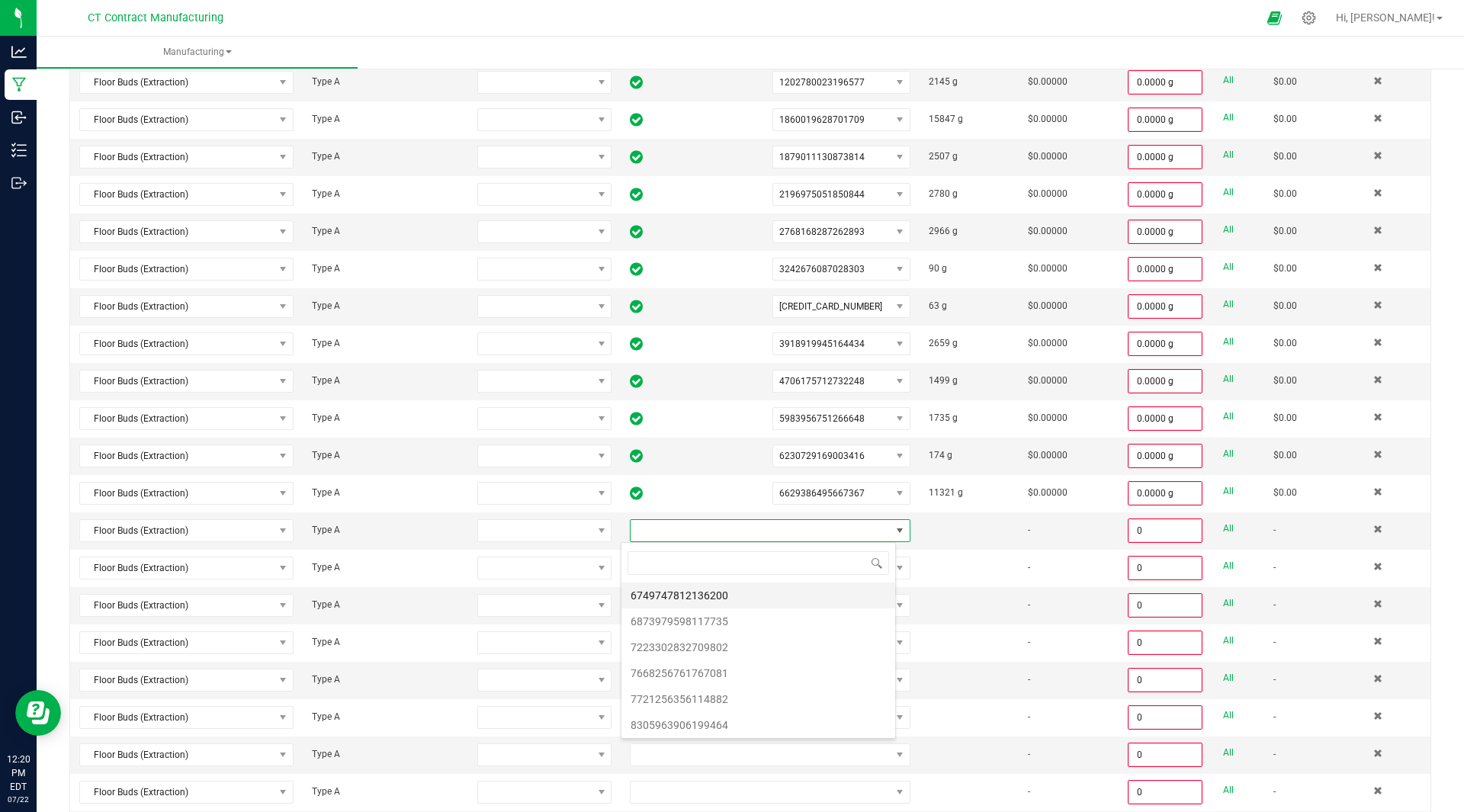 click on "6749747812136200" at bounding box center (758, 595) 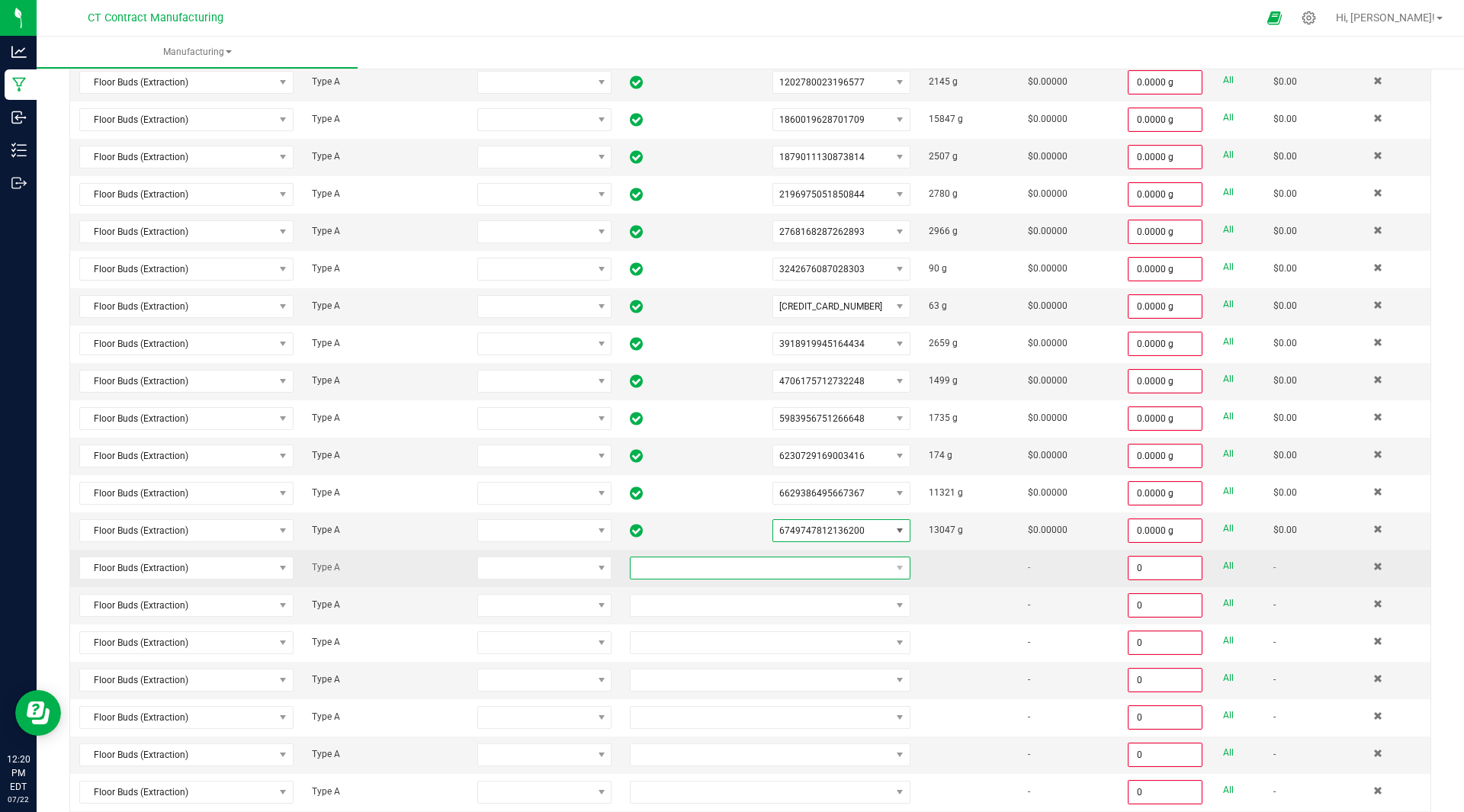 click at bounding box center [760, 568] 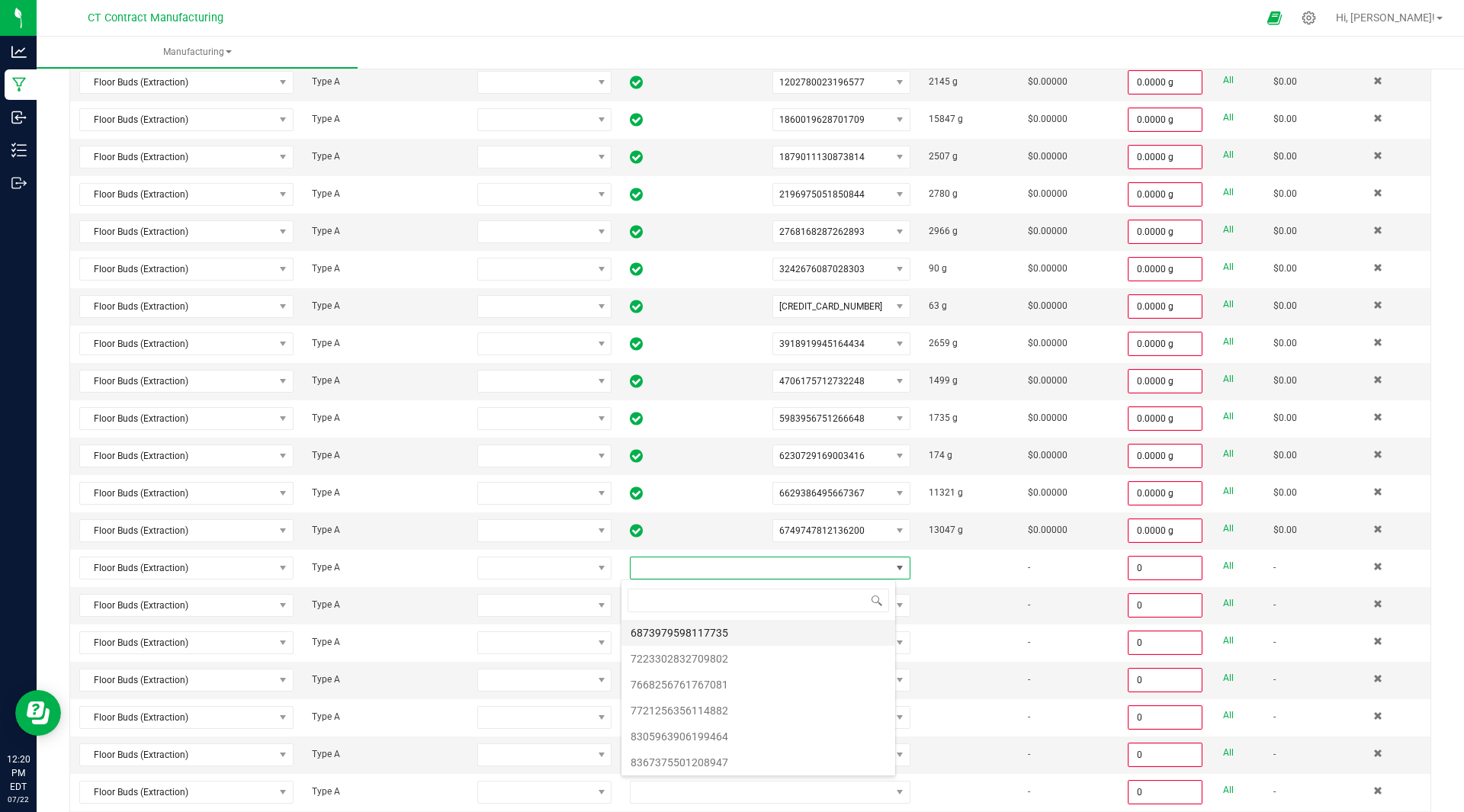 click on "6873979598117735" at bounding box center [758, 633] 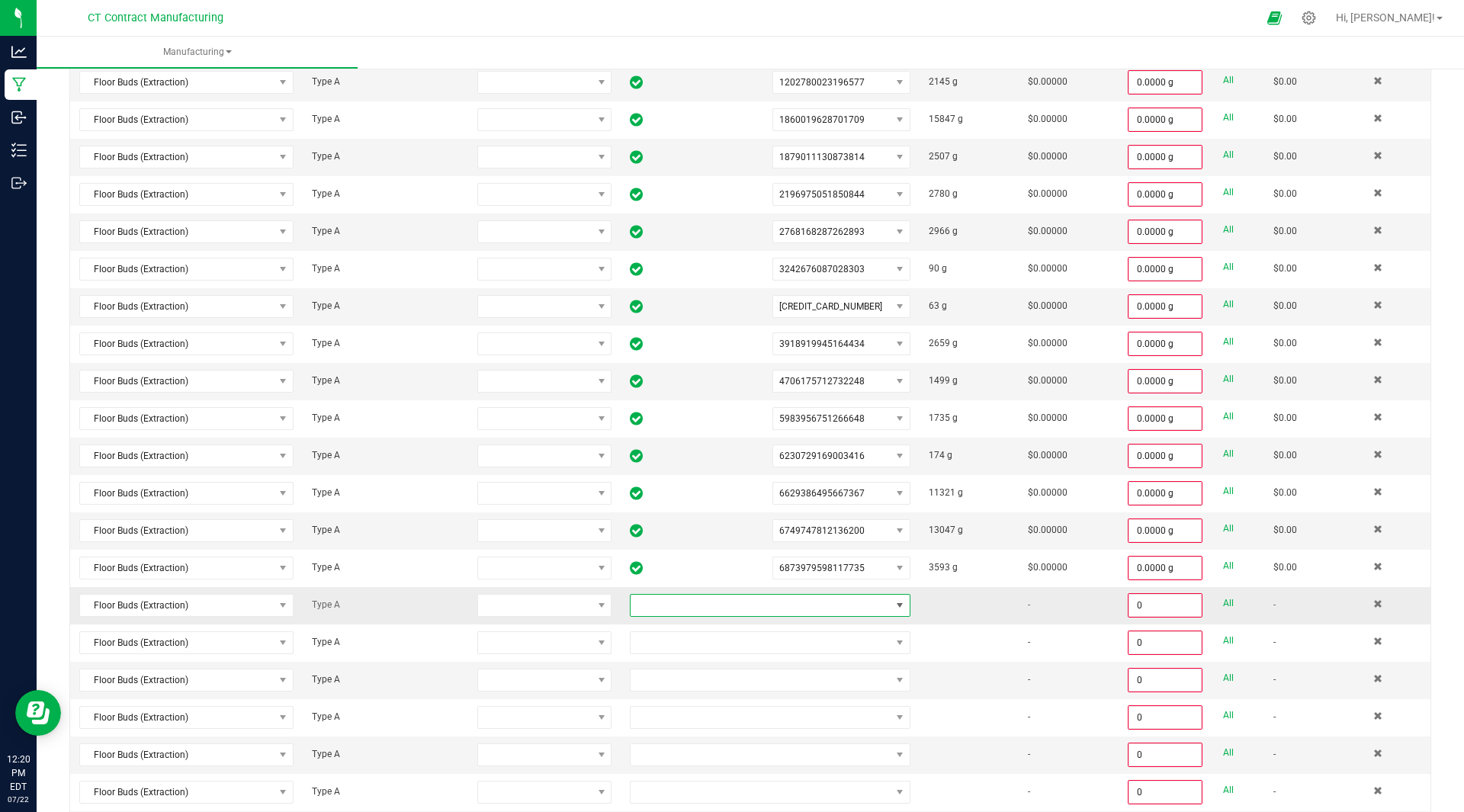 click at bounding box center [770, 605] 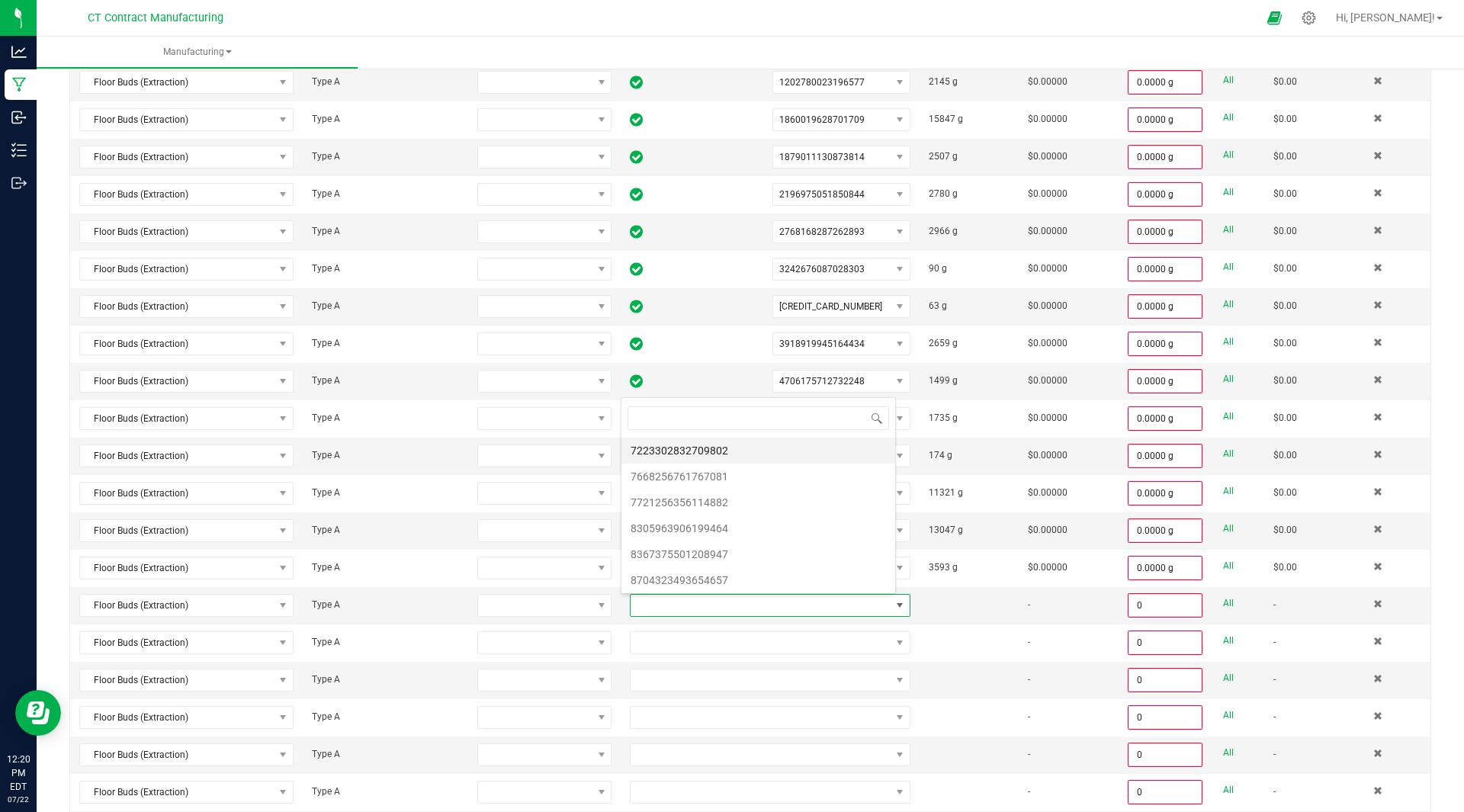 click on "7223302832709802" at bounding box center (758, 451) 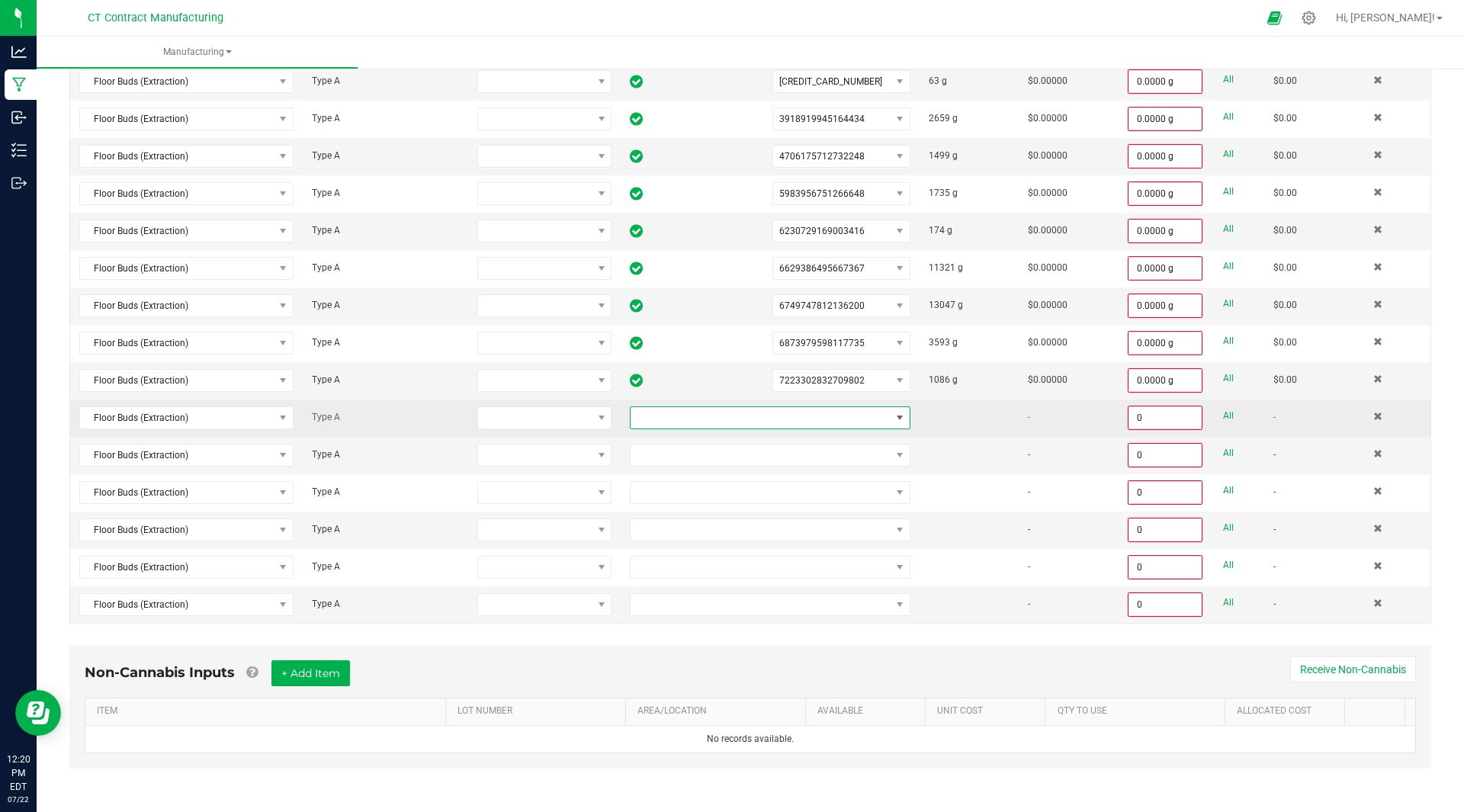 click at bounding box center [760, 418] 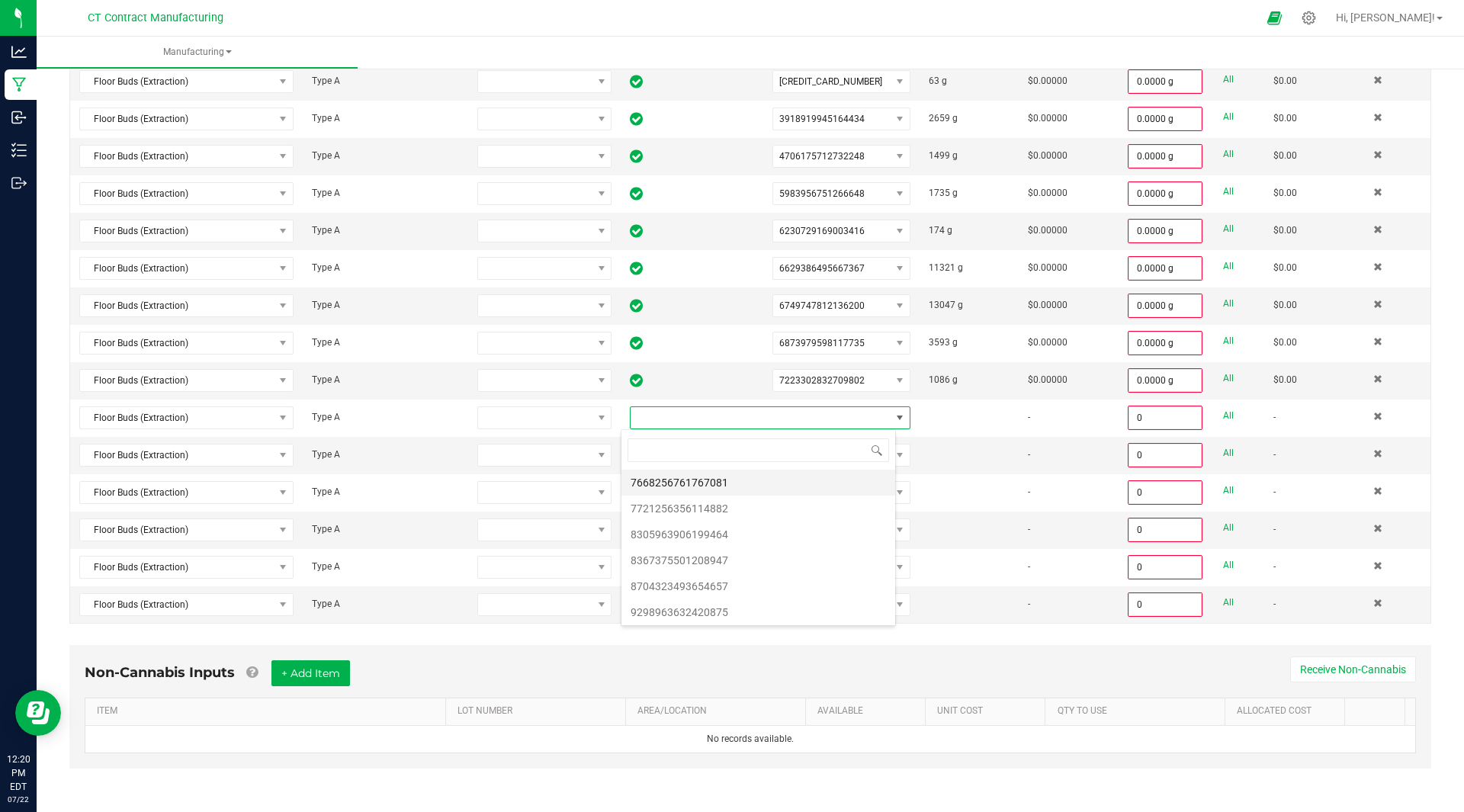 click on "7668256761767081" at bounding box center (758, 483) 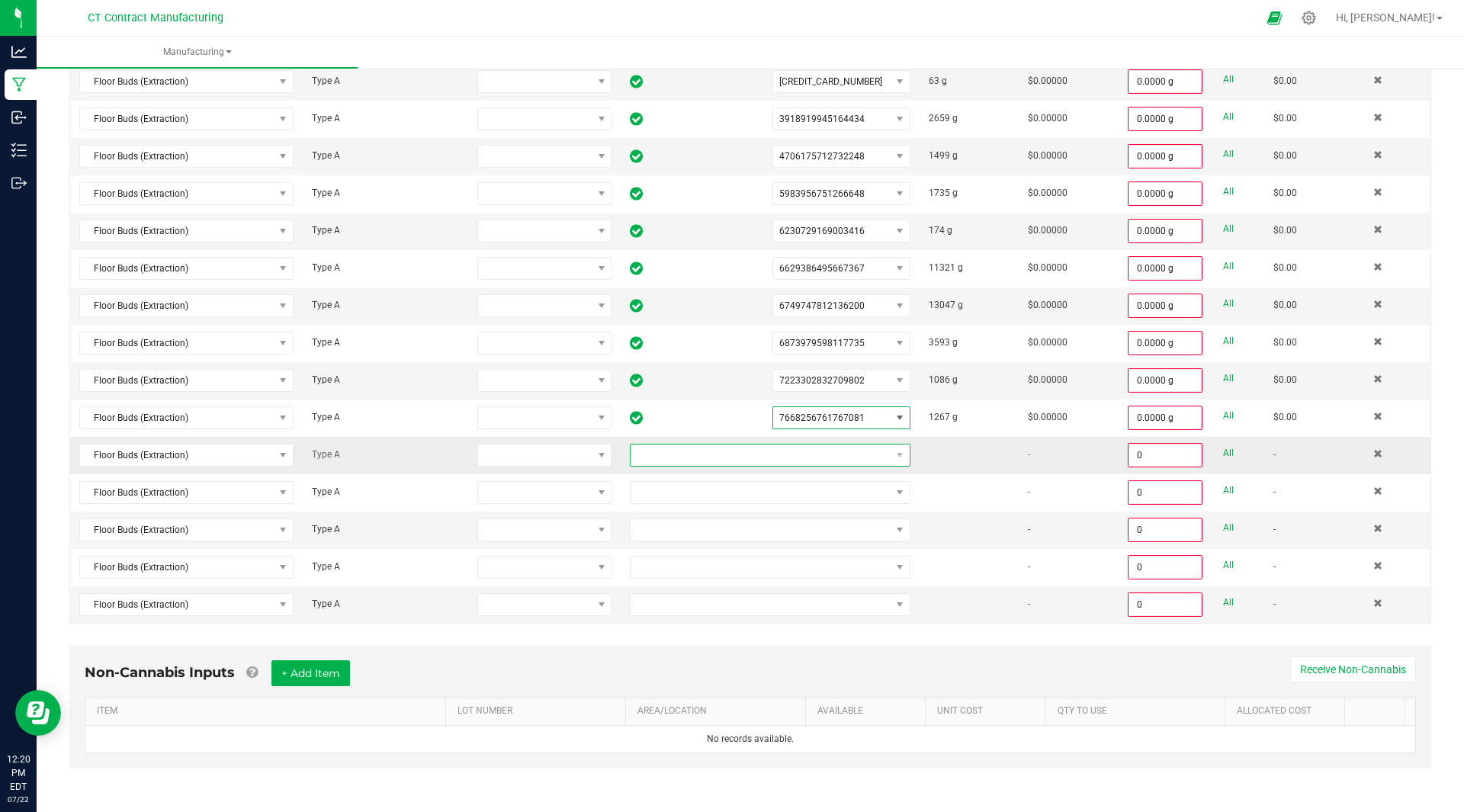 click at bounding box center [760, 455] 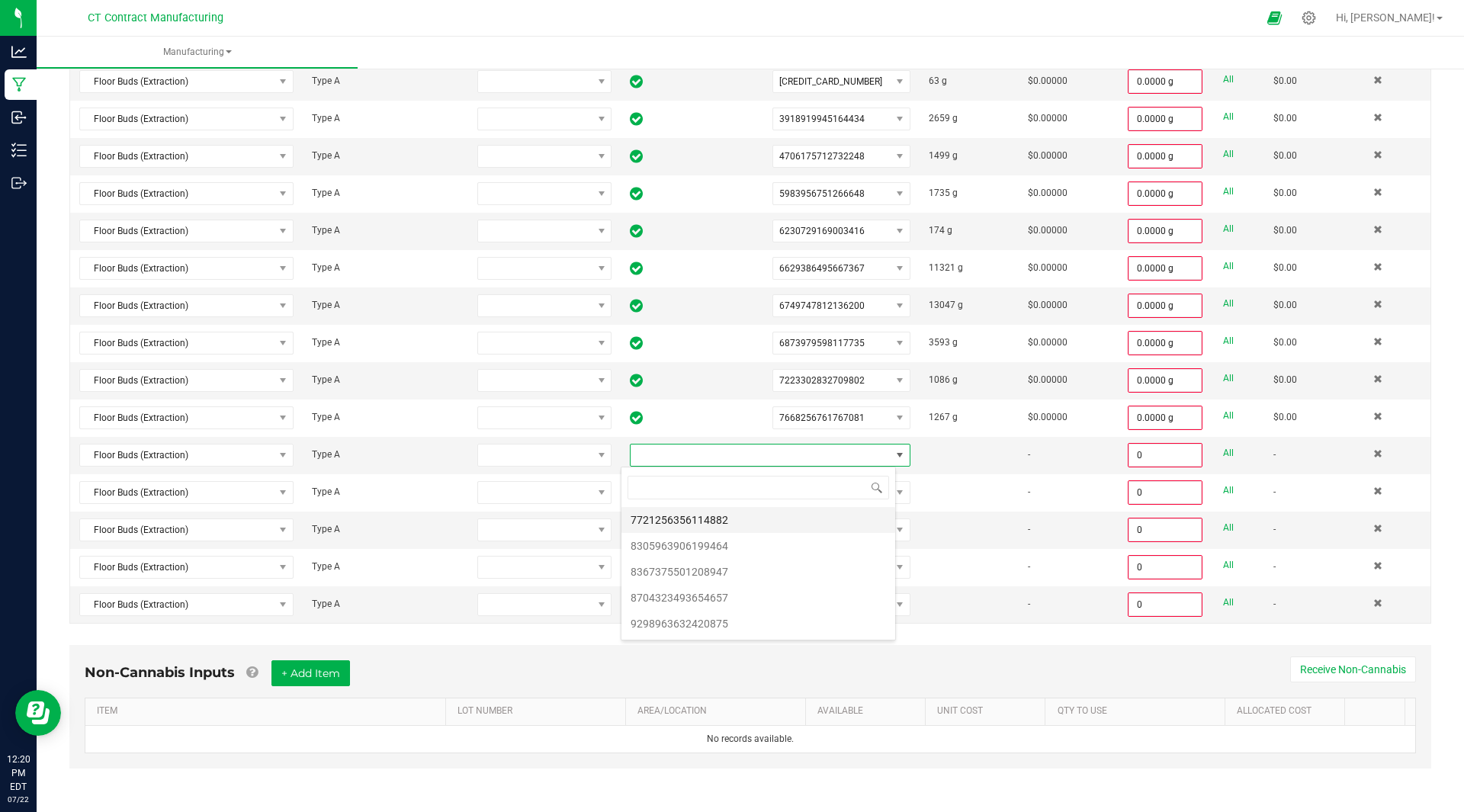 click on "7721256356114882" at bounding box center [758, 520] 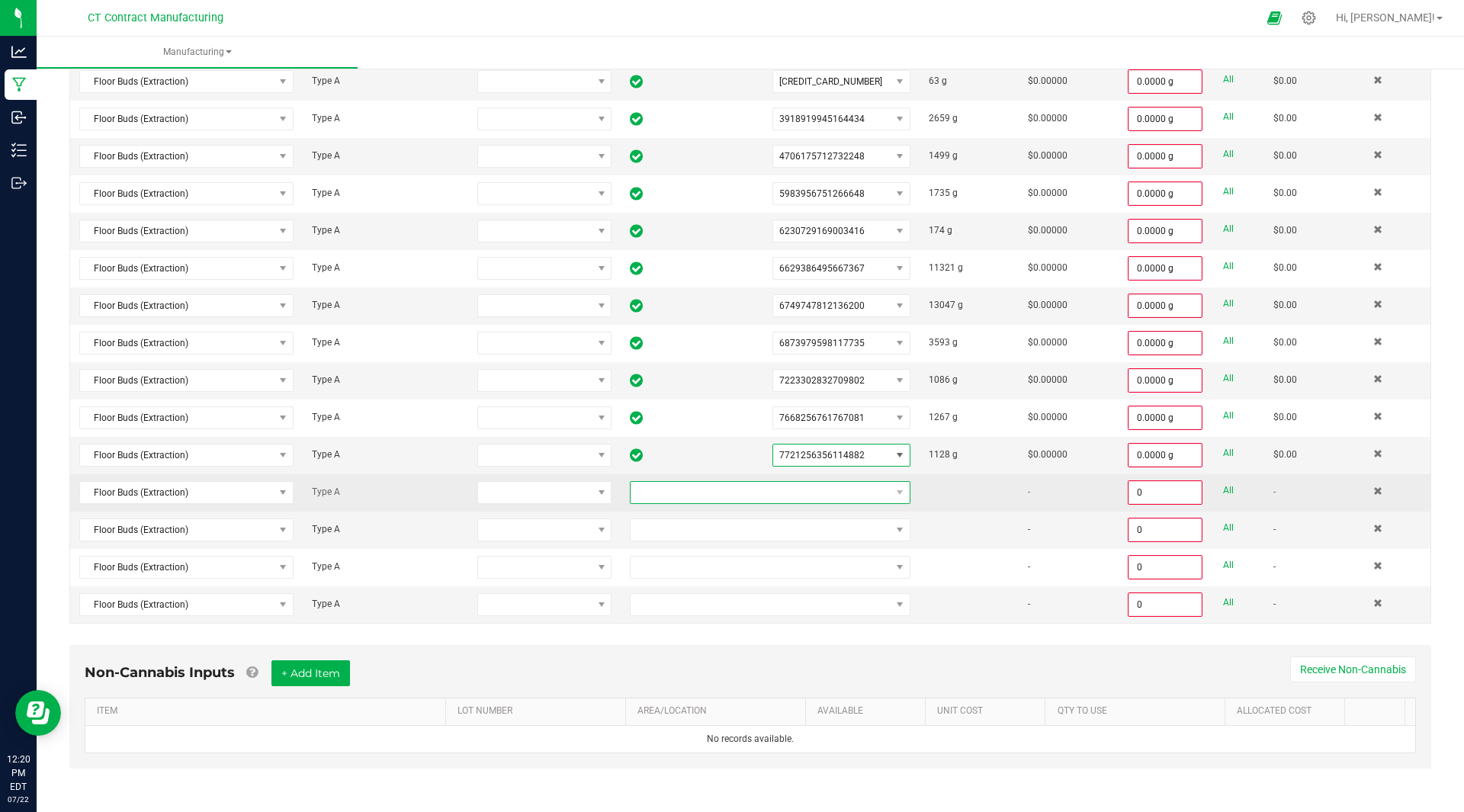 click at bounding box center [760, 493] 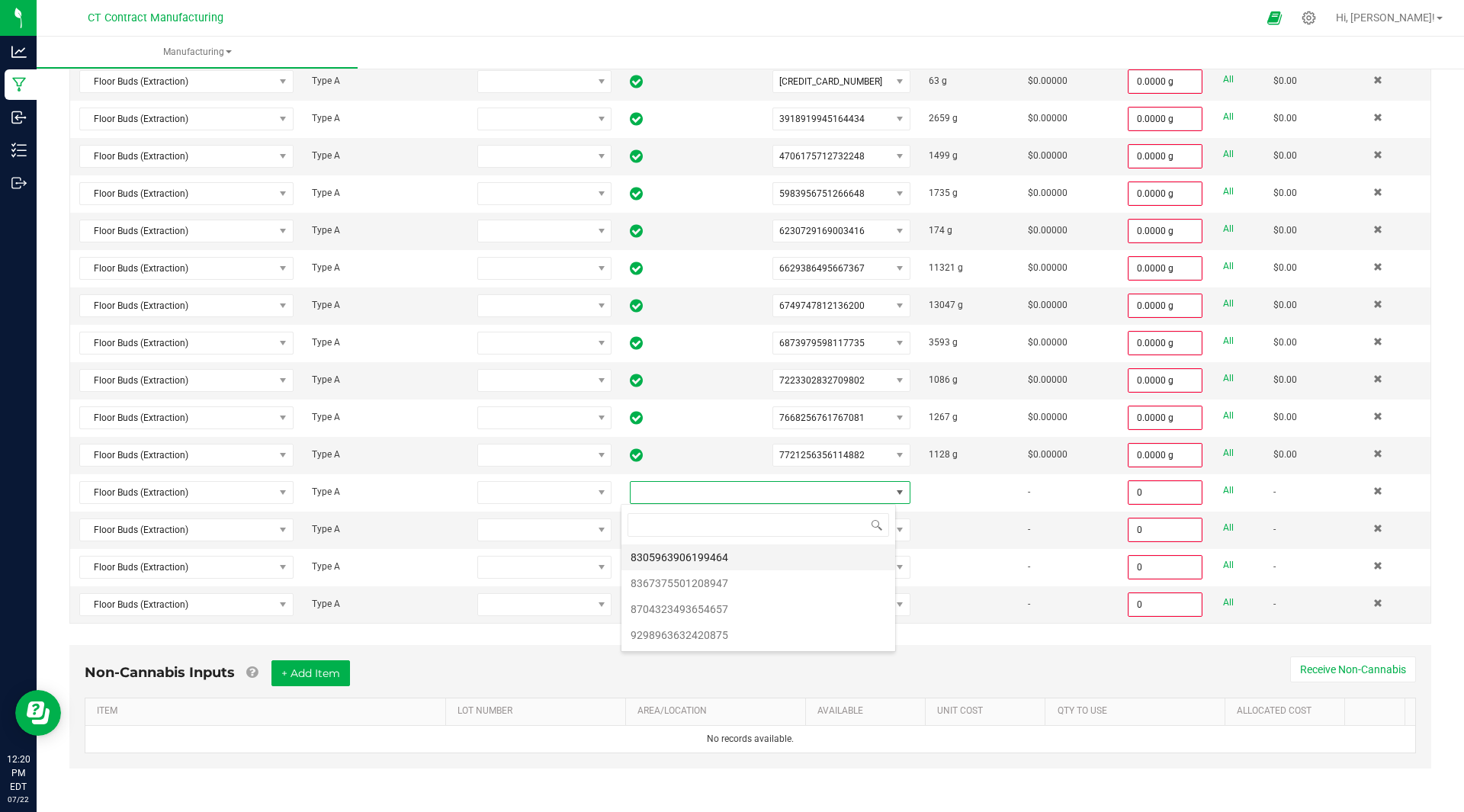 click on "8305963906199464" at bounding box center (758, 557) 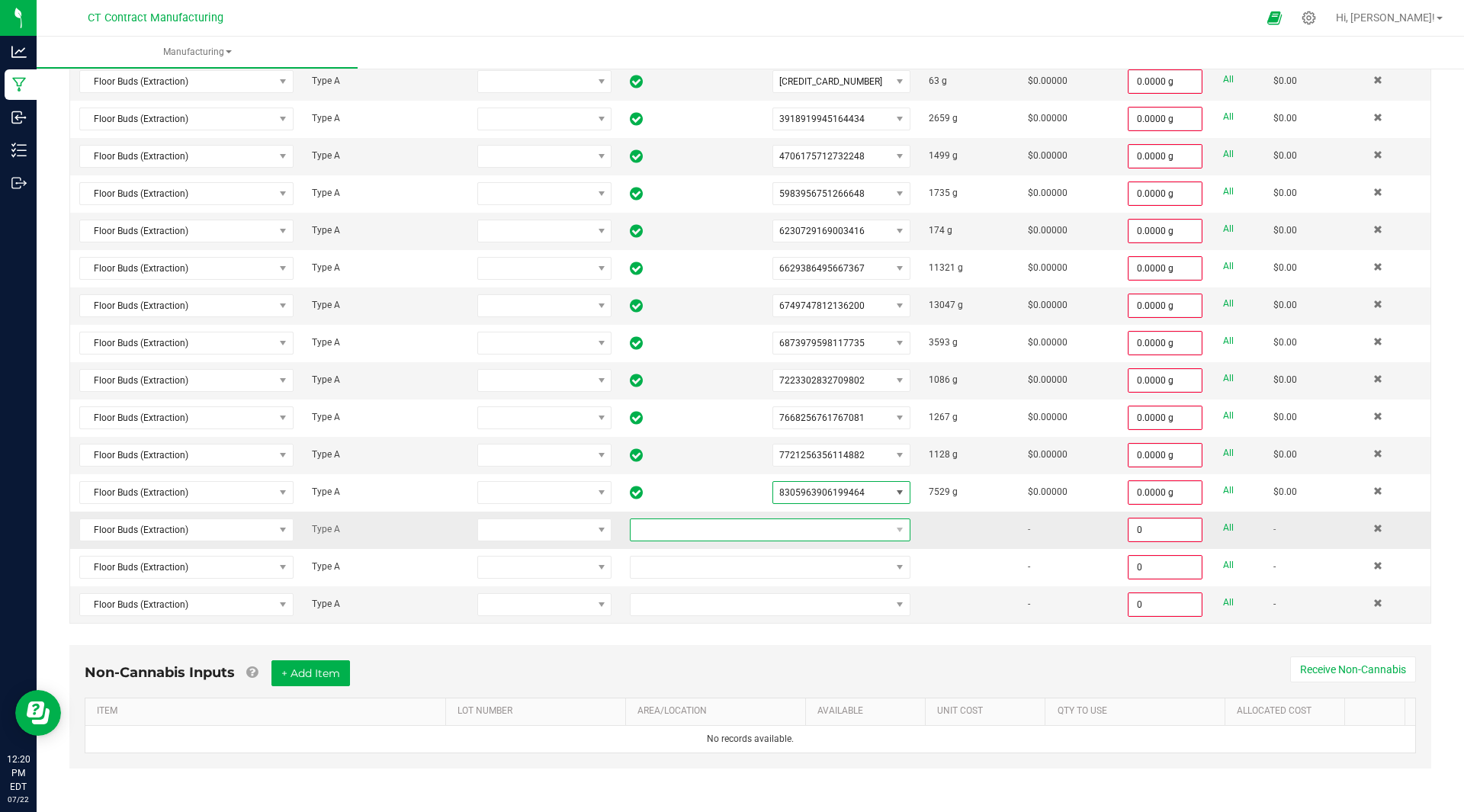 click at bounding box center (760, 530) 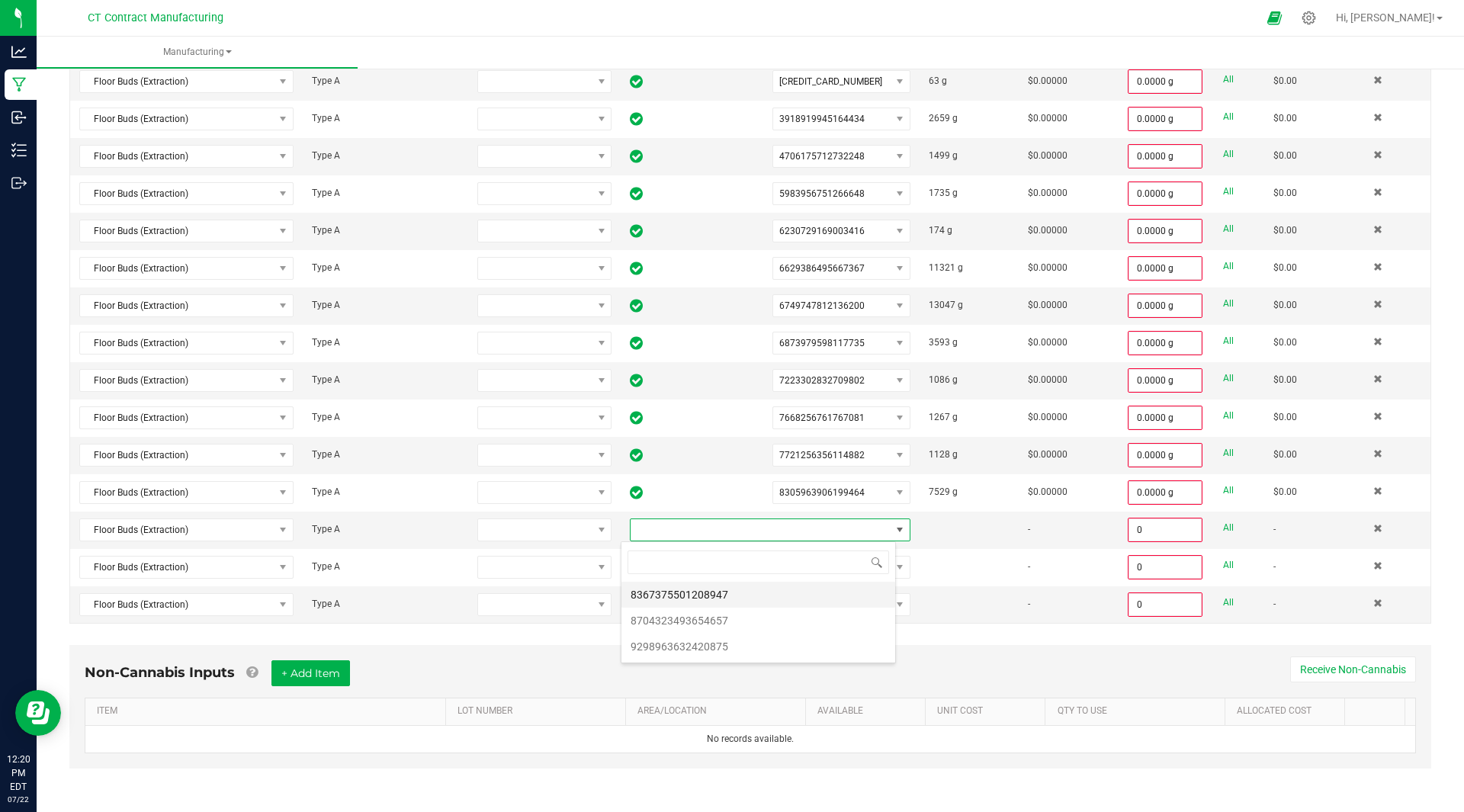 click on "8367375501208947" at bounding box center (758, 595) 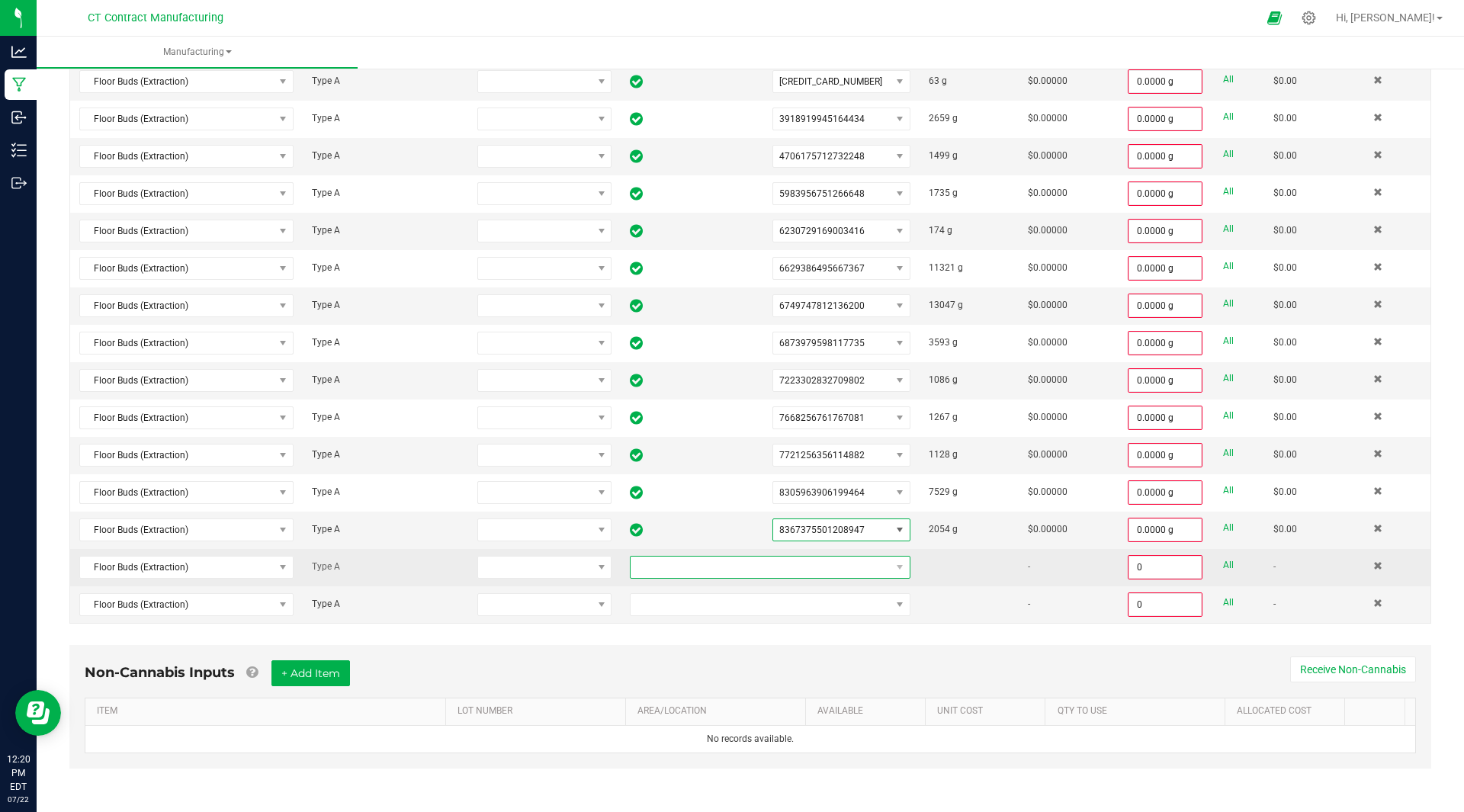 click at bounding box center [760, 567] 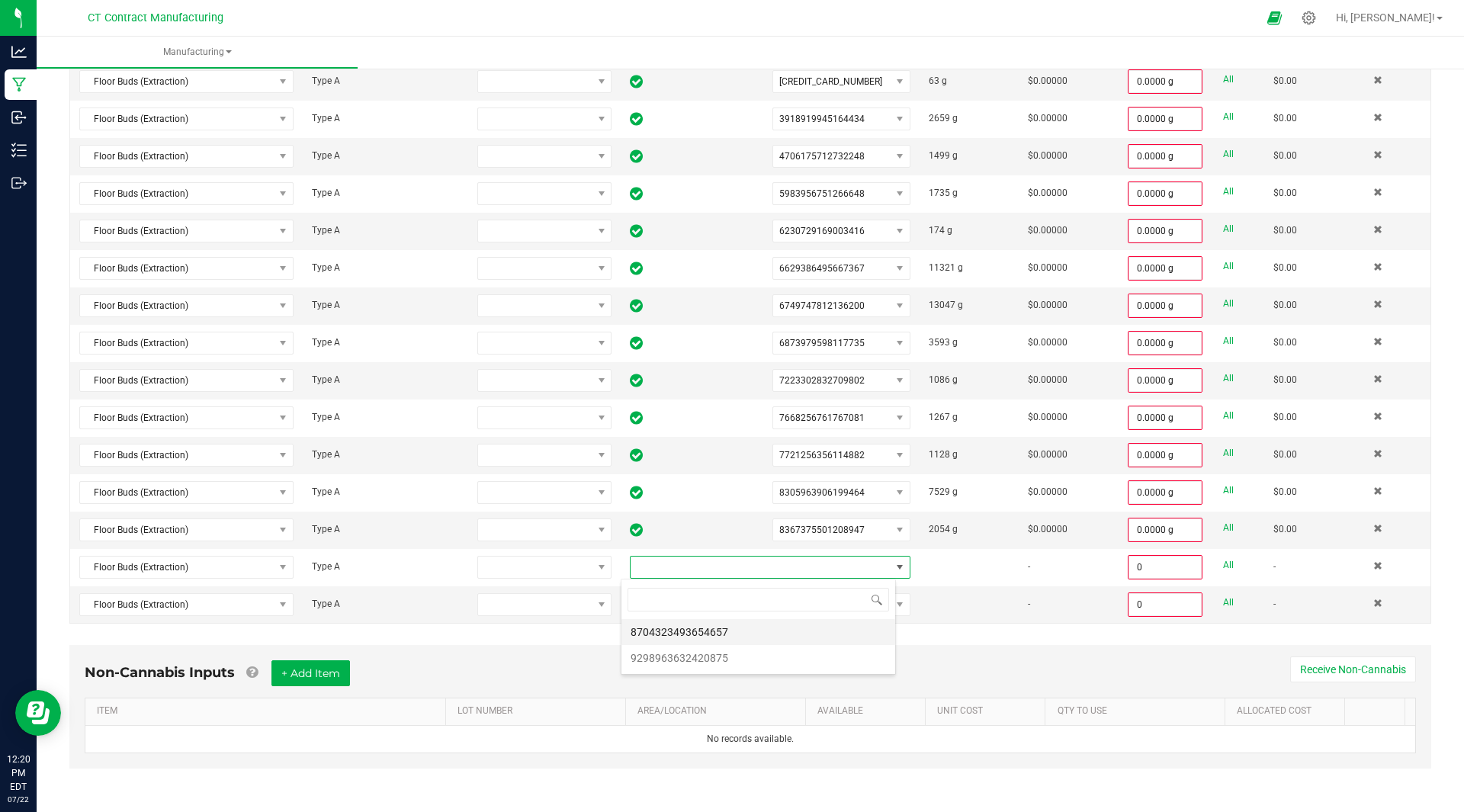 click on "8704323493654657" at bounding box center (758, 632) 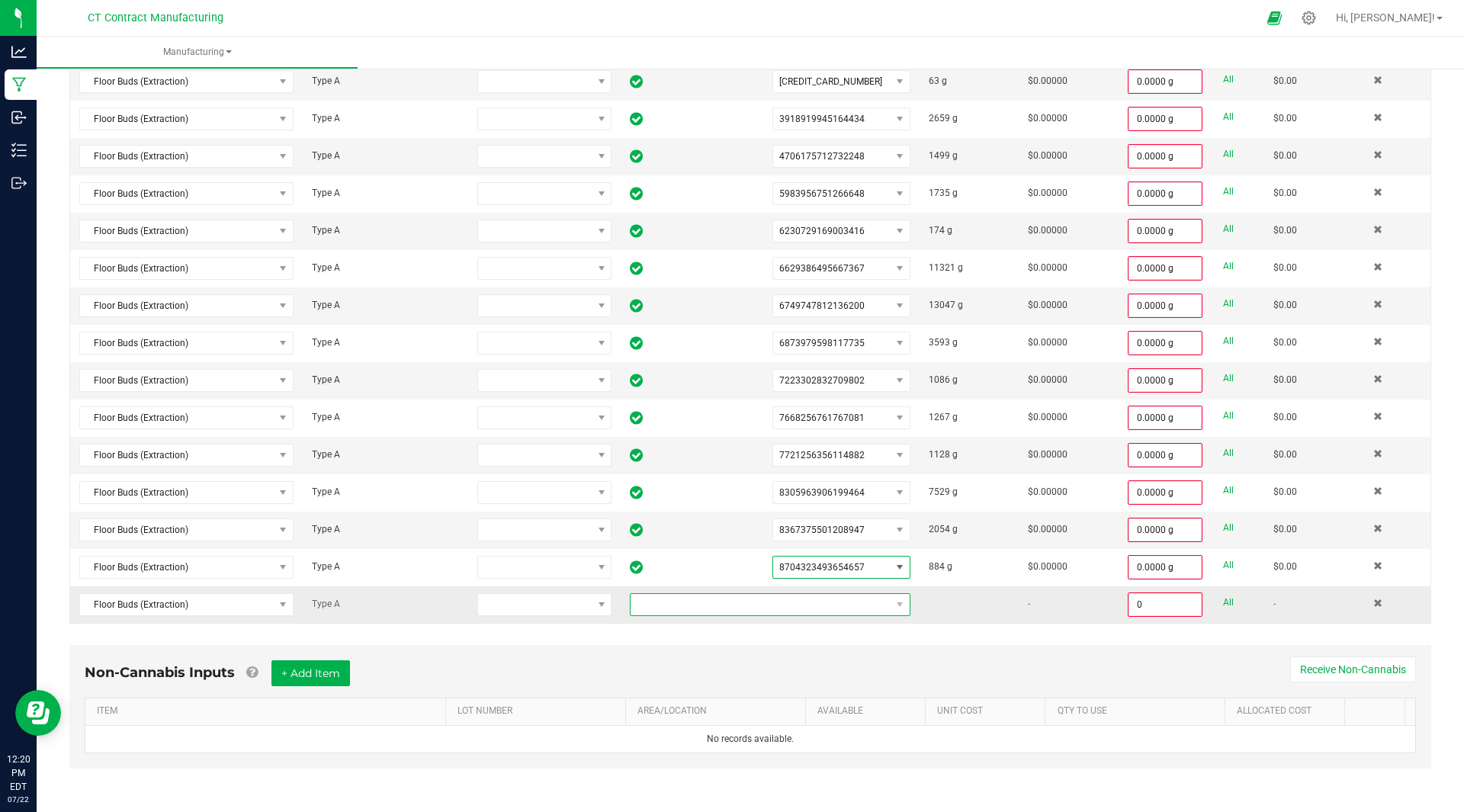 click at bounding box center (760, 605) 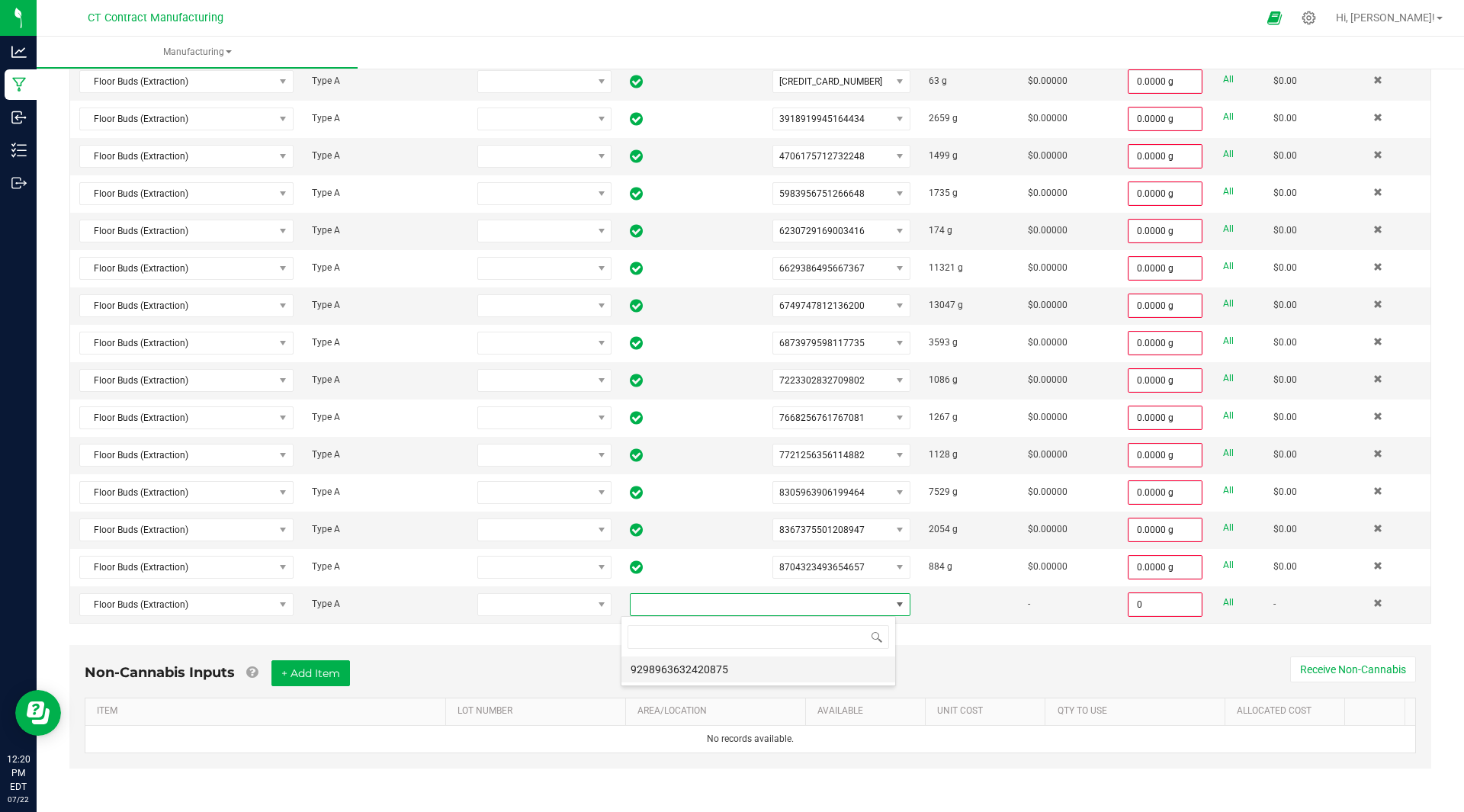 click on "9298963632420875" at bounding box center (758, 669) 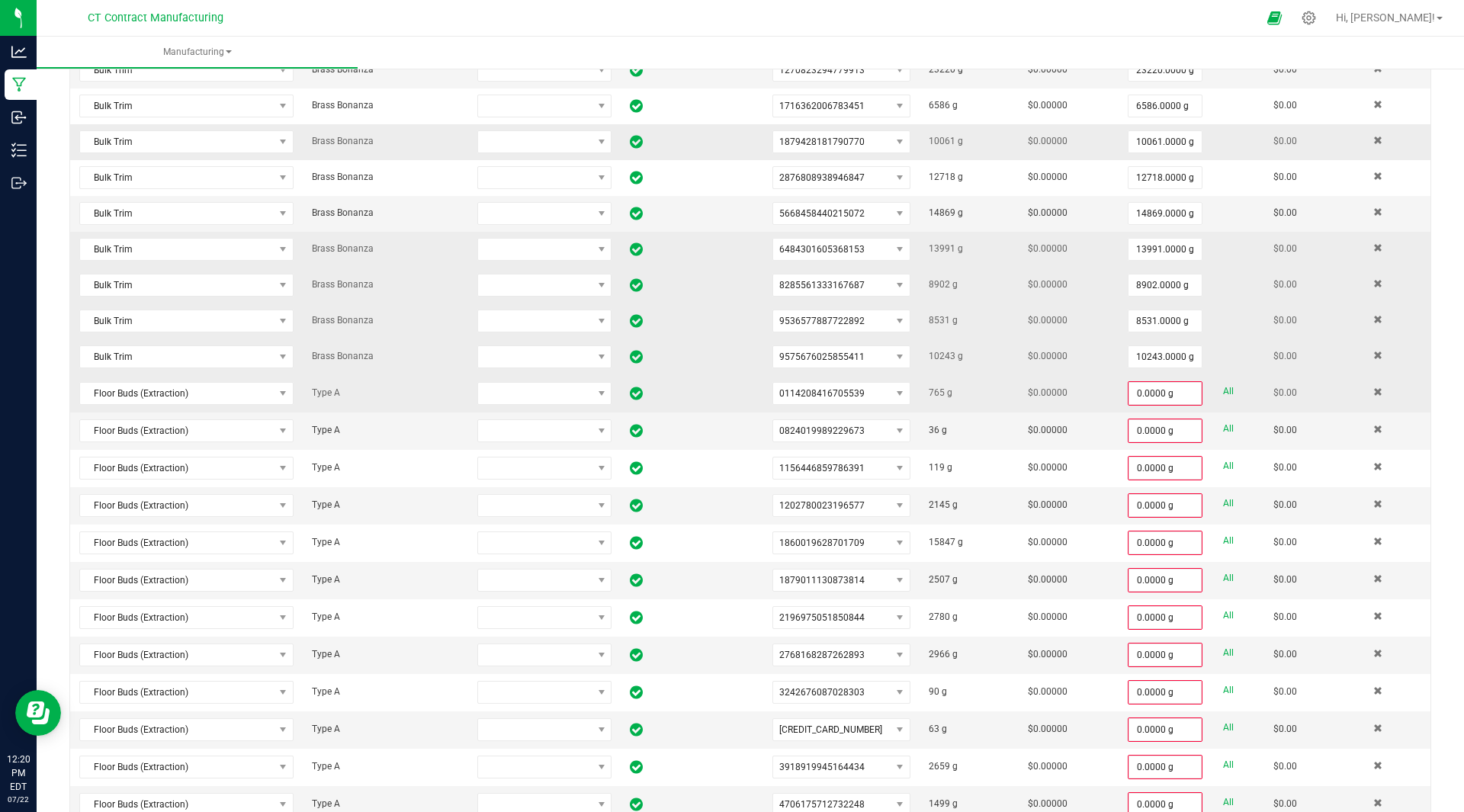 click on "All" at bounding box center (1228, 391) 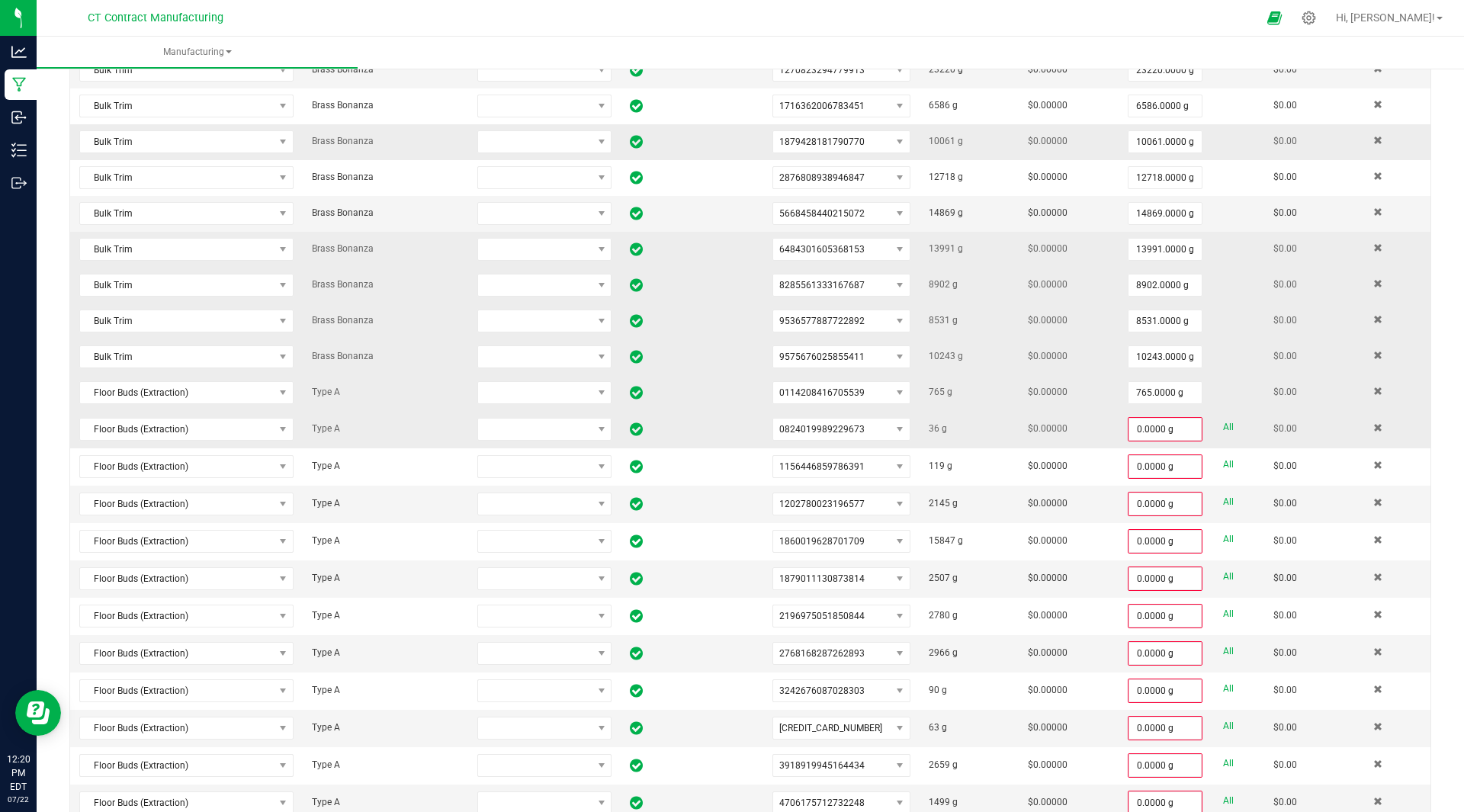 click on "All" at bounding box center [1228, 427] 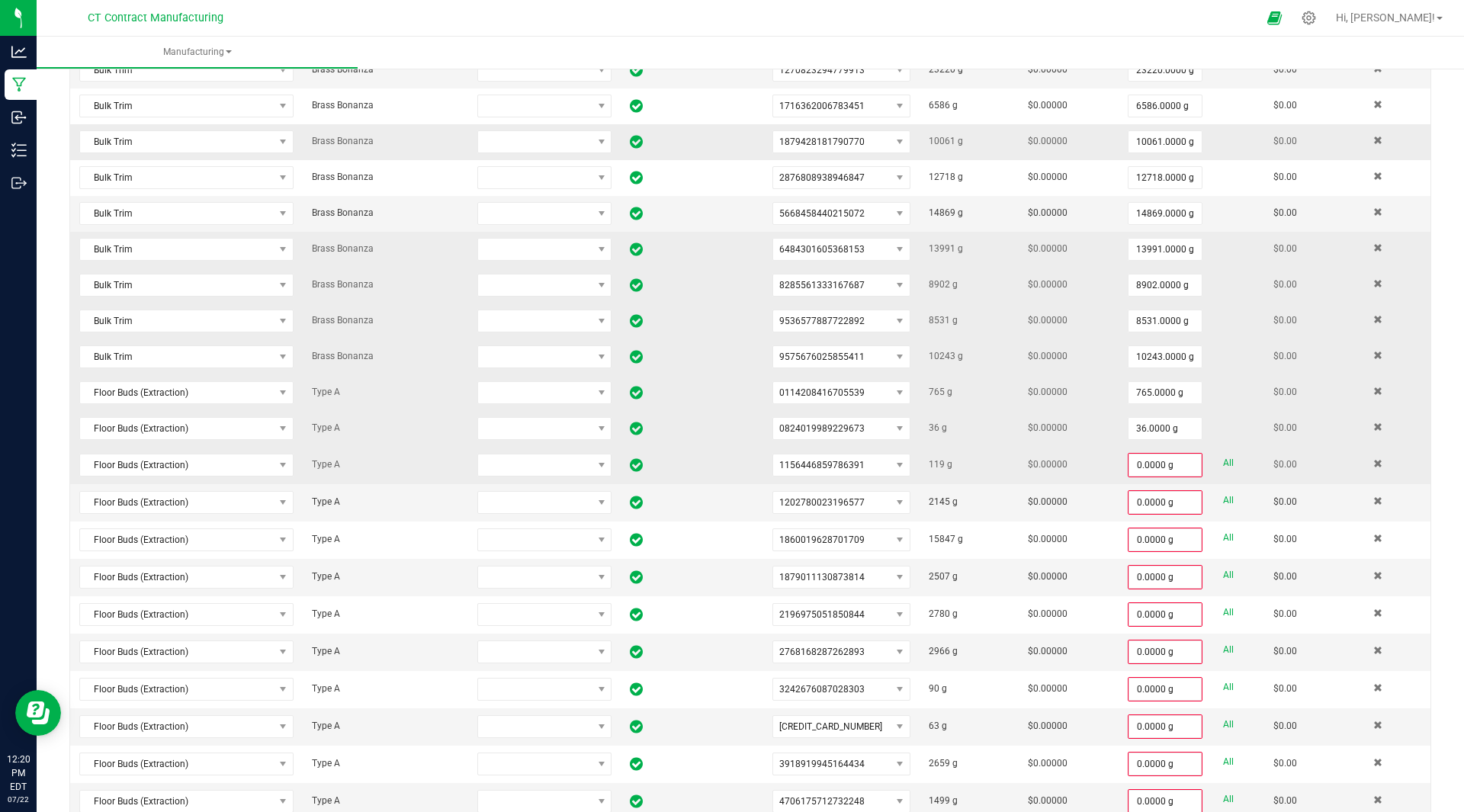 click on "All" at bounding box center [1228, 463] 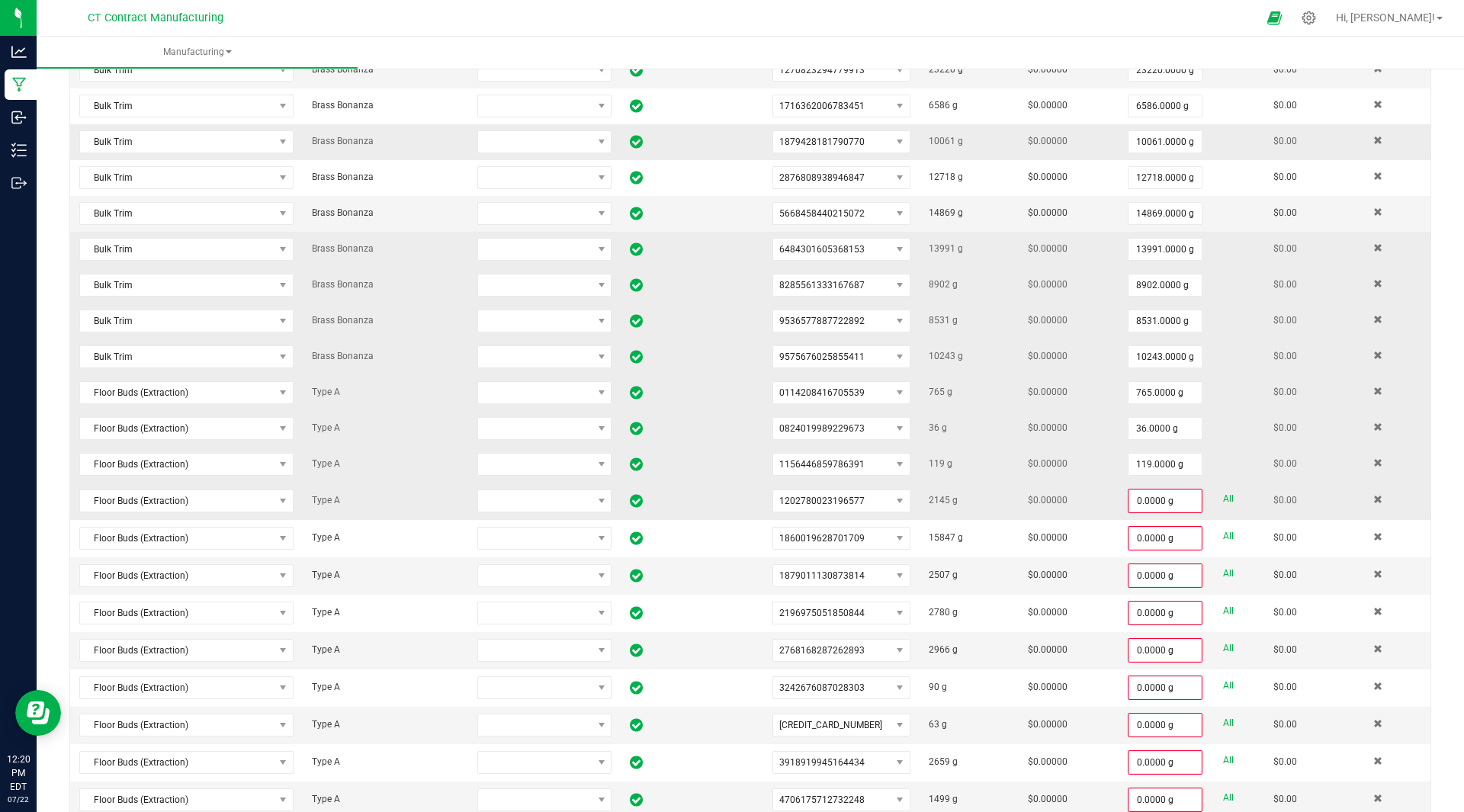 click on "All" at bounding box center (1228, 499) 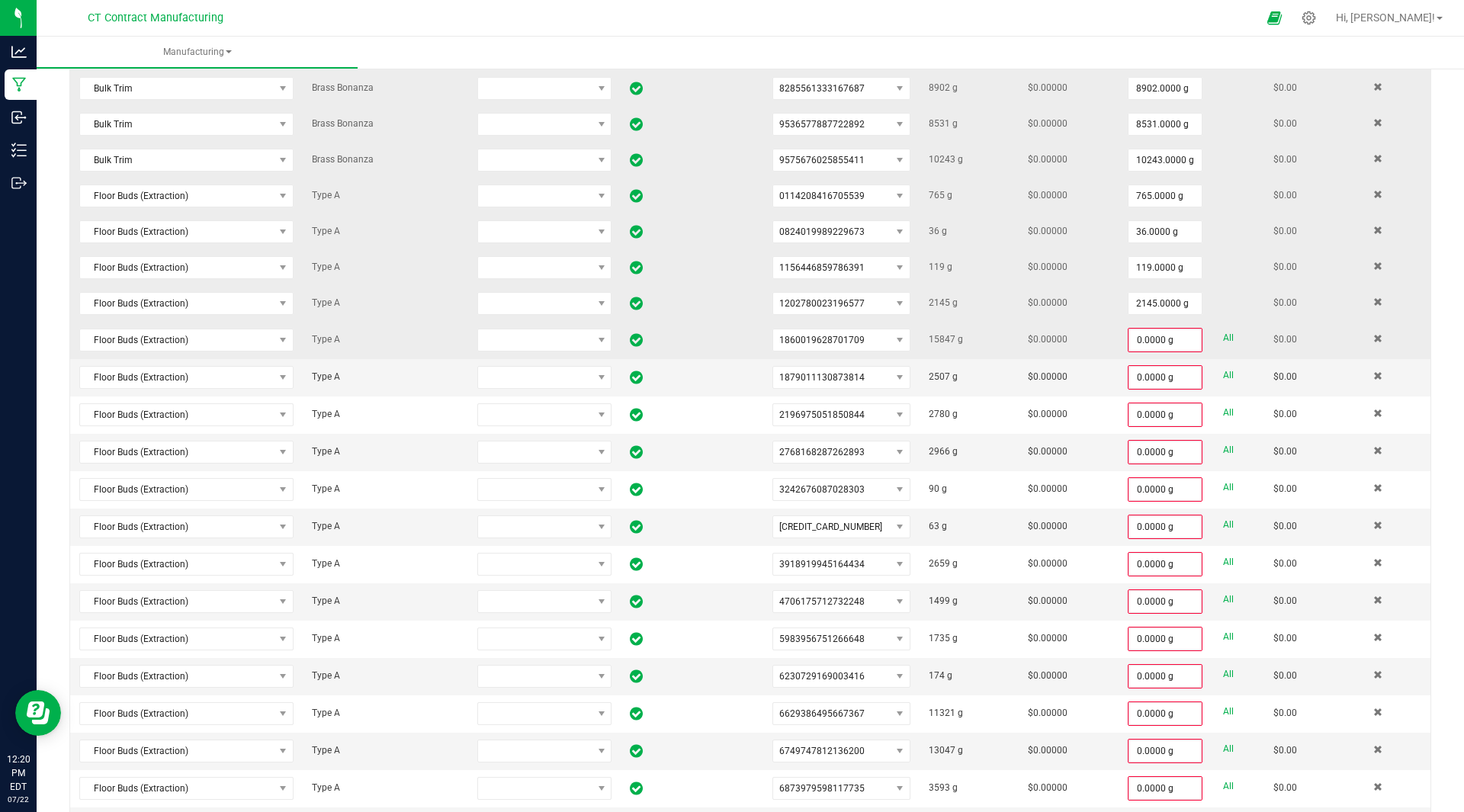 click on "All" at bounding box center (1228, 338) 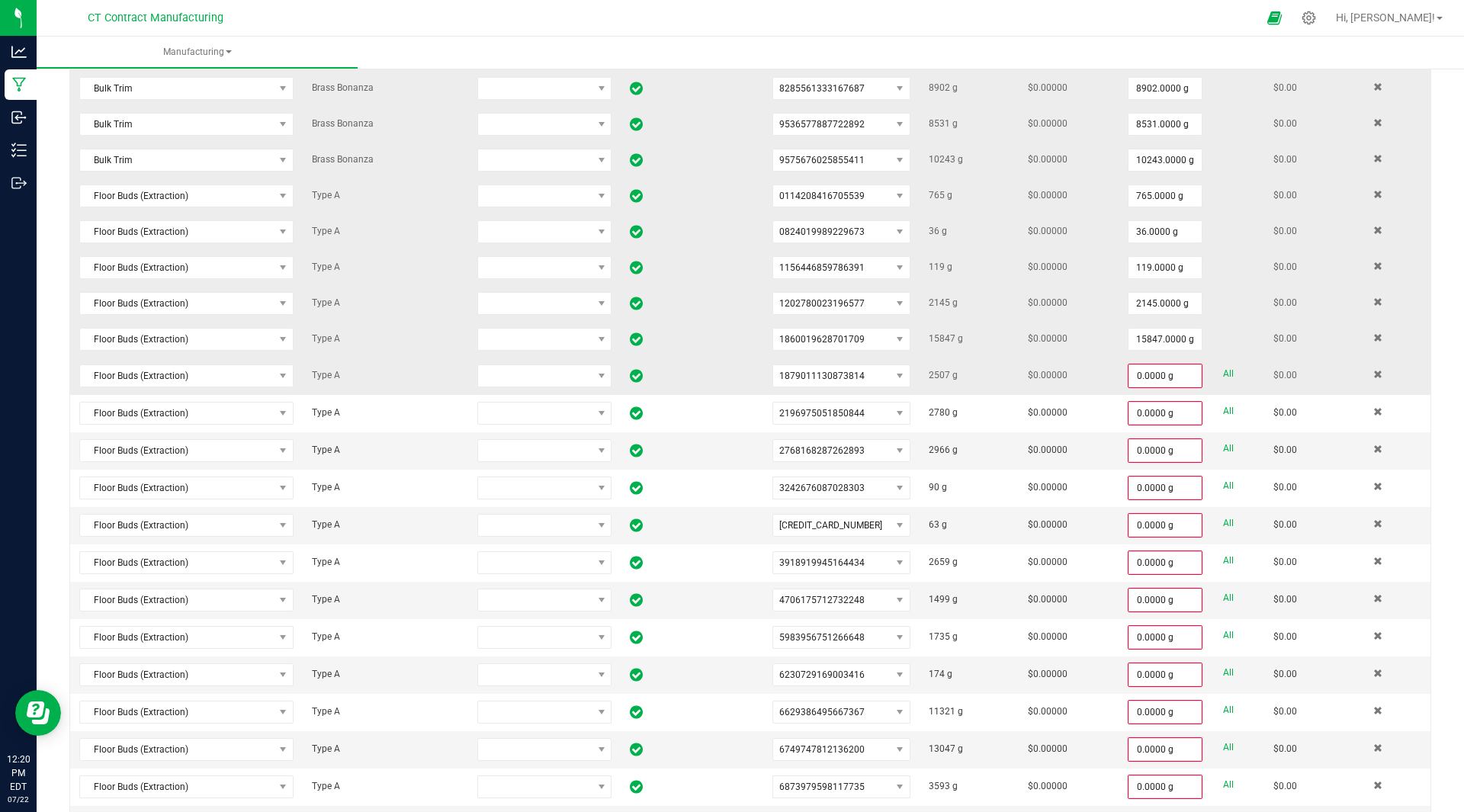 click on "All" at bounding box center [1228, 374] 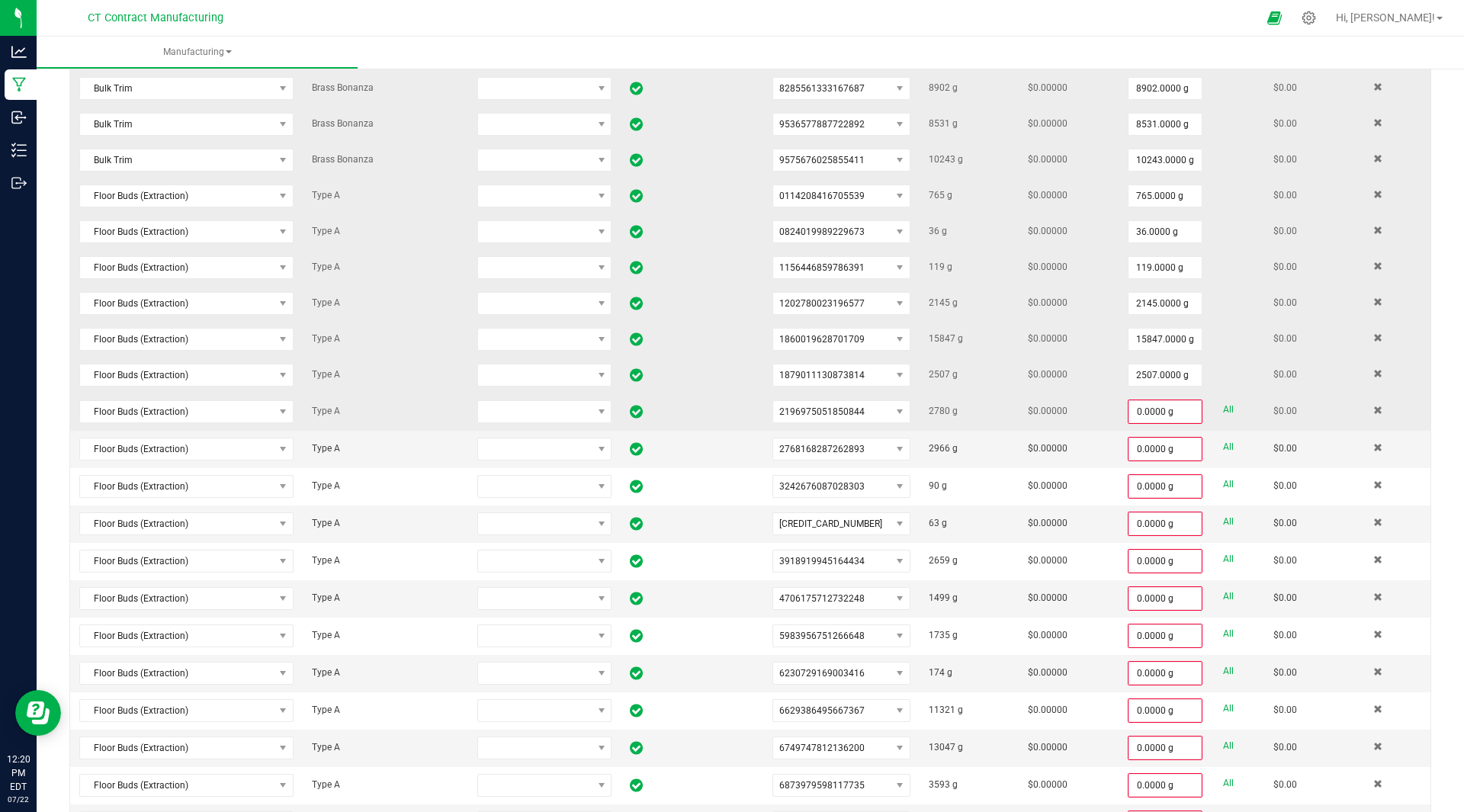 click on "All" at bounding box center [1228, 409] 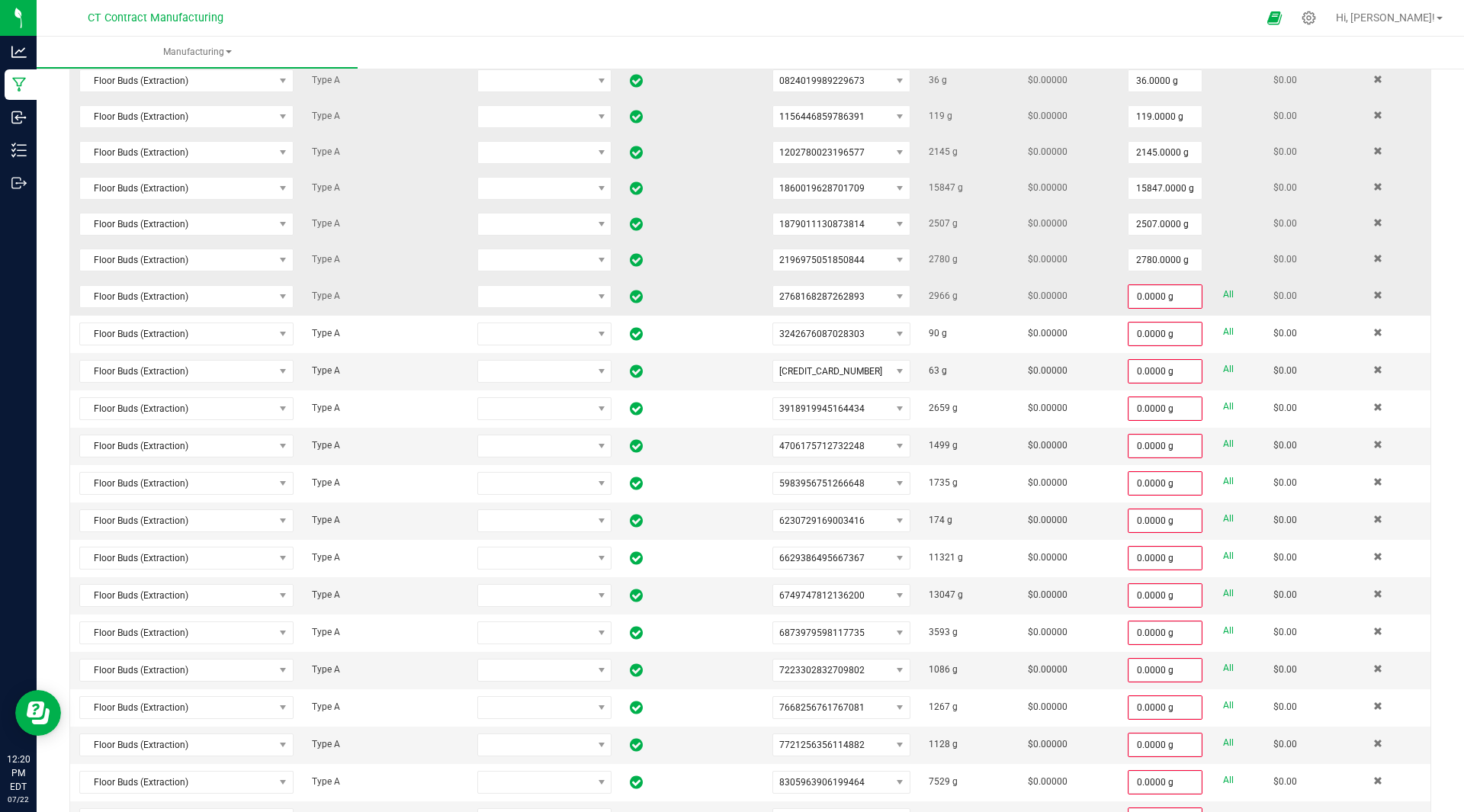 click on "All" at bounding box center [1228, 294] 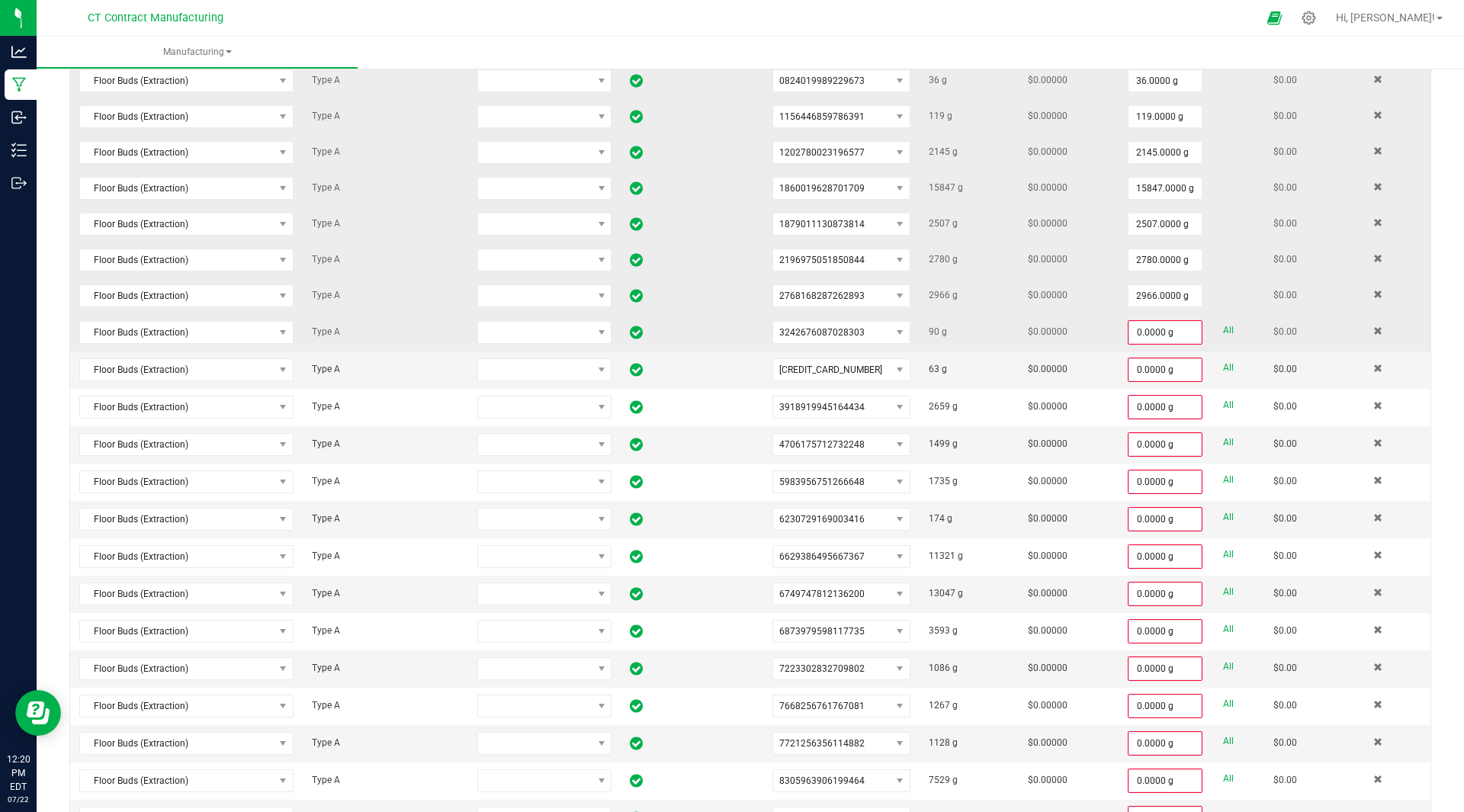 click on "0.0000 g All" at bounding box center [1191, 332] 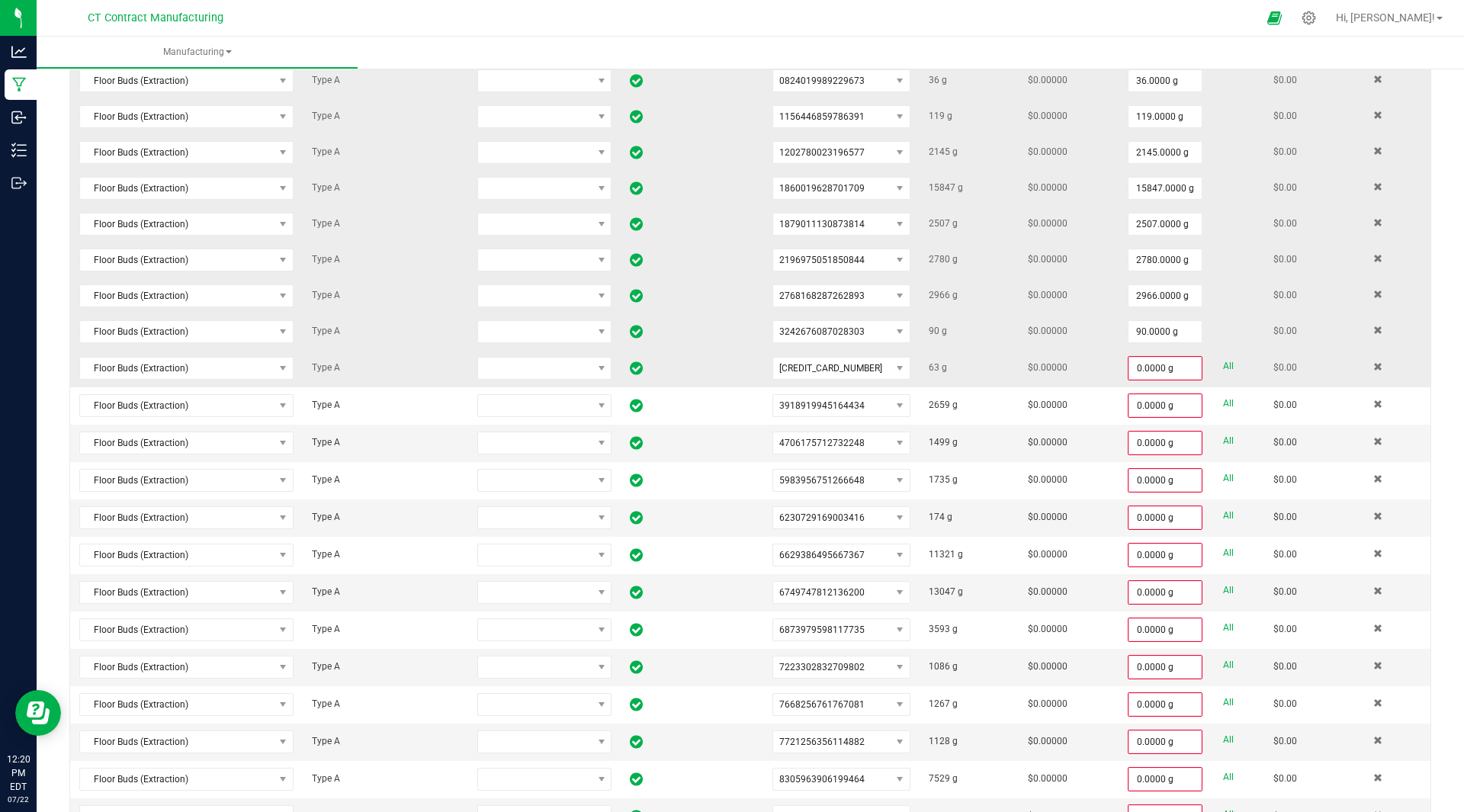 click on "0.0000 g All" at bounding box center (1191, 368) 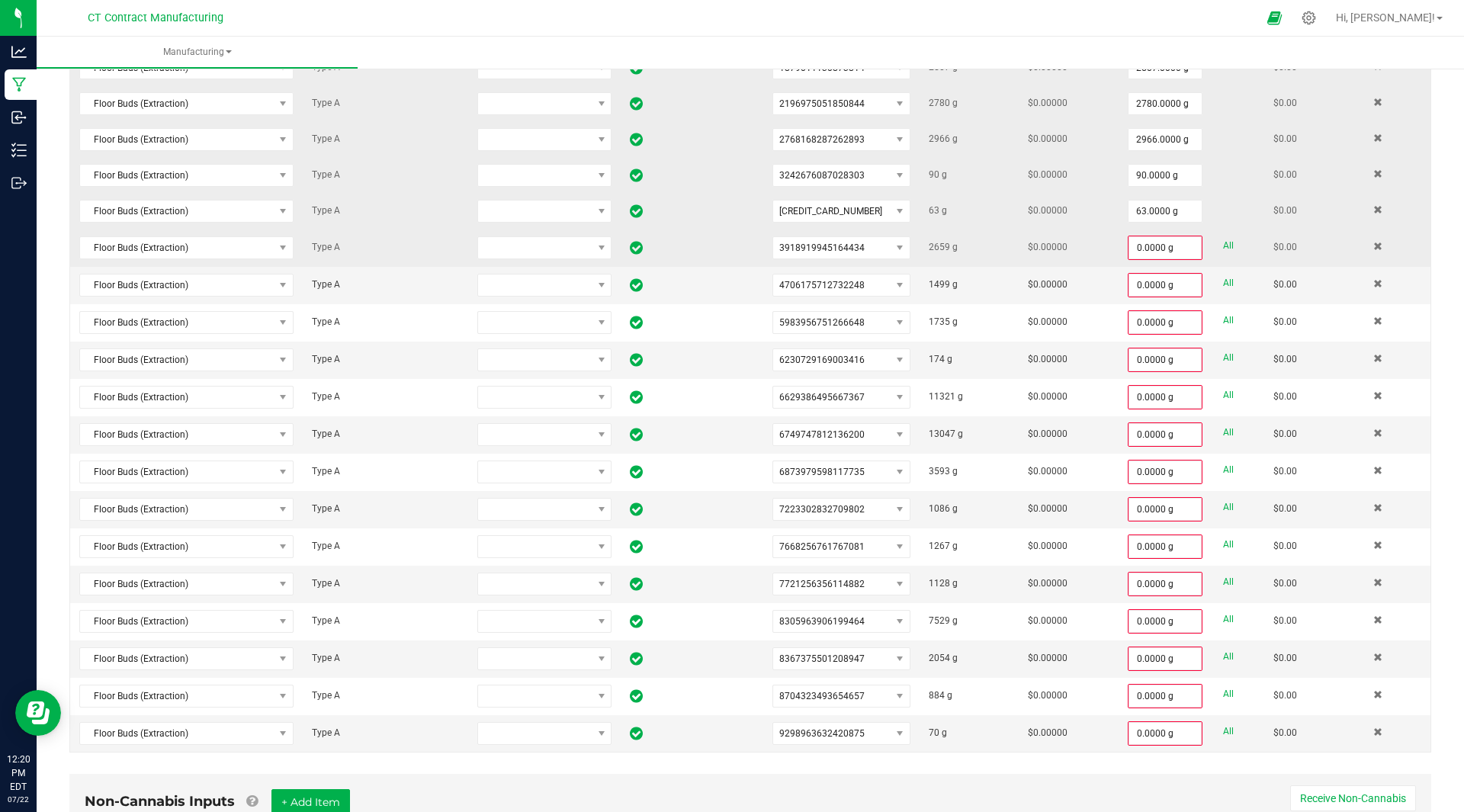 click on "0.0000 g All" at bounding box center (1191, 248) 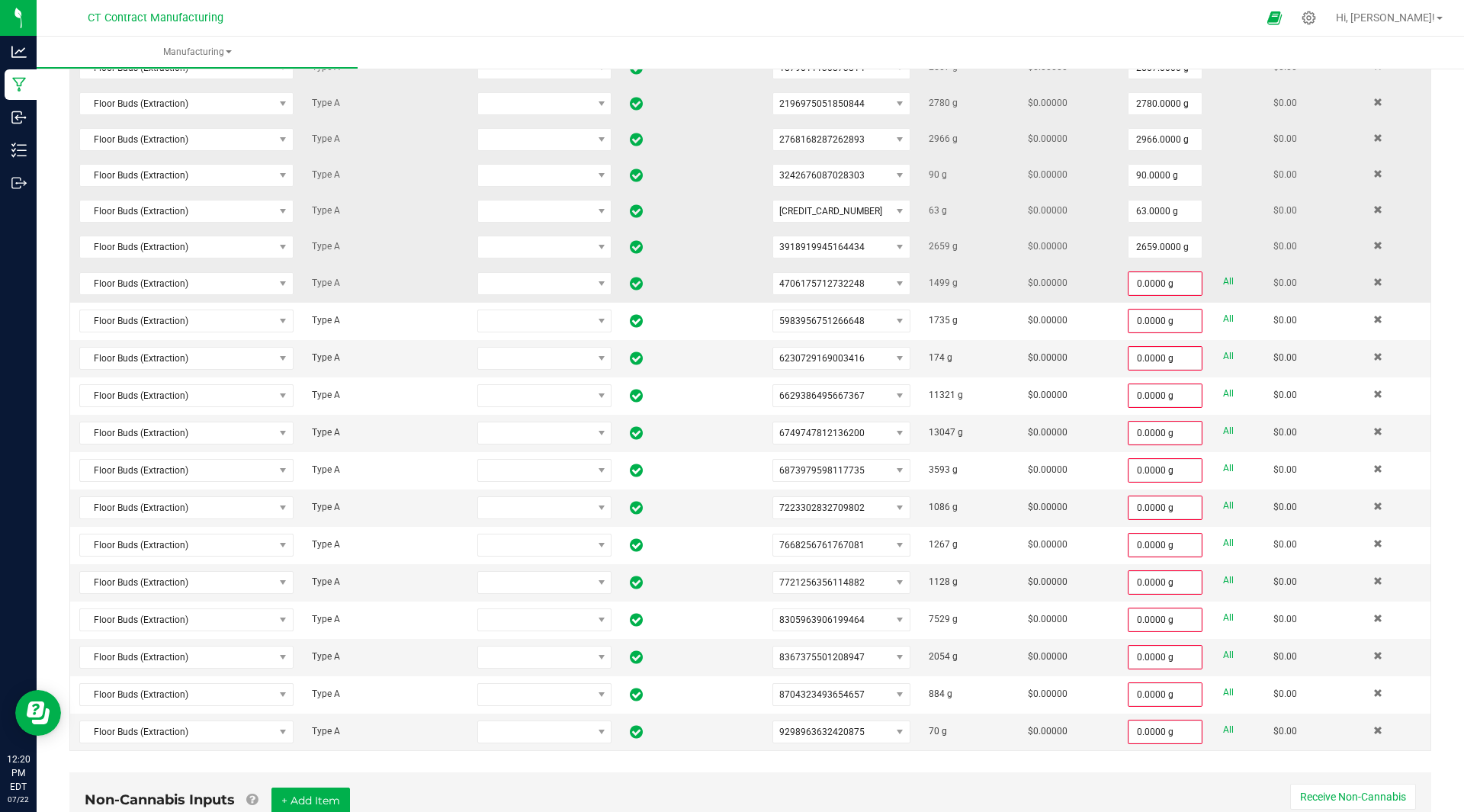 click on "All" at bounding box center [1228, 281] 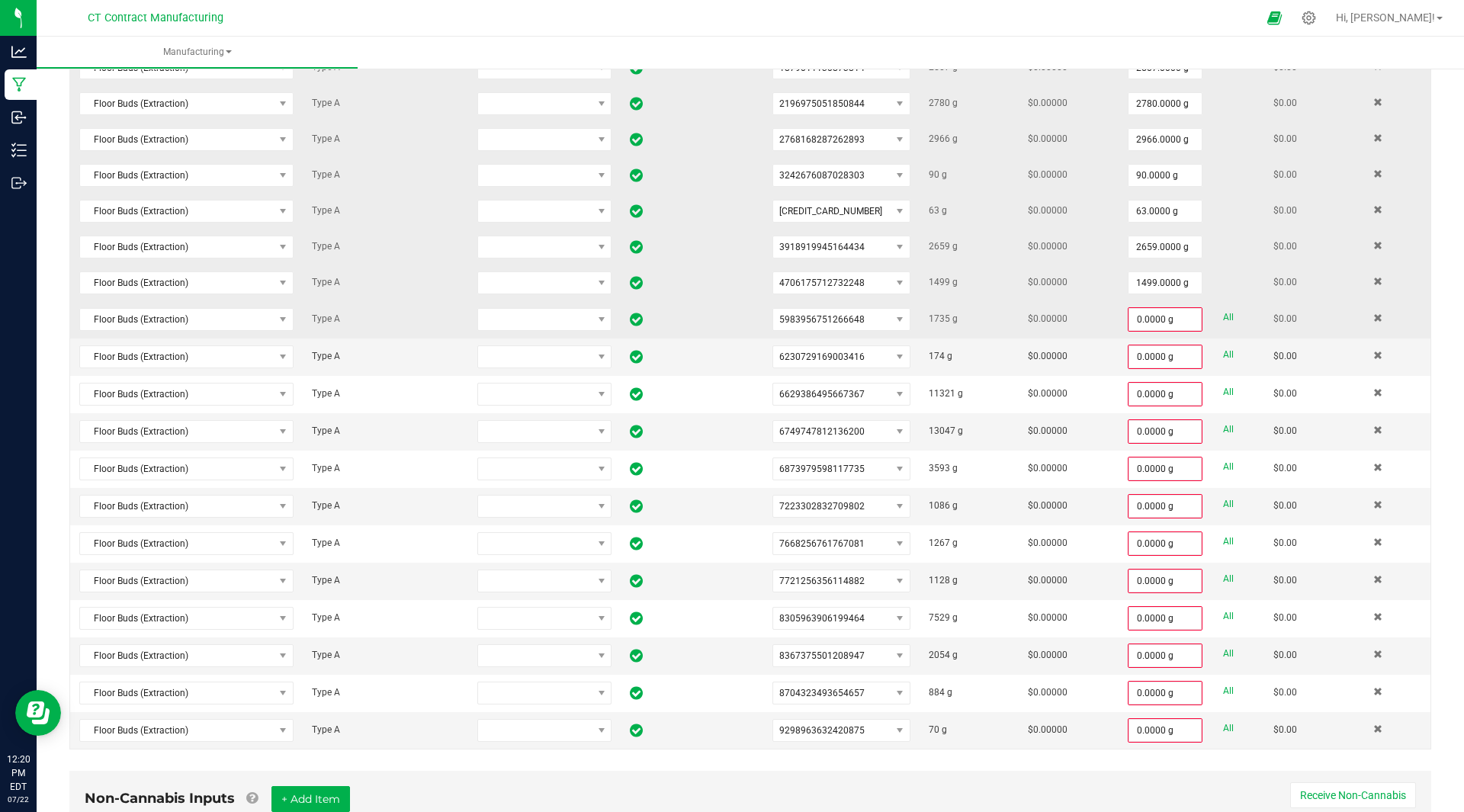 click on "All" at bounding box center (1228, 317) 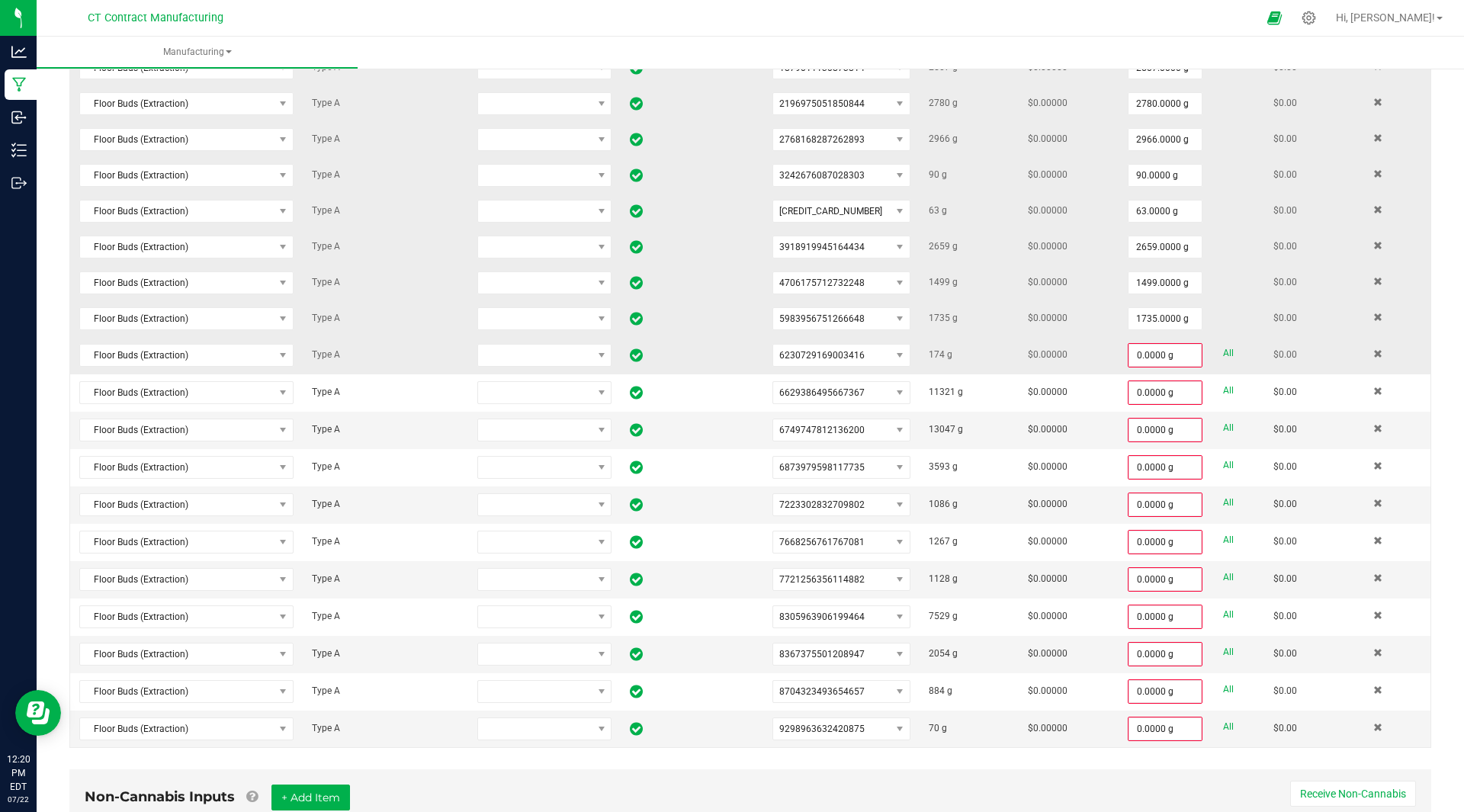 click on "All" at bounding box center (1228, 353) 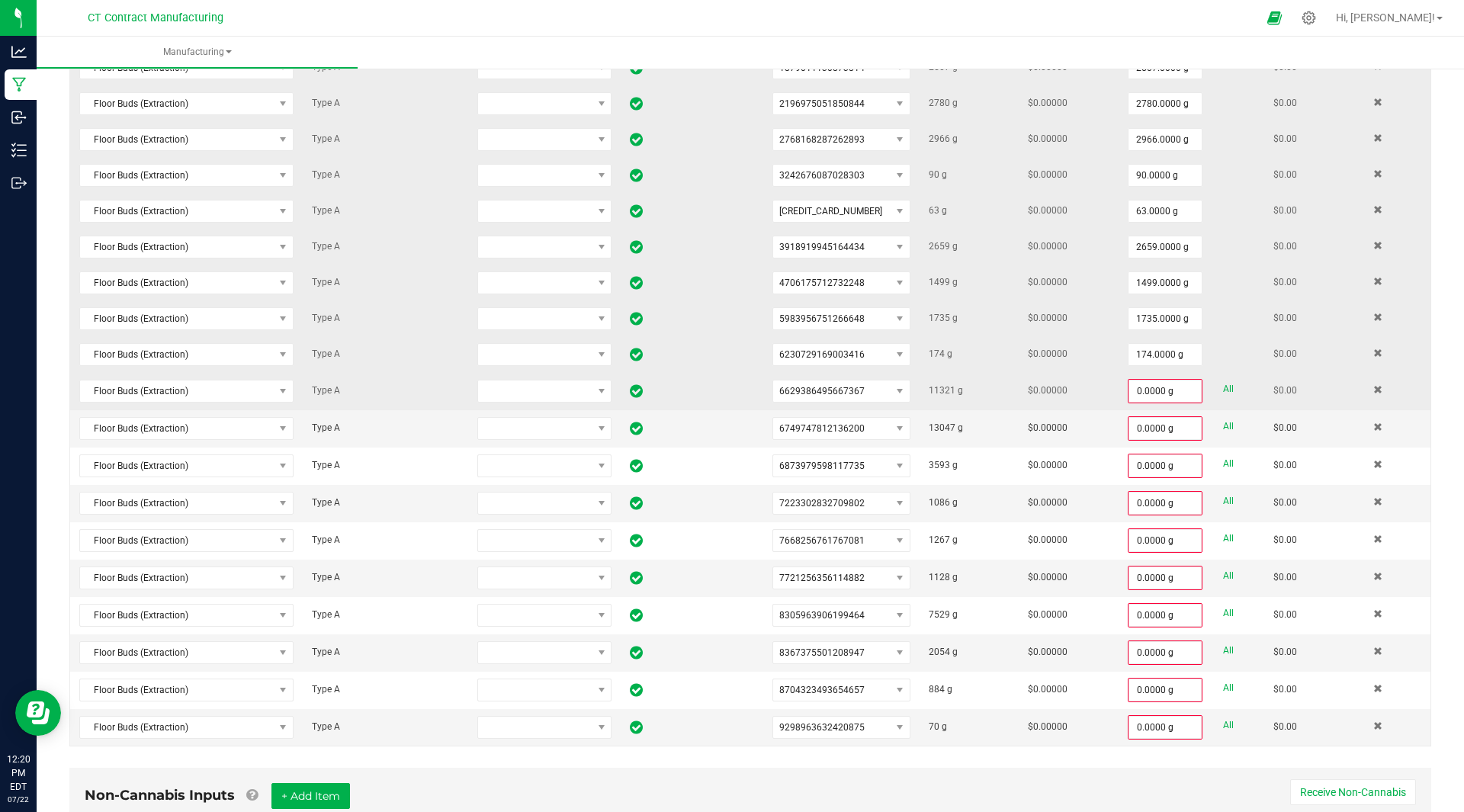 click on "All" at bounding box center (1228, 389) 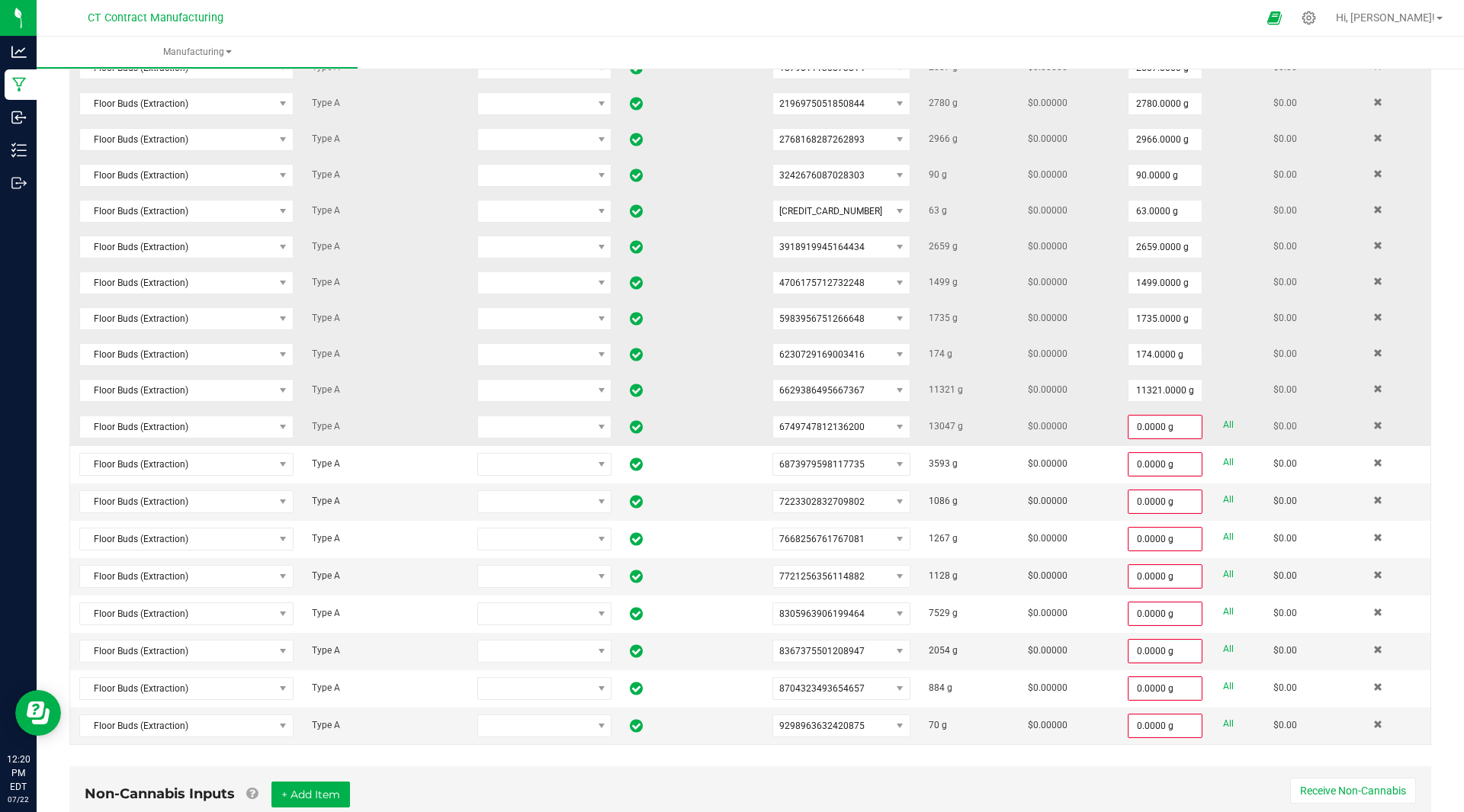click on "0.0000 g All" at bounding box center [1191, 427] 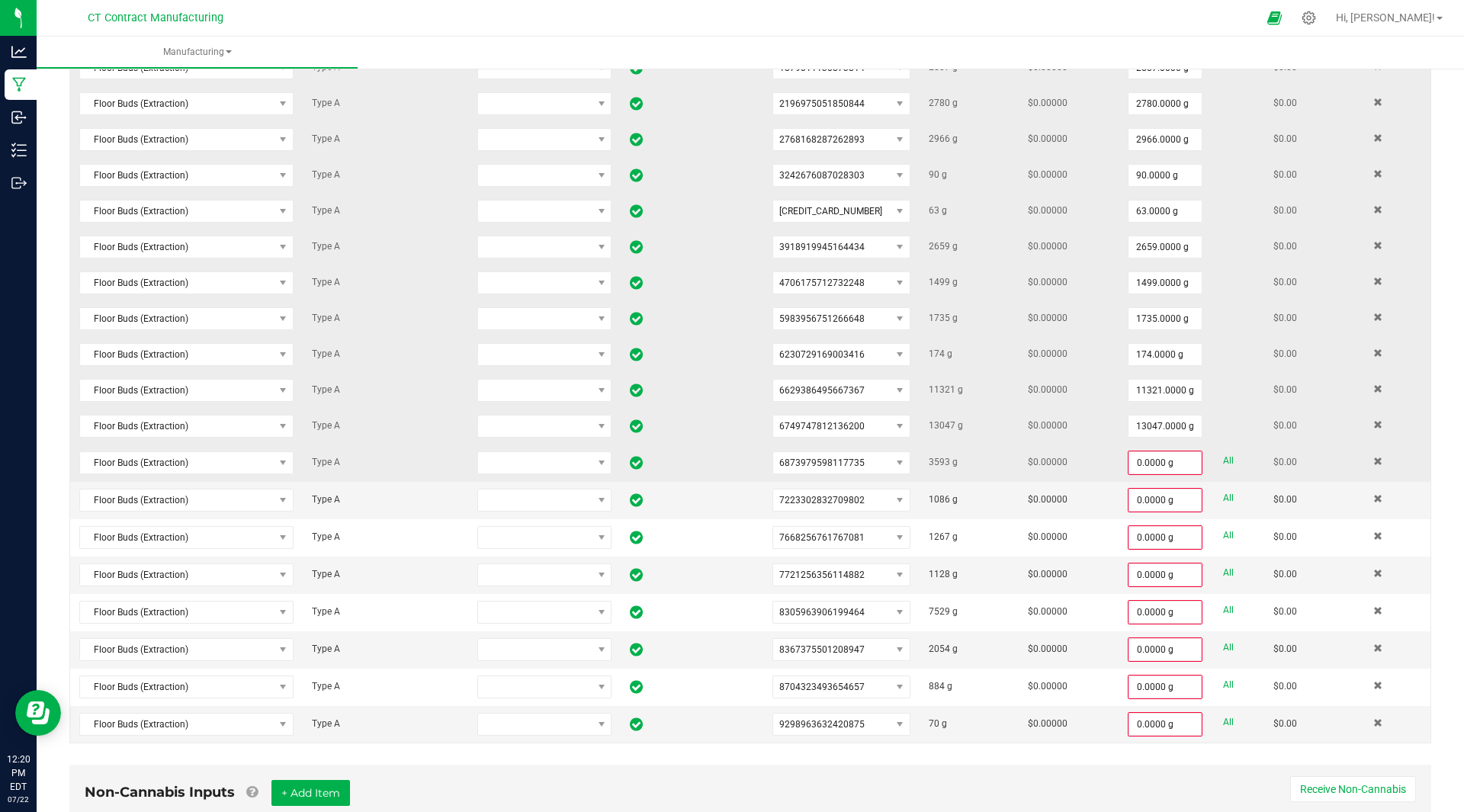 click on "All" at bounding box center (1228, 461) 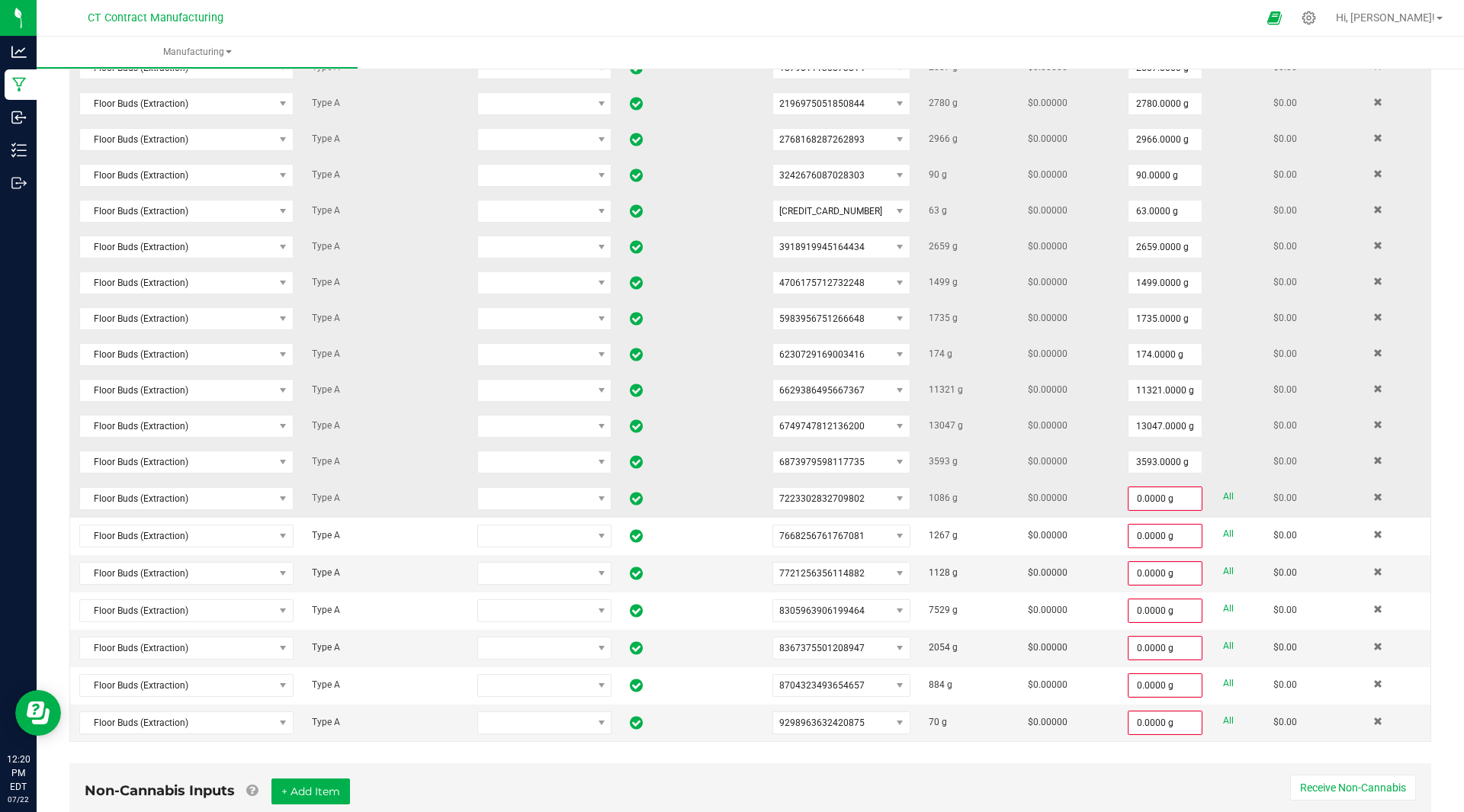 click on "All" at bounding box center [1228, 496] 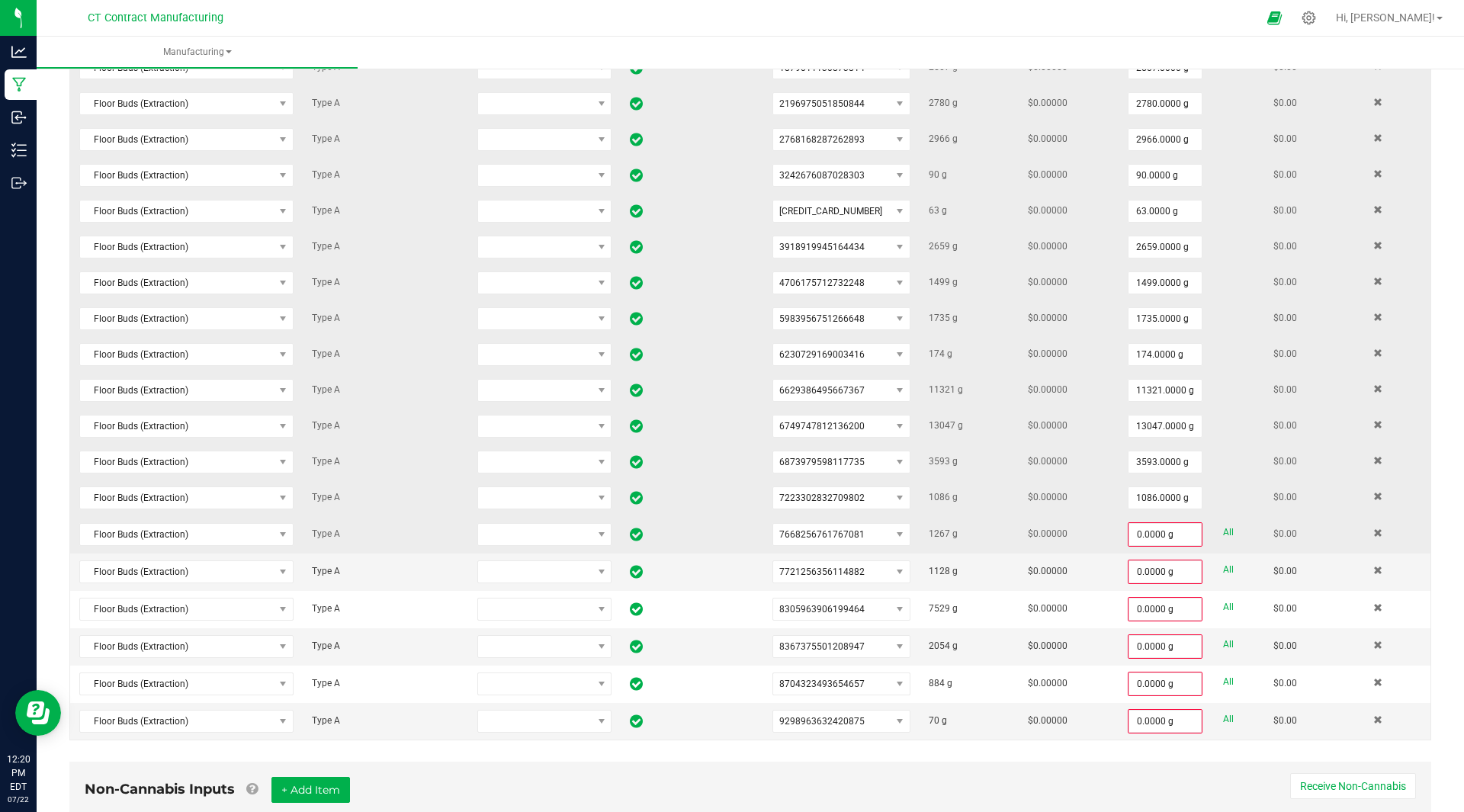 click on "All" at bounding box center [1228, 532] 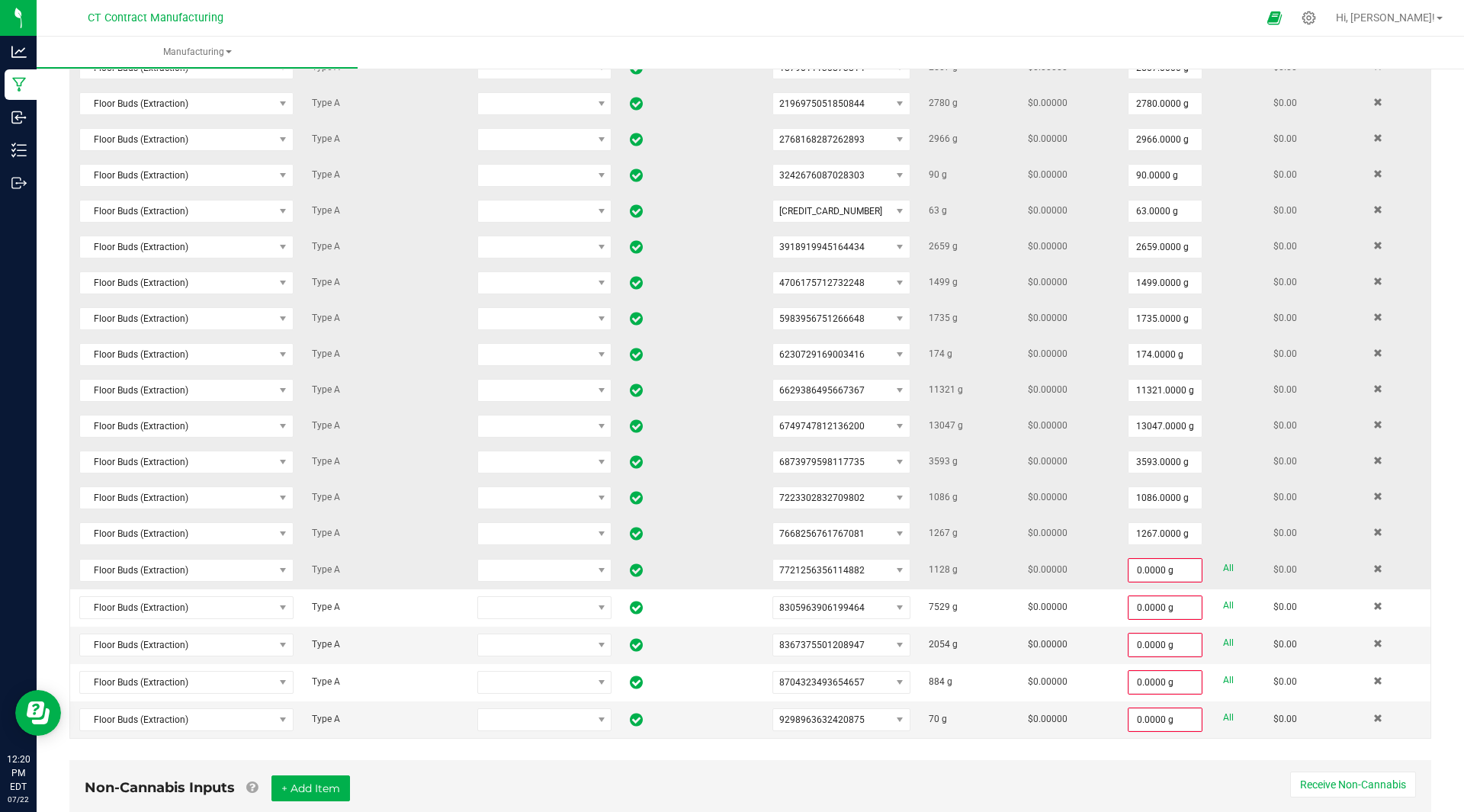 click on "All" at bounding box center [1228, 568] 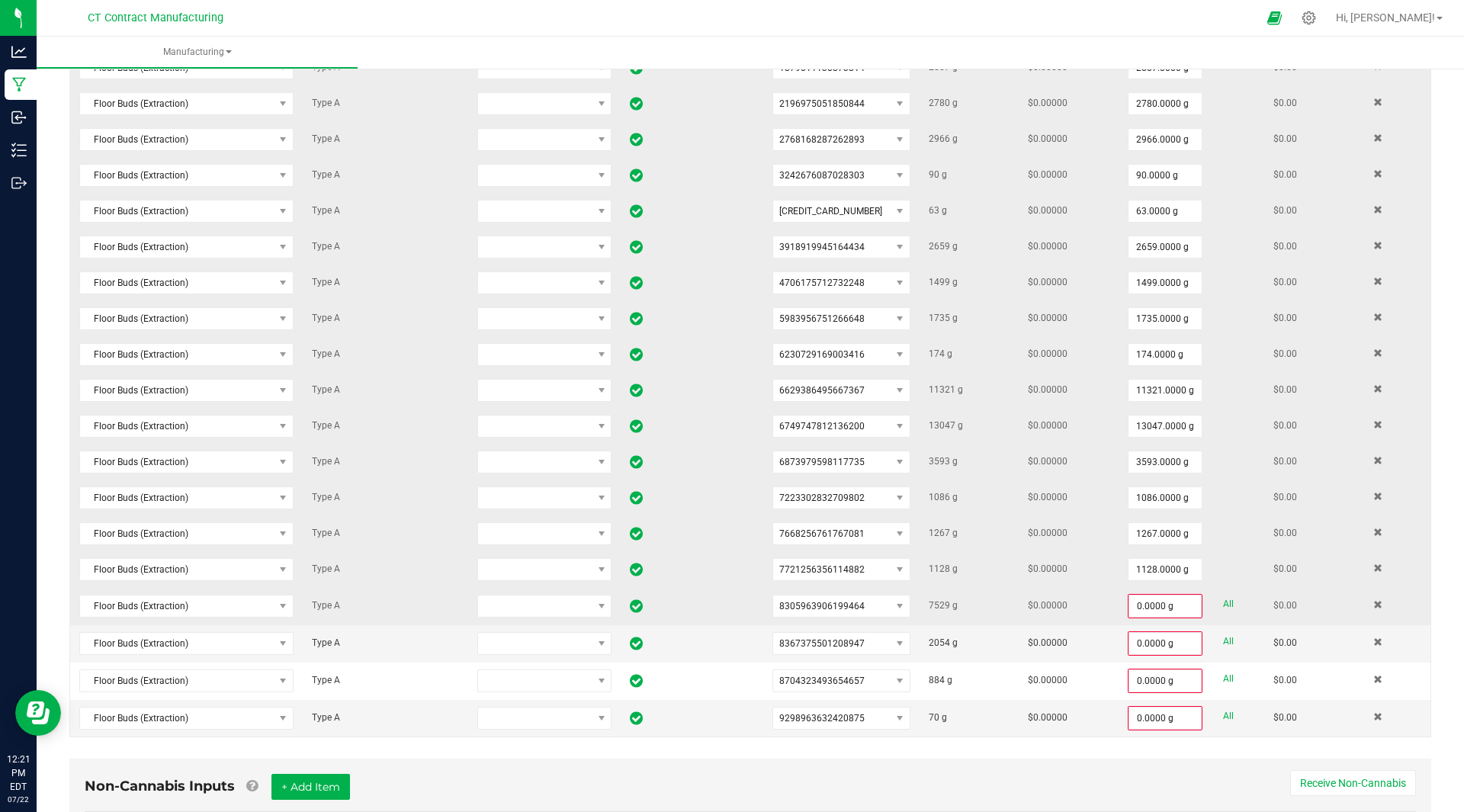 click on "All" at bounding box center (1228, 604) 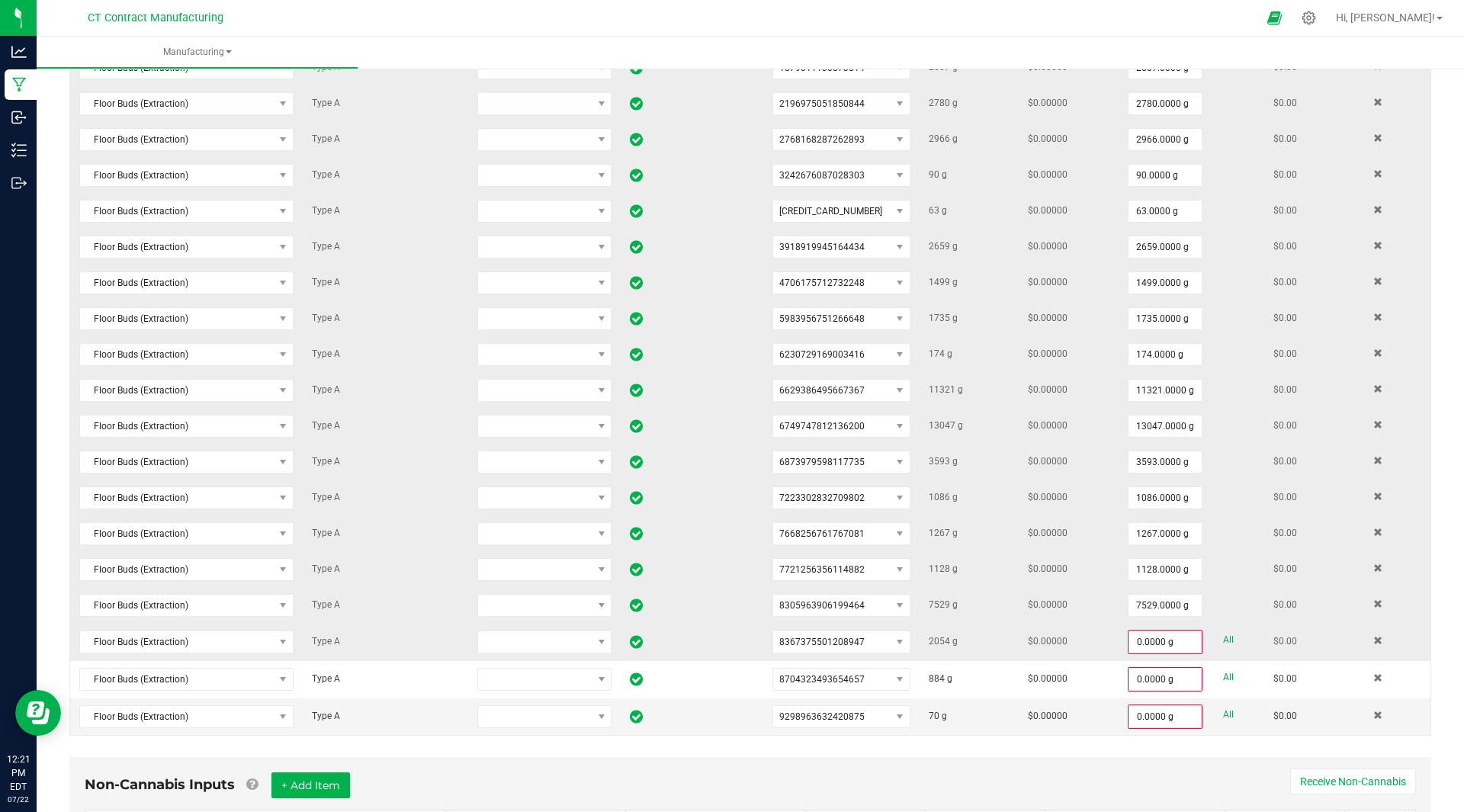 click on "All" at bounding box center [1228, 640] 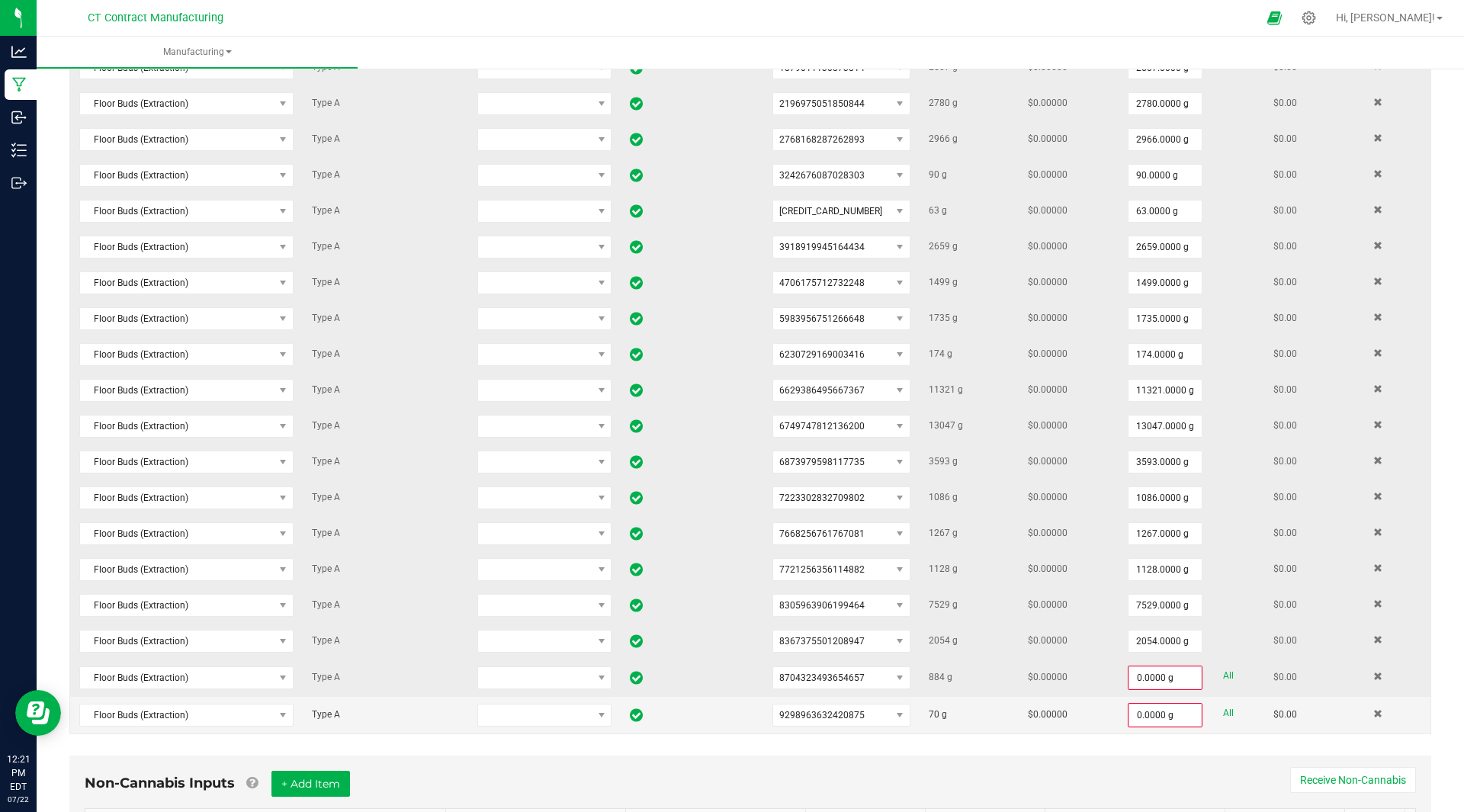 click on "All" at bounding box center [1228, 676] 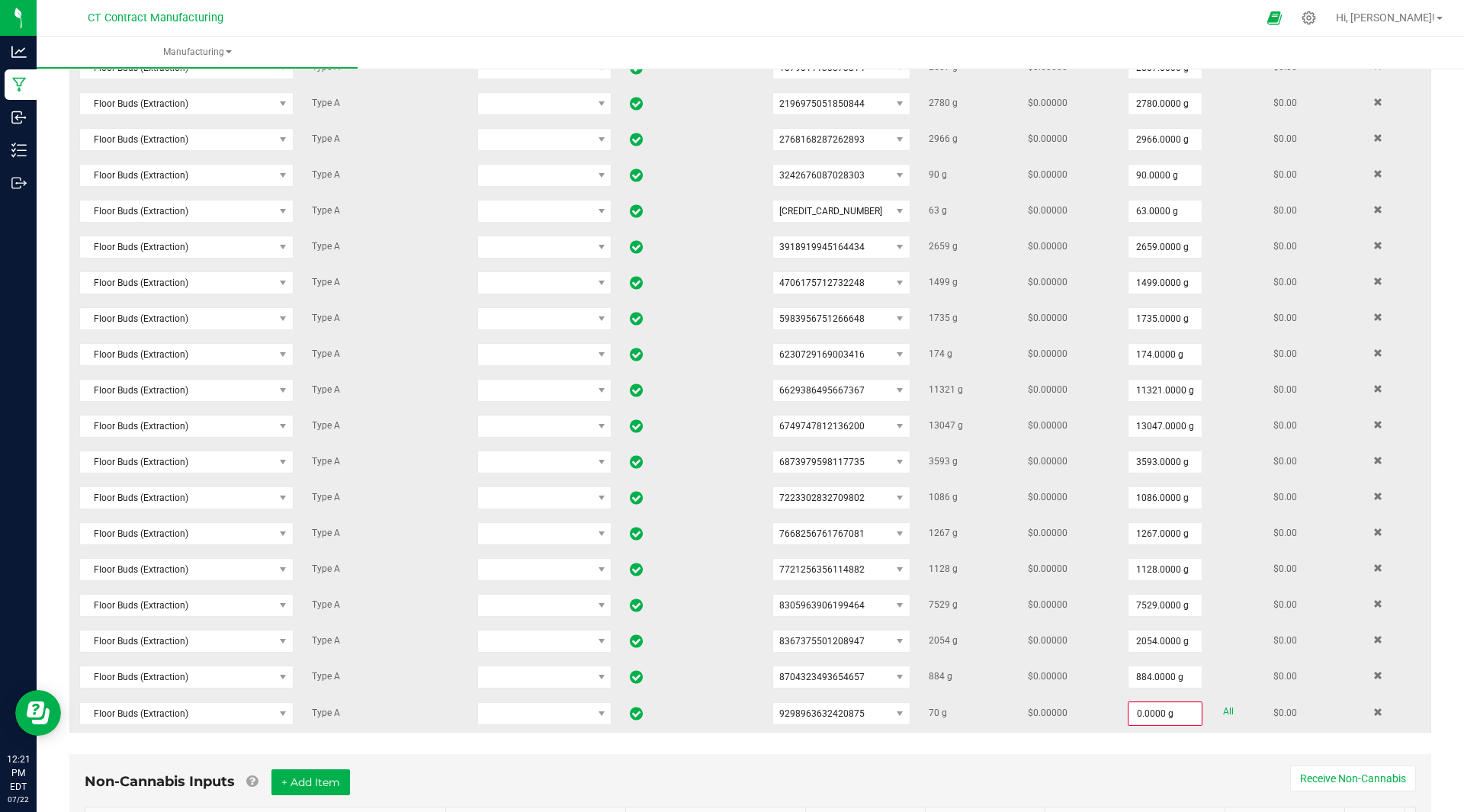 click on "All" at bounding box center (1228, 711) 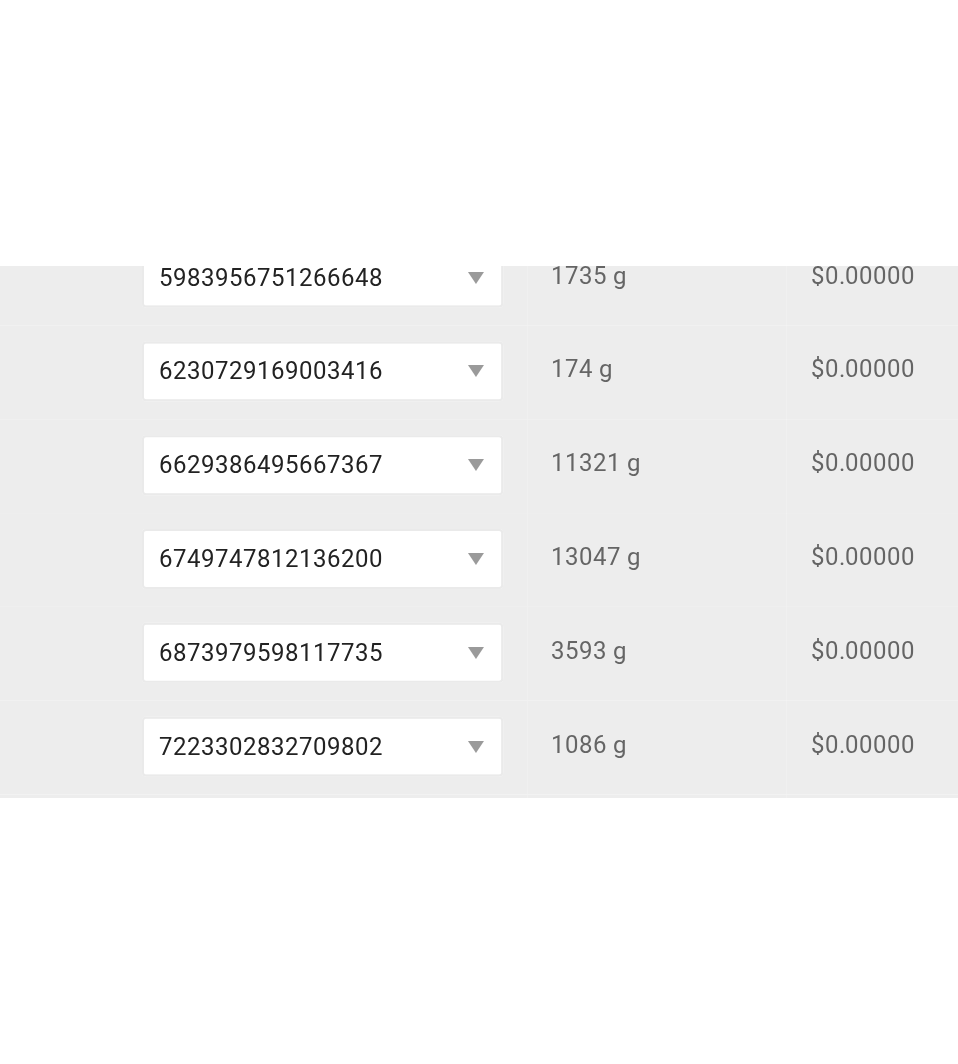 scroll, scrollTop: 1310, scrollLeft: 0, axis: vertical 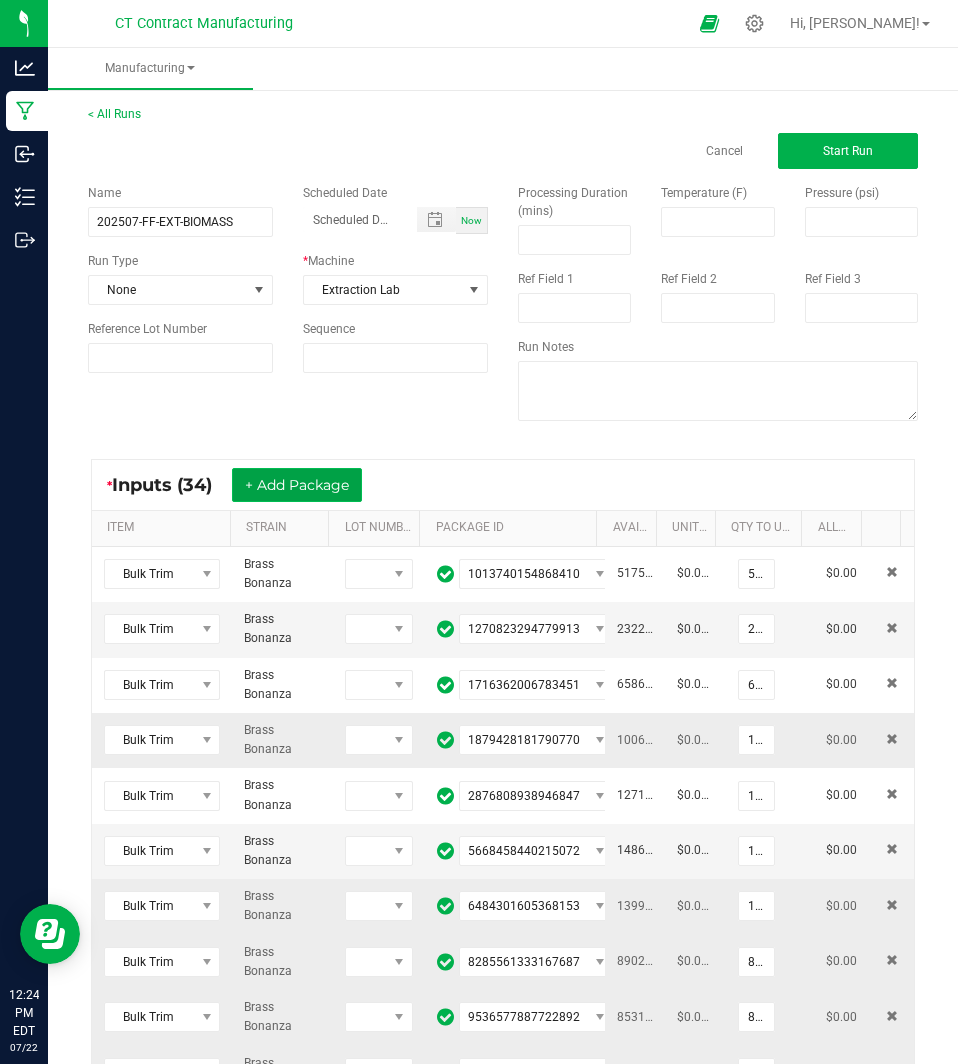 click on "+ Add Package" at bounding box center (297, 485) 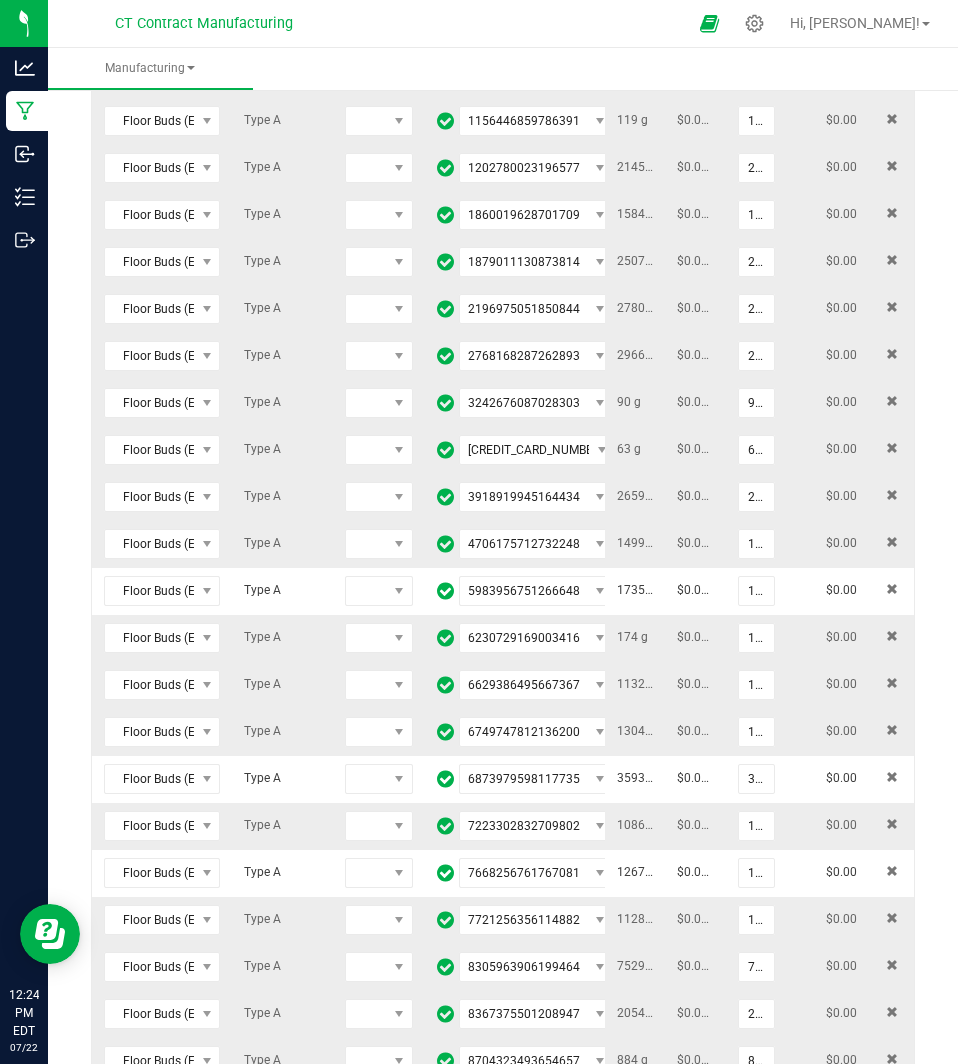scroll, scrollTop: 1462, scrollLeft: 0, axis: vertical 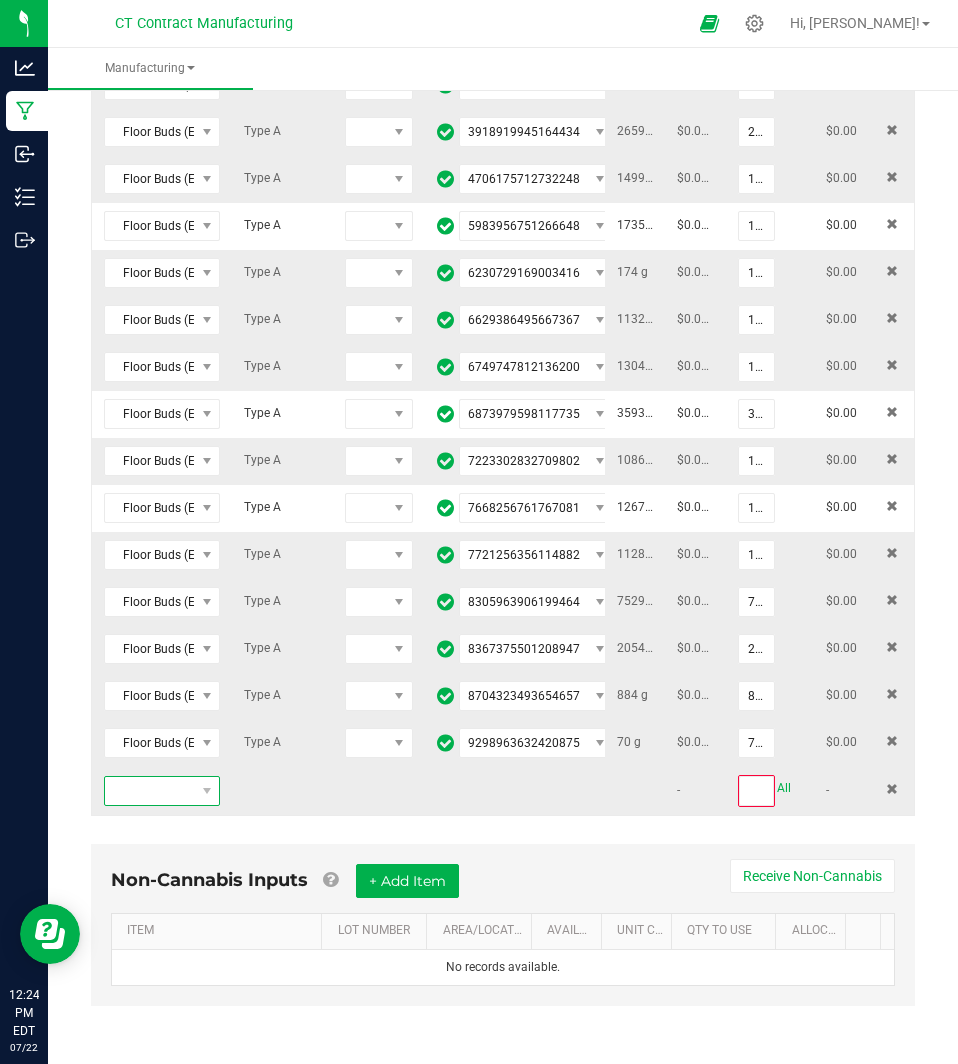 click at bounding box center (149, 791) 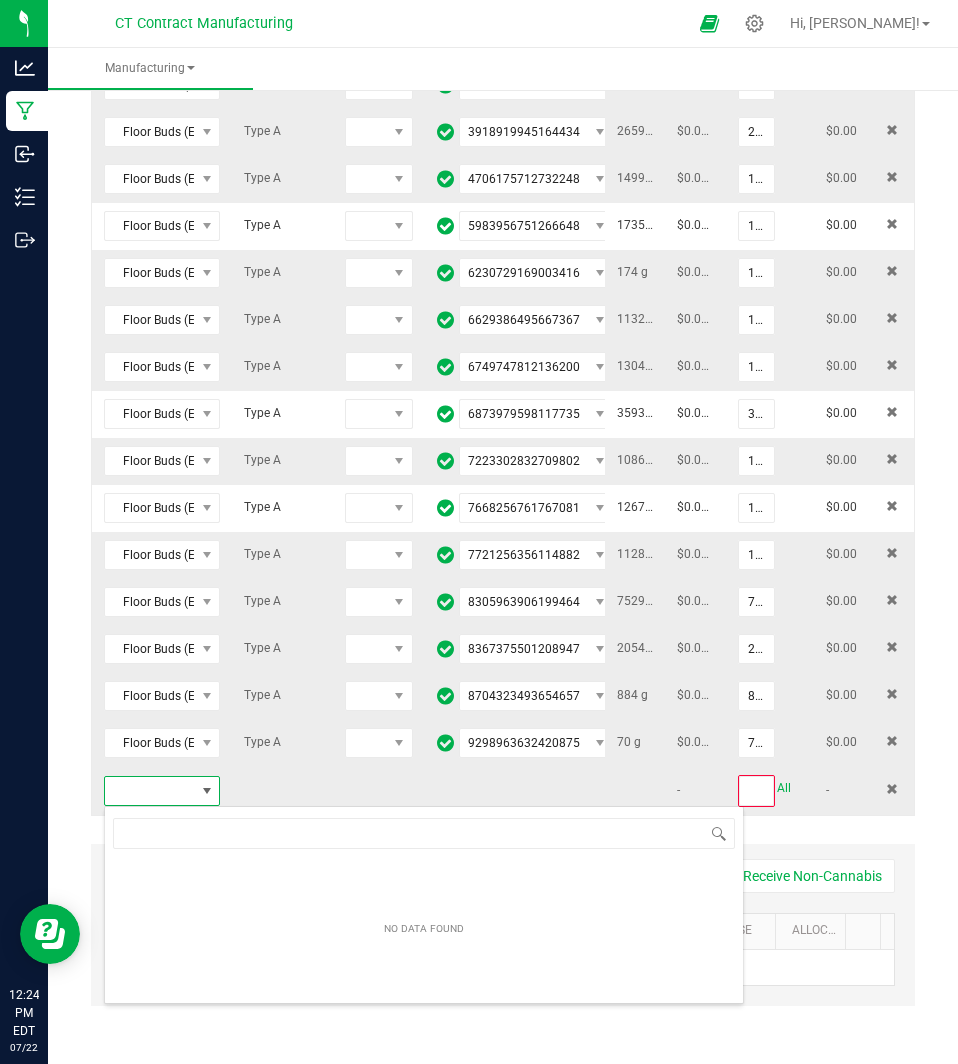 scroll, scrollTop: 99970, scrollLeft: 99889, axis: both 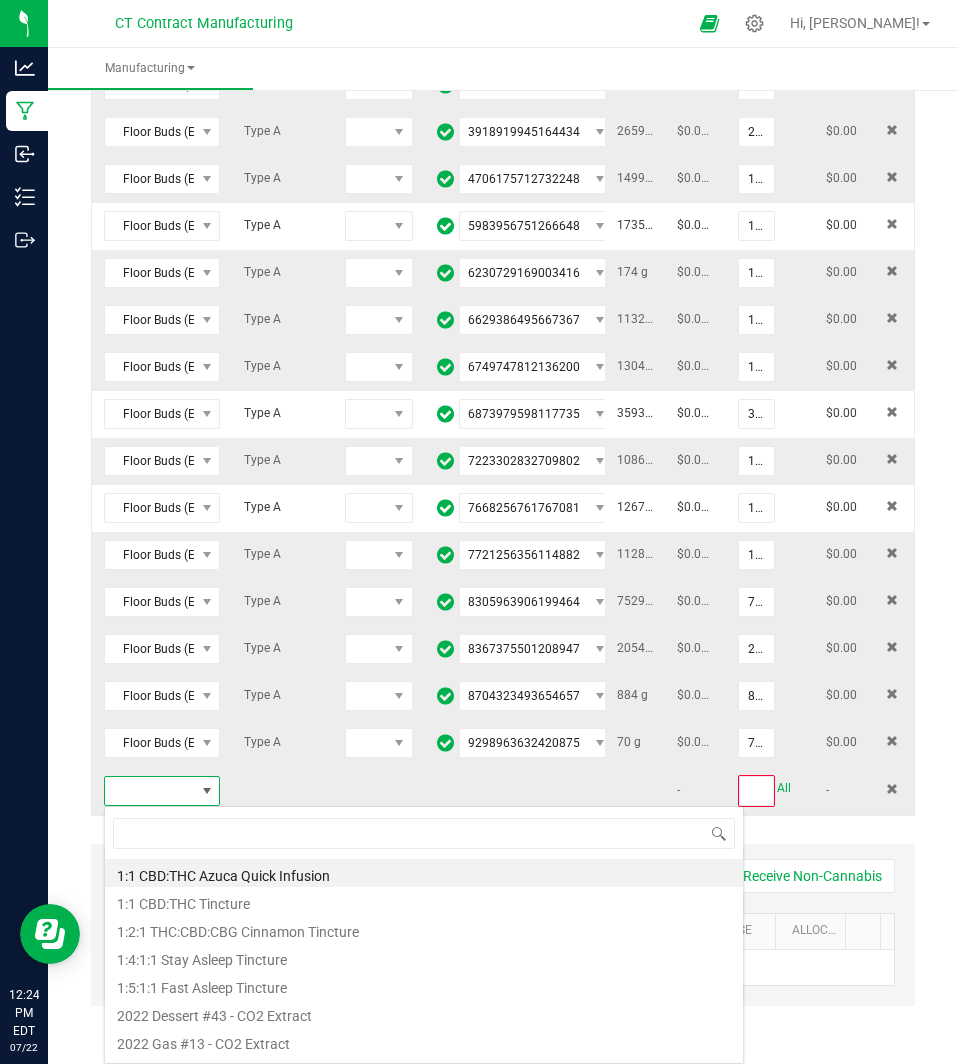 type on "G" 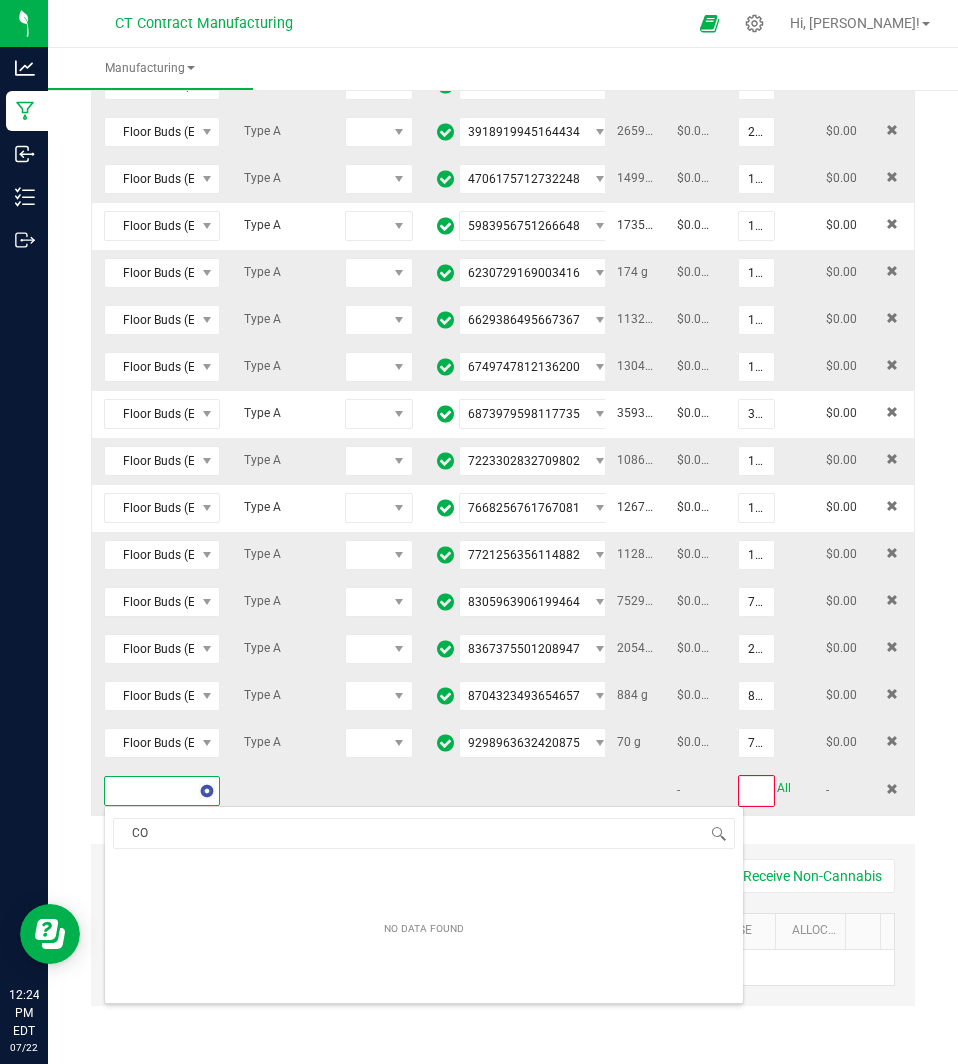 type on "C" 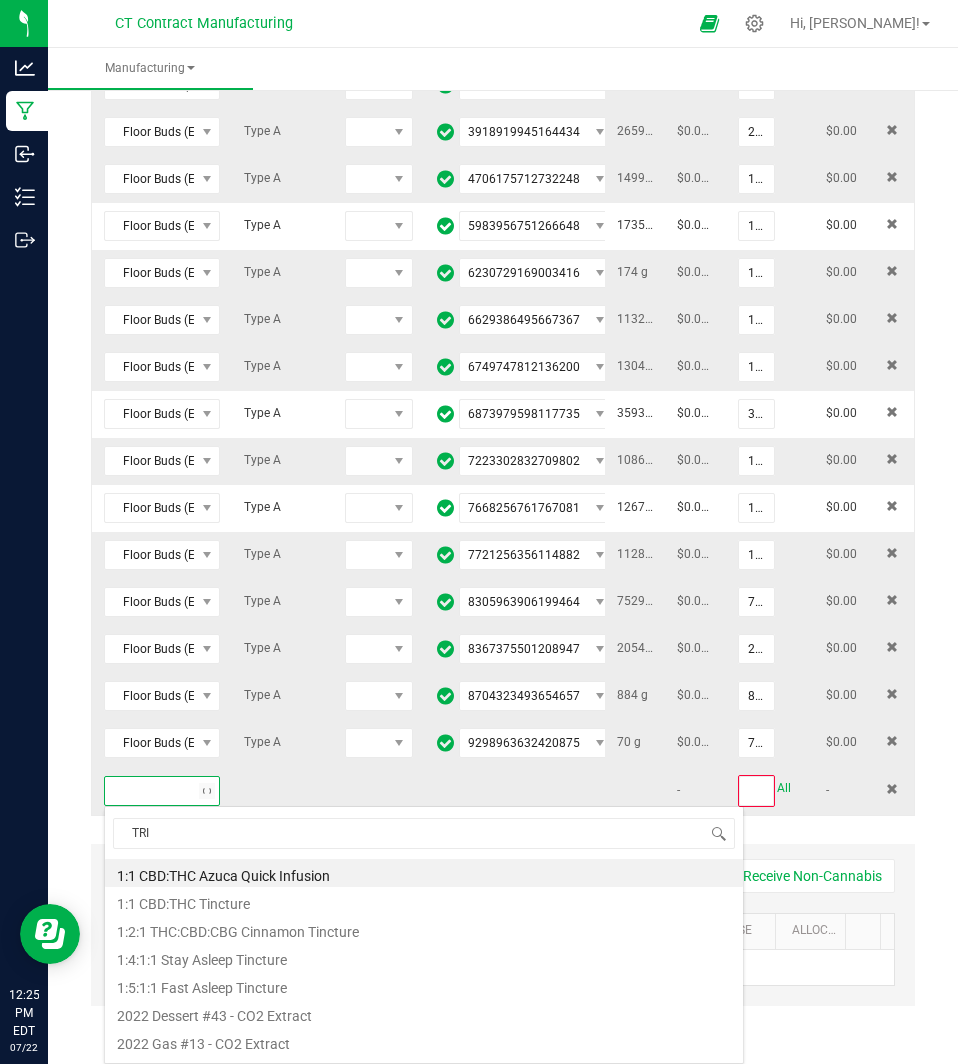 type on "TRIM" 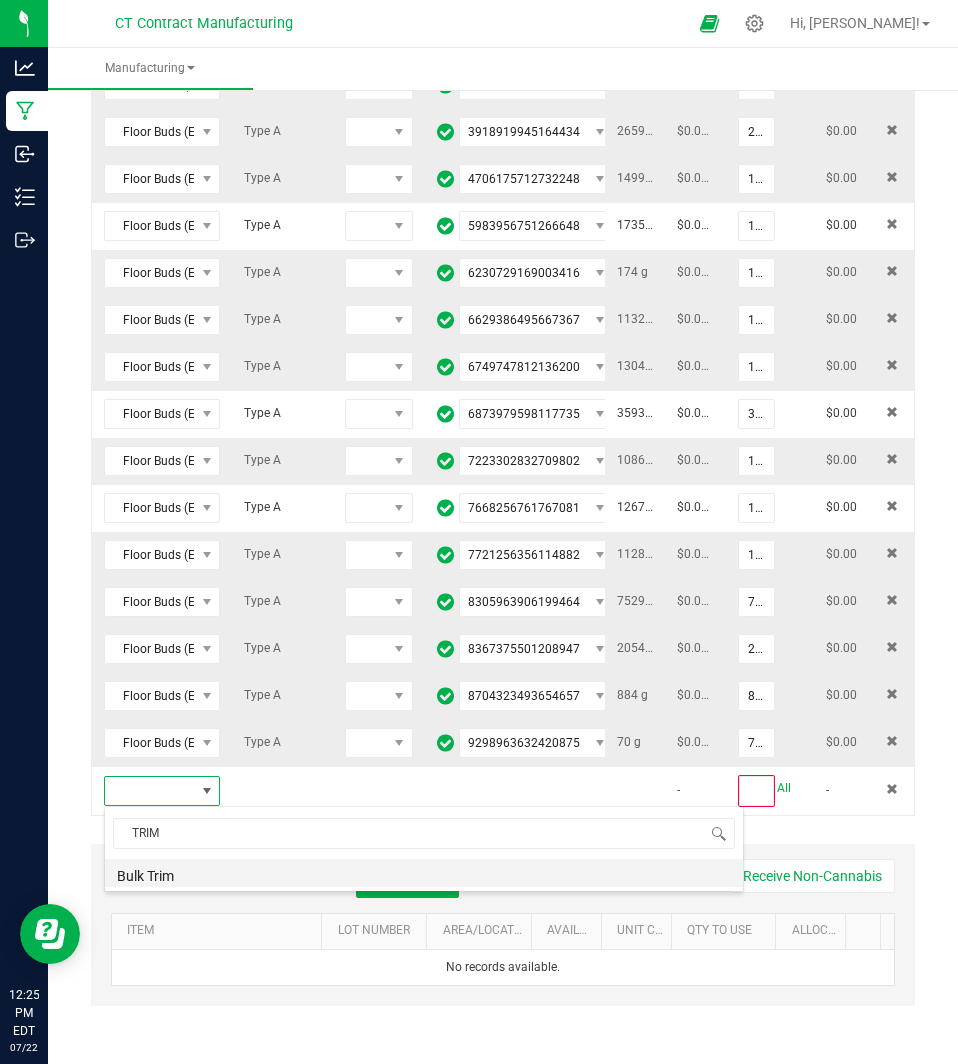 click on "Bulk Trim" at bounding box center [424, 873] 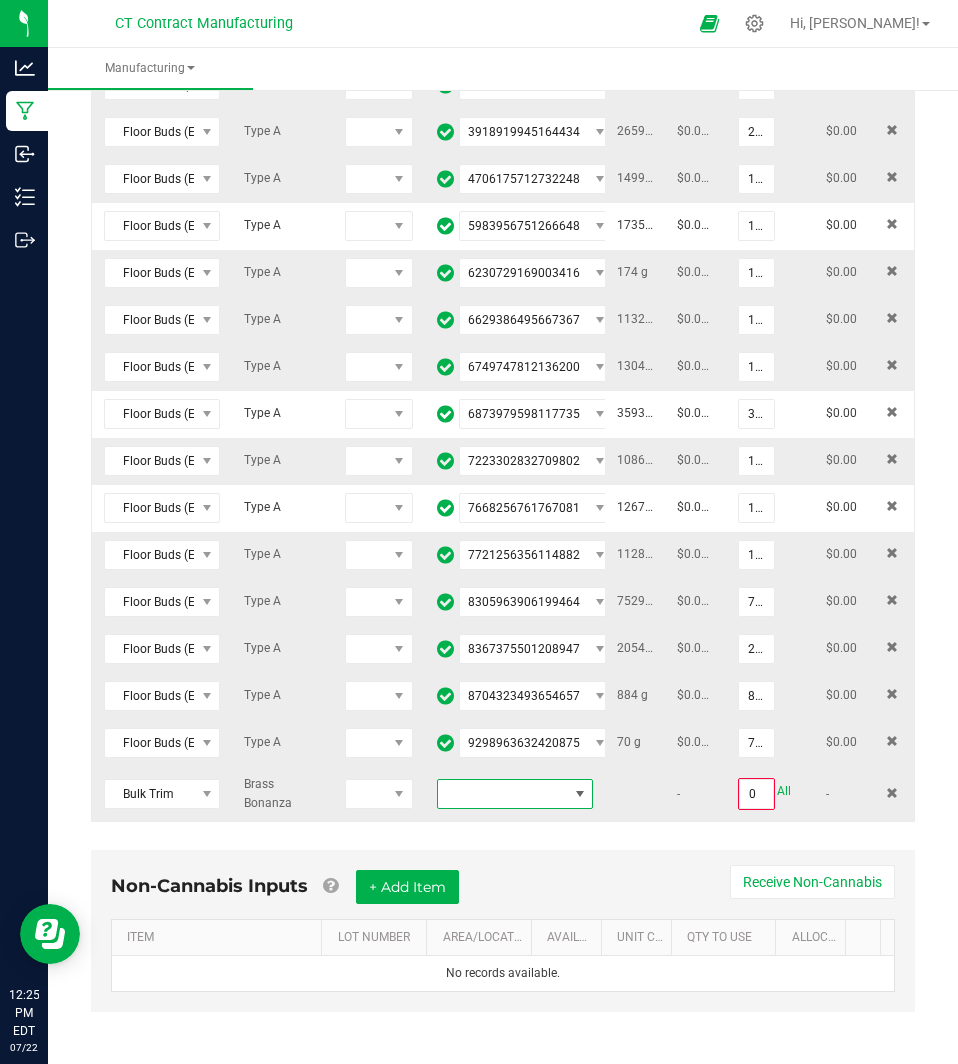 click at bounding box center [502, 794] 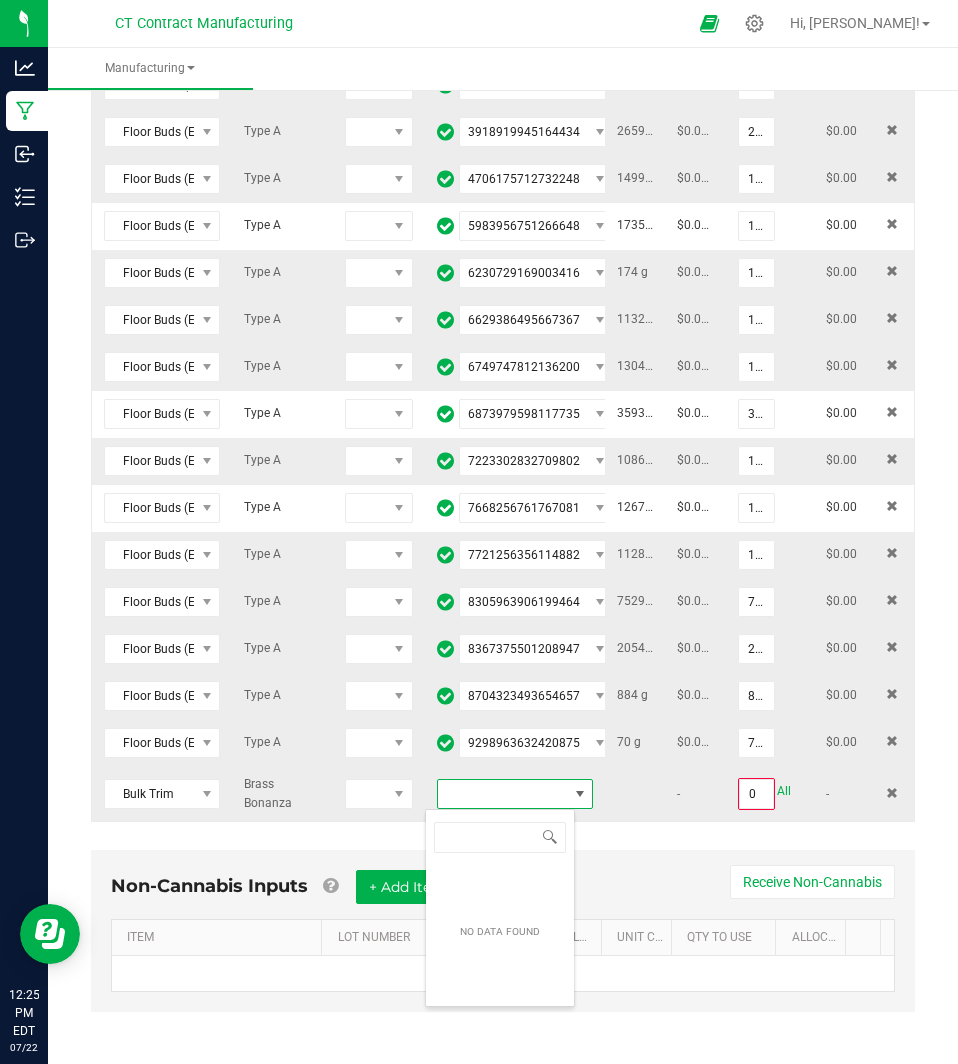 scroll, scrollTop: 99970, scrollLeft: 99850, axis: both 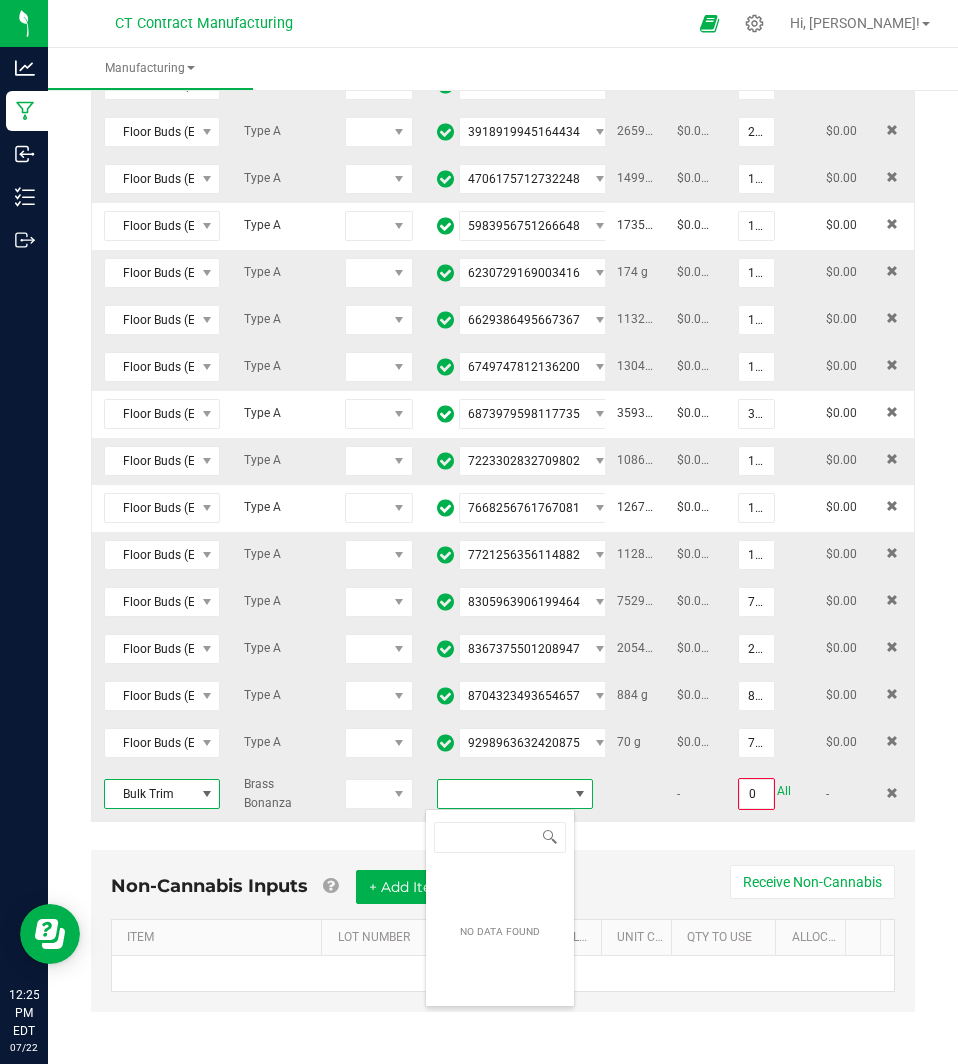 click at bounding box center [207, 794] 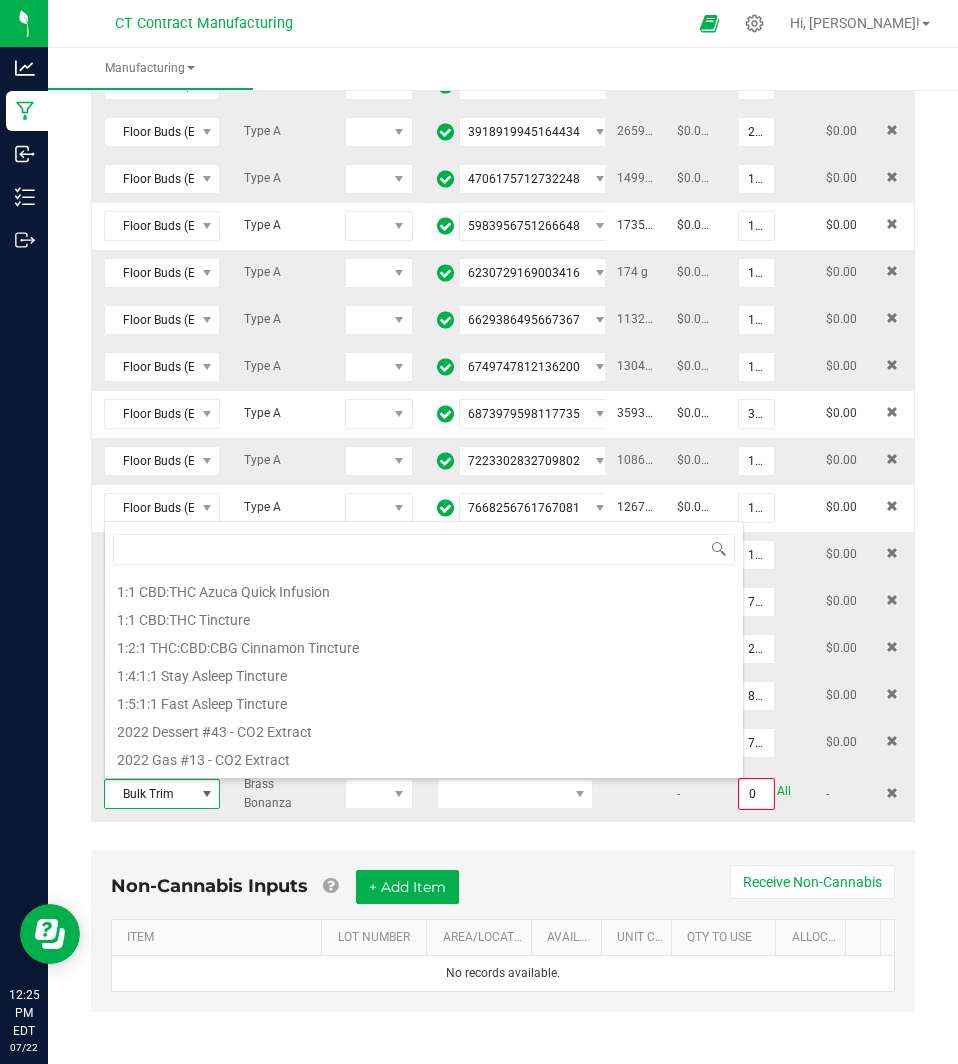 scroll, scrollTop: 780, scrollLeft: 0, axis: vertical 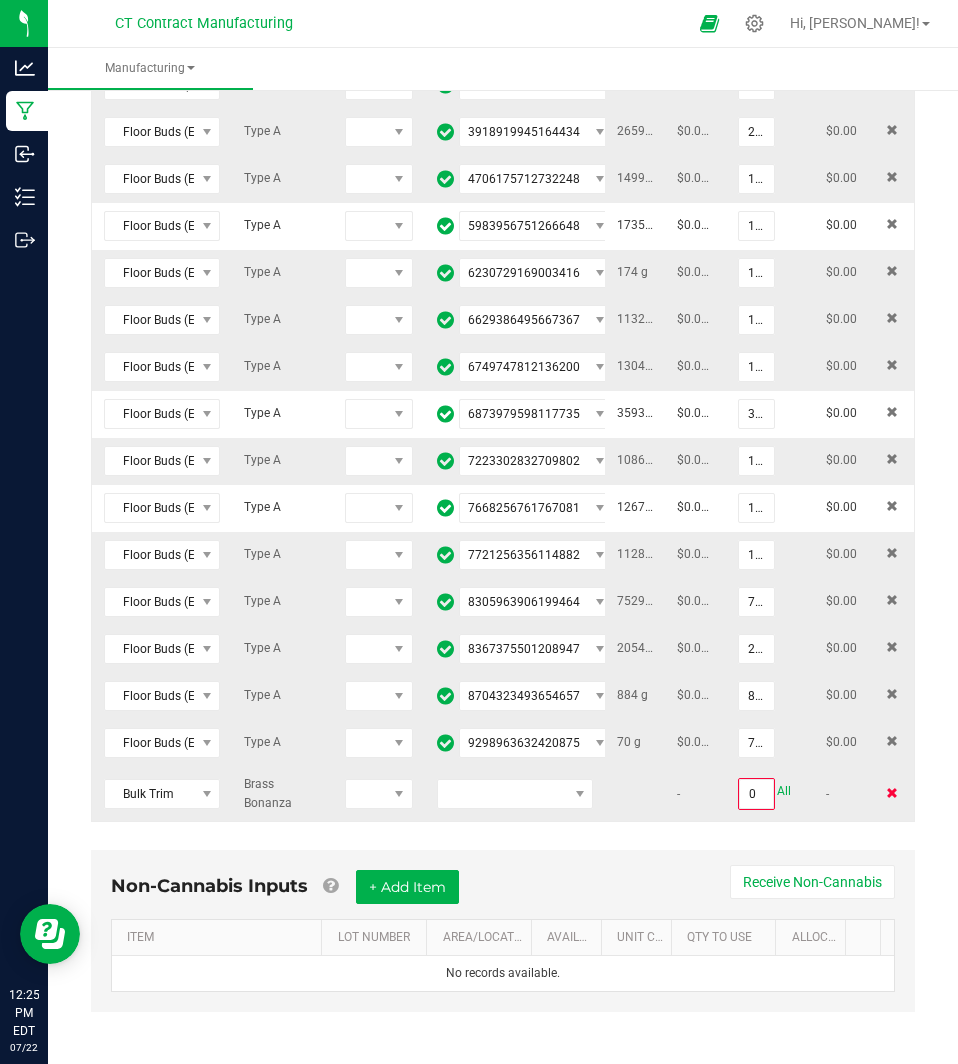 click at bounding box center [892, 793] 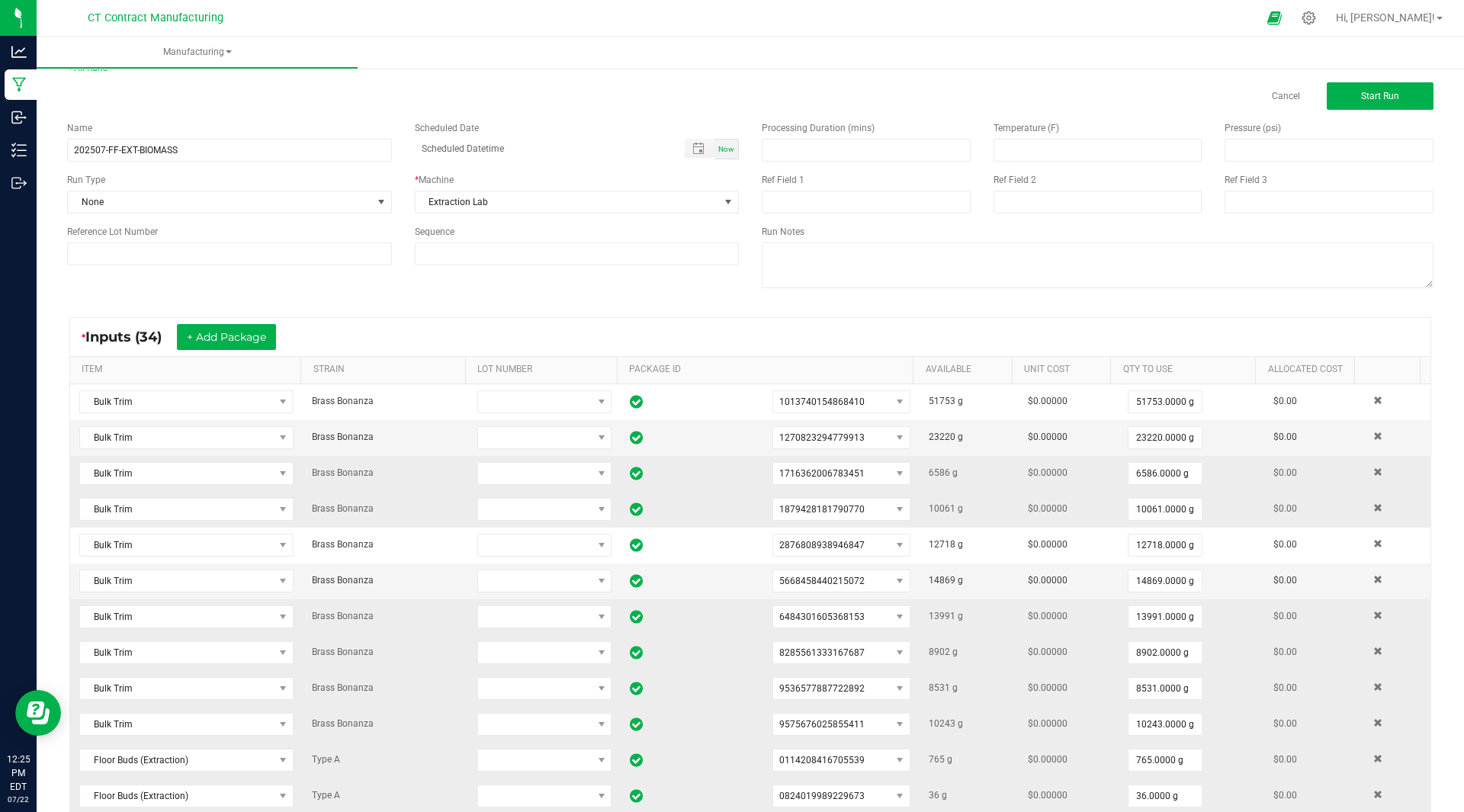 scroll, scrollTop: 0, scrollLeft: 0, axis: both 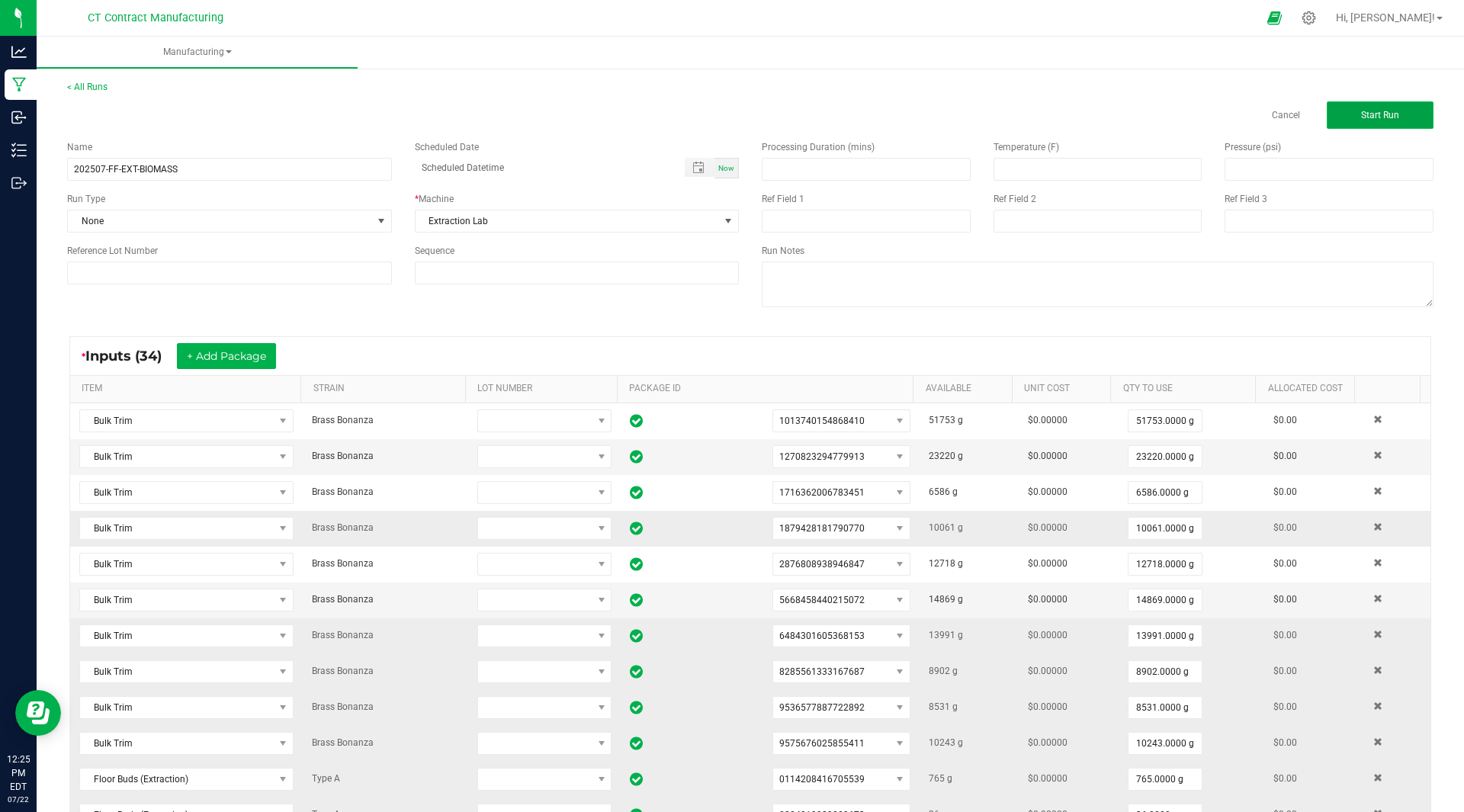 click on "Start Run" 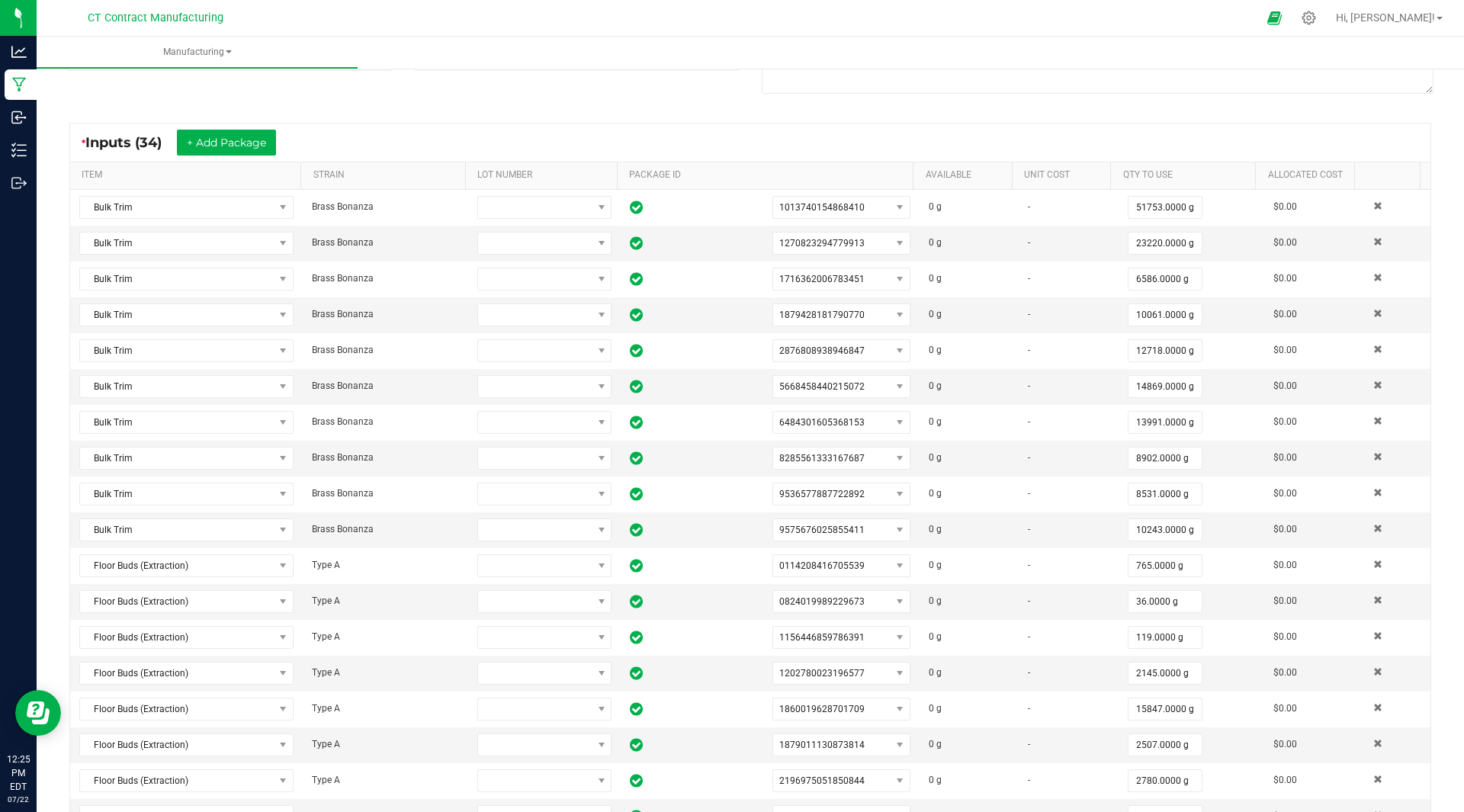 scroll, scrollTop: 0, scrollLeft: 0, axis: both 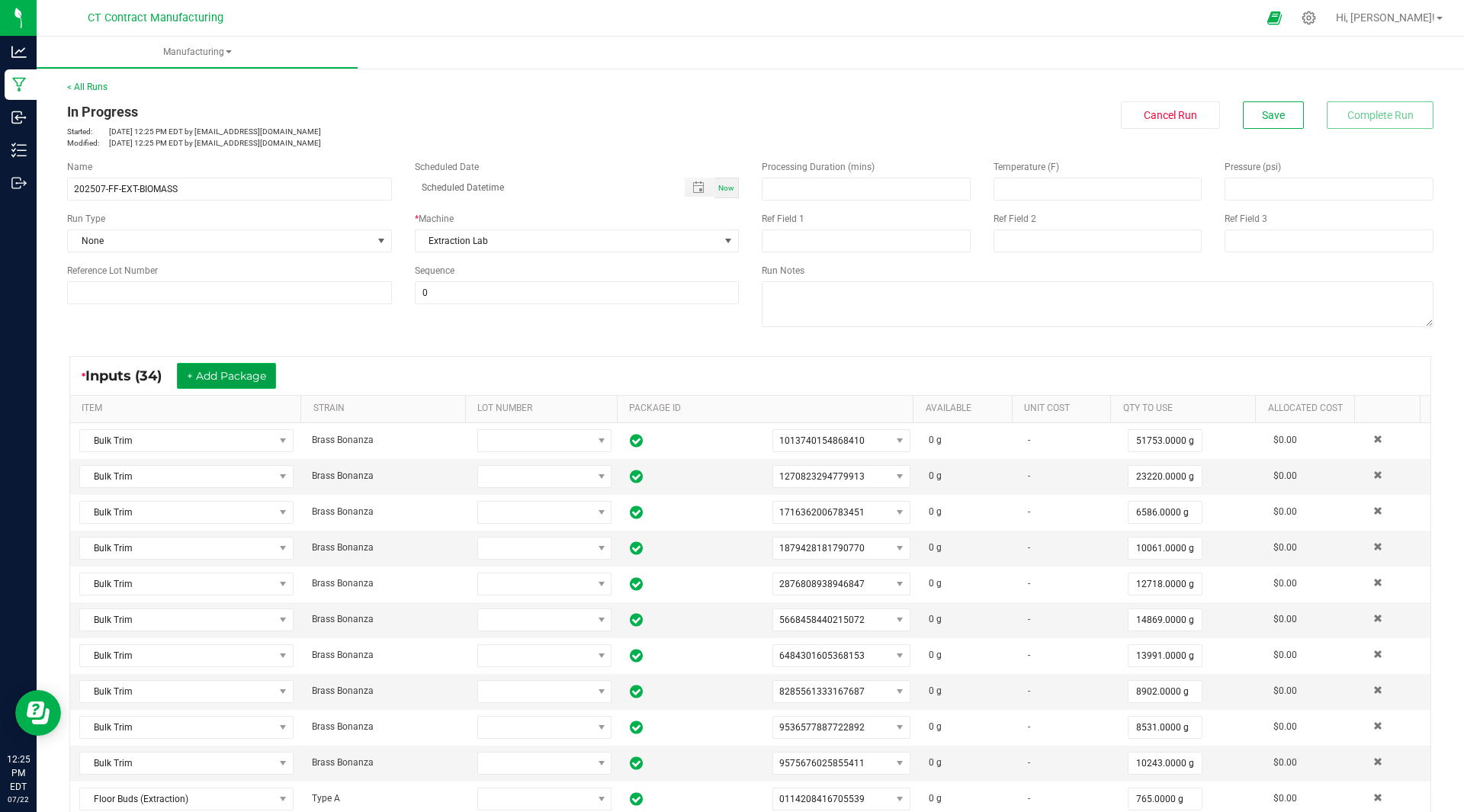 click on "+ Add Package" at bounding box center (226, 376) 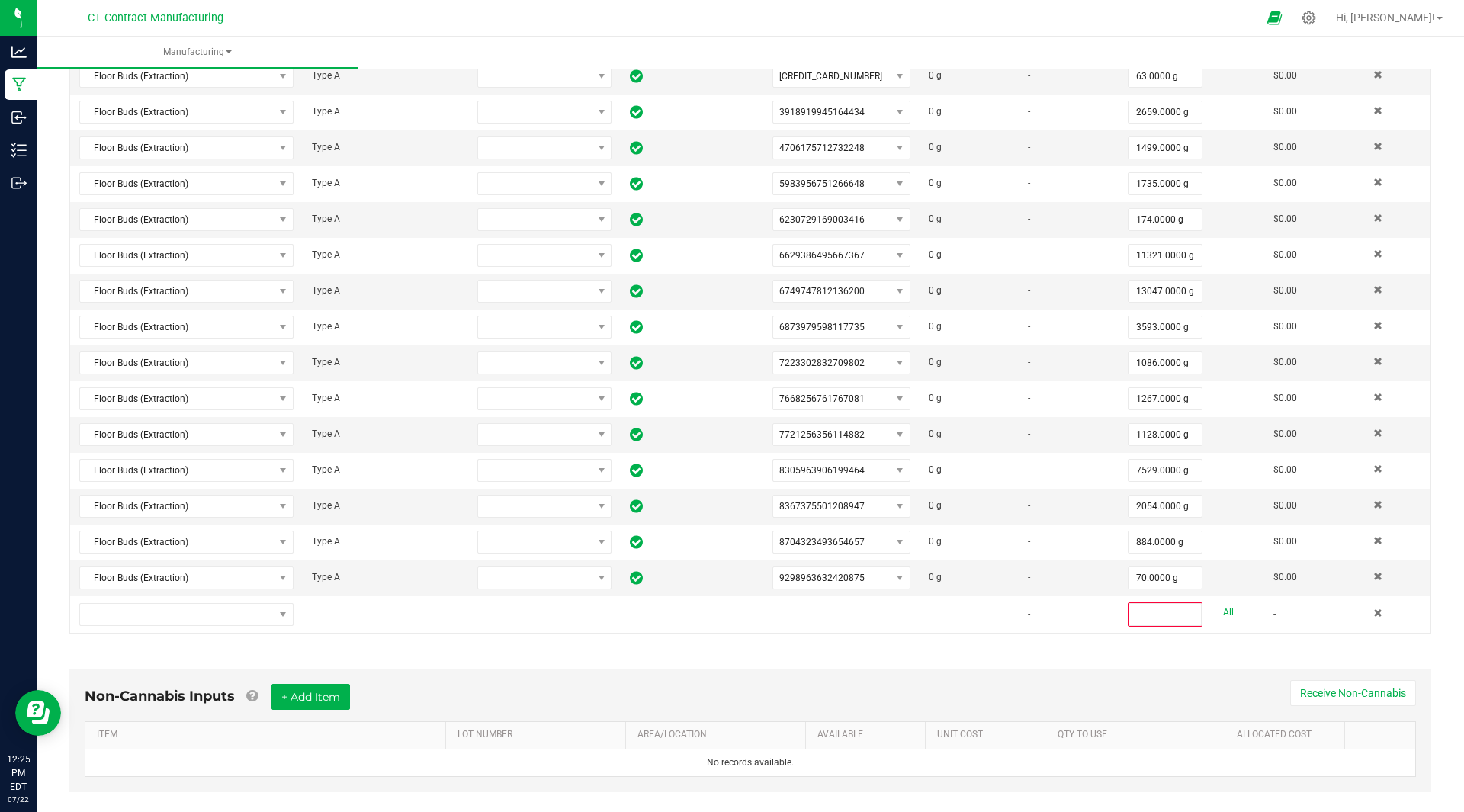 scroll, scrollTop: 1337, scrollLeft: 0, axis: vertical 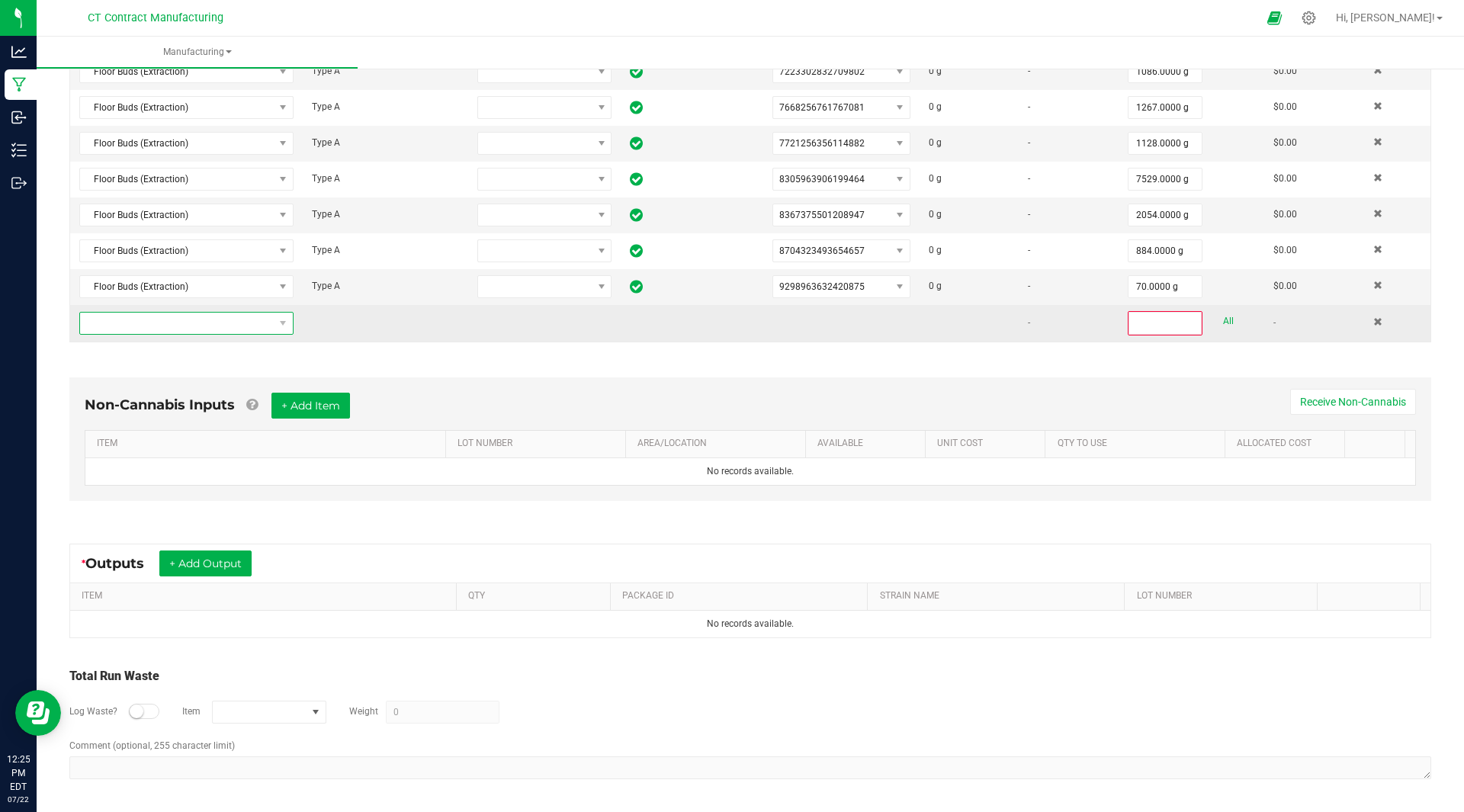 click at bounding box center (177, 323) 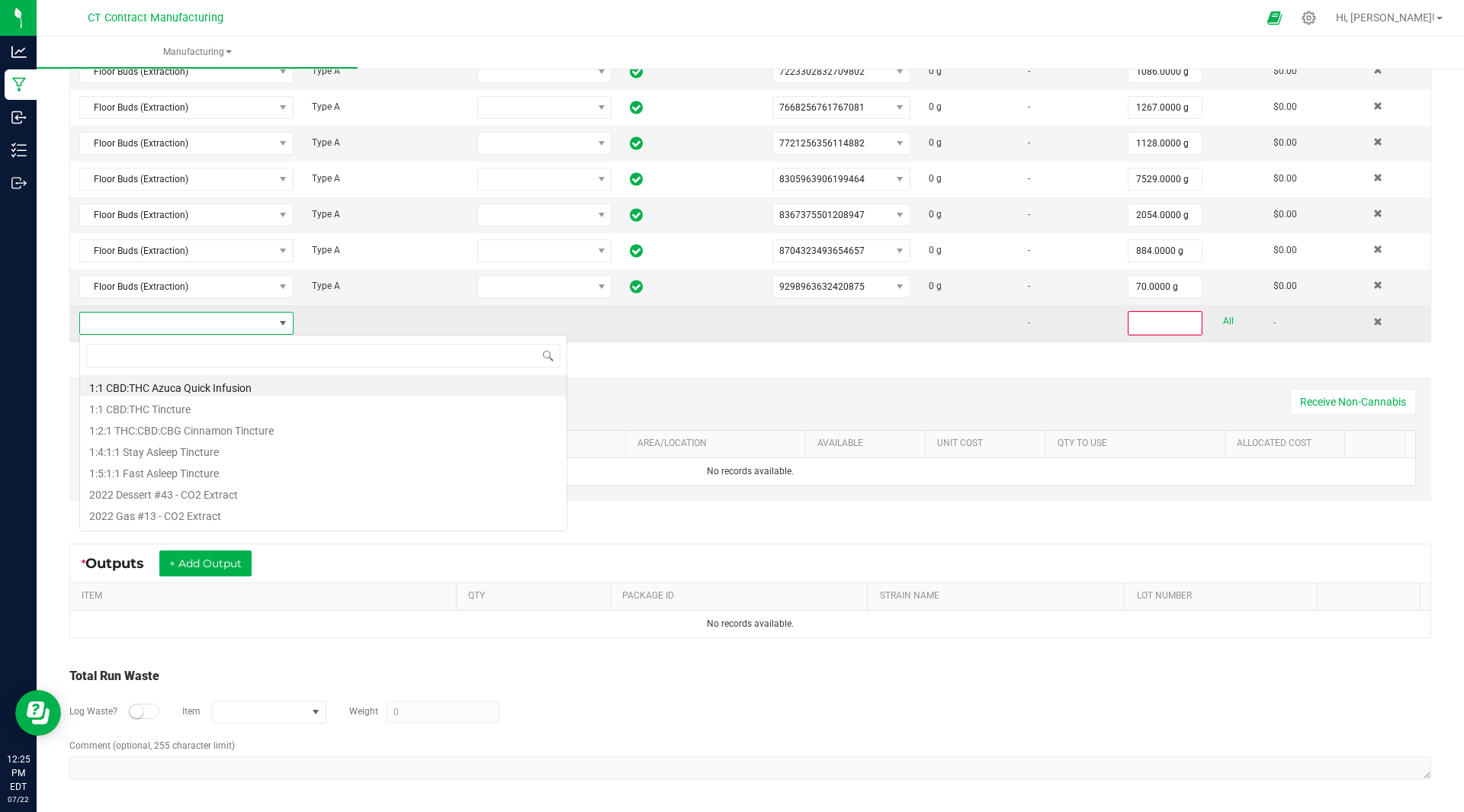 scroll, scrollTop: 76221, scrollLeft: 76040, axis: both 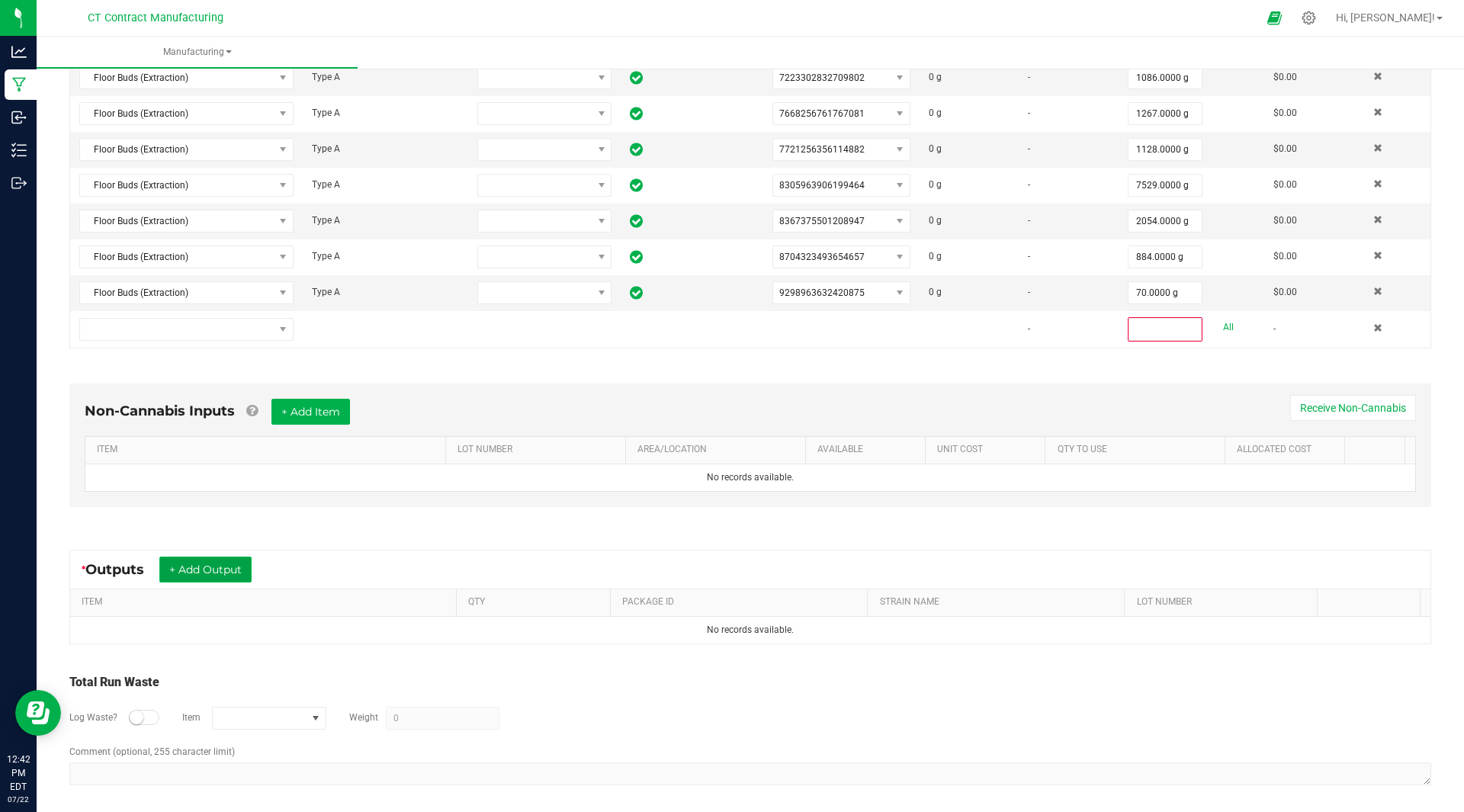 click on "+ Add Output" at bounding box center [205, 570] 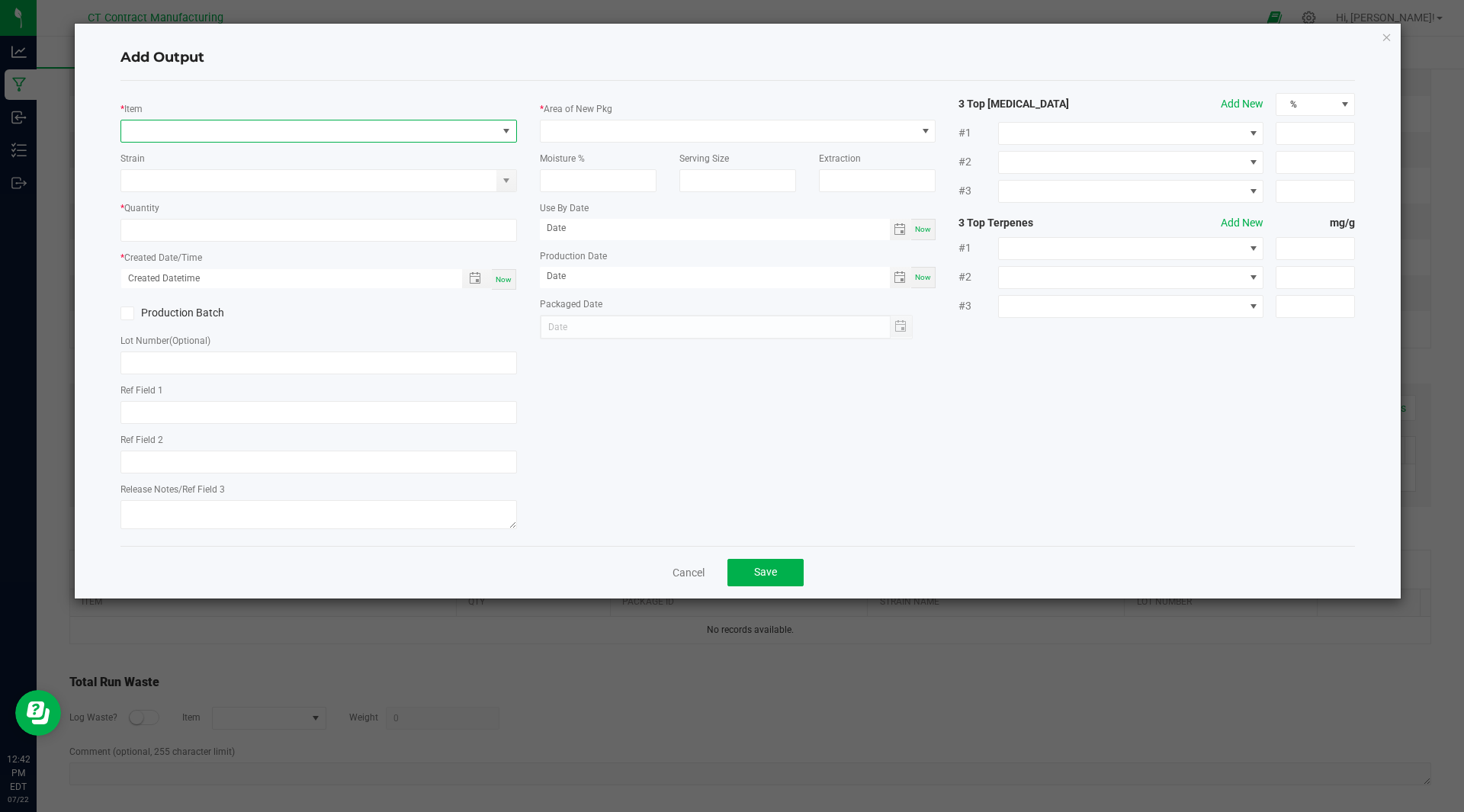 click at bounding box center (309, 131) 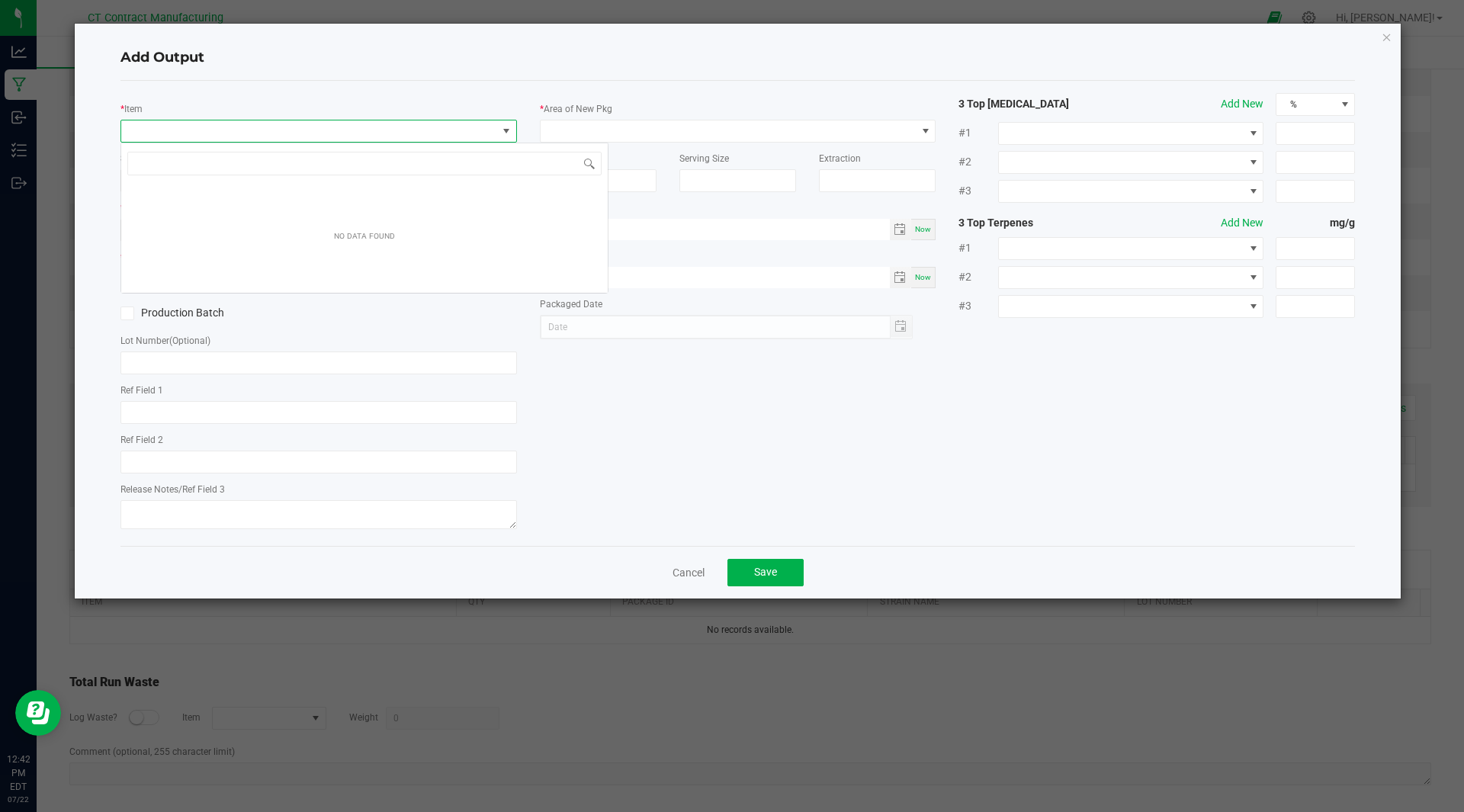 scroll, scrollTop: 76221, scrollLeft: 75854, axis: both 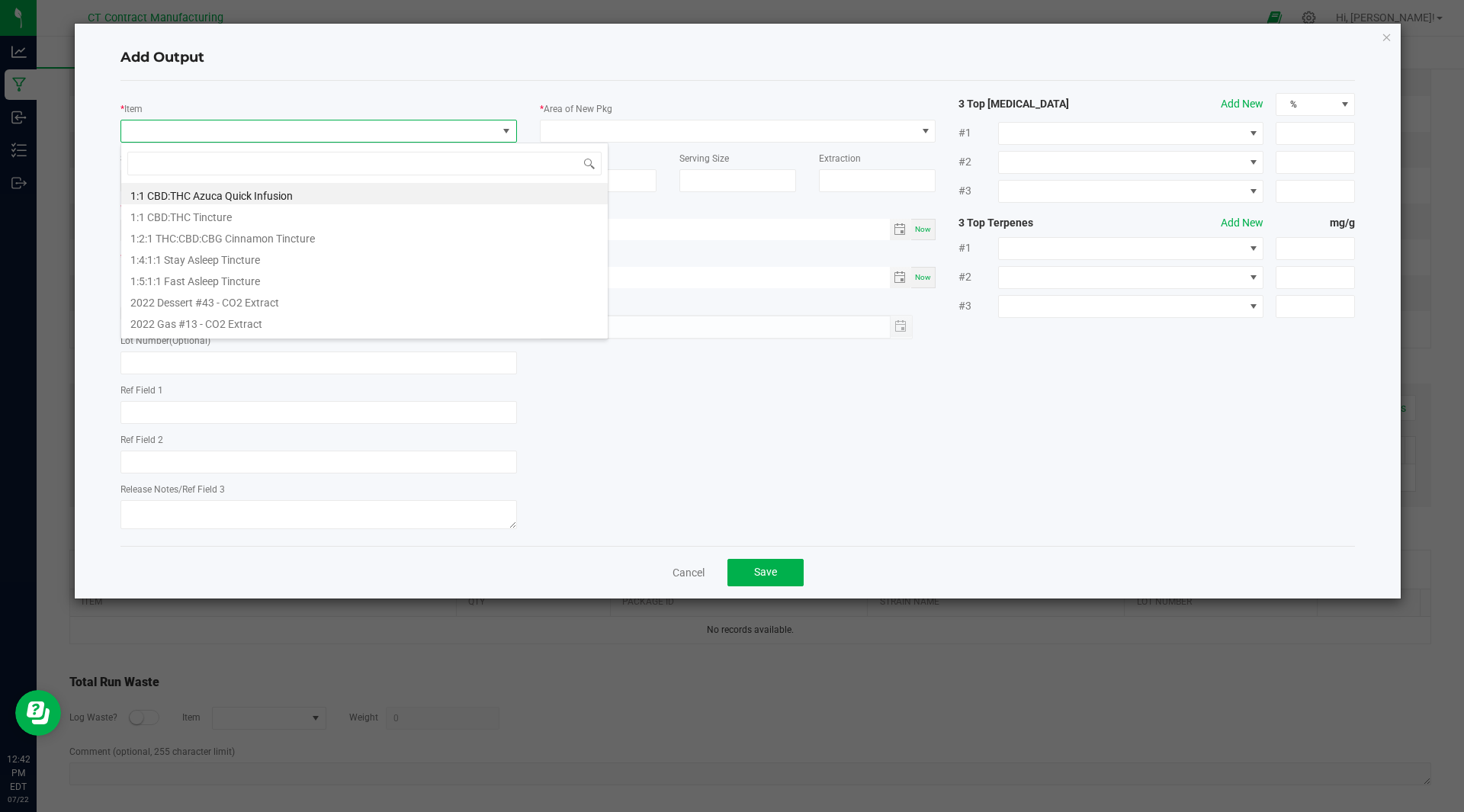 type on "f" 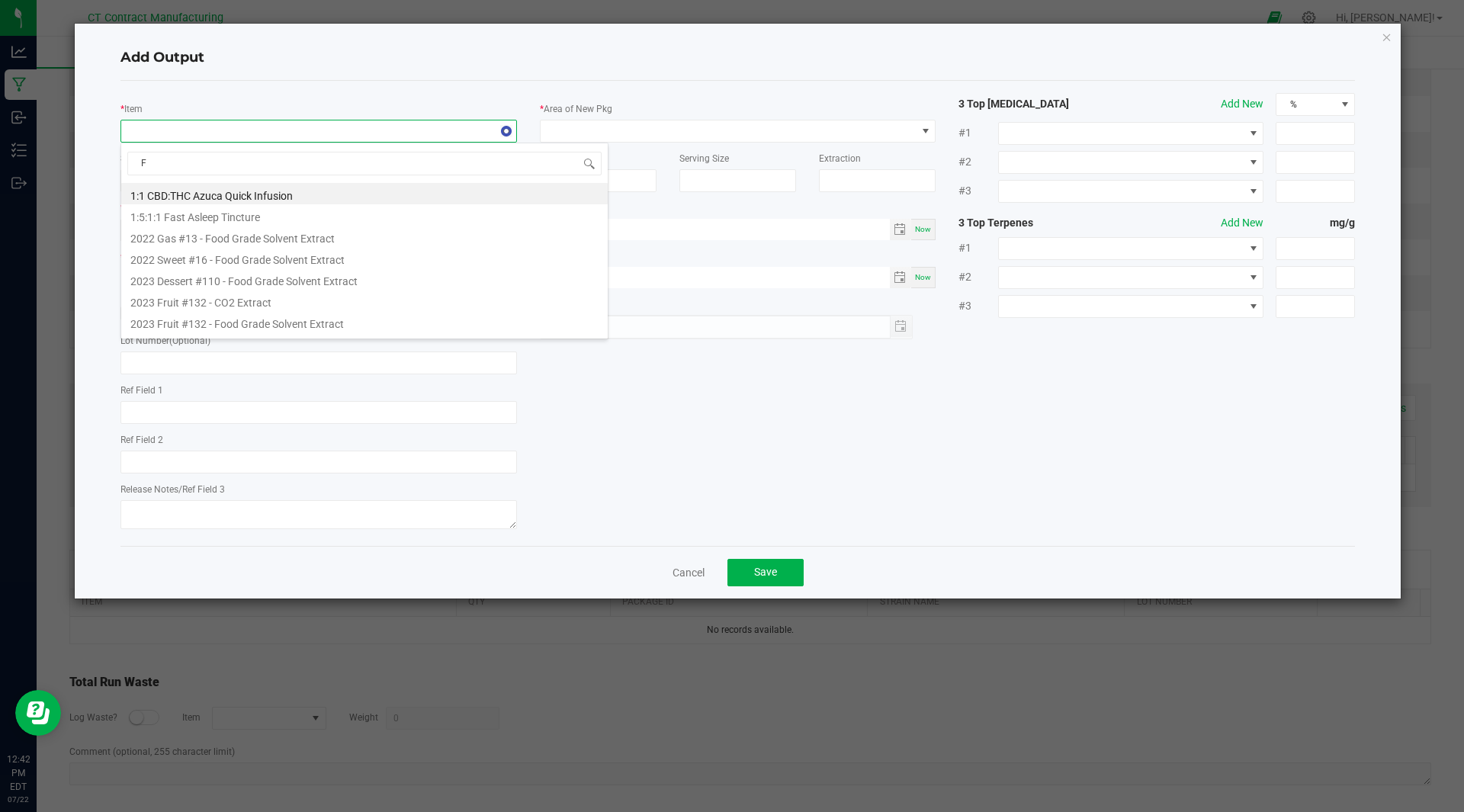 type on "FF" 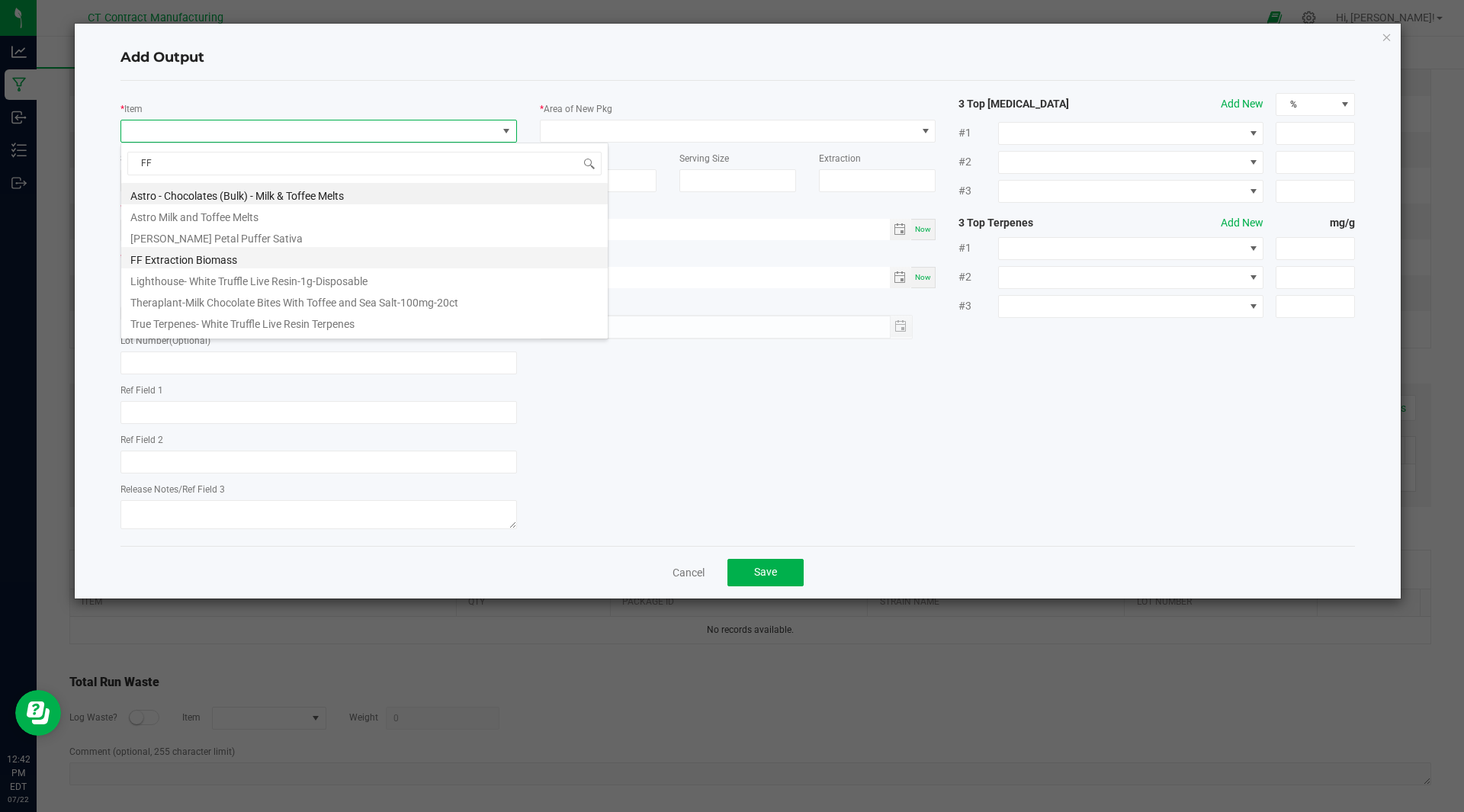 click on "FF Extraction Biomass" at bounding box center [364, 258] 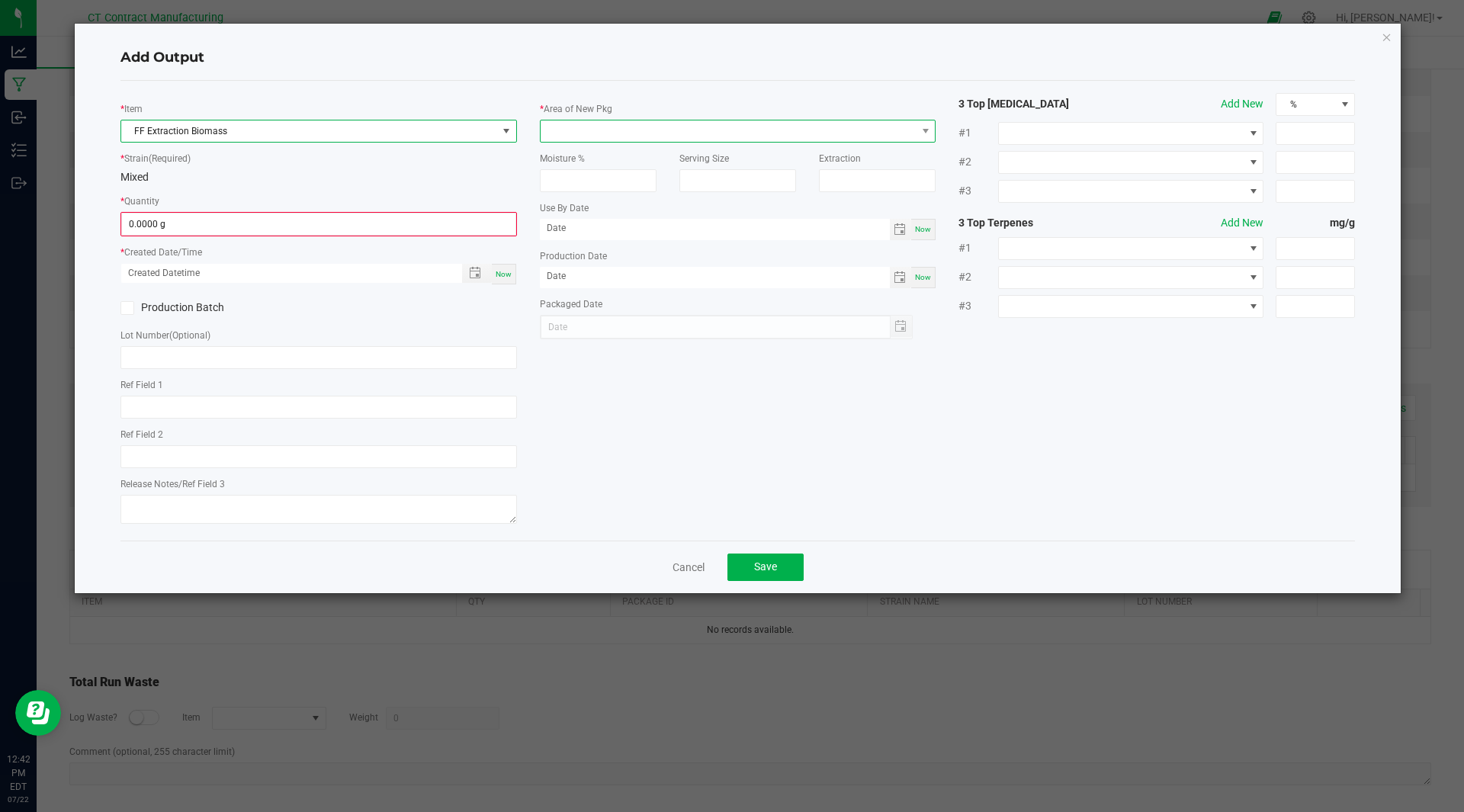 click at bounding box center (728, 131) 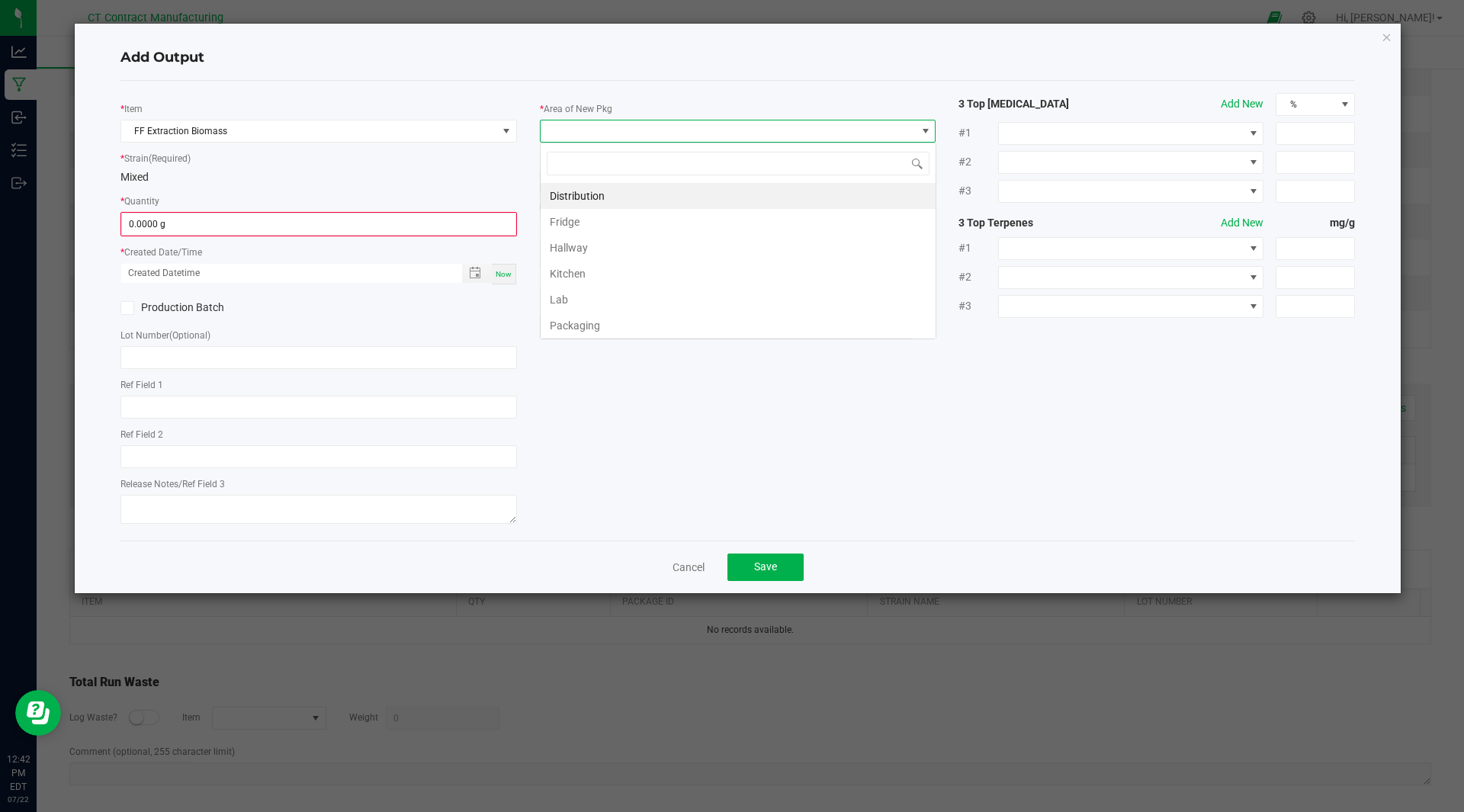 scroll, scrollTop: 76221, scrollLeft: 75854, axis: both 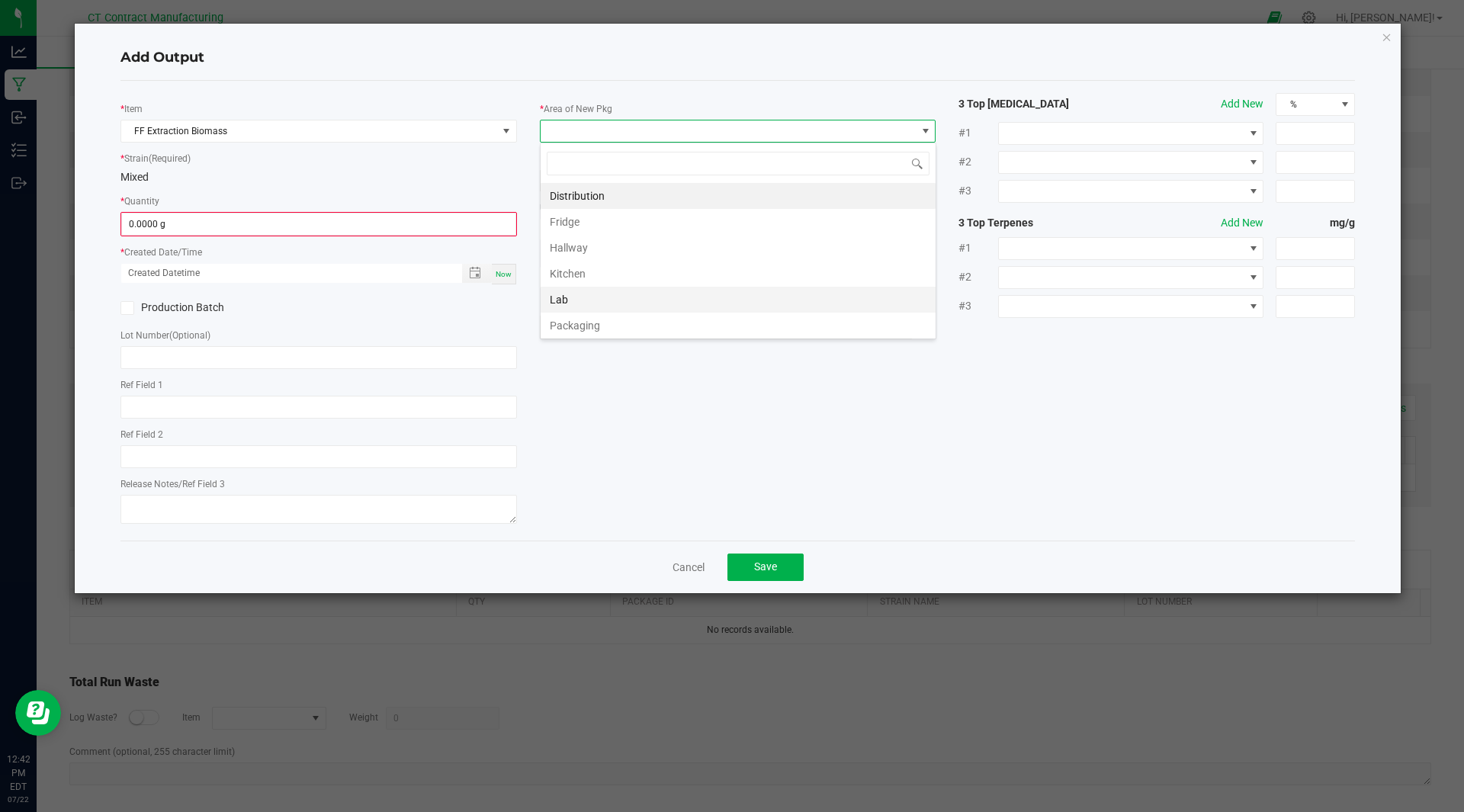 click on "Lab" at bounding box center [738, 300] 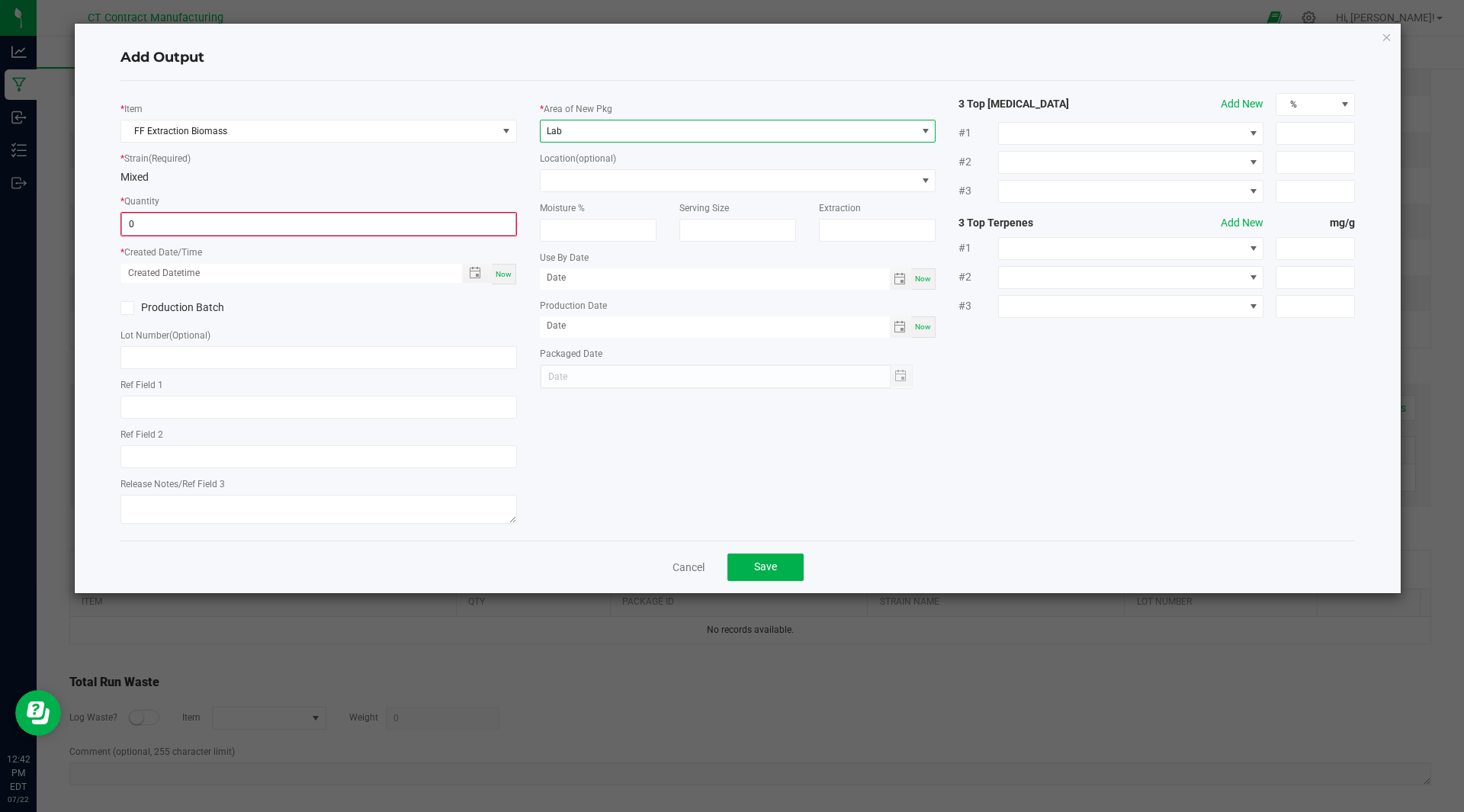 click on "0" at bounding box center (319, 224) 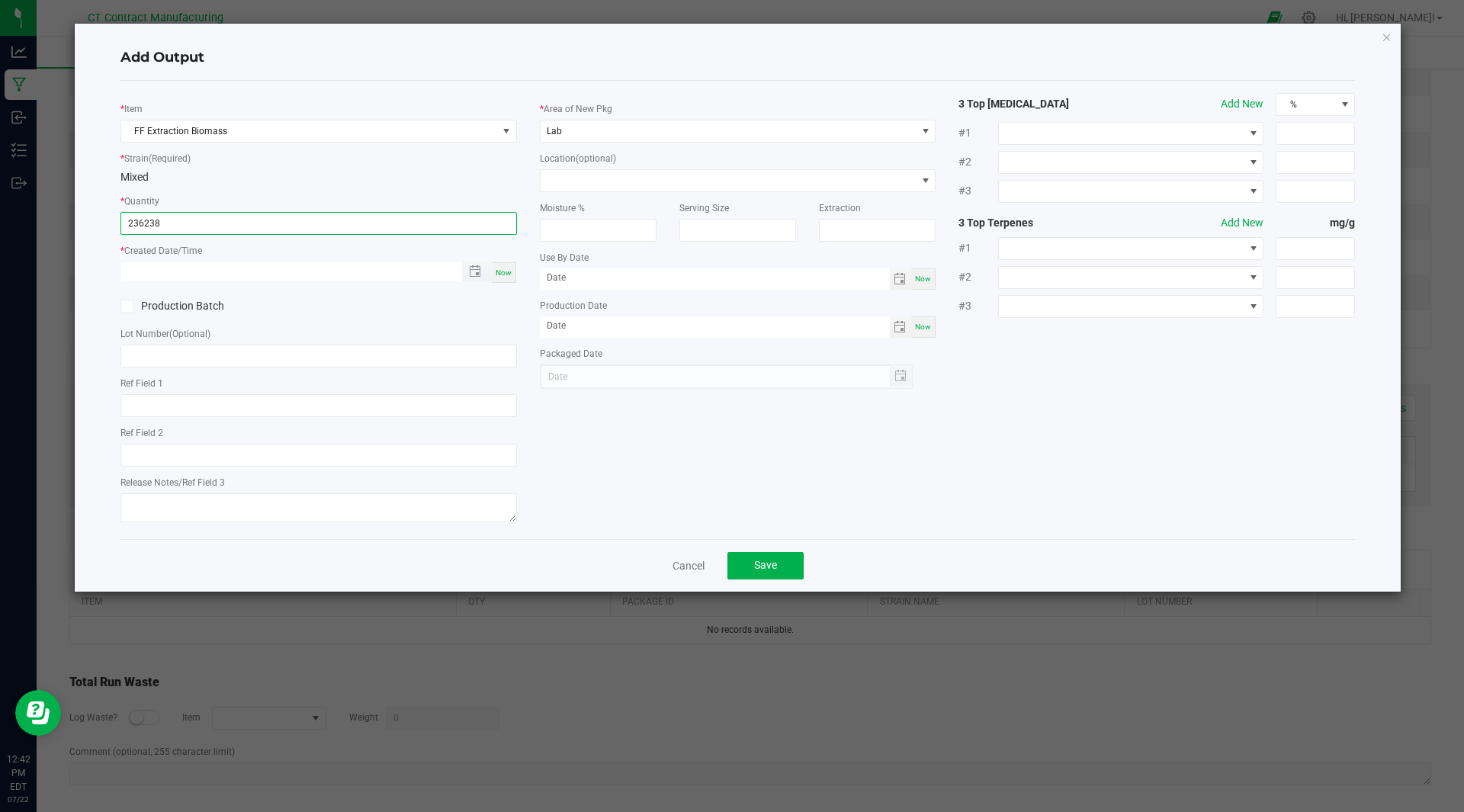 type on "236238.0000 g" 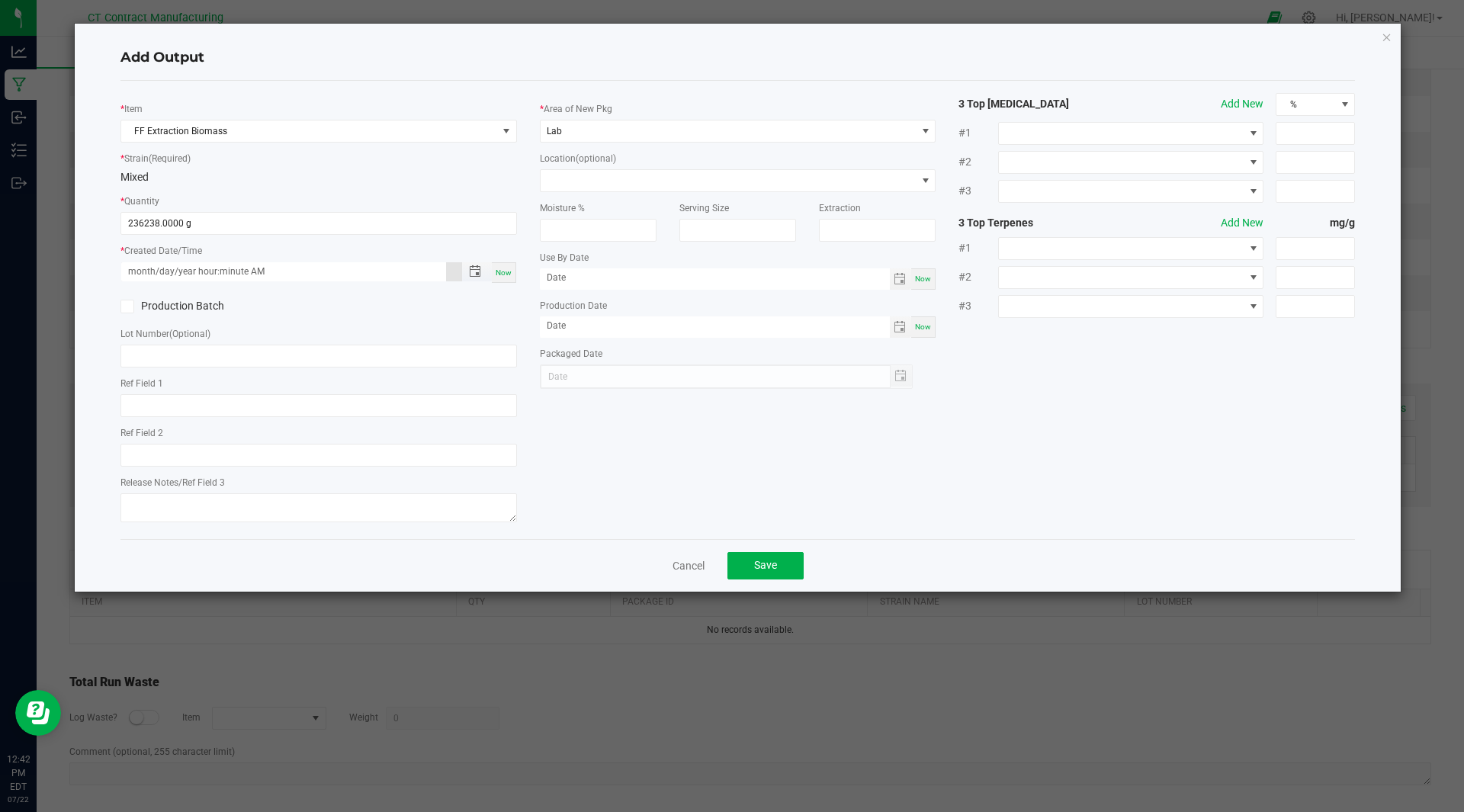 click on "month/day/year hour:minute AM" at bounding box center [284, 271] 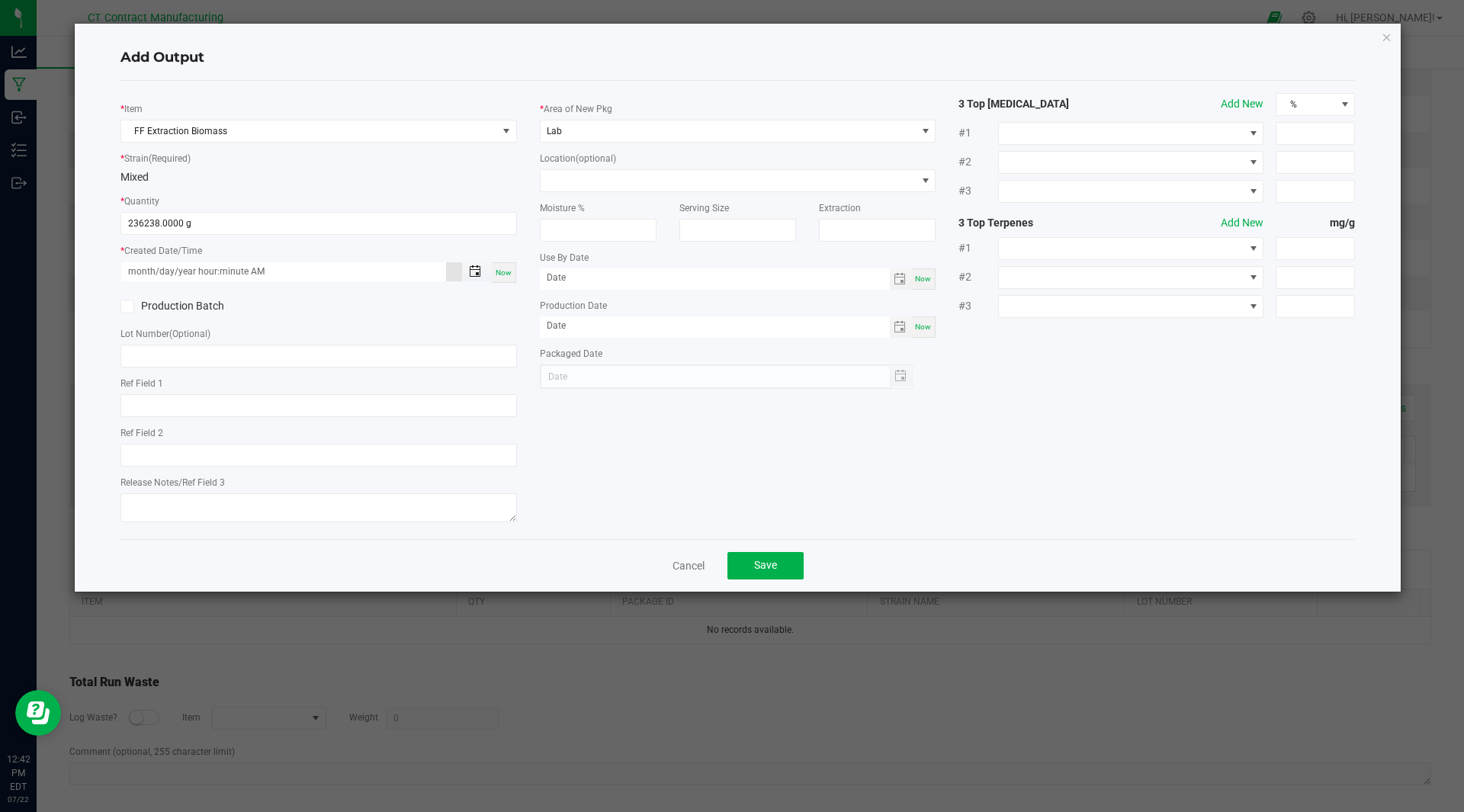click at bounding box center (475, 271) 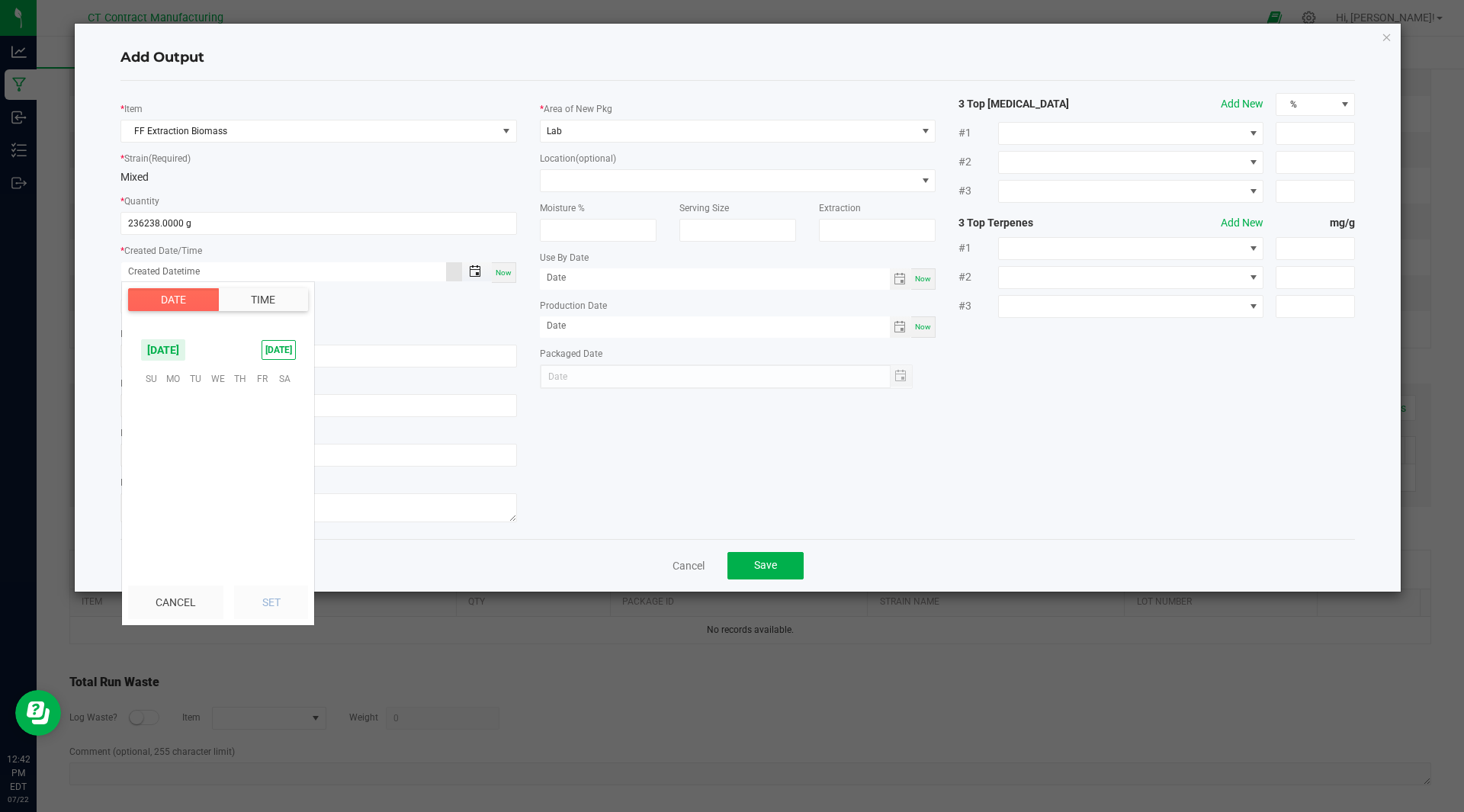 scroll, scrollTop: 246942, scrollLeft: 0, axis: vertical 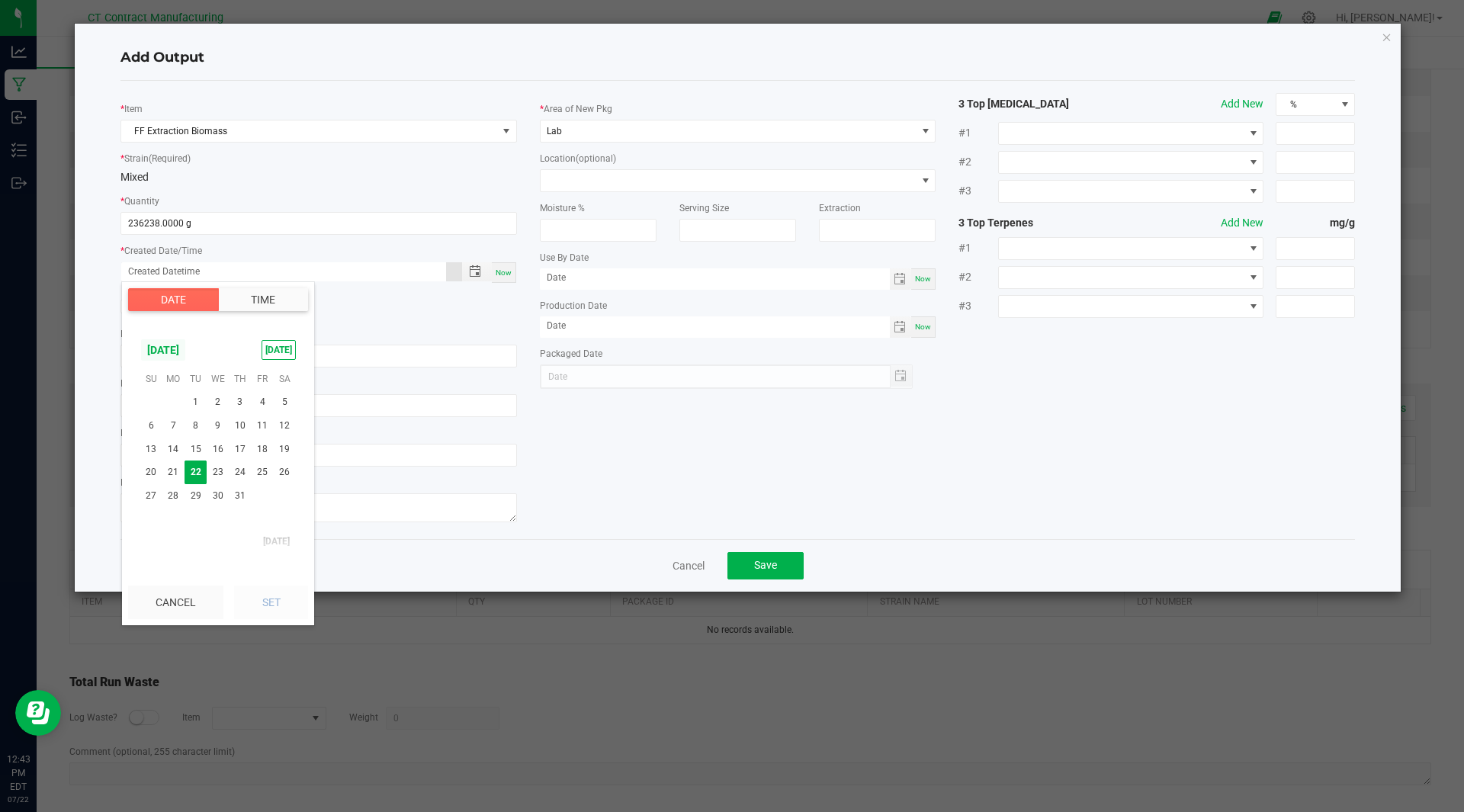 click on "July 2025" at bounding box center [163, 350] 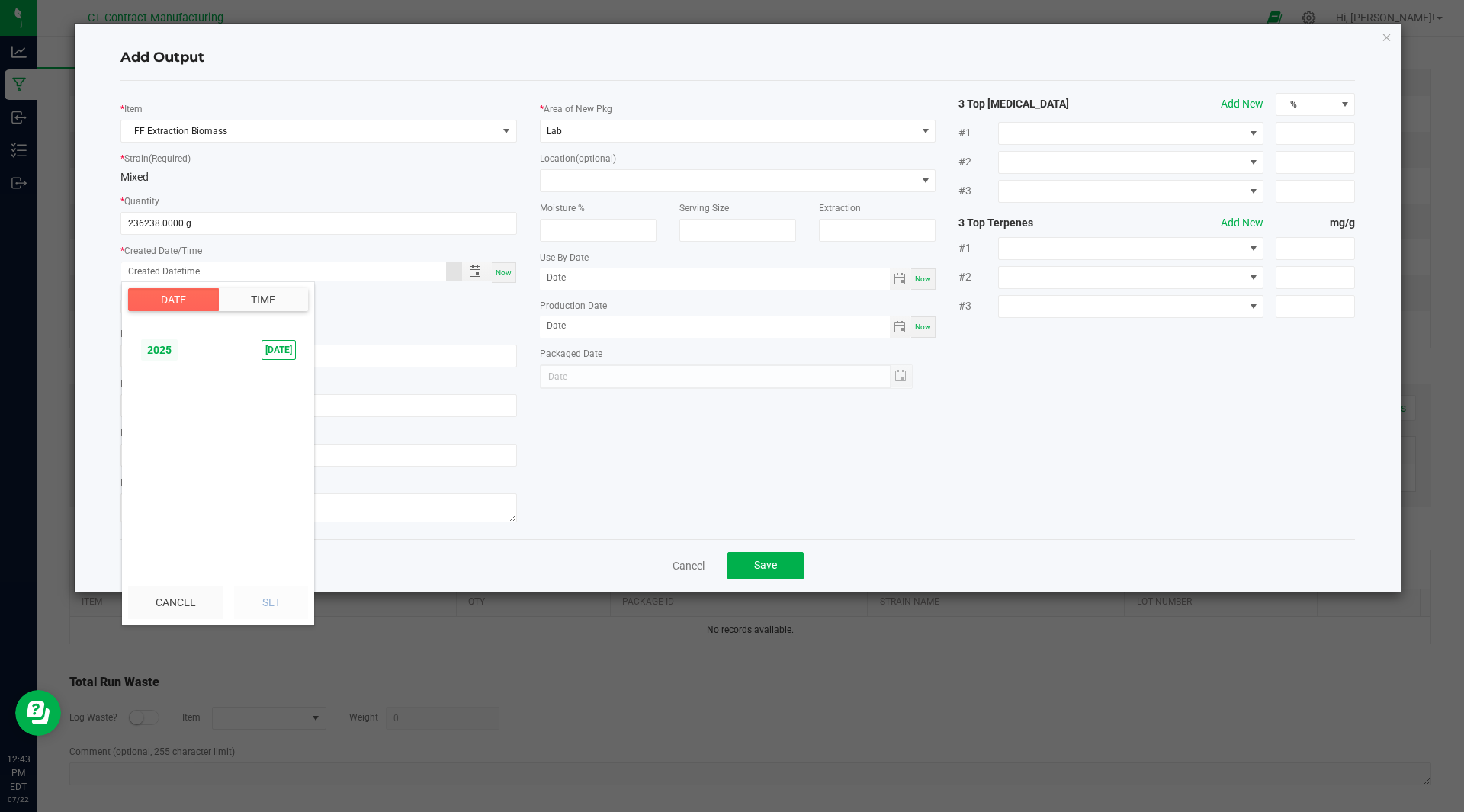 scroll, scrollTop: 14524, scrollLeft: 0, axis: vertical 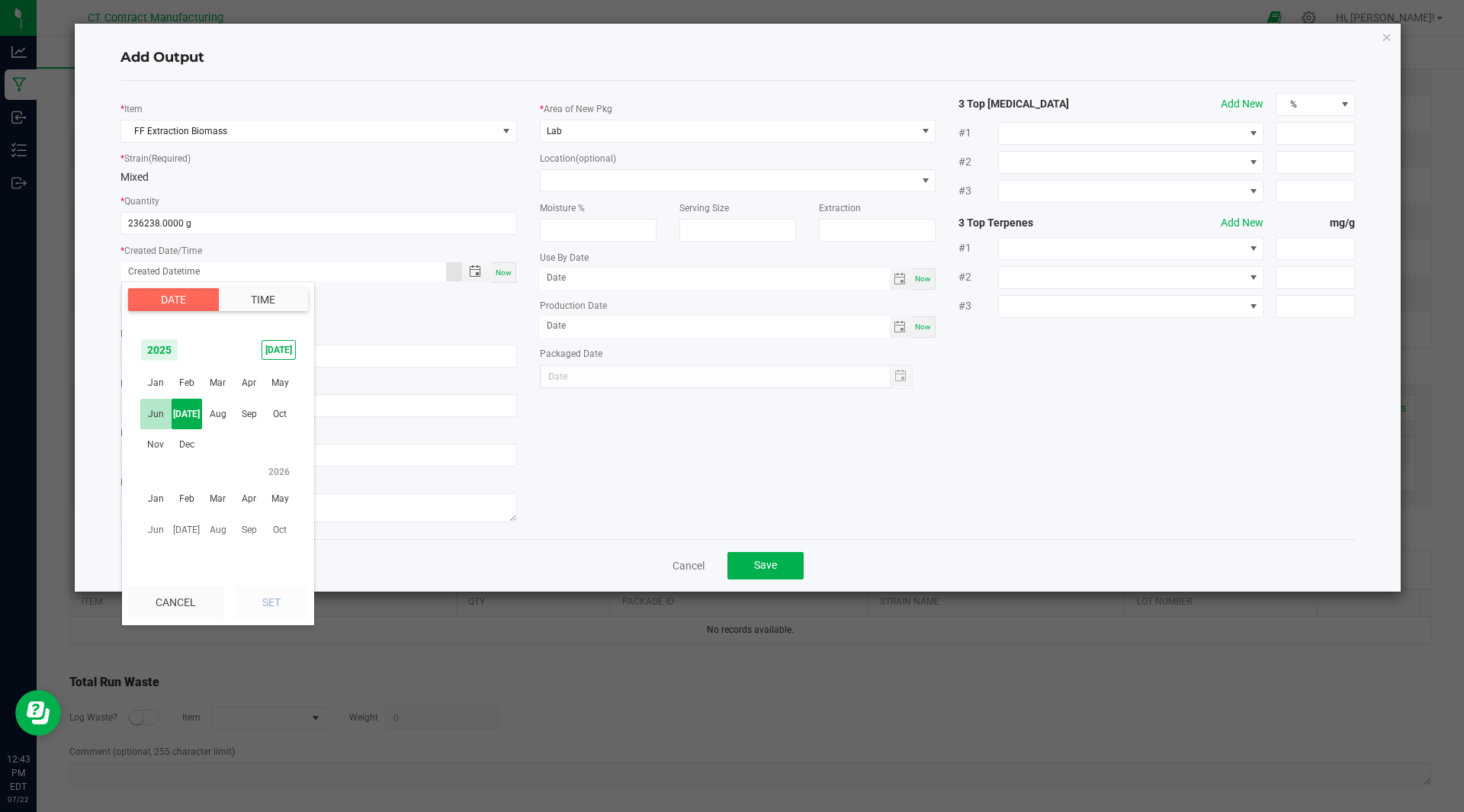 click on "Jun" at bounding box center (156, 414) 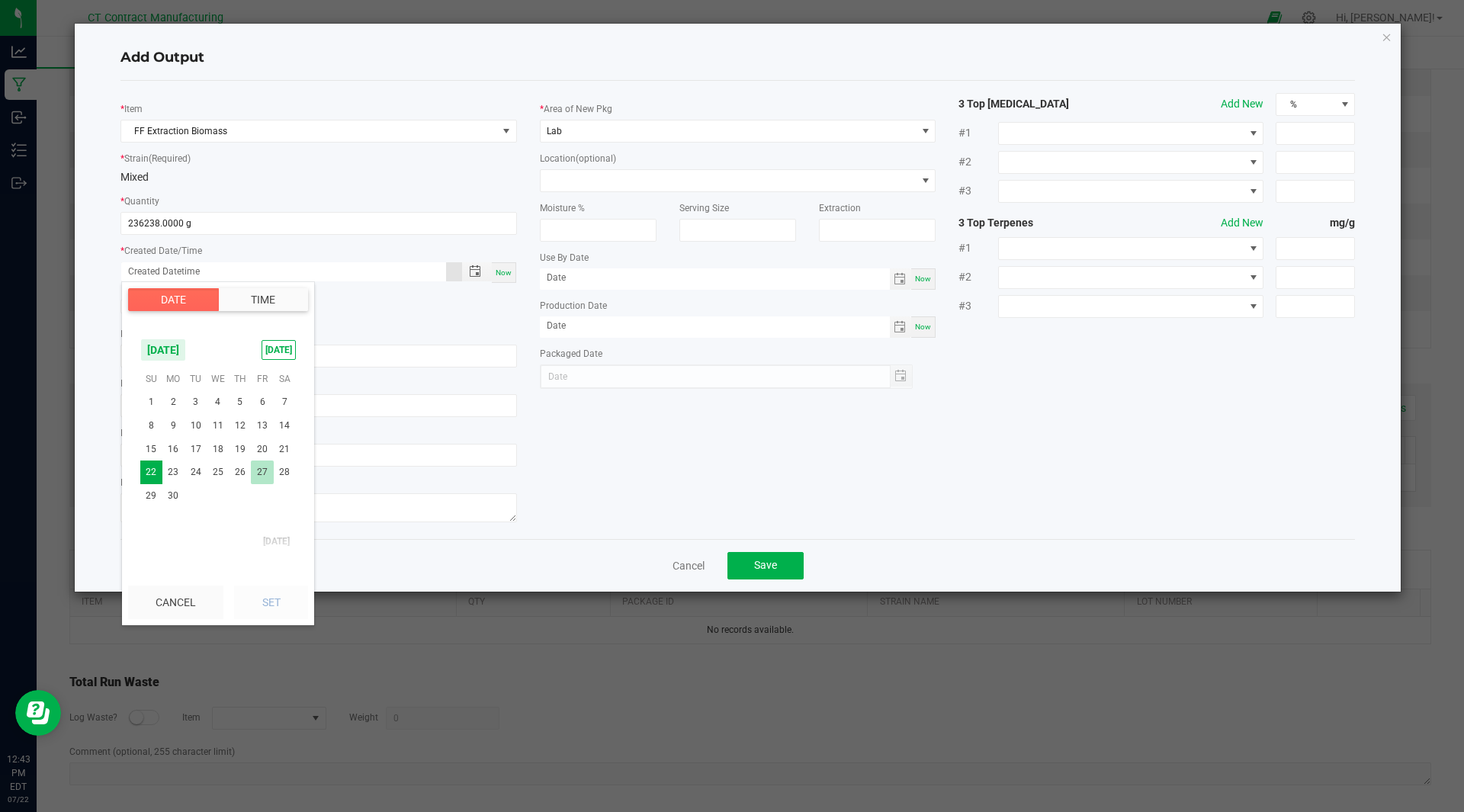 click on "27" at bounding box center (262, 472) 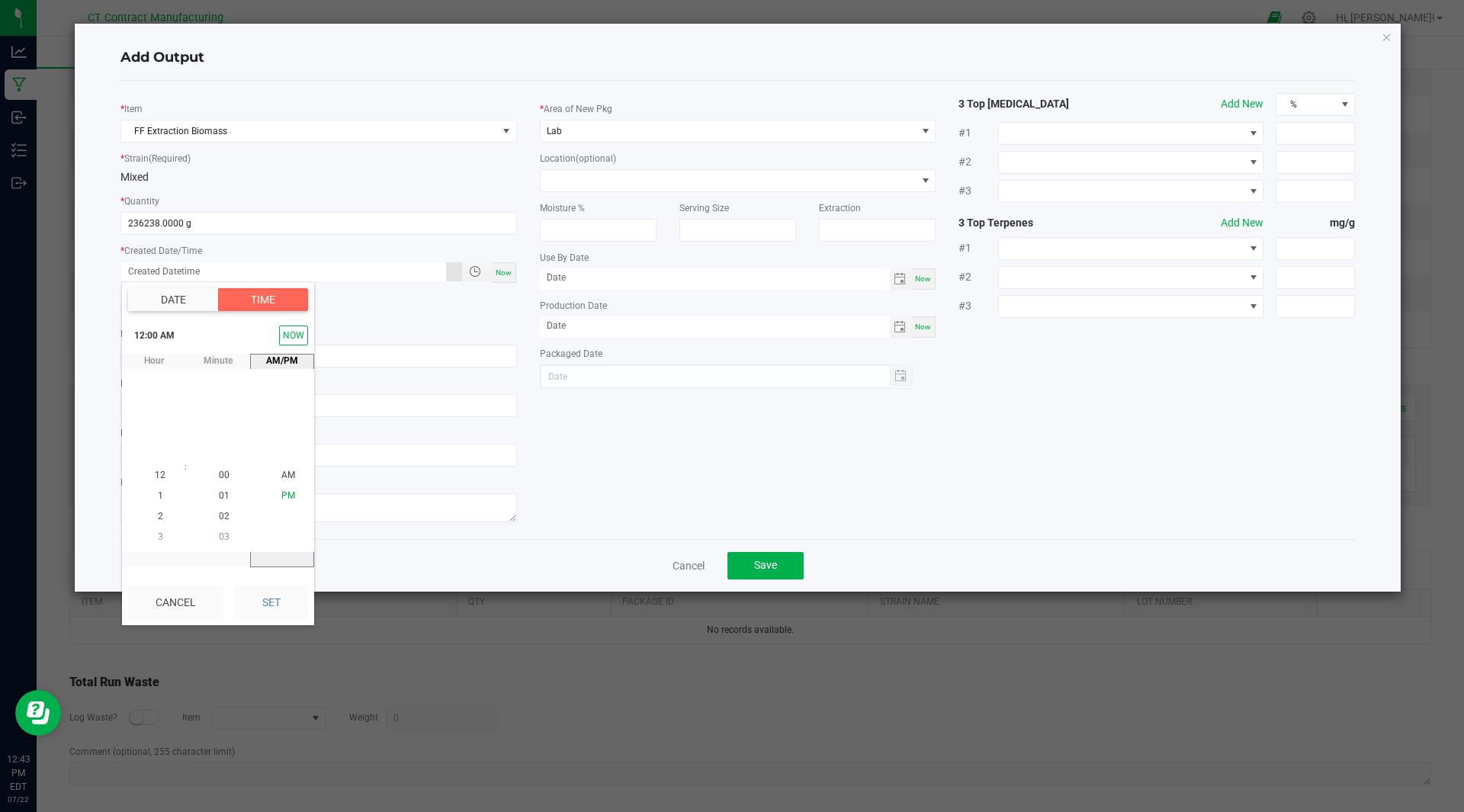 click on "PM" 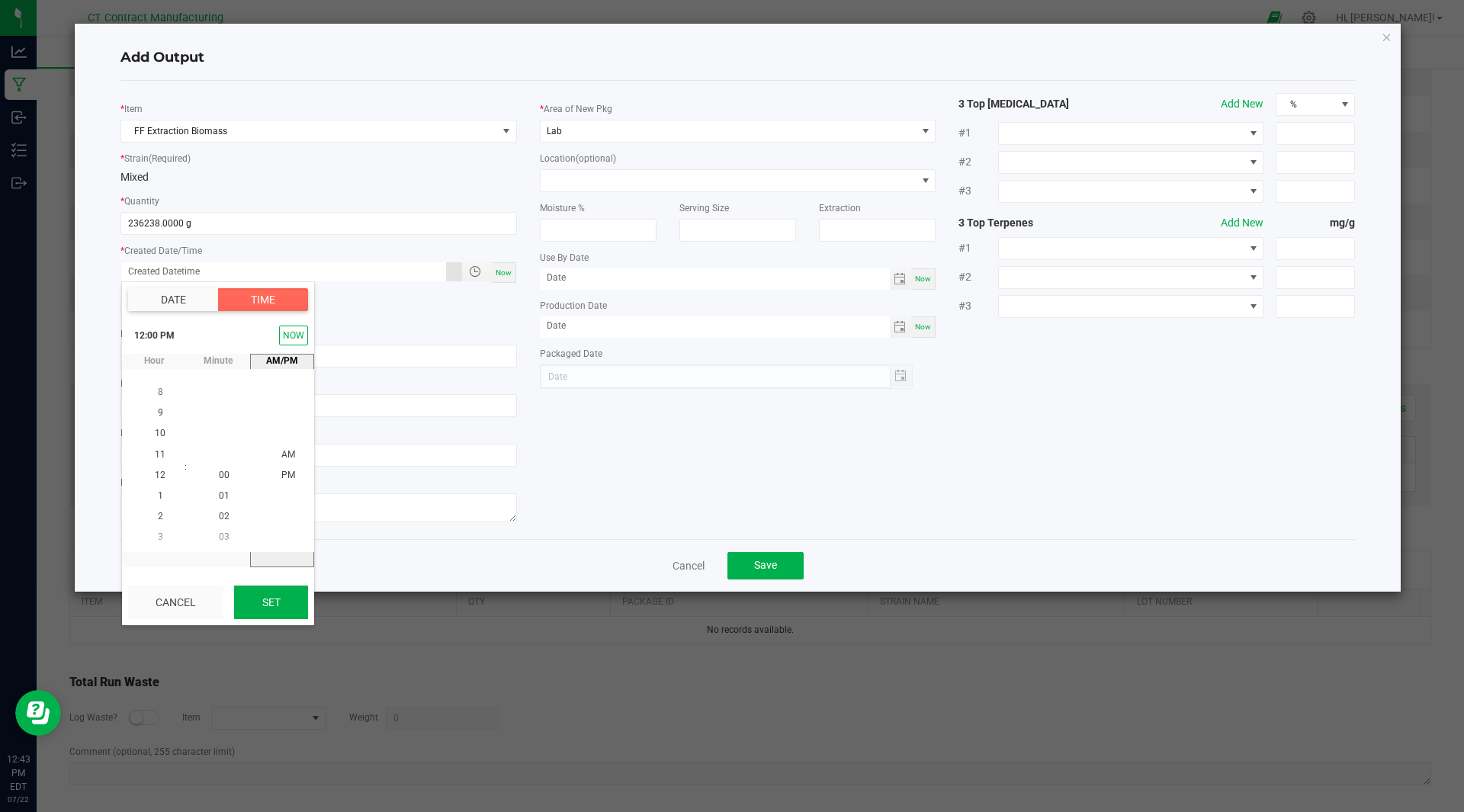 click on "Set" 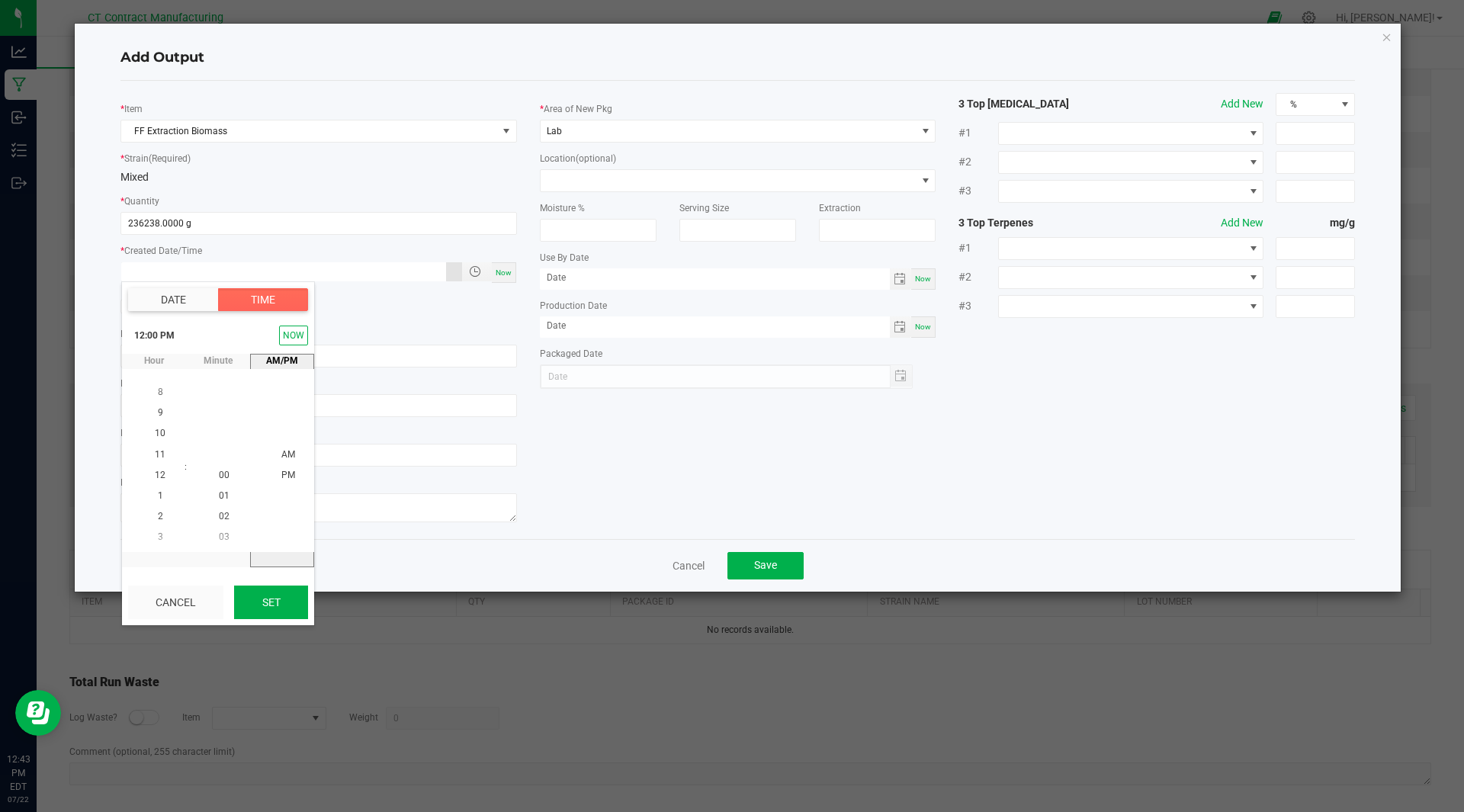 type on "06/27/2025 12:00 PM" 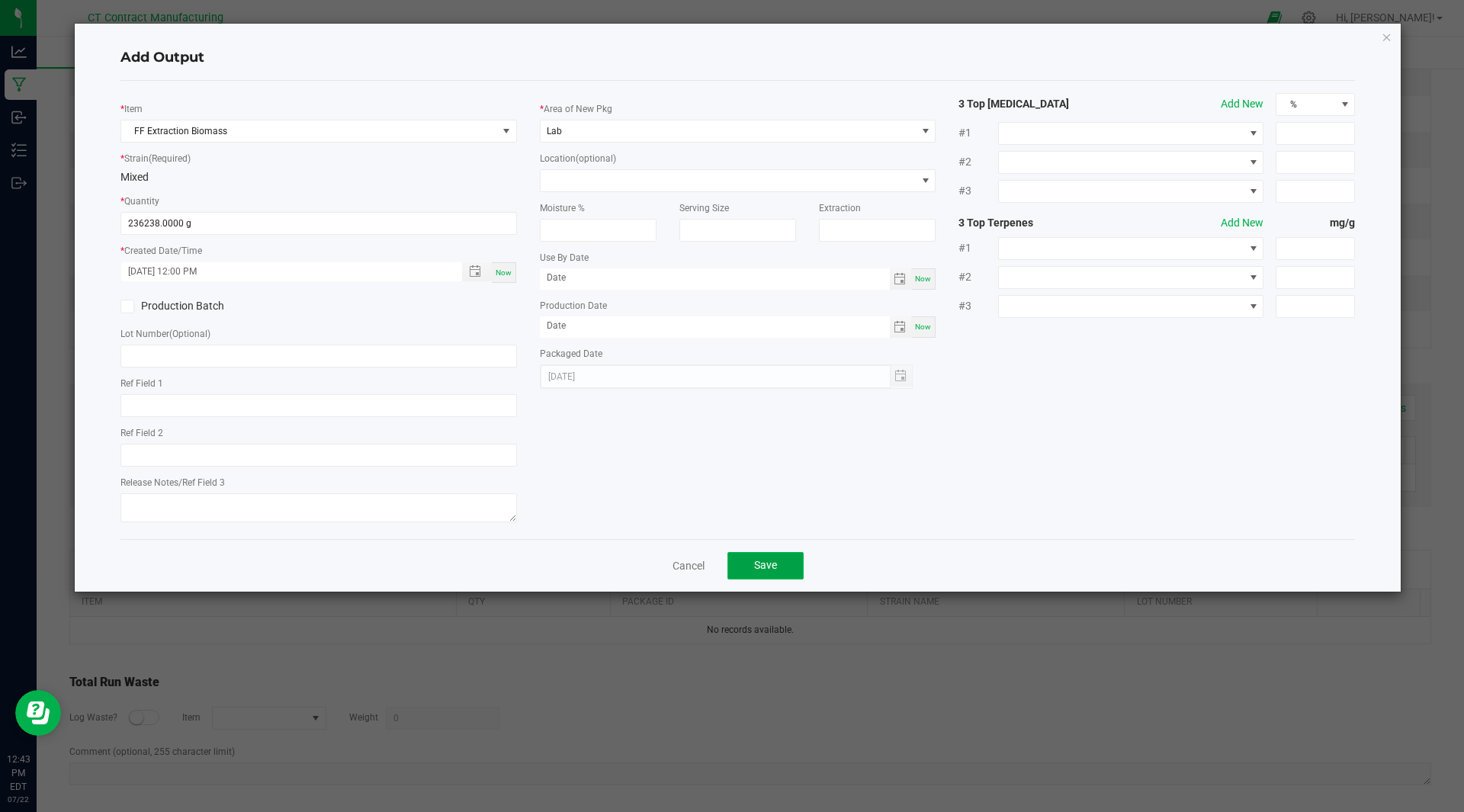 click on "Save" 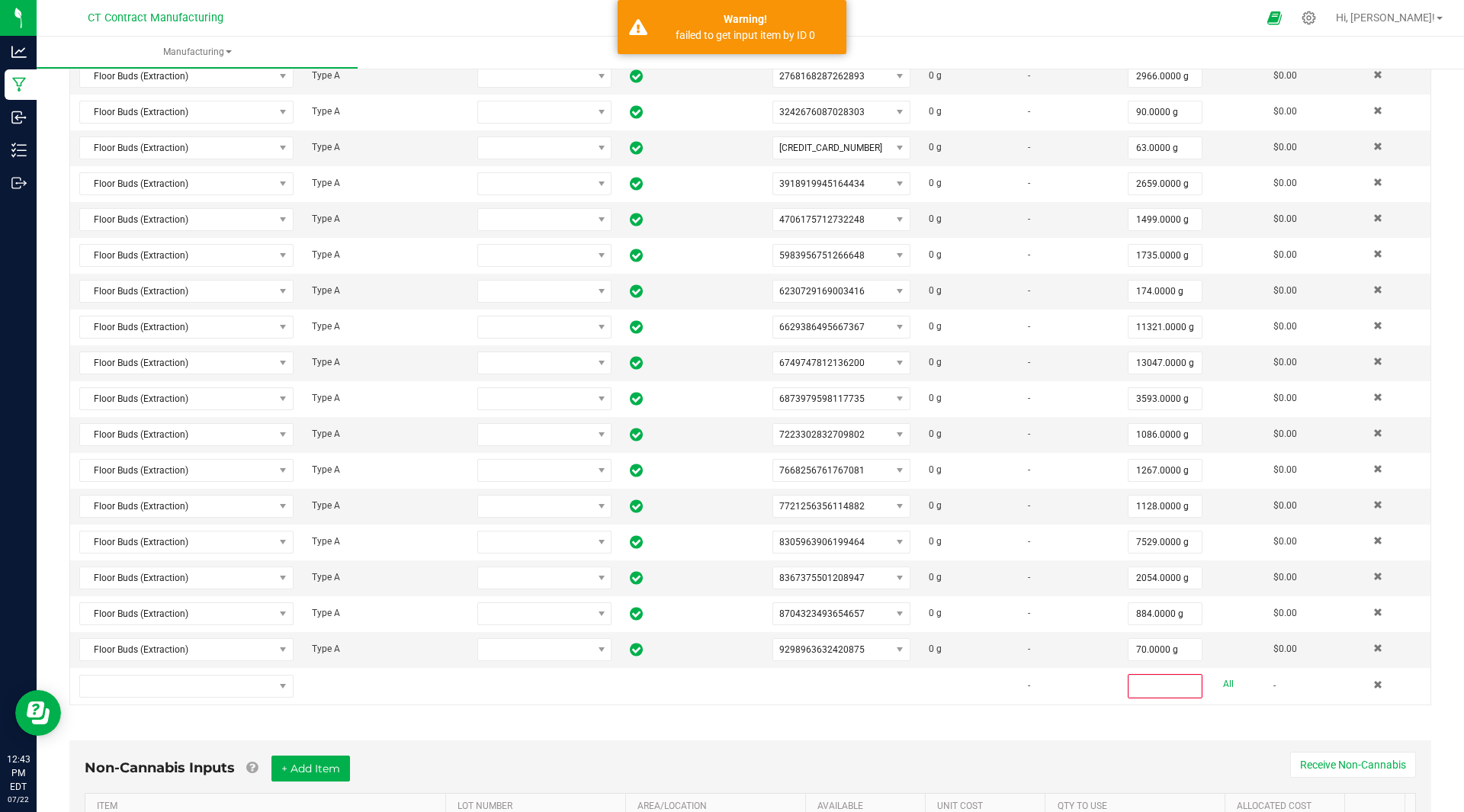 scroll, scrollTop: 971, scrollLeft: 0, axis: vertical 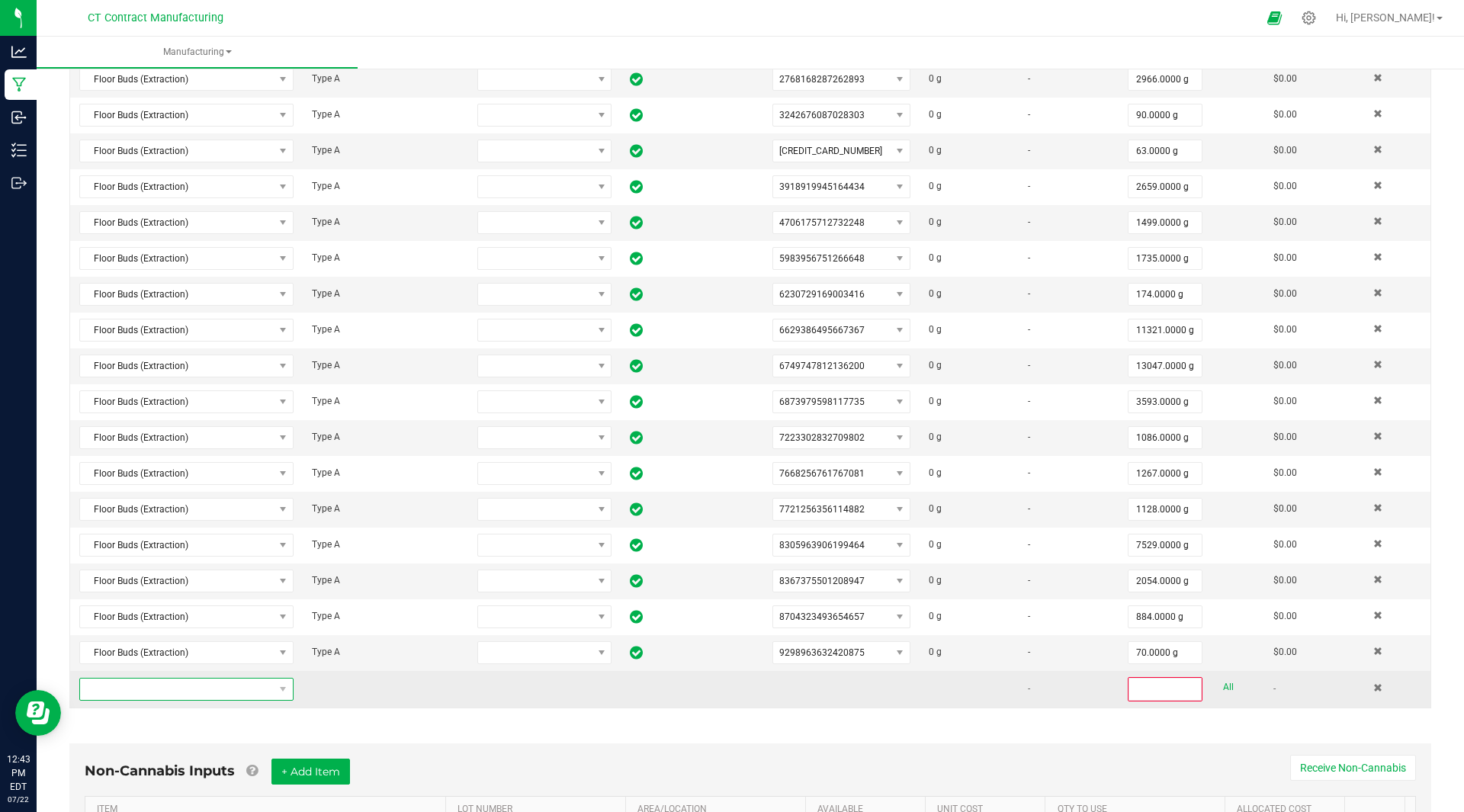 click at bounding box center [177, 689] 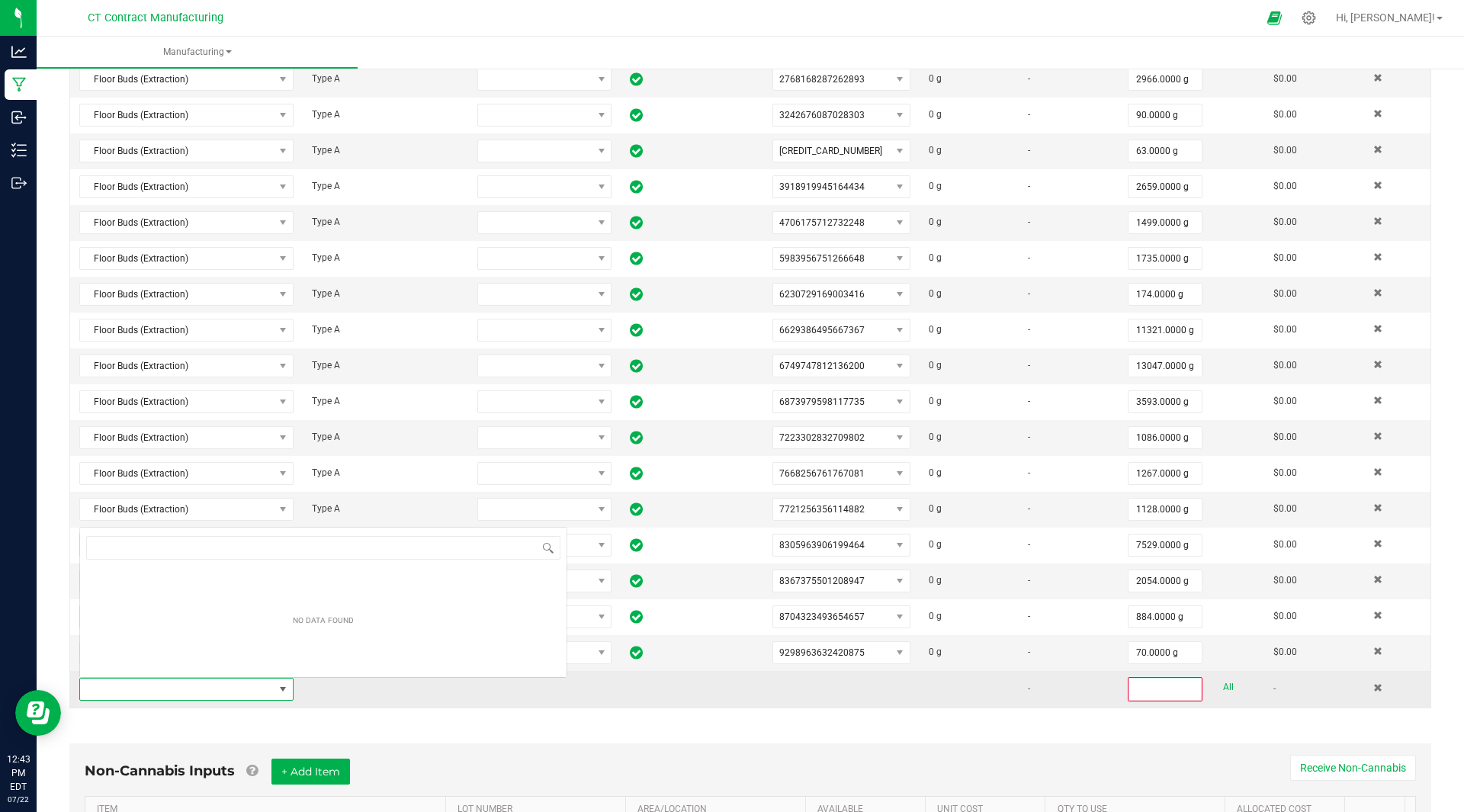 scroll, scrollTop: 76221, scrollLeft: 76040, axis: both 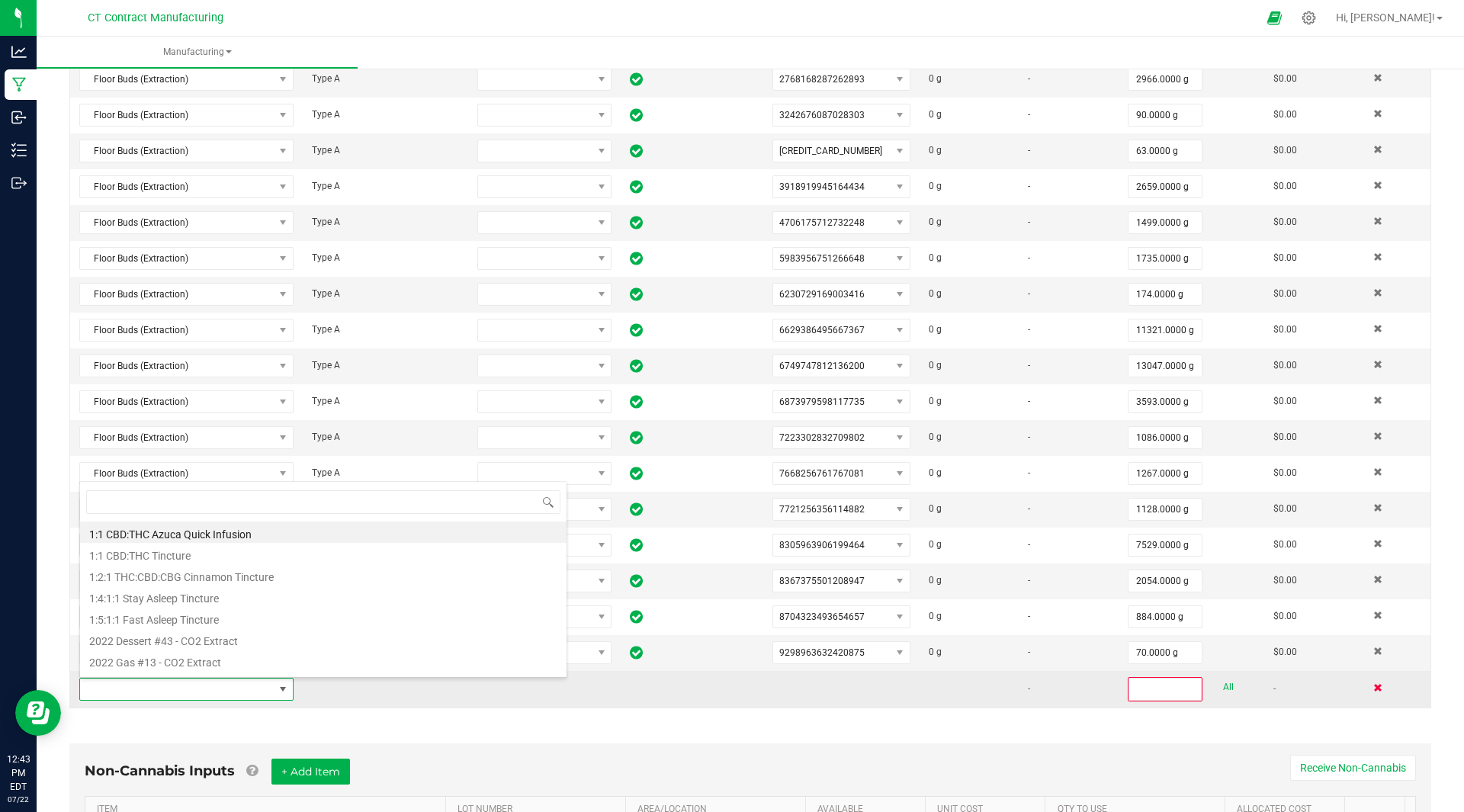 click at bounding box center (1378, 688) 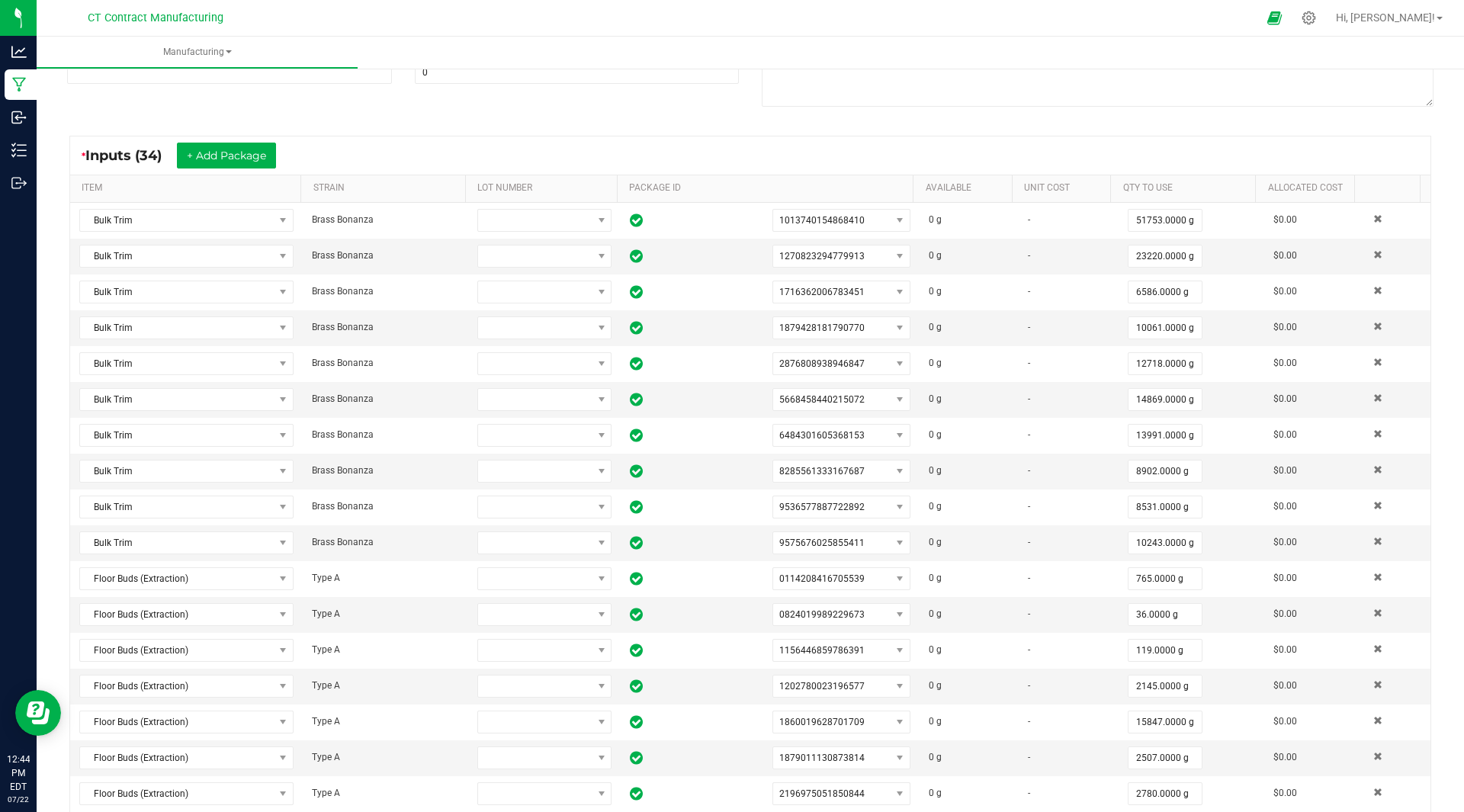 scroll, scrollTop: 0, scrollLeft: 0, axis: both 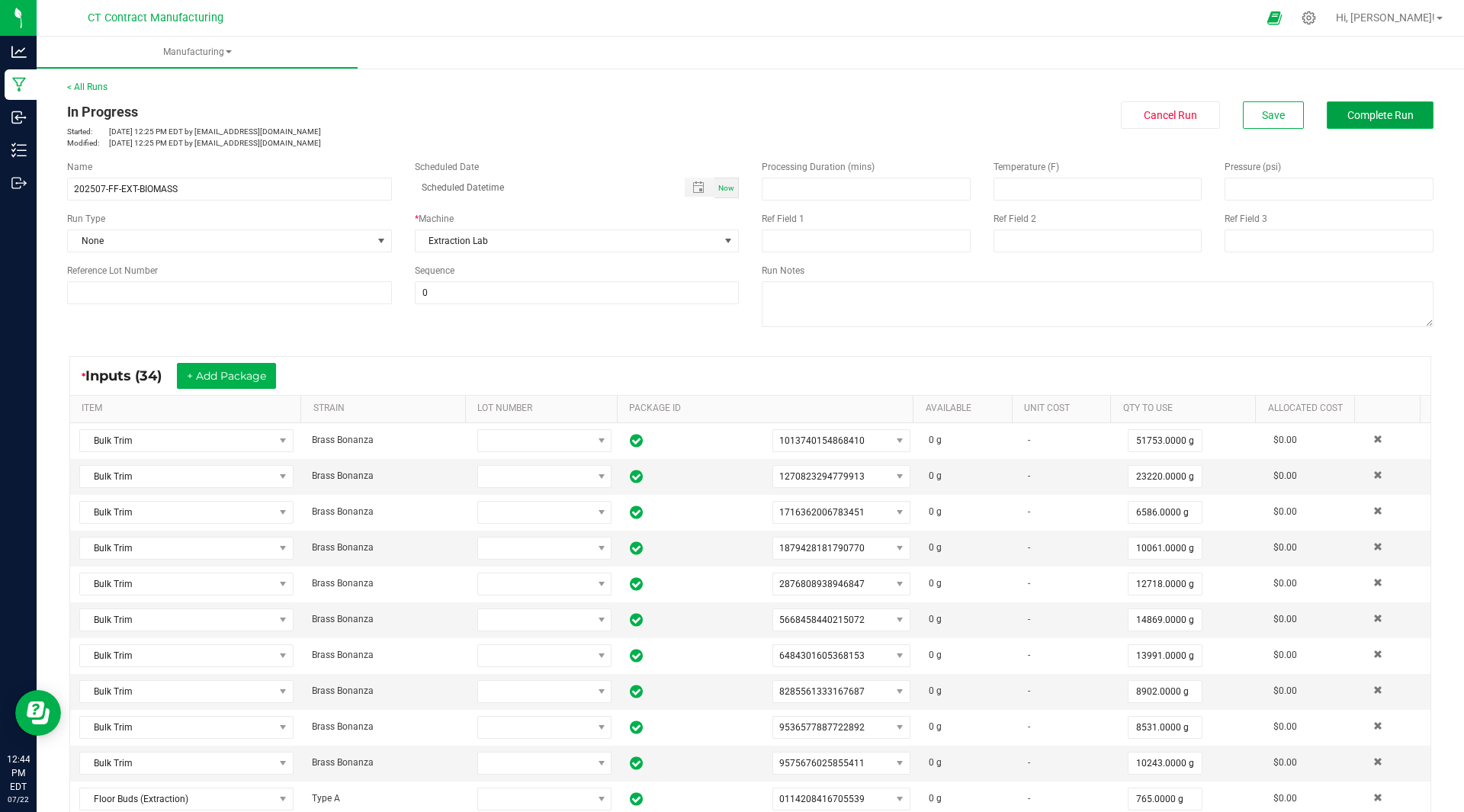 click on "Complete Run" at bounding box center (1380, 115) 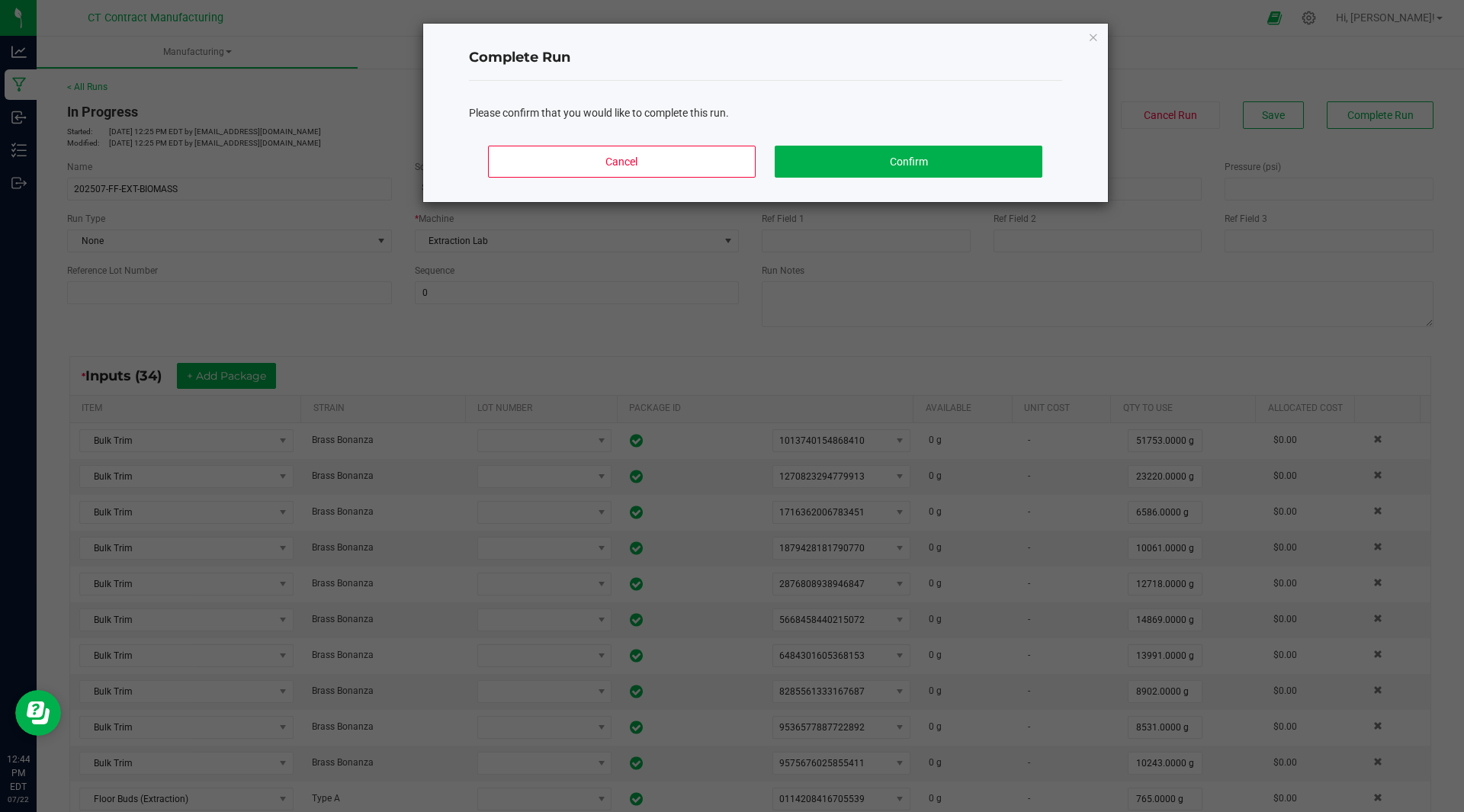 click on "Complete Run Please confirm that you would like to complete this run.  Cancel   Confirm" 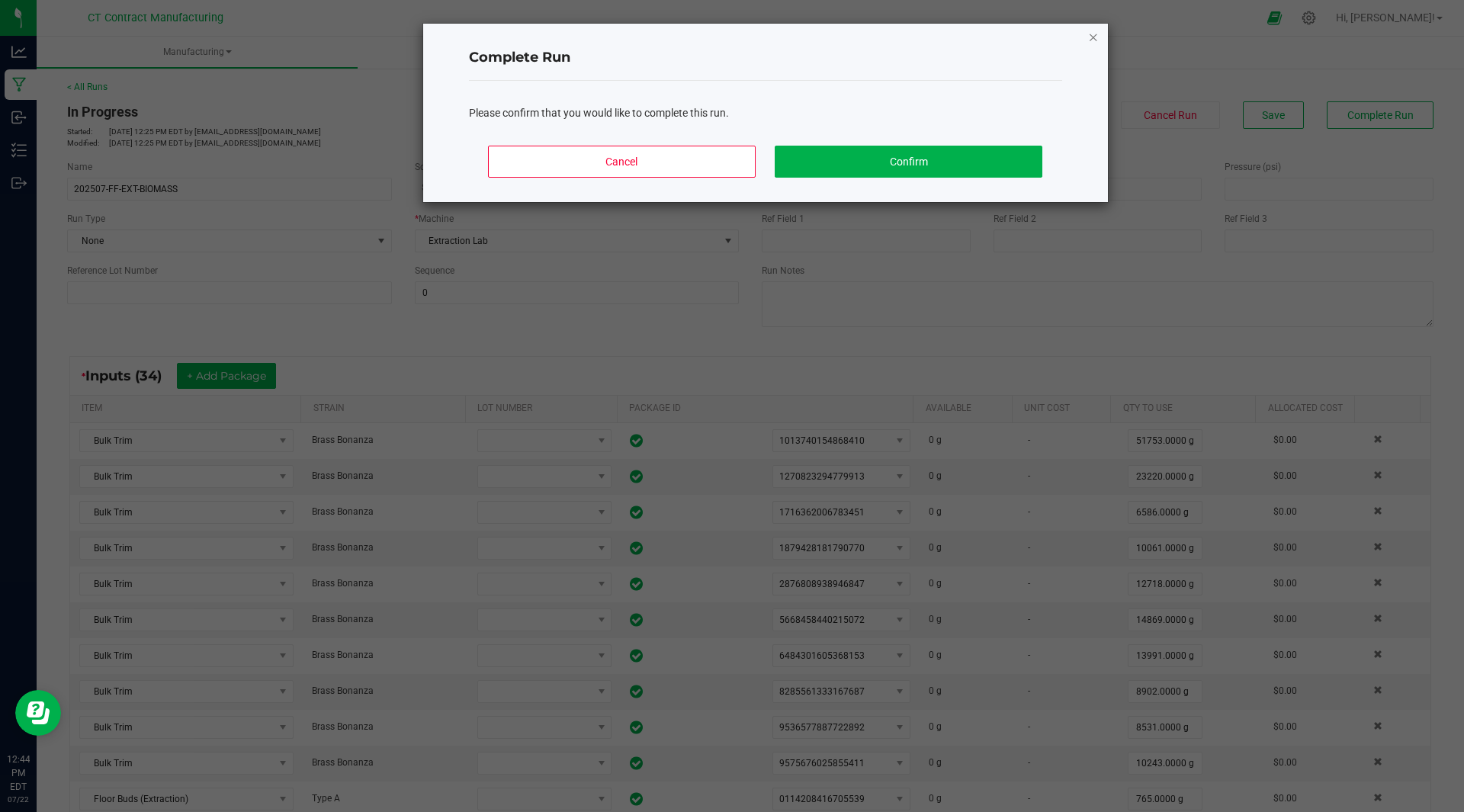 click 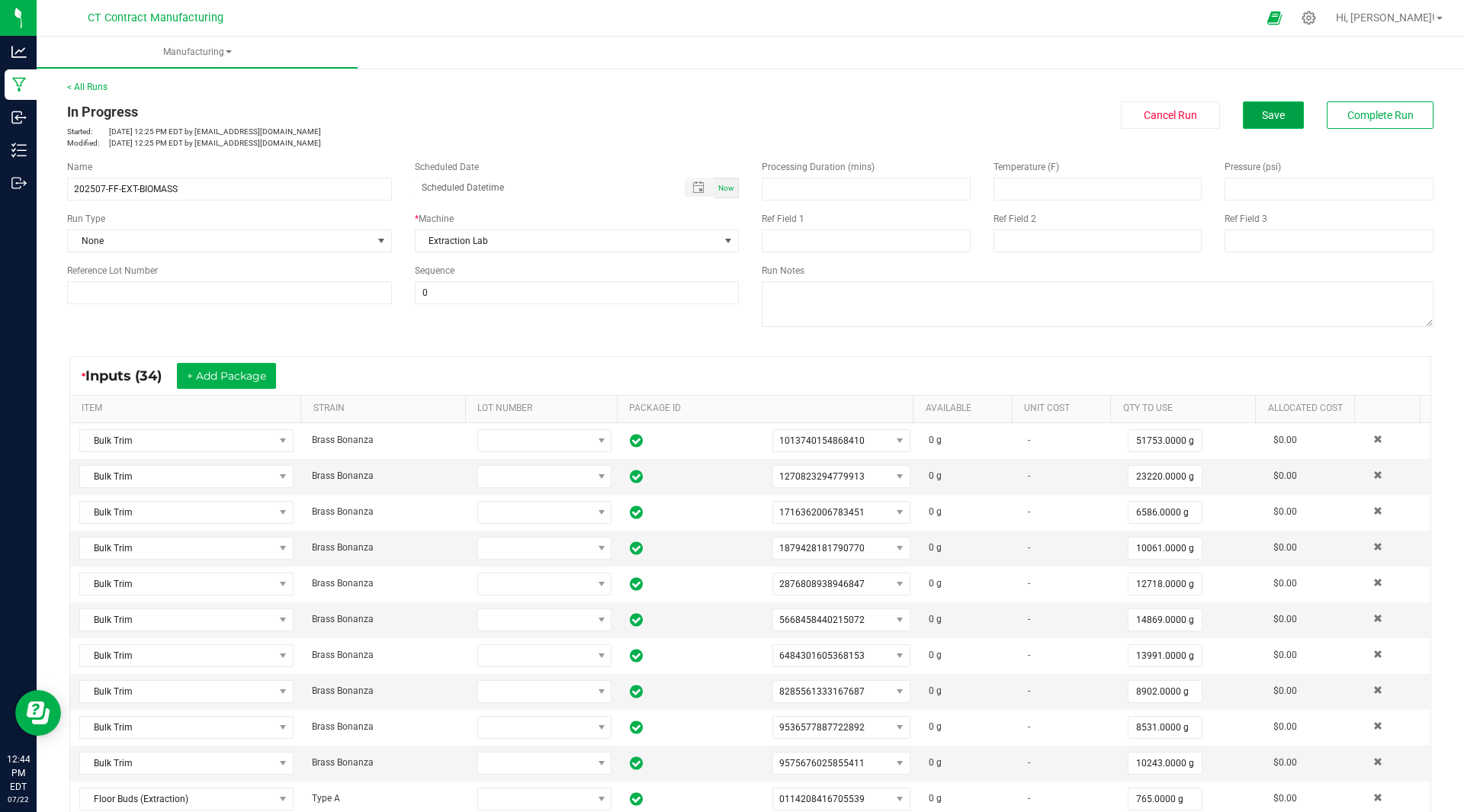 click on "Save" at bounding box center [1273, 115] 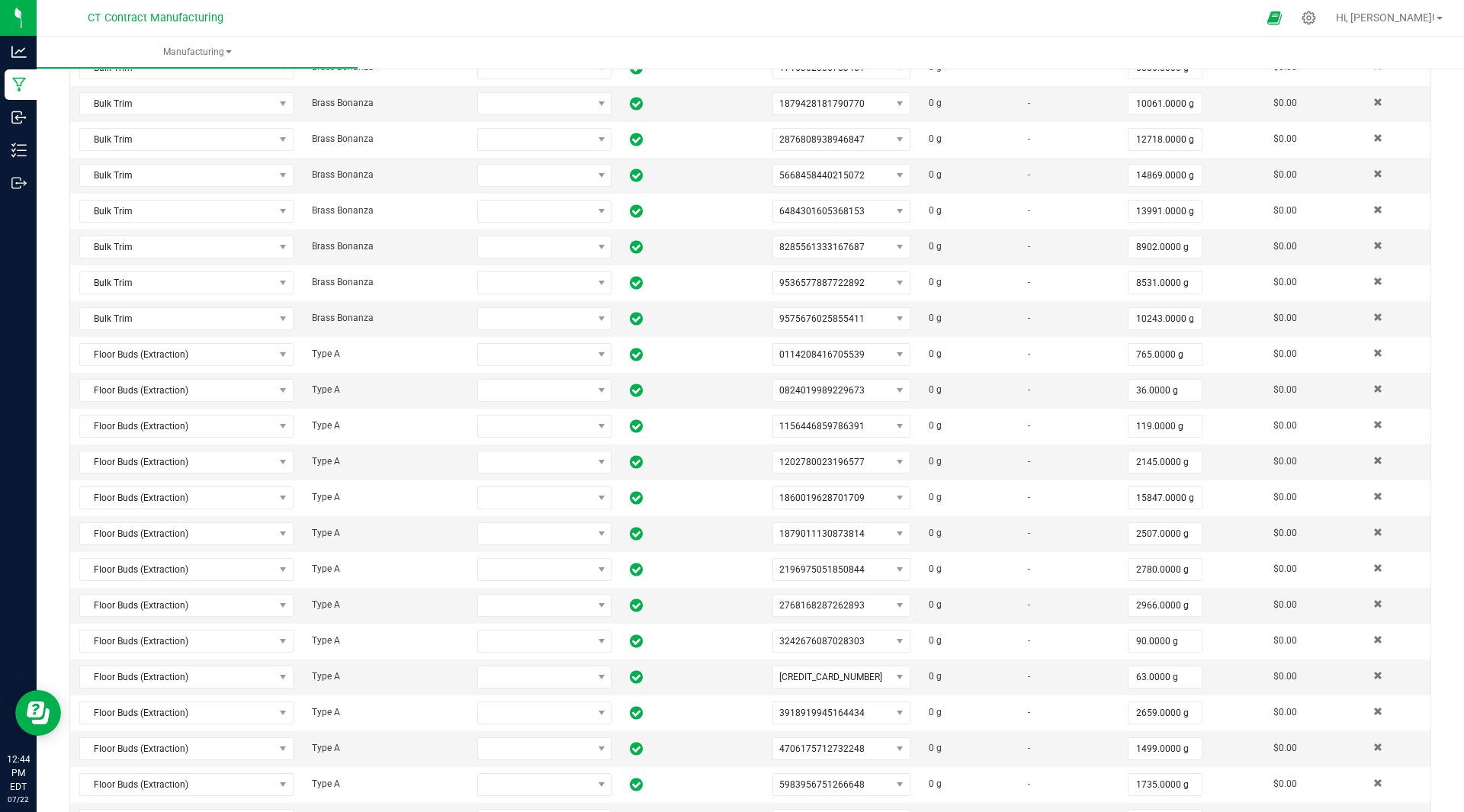 scroll, scrollTop: 0, scrollLeft: 0, axis: both 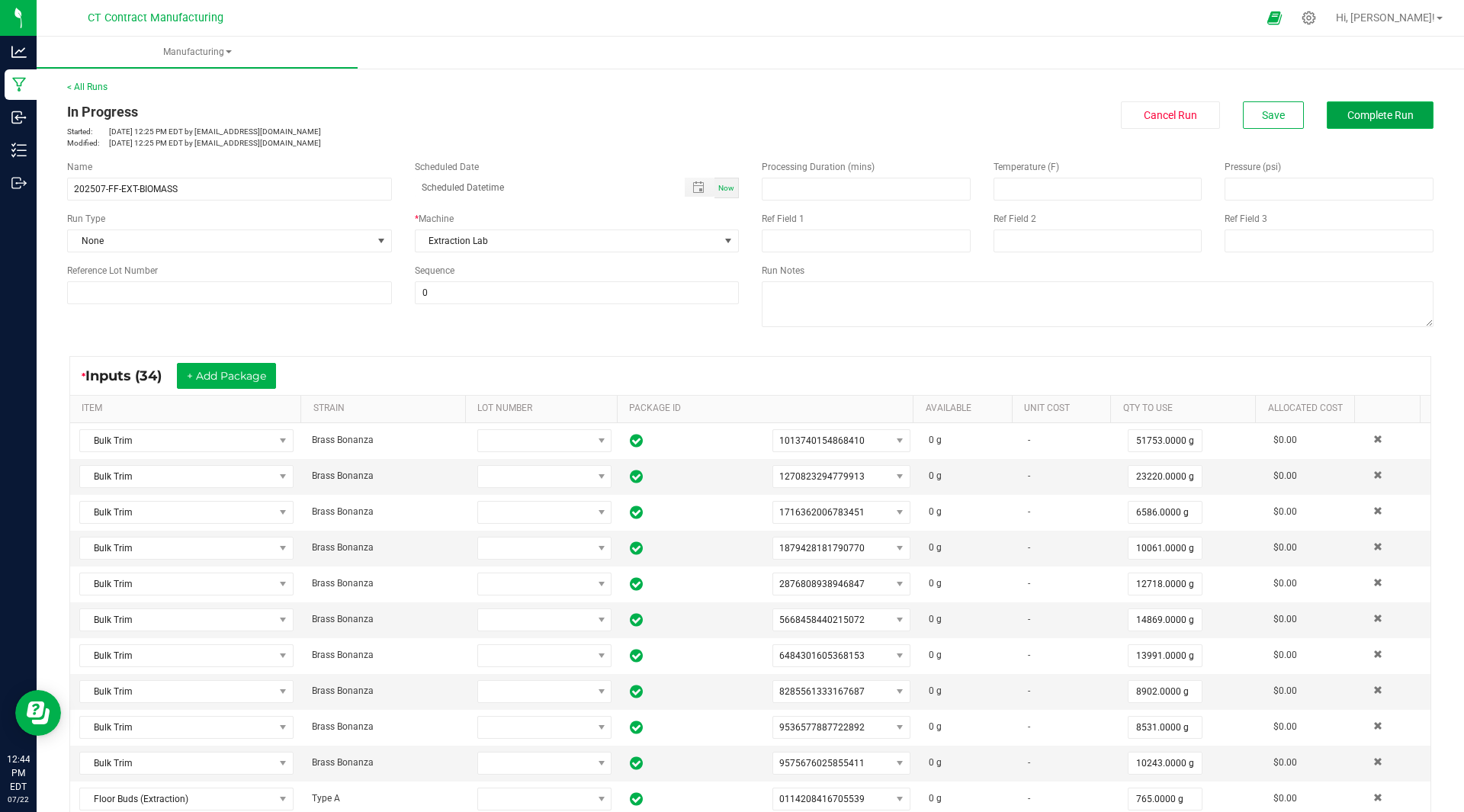 click on "Complete Run" at bounding box center [1380, 115] 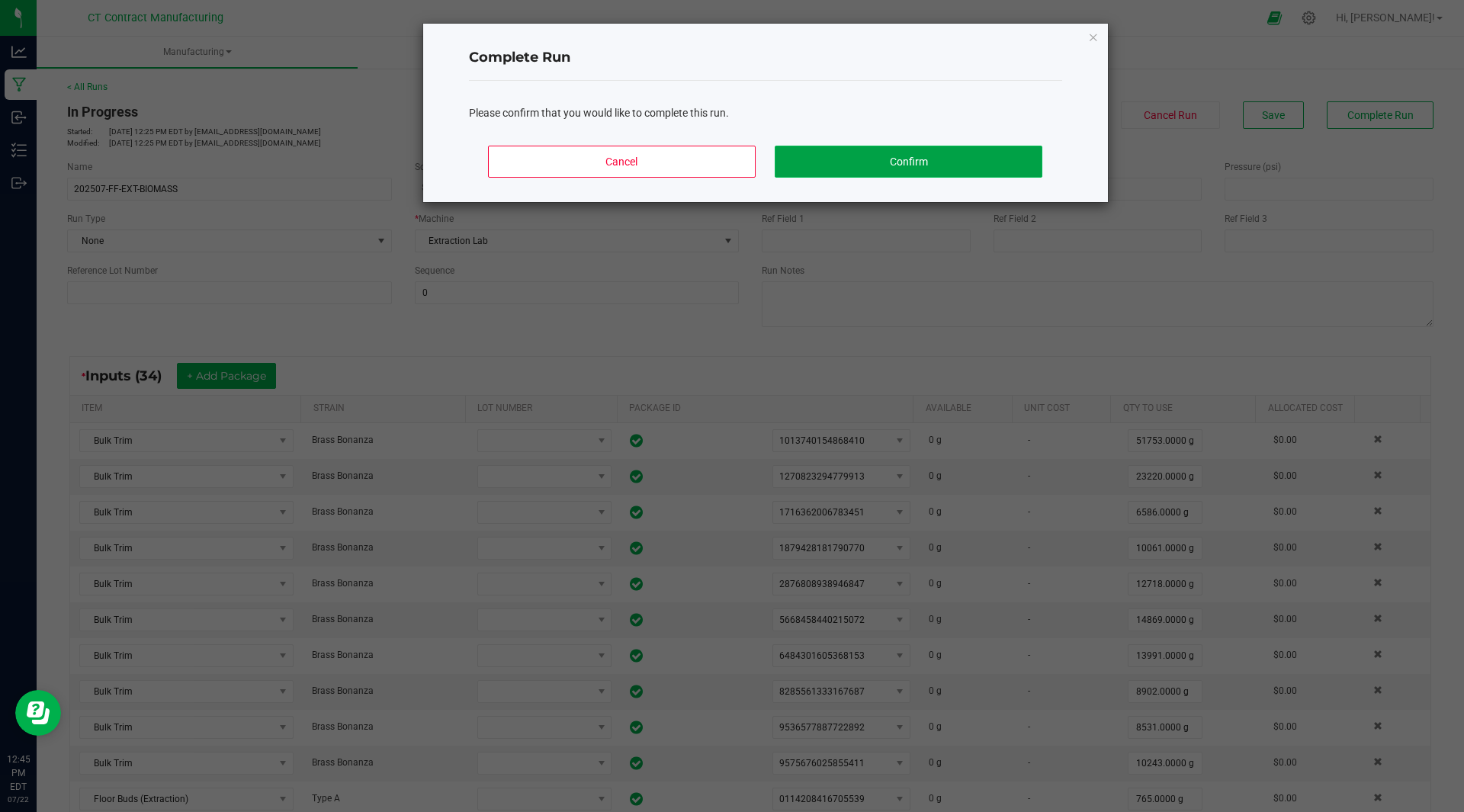 click on "Confirm" 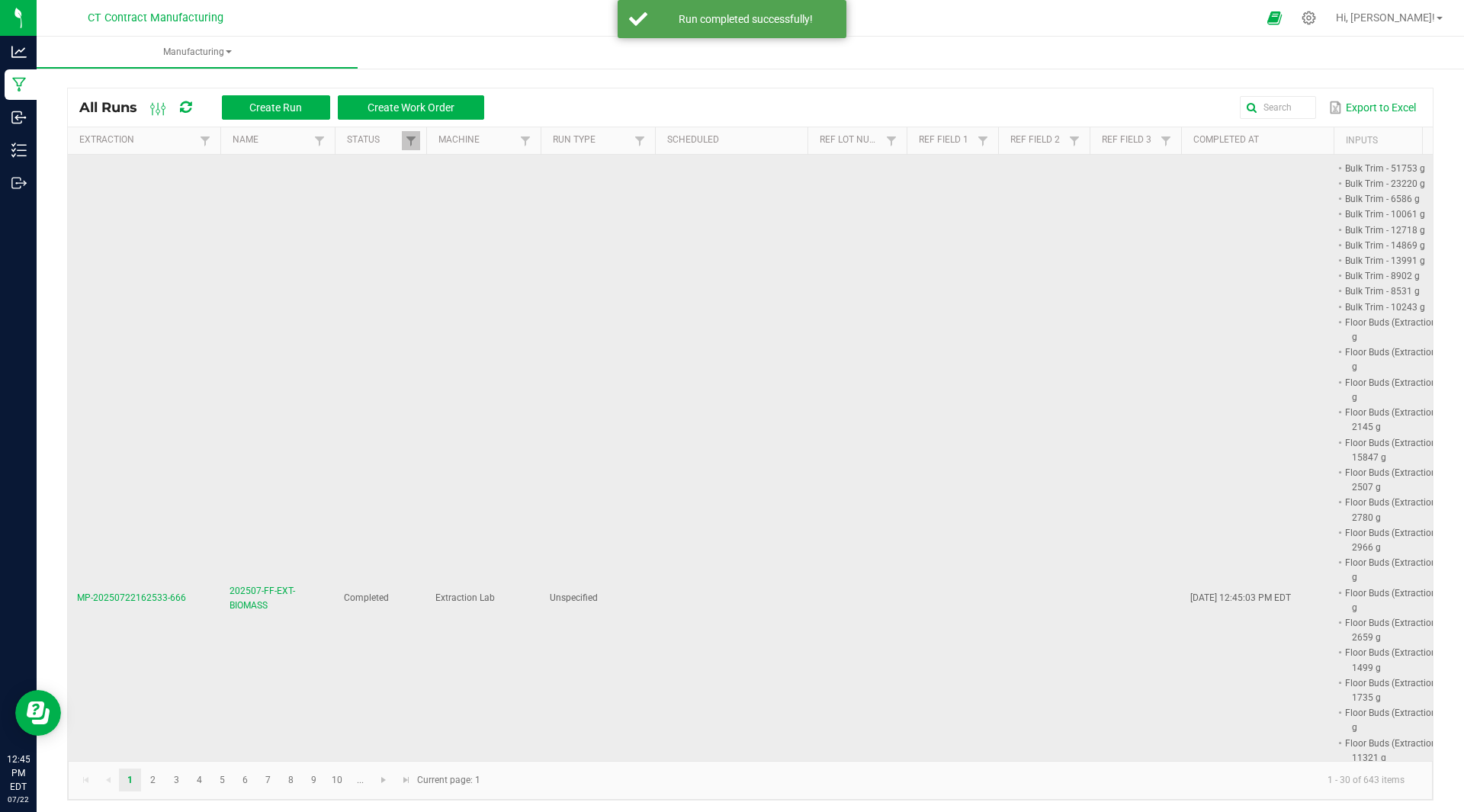 scroll, scrollTop: 0, scrollLeft: 377, axis: horizontal 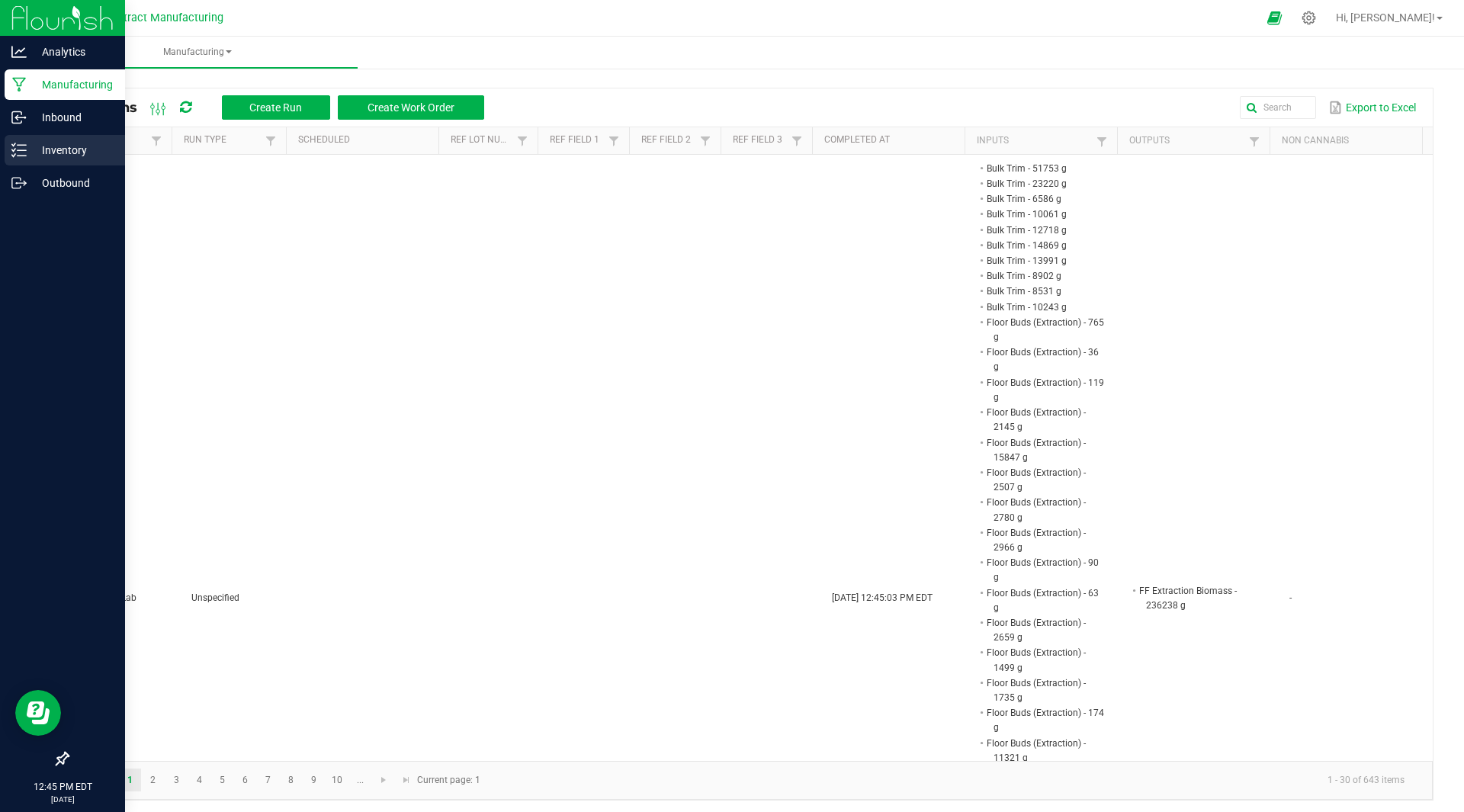 click on "Inventory" at bounding box center [72, 150] 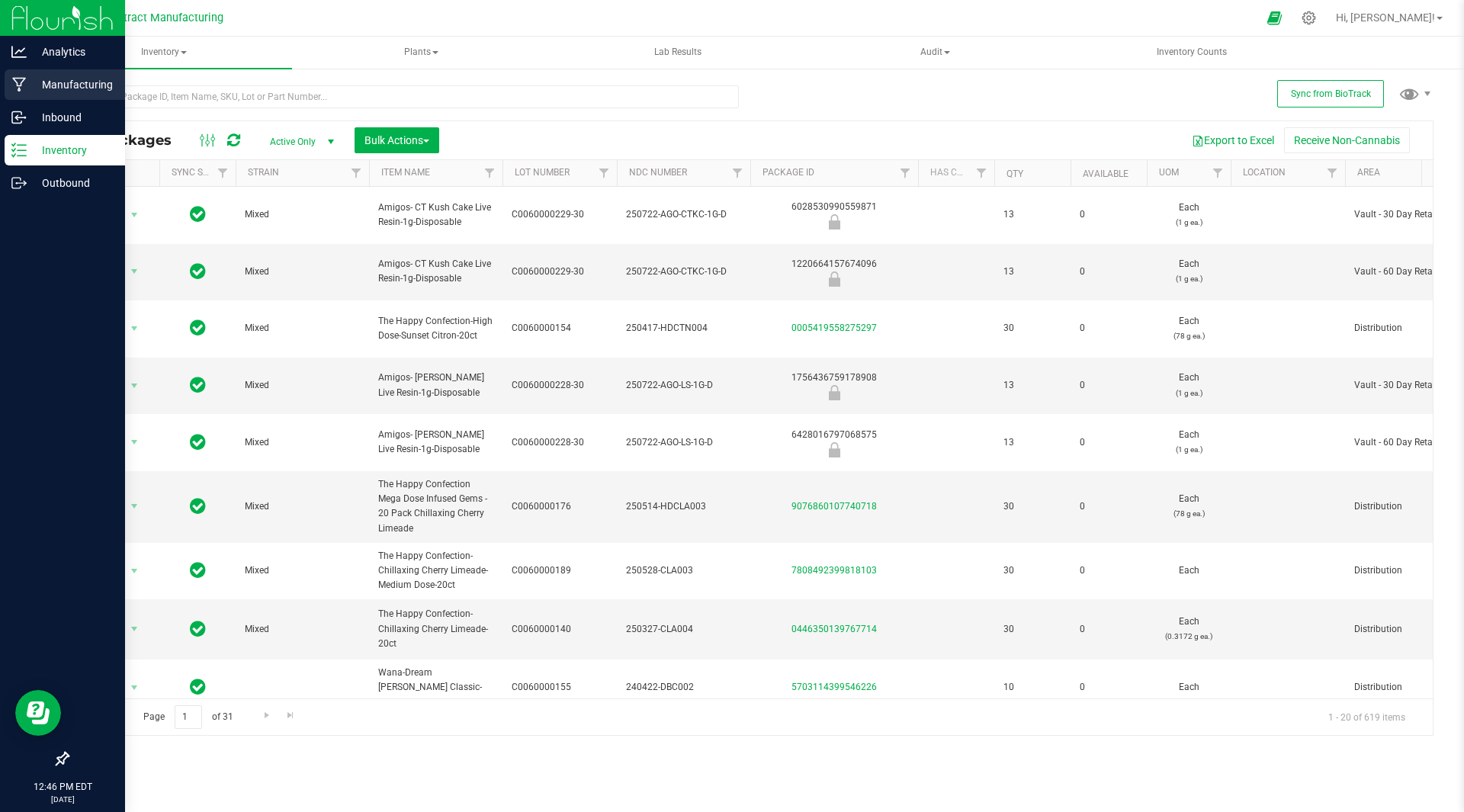 click on "Manufacturing" at bounding box center (72, 85) 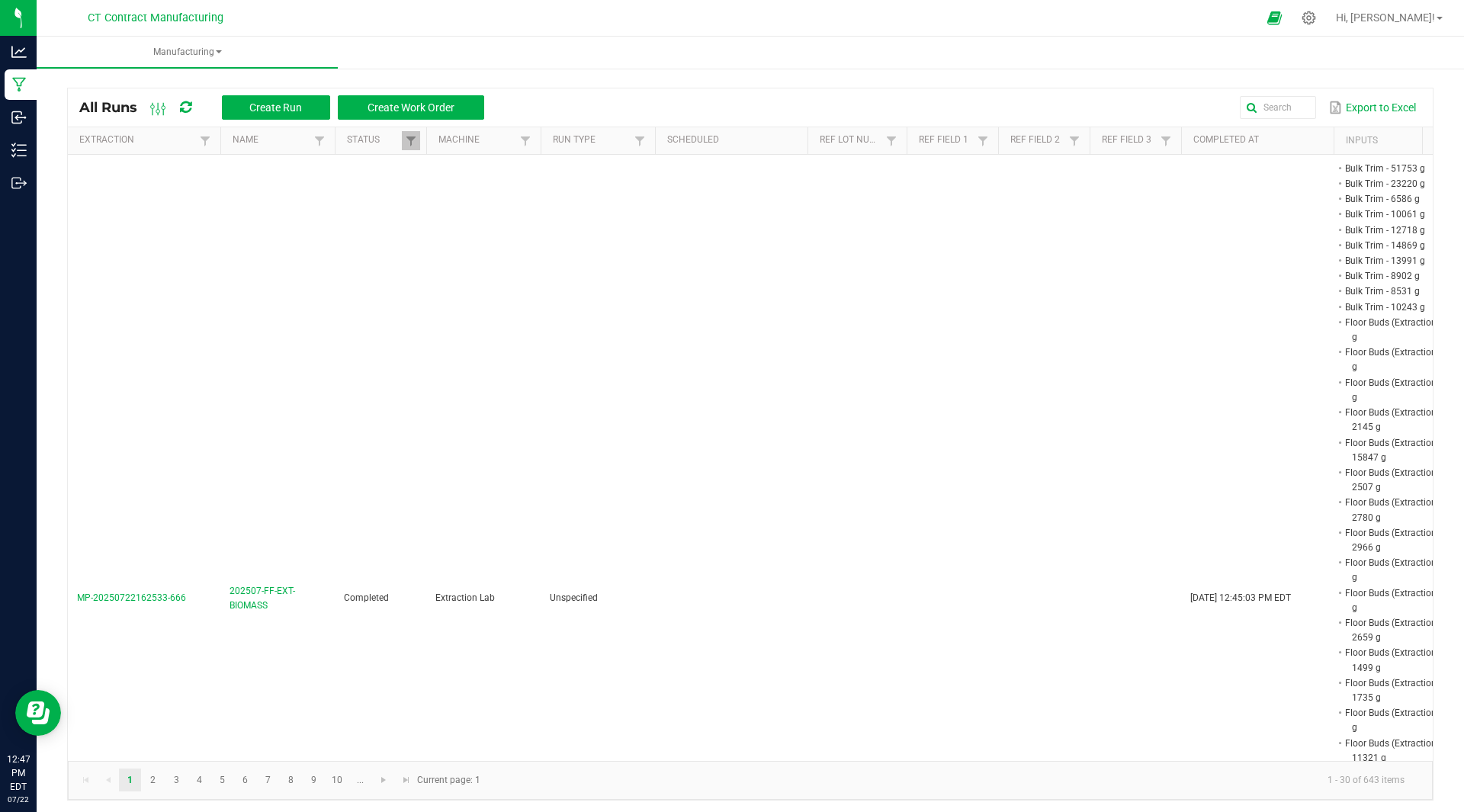 click on "Manufacturing" at bounding box center [769, 53] 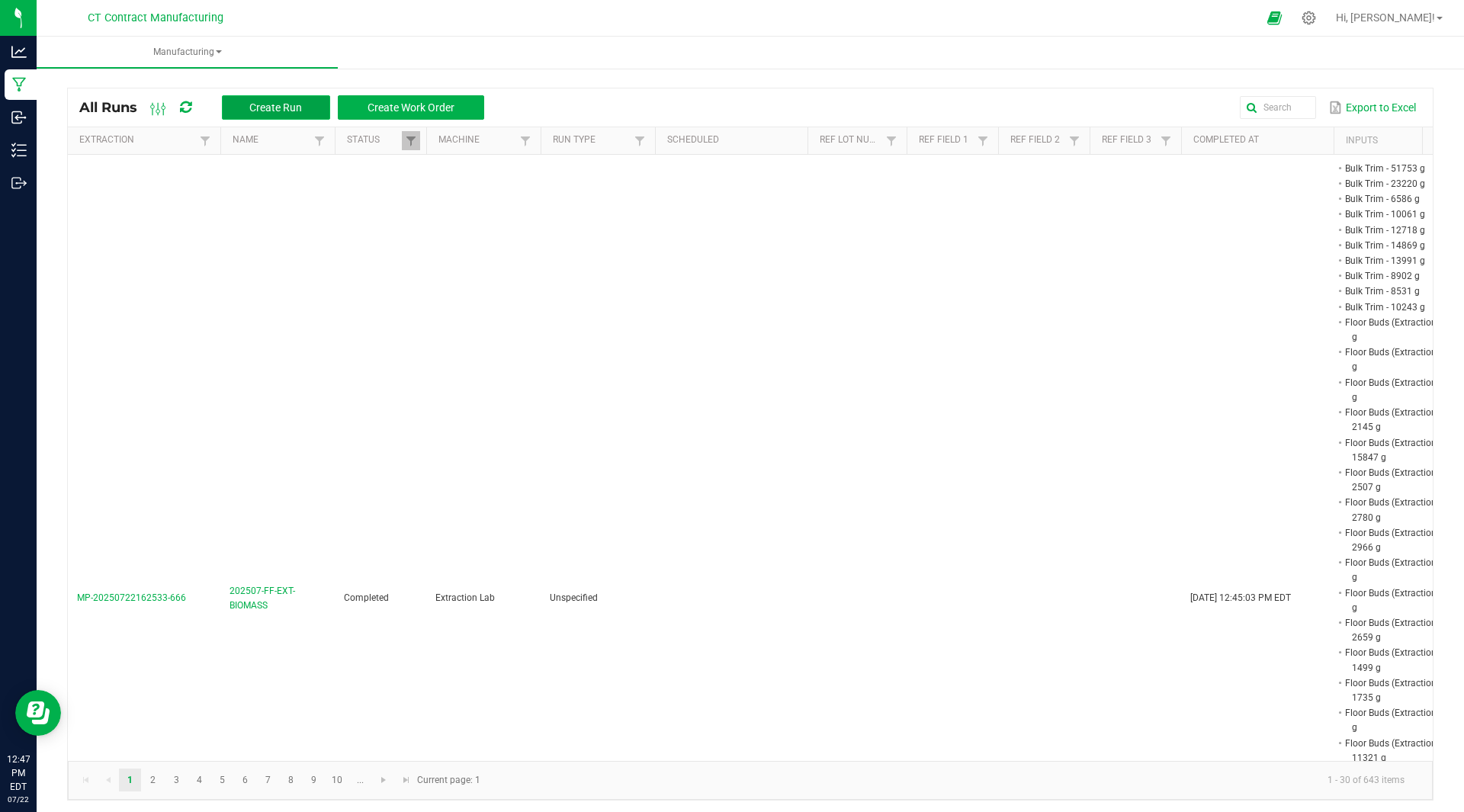 click on "Create Run" at bounding box center (275, 108) 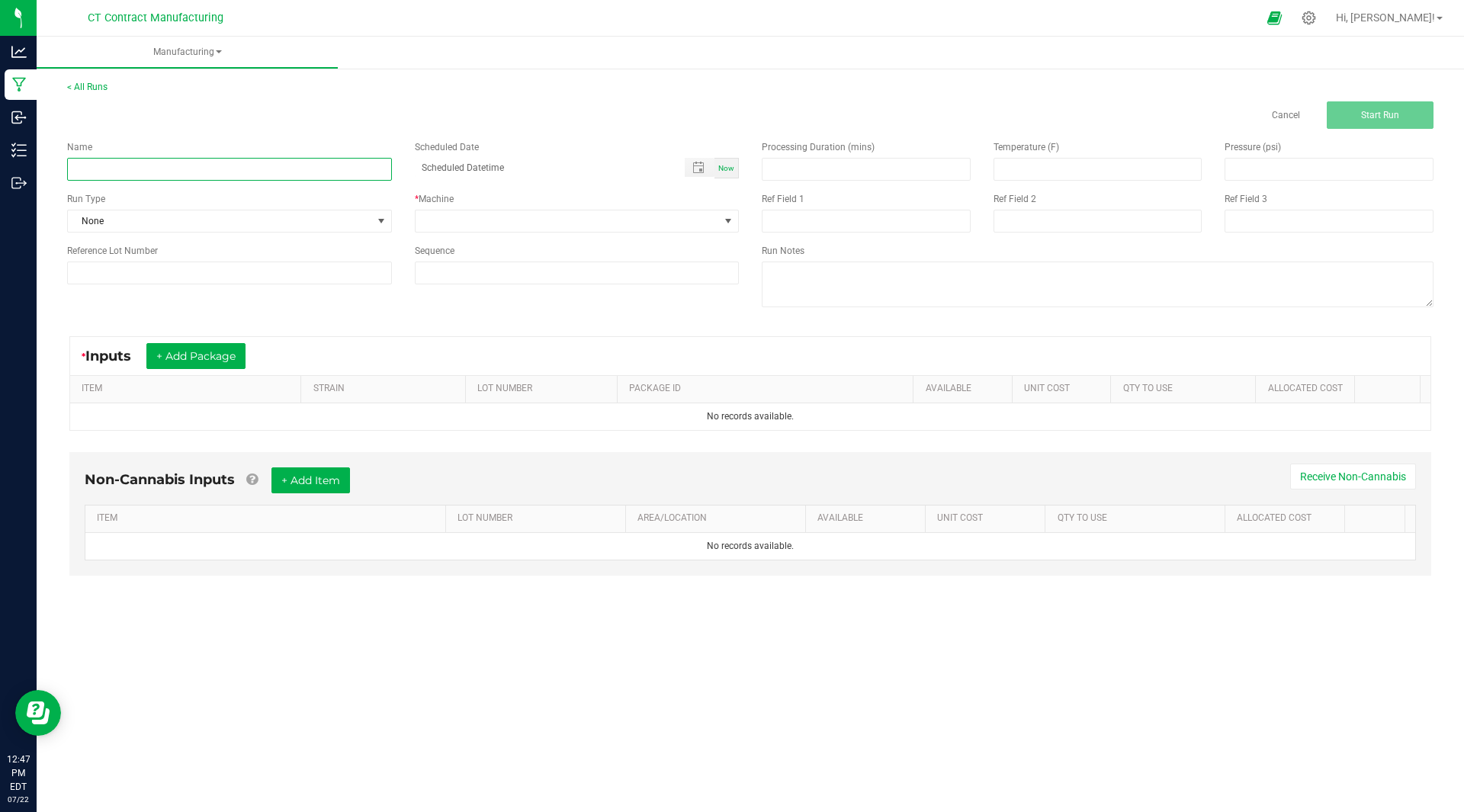 click at bounding box center [230, 169] 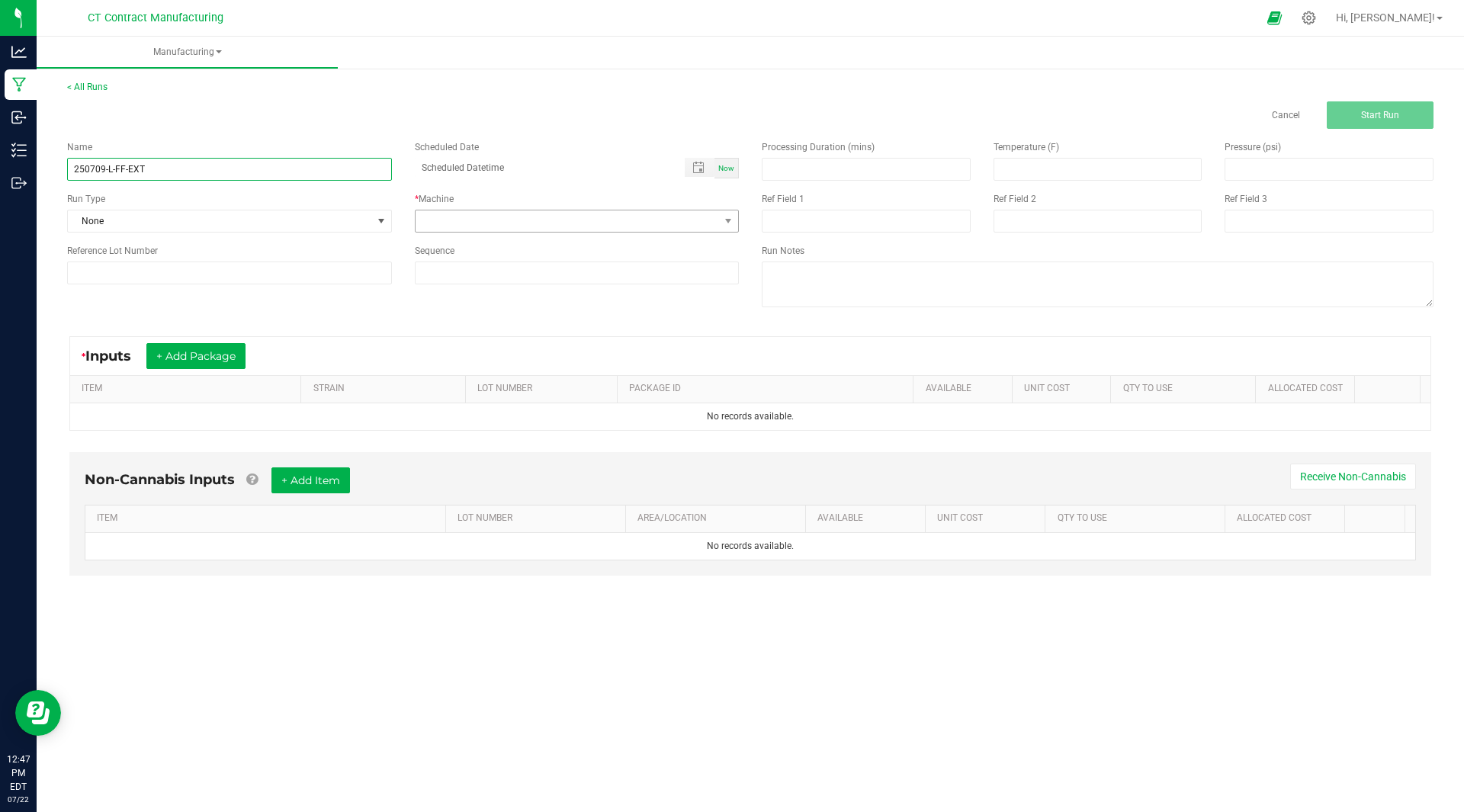 type on "250709-L-FF-EXT" 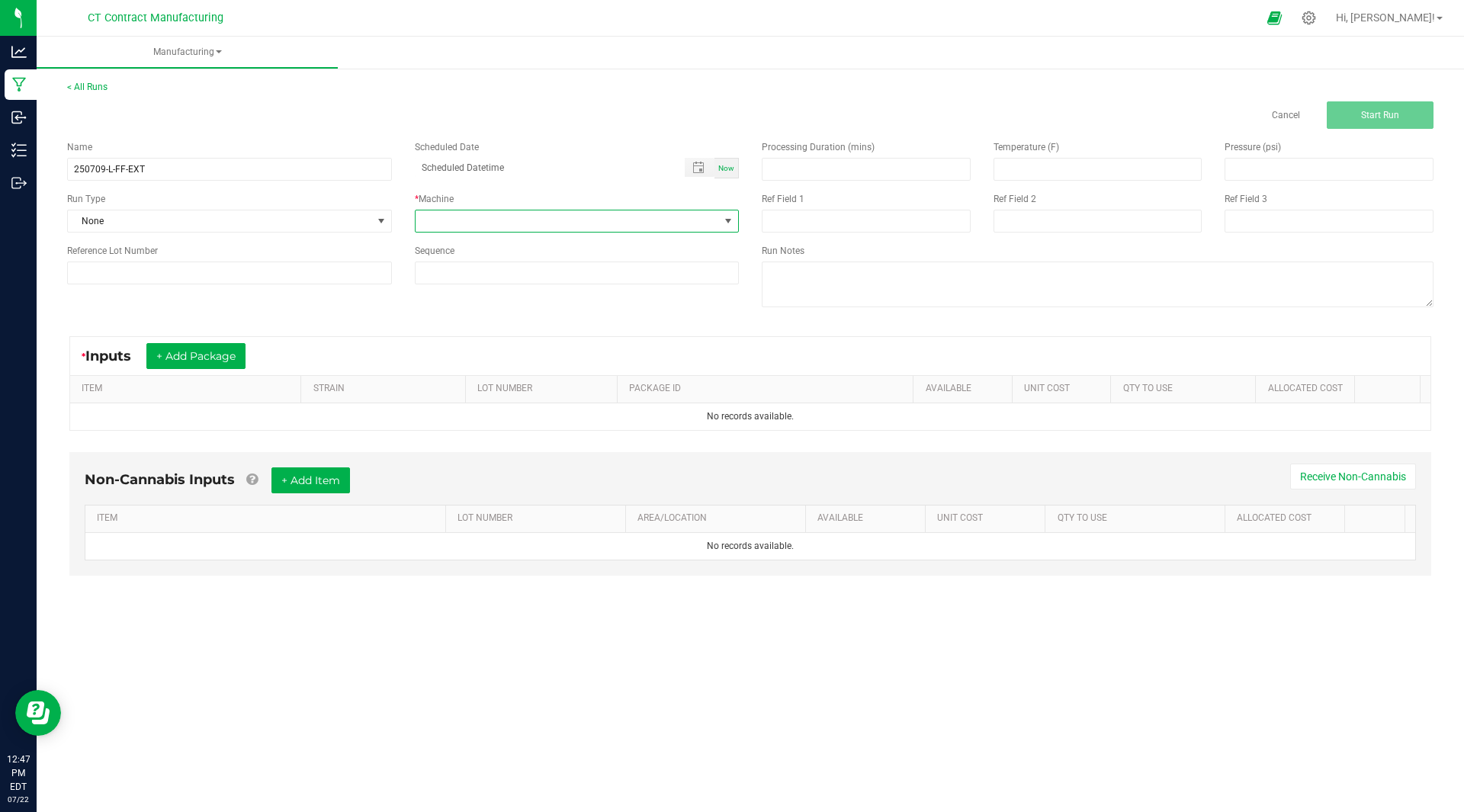 click at bounding box center (567, 221) 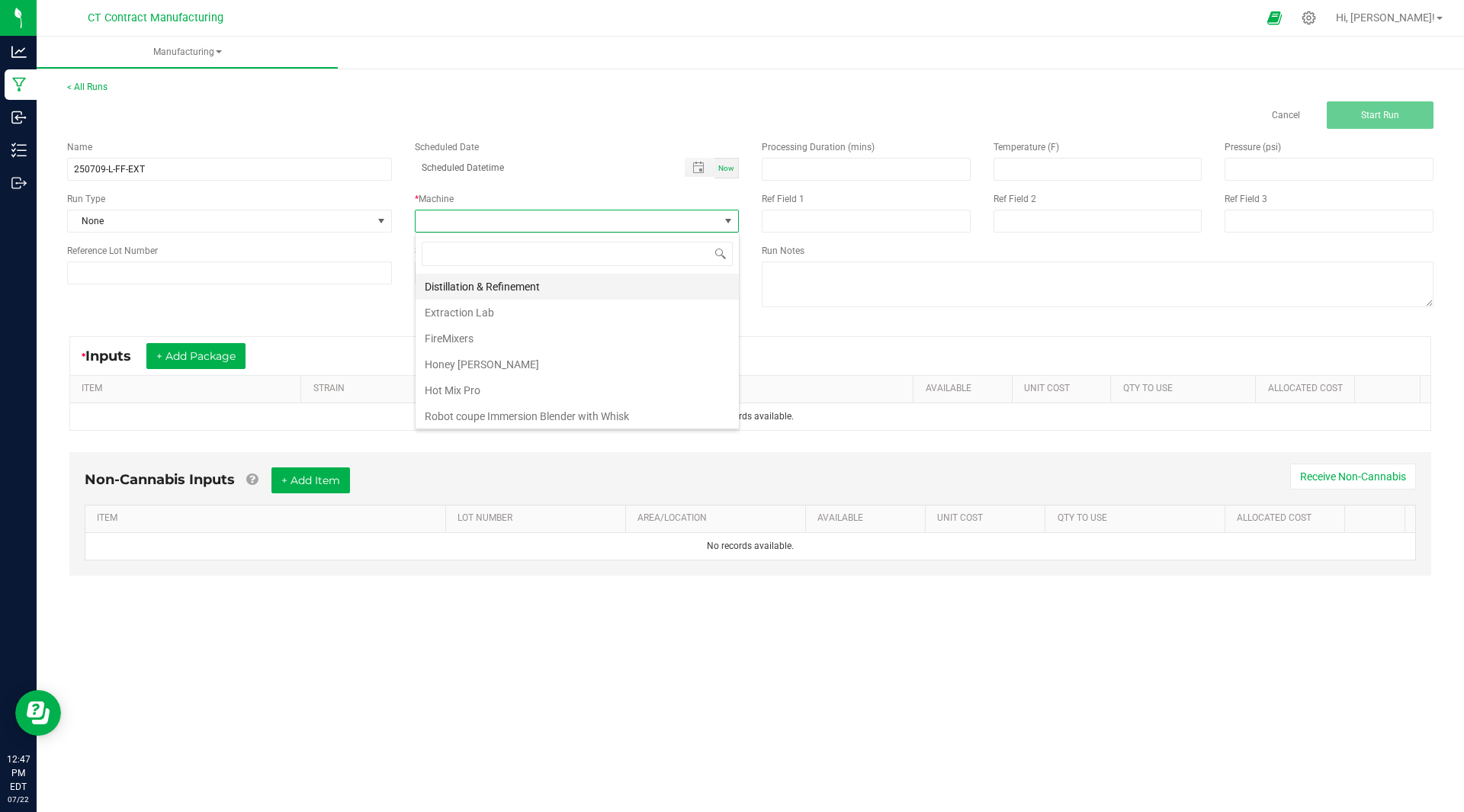 scroll, scrollTop: 76221, scrollLeft: 75925, axis: both 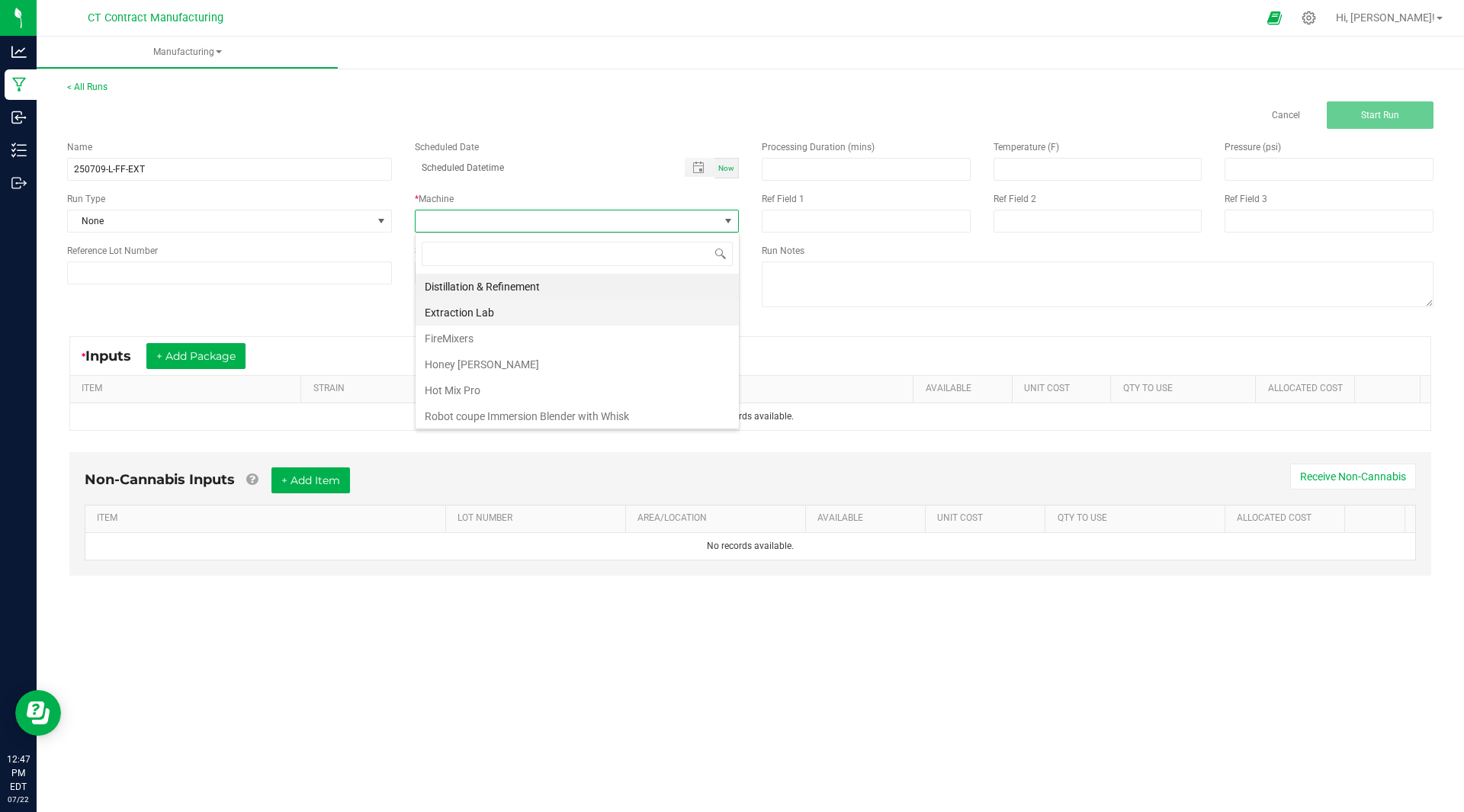 click on "Extraction Lab" at bounding box center [577, 313] 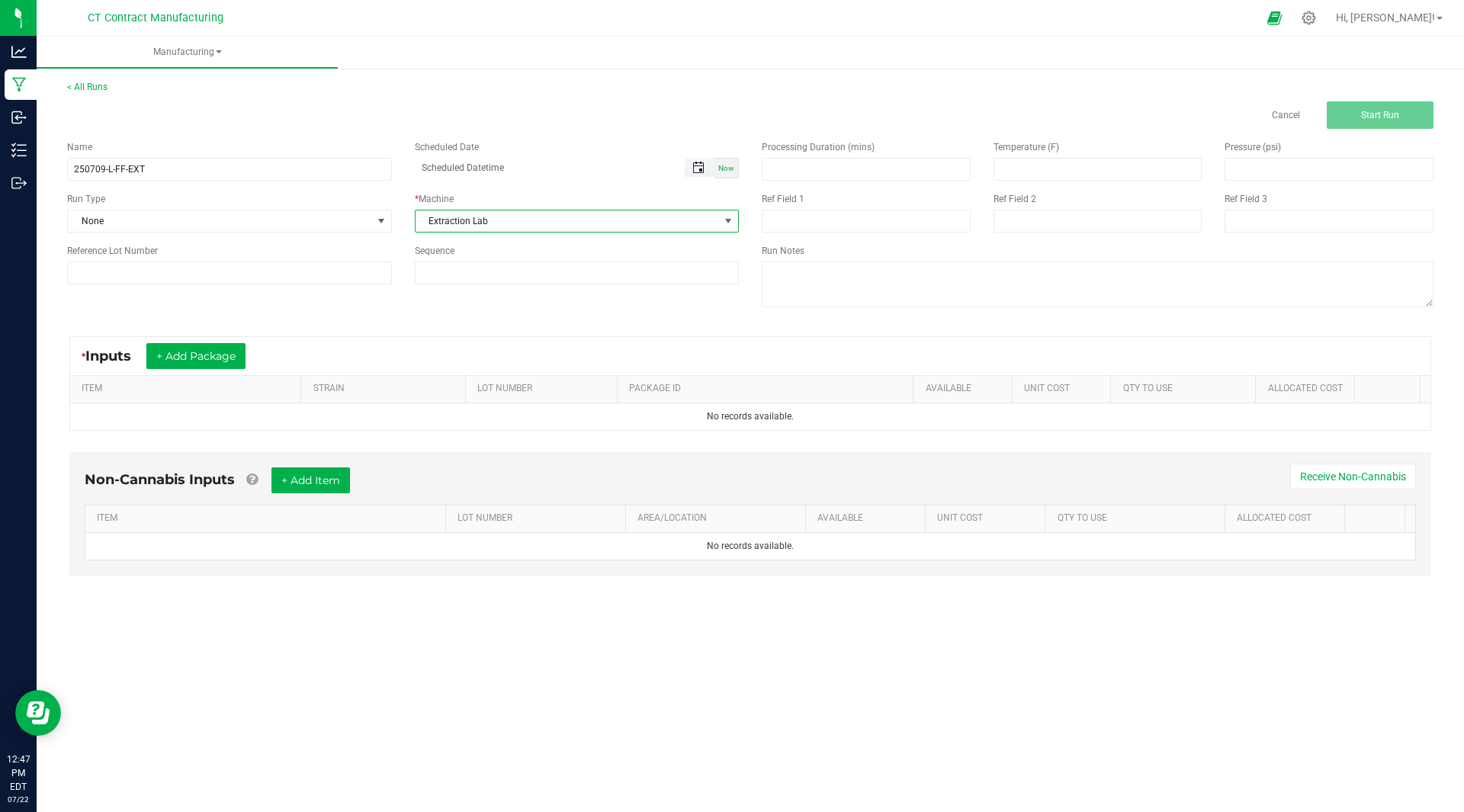 click at bounding box center (698, 168) 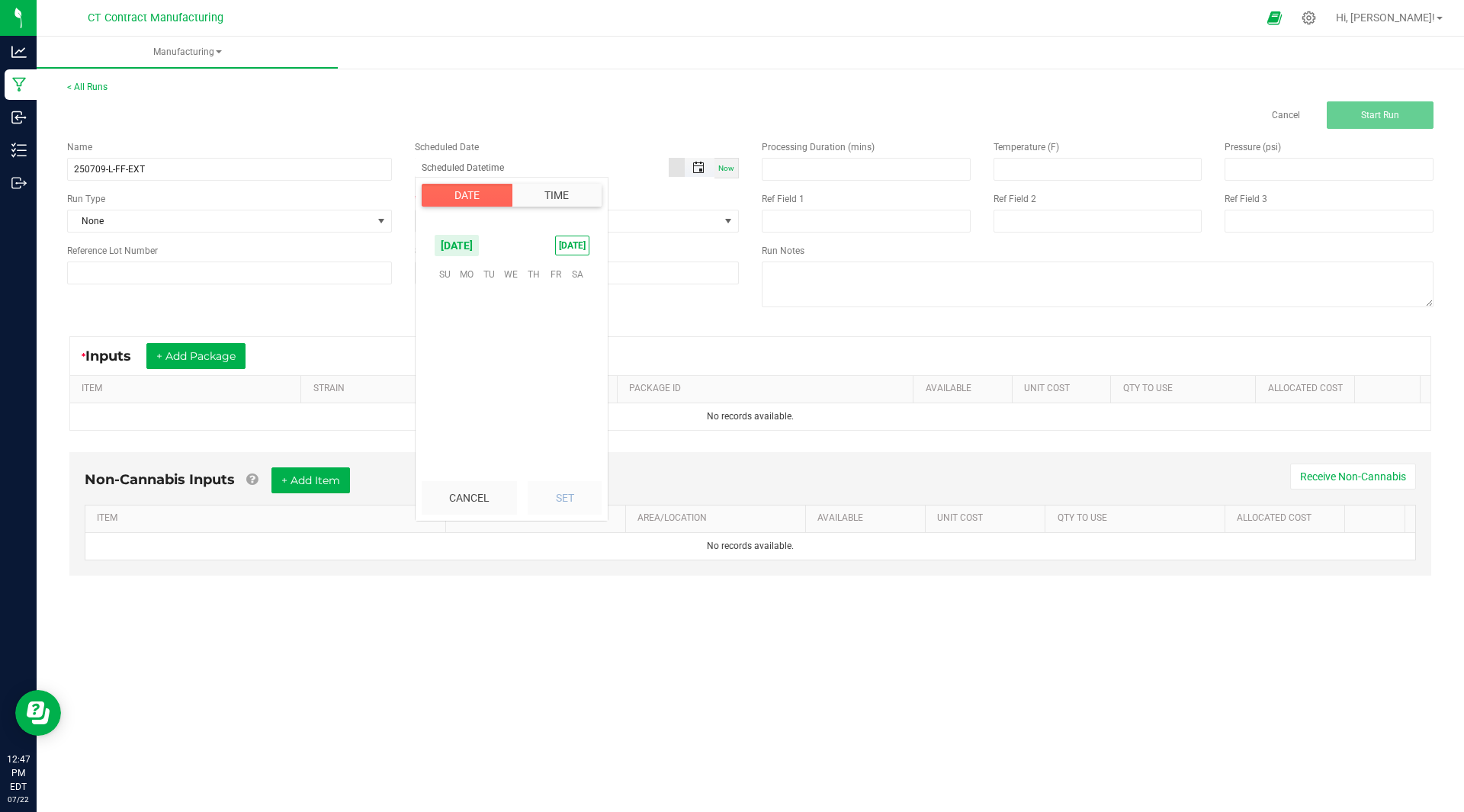 scroll, scrollTop: 246942, scrollLeft: 0, axis: vertical 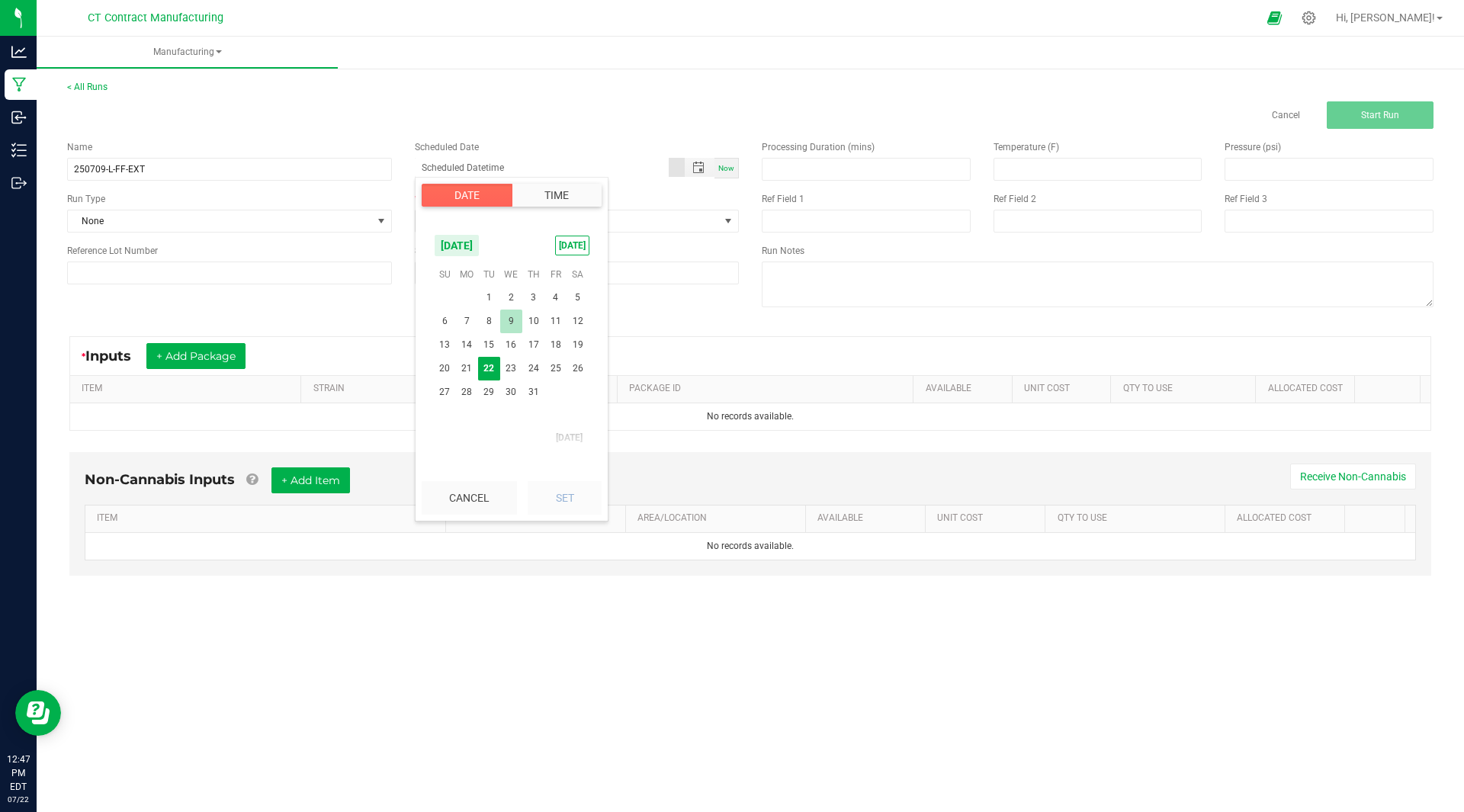 click on "9" at bounding box center (511, 321) 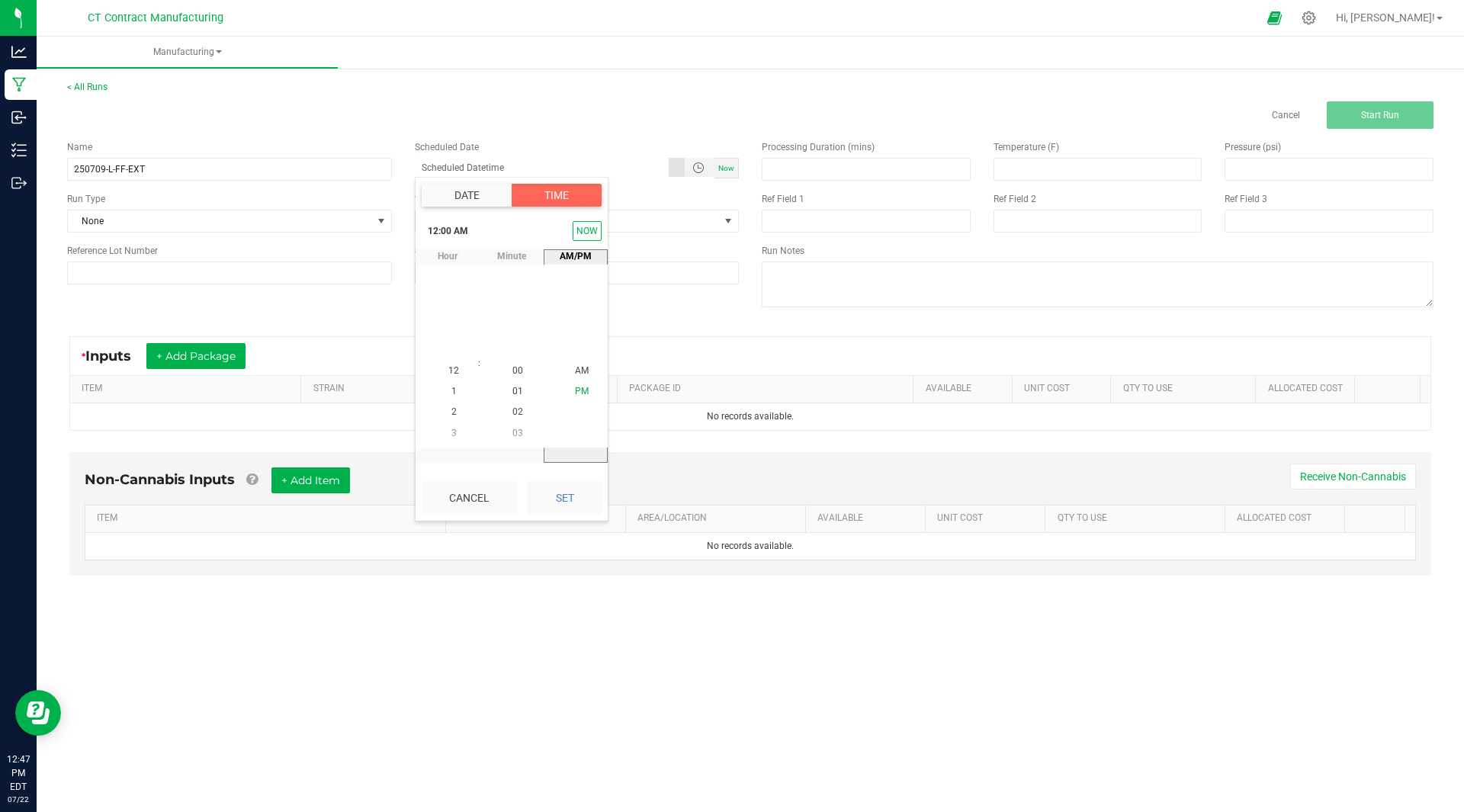 click on "PM" at bounding box center (582, 392) 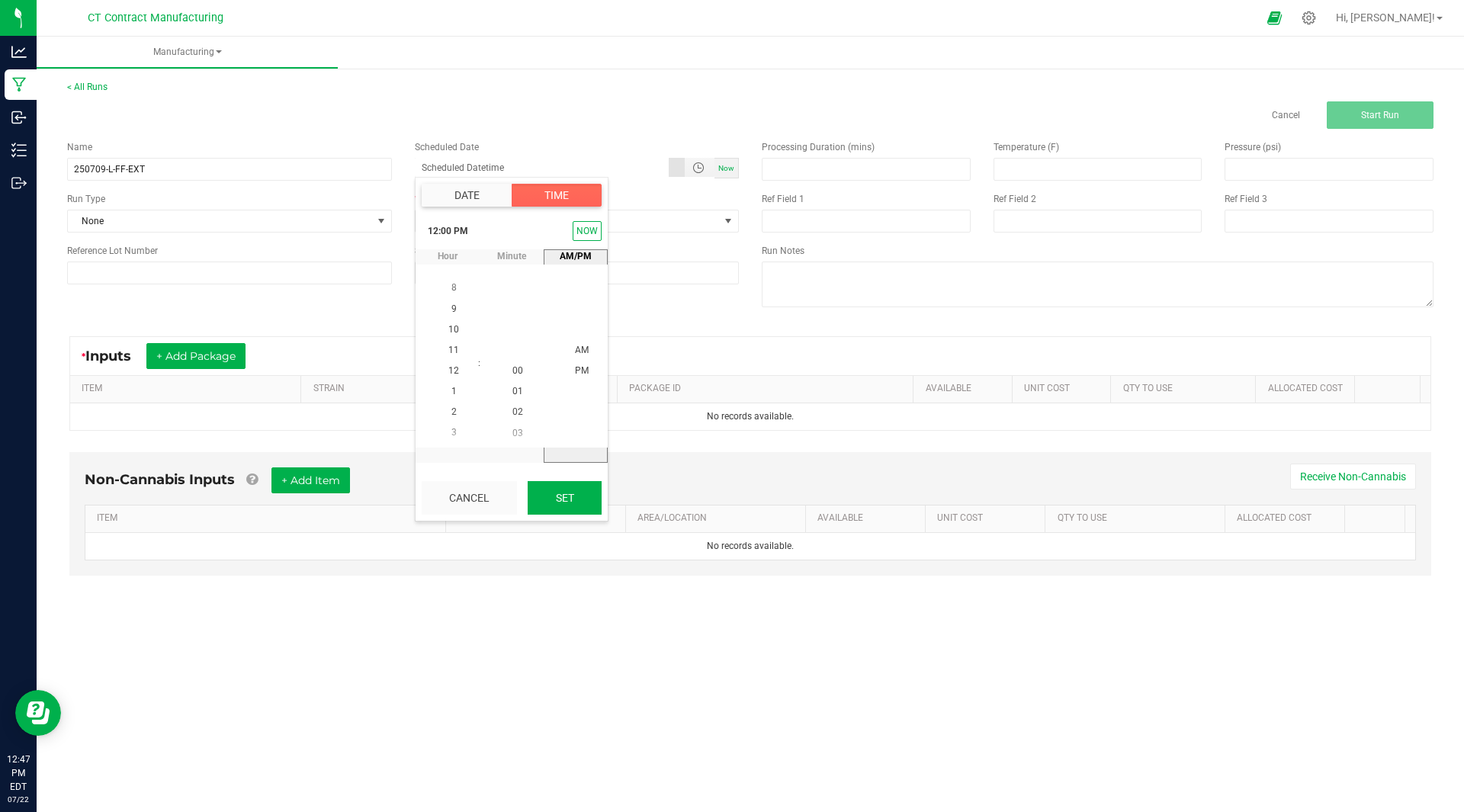 click on "Set" at bounding box center (564, 498) 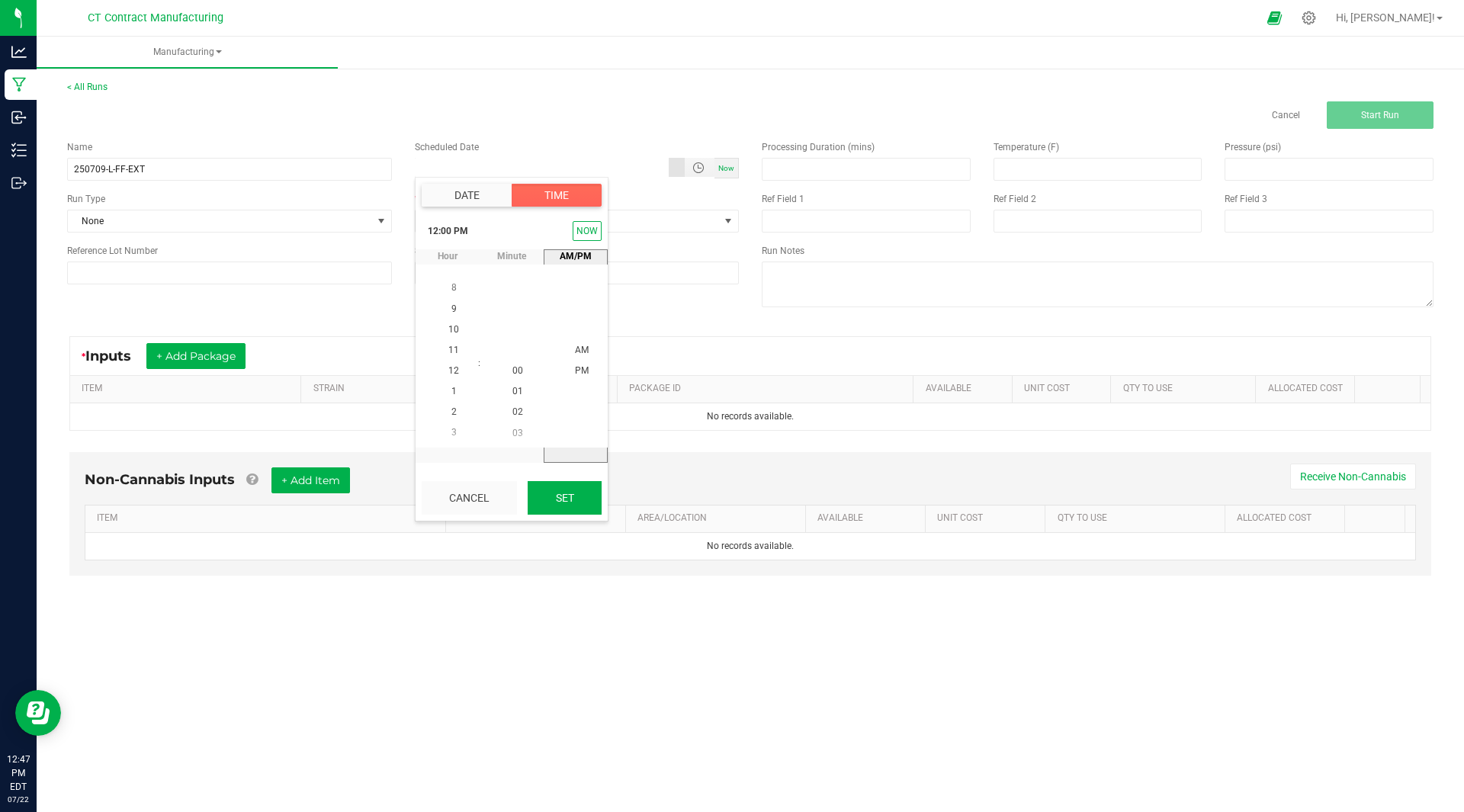 type on "07/09/2025 12:00 PM" 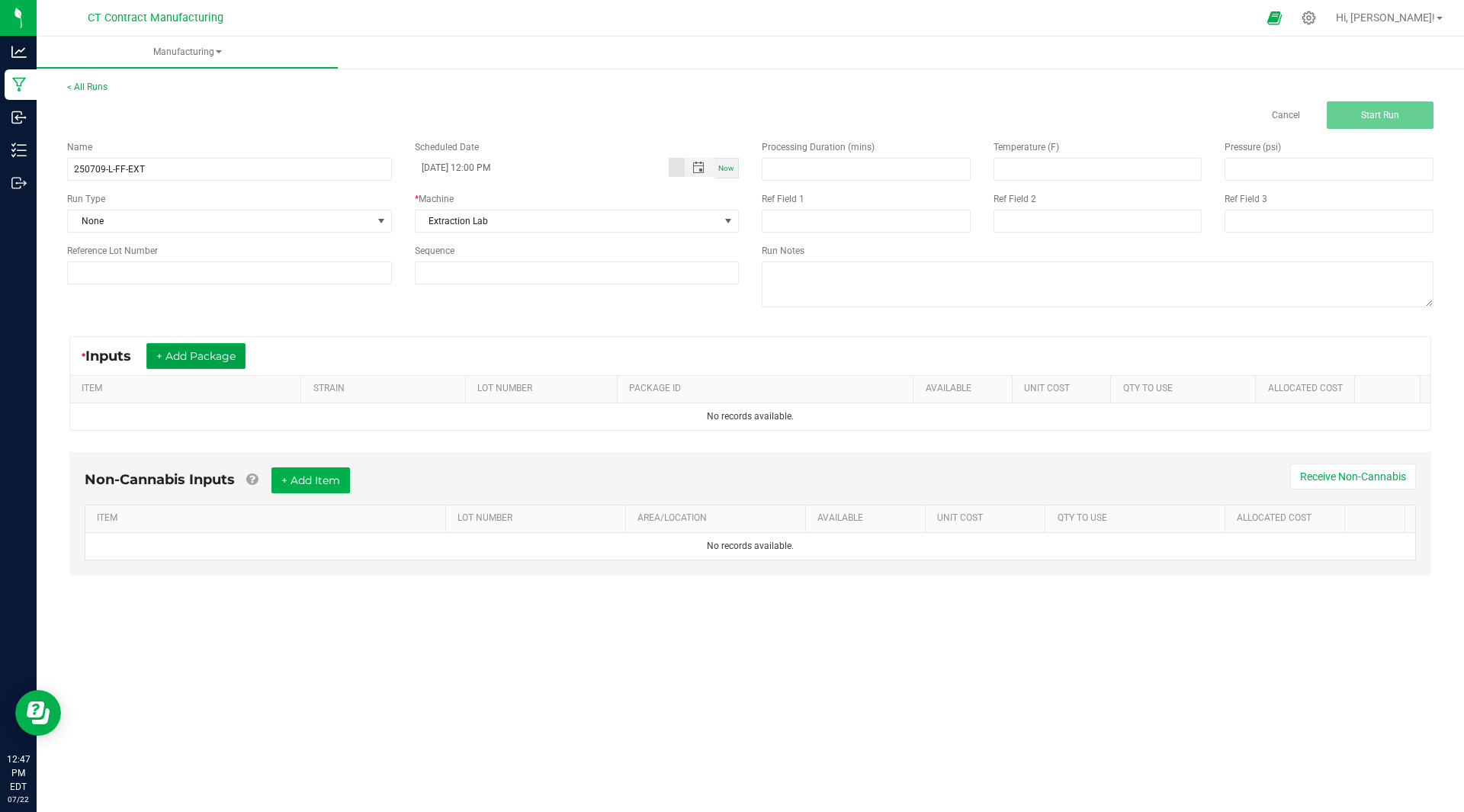 click on "+ Add Package" at bounding box center [196, 356] 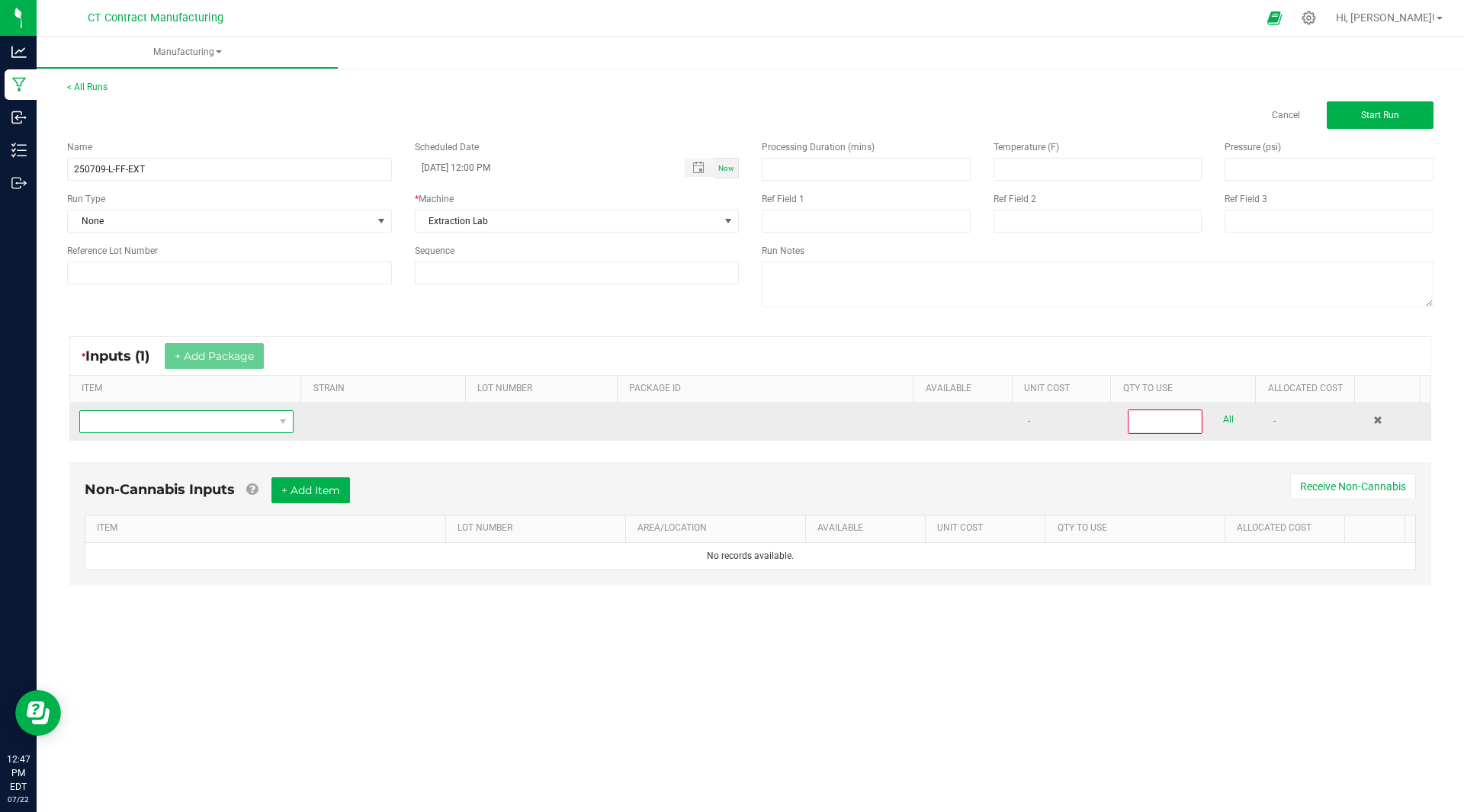 click at bounding box center (177, 422) 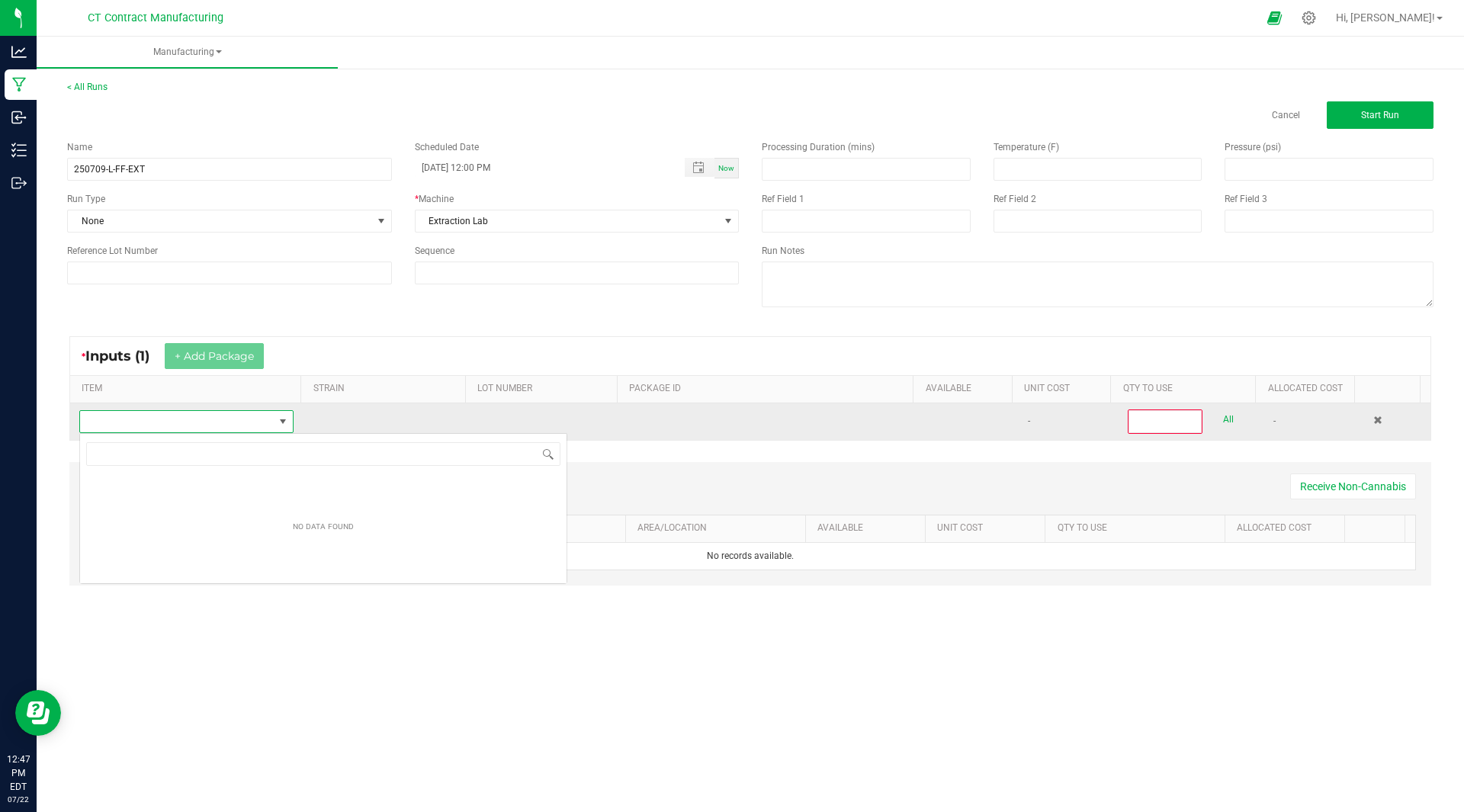 scroll, scrollTop: 76221, scrollLeft: 76038, axis: both 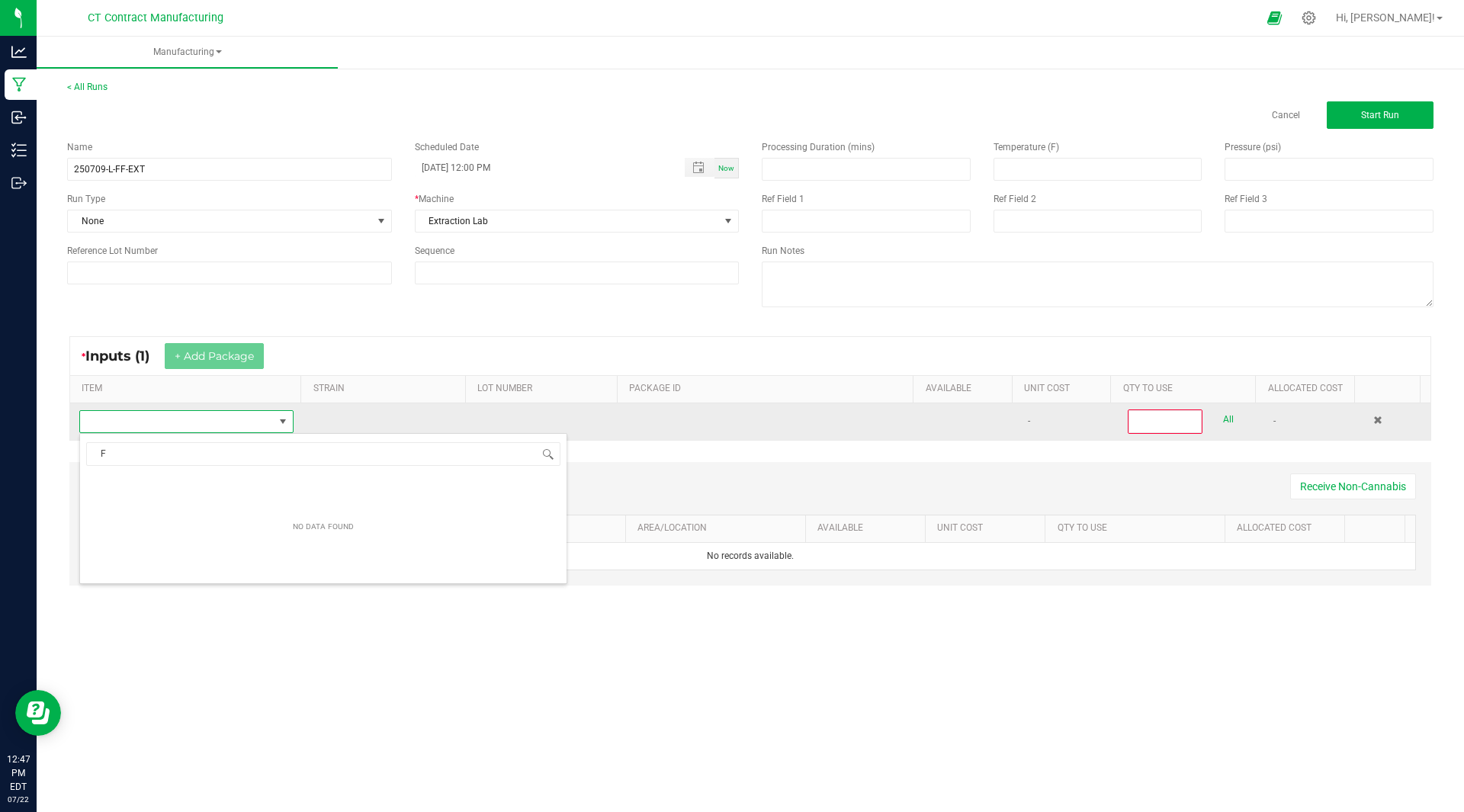 type on "FF" 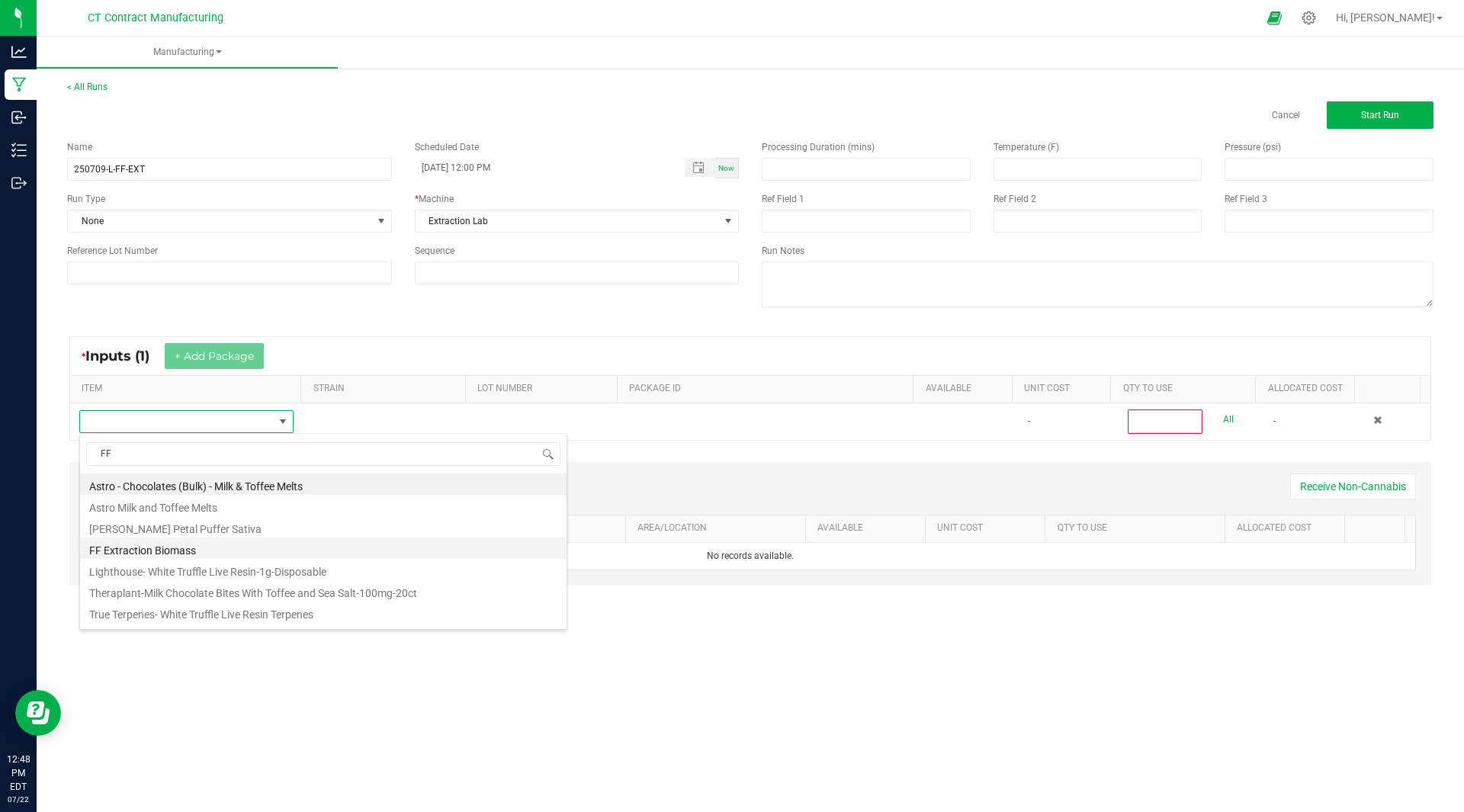 click on "FF Extraction Biomass" at bounding box center [323, 548] 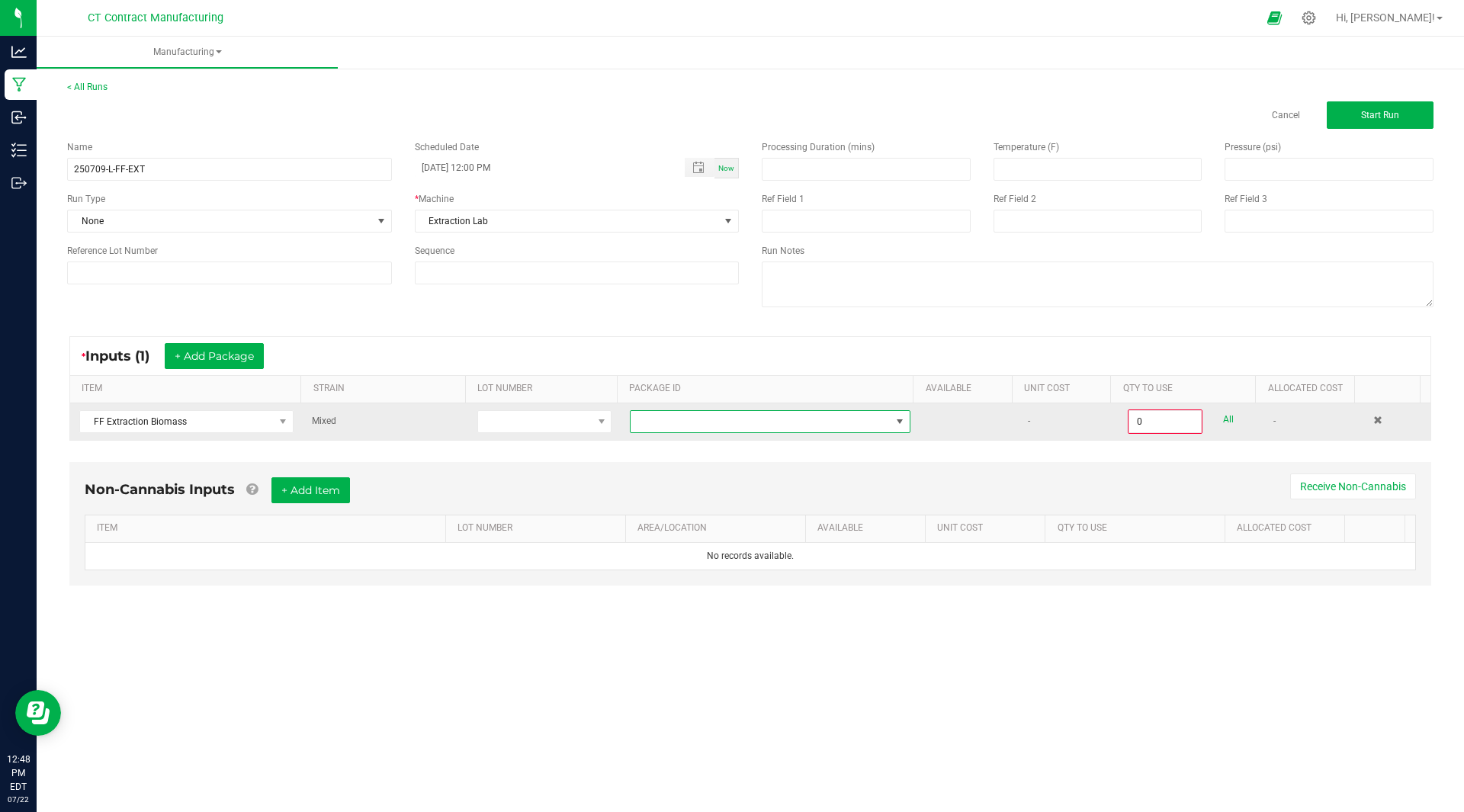 click at bounding box center [760, 422] 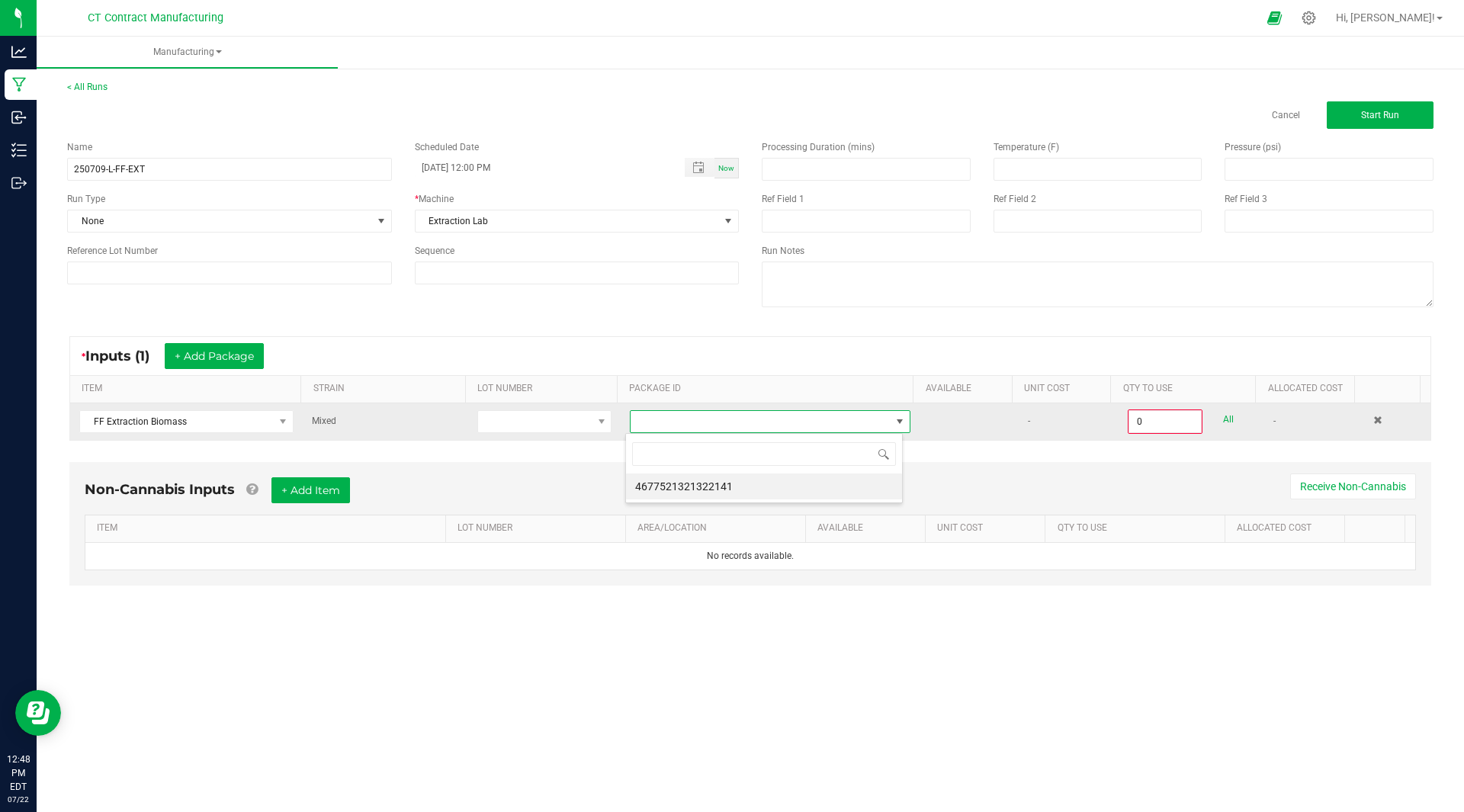 scroll, scrollTop: 76221, scrollLeft: 75972, axis: both 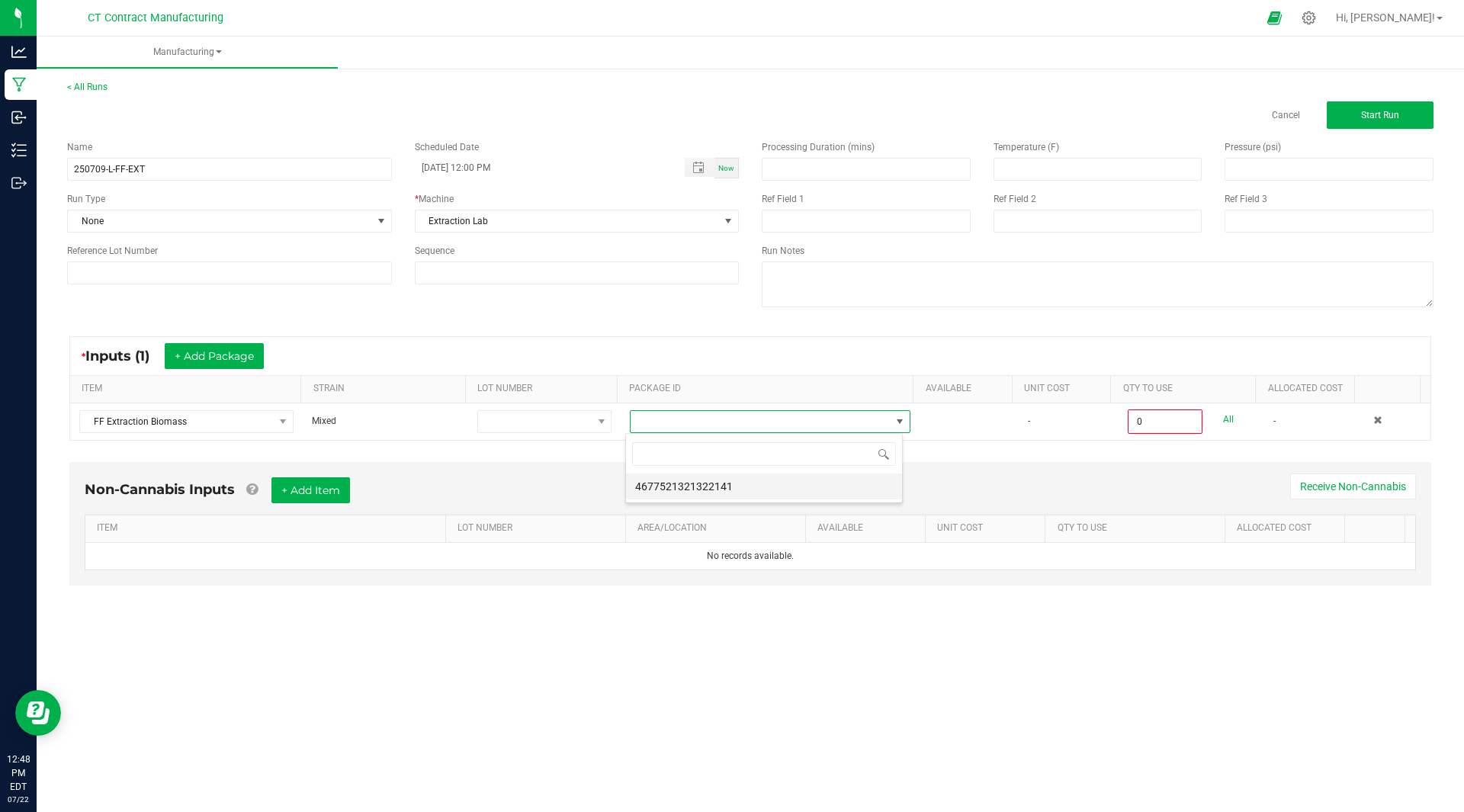 click on "4677521321322141" at bounding box center [764, 486] 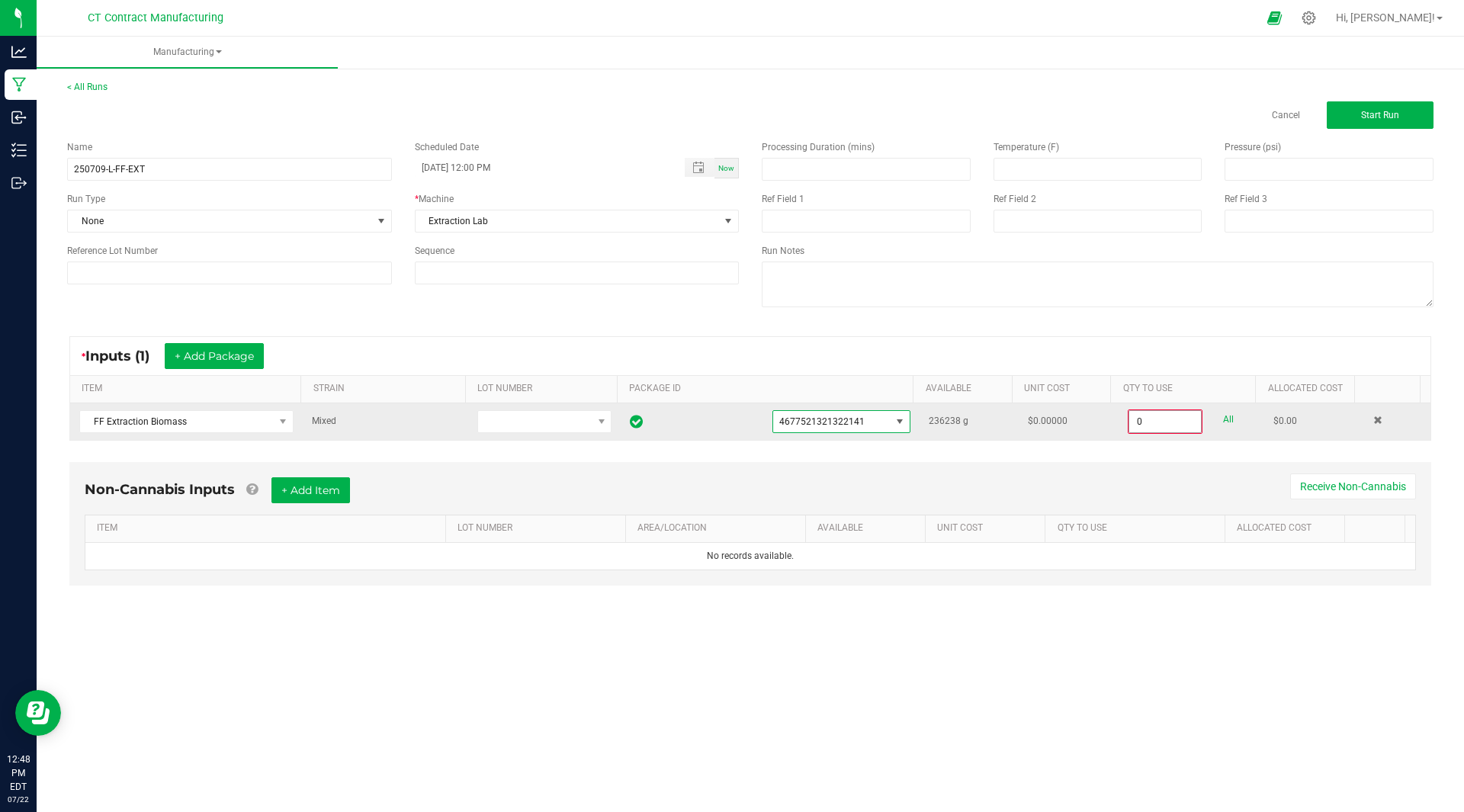 click on "0" at bounding box center [1165, 422] 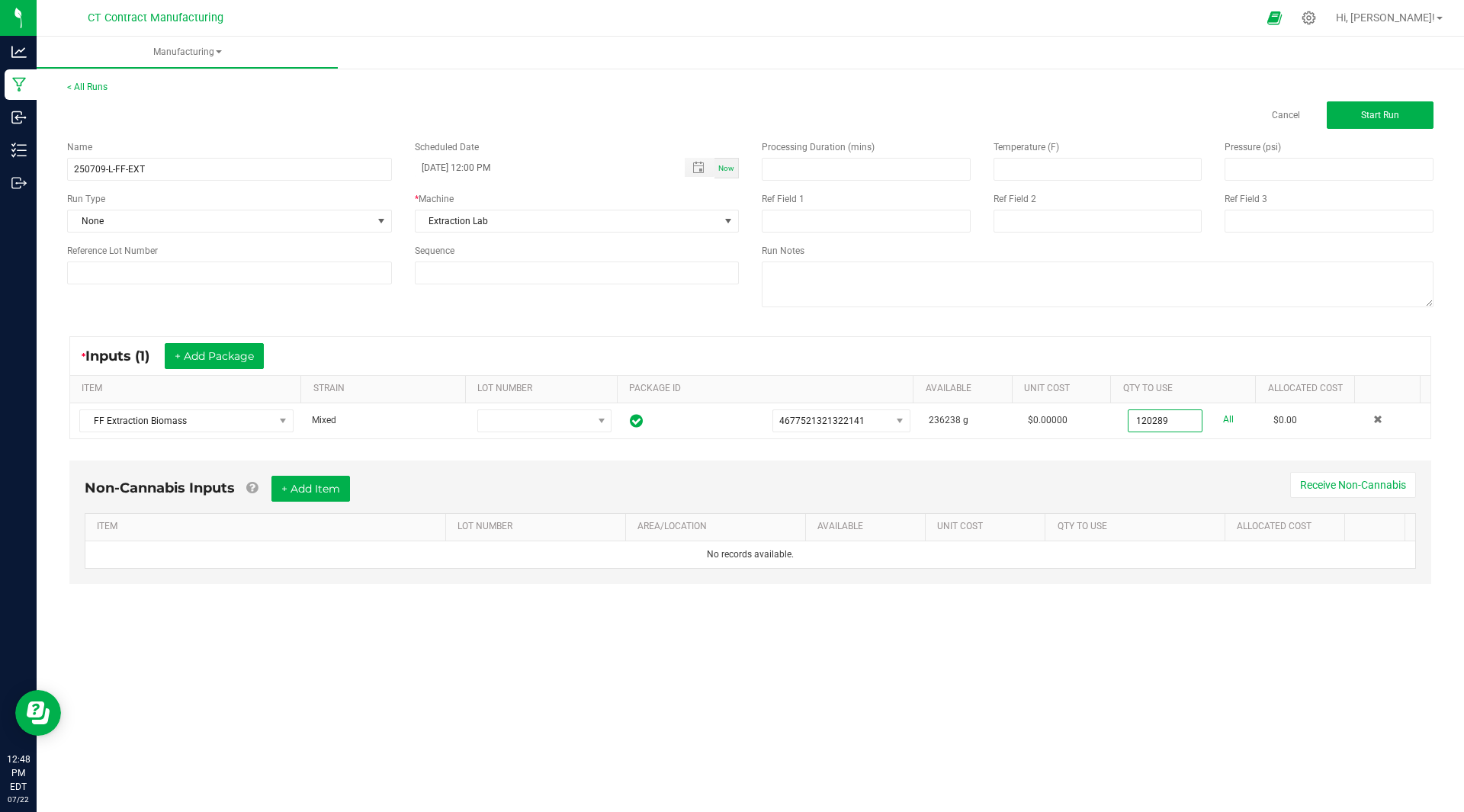 type on "120289.0000 g" 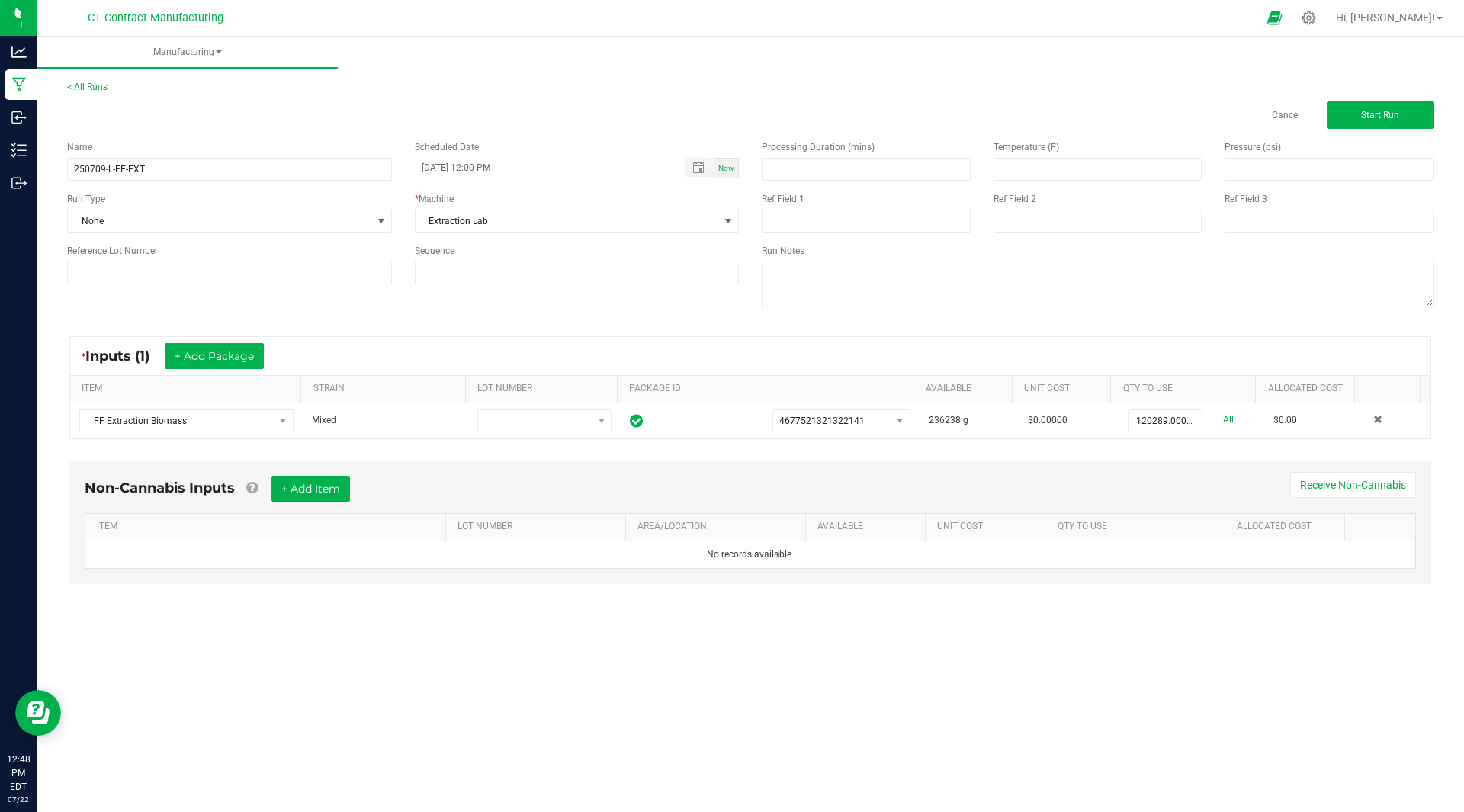 click on "Manufacturing   < All Runs   Cancel   Start Run   Name  250709-L-FF-EXT  Scheduled Date  07/09/2025 12:00 PM Now  Run Type  None  *   Machine  Extraction Lab  Reference Lot Number   Sequence   Processing Duration (mins)   Temperature (F)   Pressure (psi)   Ref Field 1   Ref Field 2   Ref Field 3   Run Notes                  *    Inputs (1)   + Add Package  ITEM STRAIN LOT NUMBER PACKAGE ID AVAILABLE Unit Cost QTY TO USE Allocated Cost FF Extraction Biomass  Mixed
4677521321322141 236238   g  $0.00000  120289.0000 g All  $0.00  Non-Cannabis Inputs   + Add Item   Receive Non-Cannabis  ITEM LOT NUMBER AREA/LOCATION AVAILABLE Unit Cost QTY TO USE Allocated Cost  No records available." at bounding box center [750, 424] 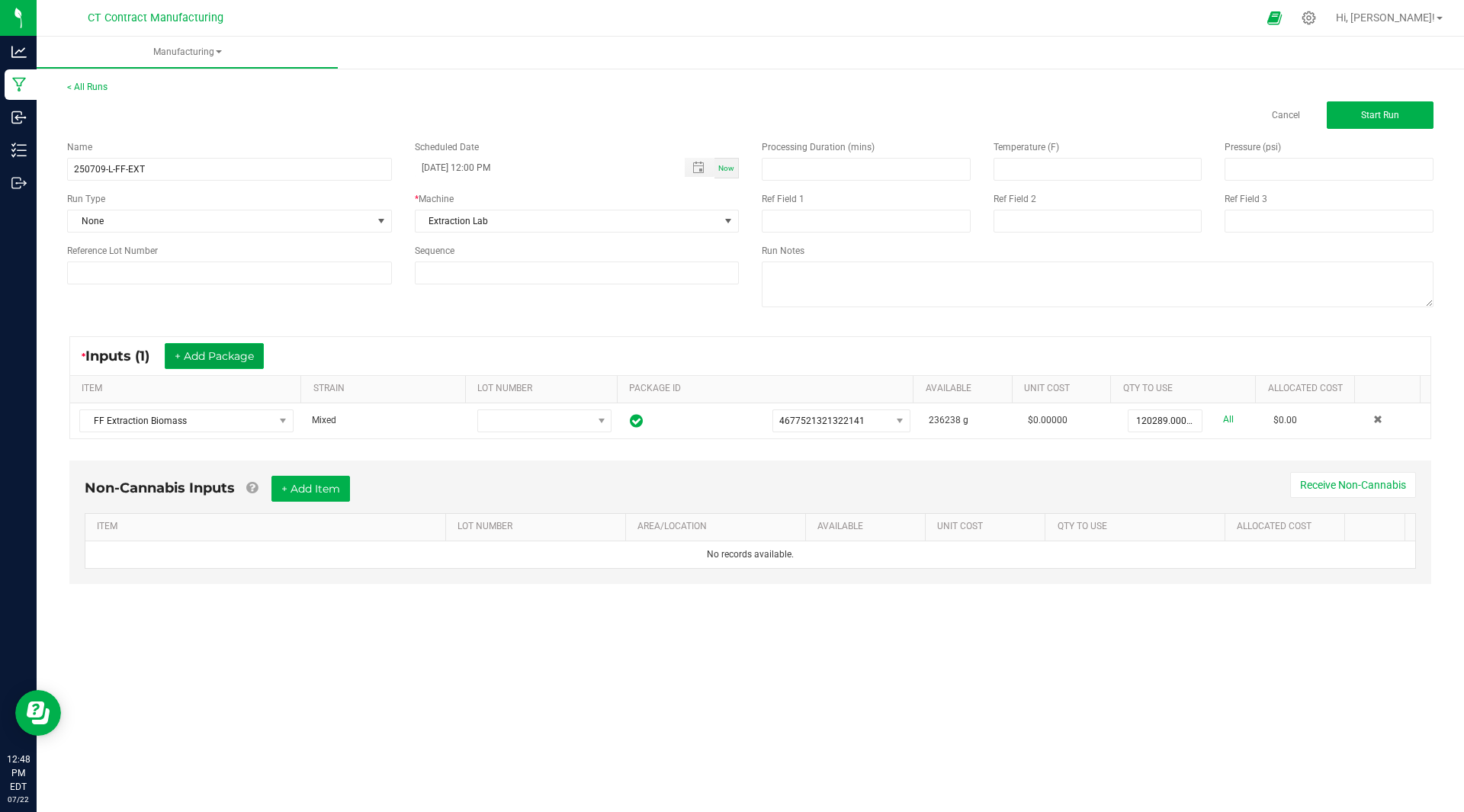 click on "+ Add Package" at bounding box center [214, 356] 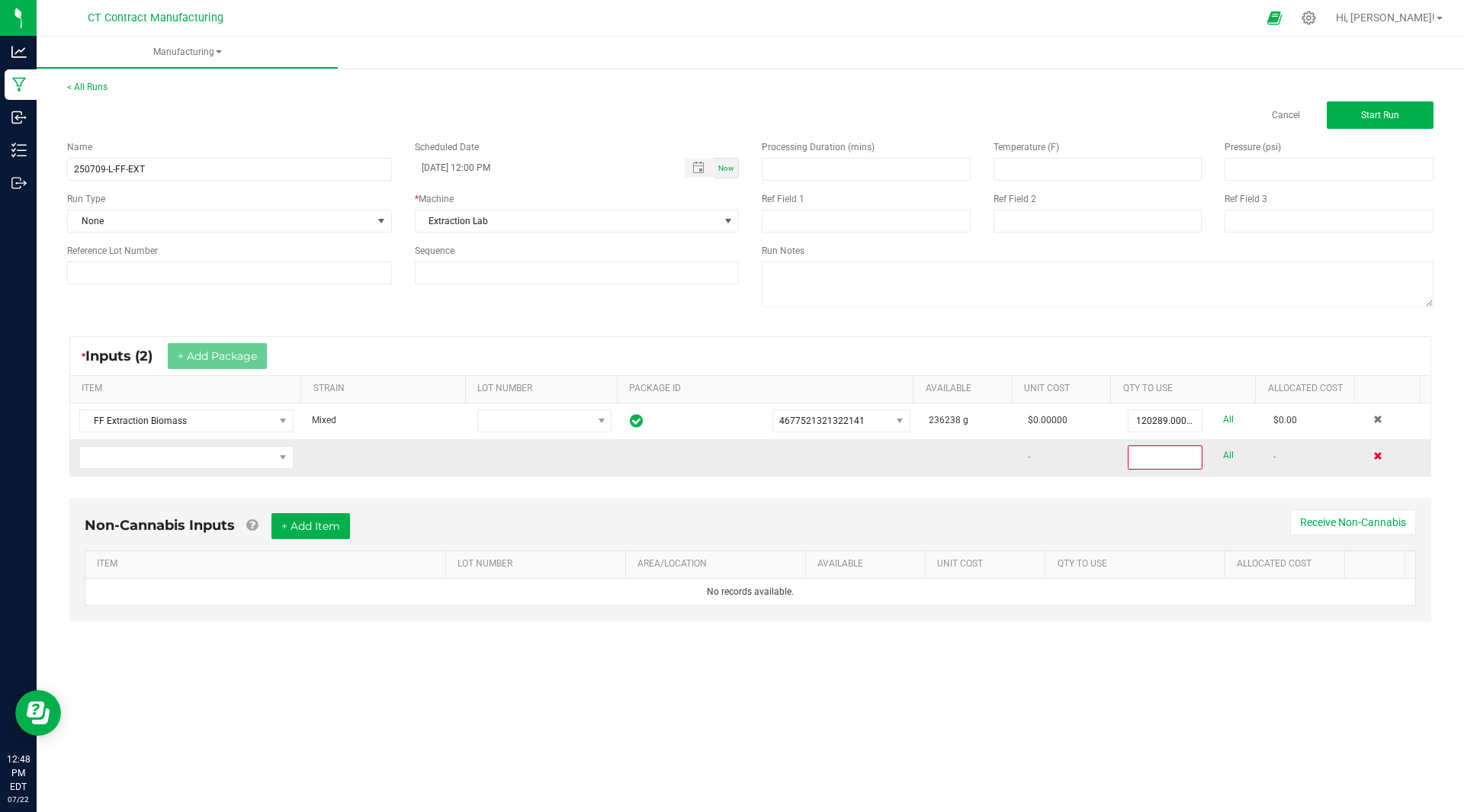 click at bounding box center [1378, 456] 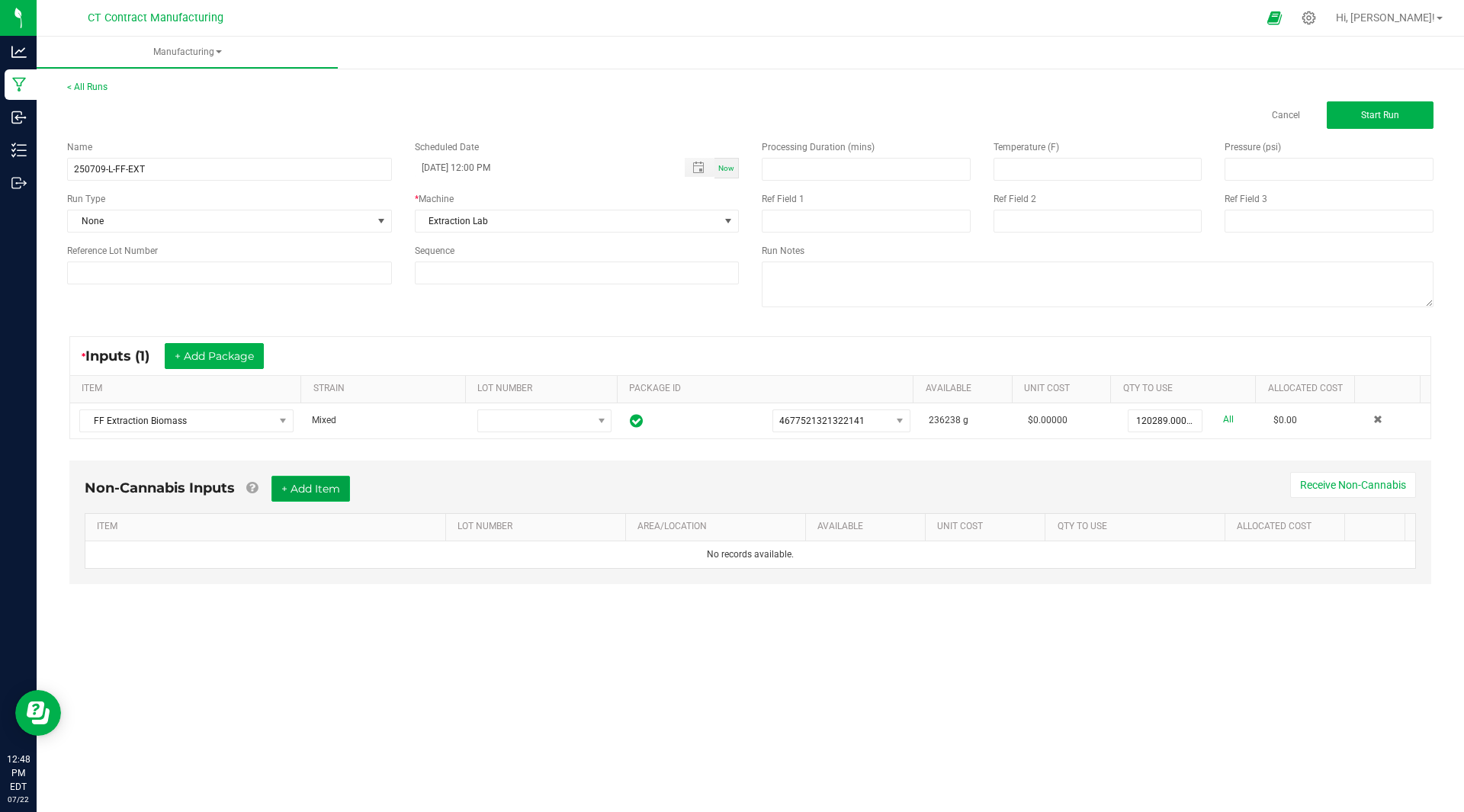 click on "+ Add Item" at bounding box center (310, 489) 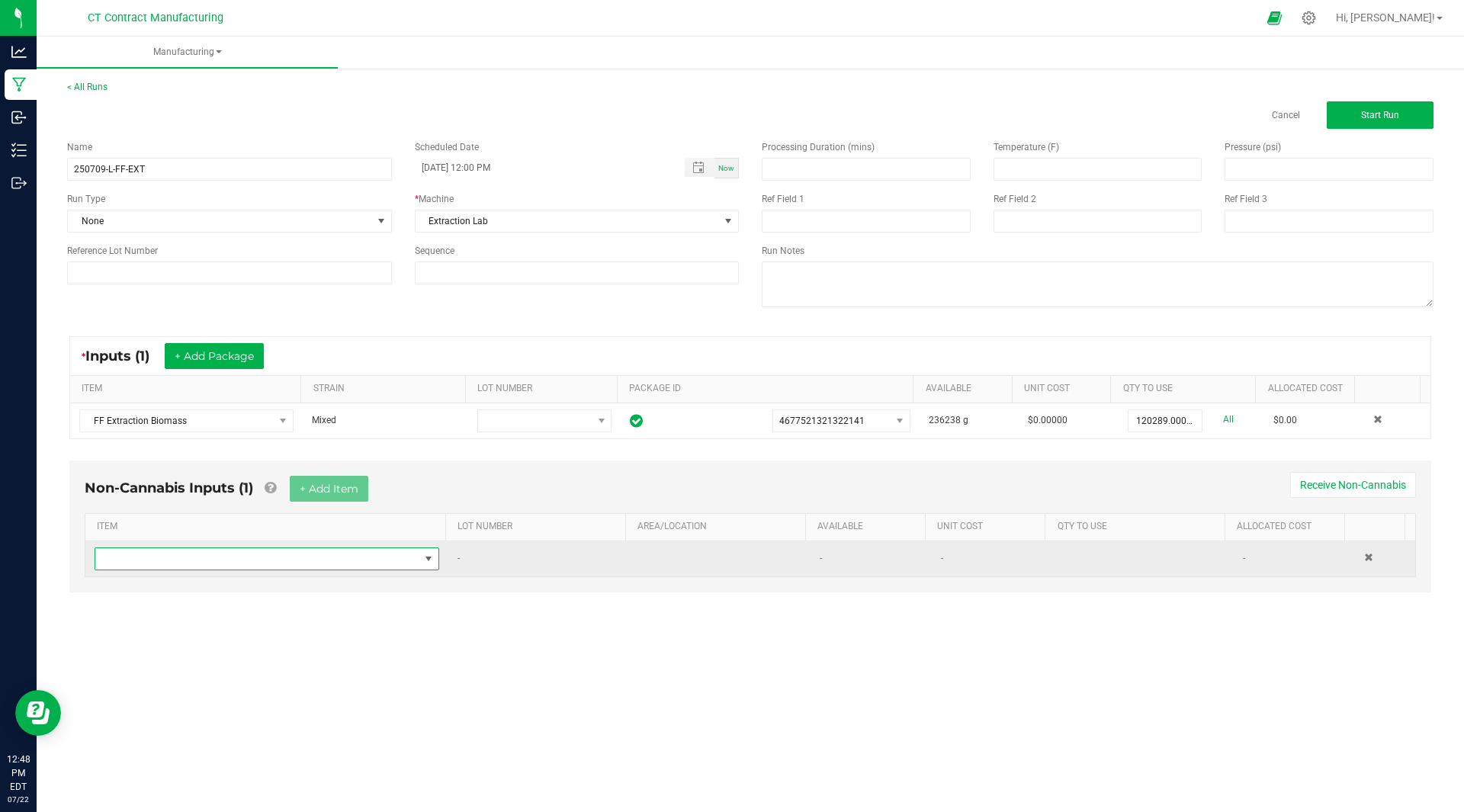 click at bounding box center [257, 559] 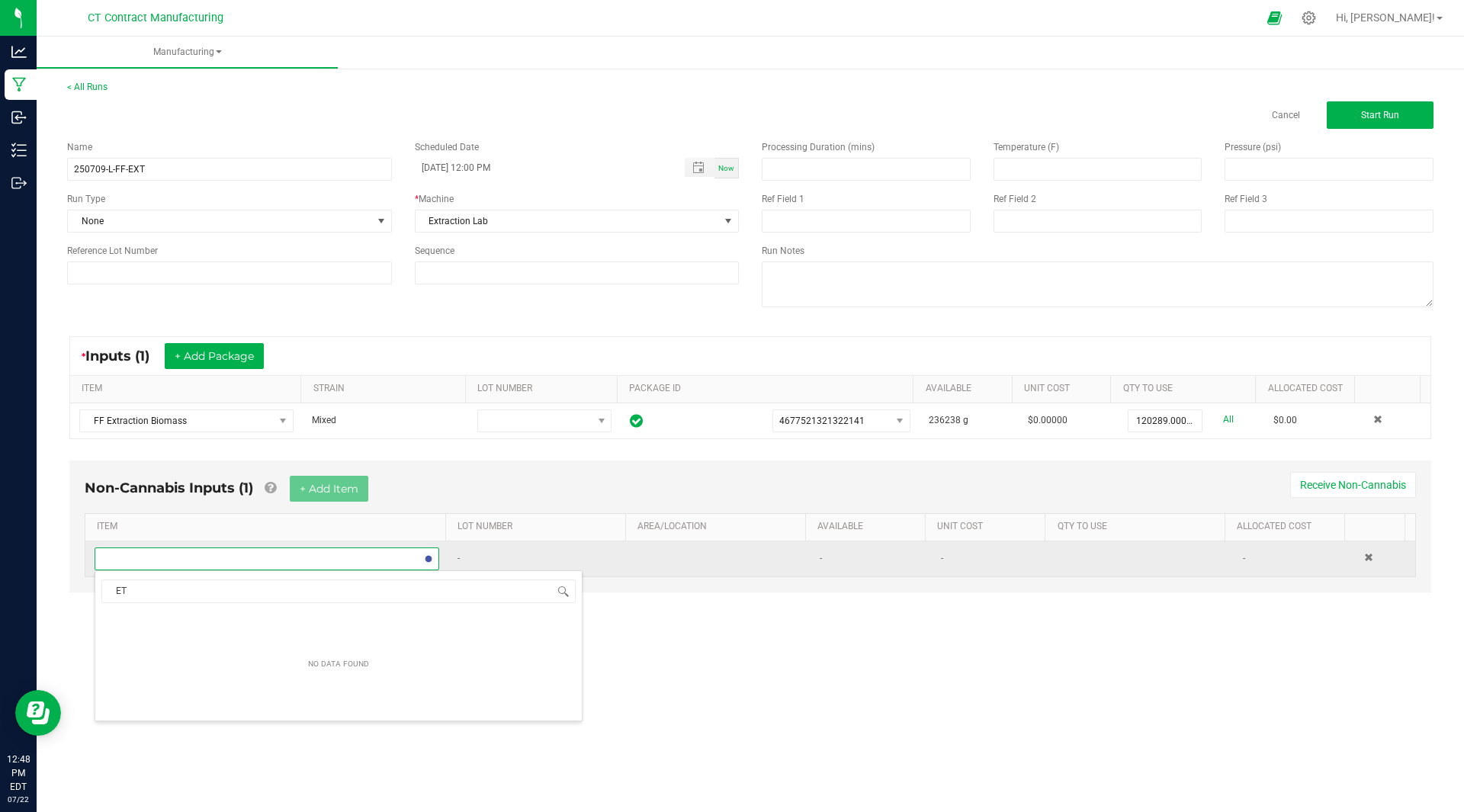 scroll, scrollTop: 76221, scrollLeft: 75908, axis: both 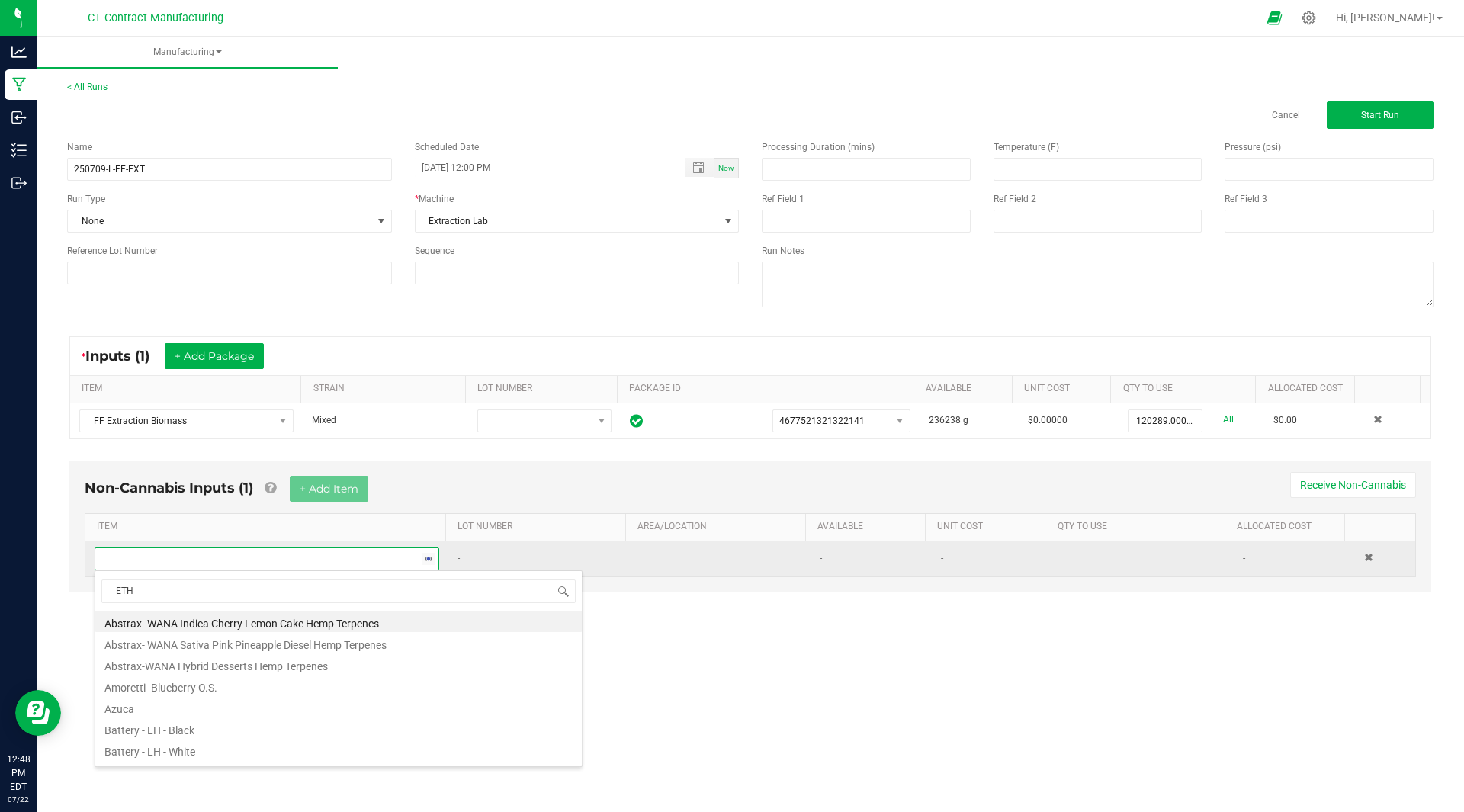 type on "ETHA" 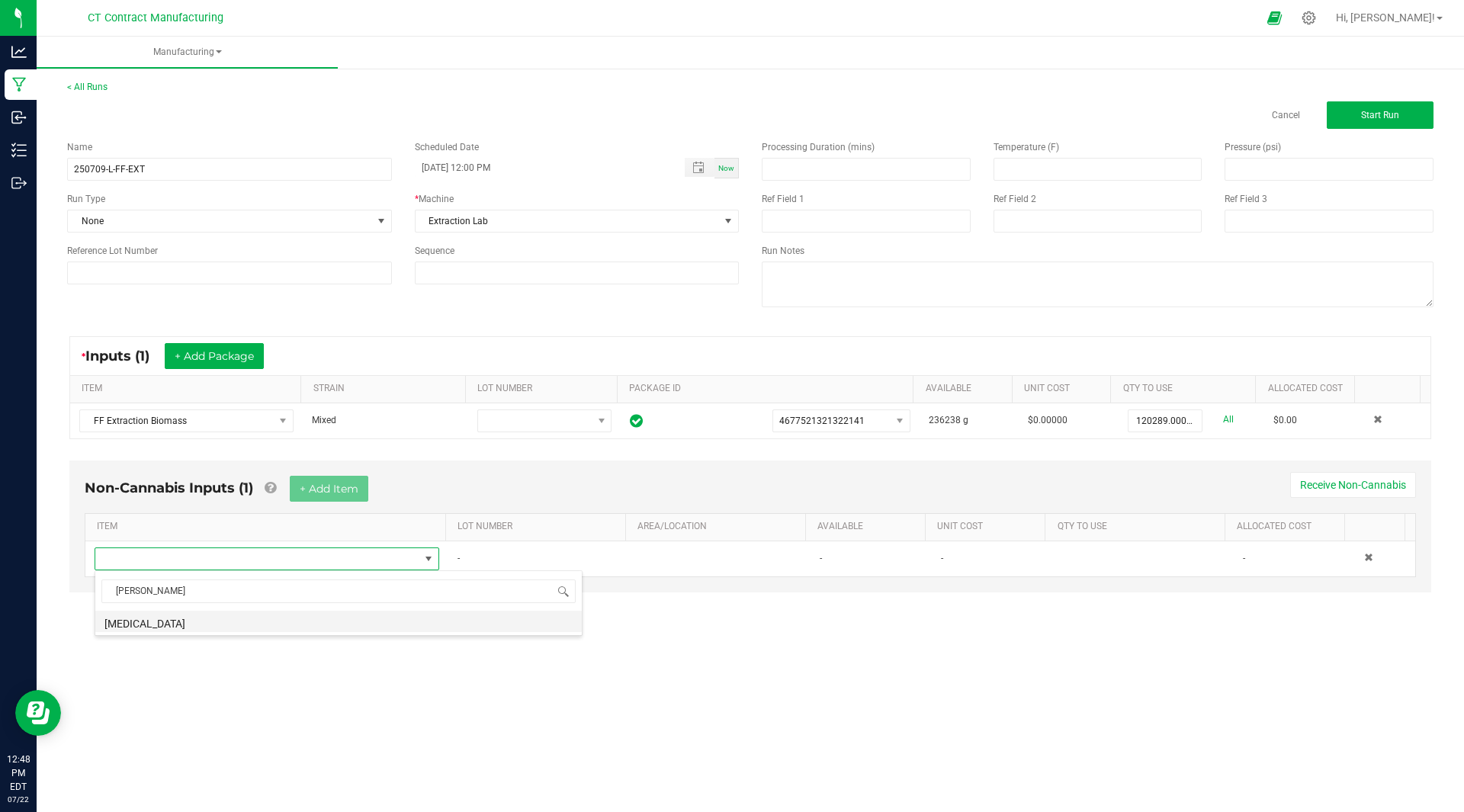 click on "Ethanol" at bounding box center [339, 621] 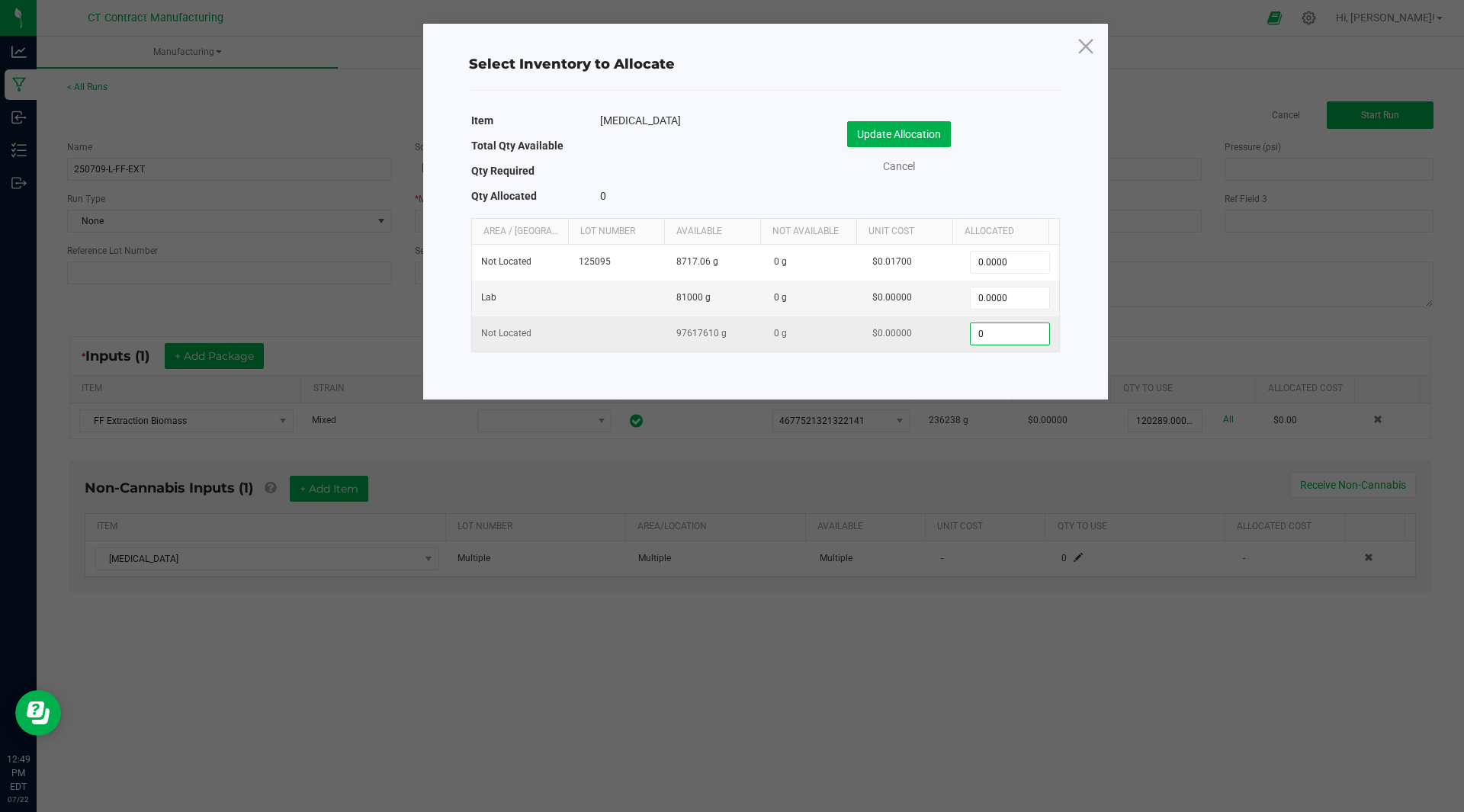 click on "0" at bounding box center (1010, 334) 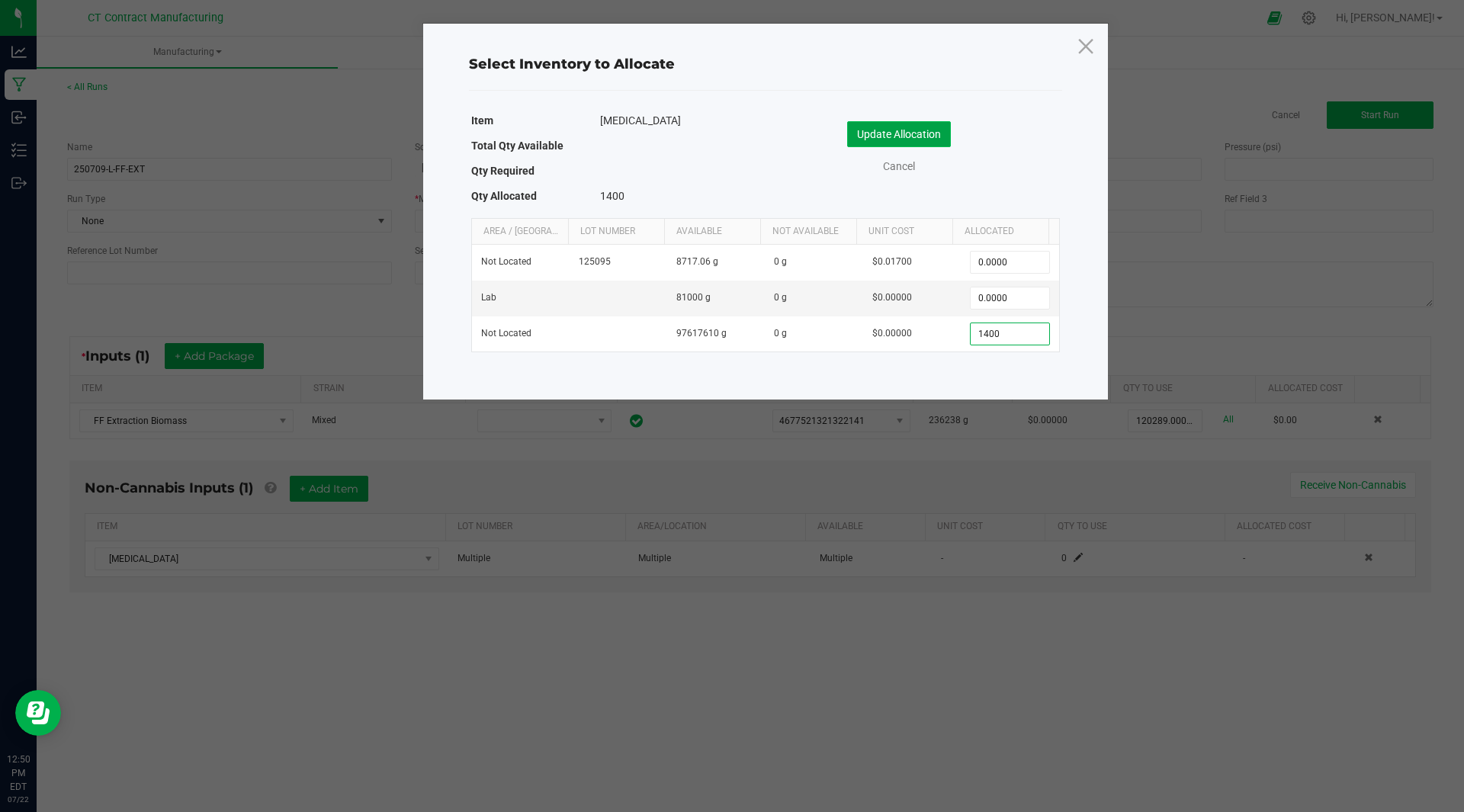 type on "1,400.0000" 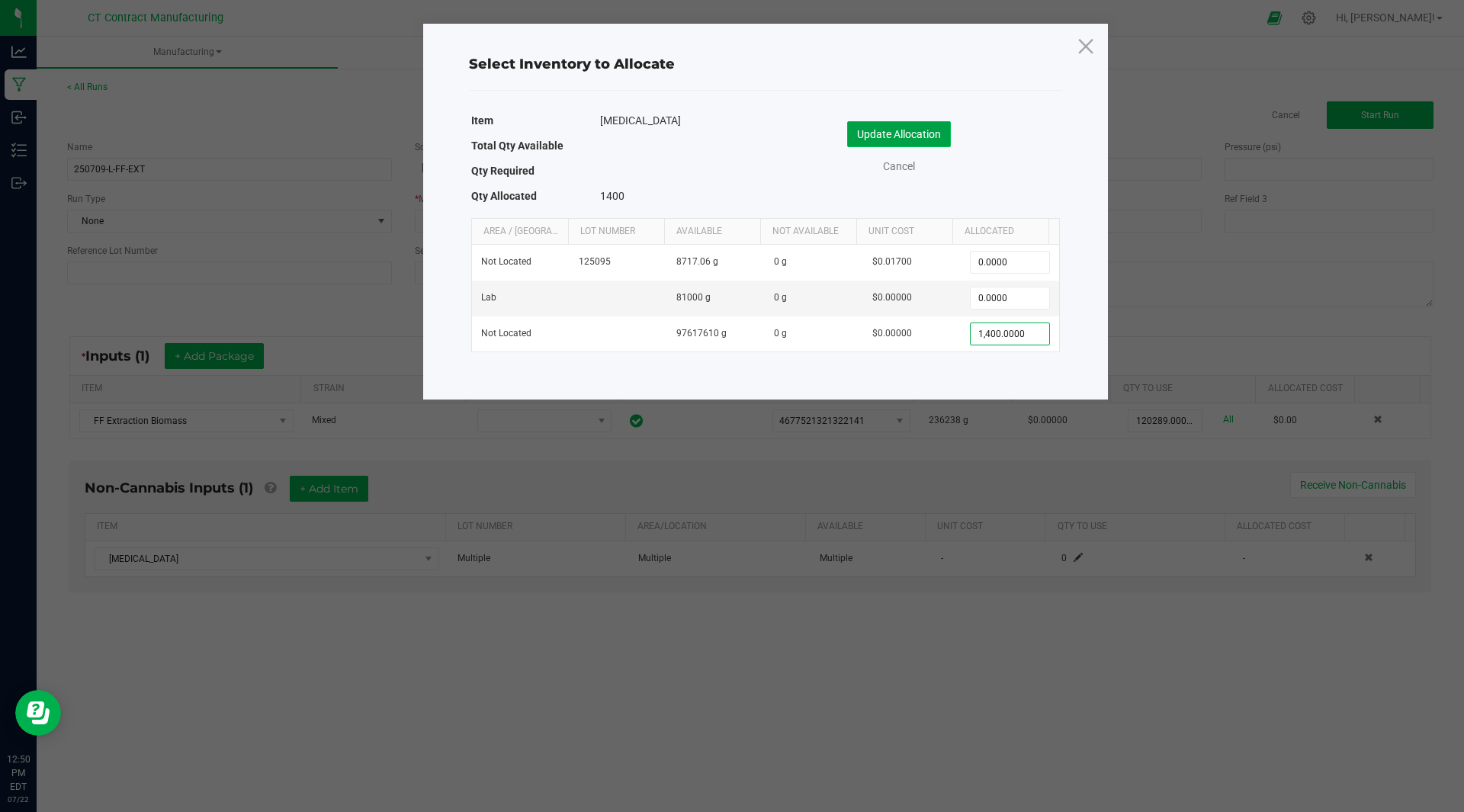click on "Update Allocation" 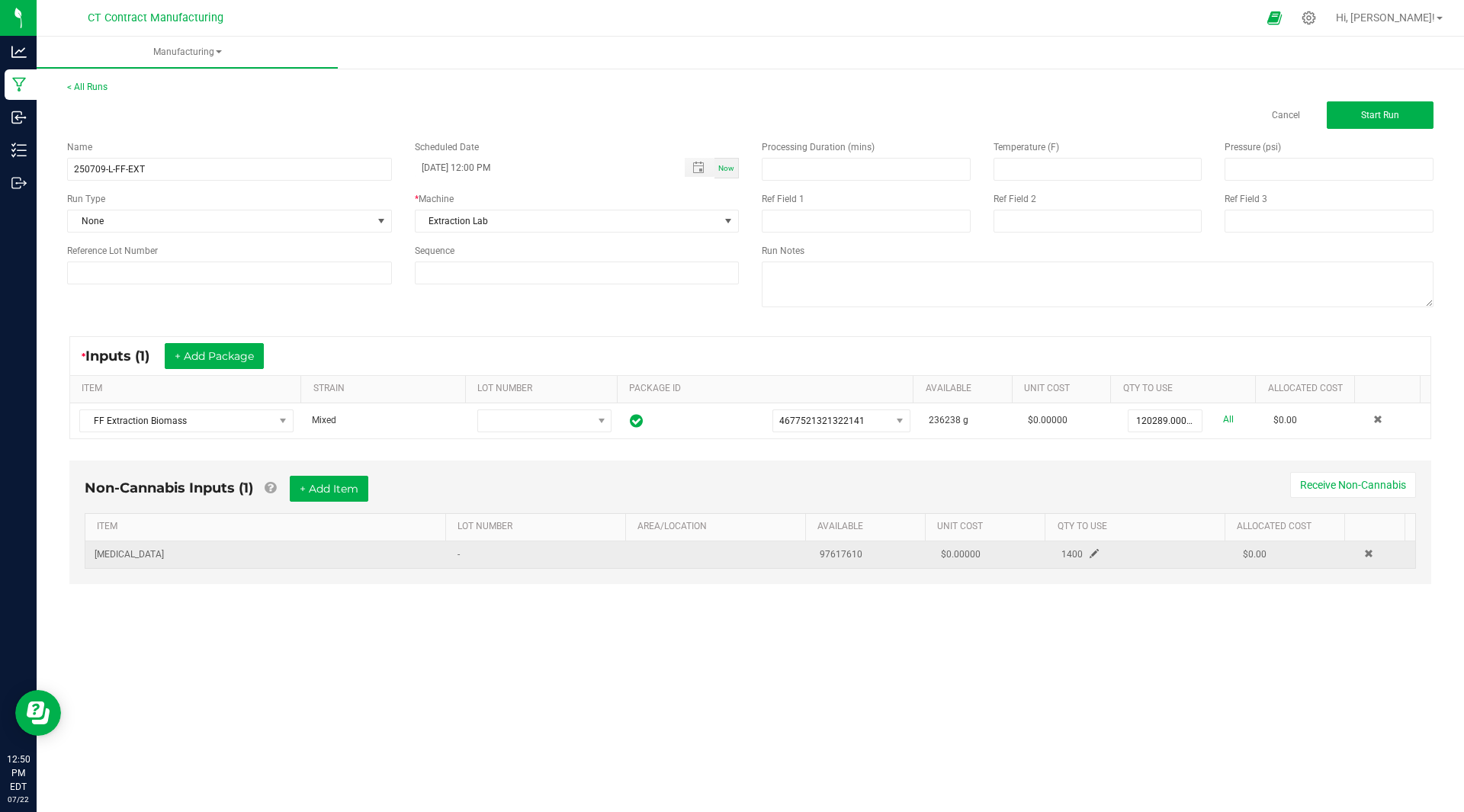 click at bounding box center [1094, 554] 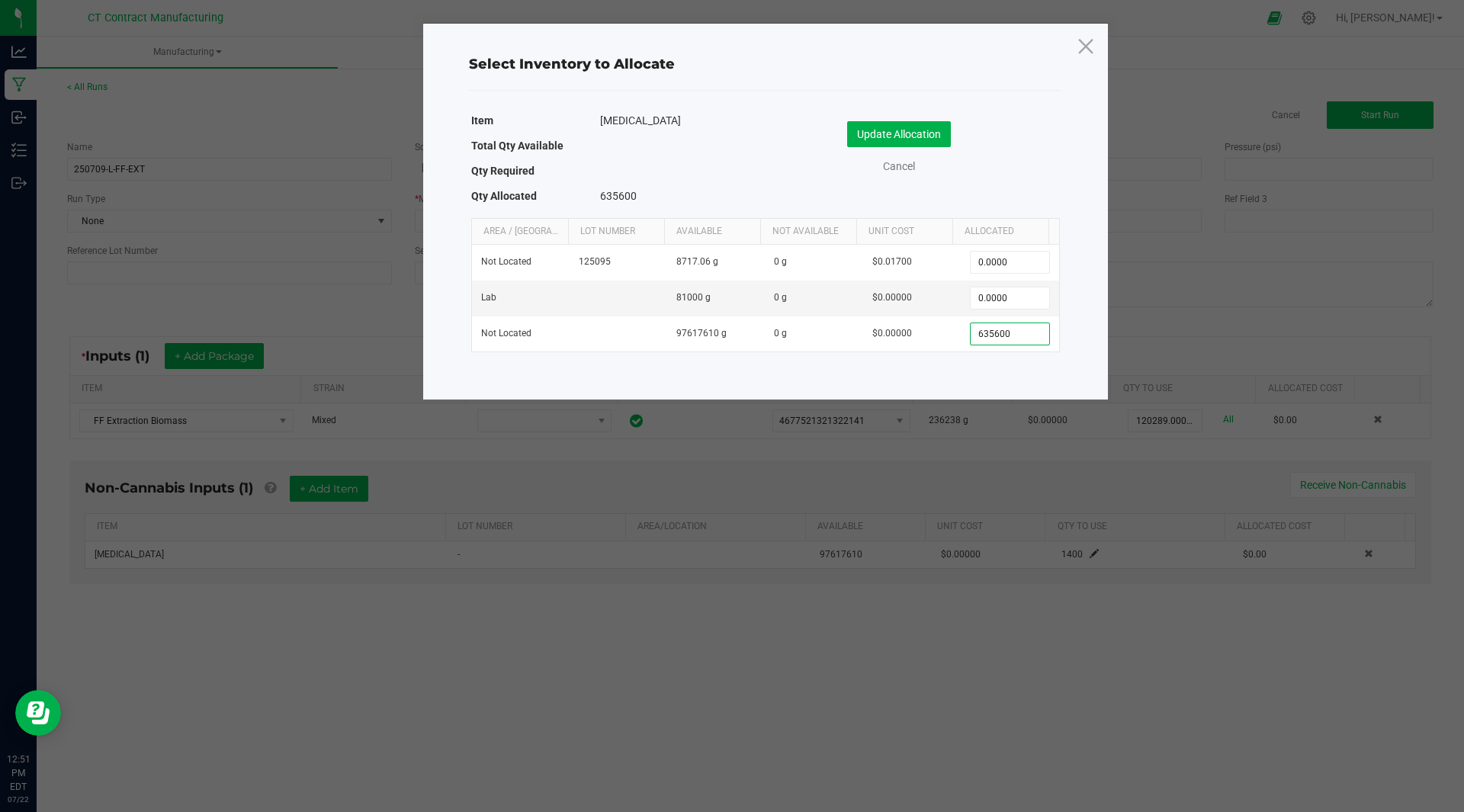 type on "635,600.0000" 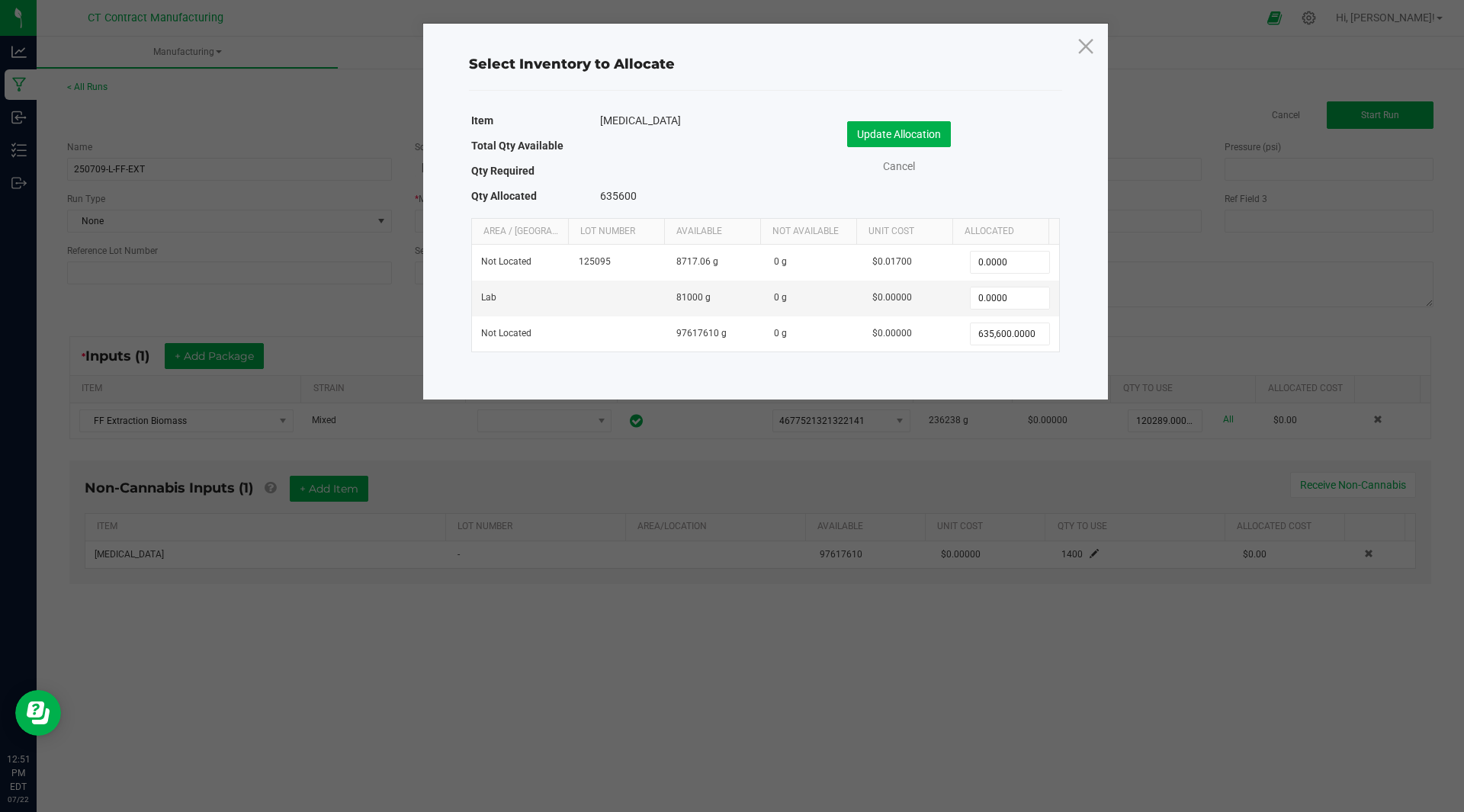 click on "Select Inventory to Allocate   Item   Ethanol   Total Qty Available       Qty Required       Qty Allocated   635600    Update Allocation   Cancel  Area / Locn Lot Number Available Not Available Unit Cost Allocated  Not Located  125095  8717.06 g   0 g   $0.01700  0.0000  Lab   81000 g   0 g   $0.00000  0.0000  Not Located   97617610 g   0 g   $0.00000  635,600.0000" 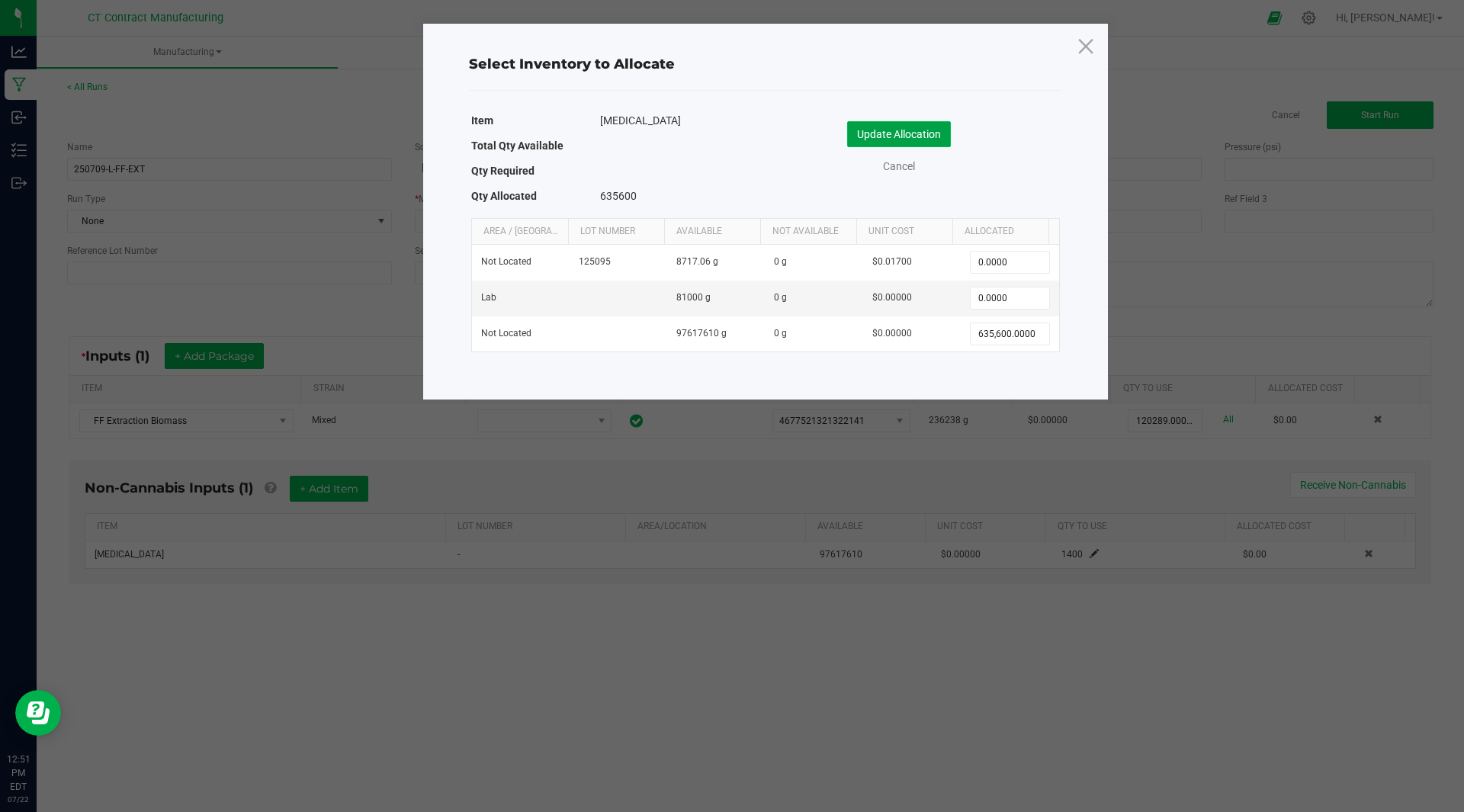 click on "Update Allocation" 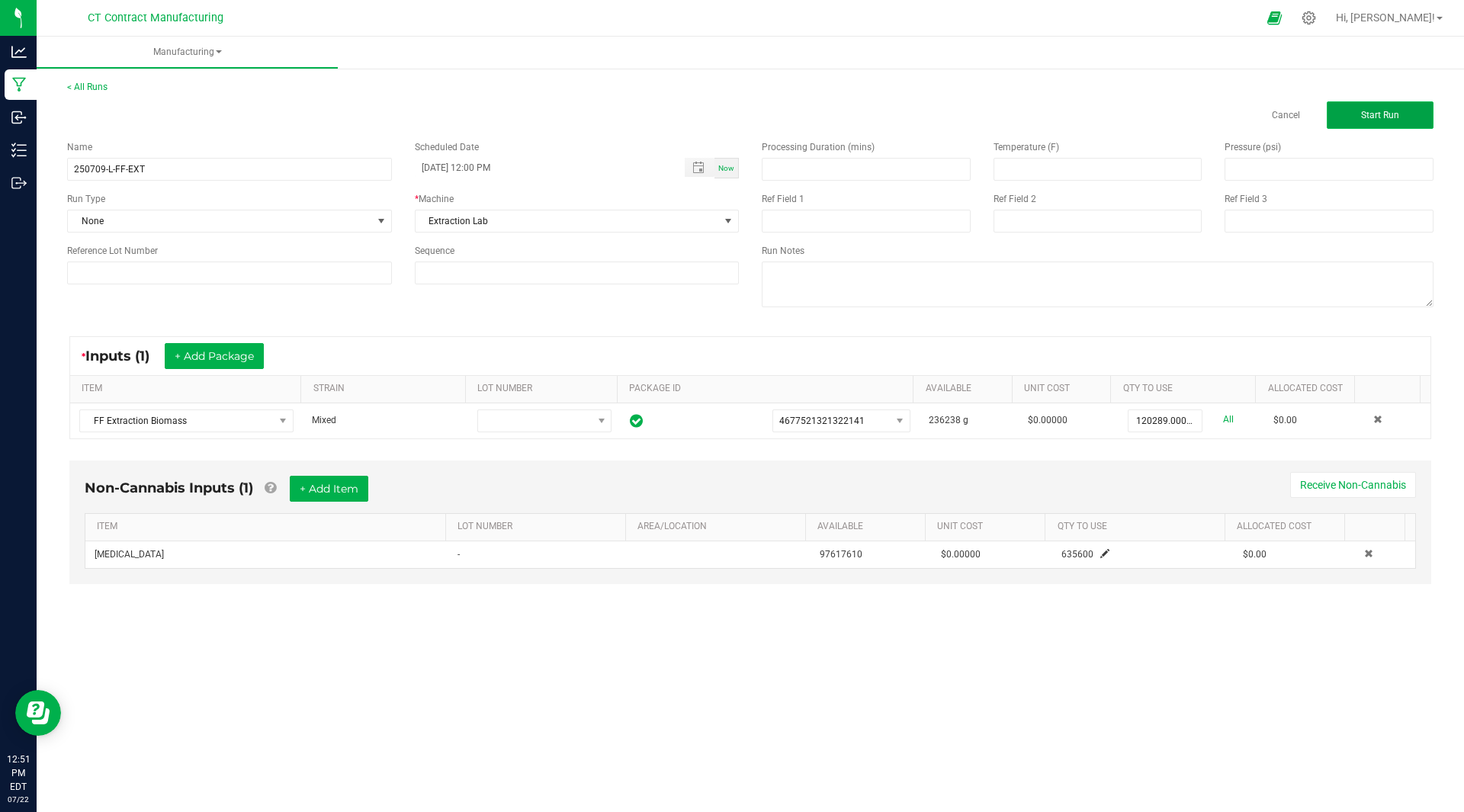 click on "Start Run" 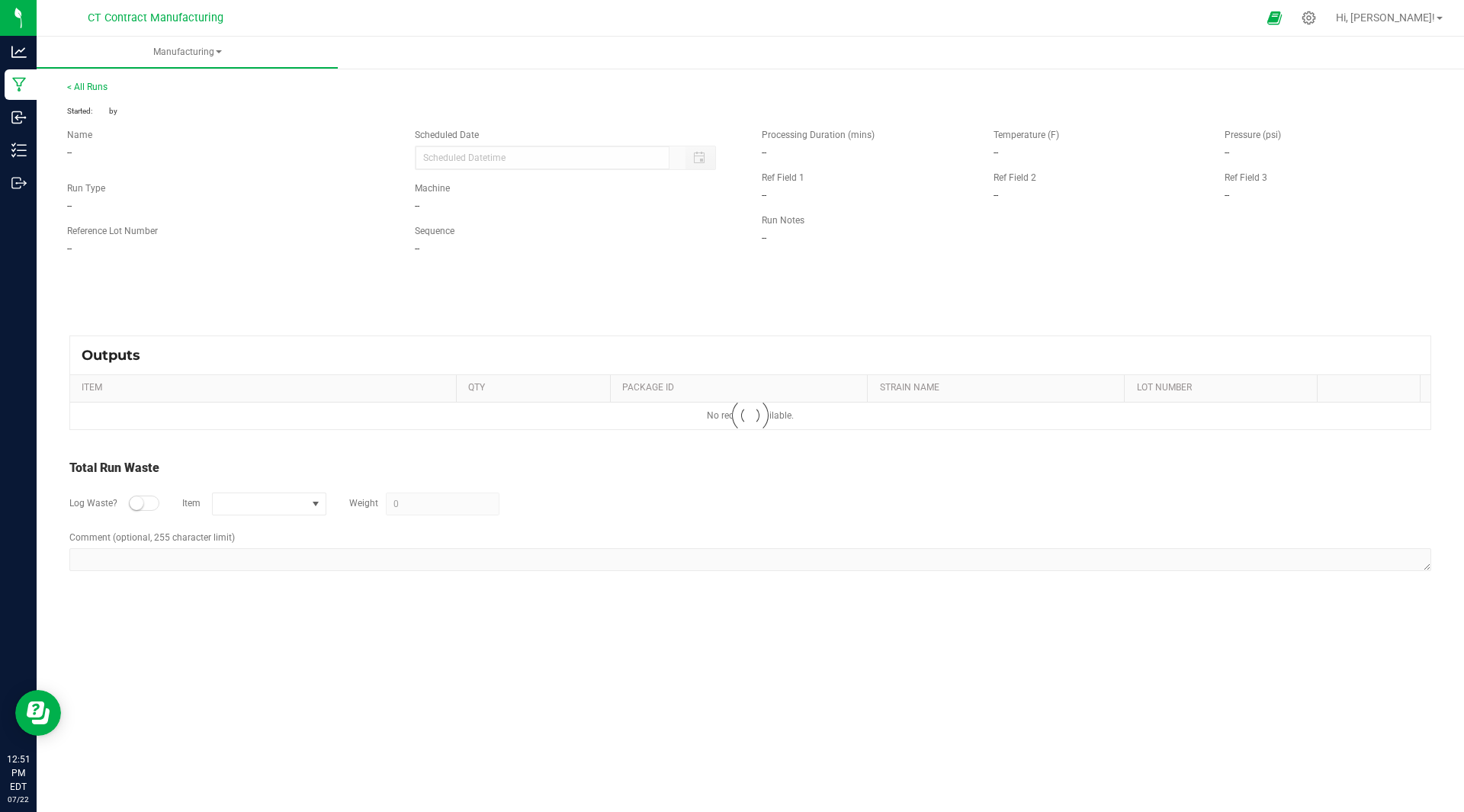 type on "07/09/2025 12:00 PM" 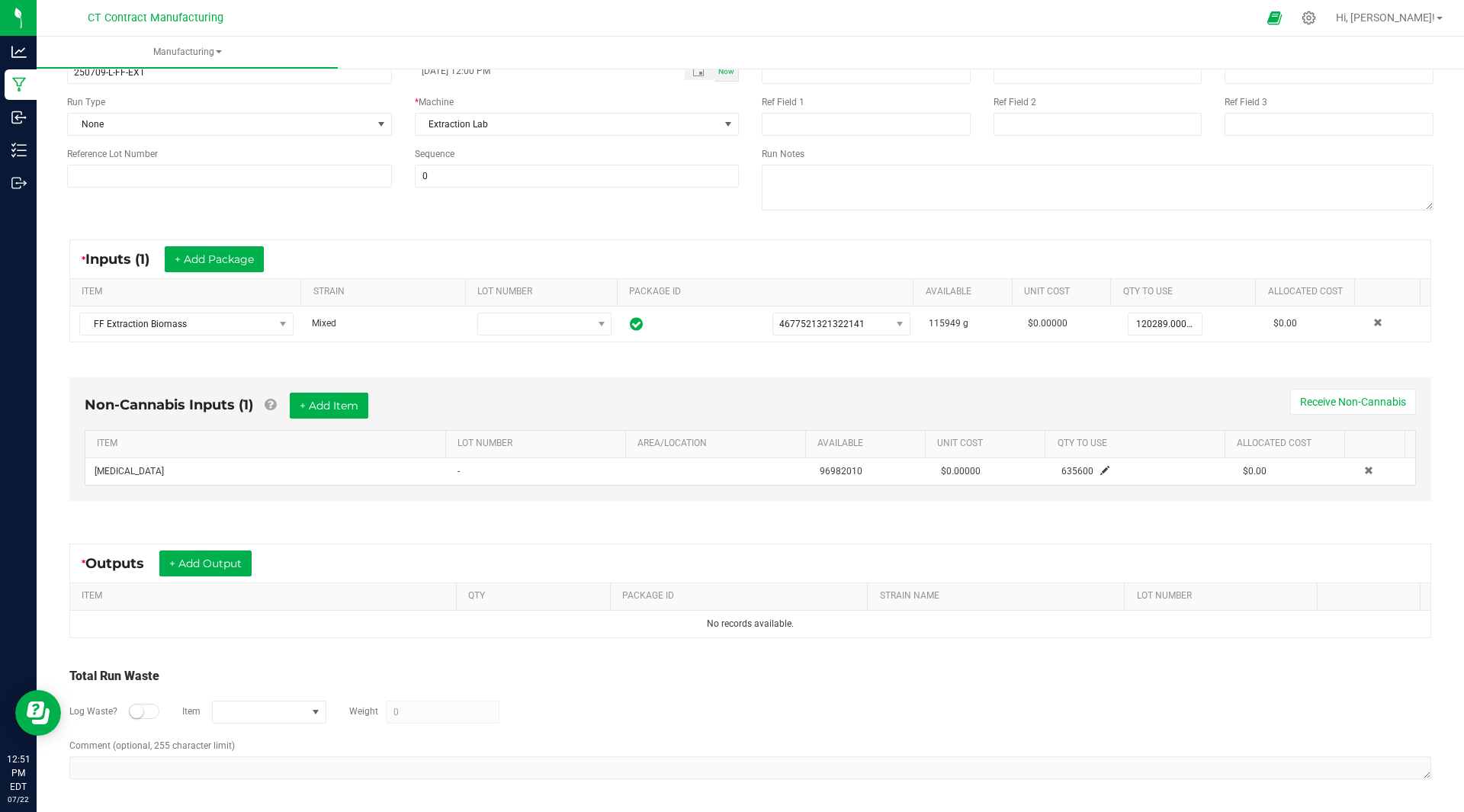 scroll, scrollTop: 0, scrollLeft: 0, axis: both 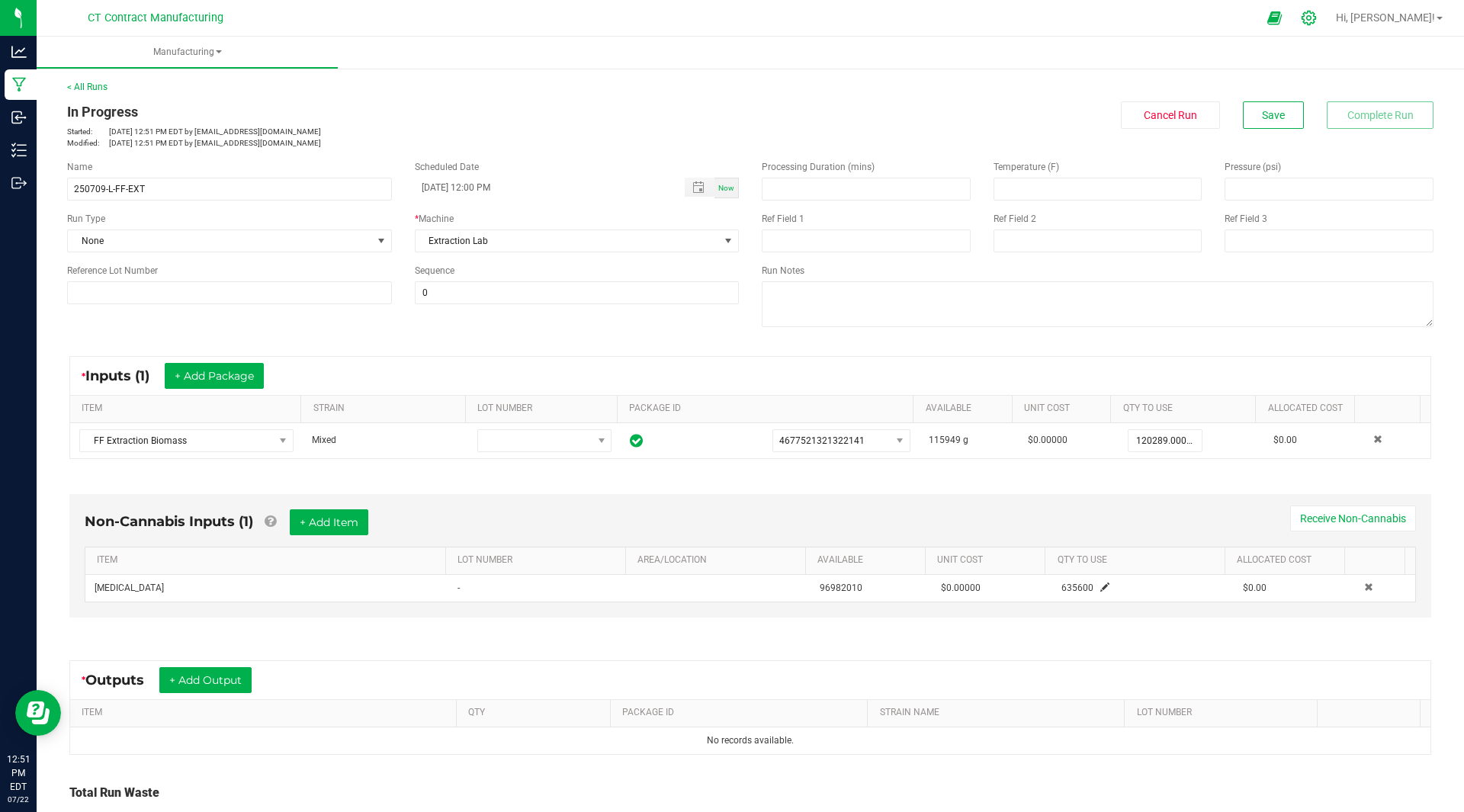 click 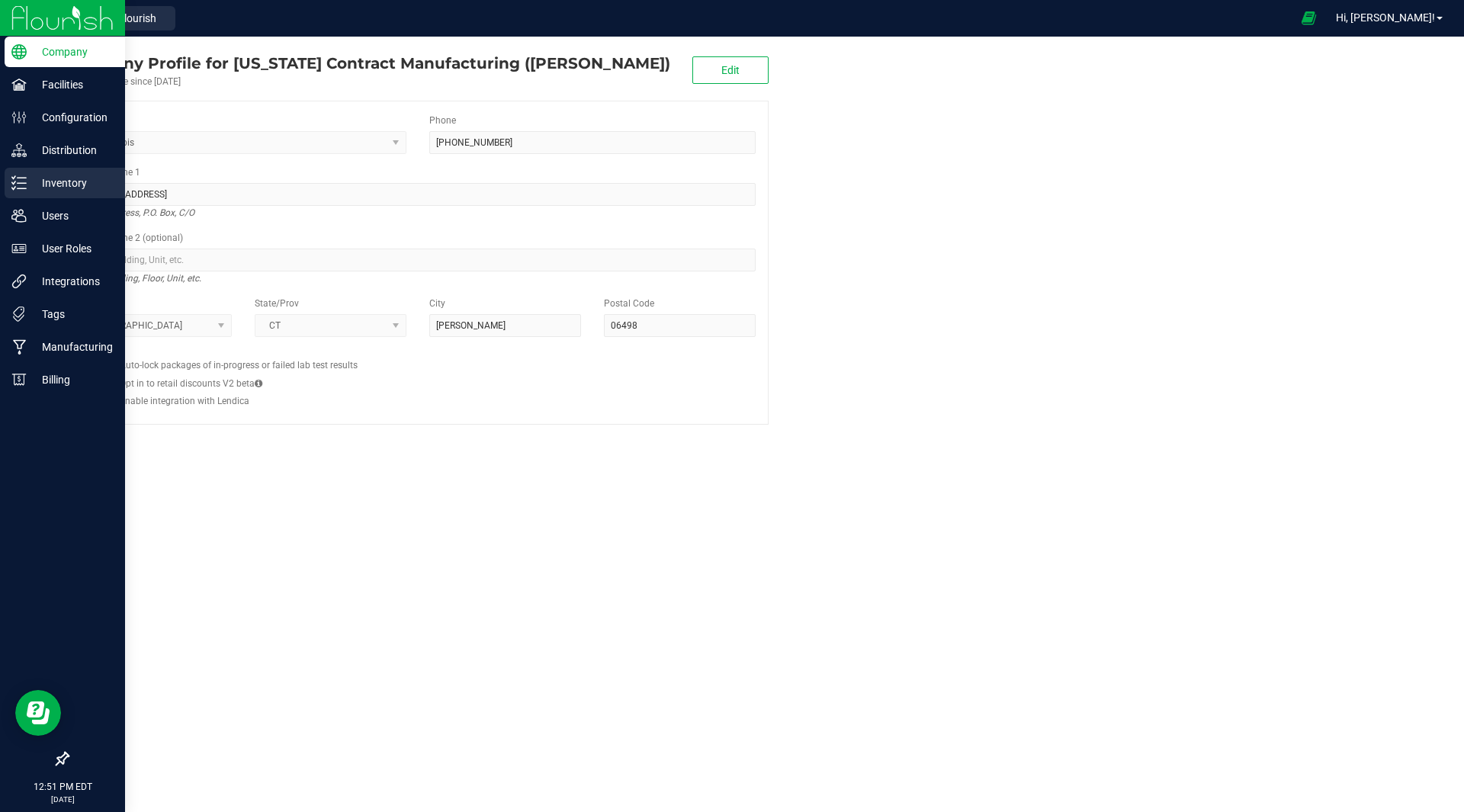 click on "Inventory" at bounding box center (72, 183) 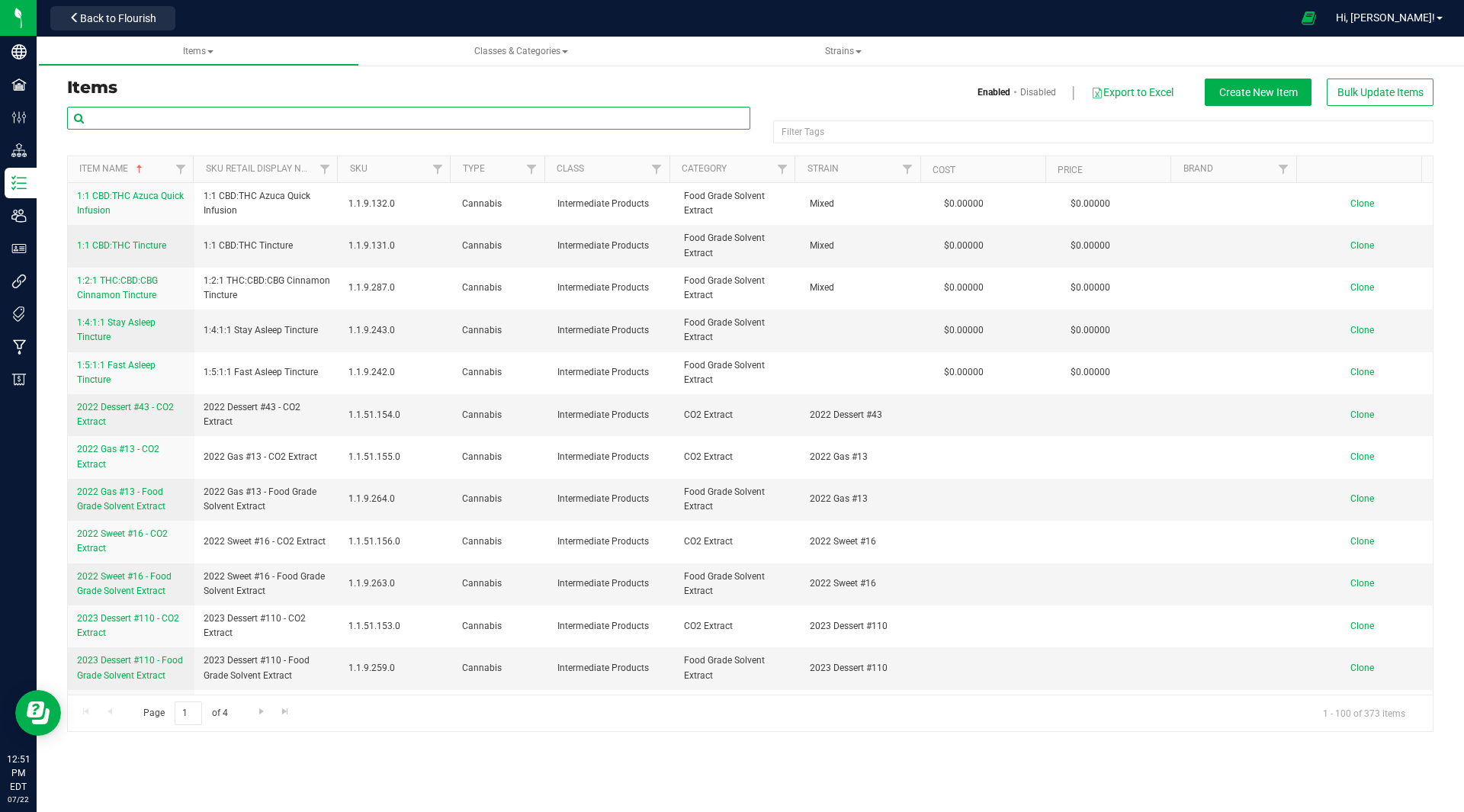 click at bounding box center [409, 118] 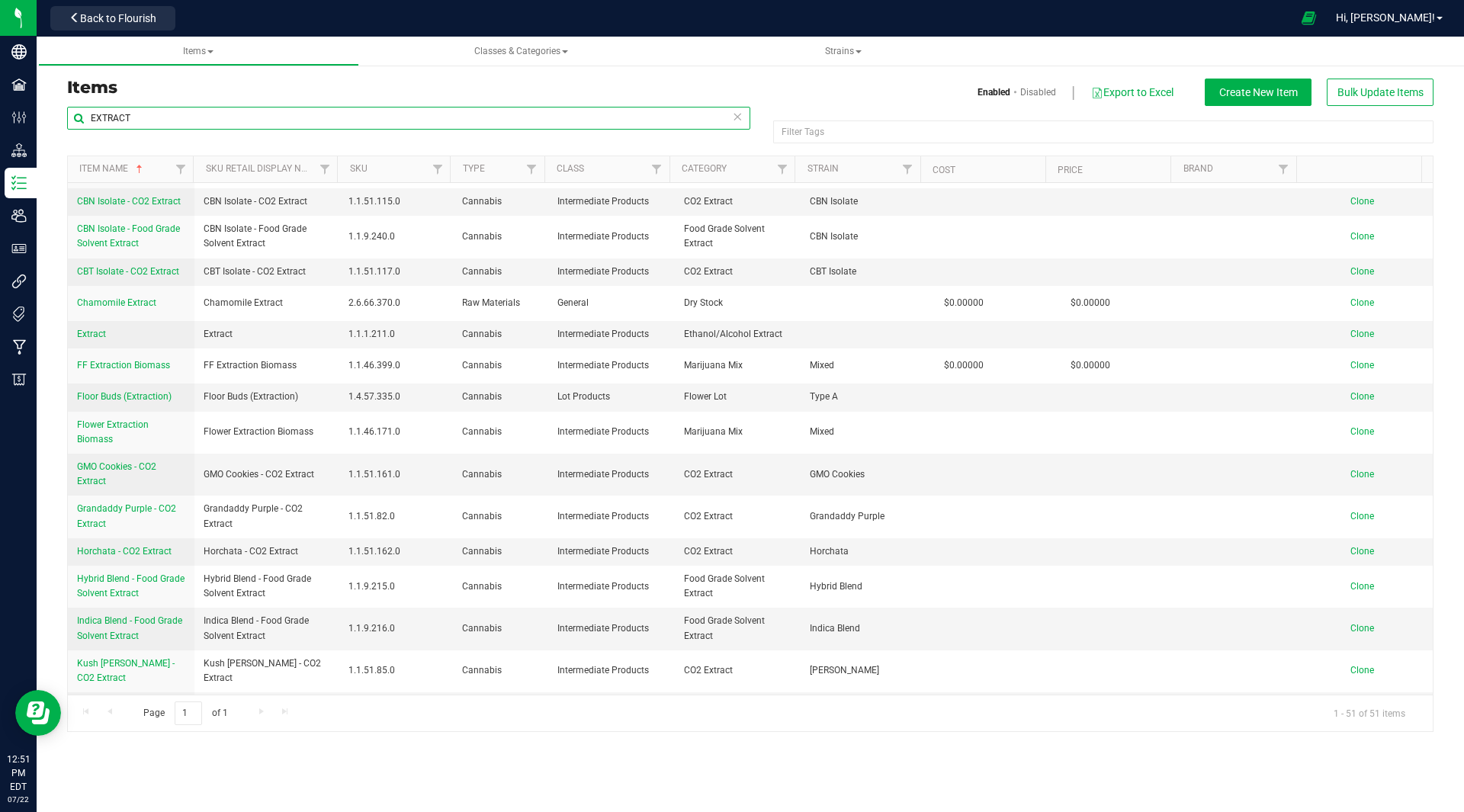 scroll, scrollTop: 826, scrollLeft: 0, axis: vertical 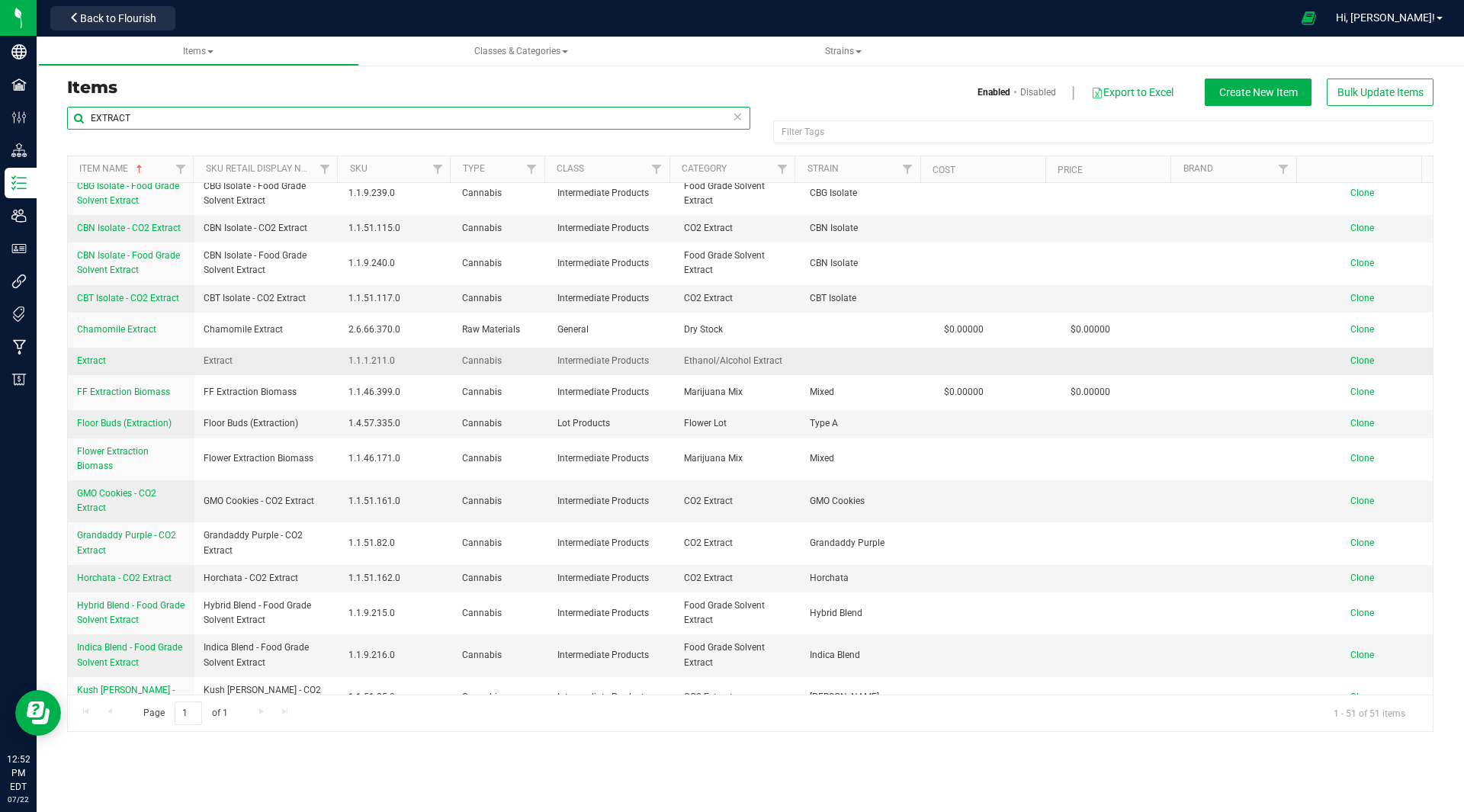 type on "EXTRACT" 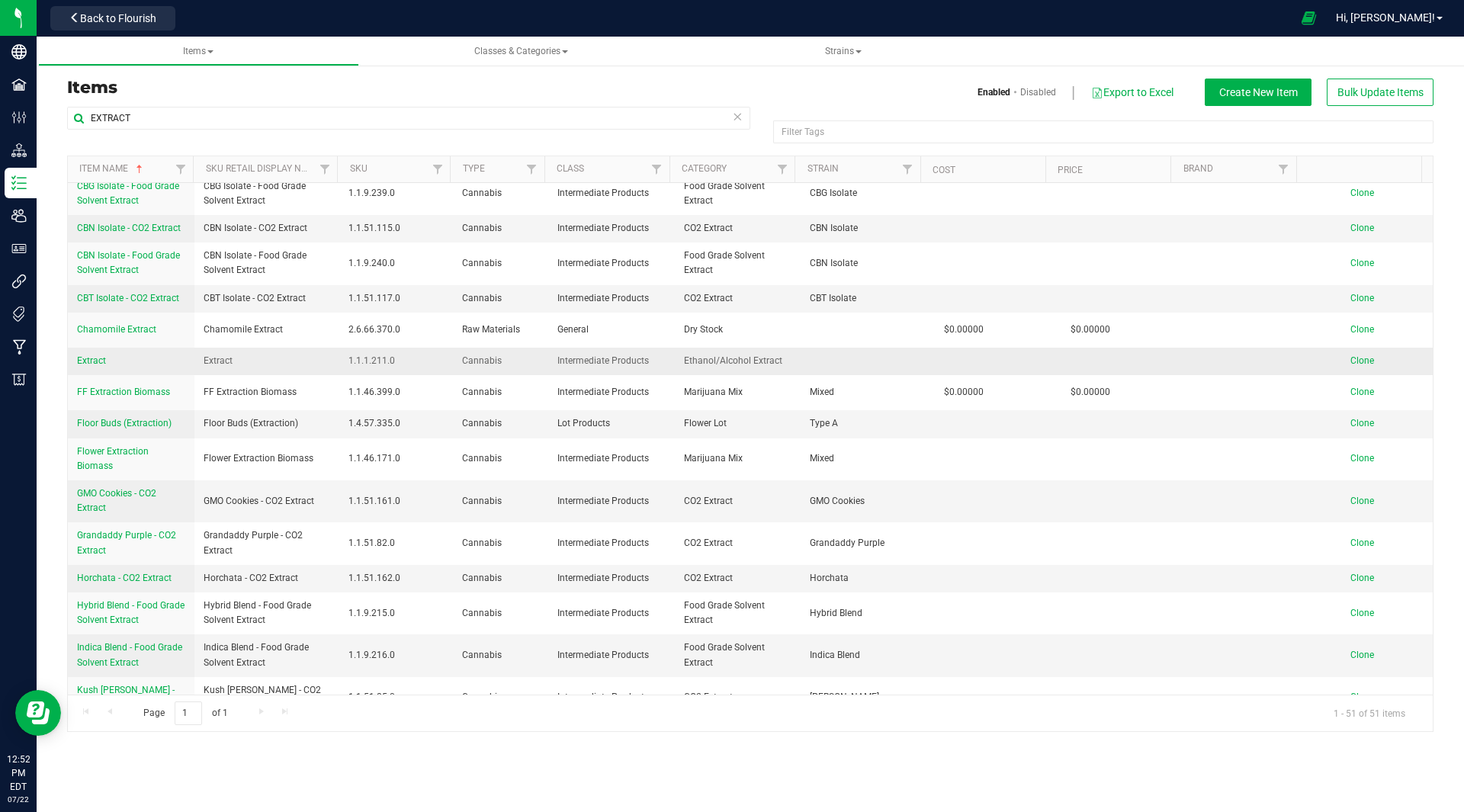 click on "Clone" at bounding box center [1362, 361] 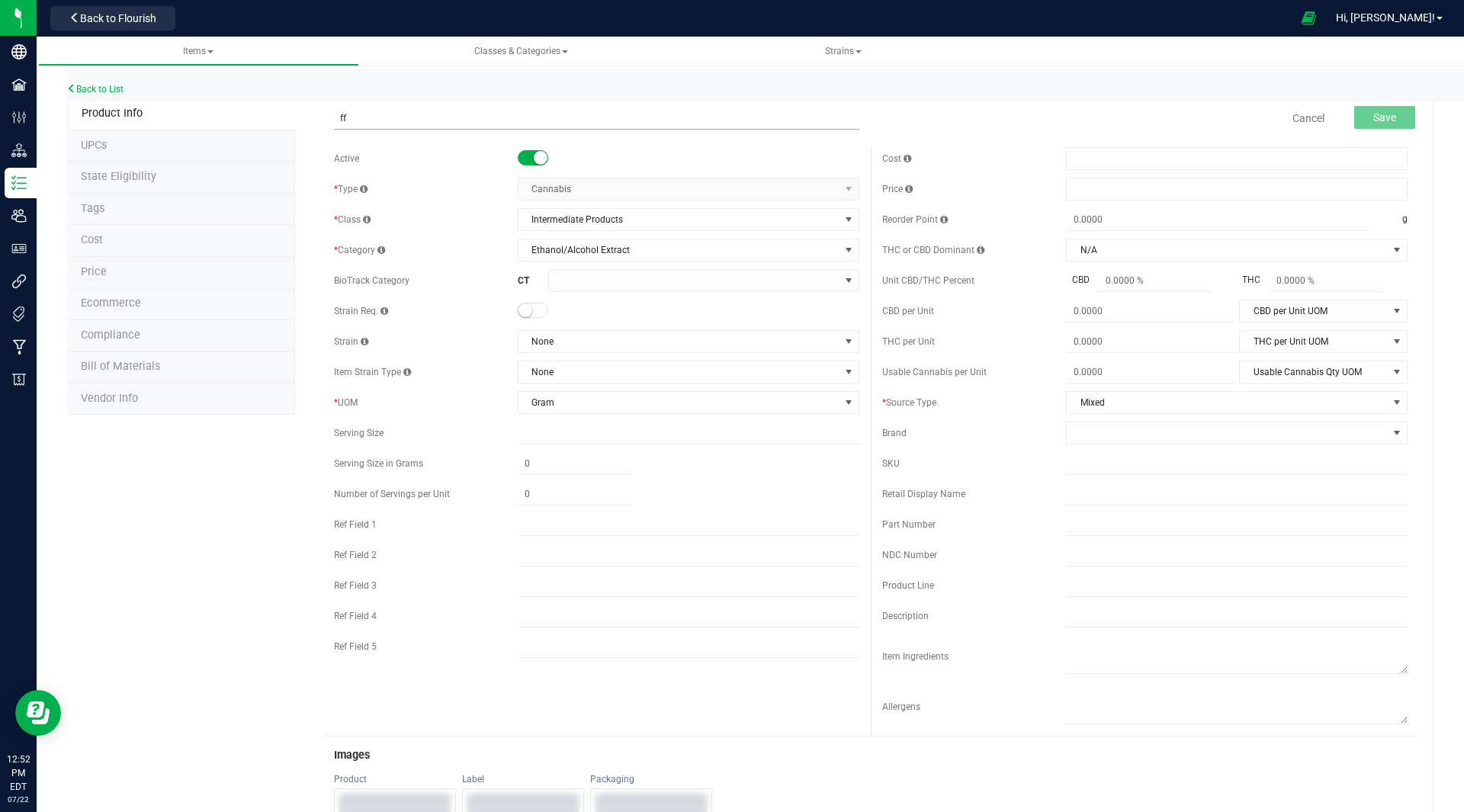 type on "f" 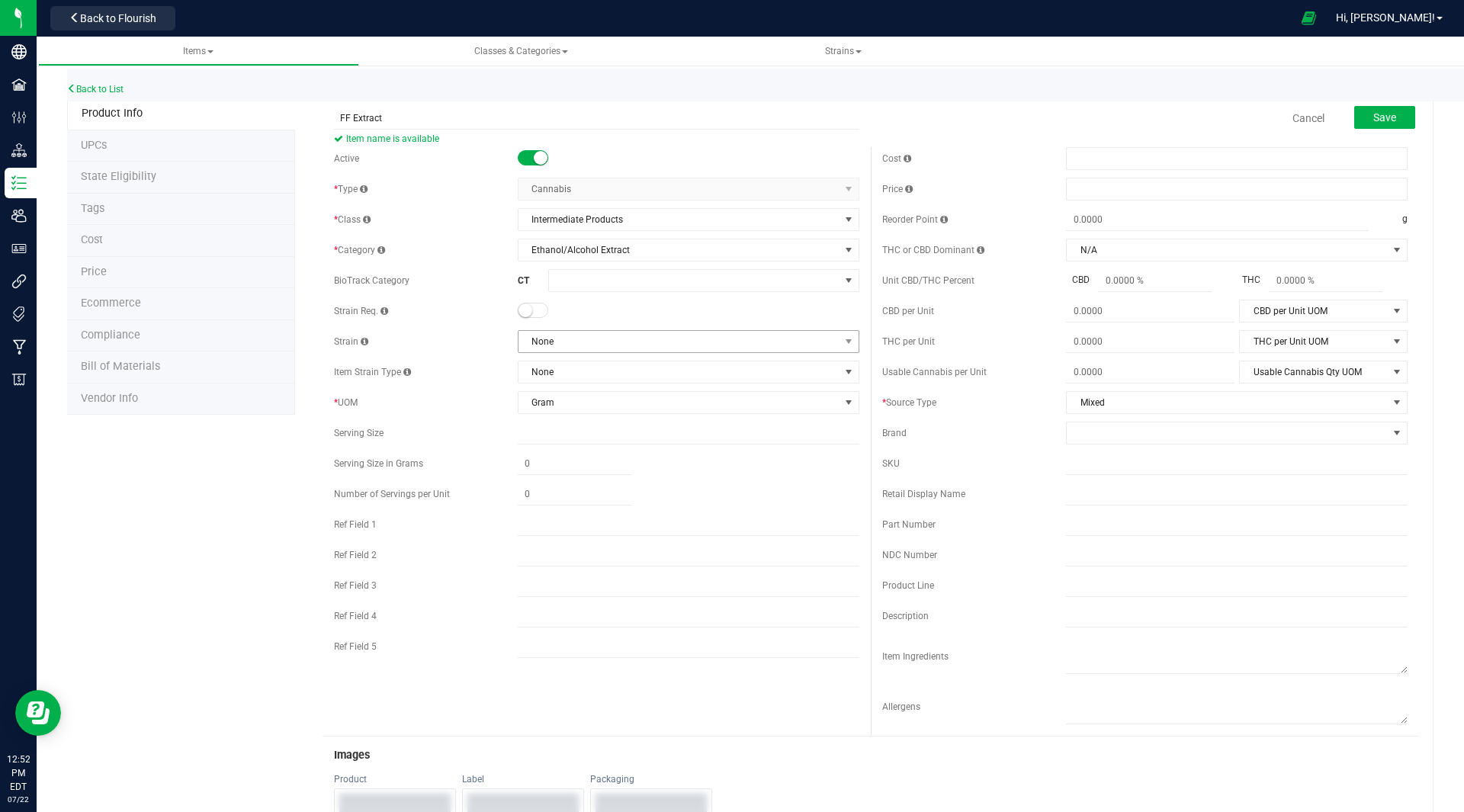 type on "FF Extract" 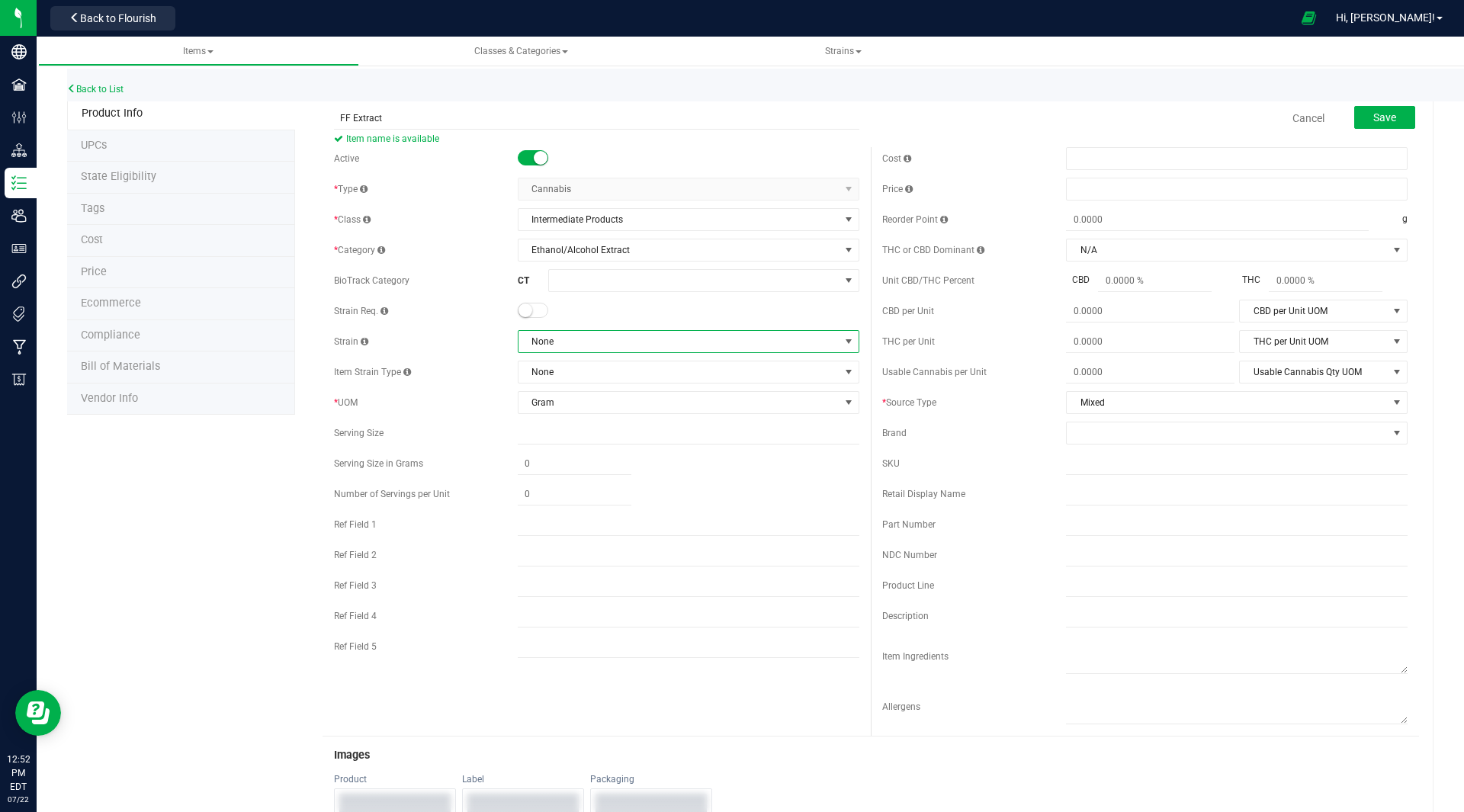 click on "None" at bounding box center (679, 342) 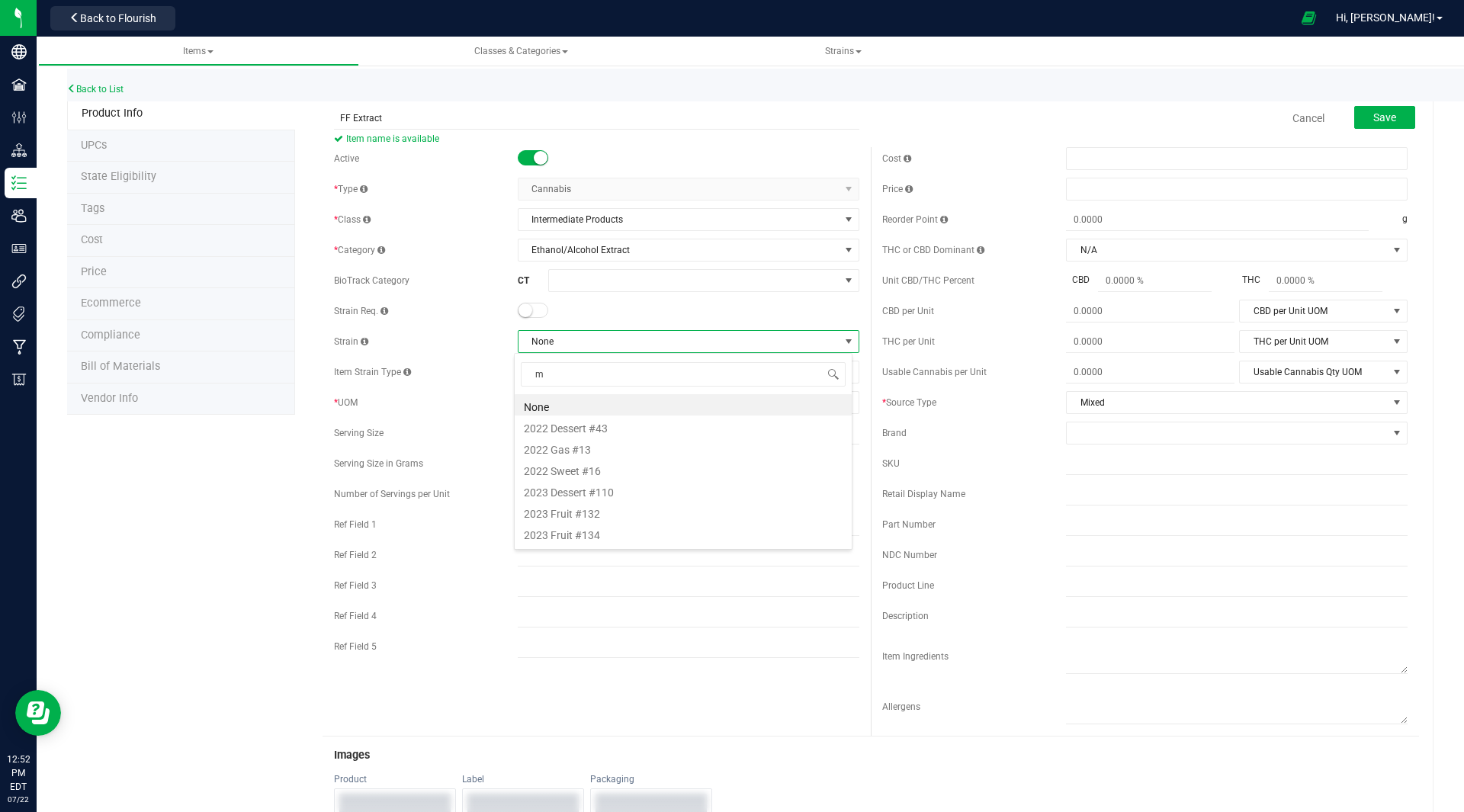 scroll, scrollTop: 76221, scrollLeft: 75911, axis: both 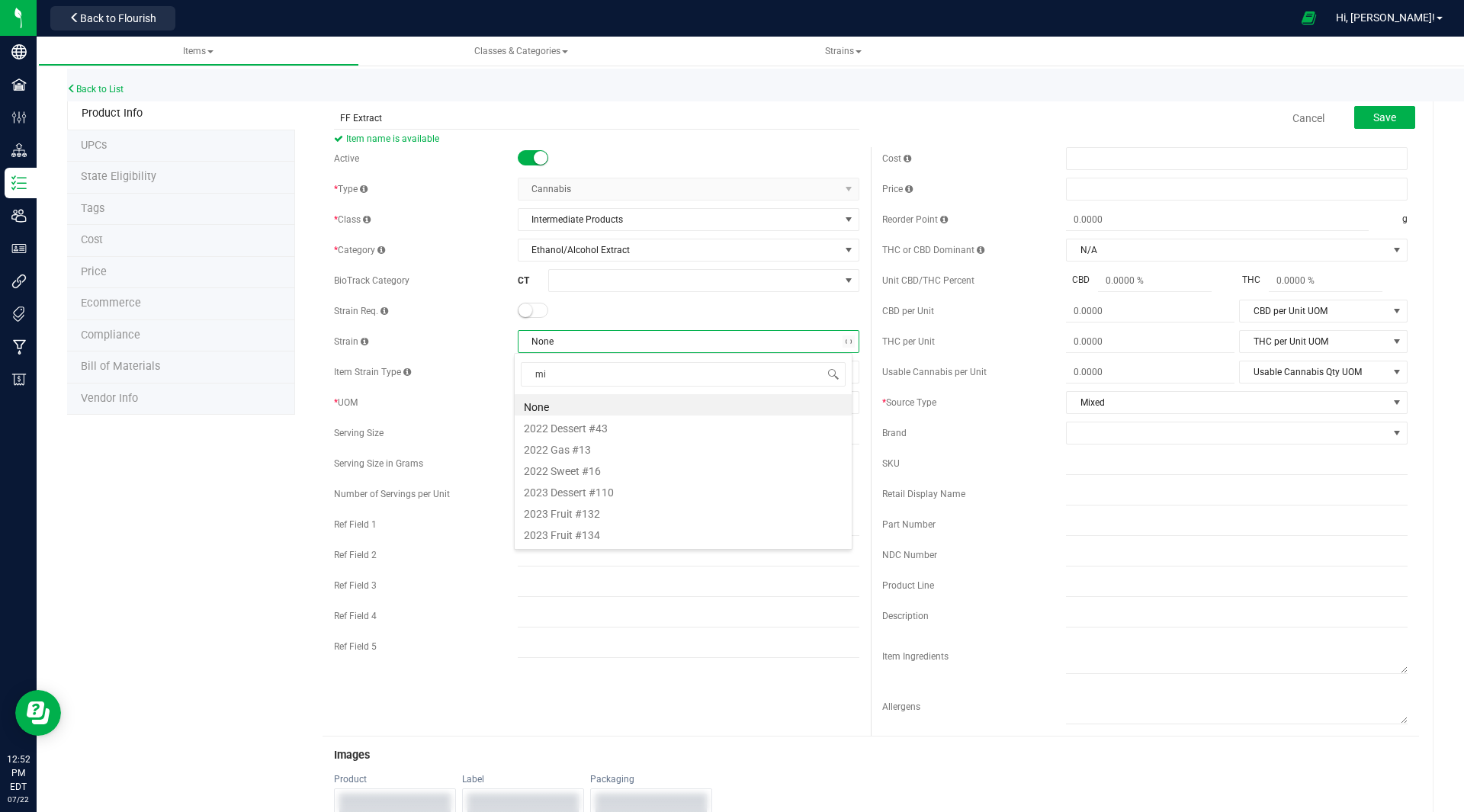 type on "mix" 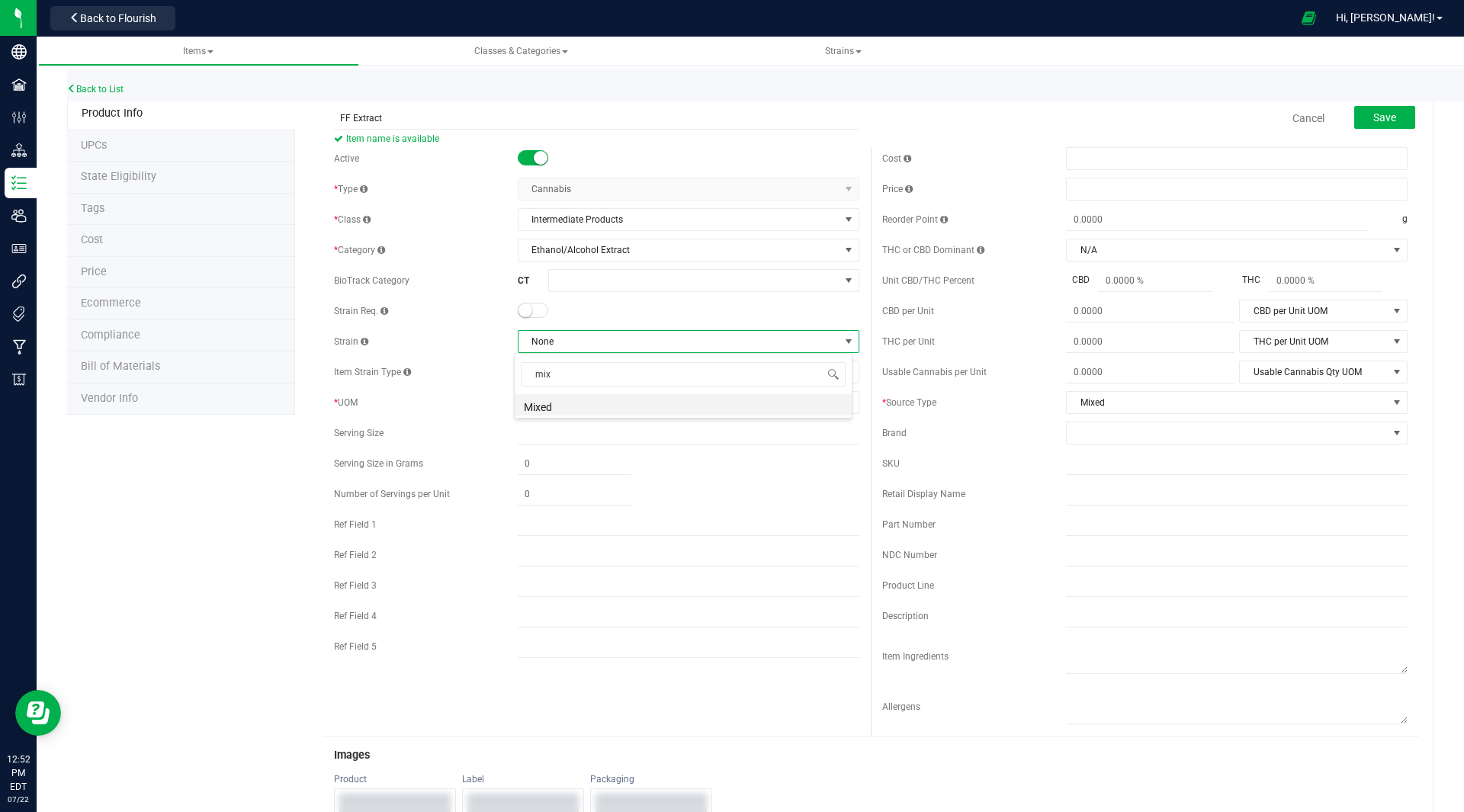 click on "Mixed" at bounding box center (683, 405) 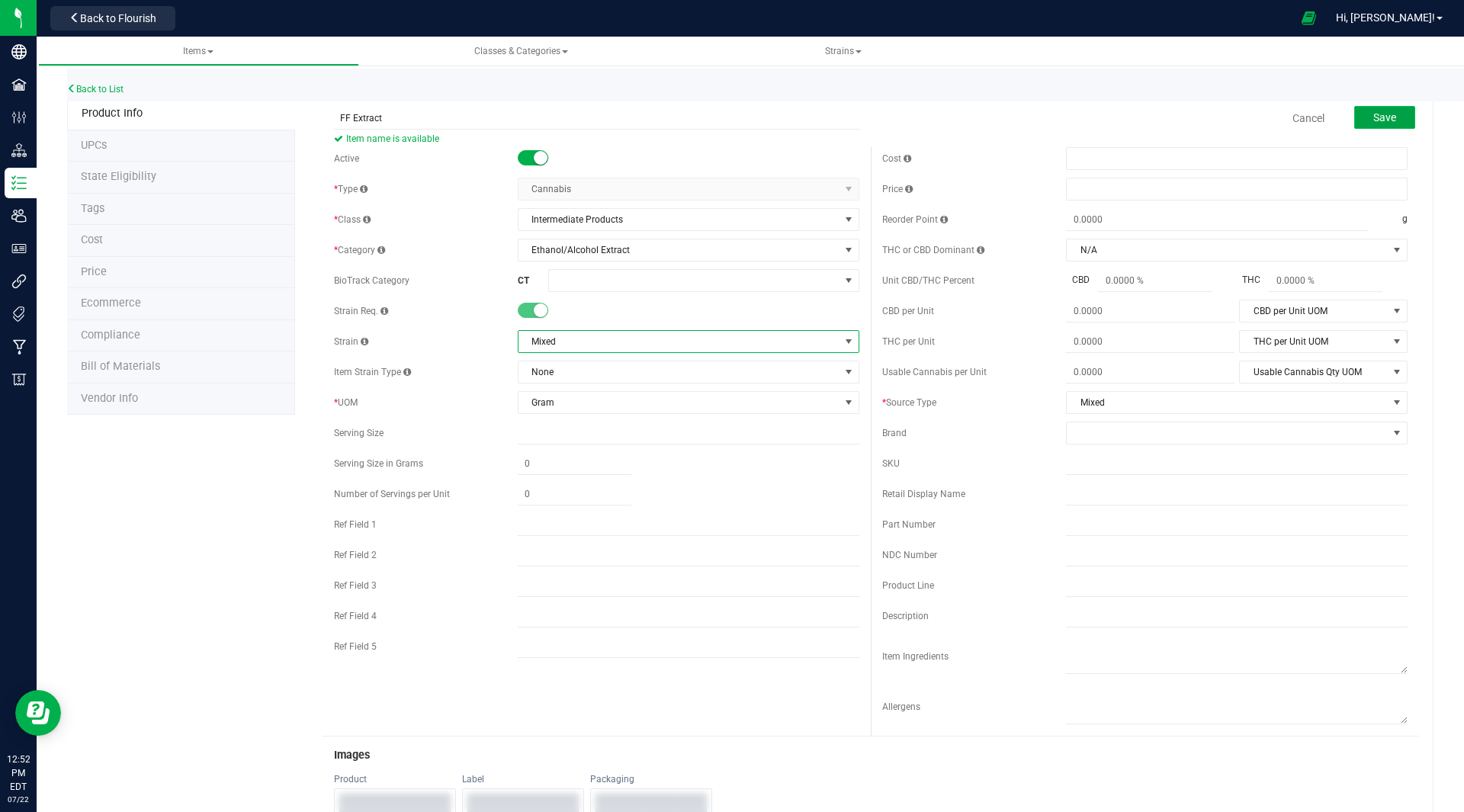 click on "Save" at bounding box center [1385, 117] 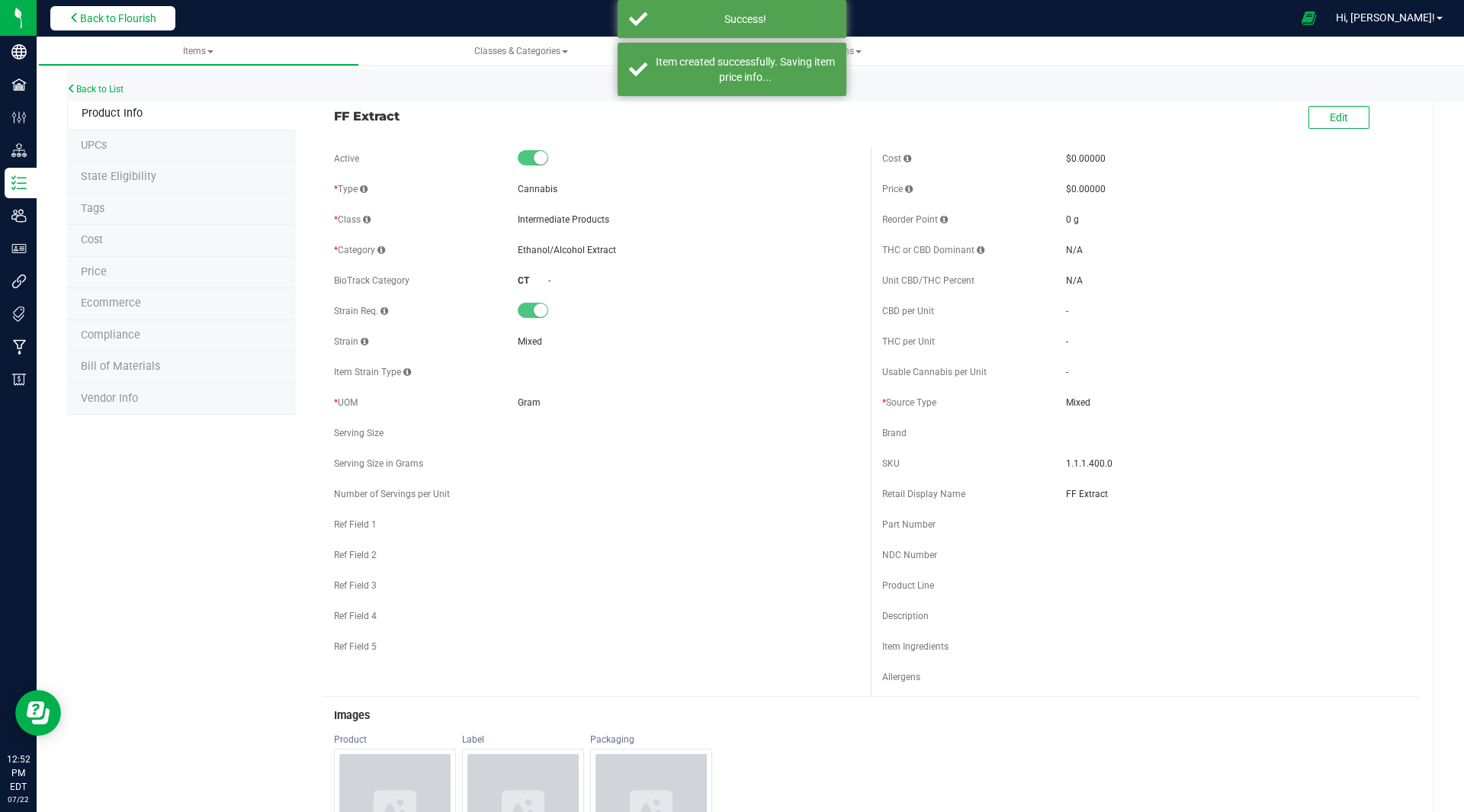 click on "Back to Flourish" at bounding box center [118, 18] 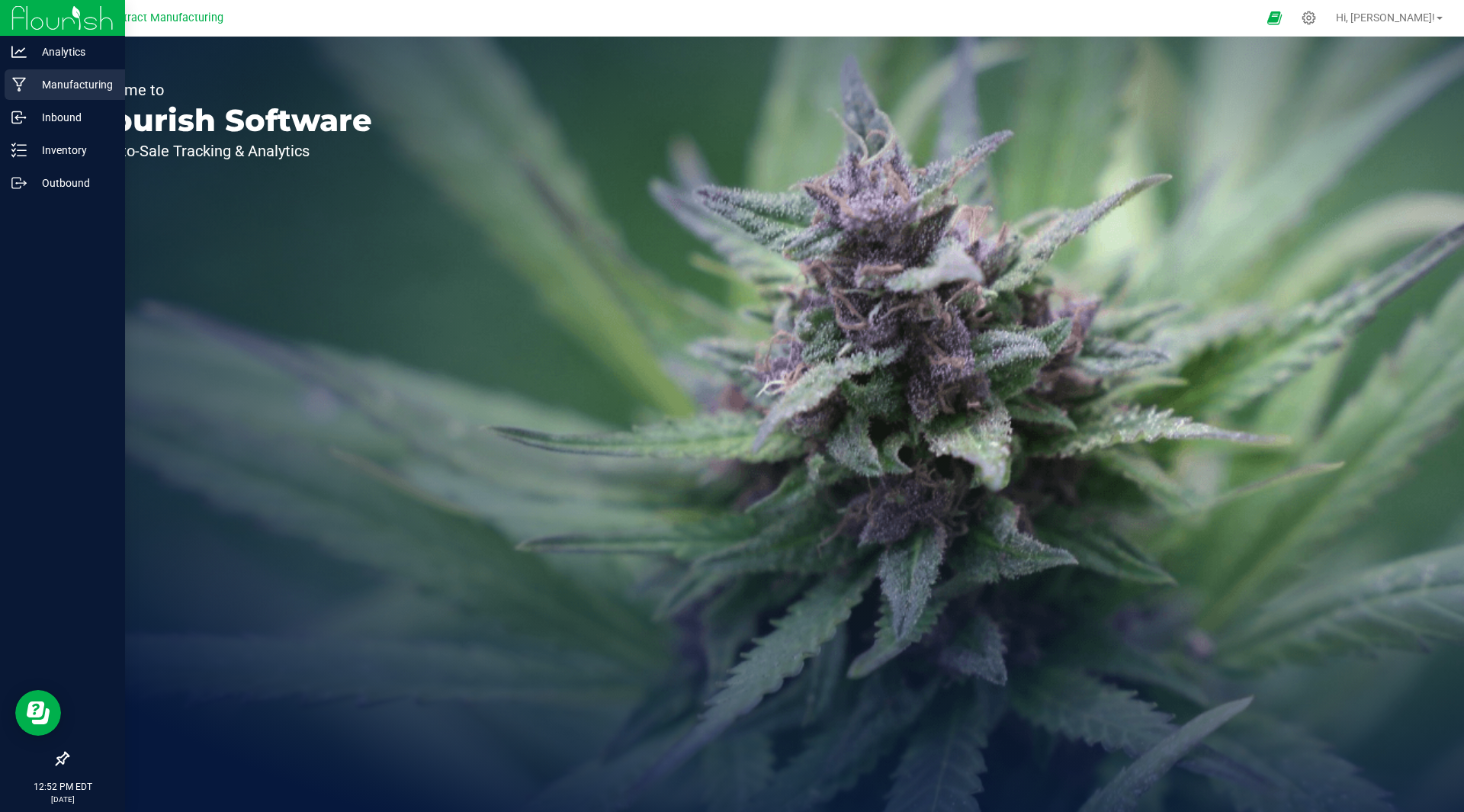 click on "Manufacturing" at bounding box center [72, 85] 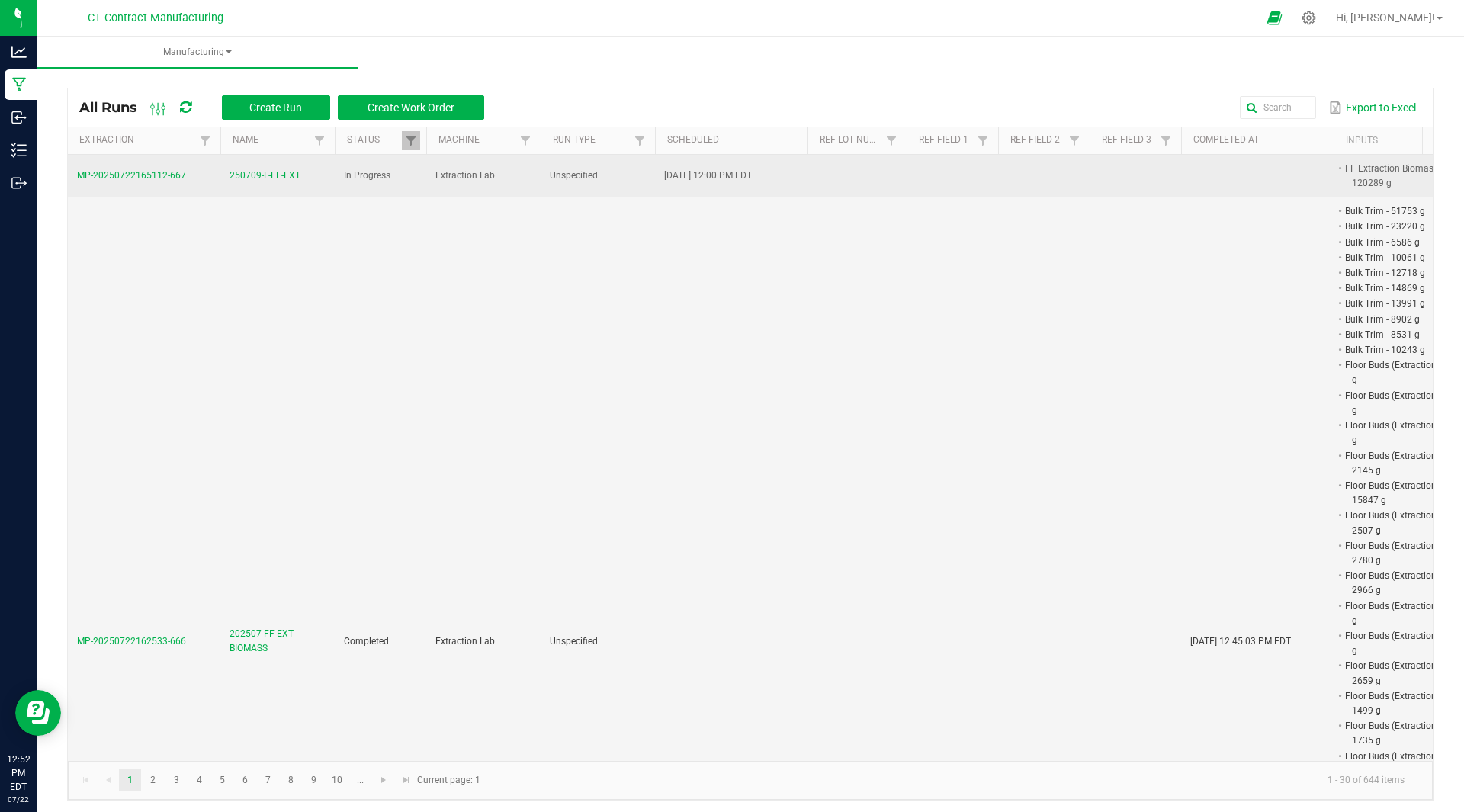 click on "MP-20250722165112-667" at bounding box center [131, 175] 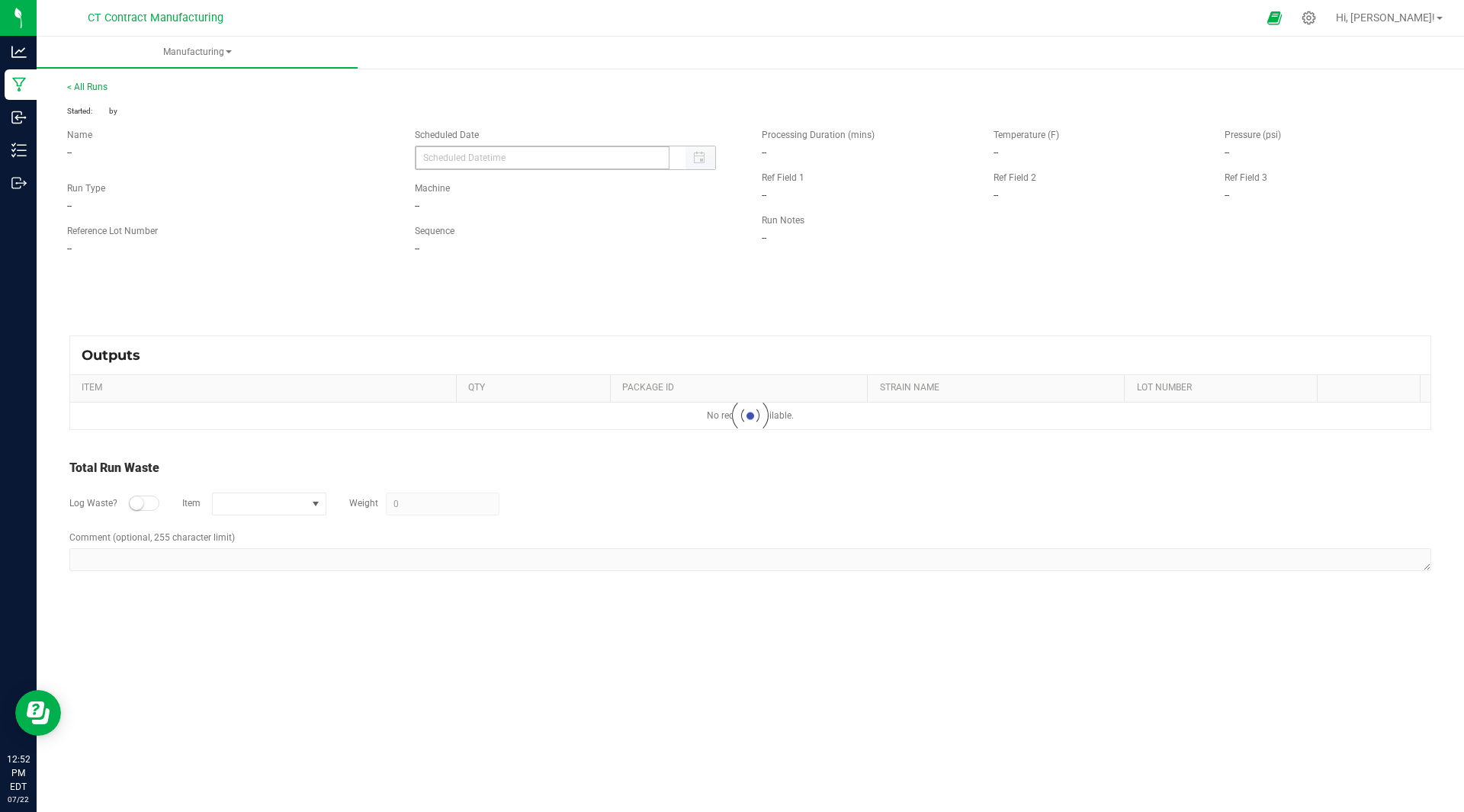type on "07/09/2025 12:00 PM" 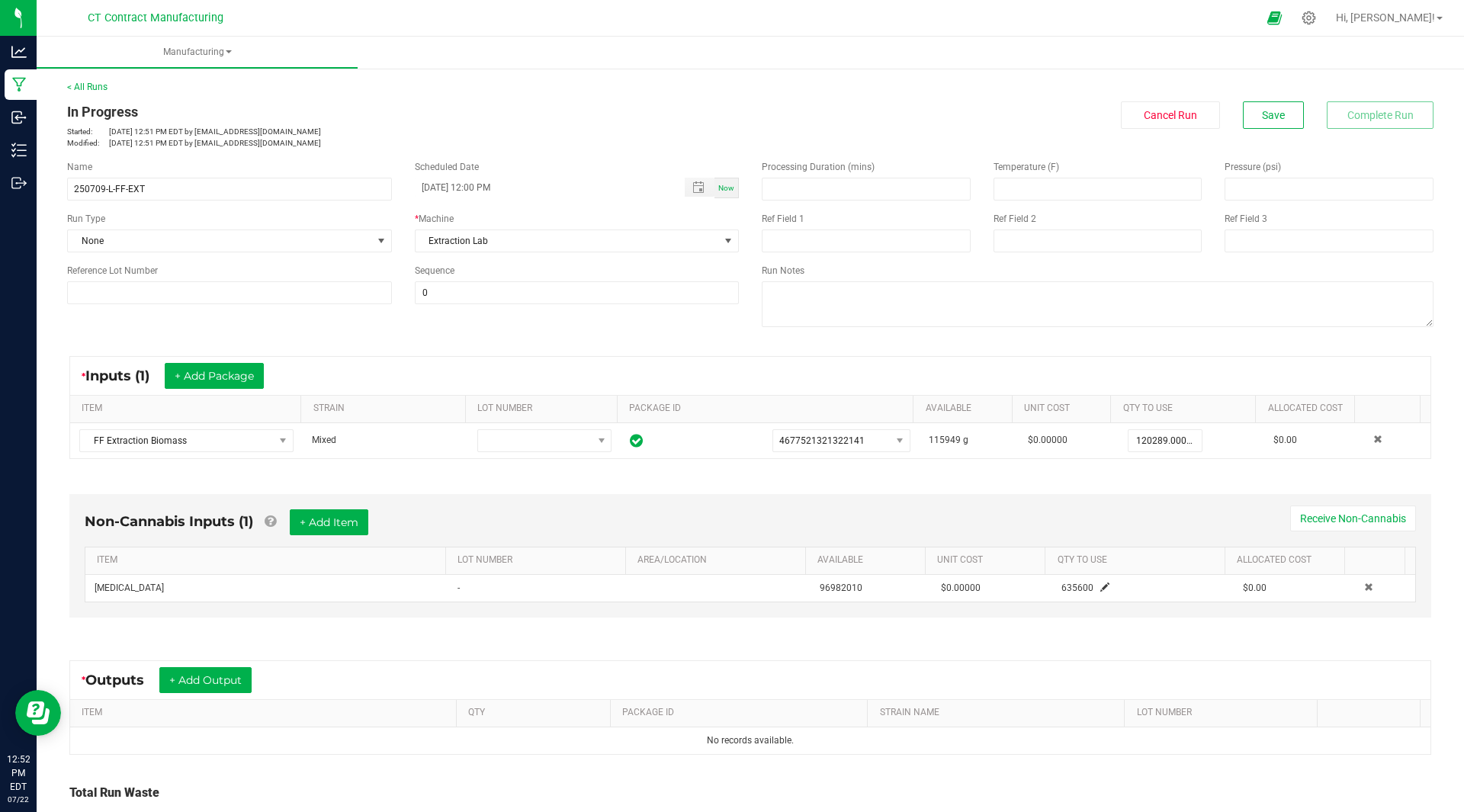 scroll, scrollTop: 117, scrollLeft: 0, axis: vertical 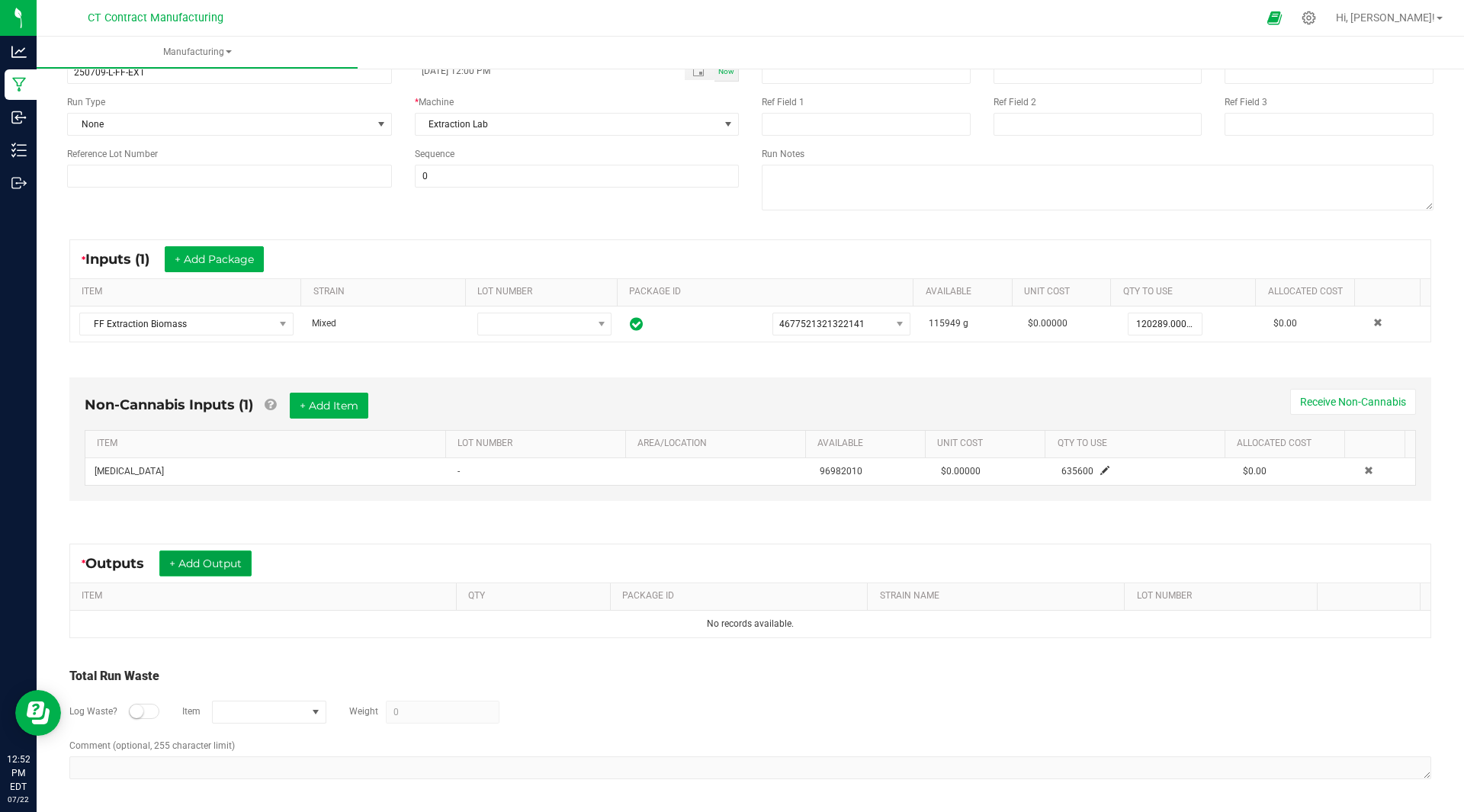 click on "+ Add Output" at bounding box center (205, 563) 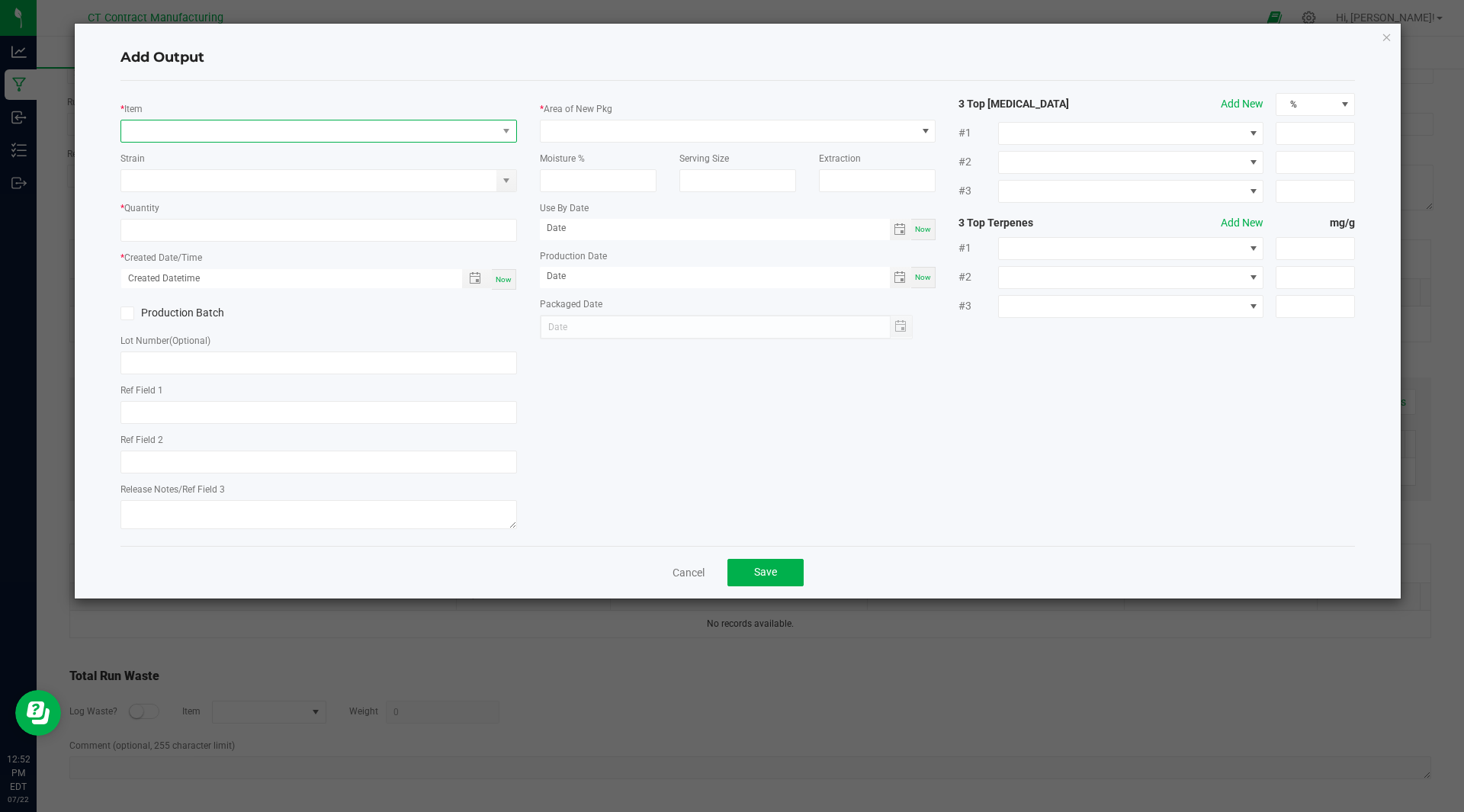 click at bounding box center [309, 131] 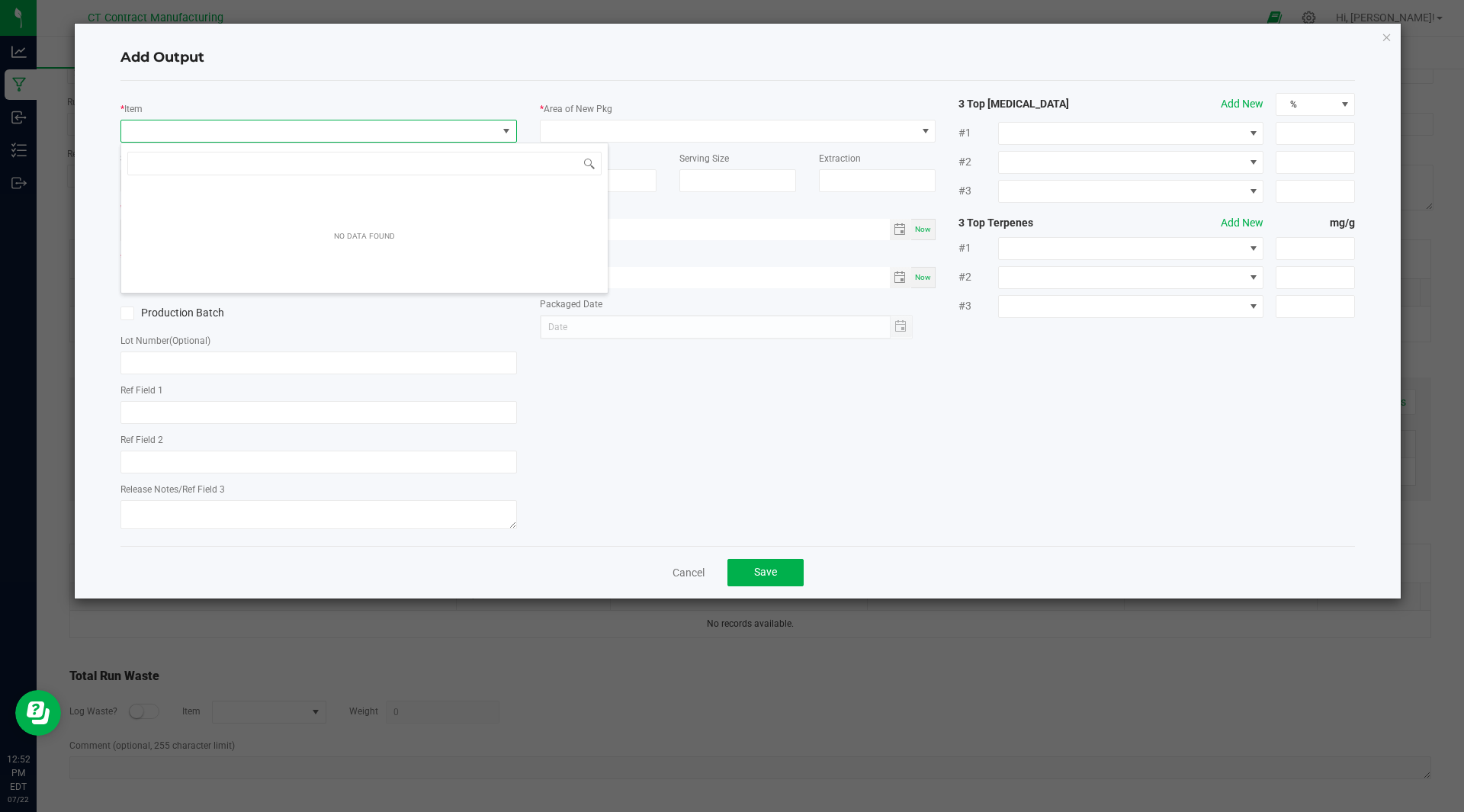 scroll, scrollTop: 76221, scrollLeft: 75854, axis: both 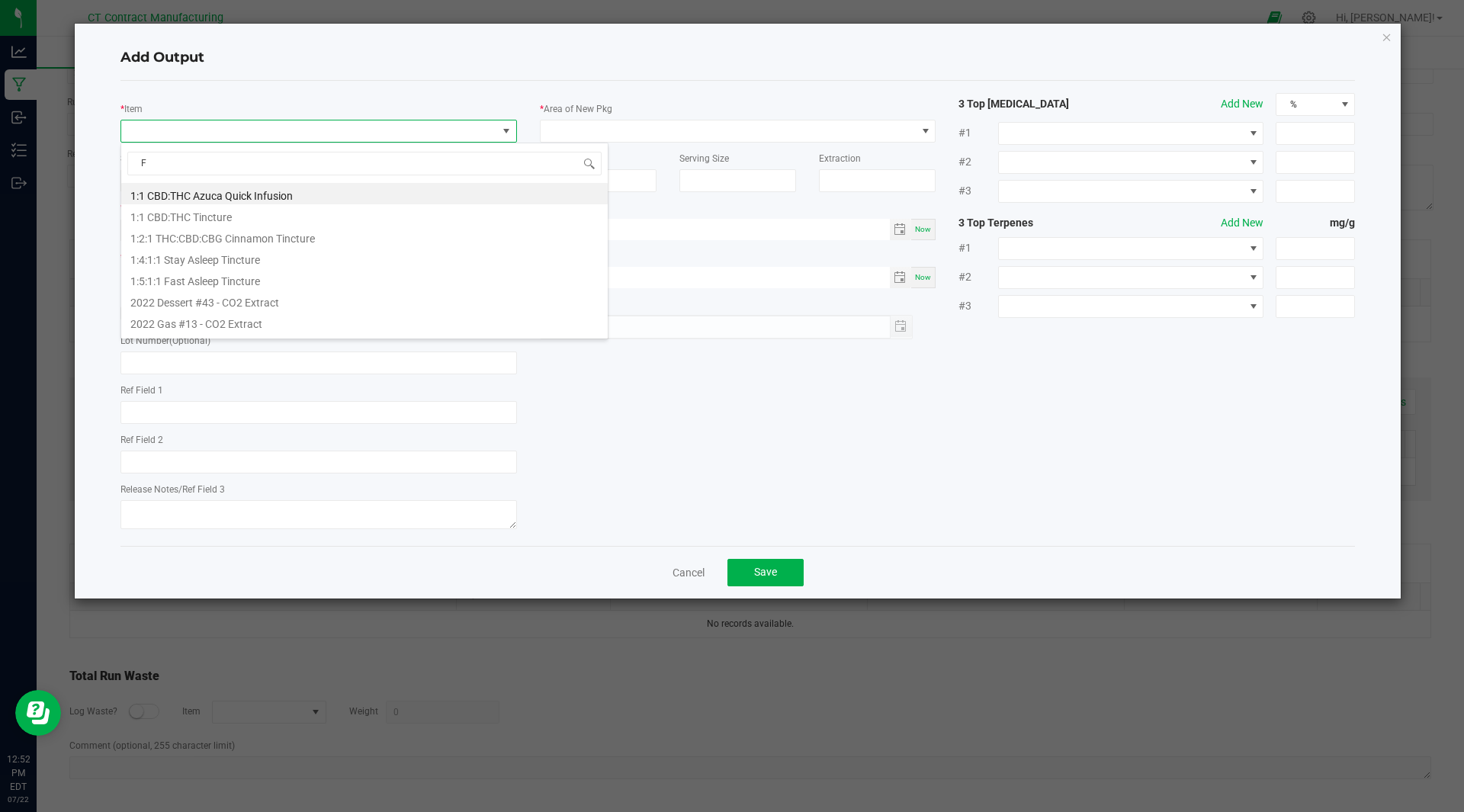 type on "FF" 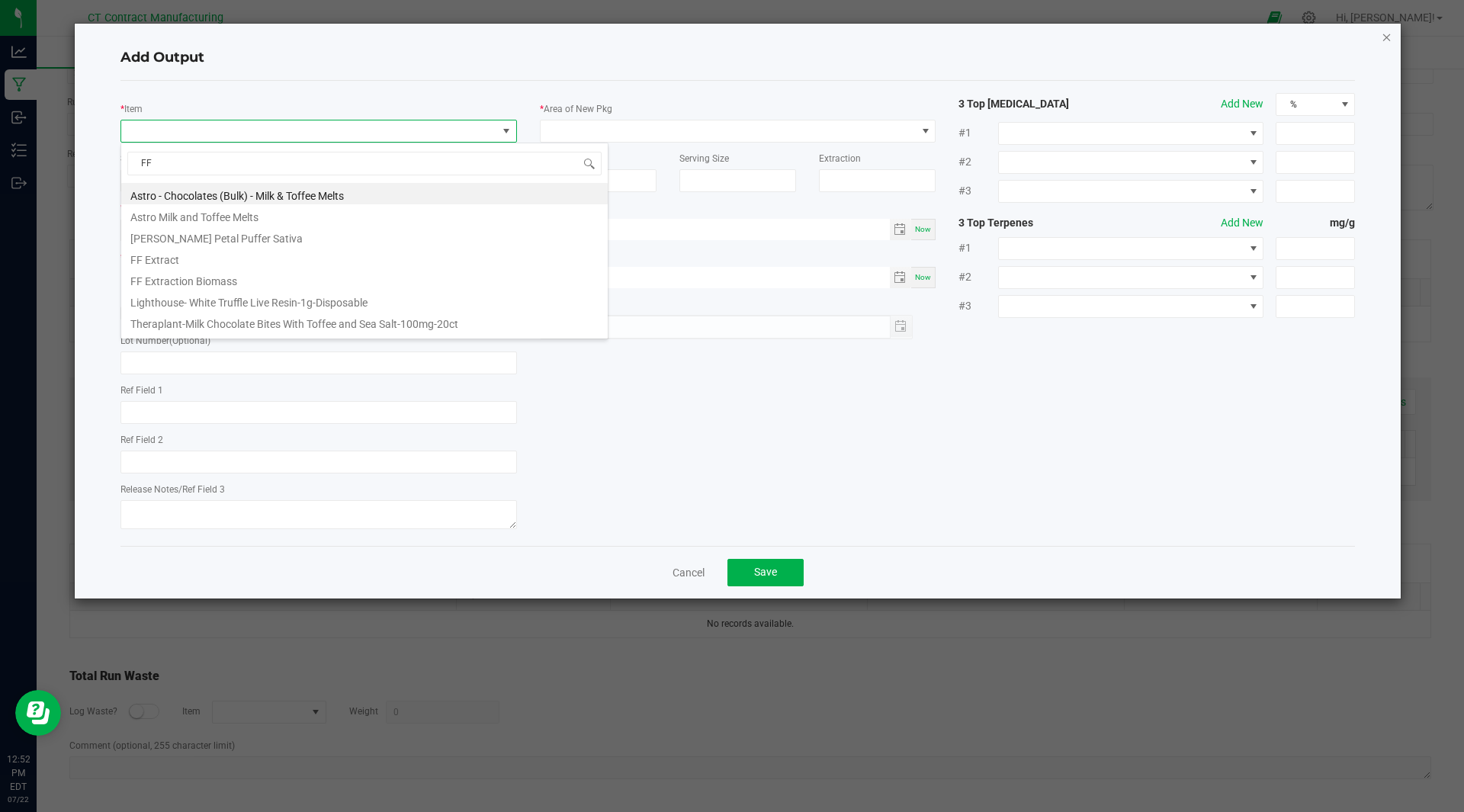 click 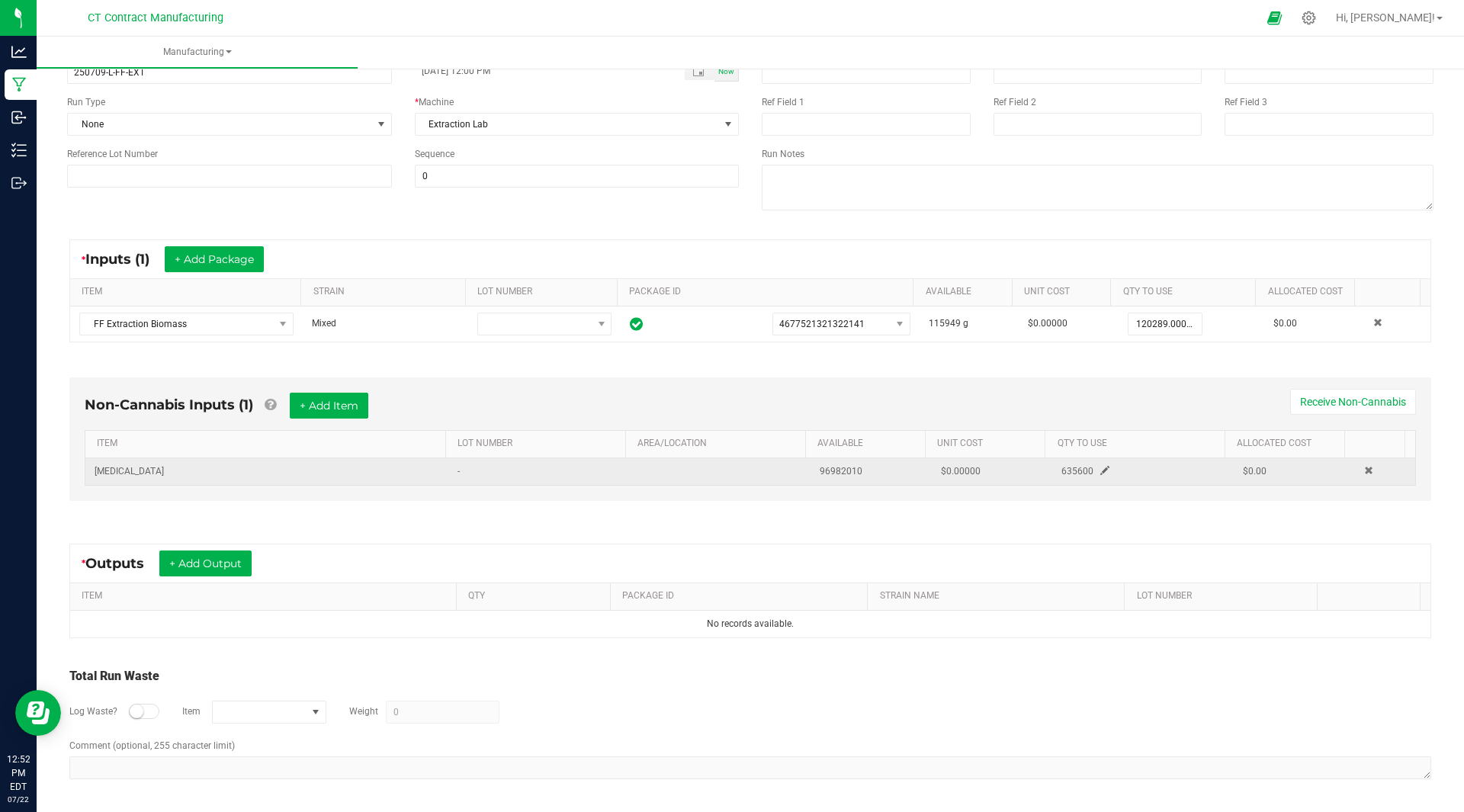 click on "635600" at bounding box center (1077, 471) 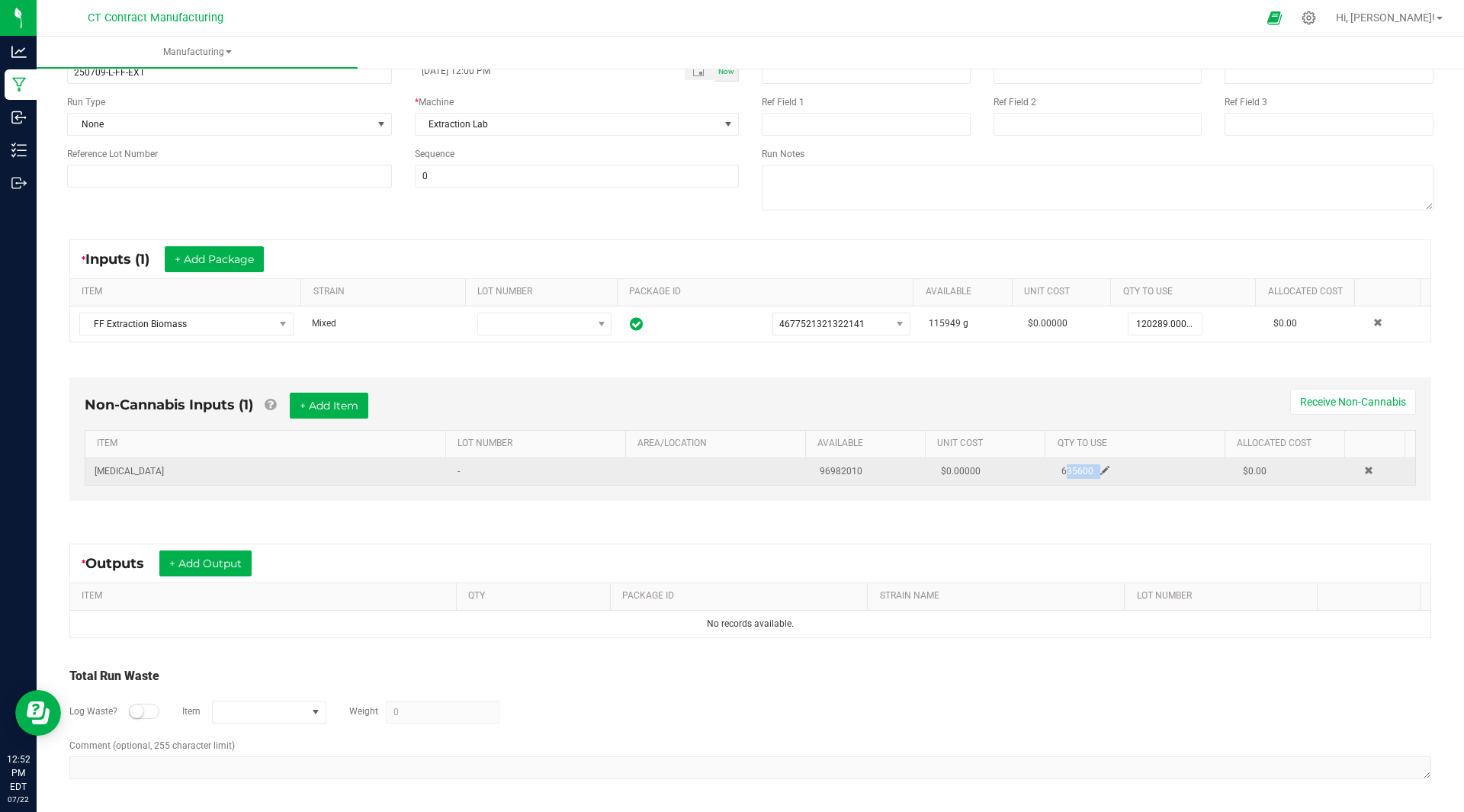 click on "635600" at bounding box center (1077, 471) 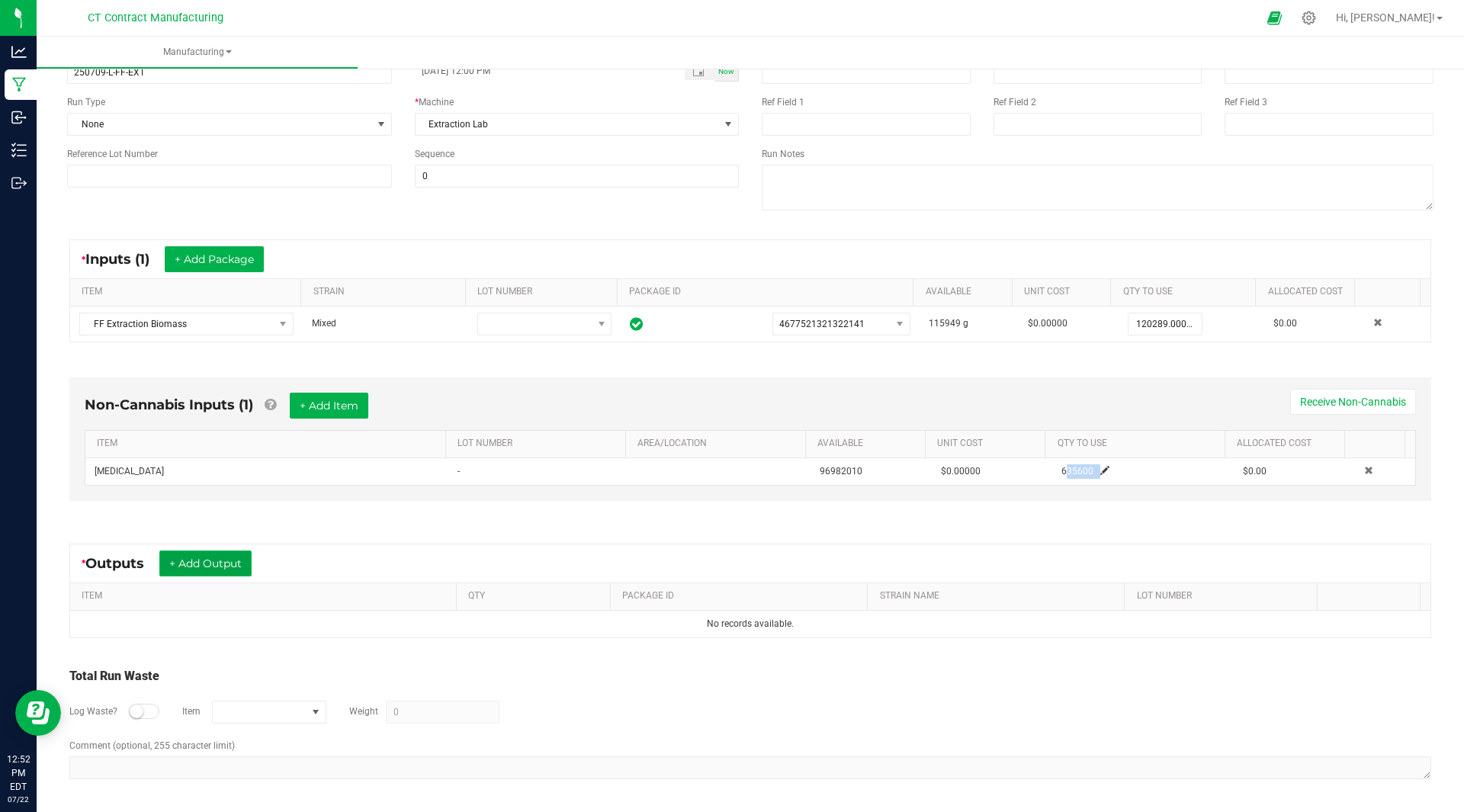 click on "+ Add Output" at bounding box center (205, 563) 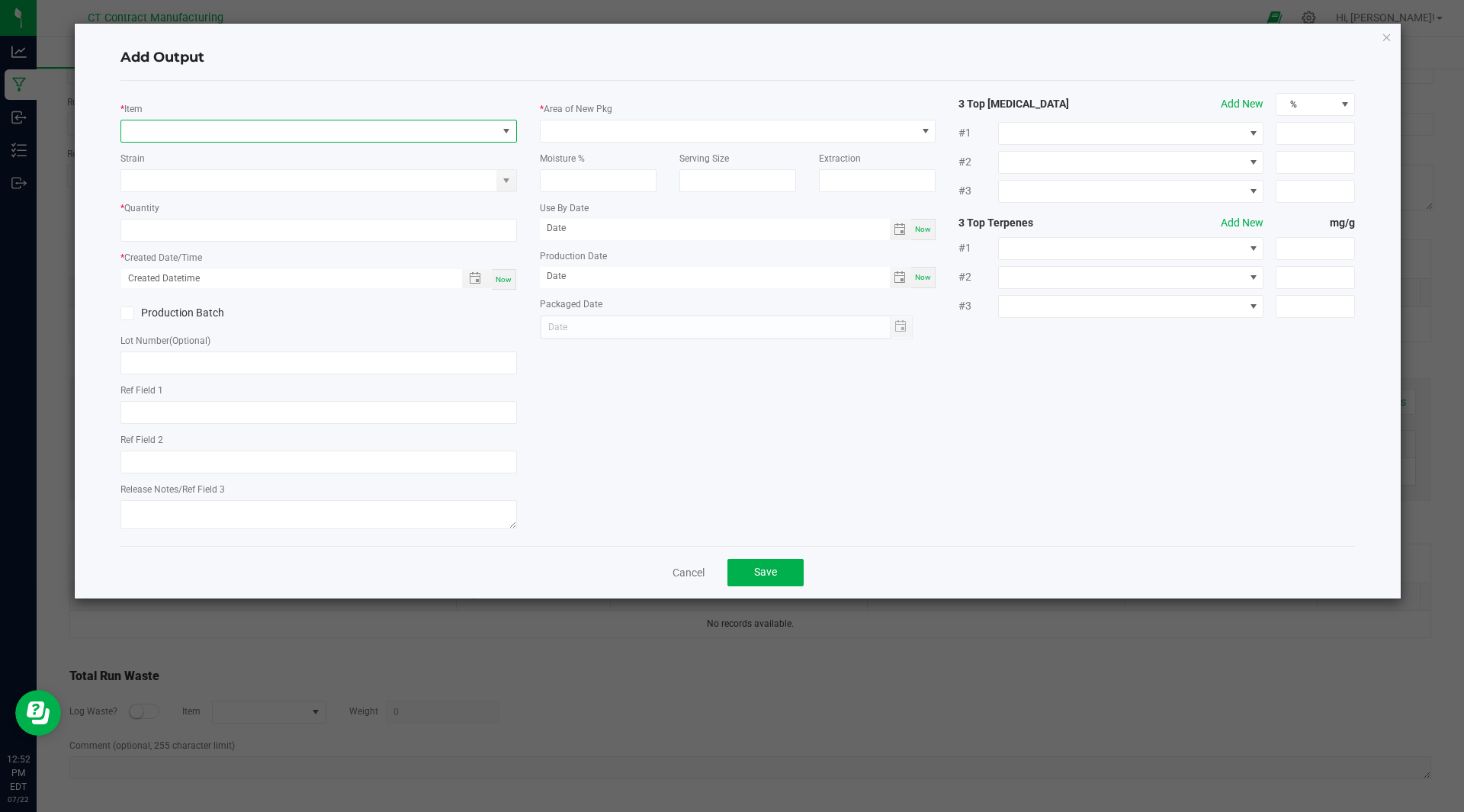 click at bounding box center [309, 131] 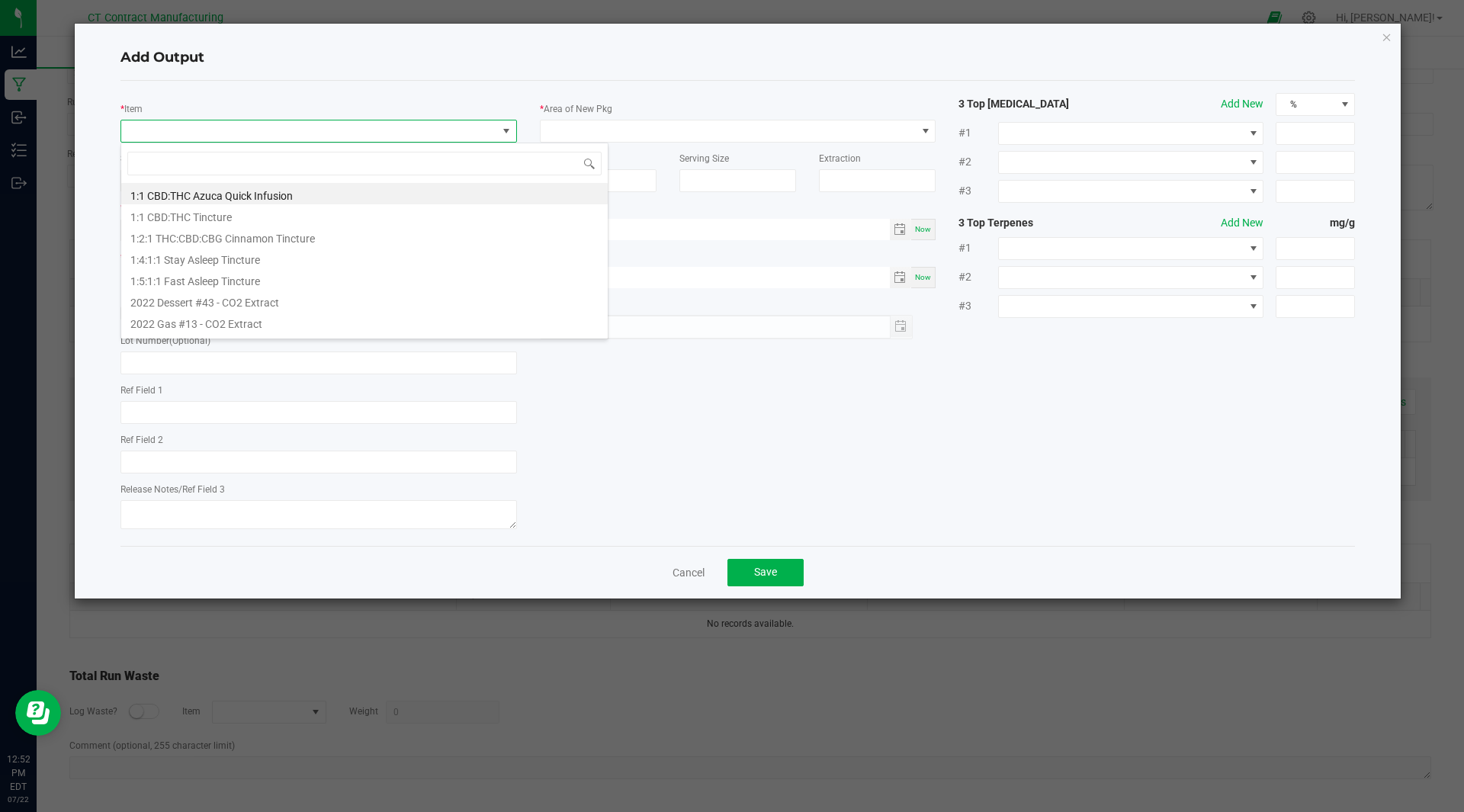 scroll, scrollTop: 76221, scrollLeft: 75854, axis: both 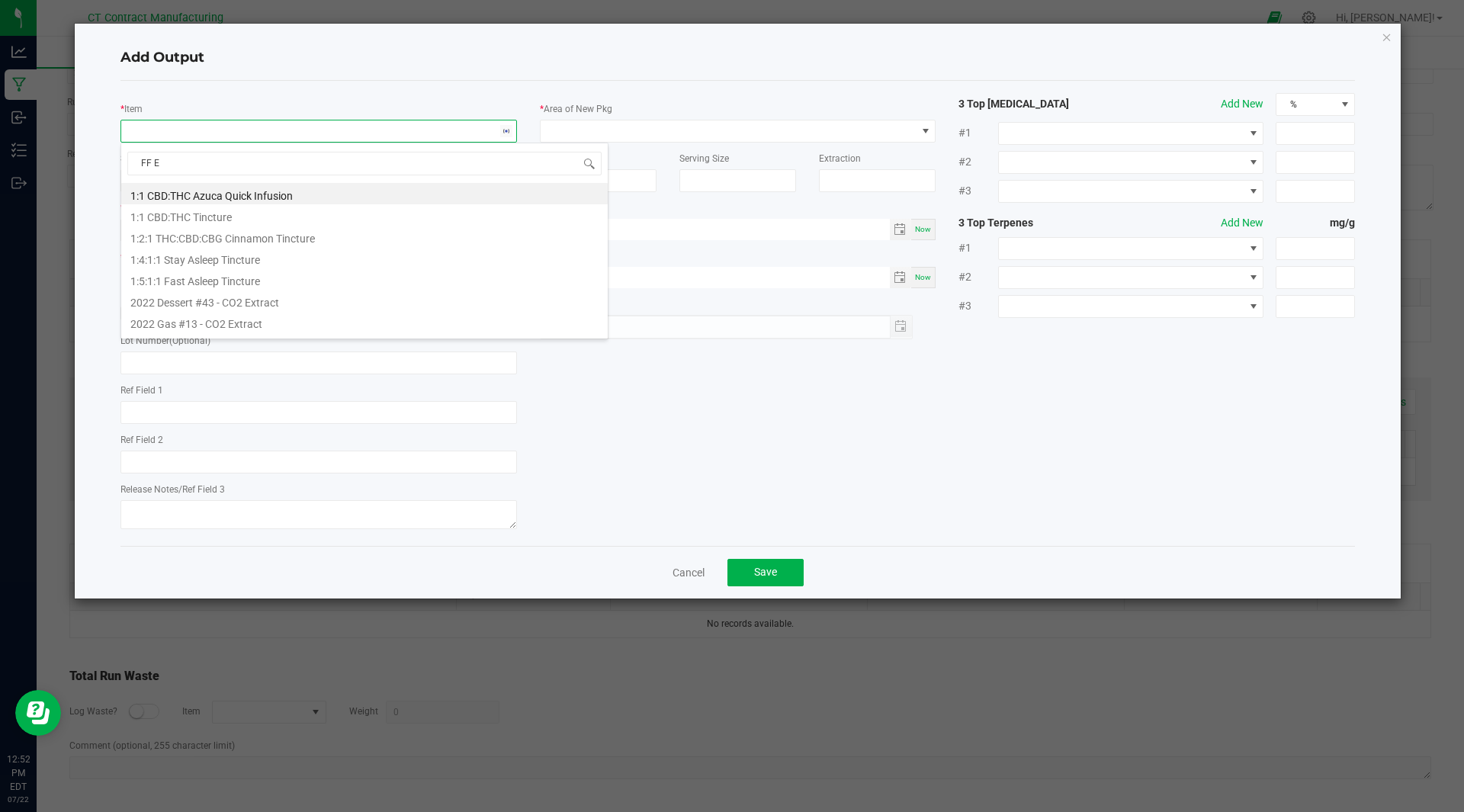 type on "FF EX" 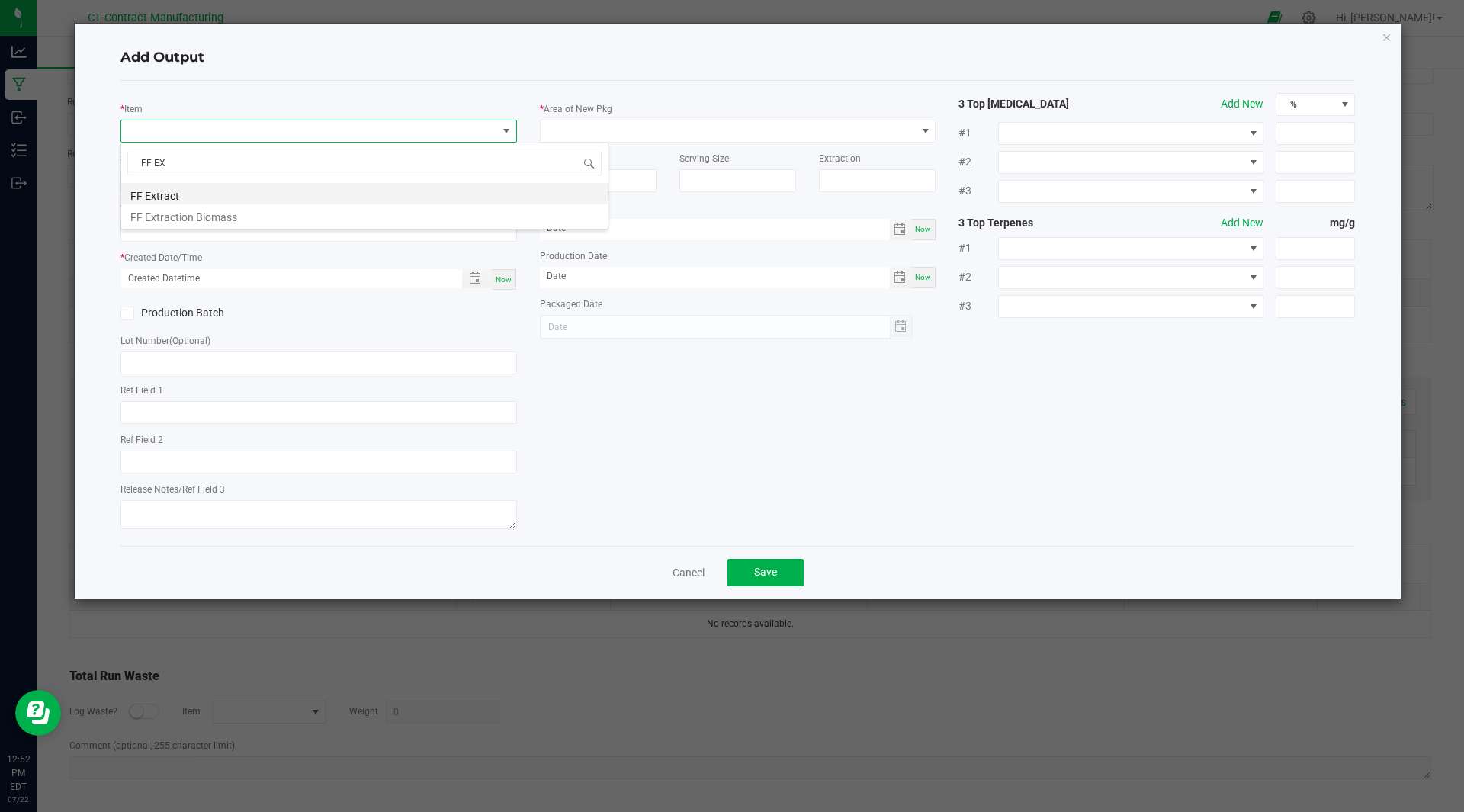 click on "FF Extract" at bounding box center [364, 194] 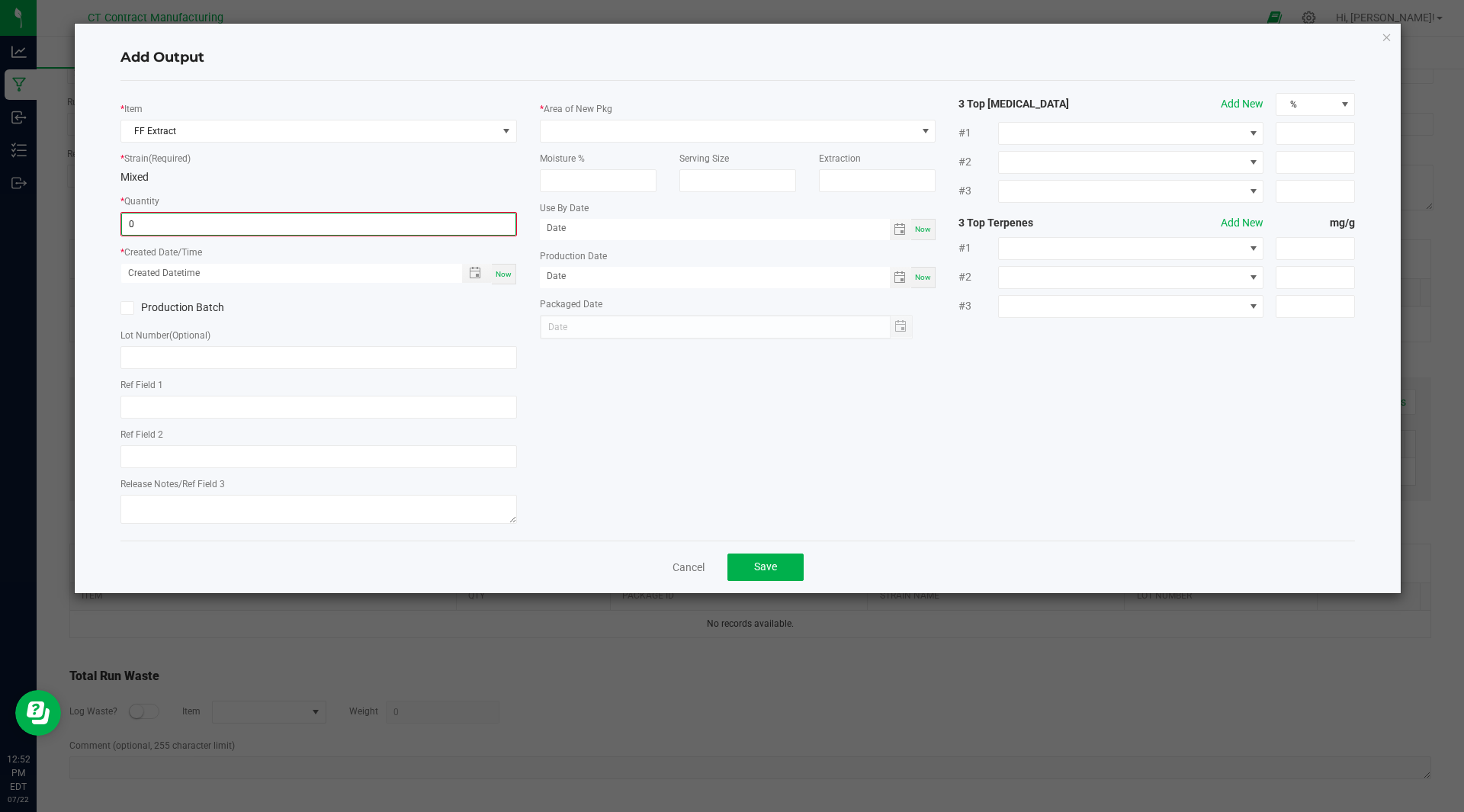 click on "0" at bounding box center [319, 224] 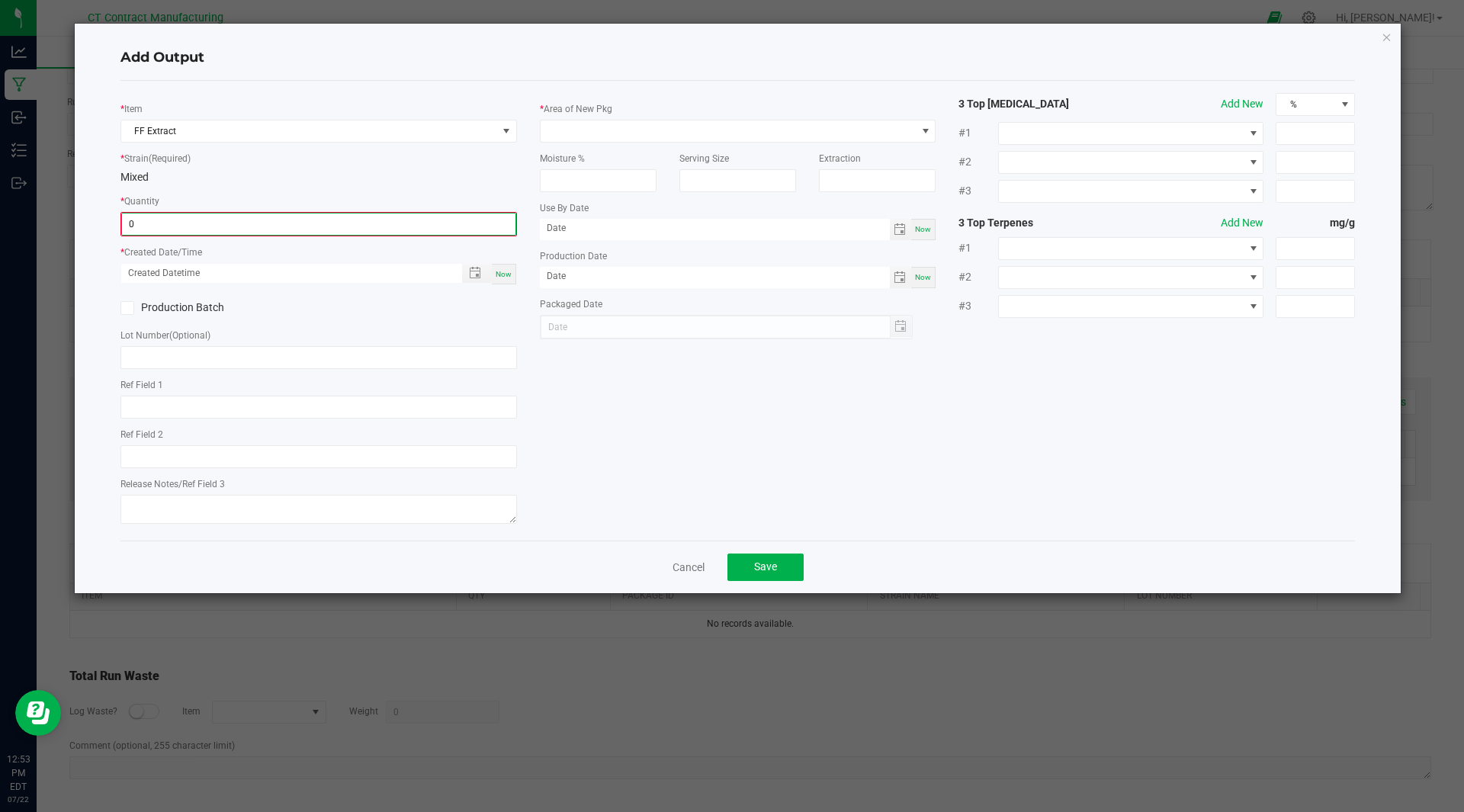 paste on "63560" 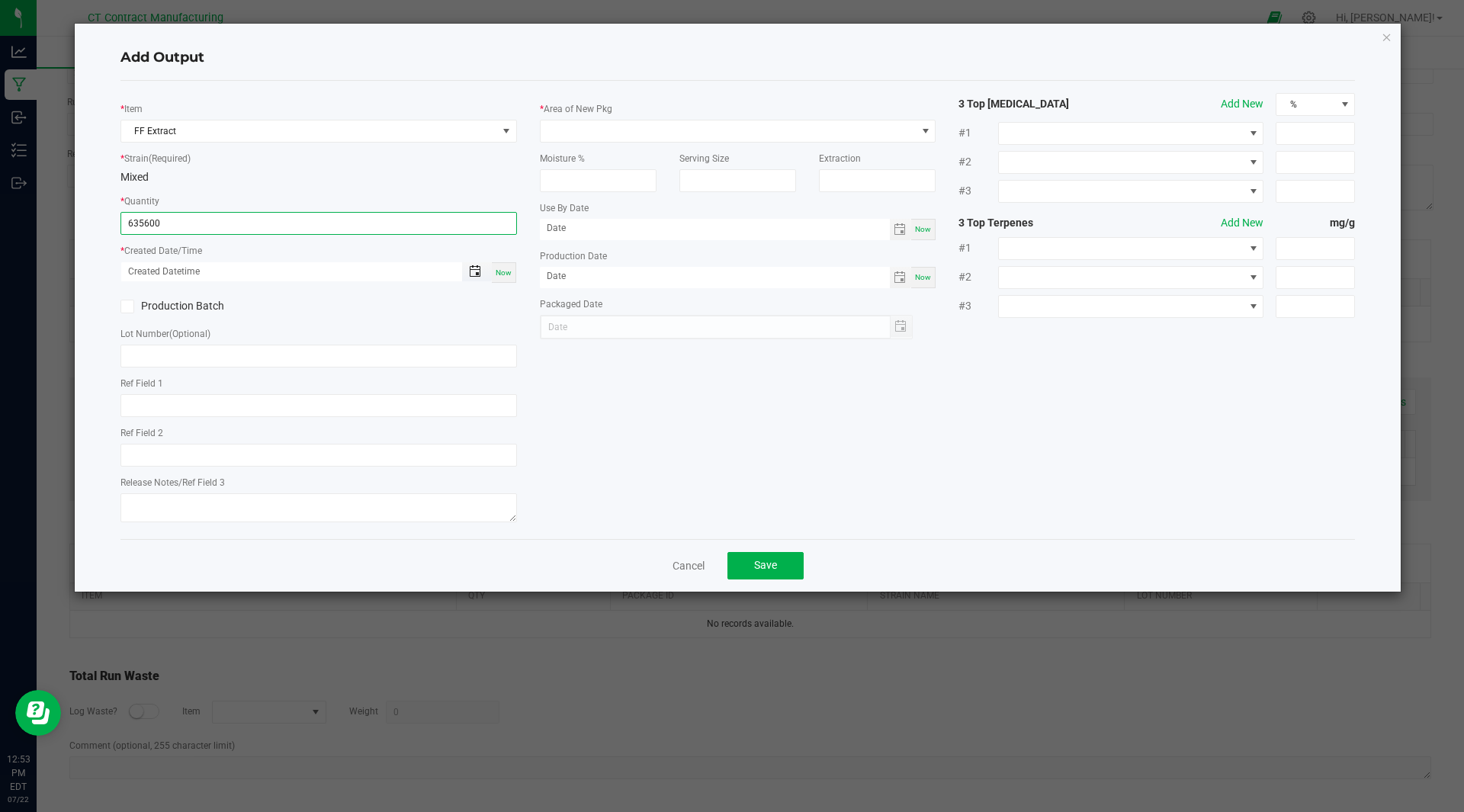click at bounding box center (475, 271) 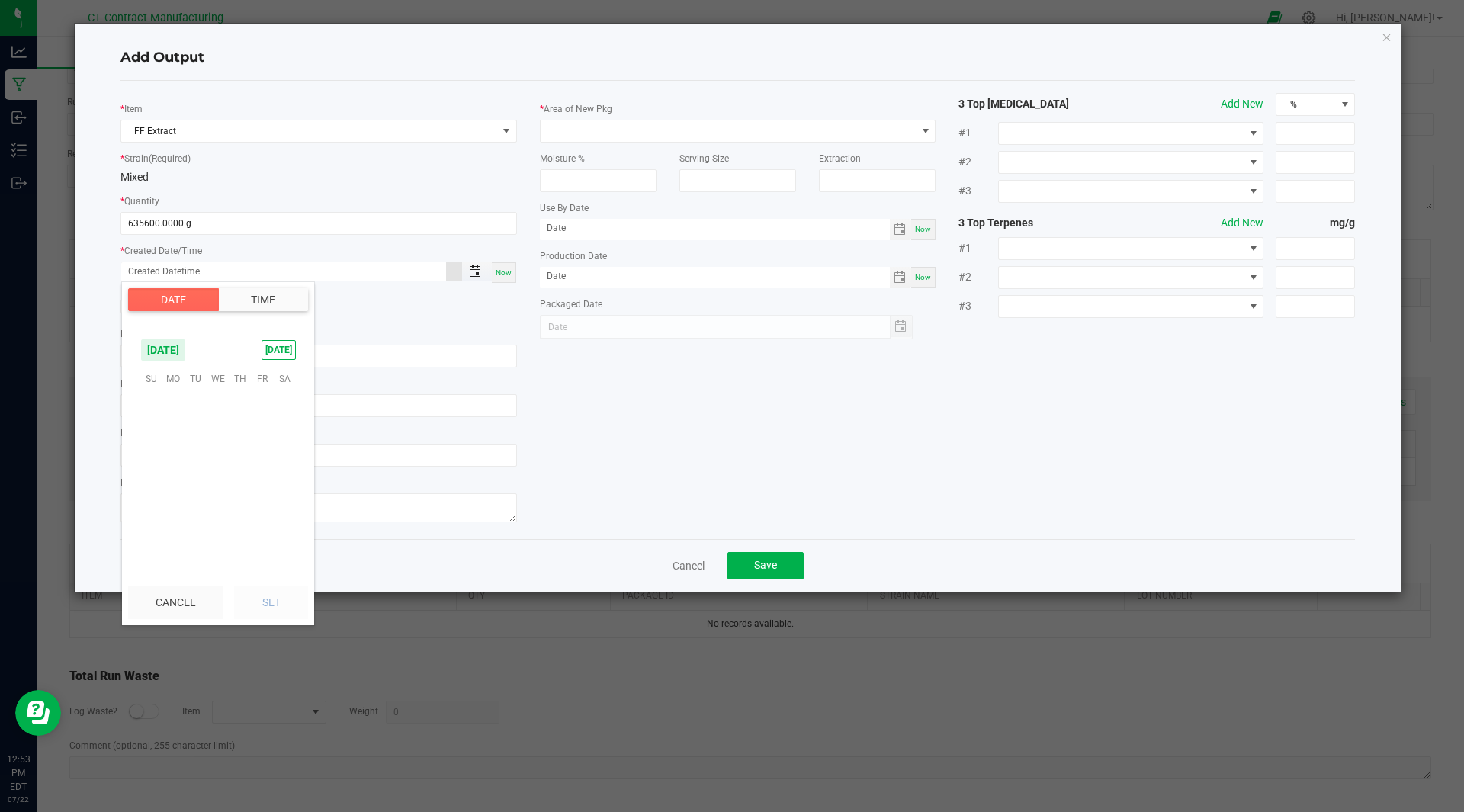 scroll, scrollTop: 246942, scrollLeft: 0, axis: vertical 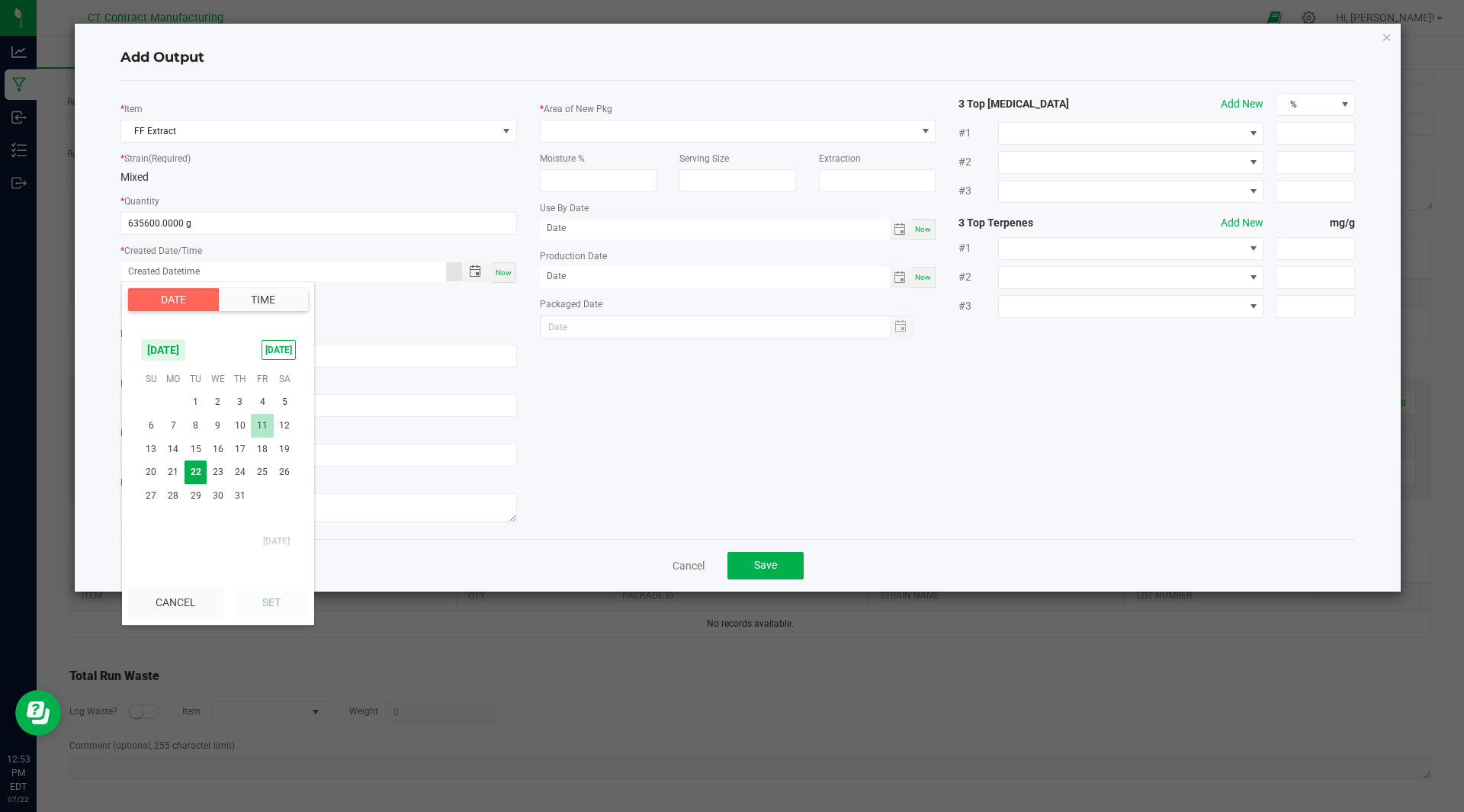click on "11" at bounding box center [262, 425] 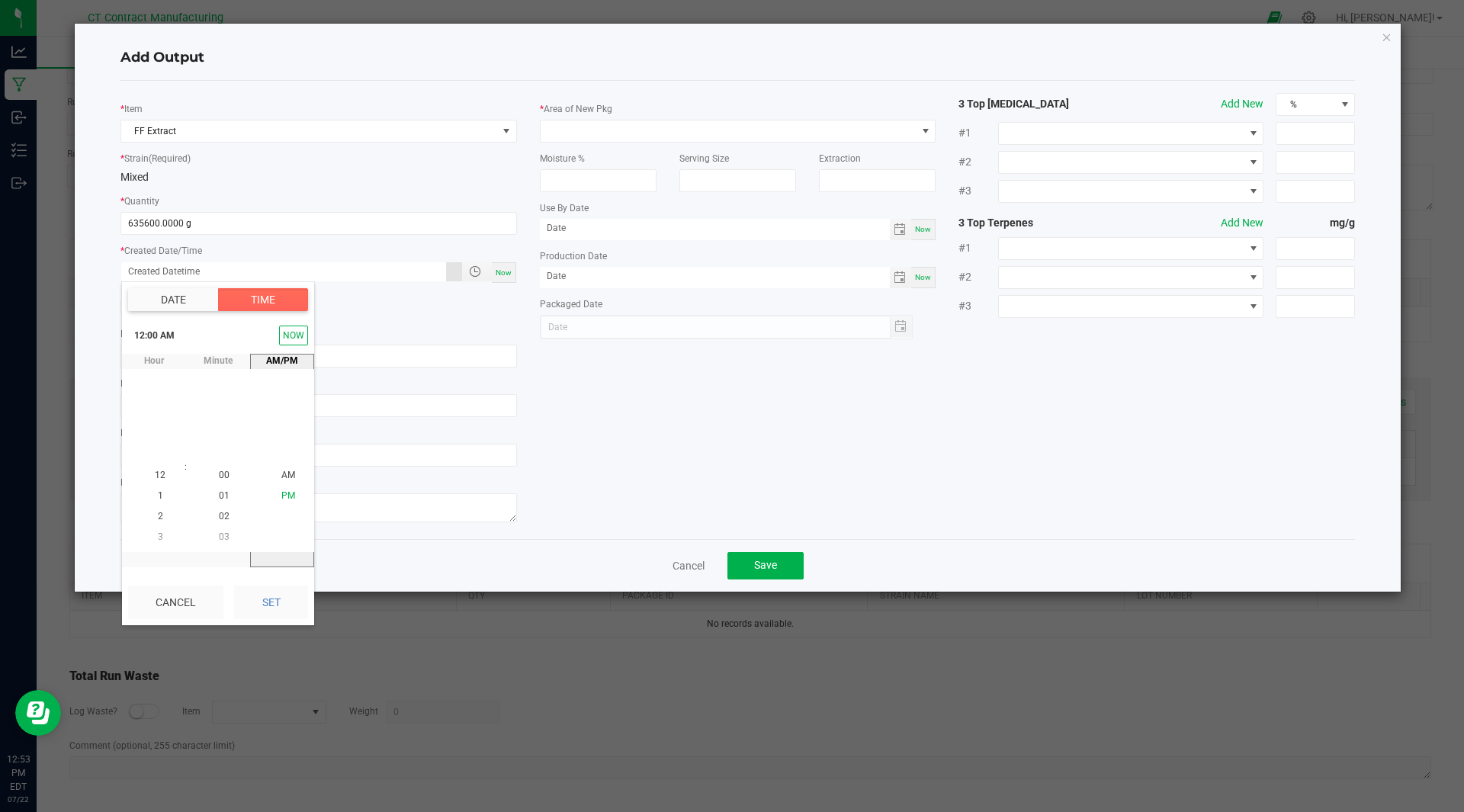 click on "PM" 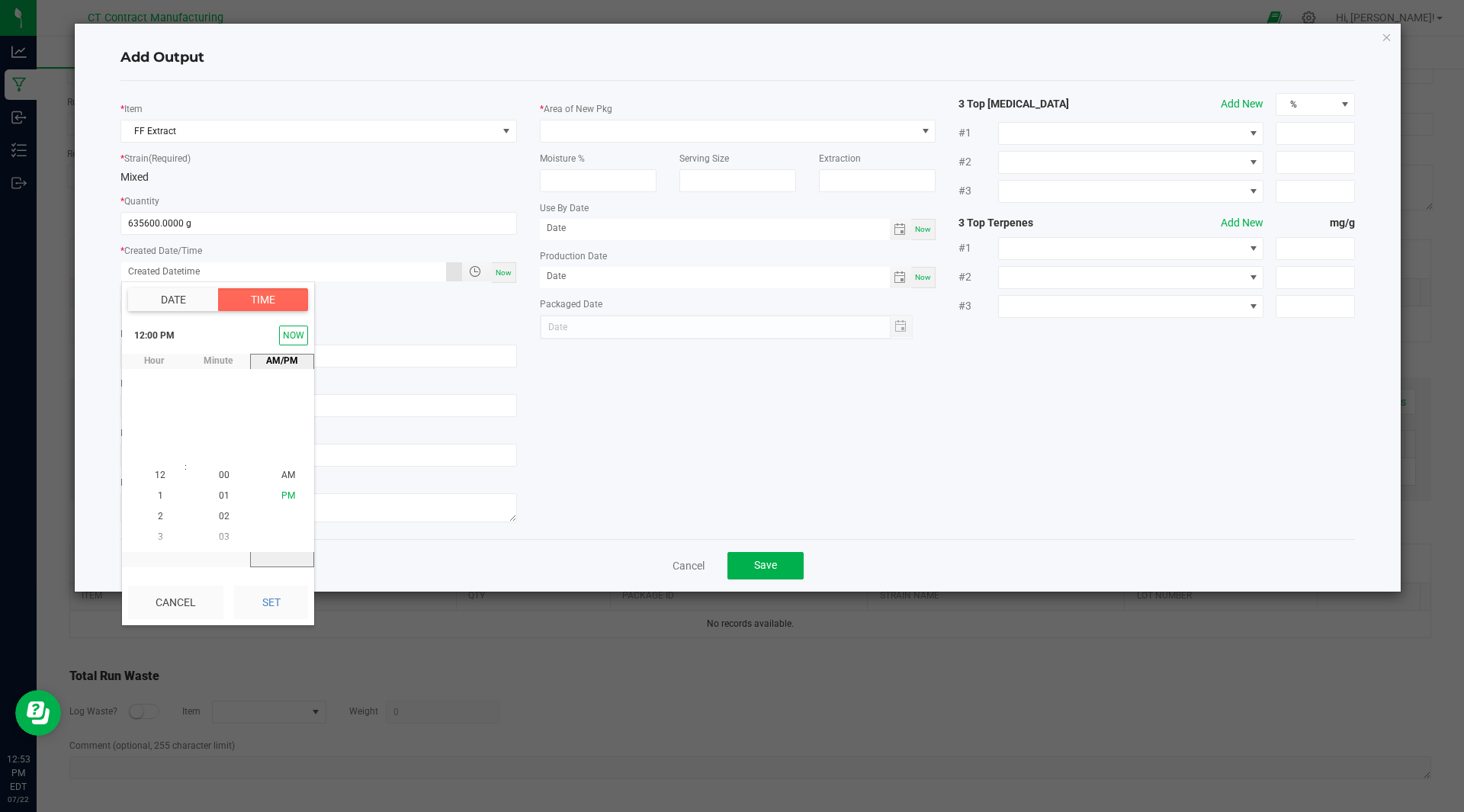 scroll, scrollTop: 249, scrollLeft: 0, axis: vertical 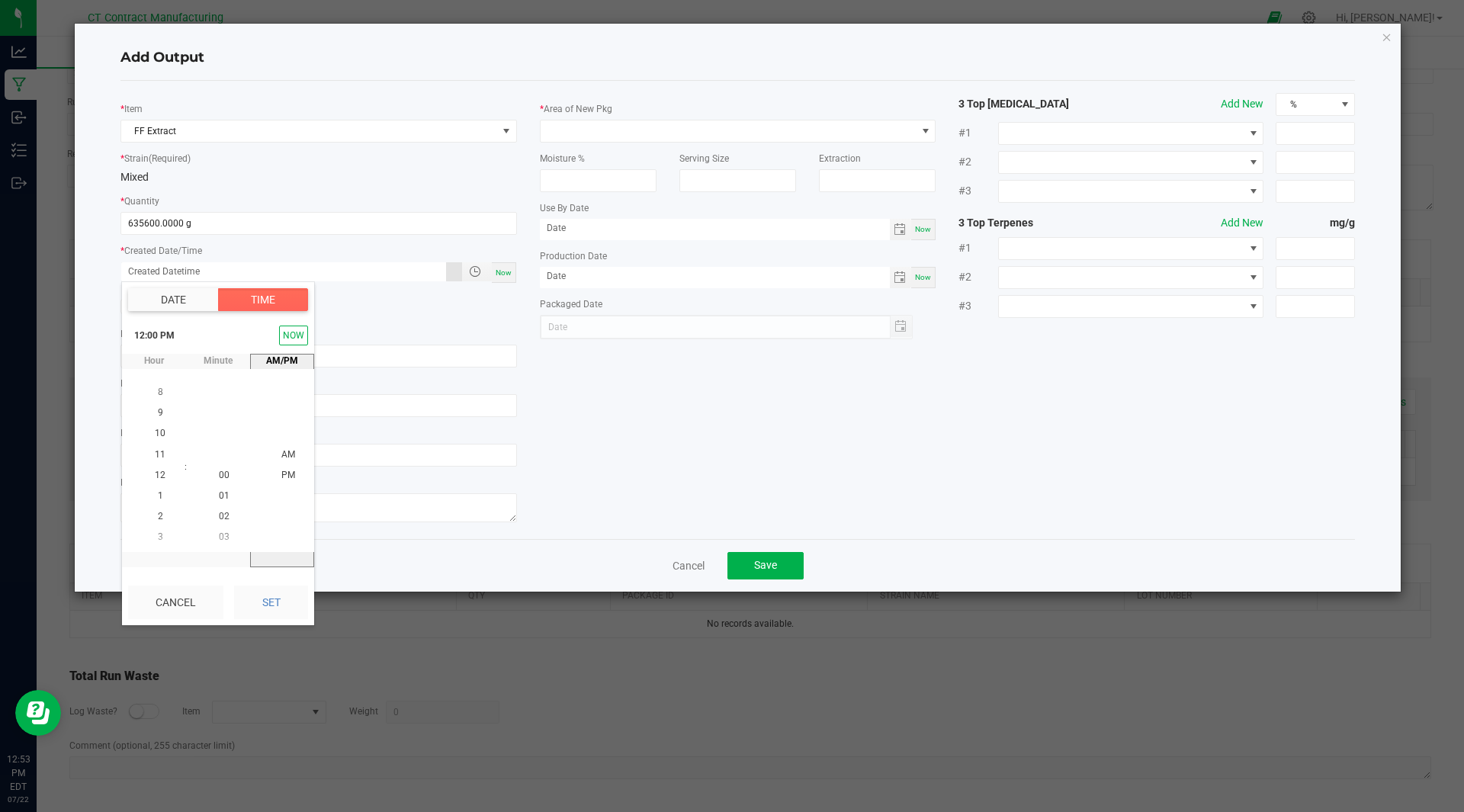 click at bounding box center [727, 327] 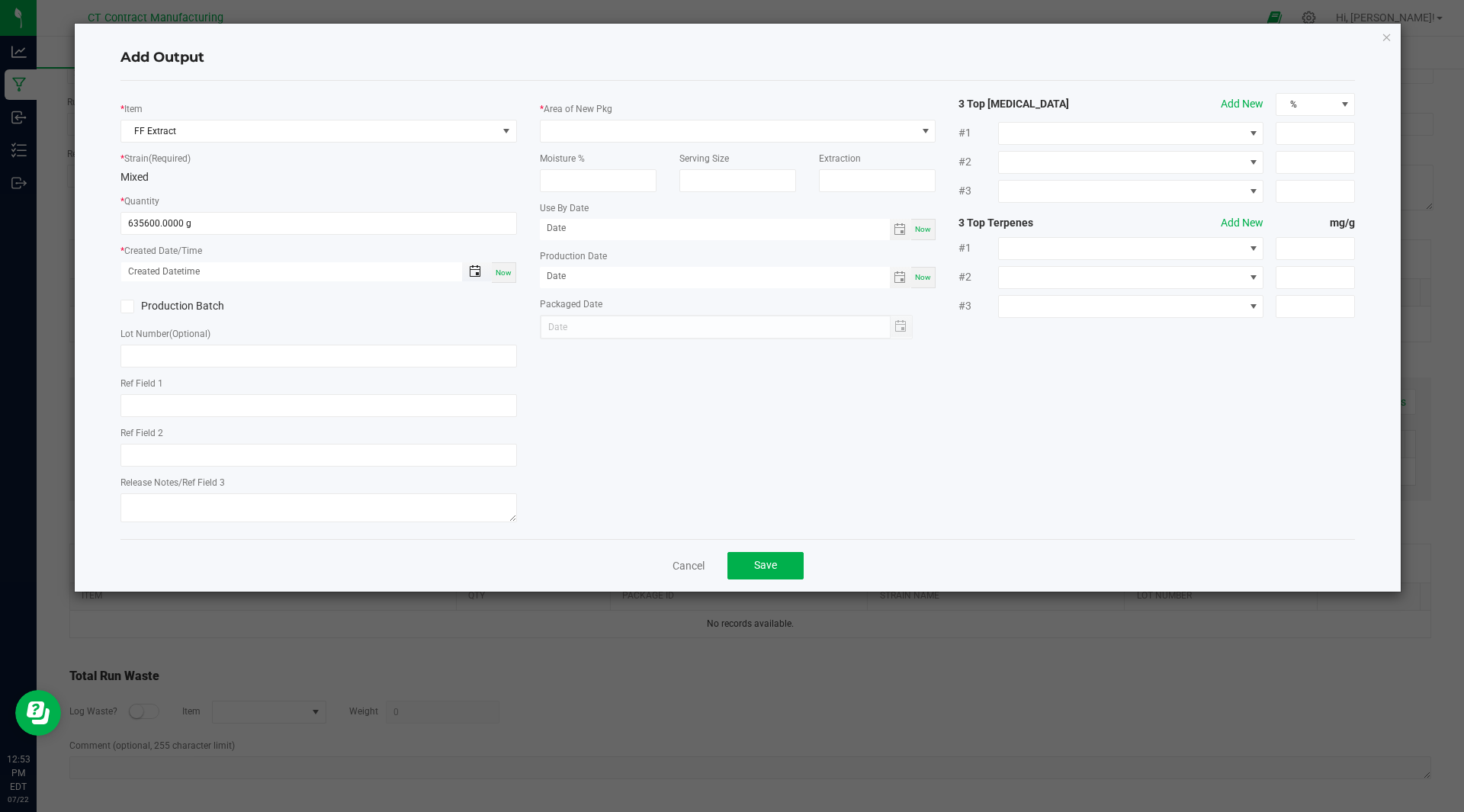 click at bounding box center (475, 271) 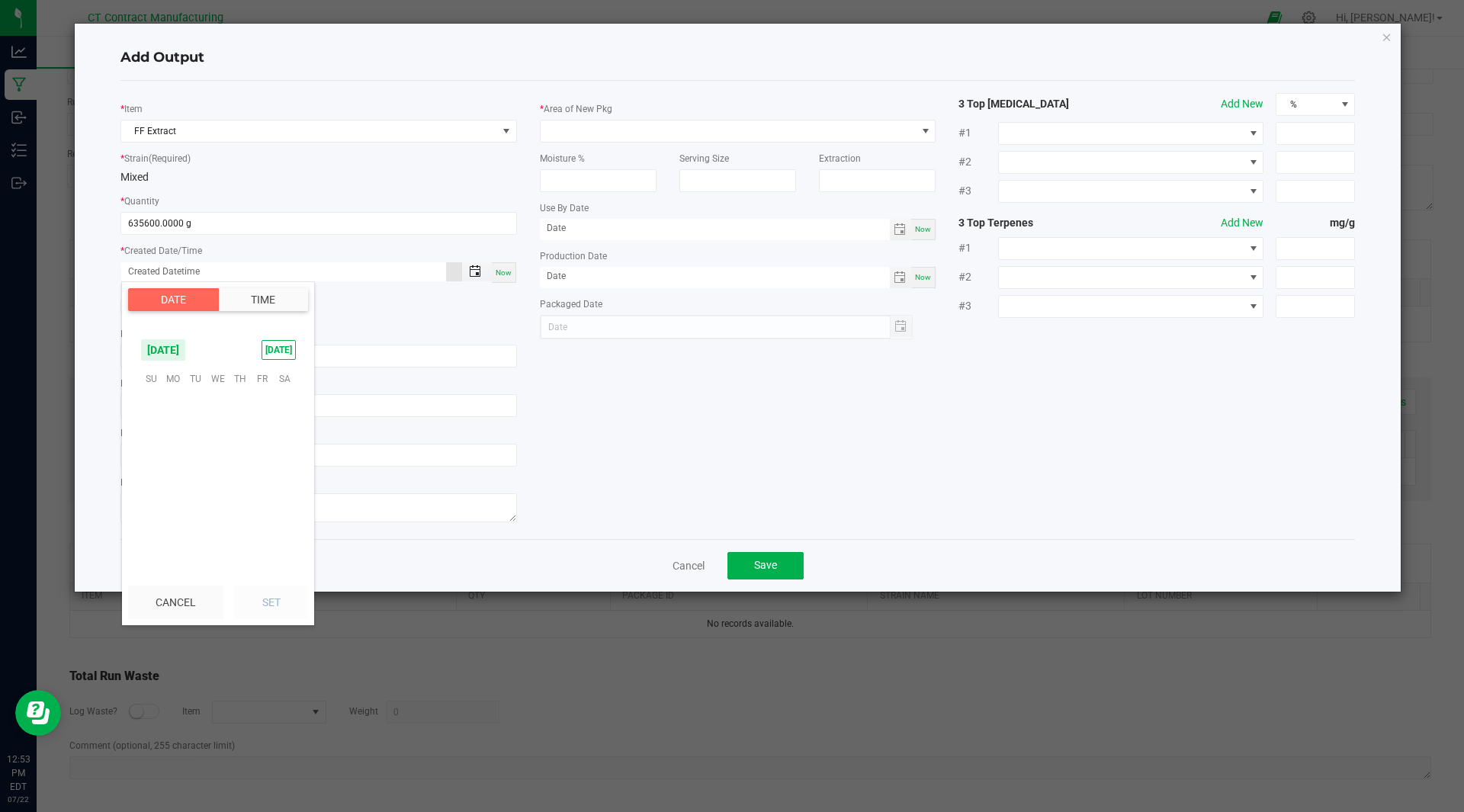scroll, scrollTop: 246942, scrollLeft: 0, axis: vertical 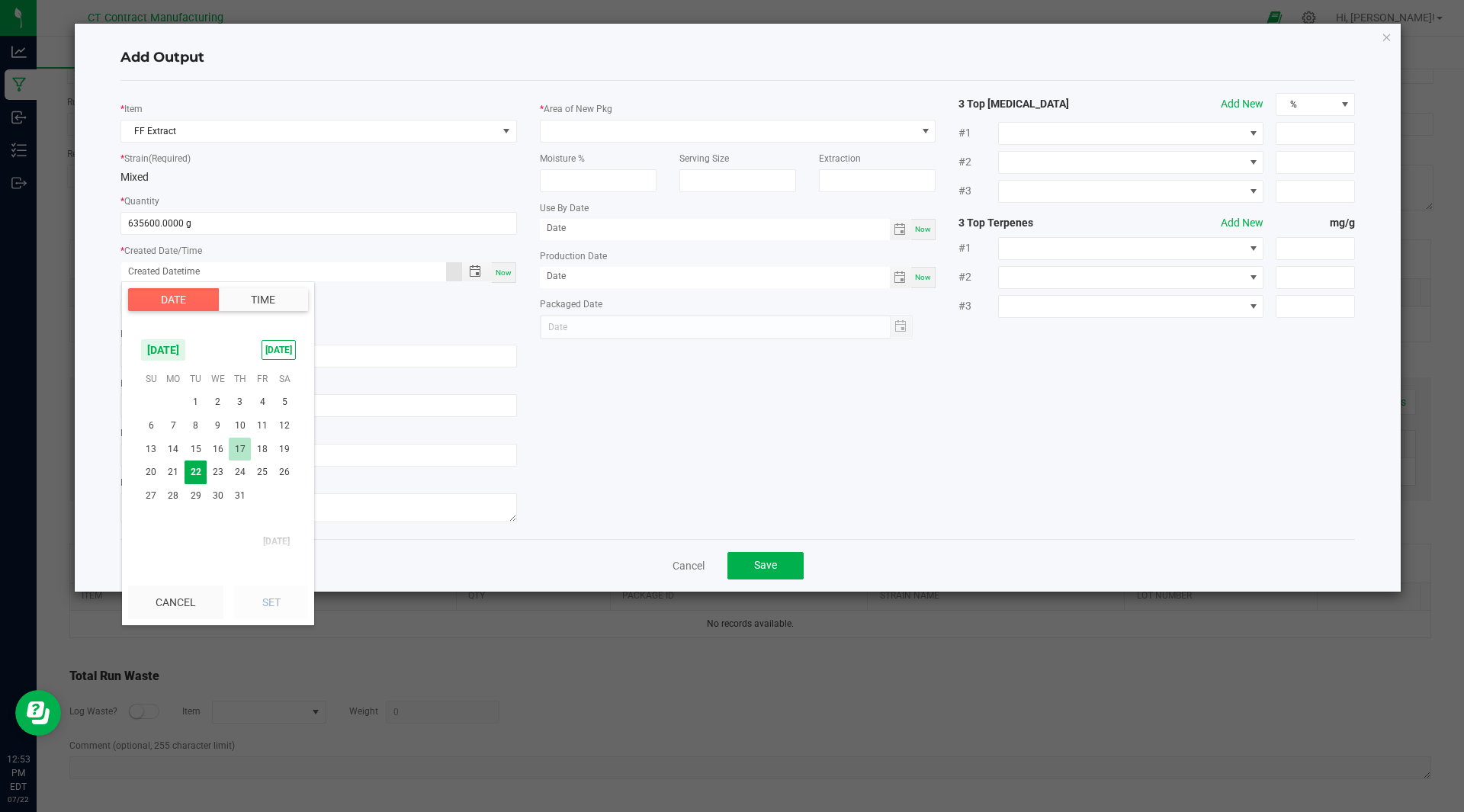 click on "17" at bounding box center [239, 449] 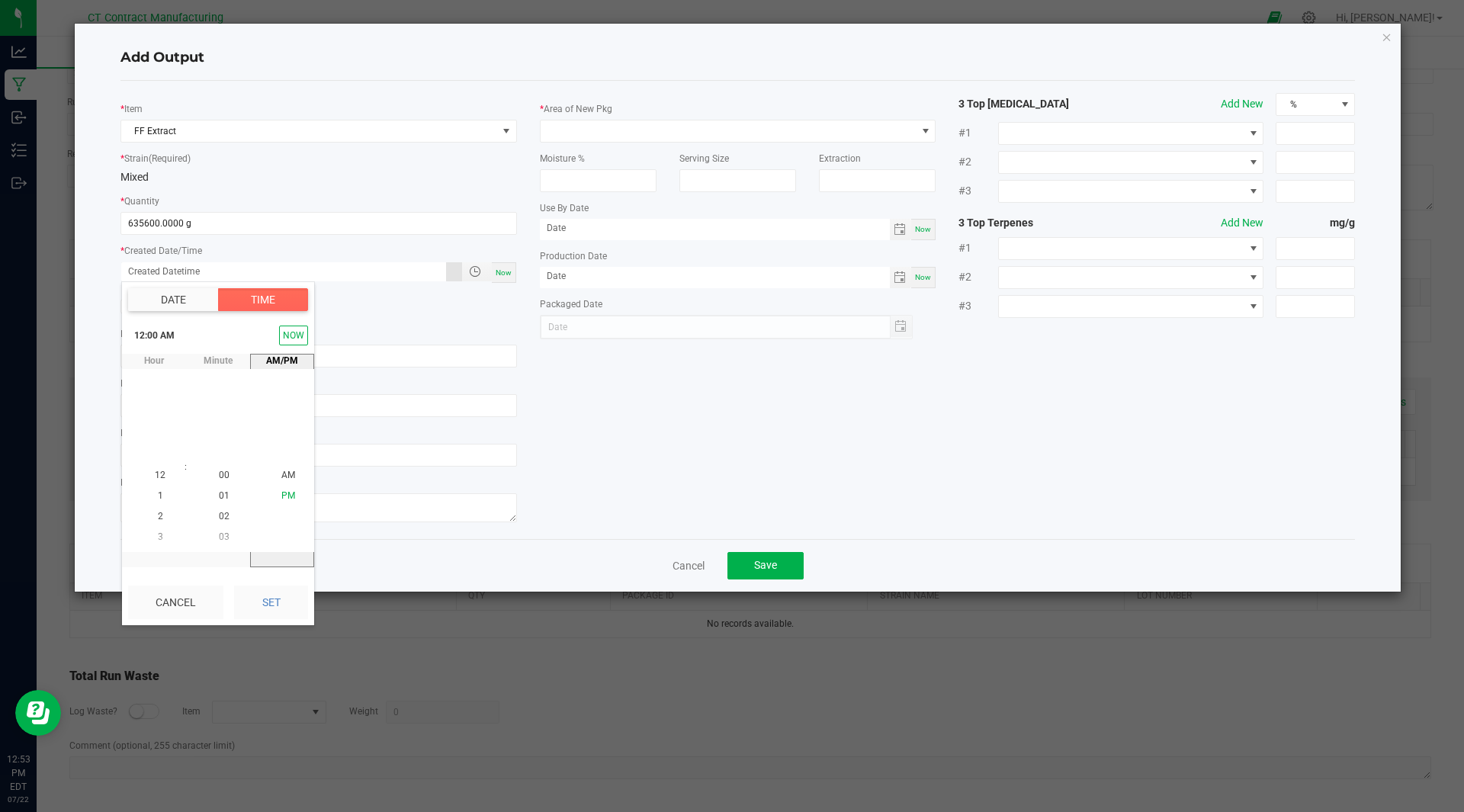 click on "PM" 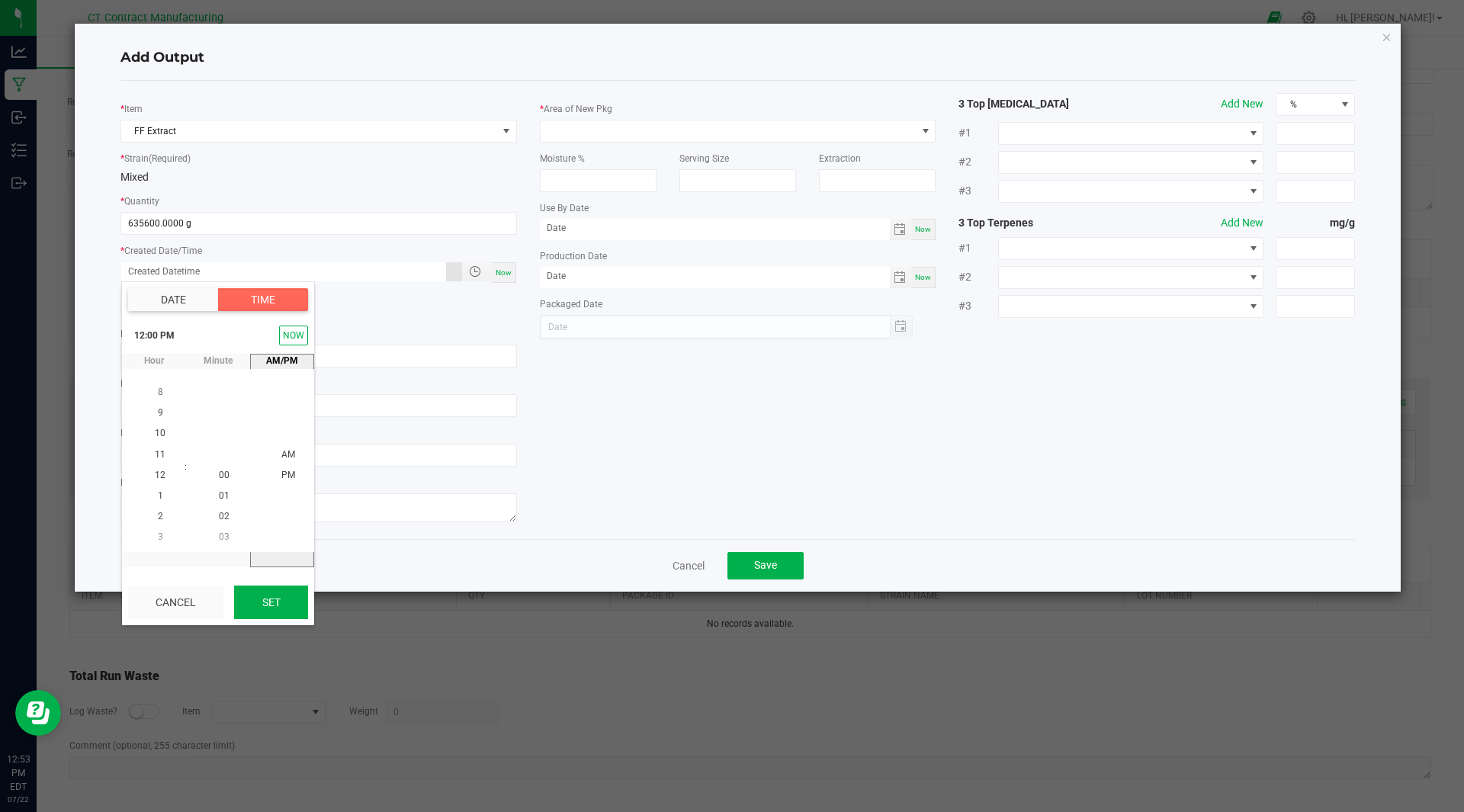 click on "Set" 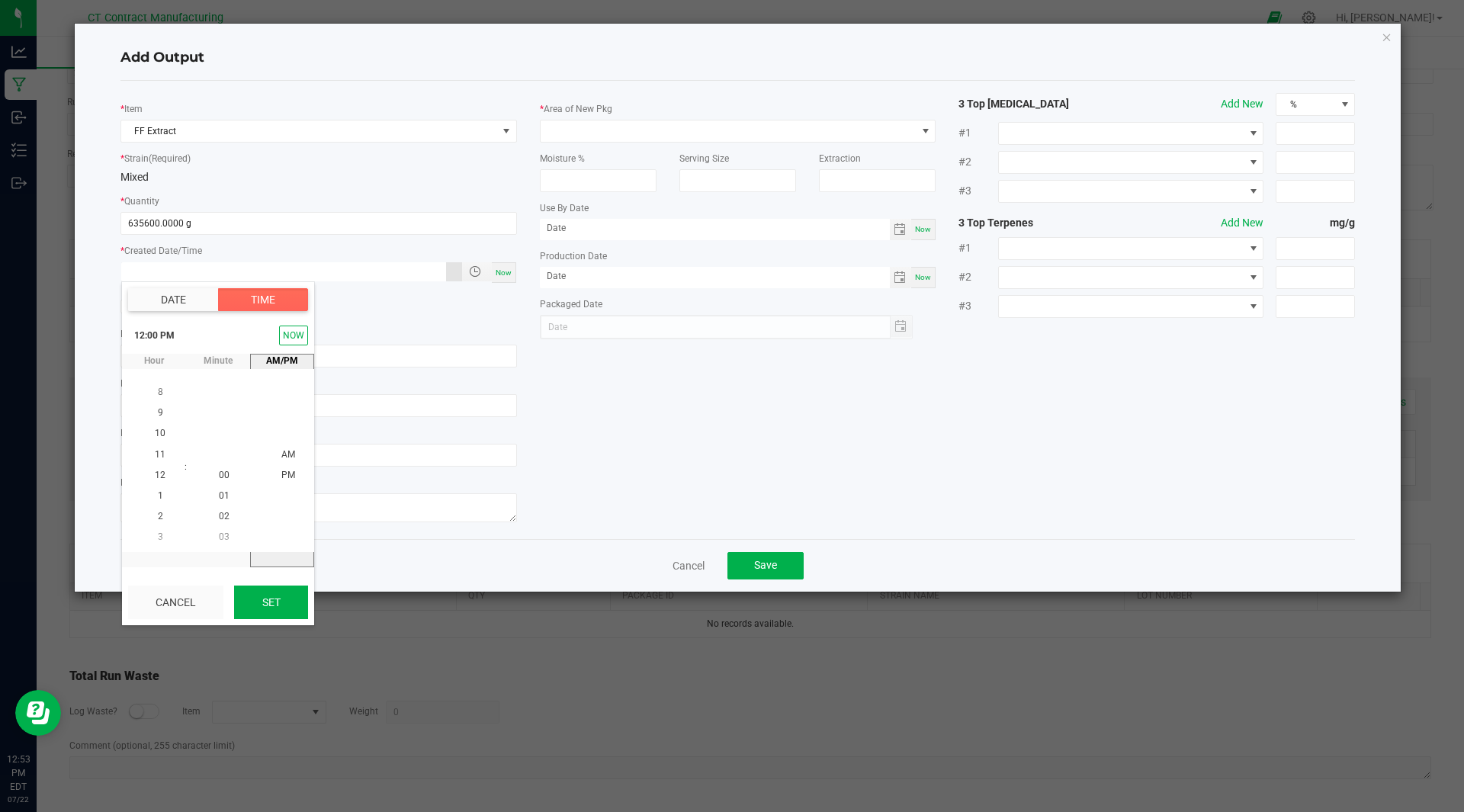 type on "07/17/2025 12:00 PM" 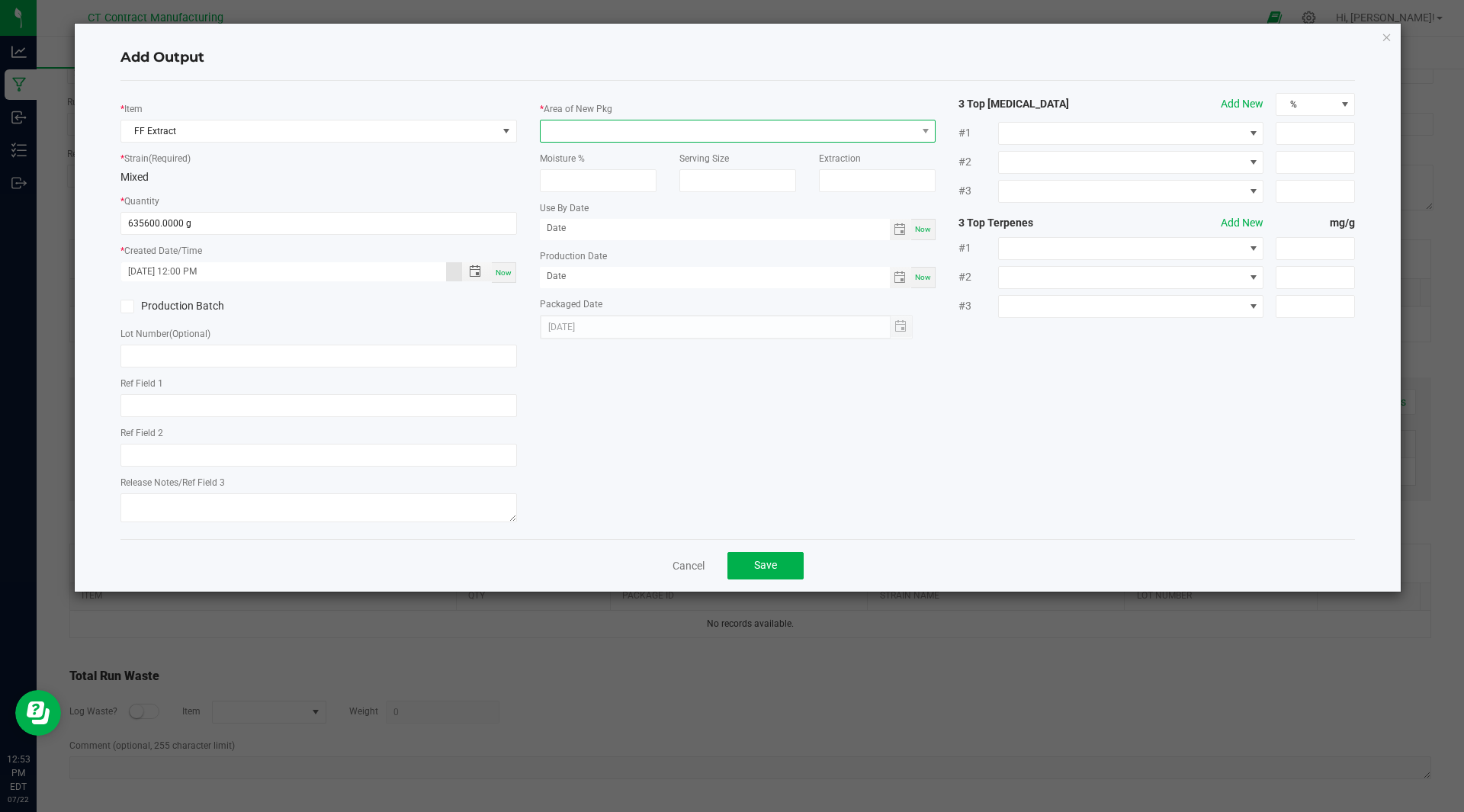 click at bounding box center (728, 131) 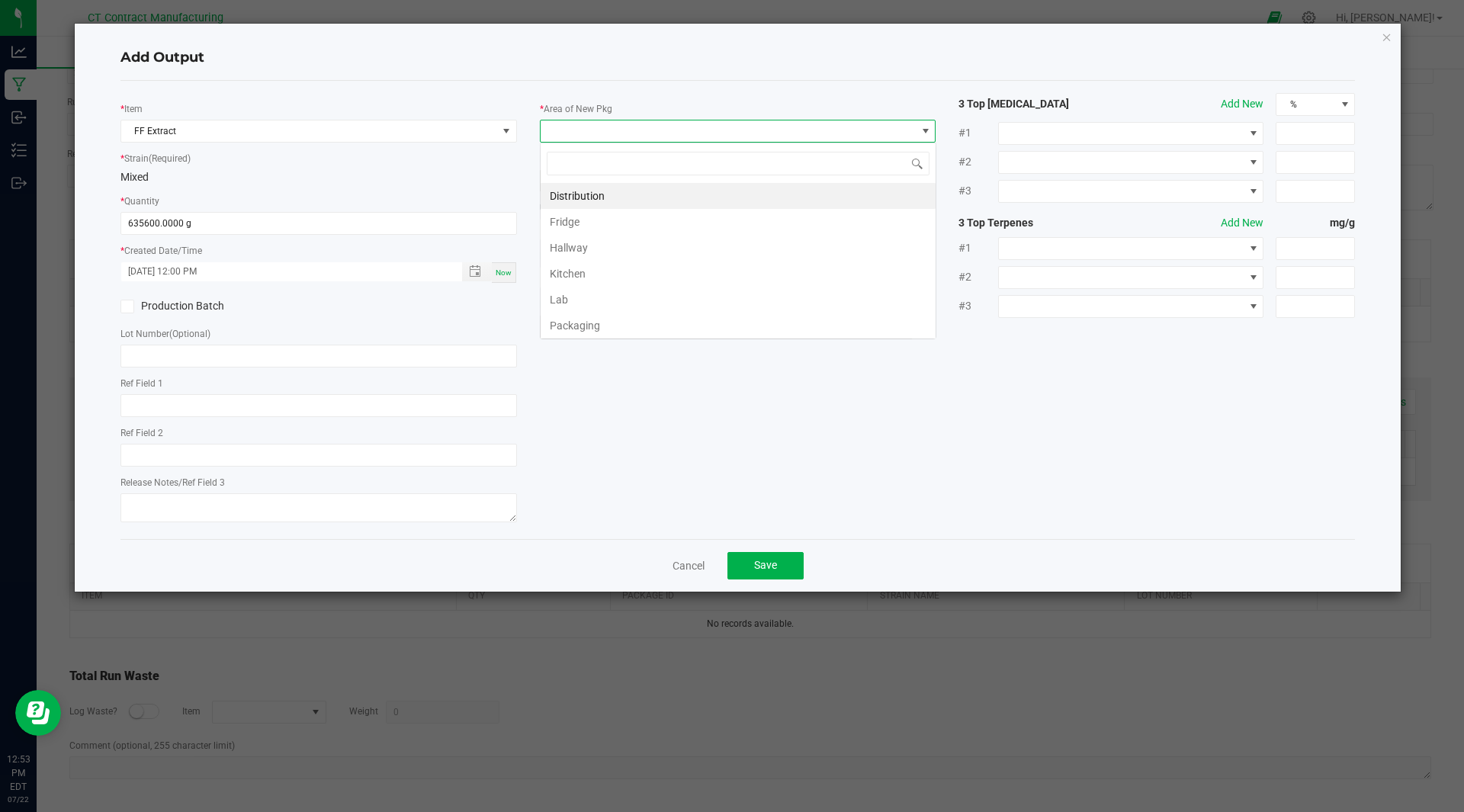 scroll, scrollTop: 76221, scrollLeft: 75854, axis: both 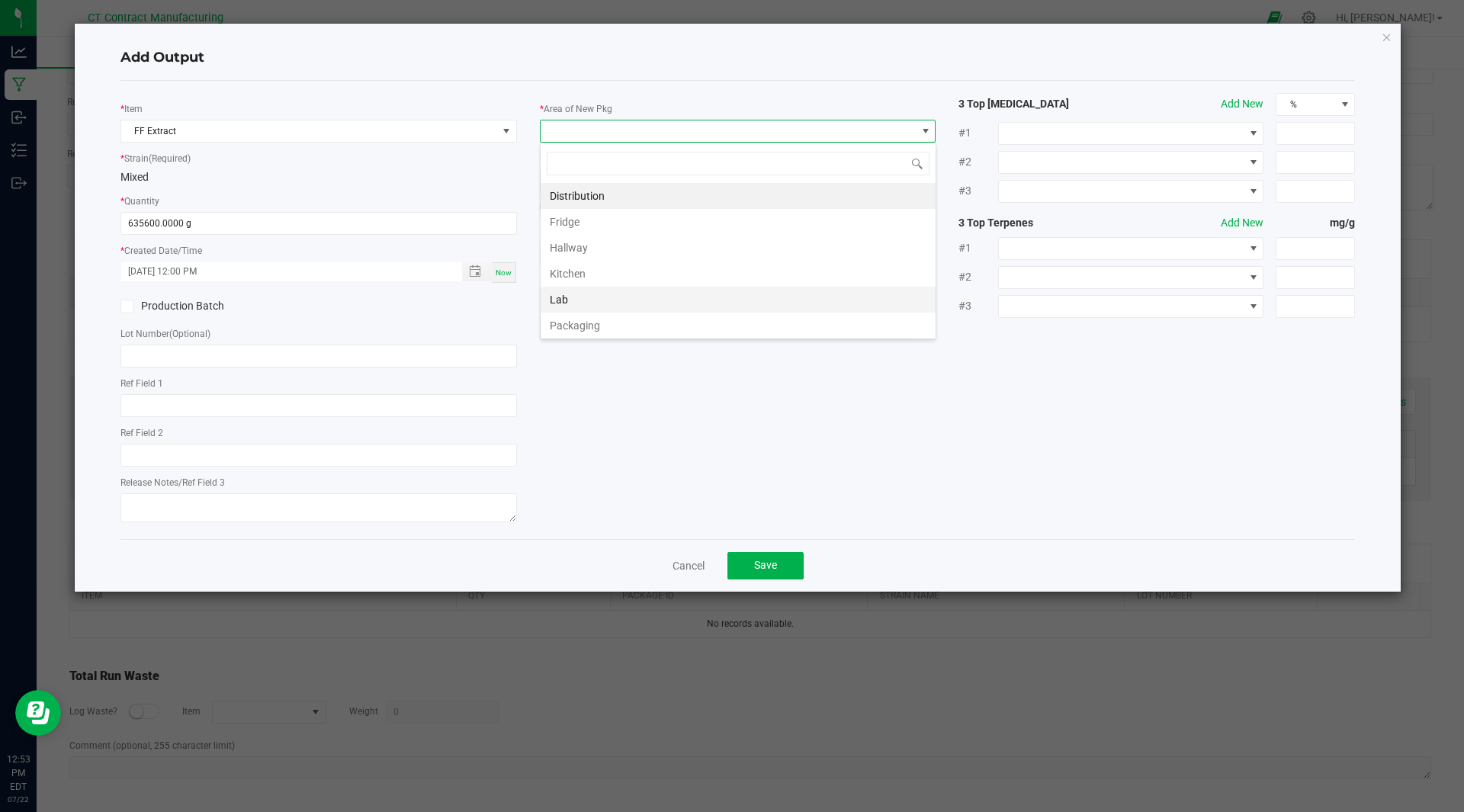 click on "Lab" at bounding box center [738, 300] 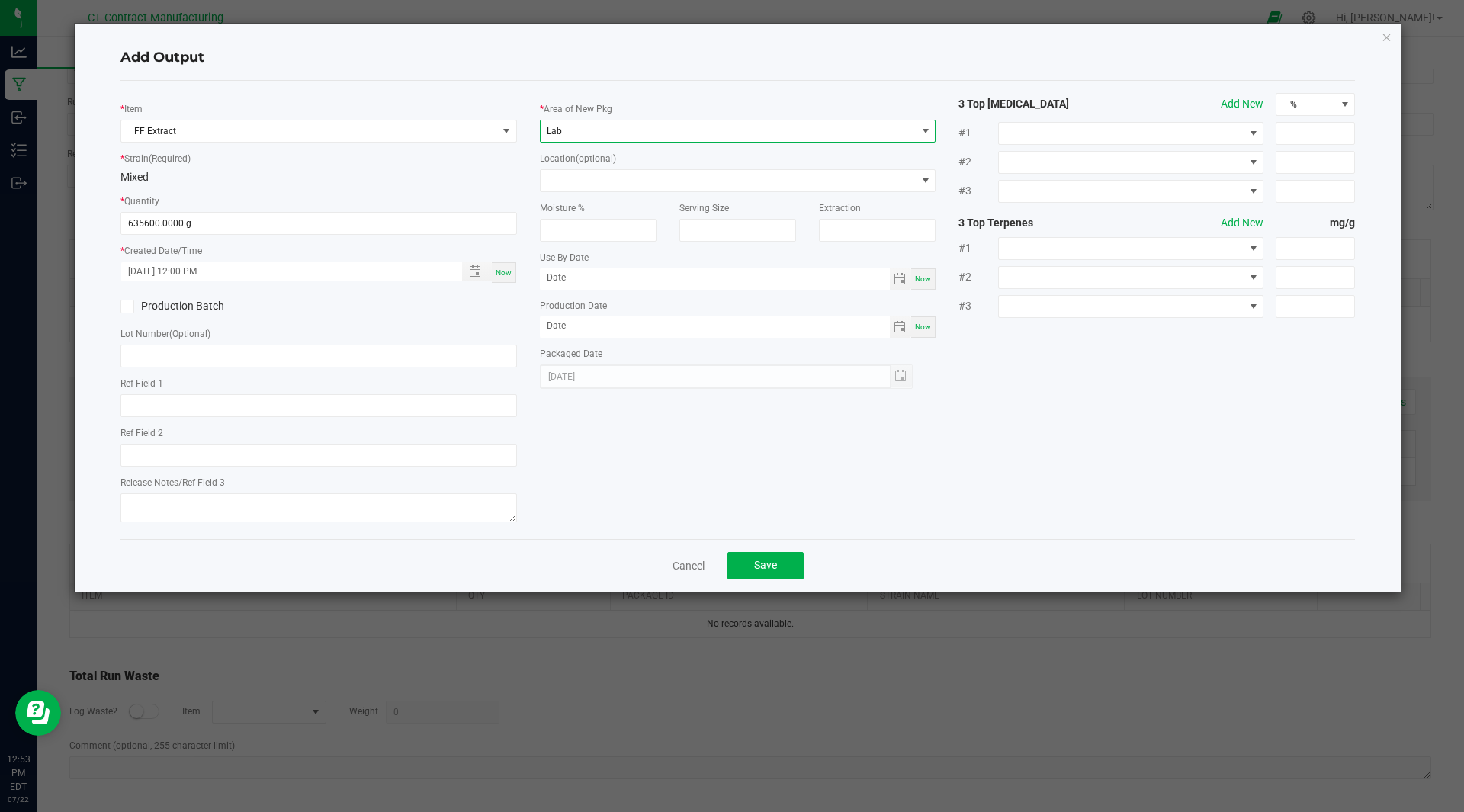 click on "*   Item  FF Extract  *   Strain  (Required)  Mixed   *   Quantity  635600.0000 g  *   Created Date/Time  07/17/2025 12:00 PM Now  Production Batch   Lot Number  (Optional)     Ref Field 1   Ref Field 2   Release Notes/Ref Field 3   *   Area of New Pkg  Lab  Location  (optional)  Moisture %   Serving Size   Extraction   Use By Date  Now  Production Date  Now  Packaged Date  07/17/2025 3 Top Cannabinoids  Add New  % #1 #2 #3 3 Top Terpenes  Add New  mg/g #1 #2 #3" 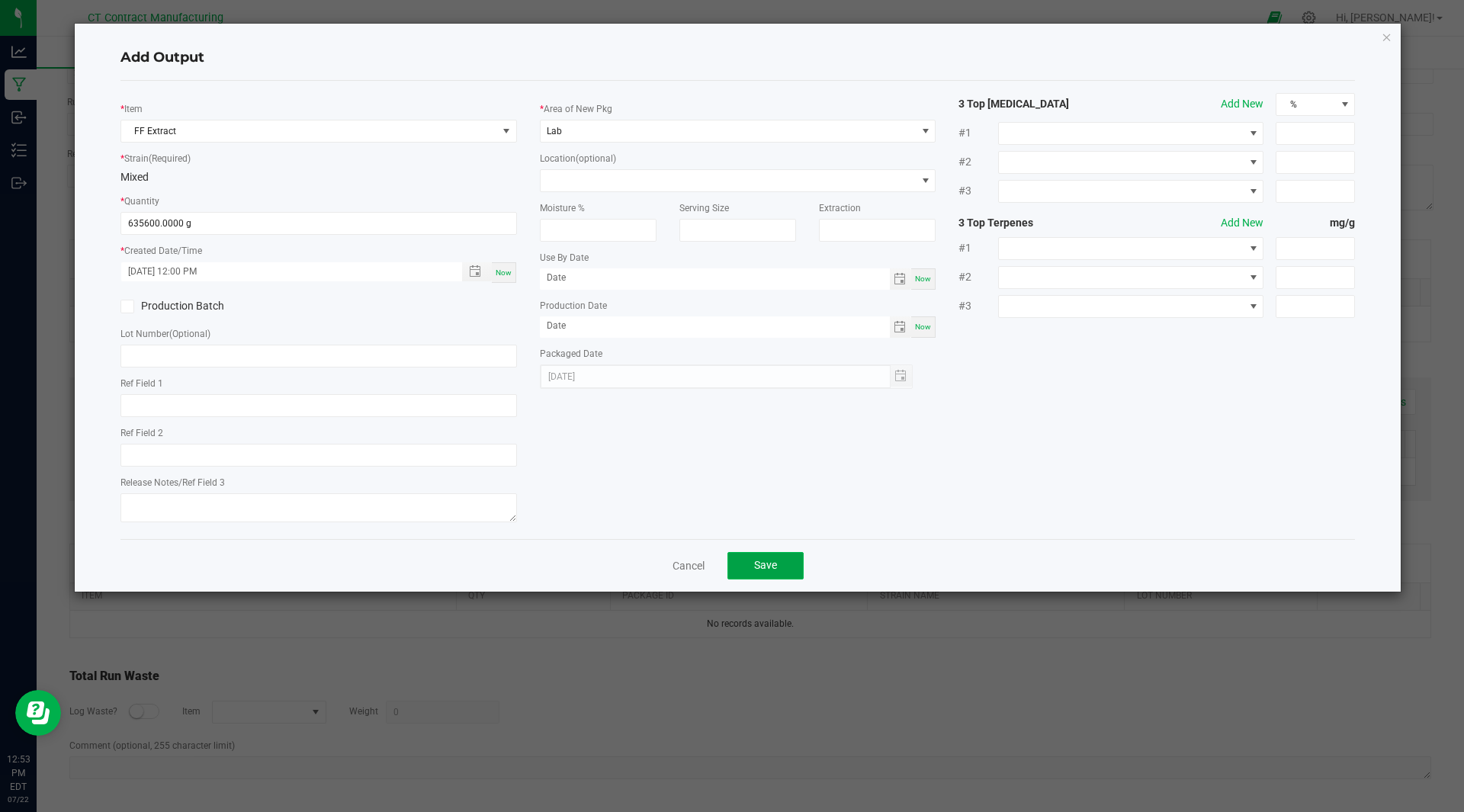 click on "Save" 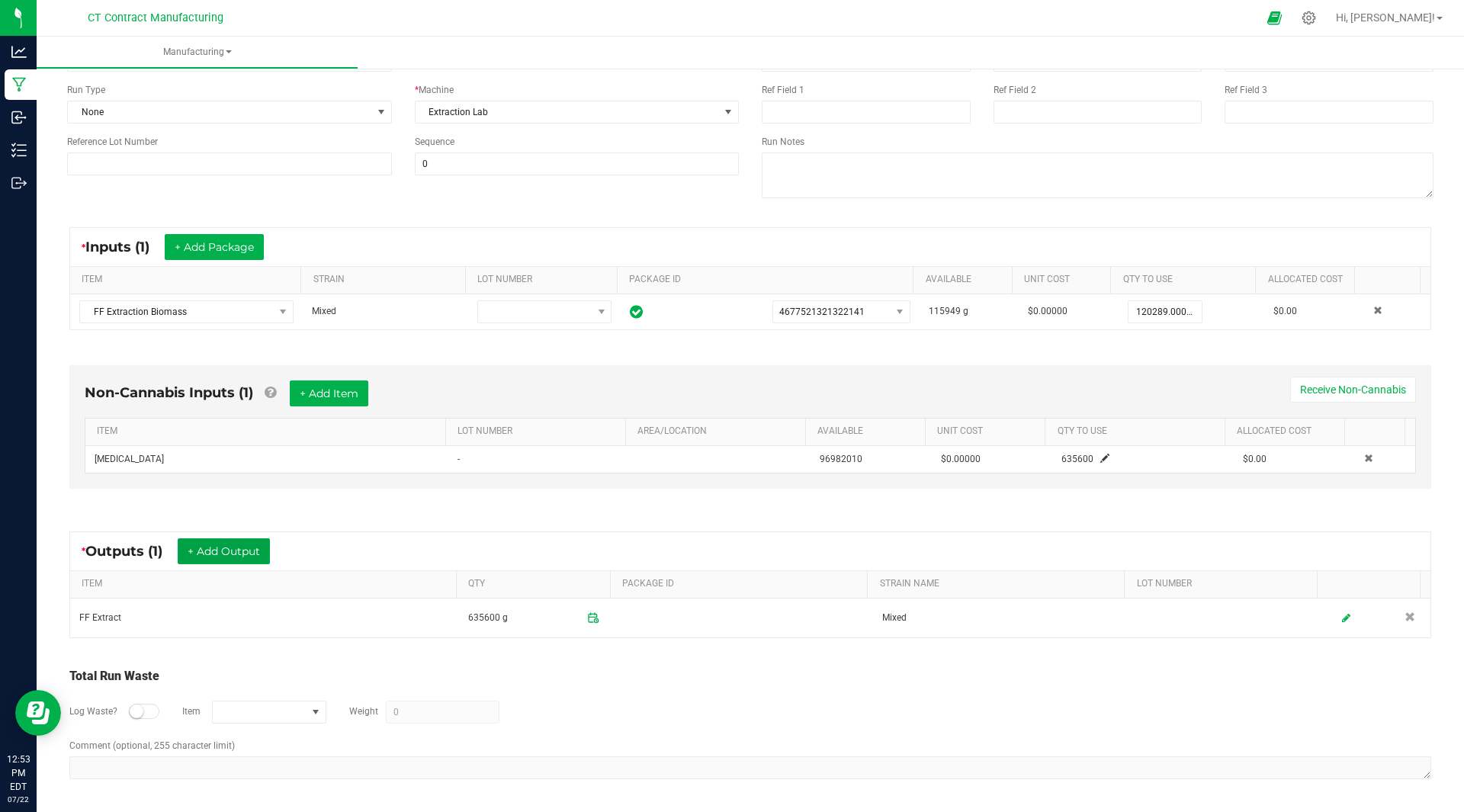 scroll, scrollTop: 0, scrollLeft: 0, axis: both 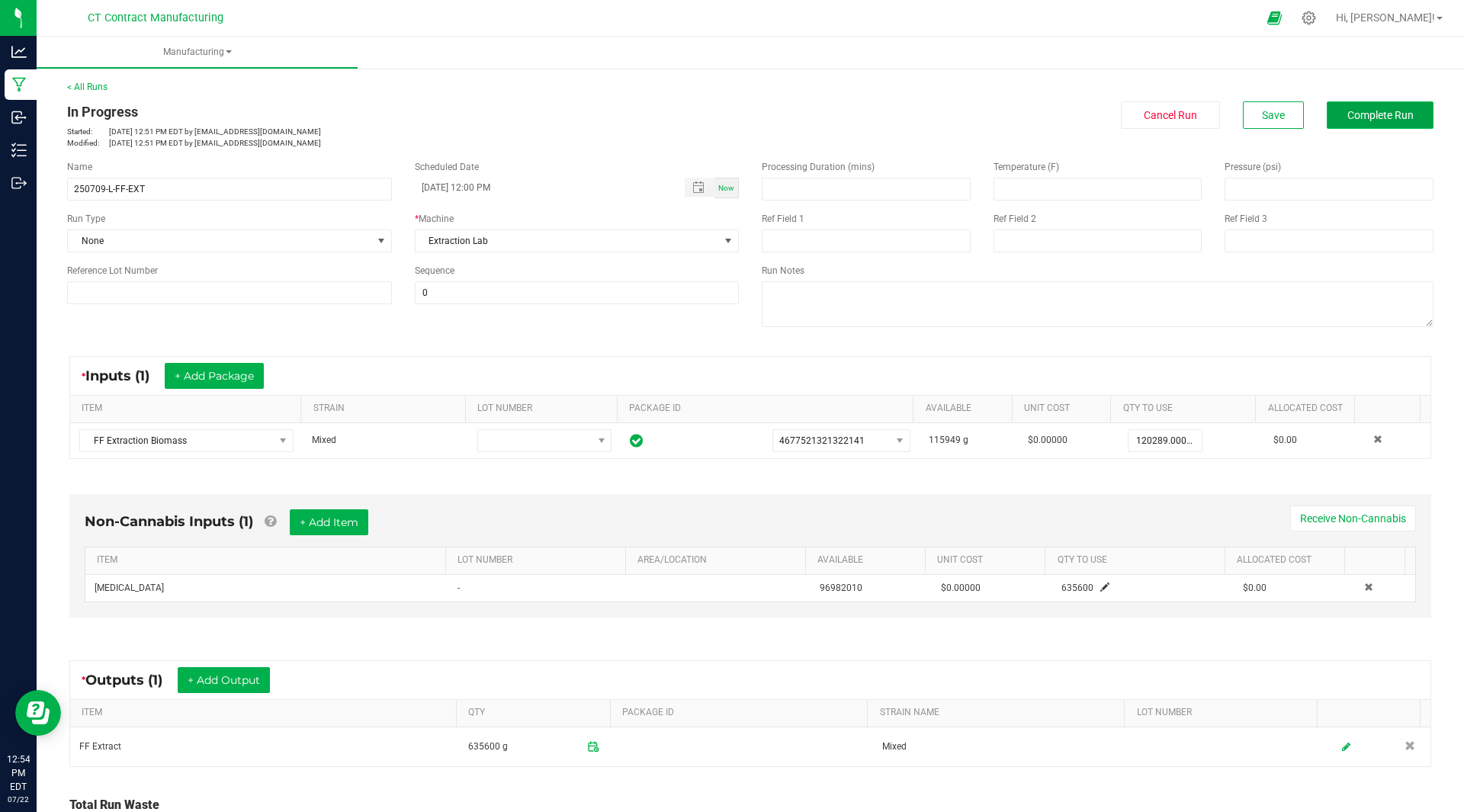 click on "Complete Run" at bounding box center (1380, 115) 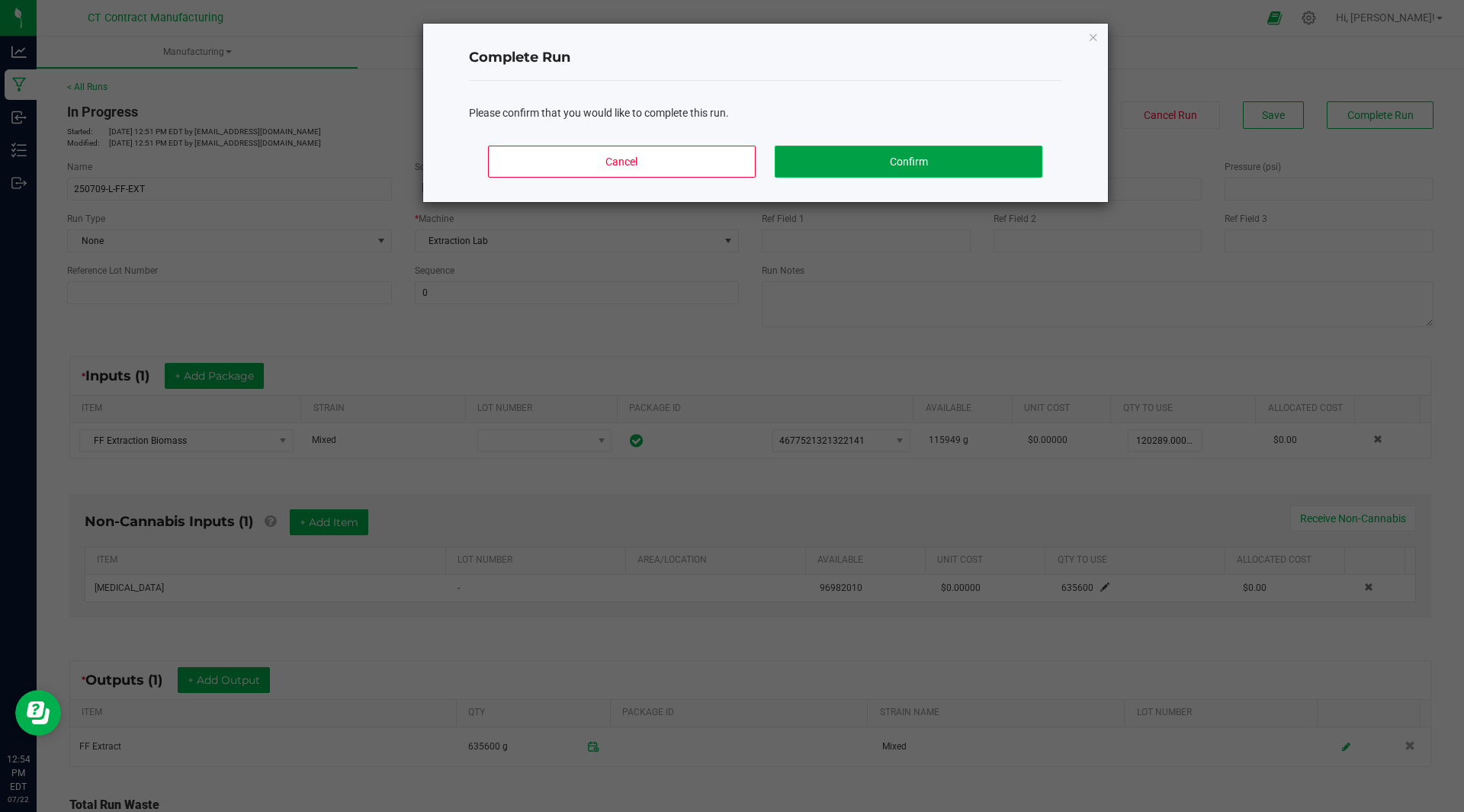 click on "Confirm" 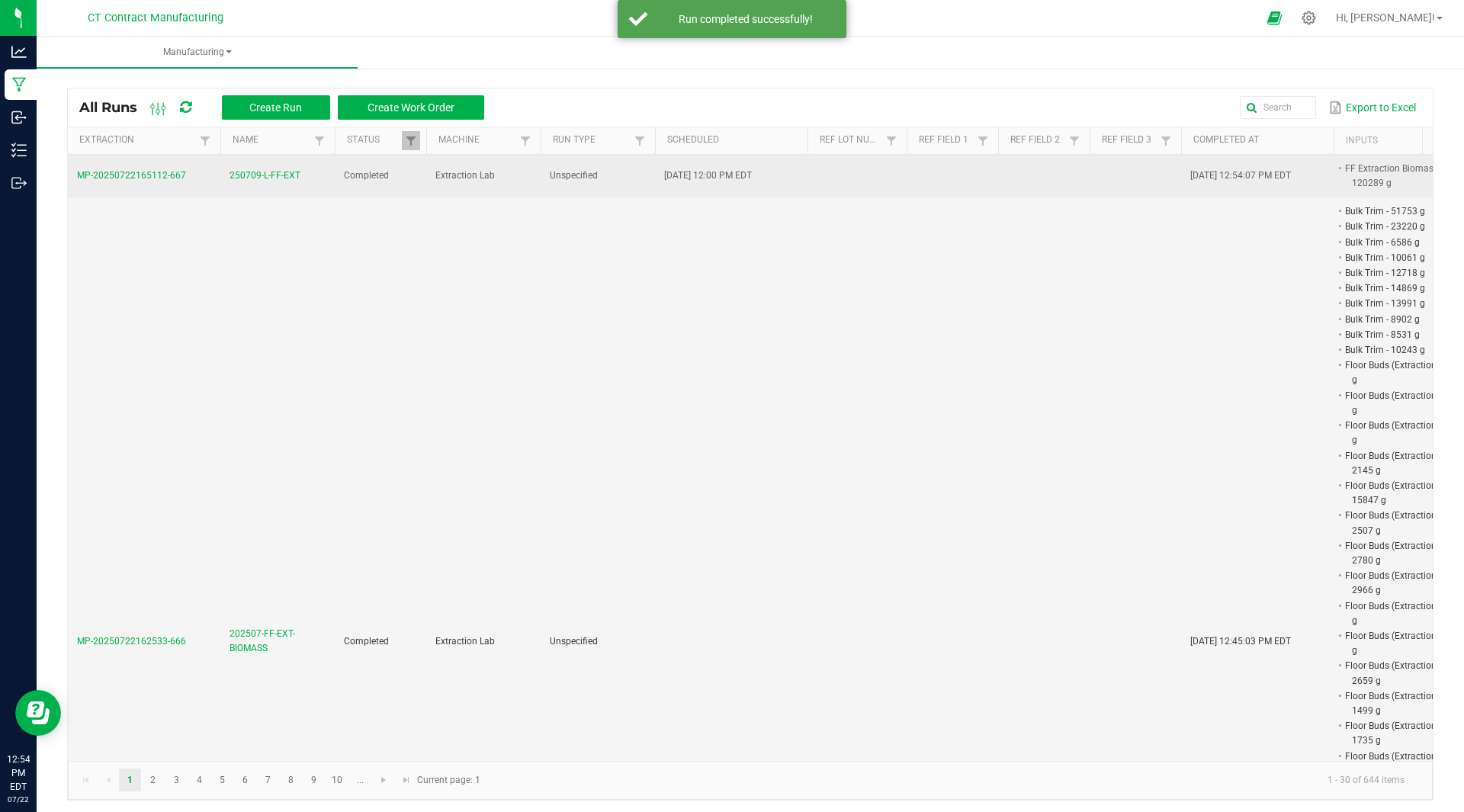 click on "MP-20250722165112-667" at bounding box center [131, 175] 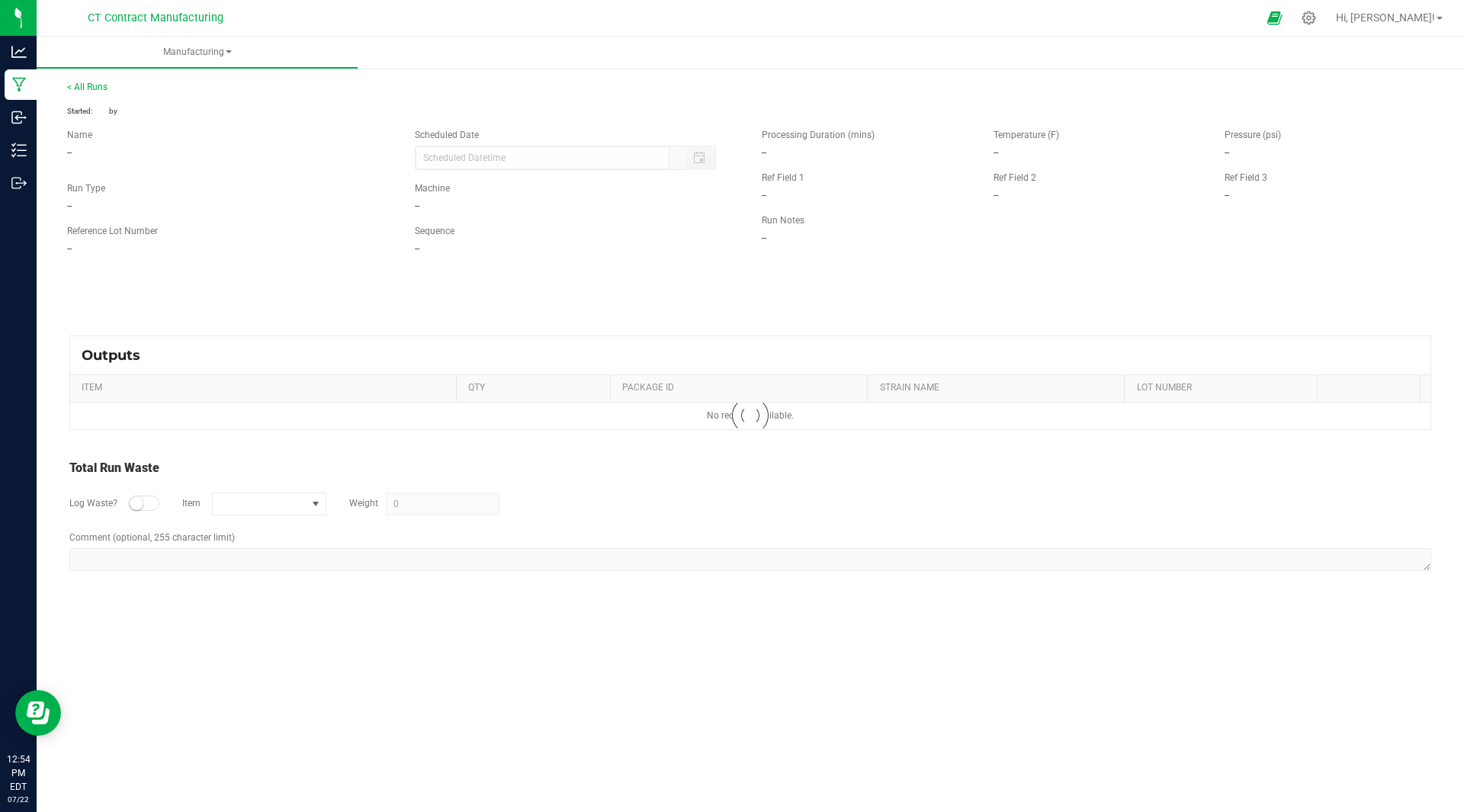 type on "07/09/2025 12:00 PM" 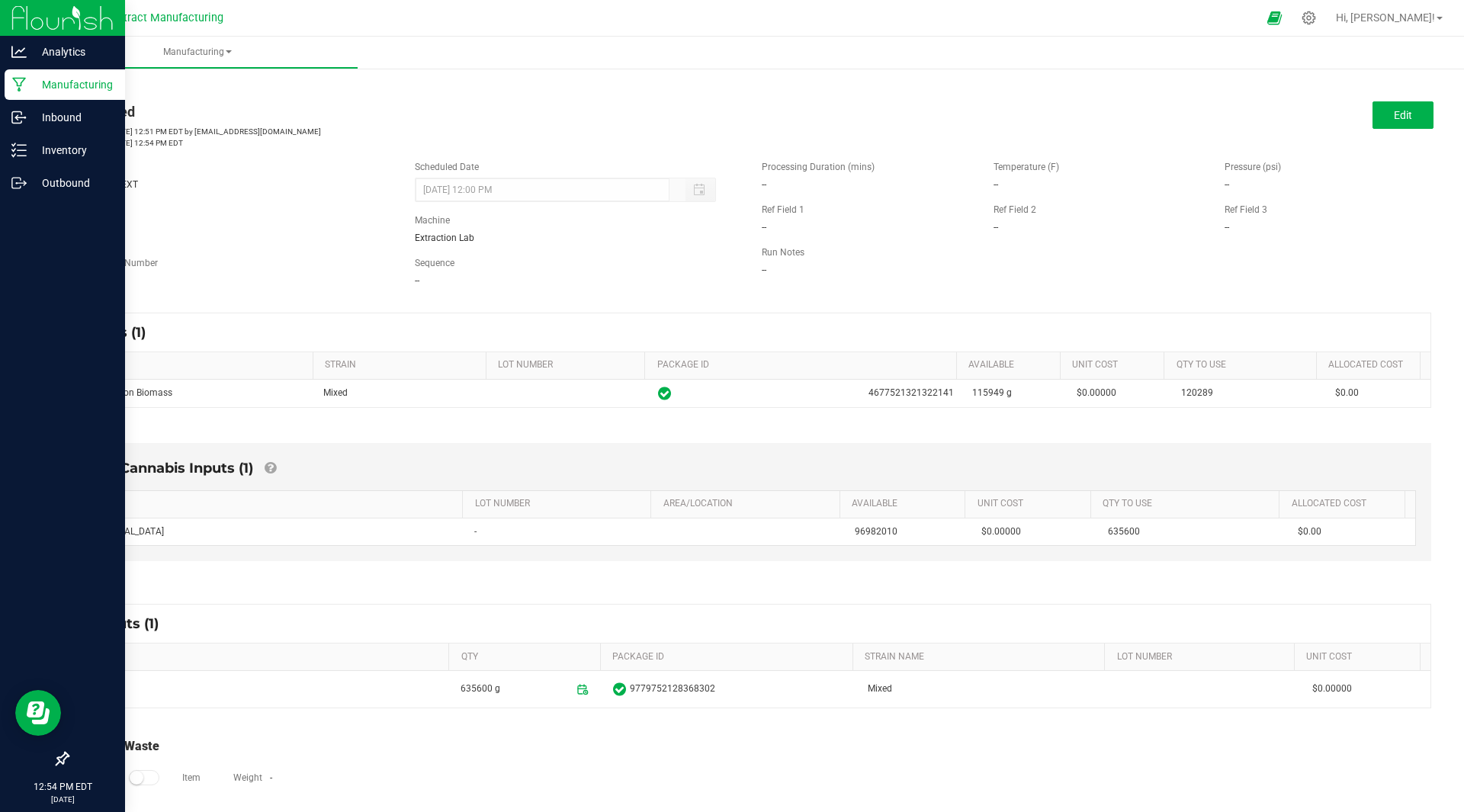 click on "Manufacturing" at bounding box center (72, 85) 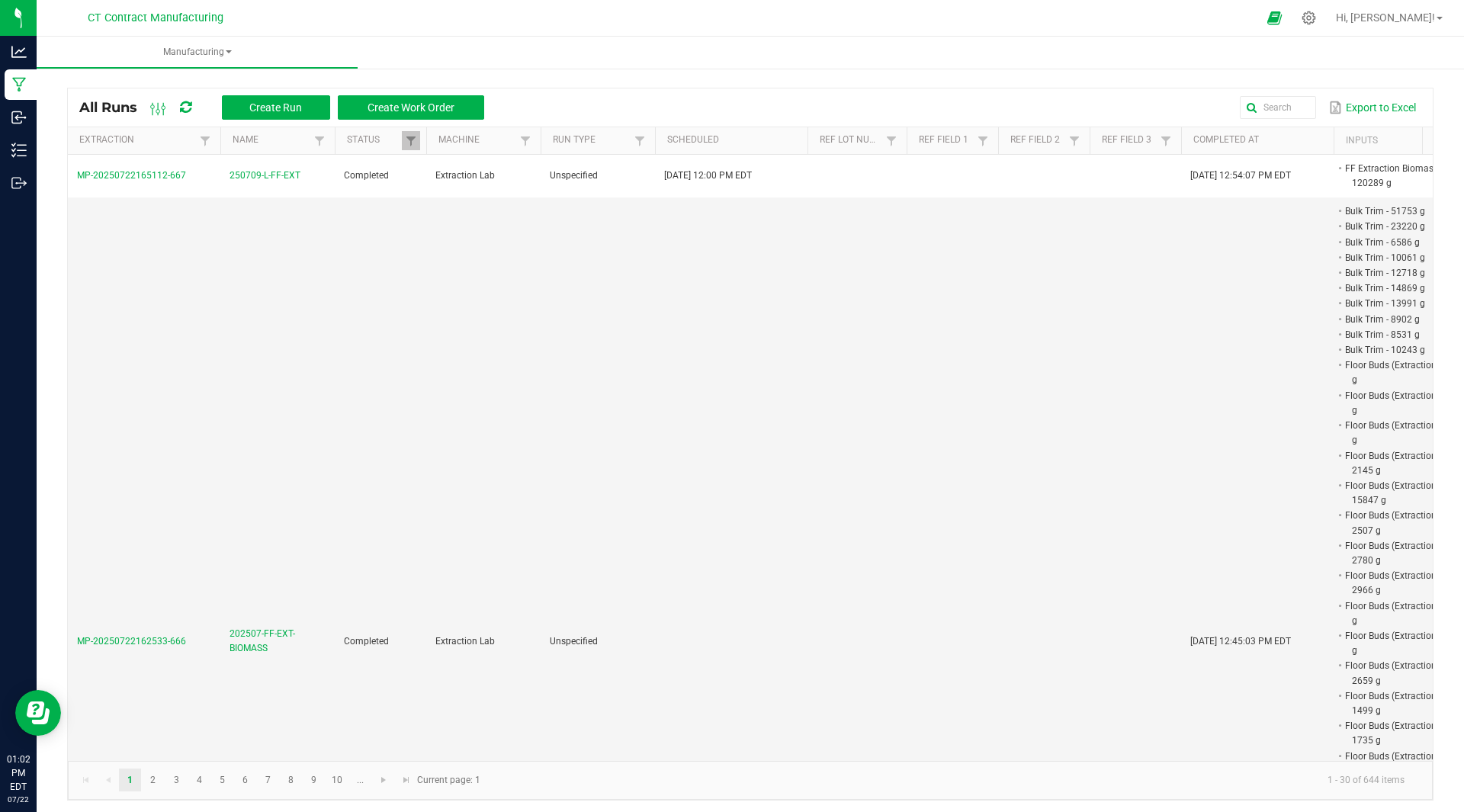 click on "Manufacturing" at bounding box center [769, 53] 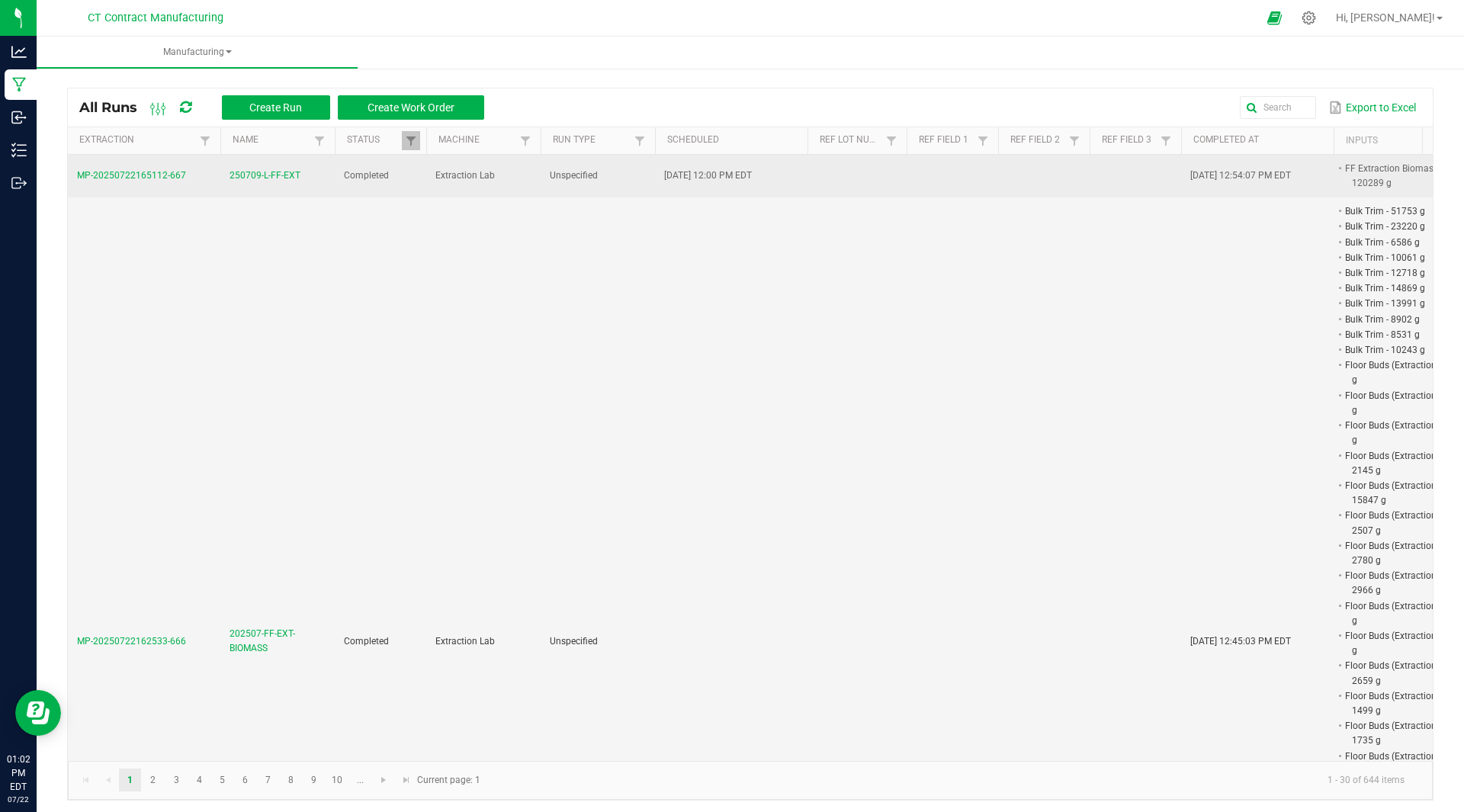 click on "250709-L-FF-EXT" at bounding box center (265, 175) 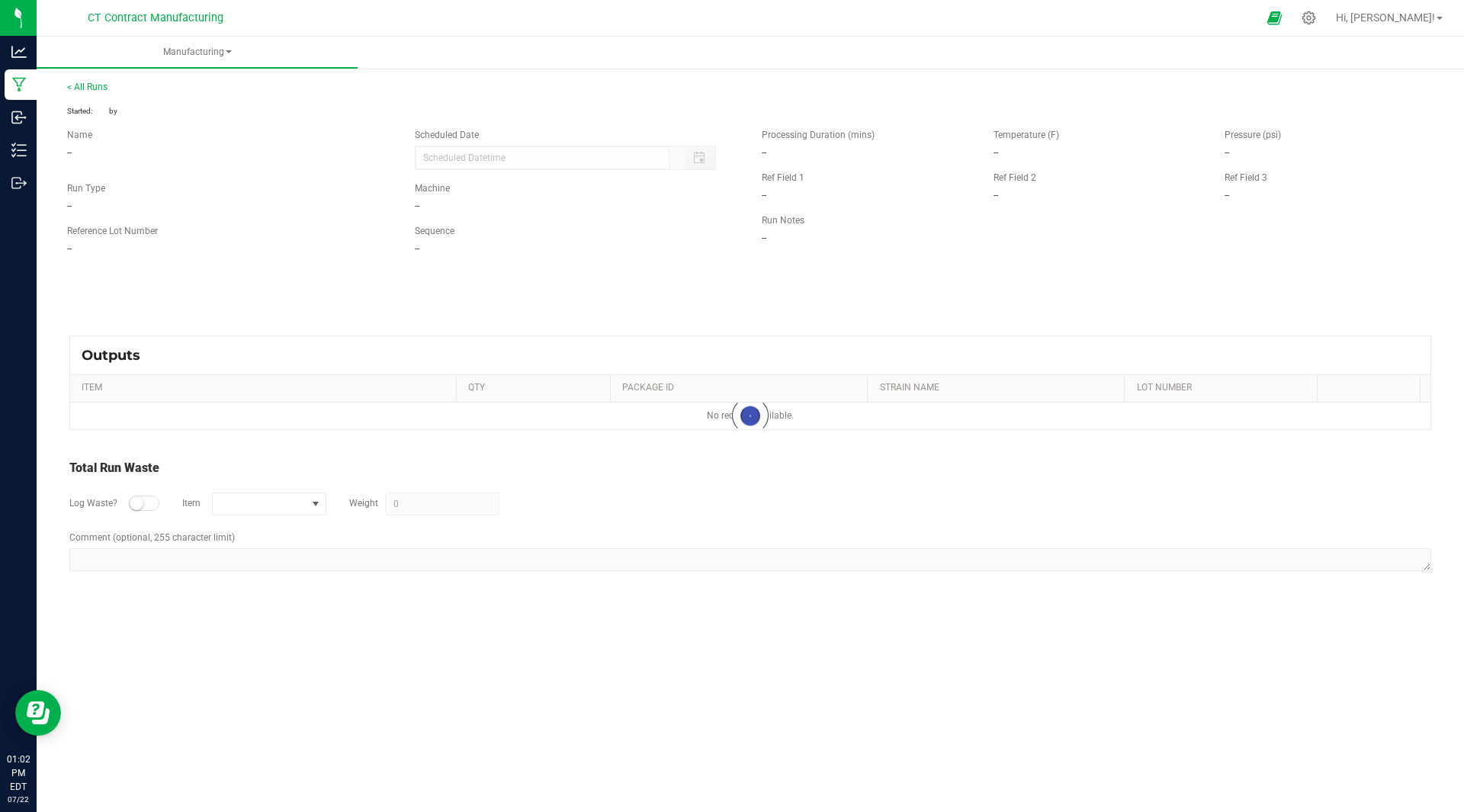 type on "07/09/2025 12:00 PM" 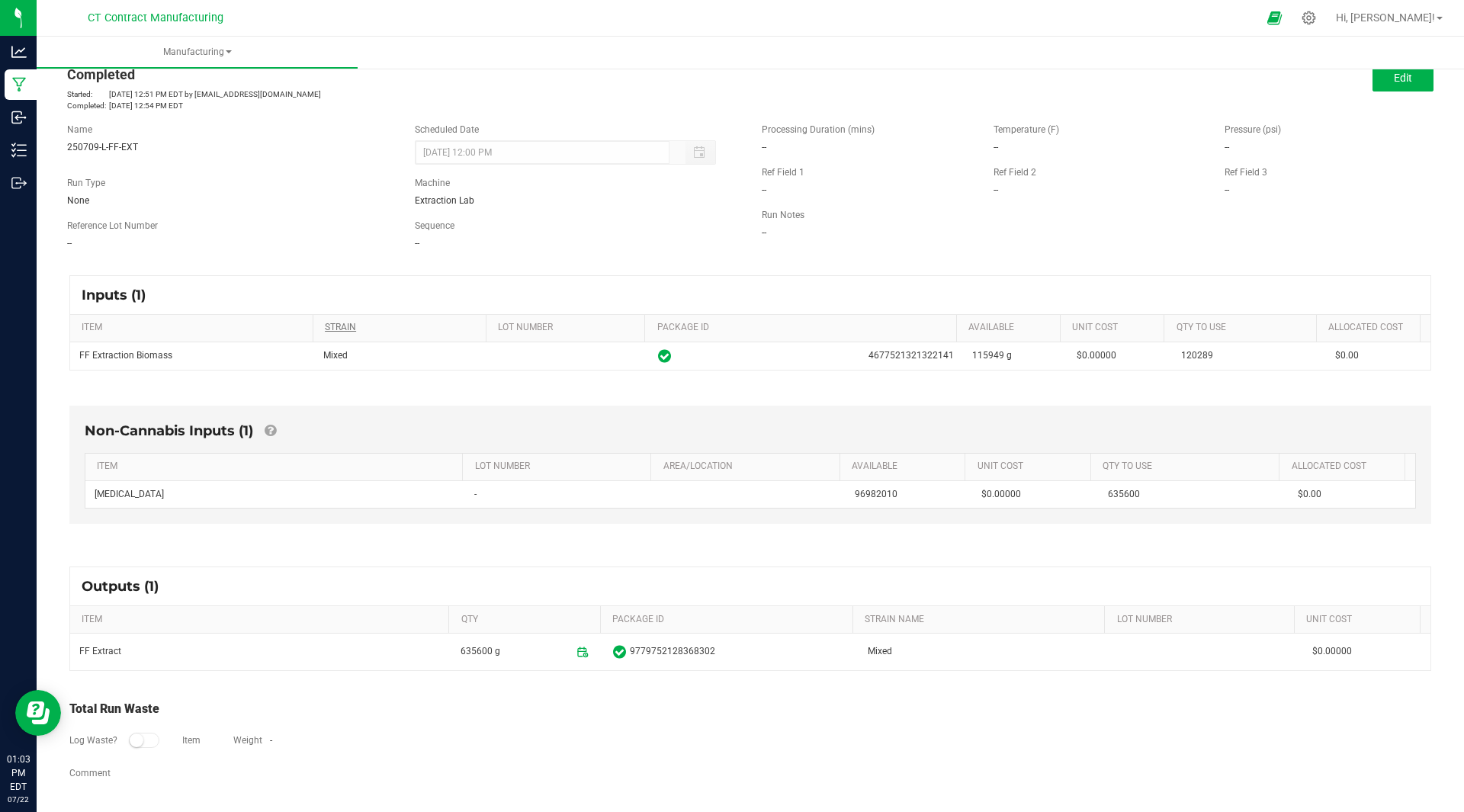 scroll, scrollTop: 0, scrollLeft: 0, axis: both 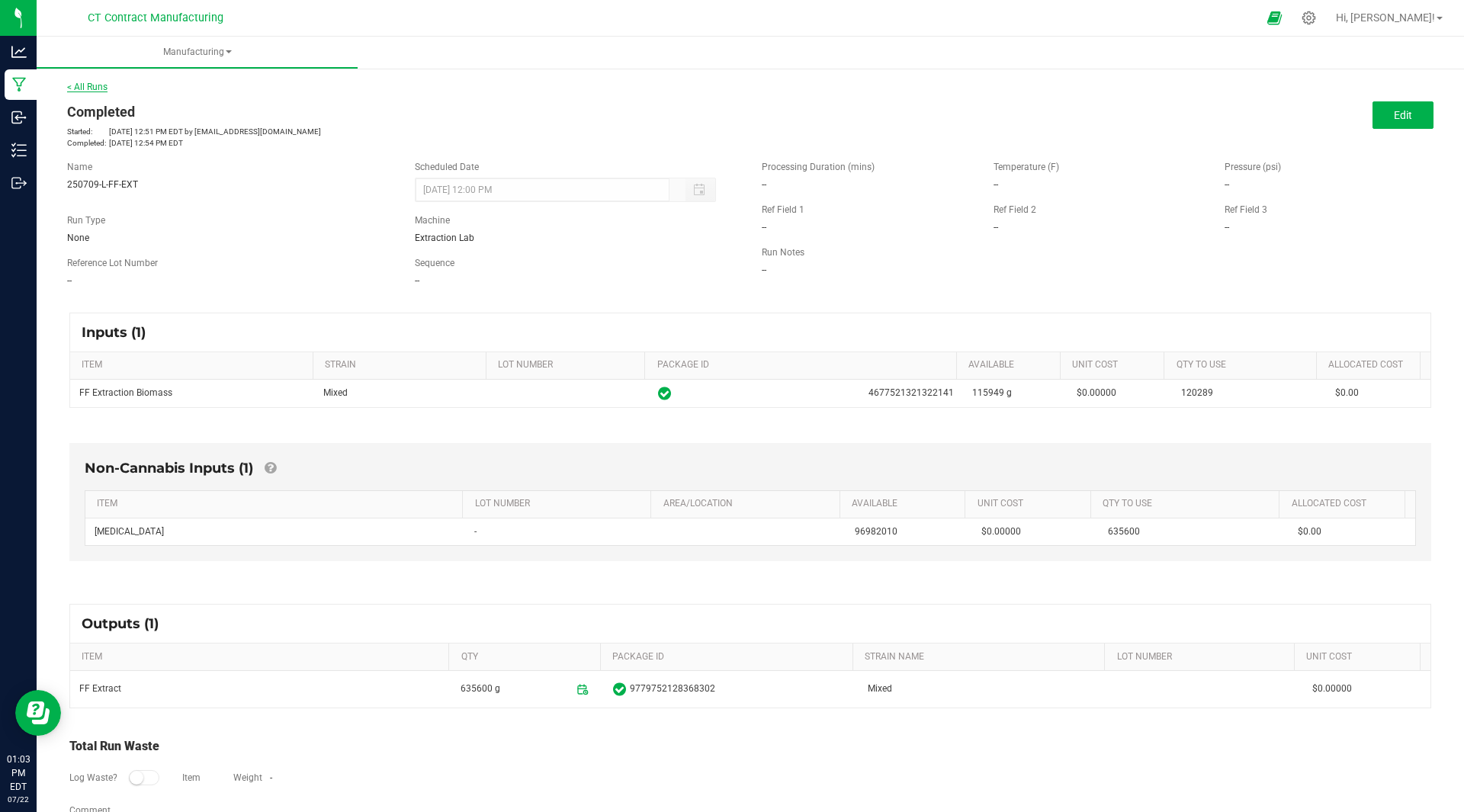 click on "< All Runs" at bounding box center (87, 87) 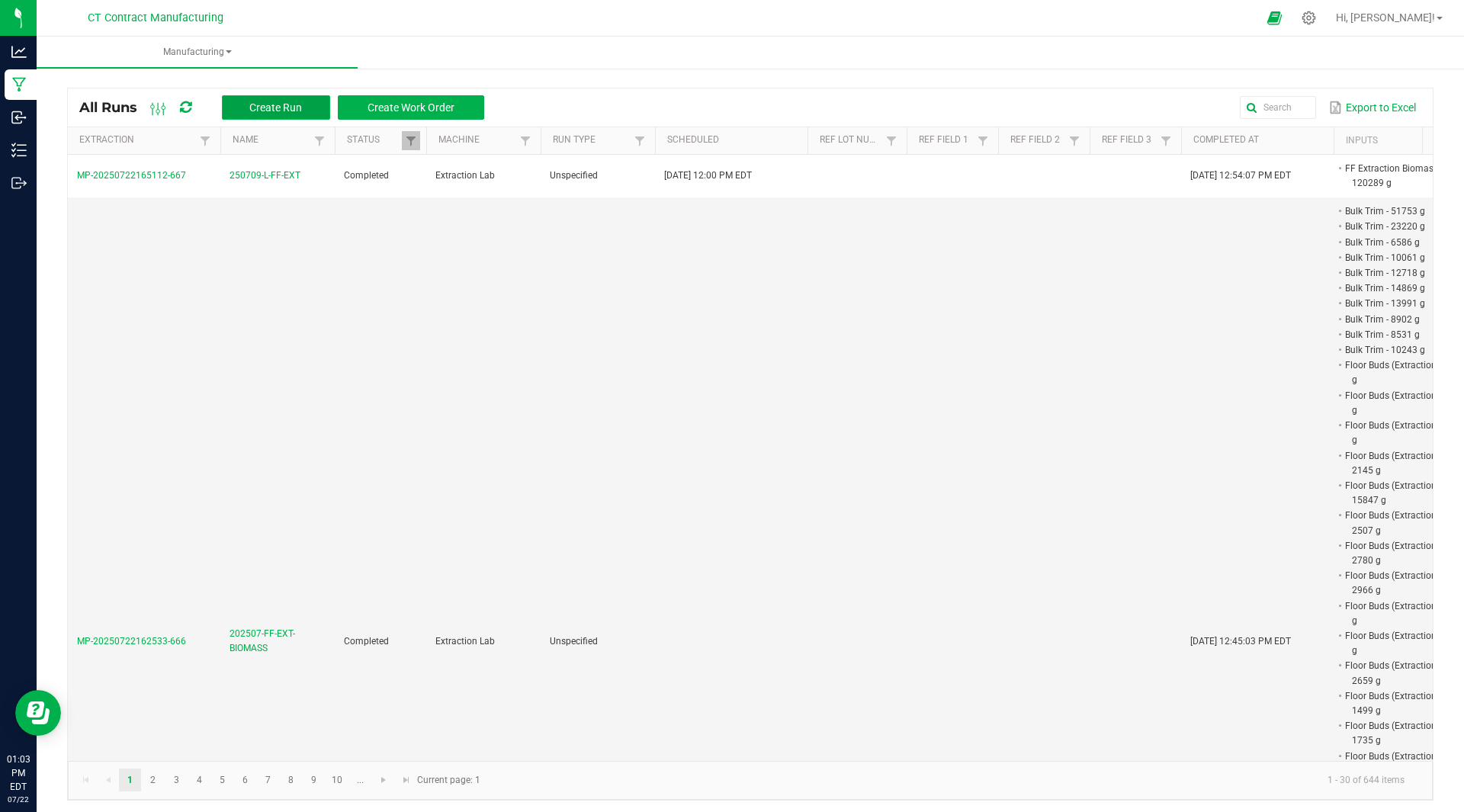click on "Create Run" at bounding box center [275, 108] 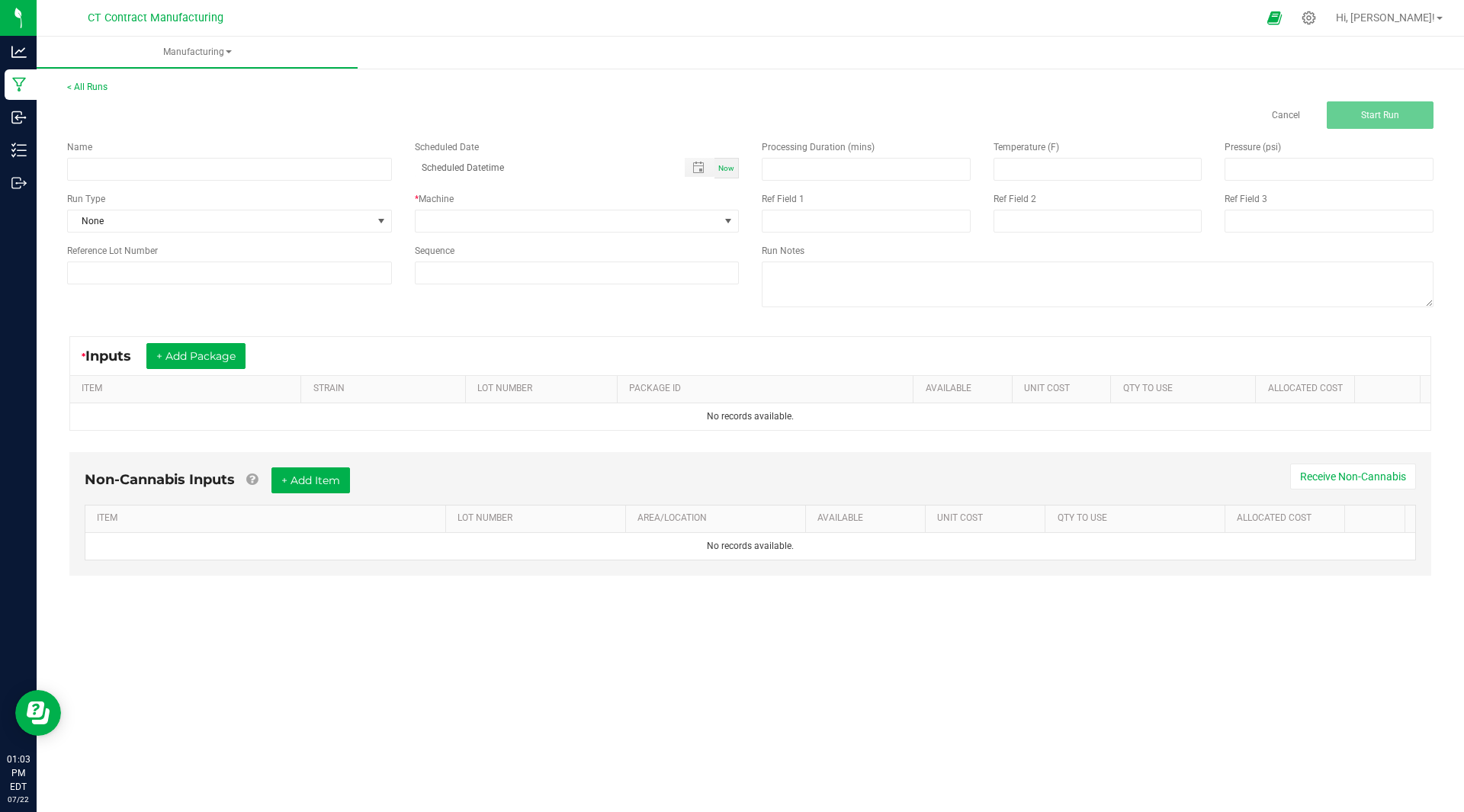 click on "Name   Scheduled Date  Now  Run Type  None  *   Machine   Reference Lot Number   Sequence" at bounding box center [403, 212] 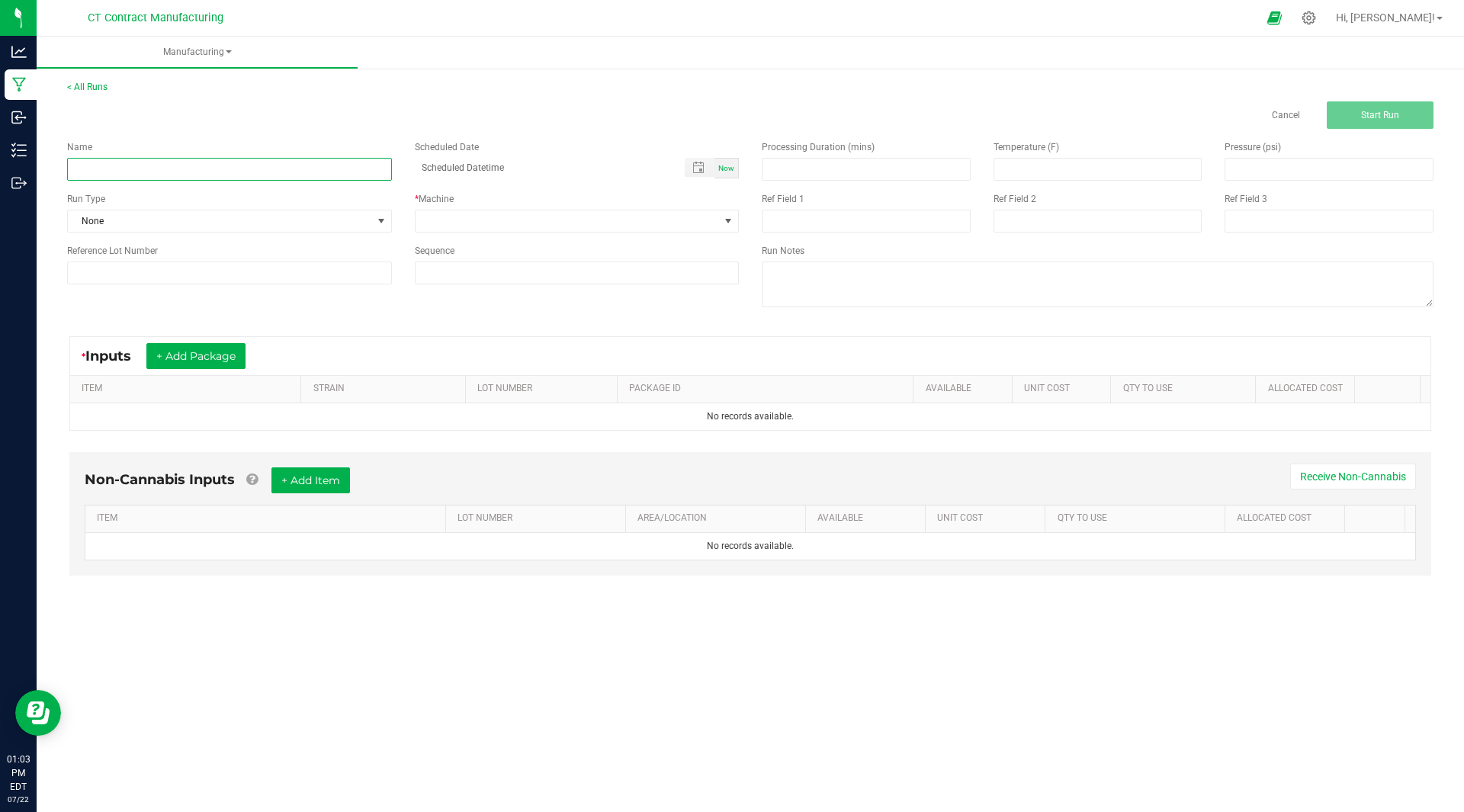 click at bounding box center (230, 169) 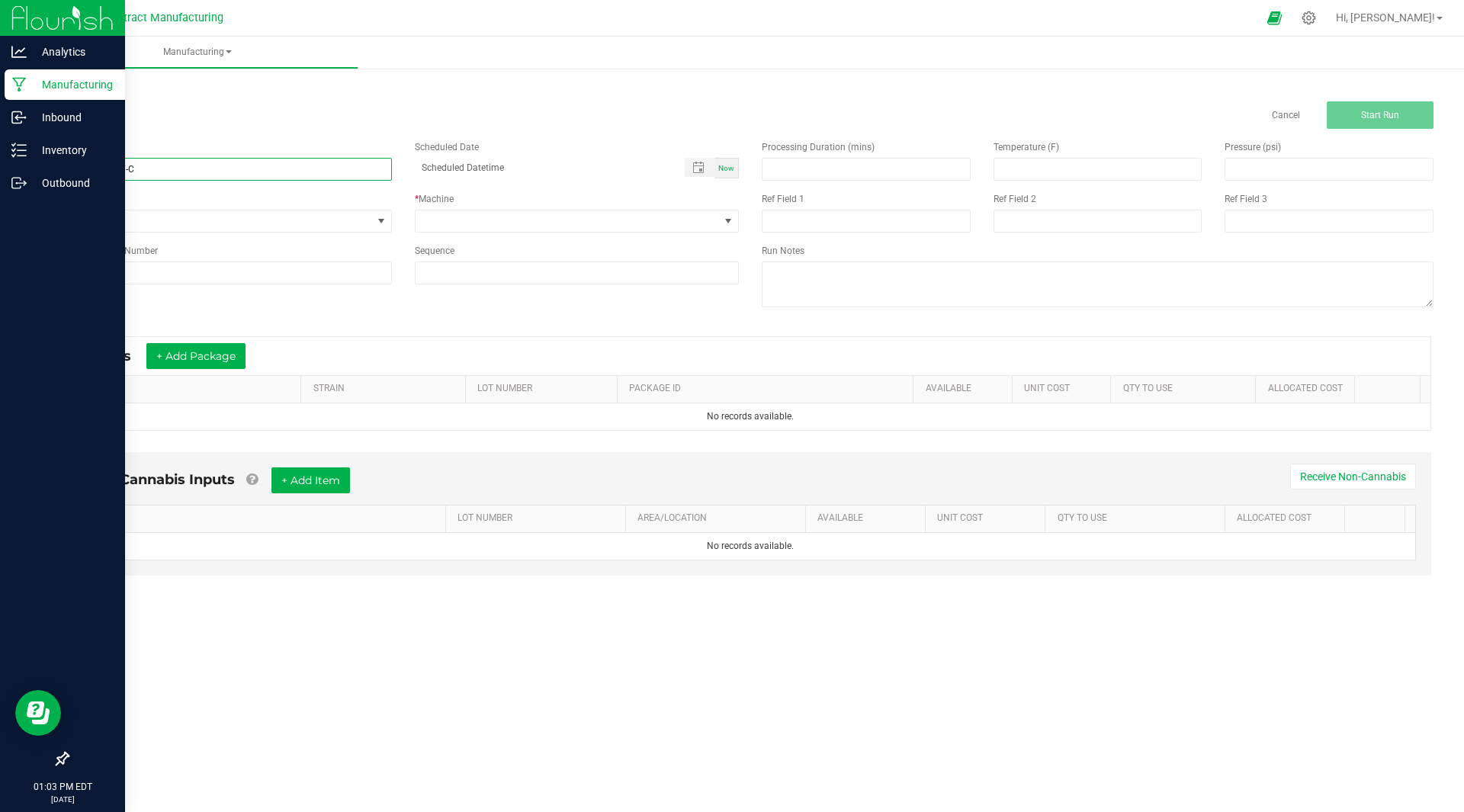 type on "250718-L-FF-C" 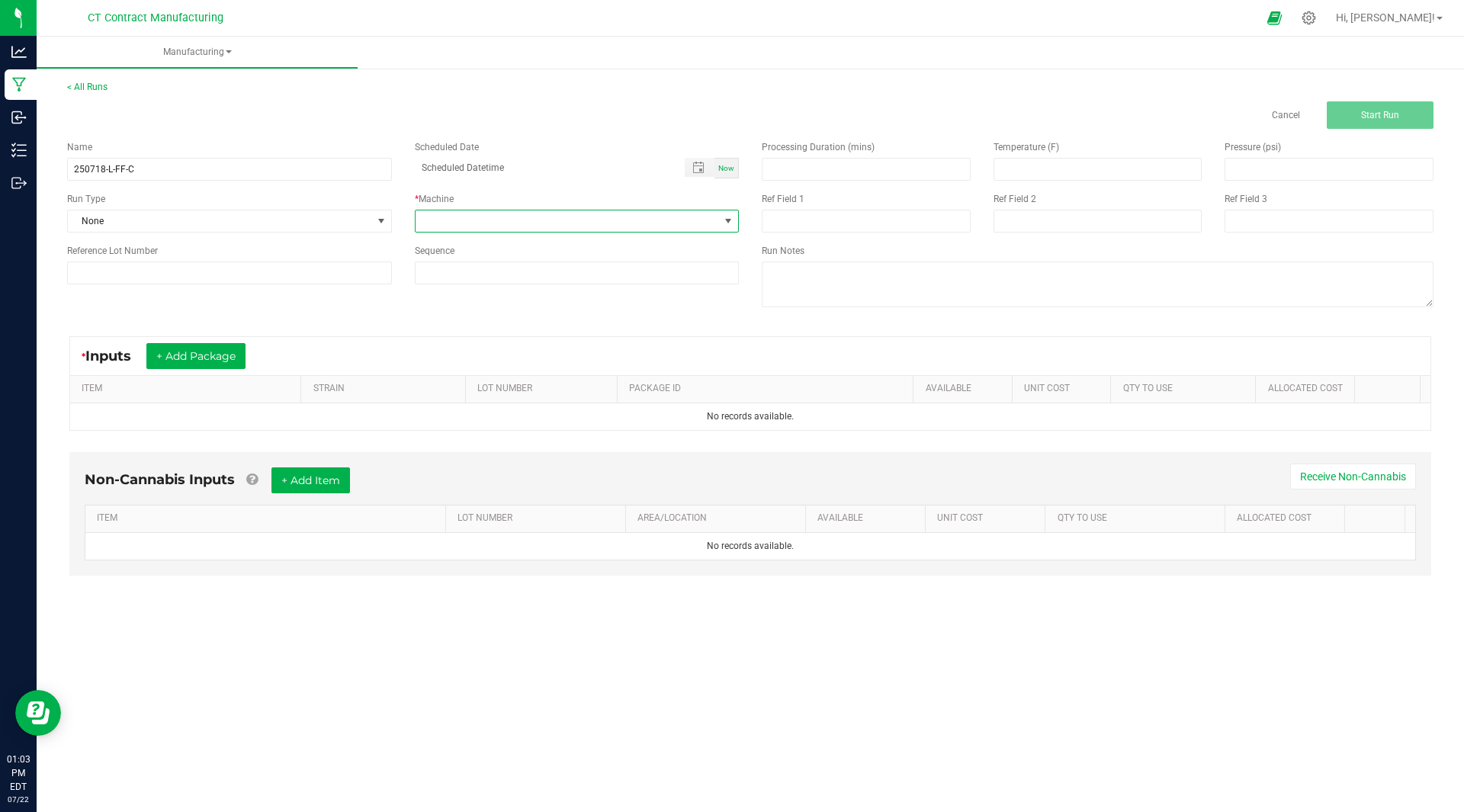 click at bounding box center [567, 221] 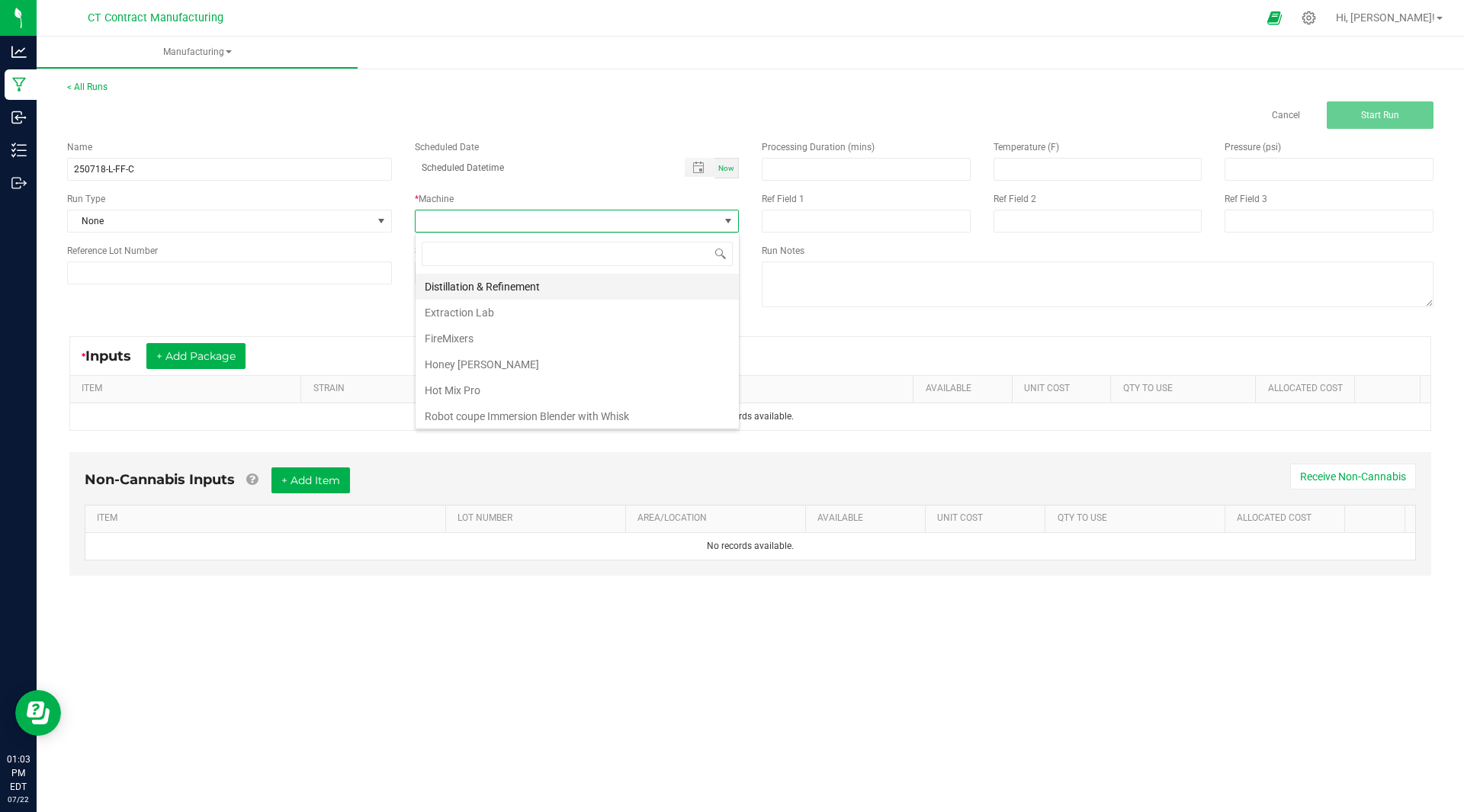 scroll, scrollTop: 76221, scrollLeft: 75925, axis: both 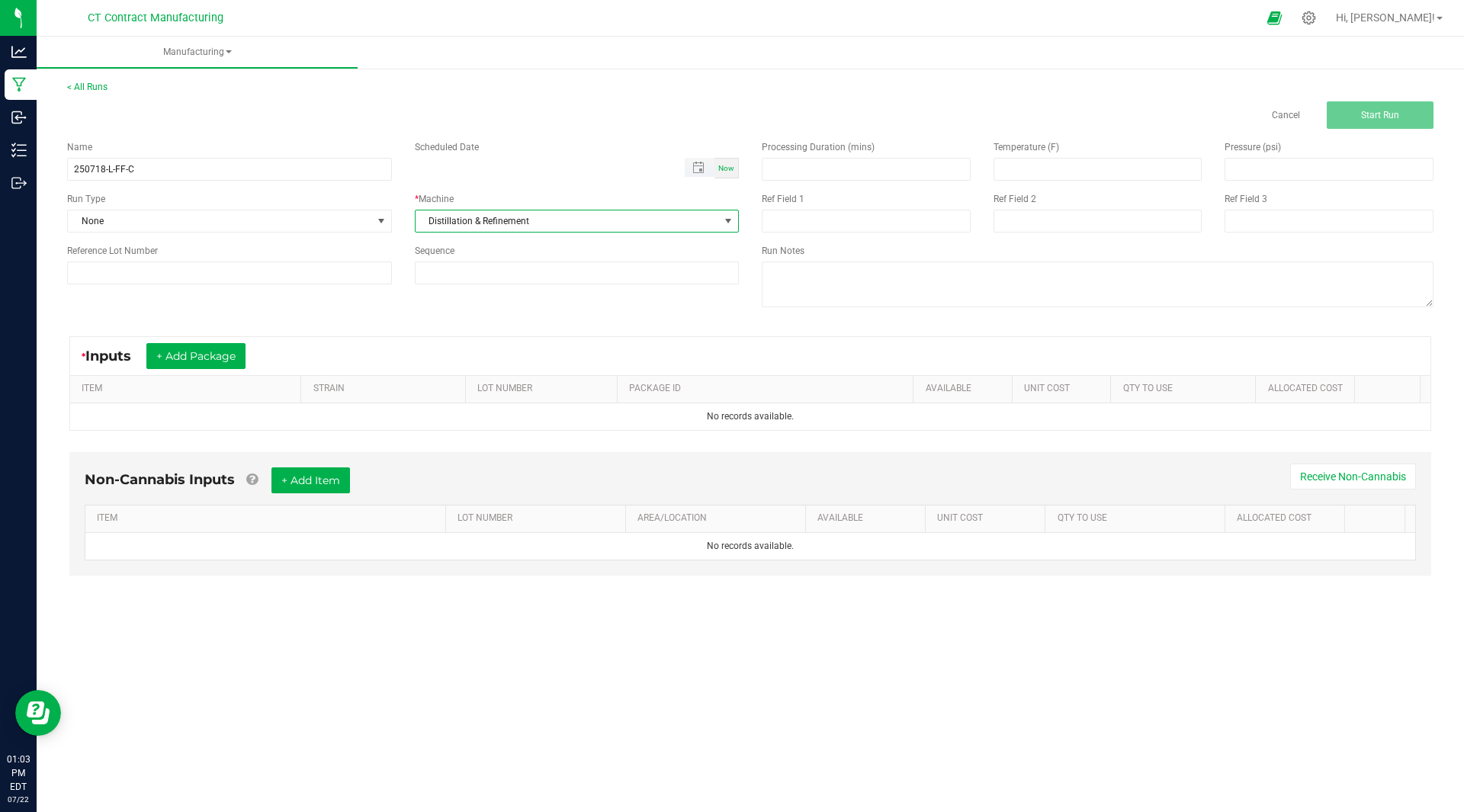 type on "month/day/year hour:minute AM" 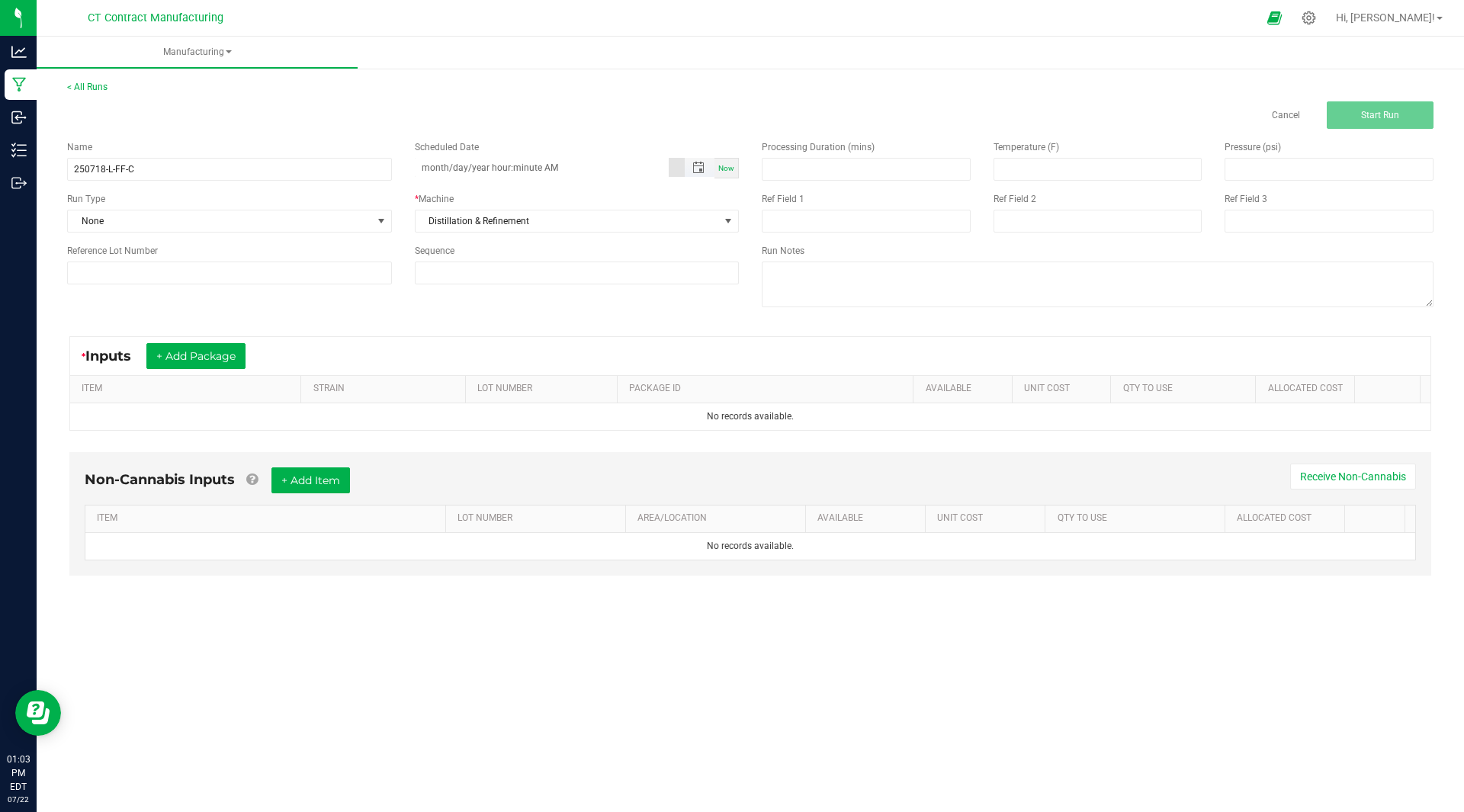 click on "month/day/year hour:minute AM" at bounding box center (542, 167) 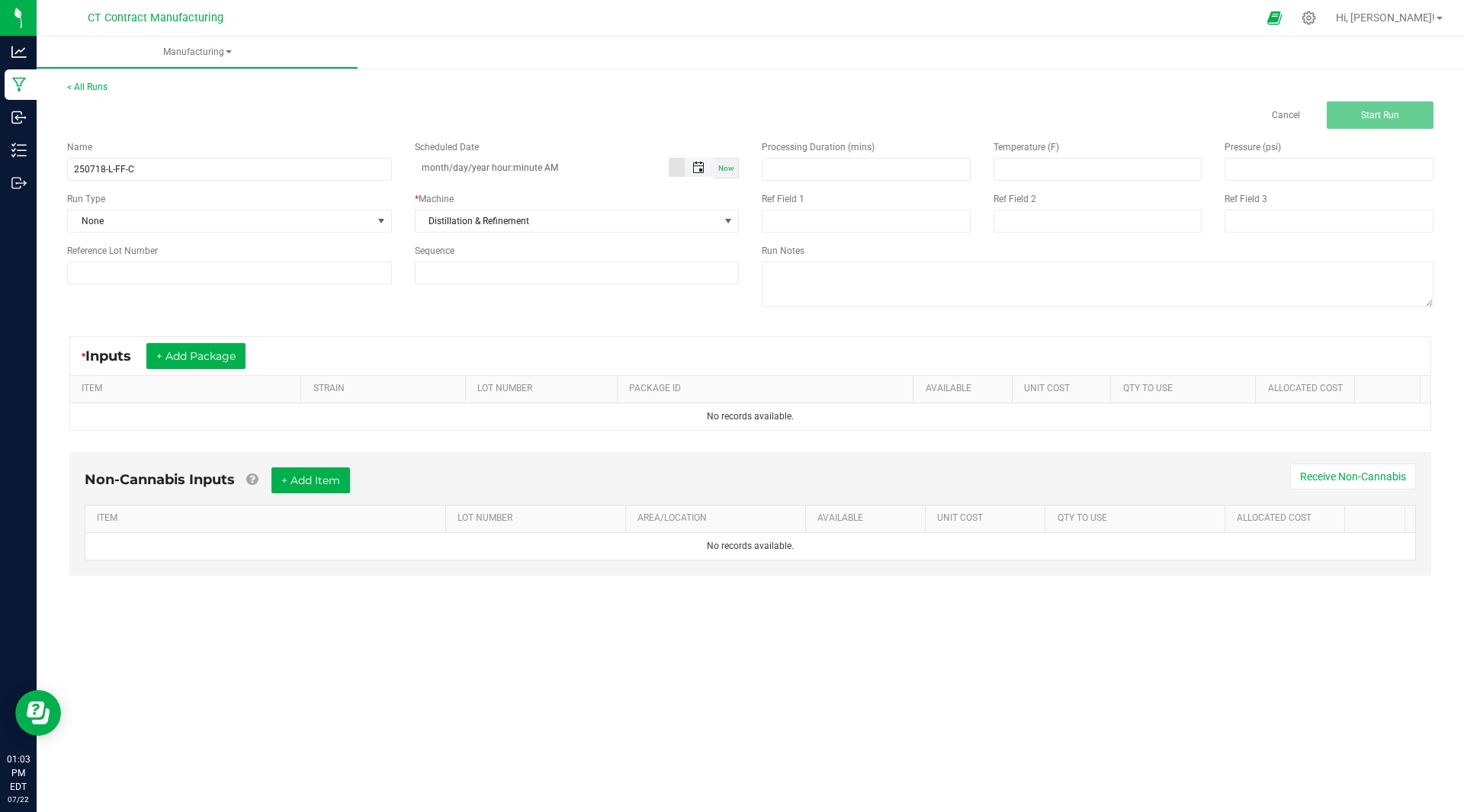 click at bounding box center [698, 168] 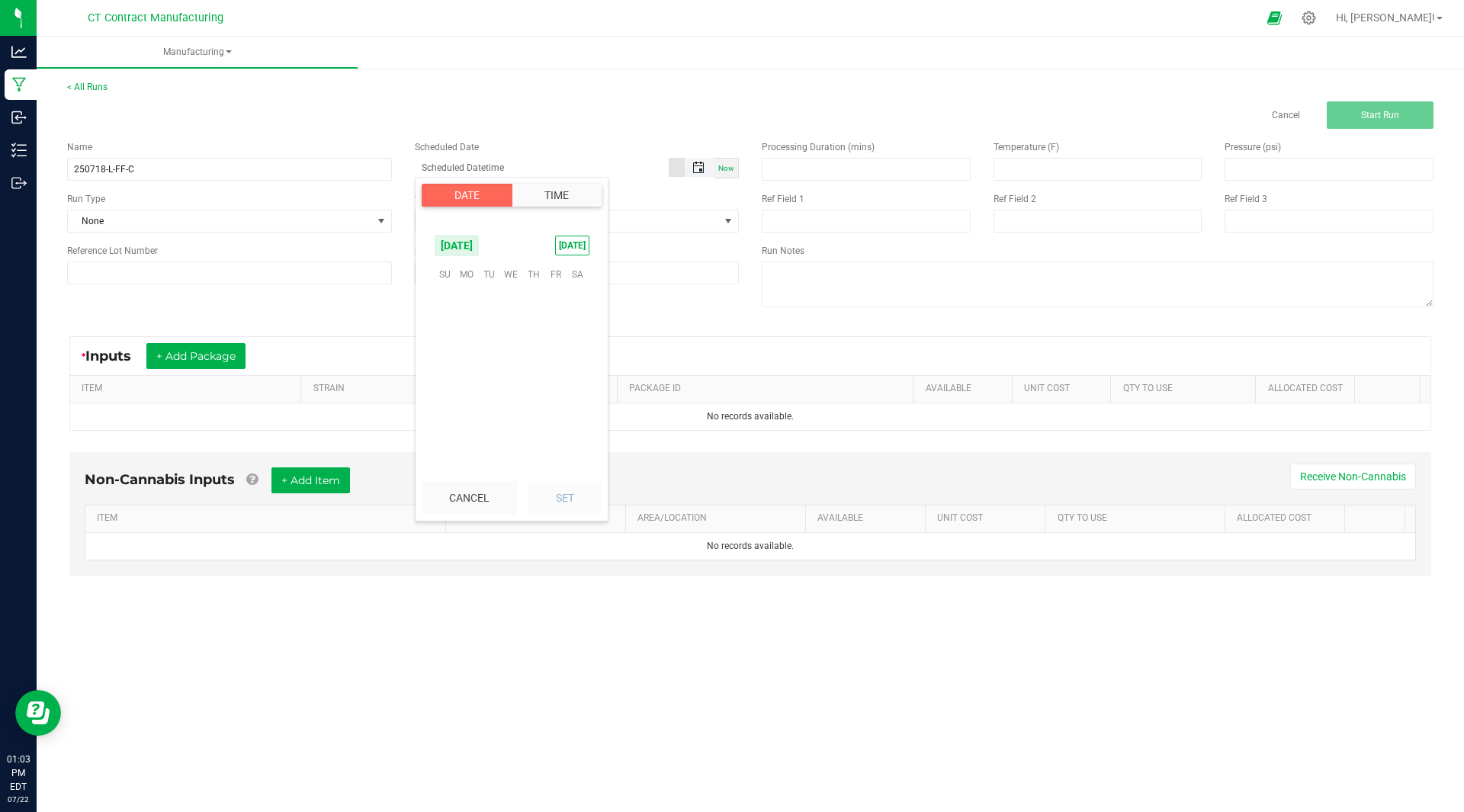 scroll, scrollTop: 246942, scrollLeft: 0, axis: vertical 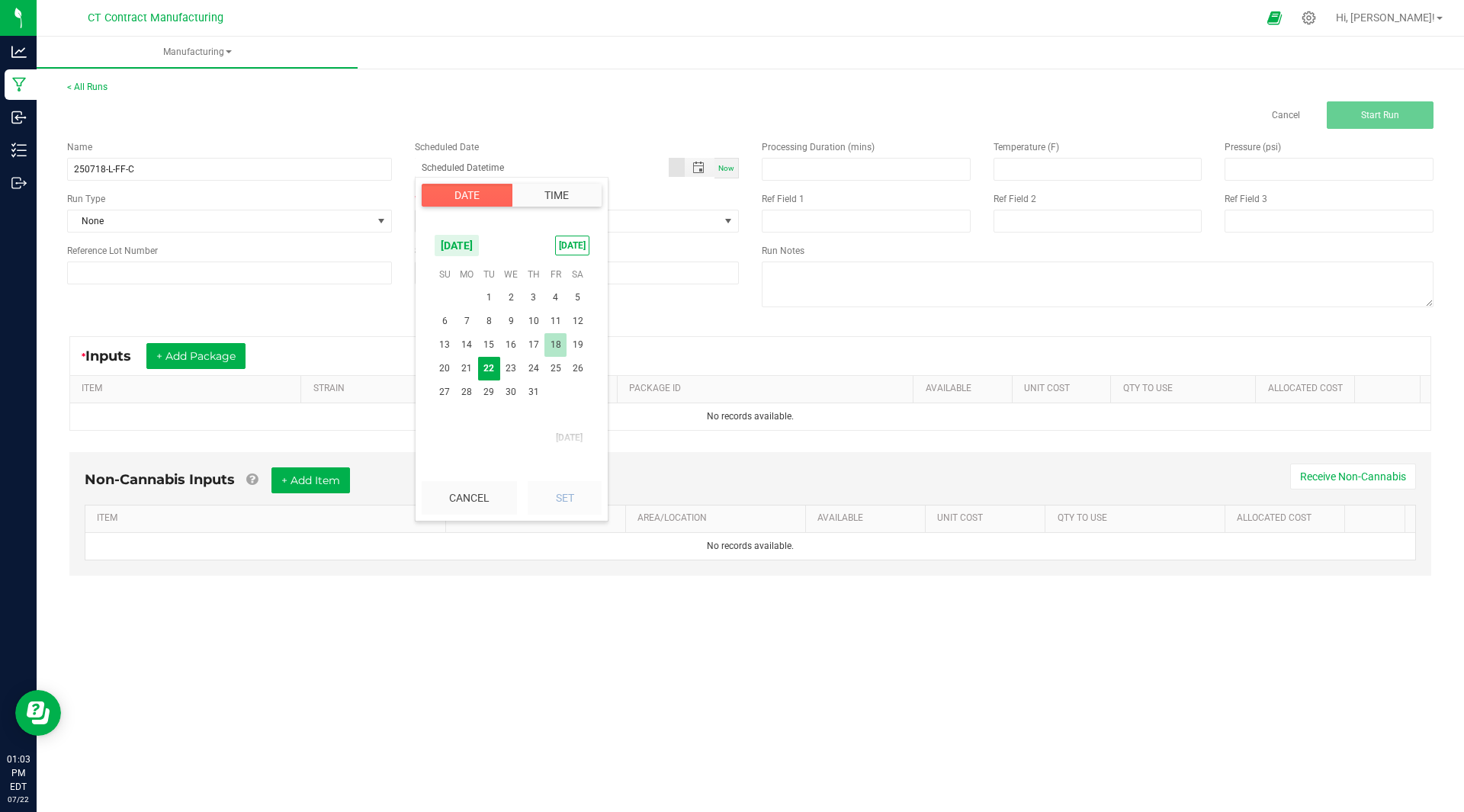 click on "18" at bounding box center (555, 345) 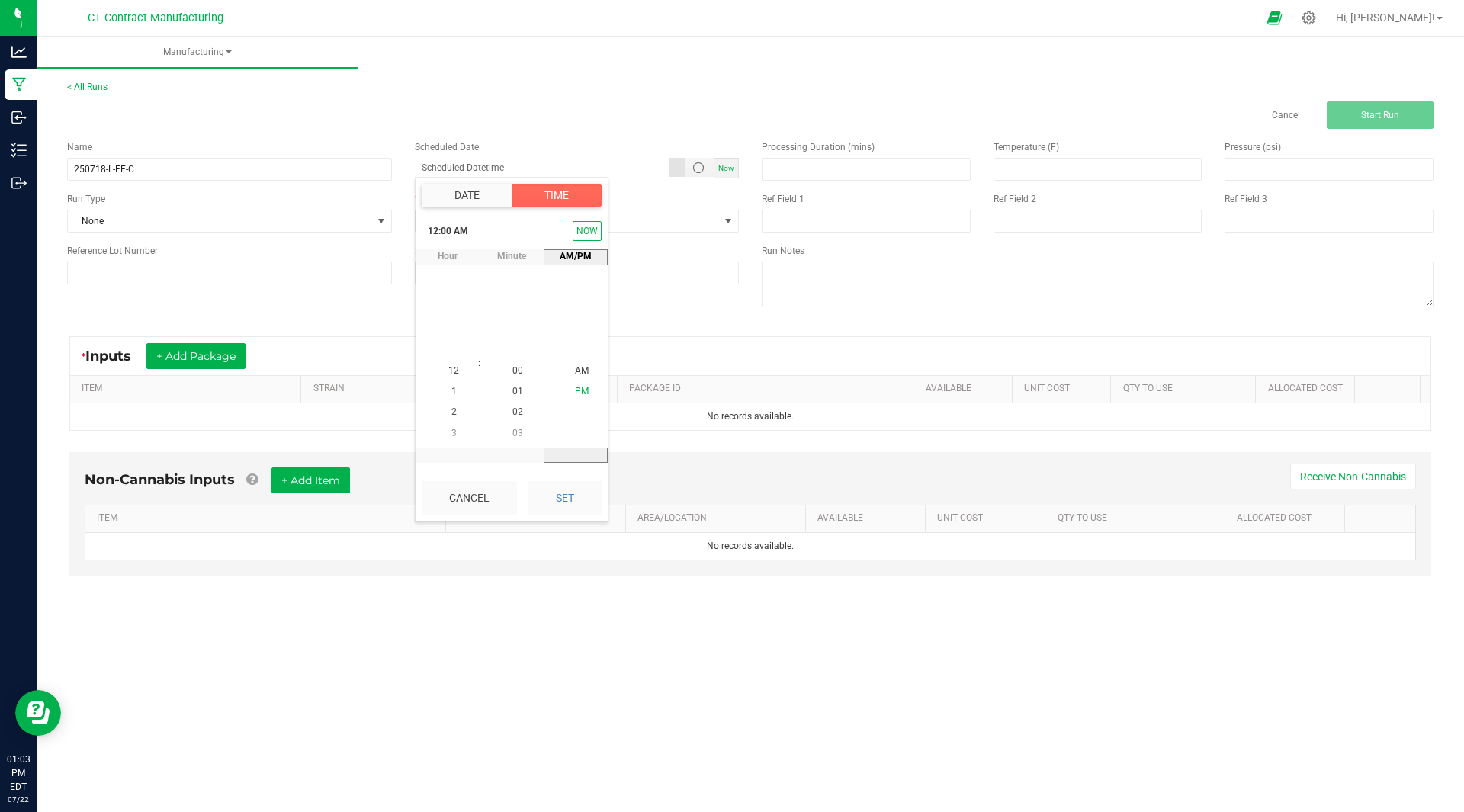 click on "PM" at bounding box center [582, 392] 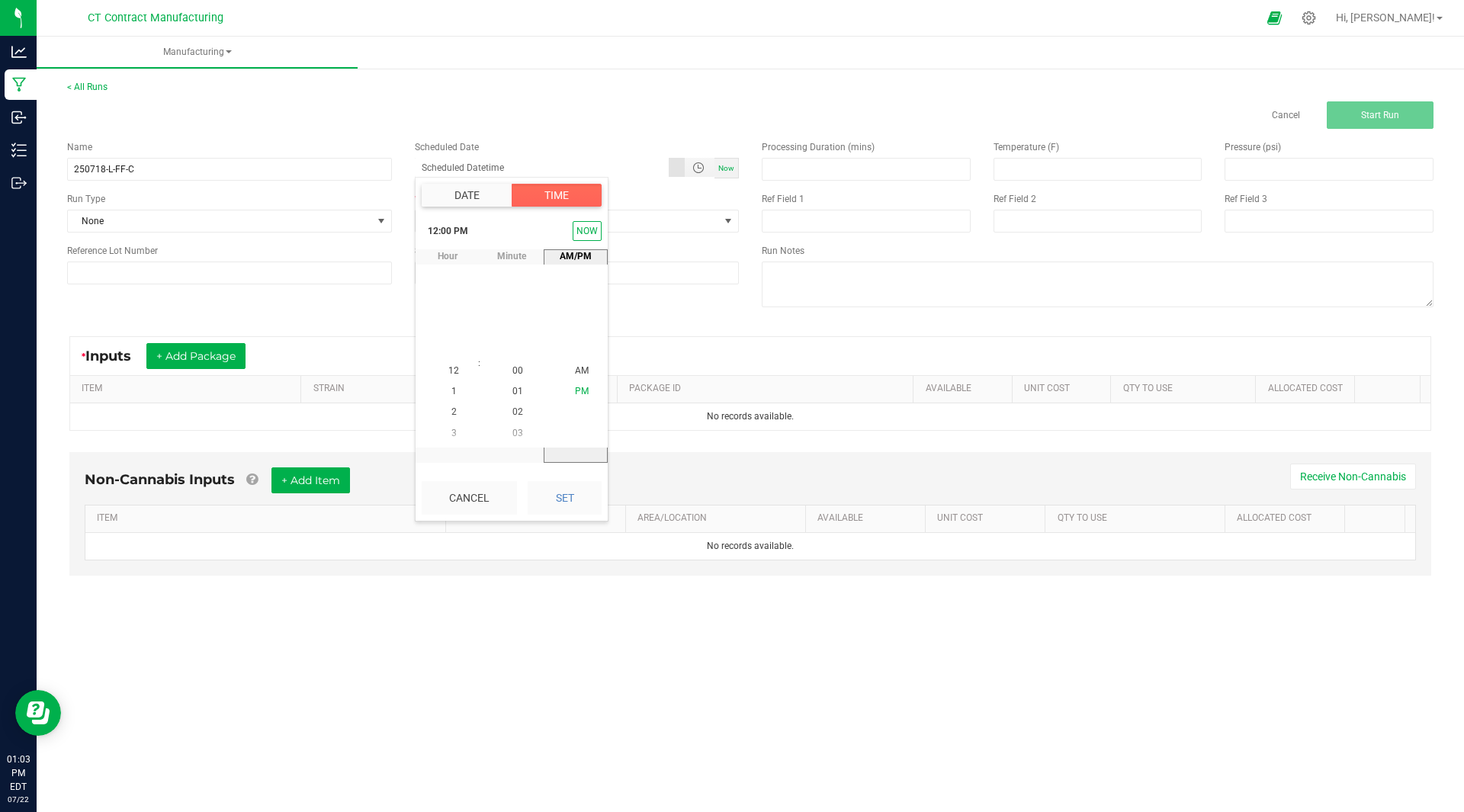 scroll, scrollTop: 249, scrollLeft: 0, axis: vertical 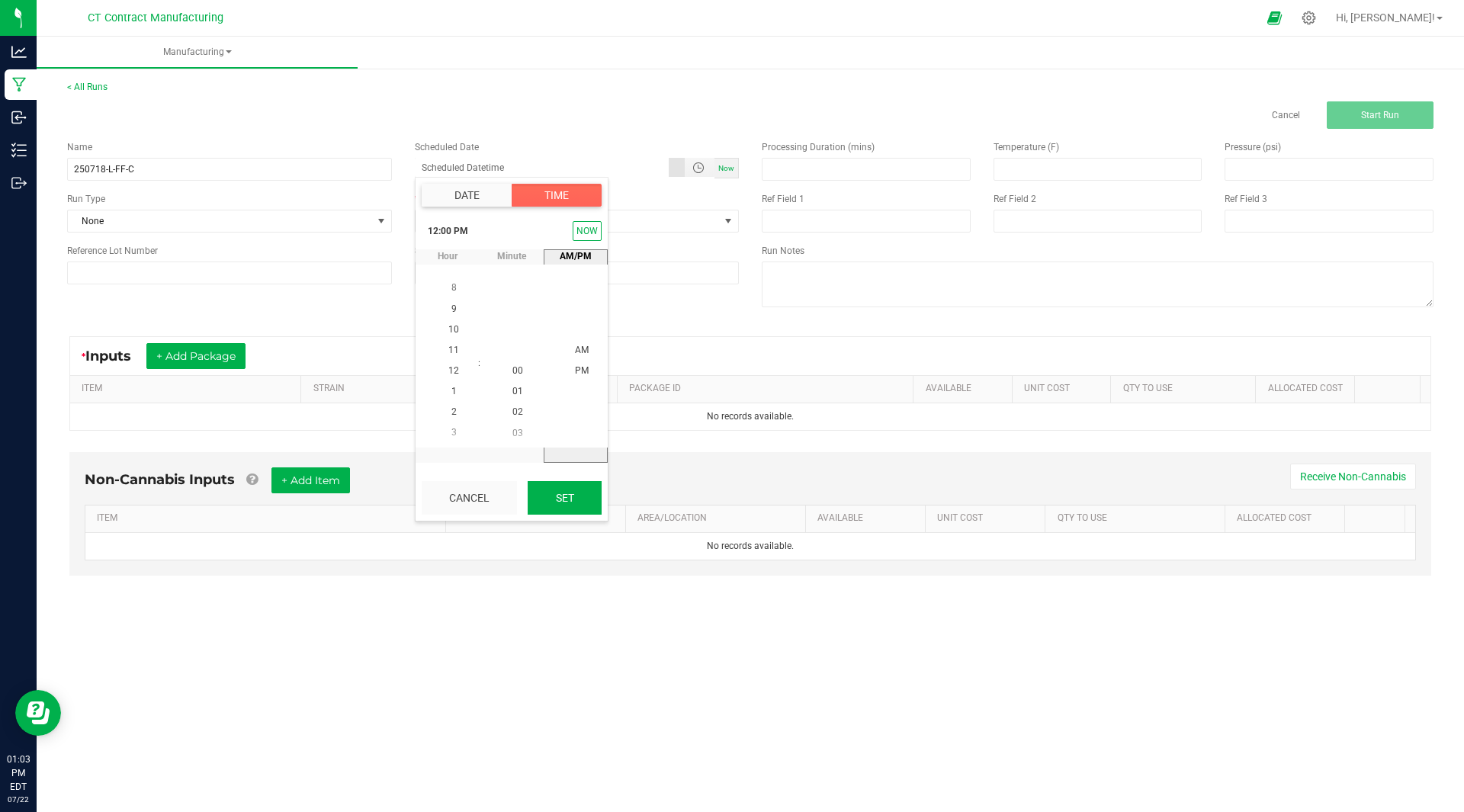 click on "Set" at bounding box center [564, 498] 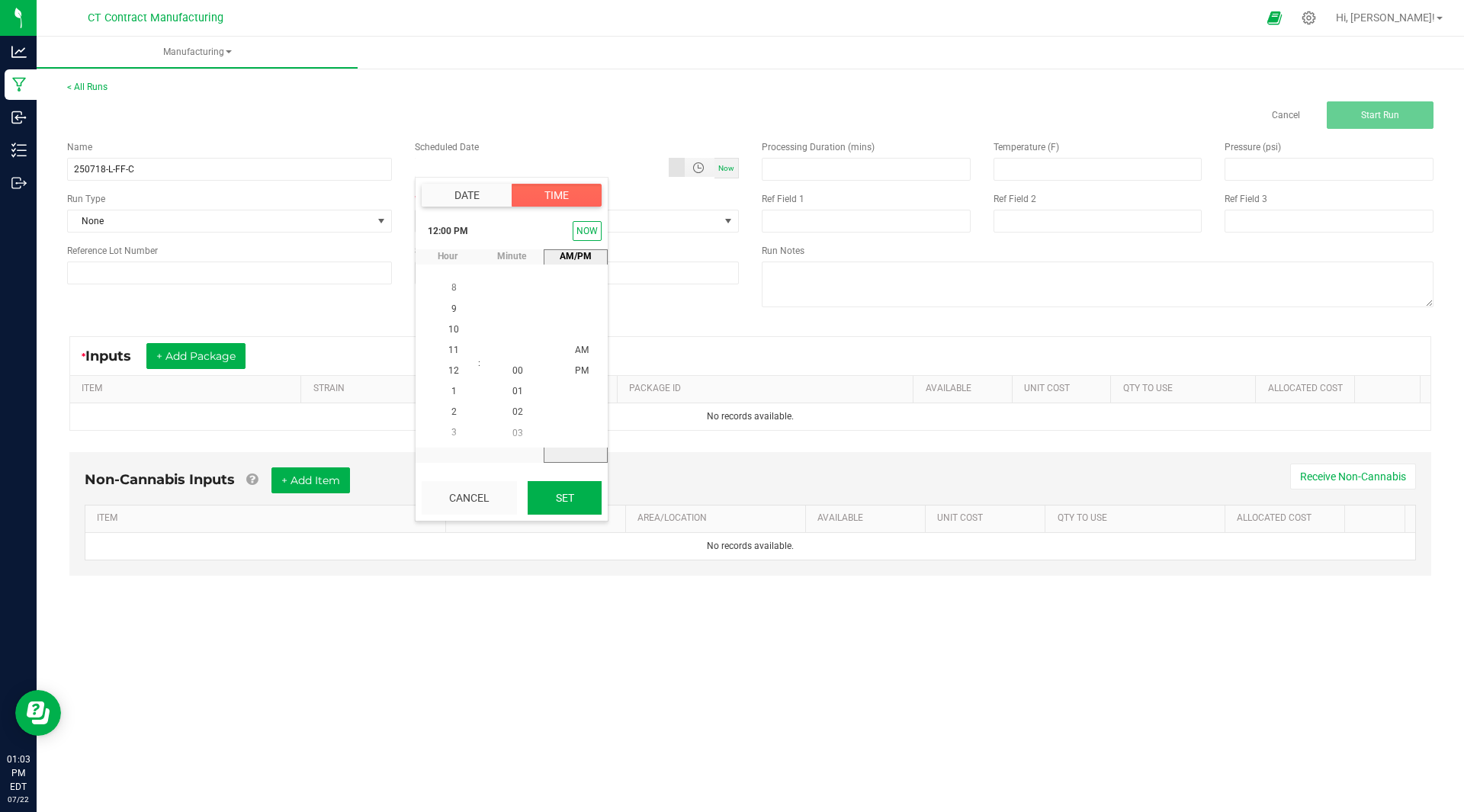 type on "[DATE] 12:00 PM" 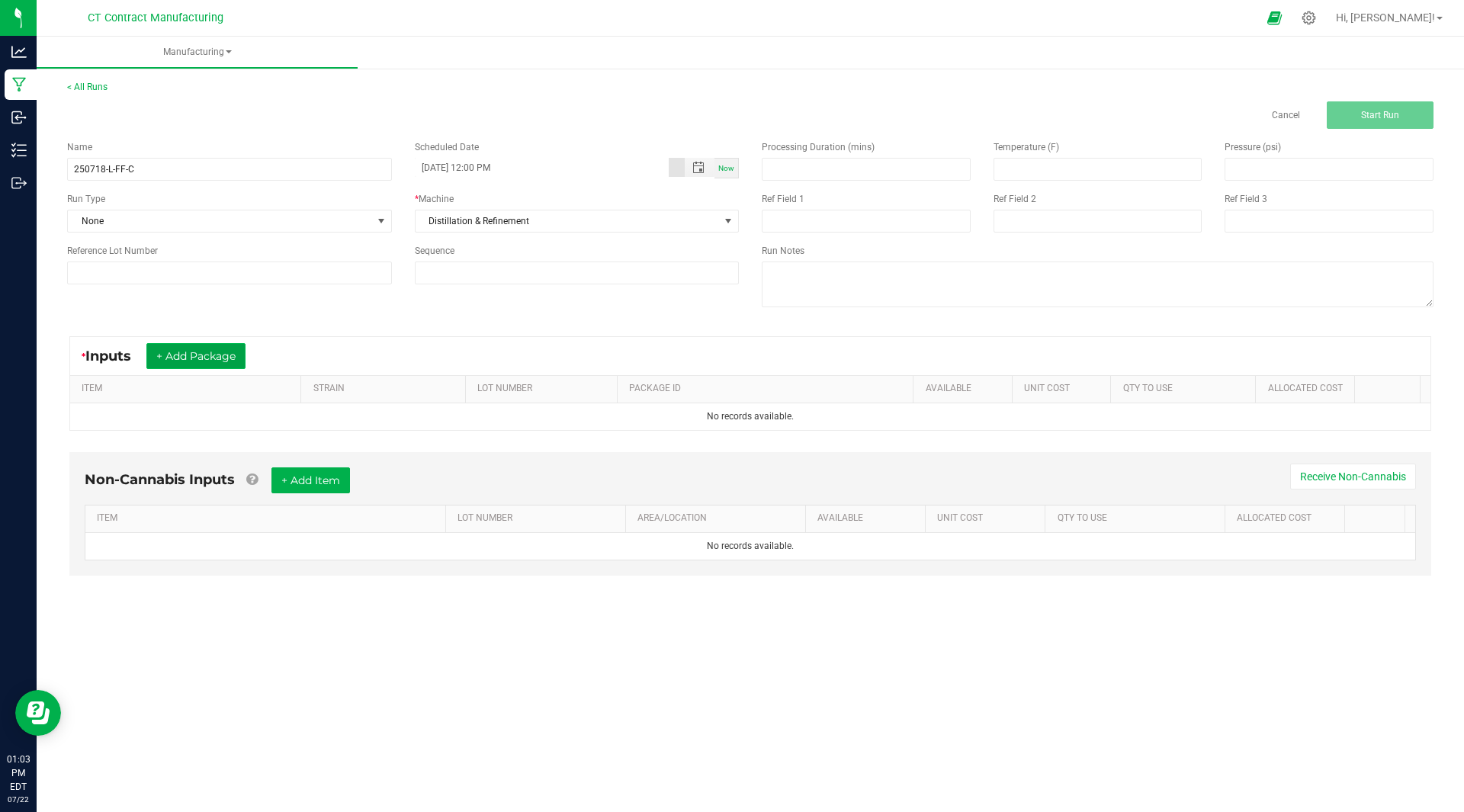 click on "+ Add Package" at bounding box center [196, 356] 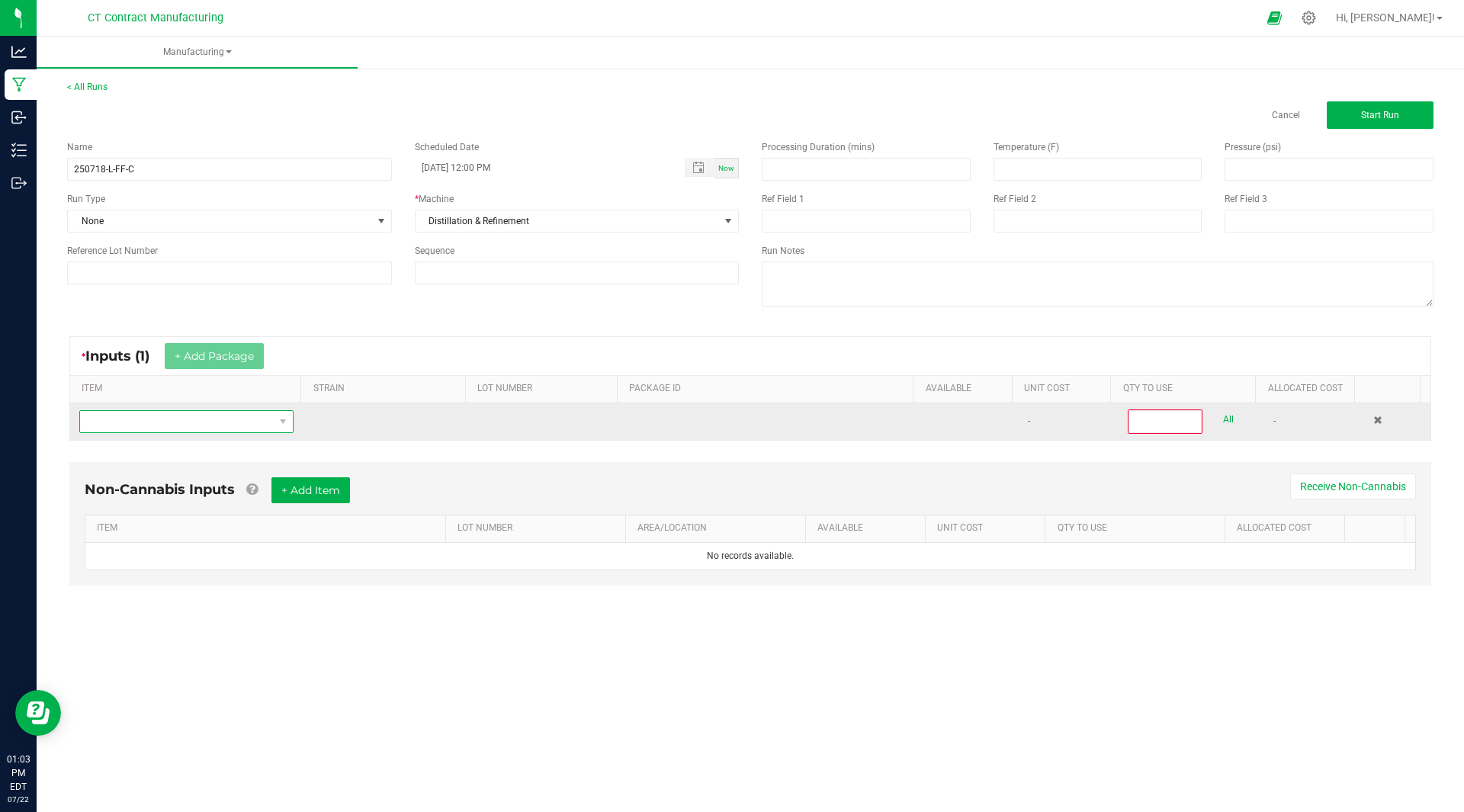 click at bounding box center [177, 422] 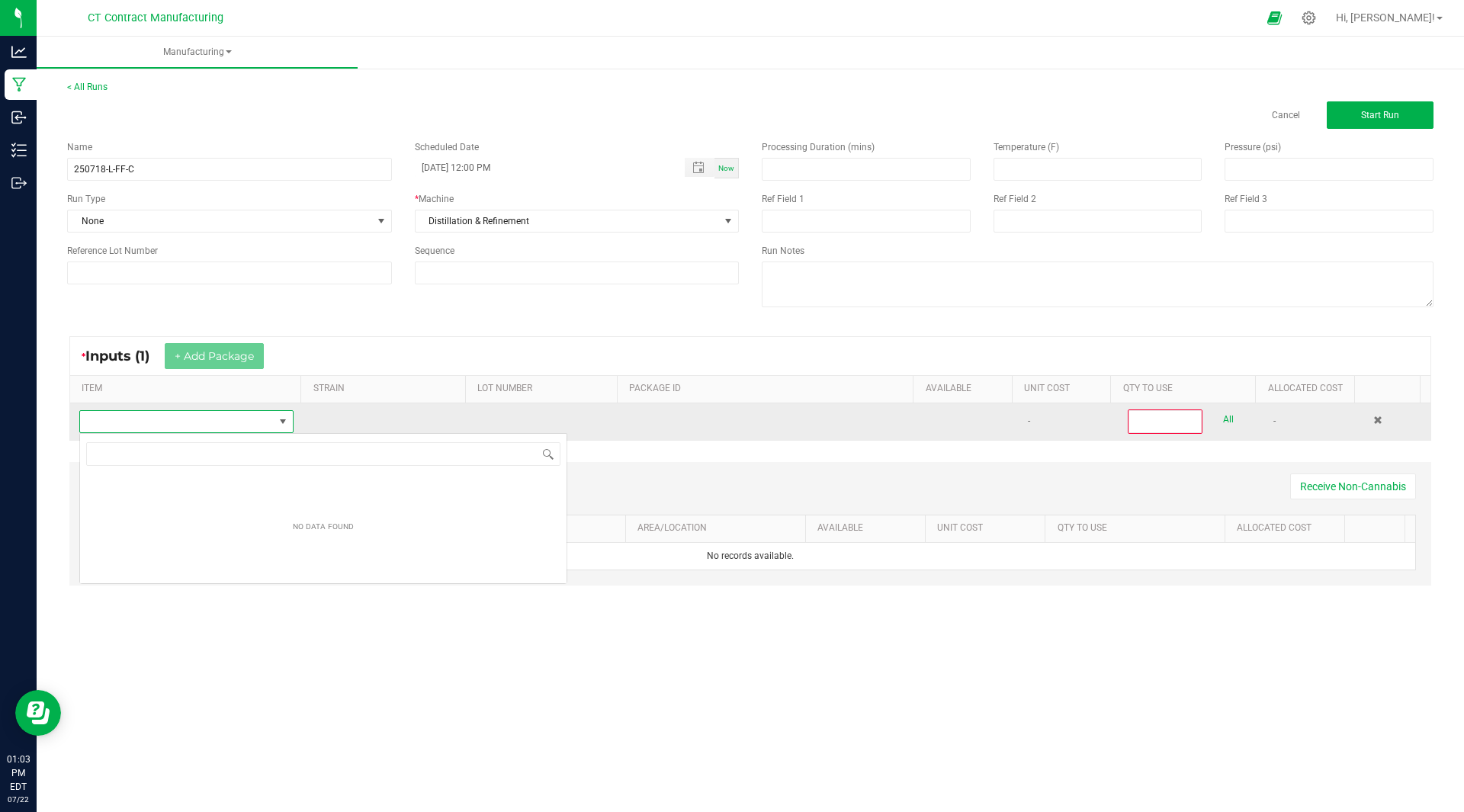 scroll, scrollTop: 76221, scrollLeft: 76038, axis: both 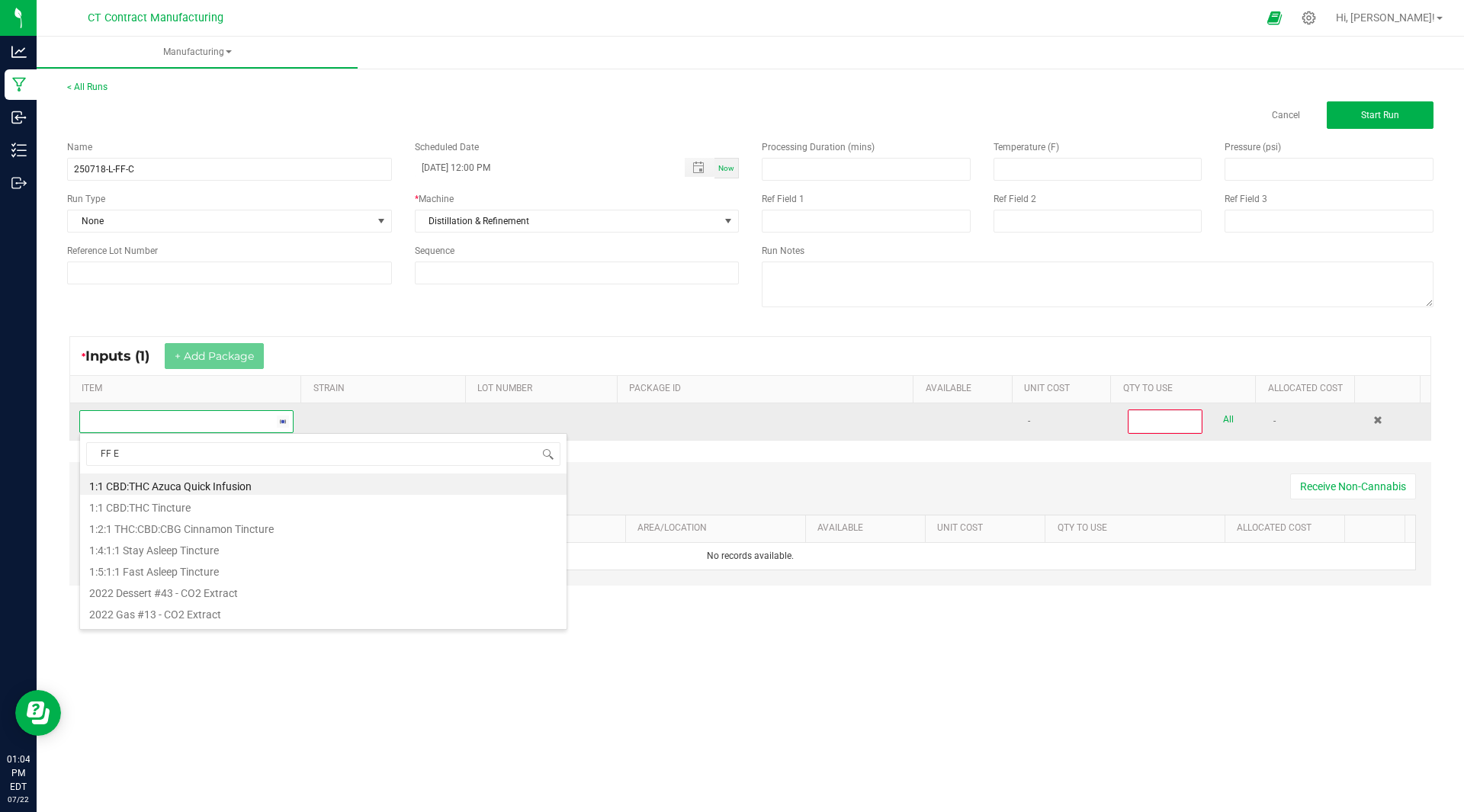 type on "FF EX" 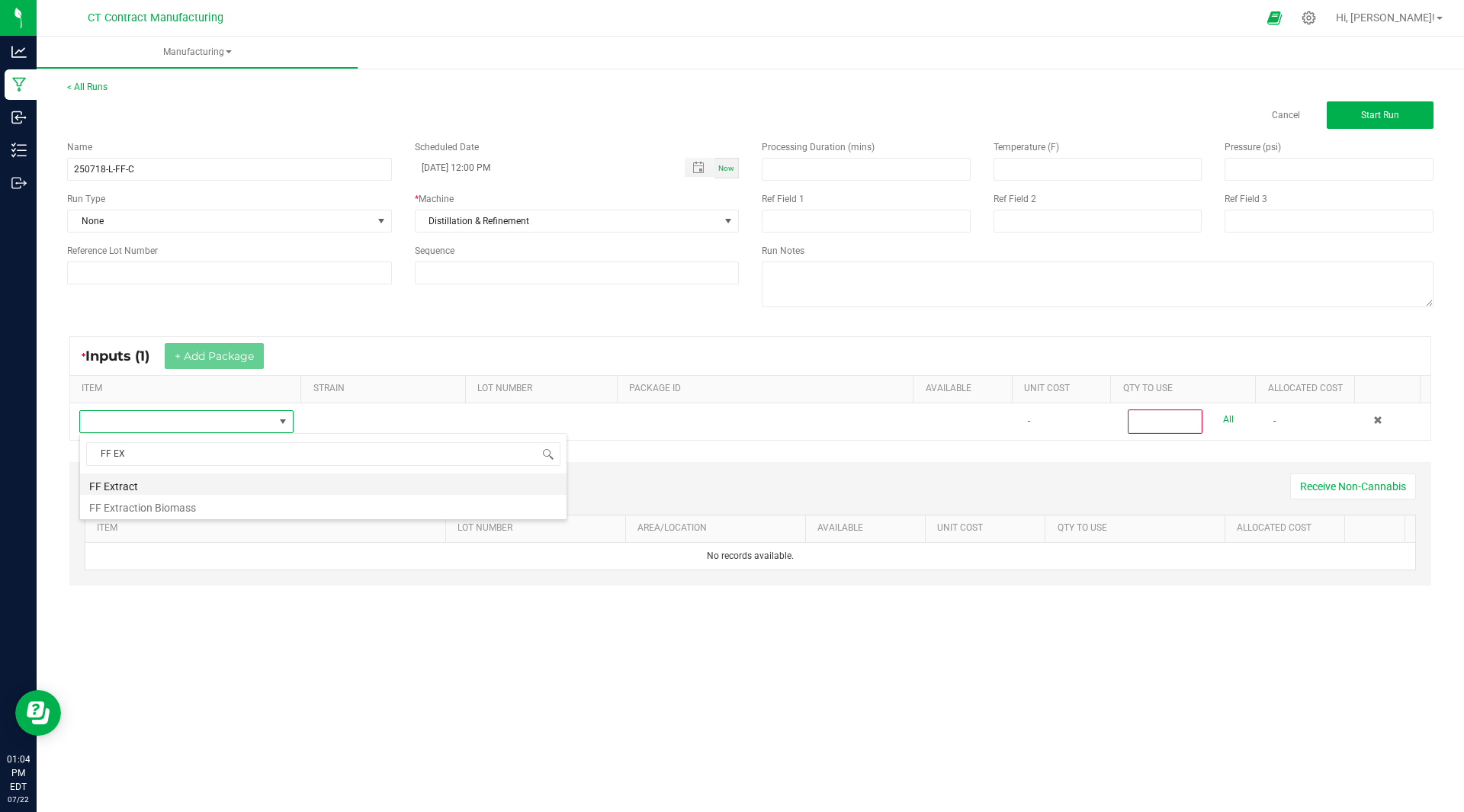click on "FF Extract" at bounding box center [323, 484] 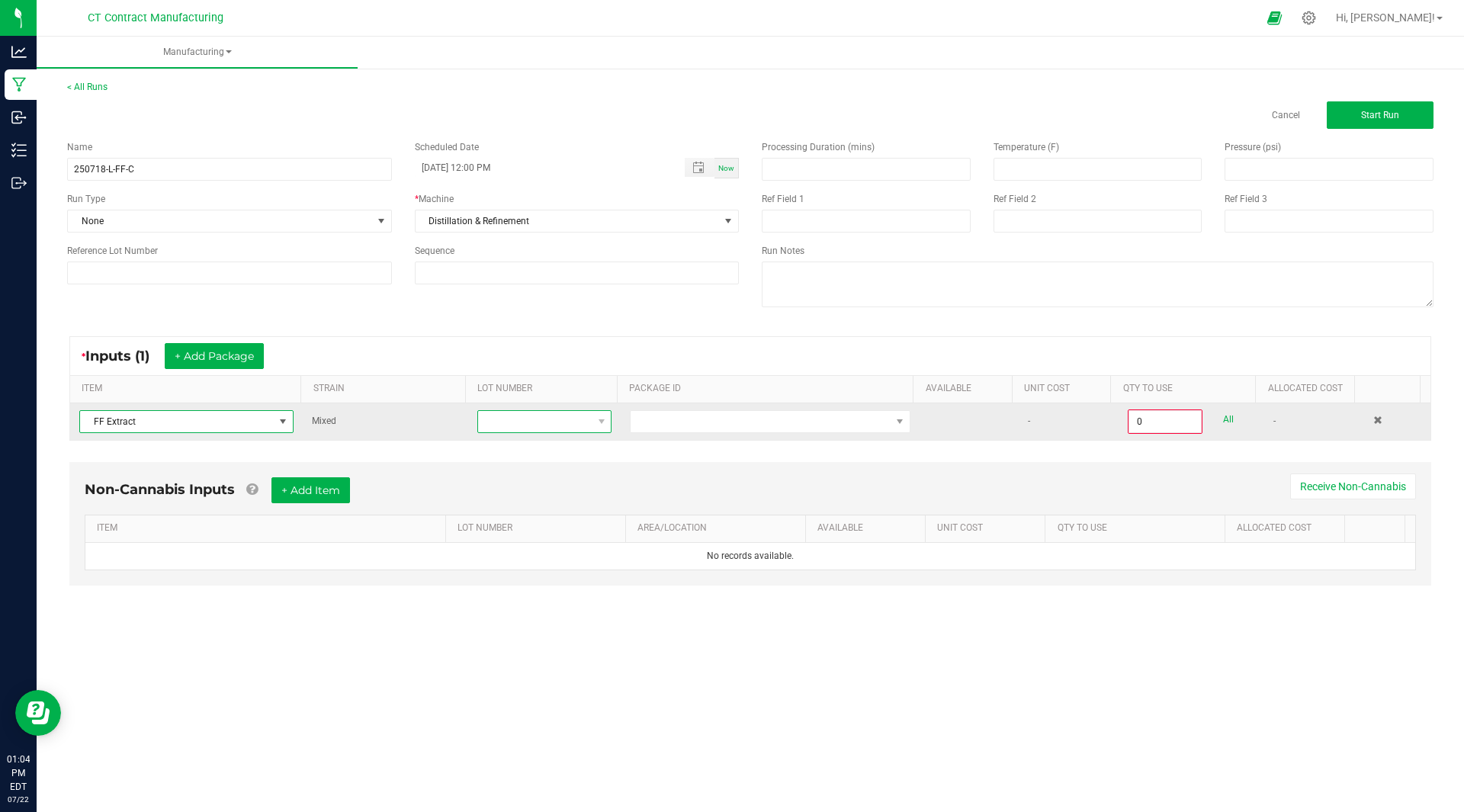 click at bounding box center (535, 422) 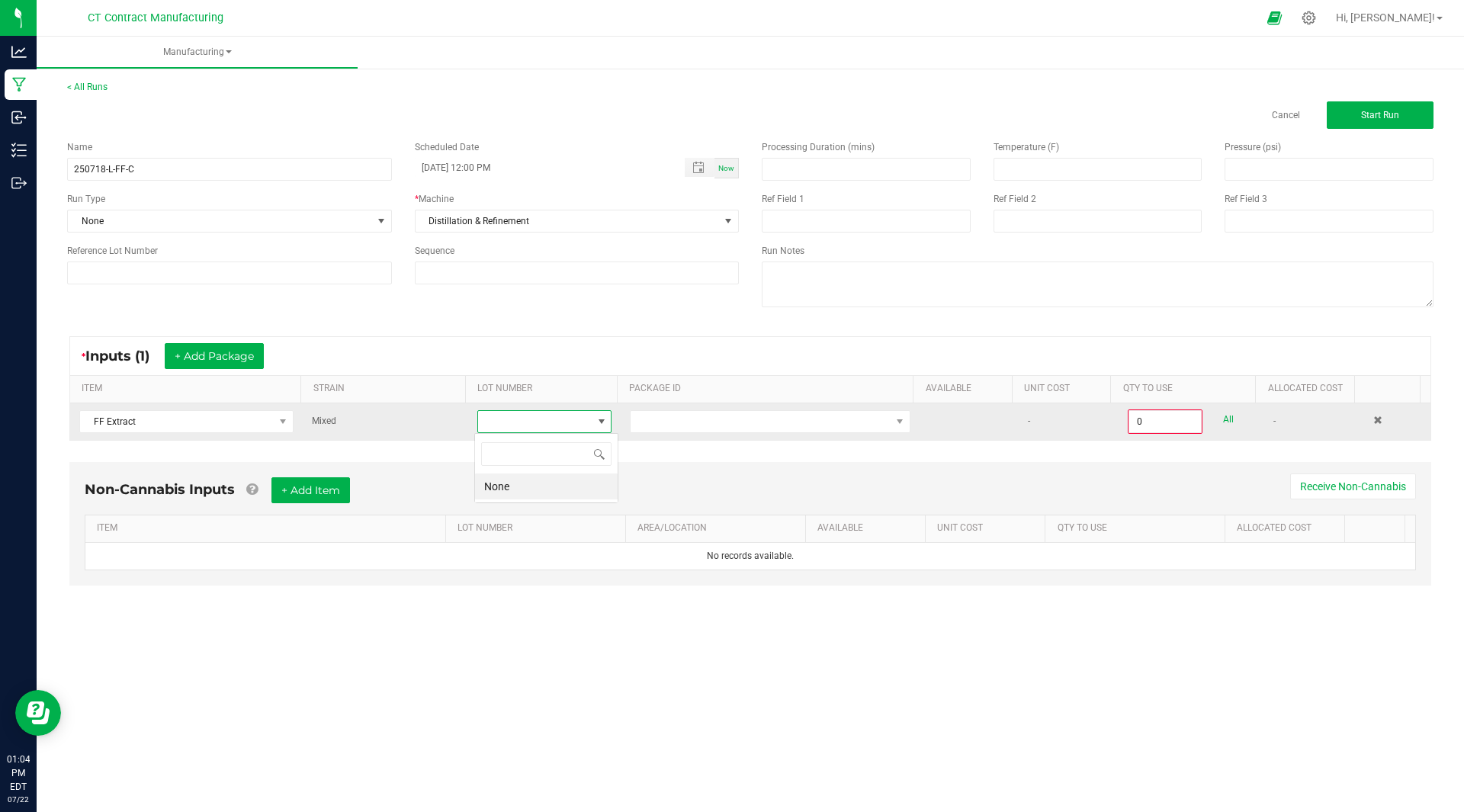 scroll, scrollTop: 76221, scrollLeft: 76117, axis: both 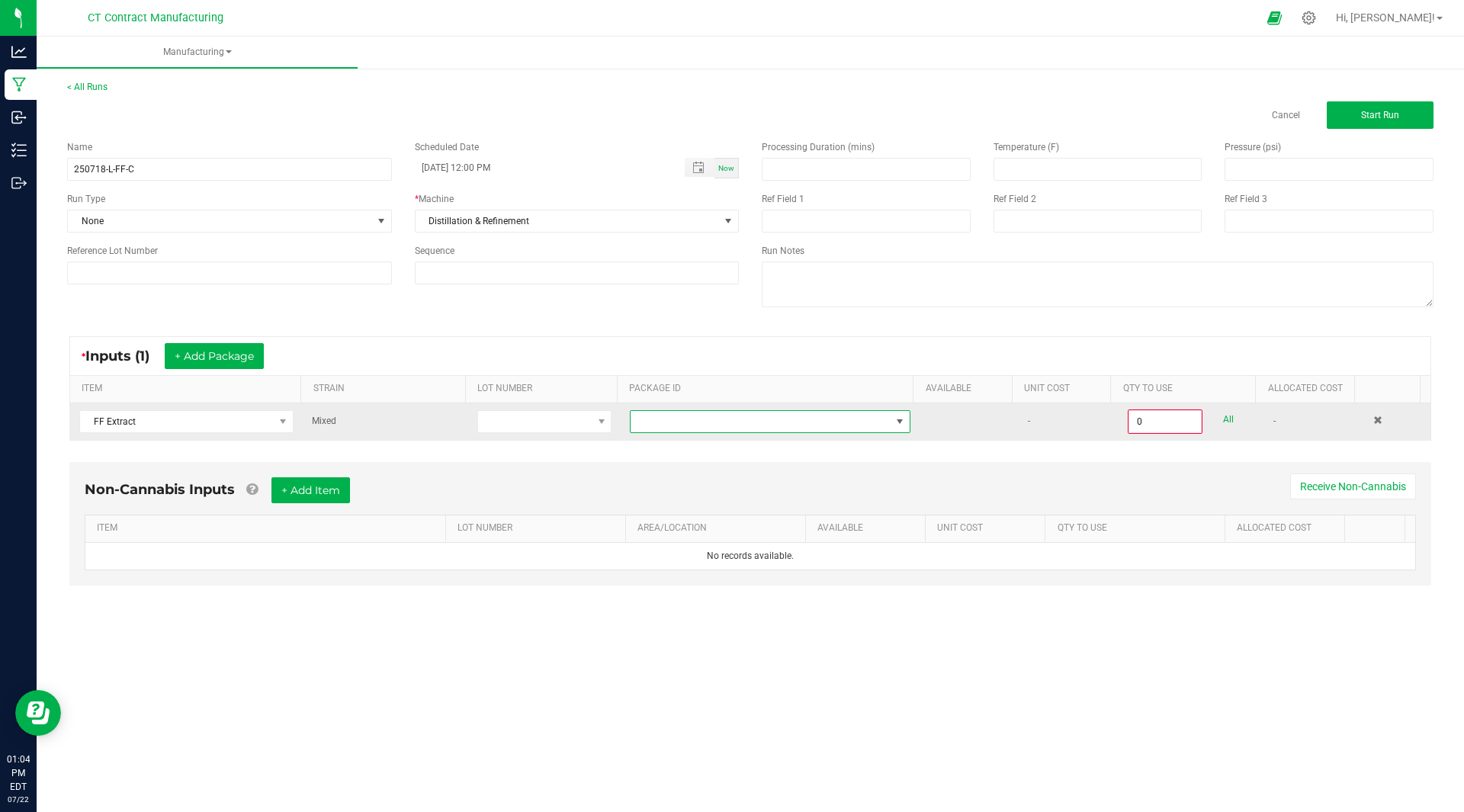 click at bounding box center [760, 422] 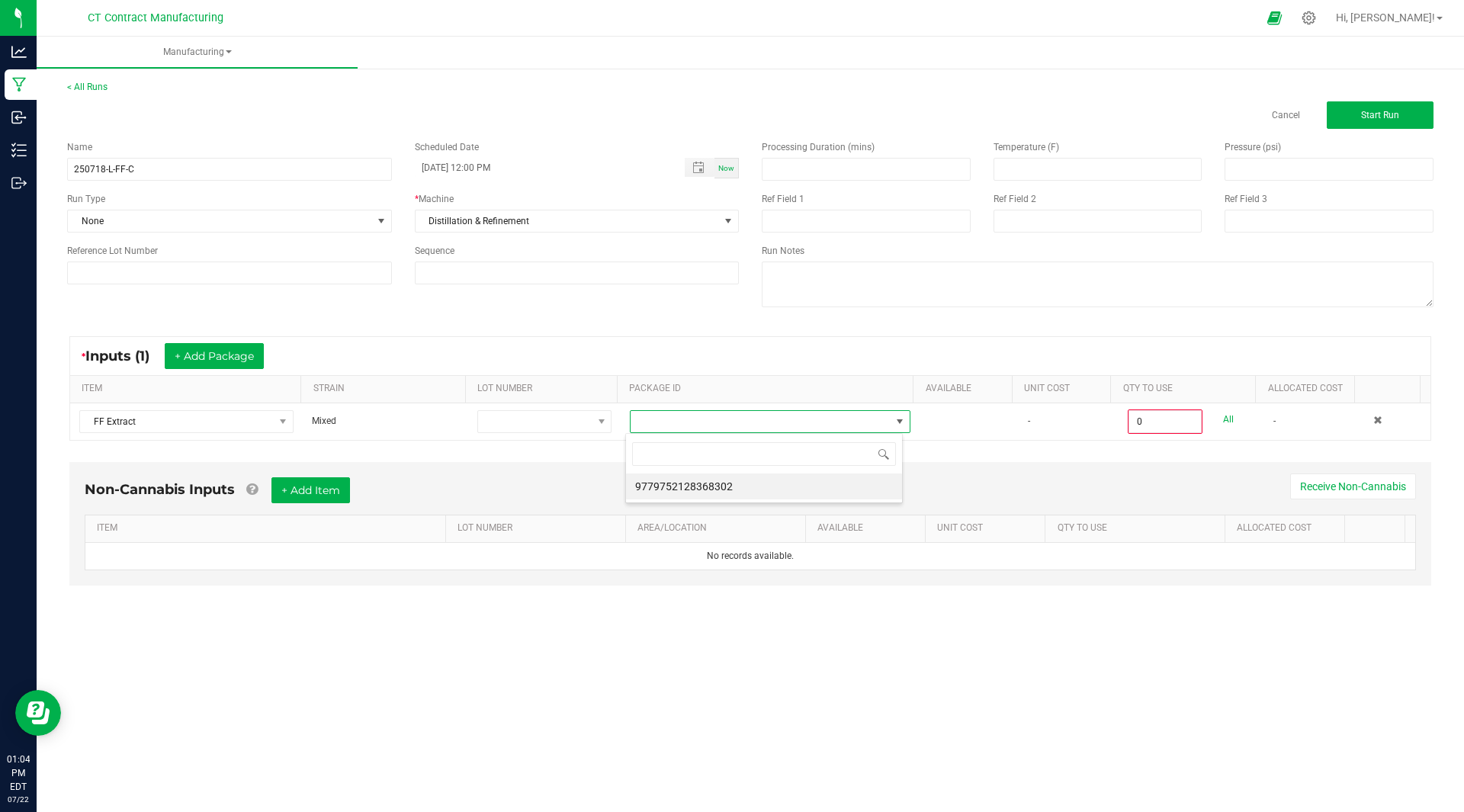 scroll, scrollTop: 76221, scrollLeft: 75972, axis: both 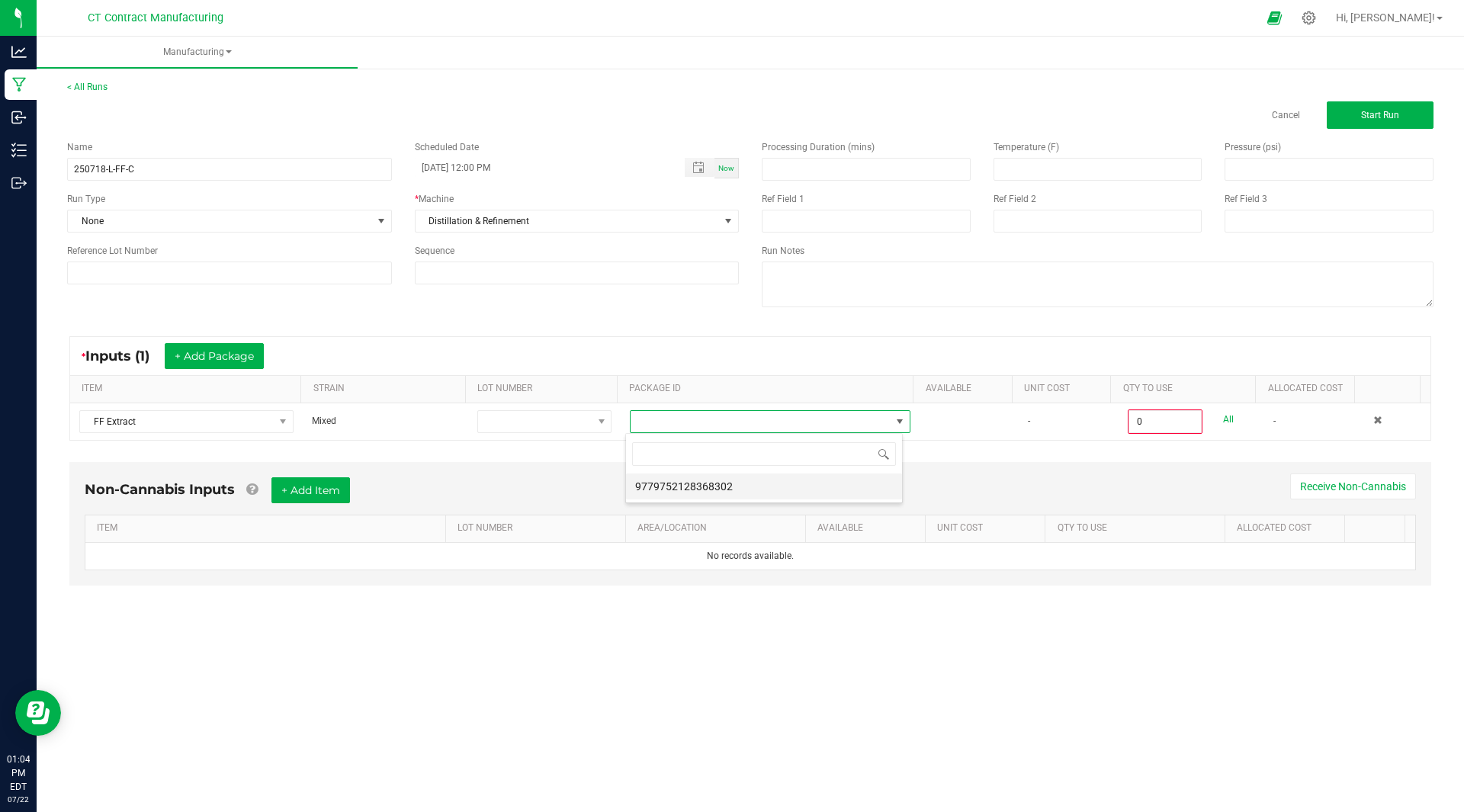 click on "9779752128368302" at bounding box center (764, 486) 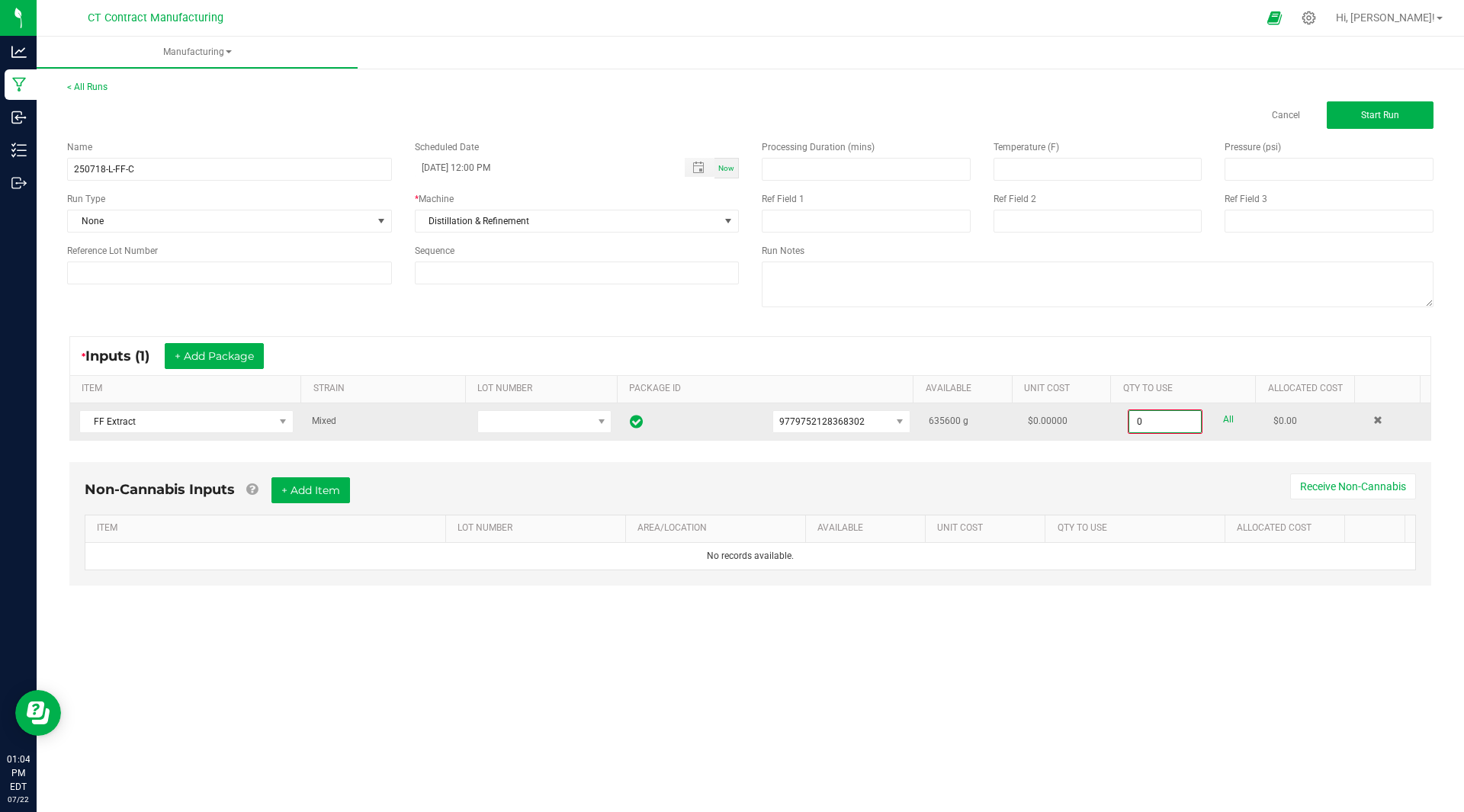 click on "0" at bounding box center (1165, 422) 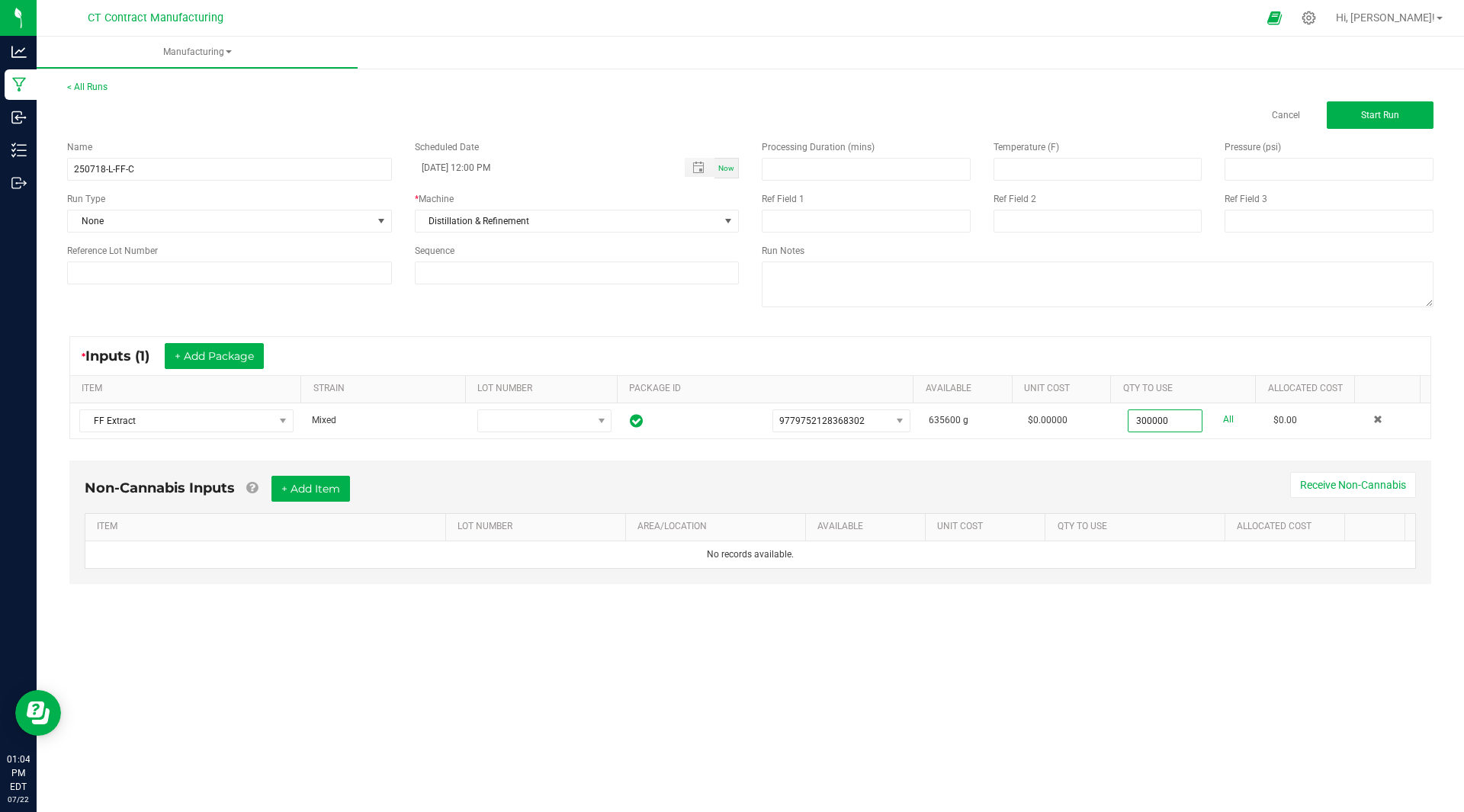 type on "300000.0000 g" 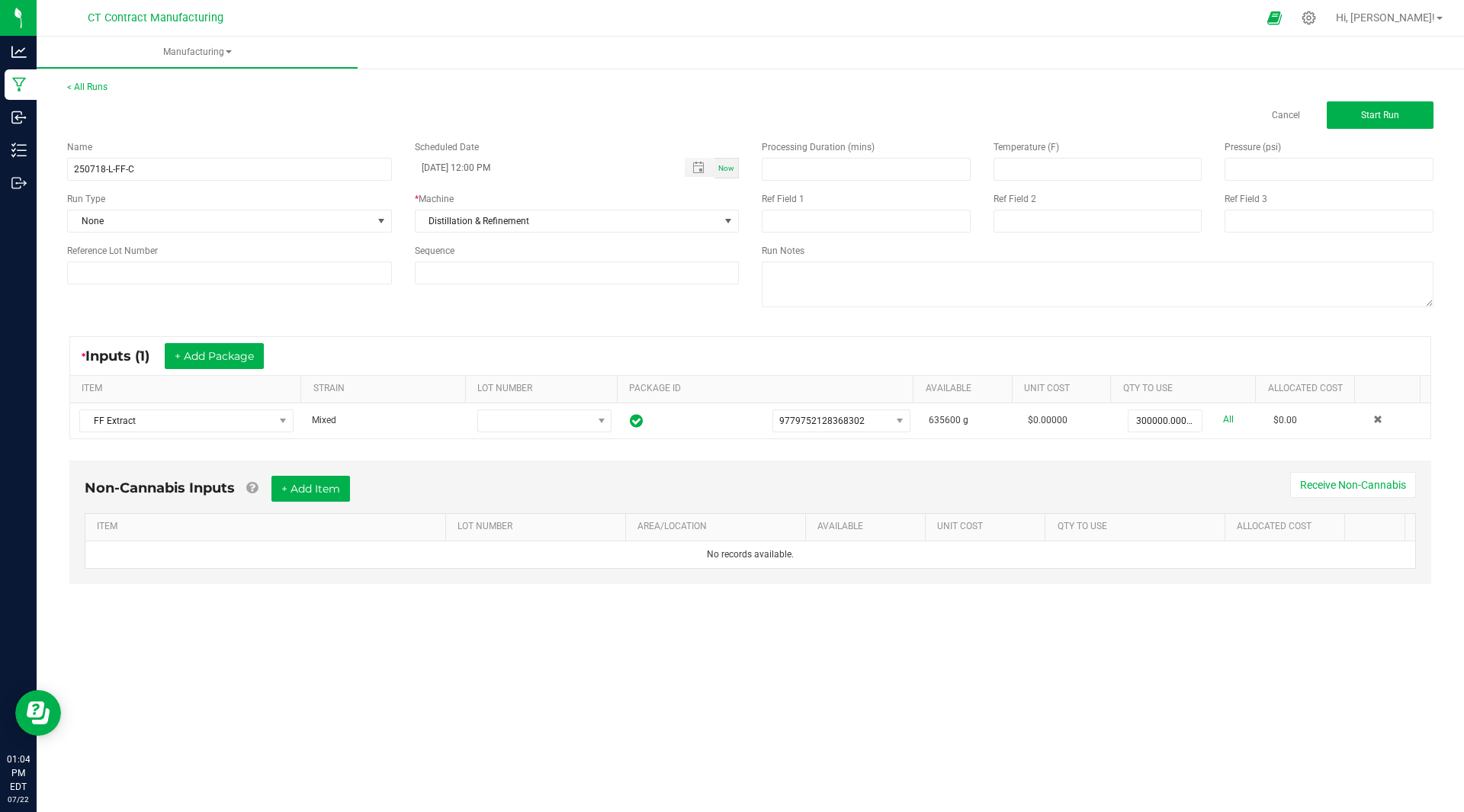 click on "Manufacturing   < All Runs   Cancel   Start Run   Name  250718-L-FF-C  Scheduled Date  07/18/2025 12:00 PM Now  Run Type  None  *   Machine  Distillation & Refinement  Reference Lot Number   Sequence   Processing Duration (mins)   Temperature (F)   Pressure (psi)   Ref Field 1   Ref Field 2   Ref Field 3   Run Notes                  *    Inputs (1)   + Add Package  ITEM STRAIN LOT NUMBER PACKAGE ID AVAILABLE Unit Cost QTY TO USE Allocated Cost FF Extract  Mixed
9779752128368302 635600   g  $0.00000  300000.0000 g All  $0.00  Non-Cannabis Inputs   + Add Item   Receive Non-Cannabis  ITEM LOT NUMBER AREA/LOCATION AVAILABLE Unit Cost QTY TO USE Allocated Cost  No records available." at bounding box center [750, 424] 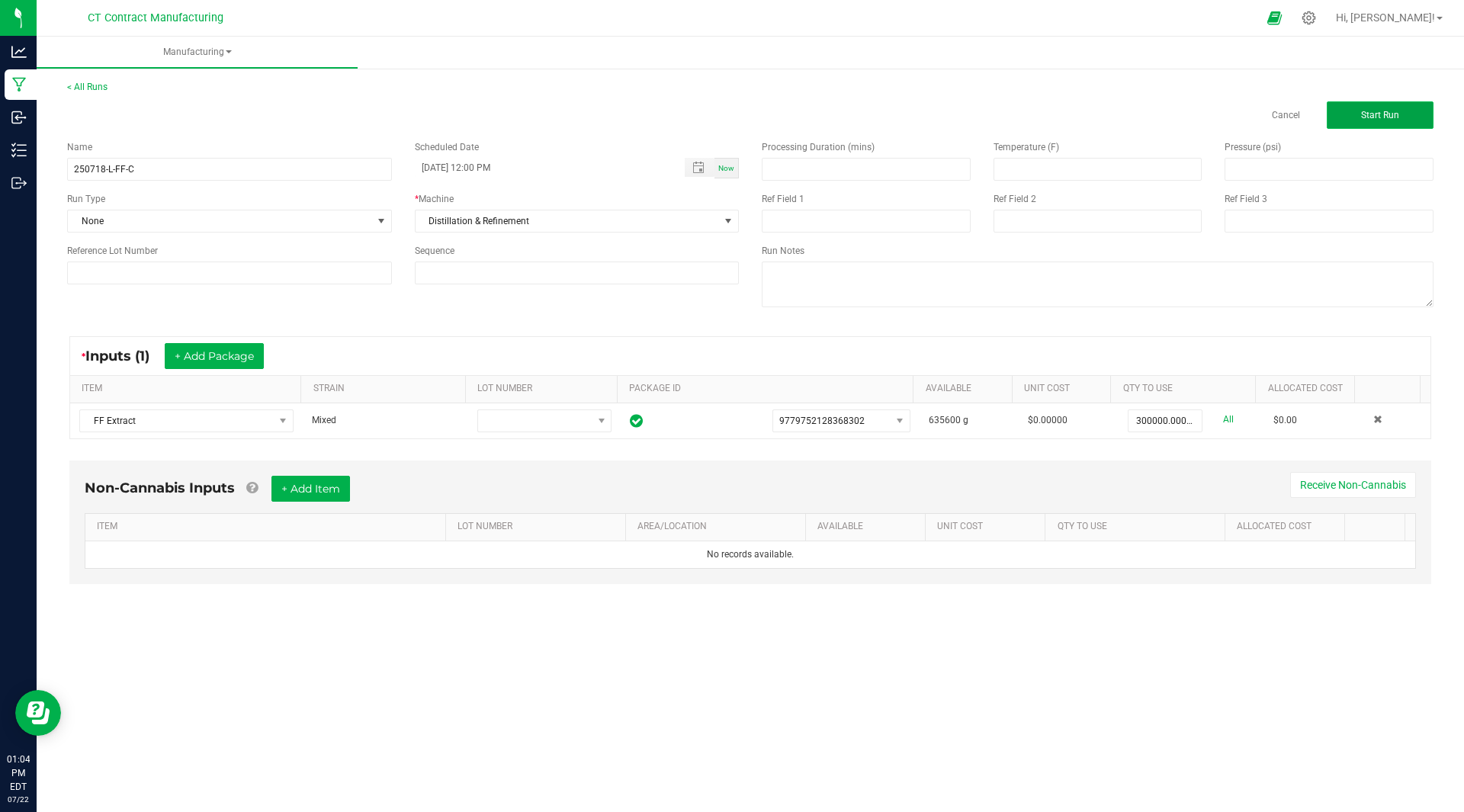click on "Start Run" 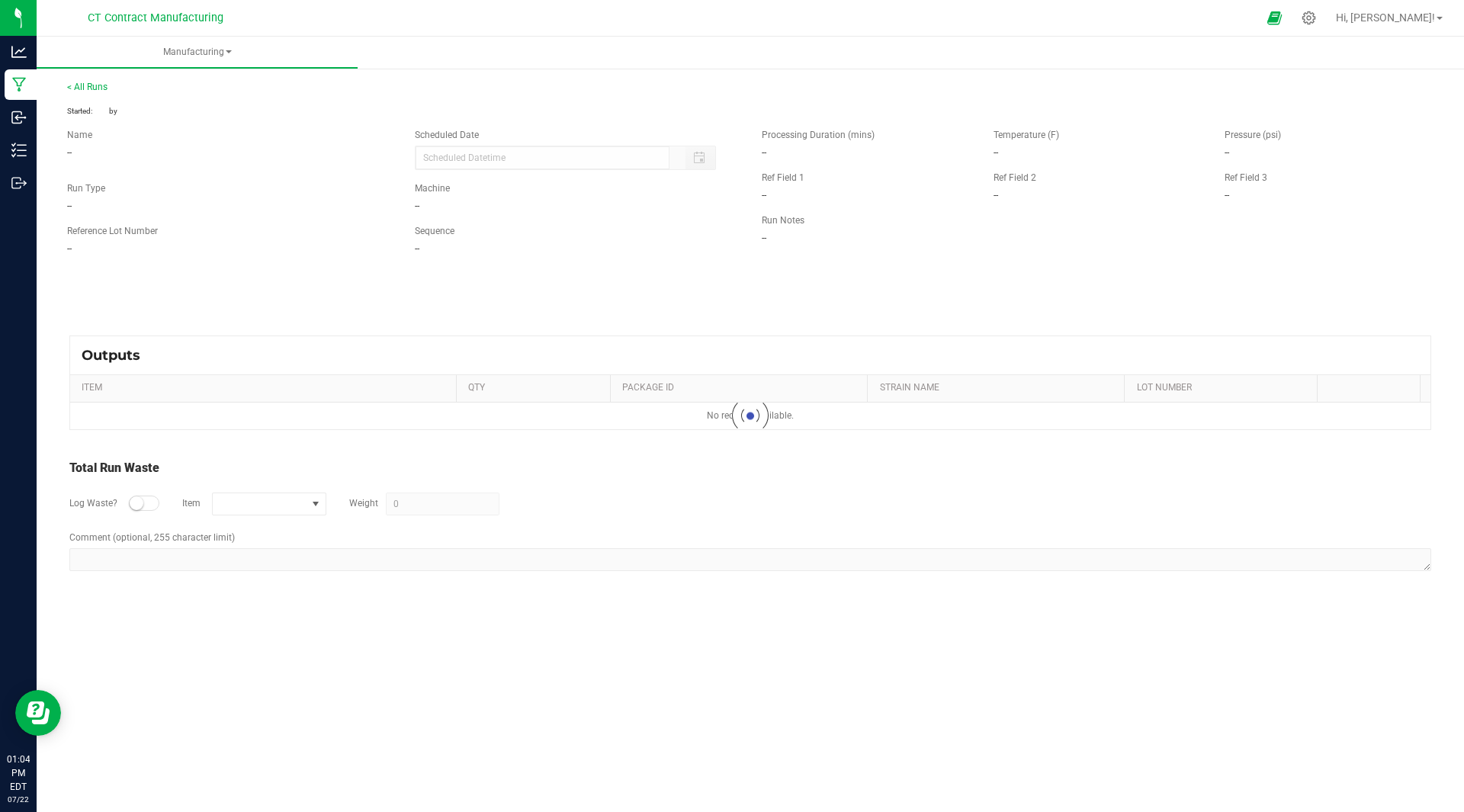 type on "[DATE] 12:00 PM" 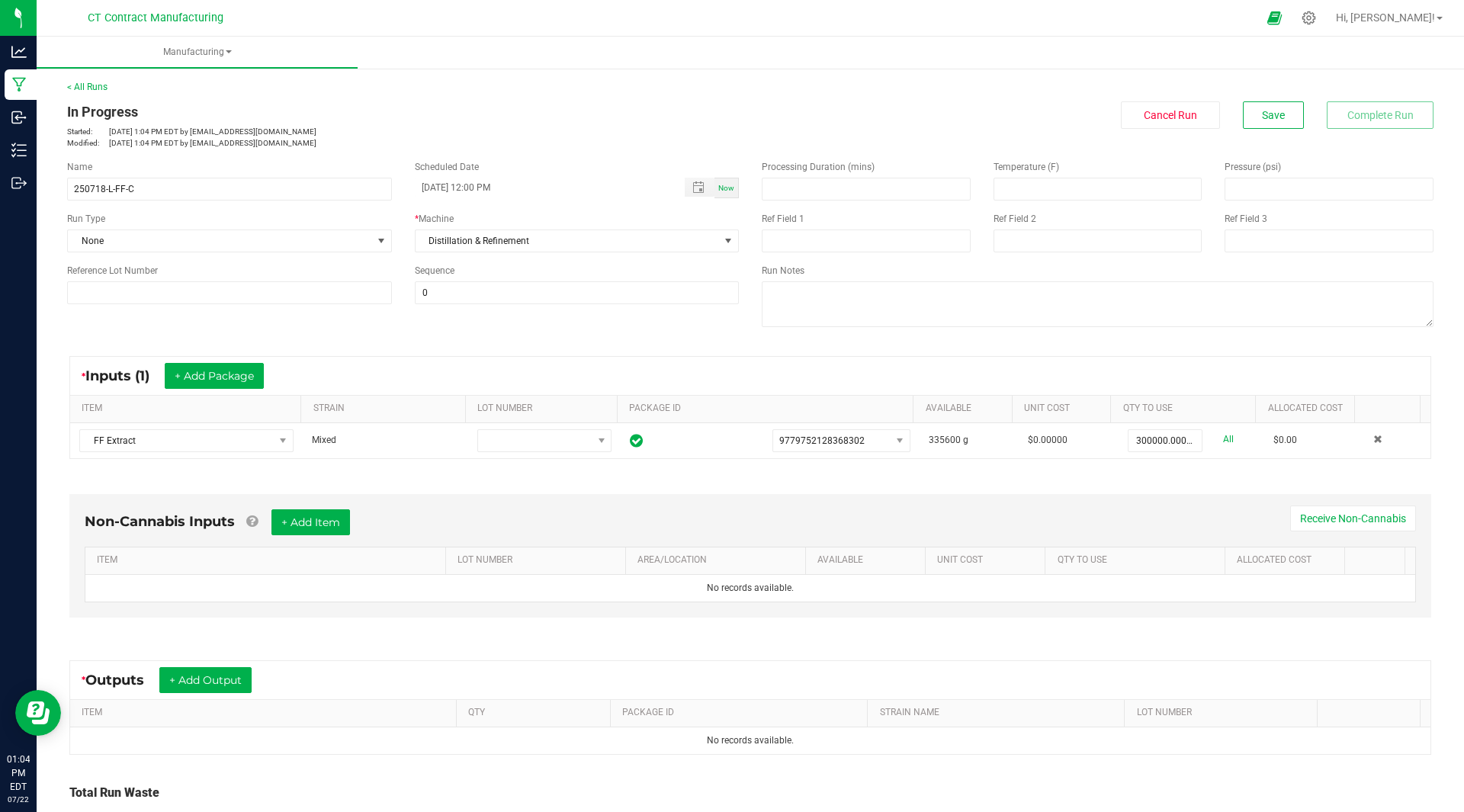 scroll, scrollTop: 117, scrollLeft: 0, axis: vertical 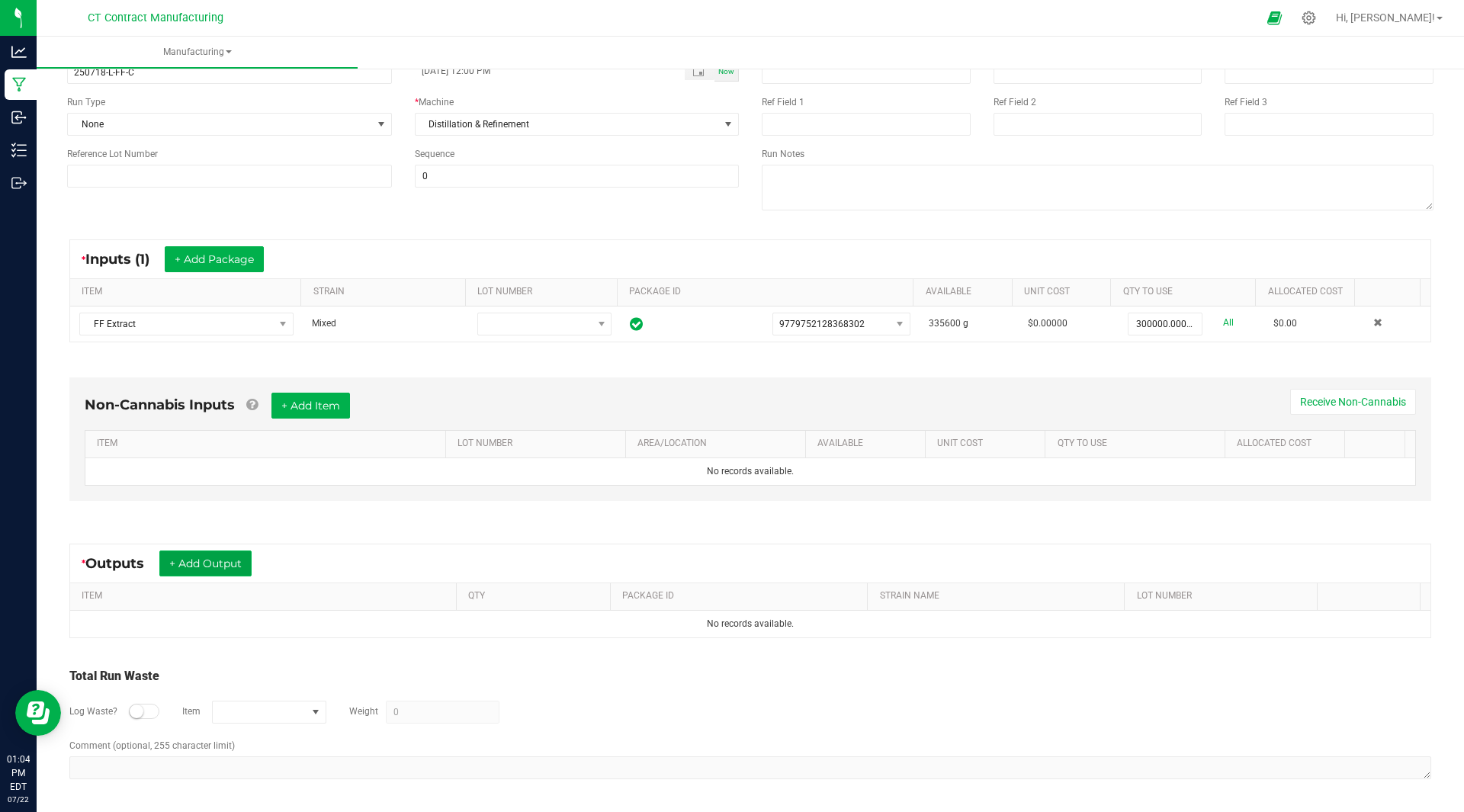 click on "+ Add Output" at bounding box center (205, 563) 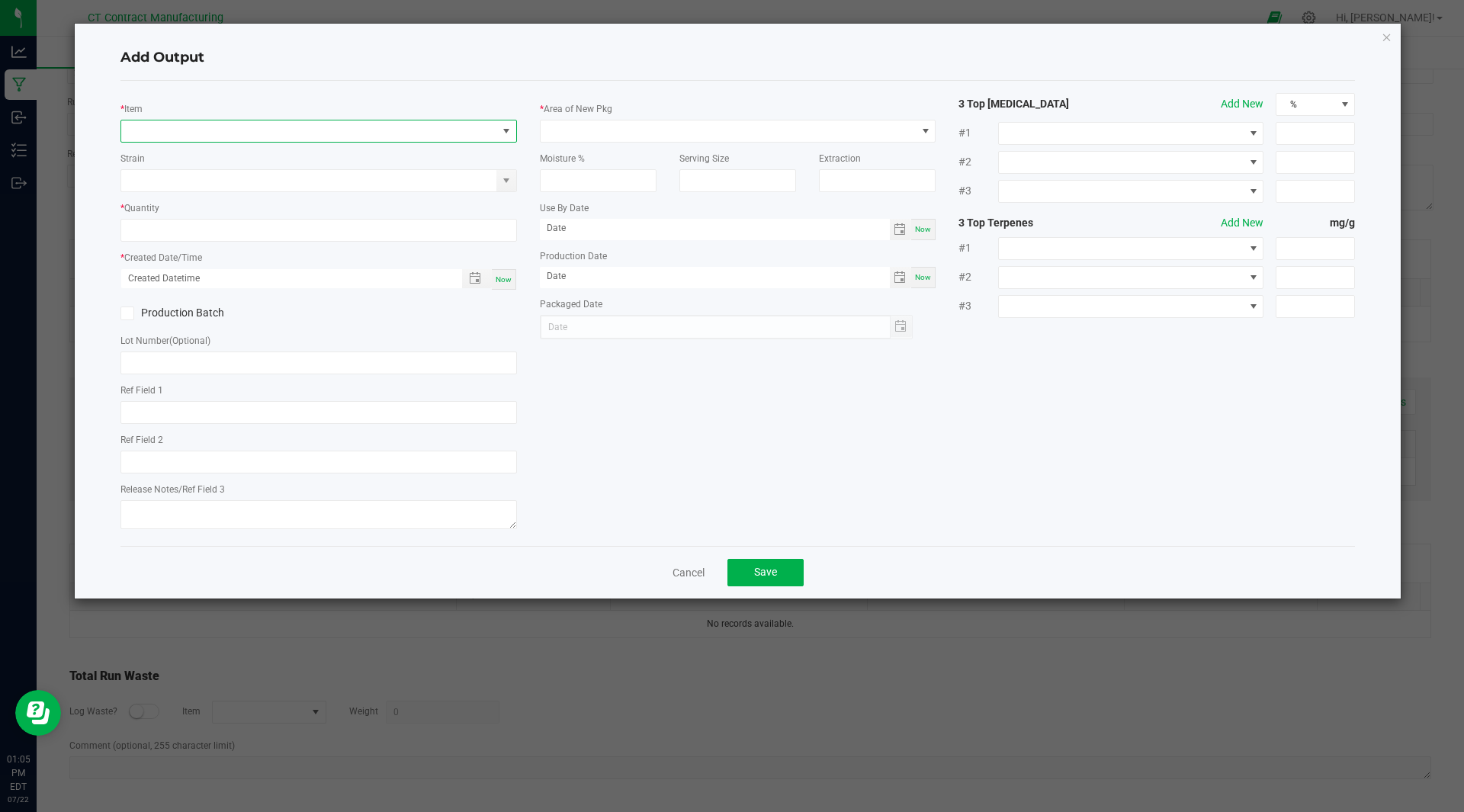 click at bounding box center [309, 131] 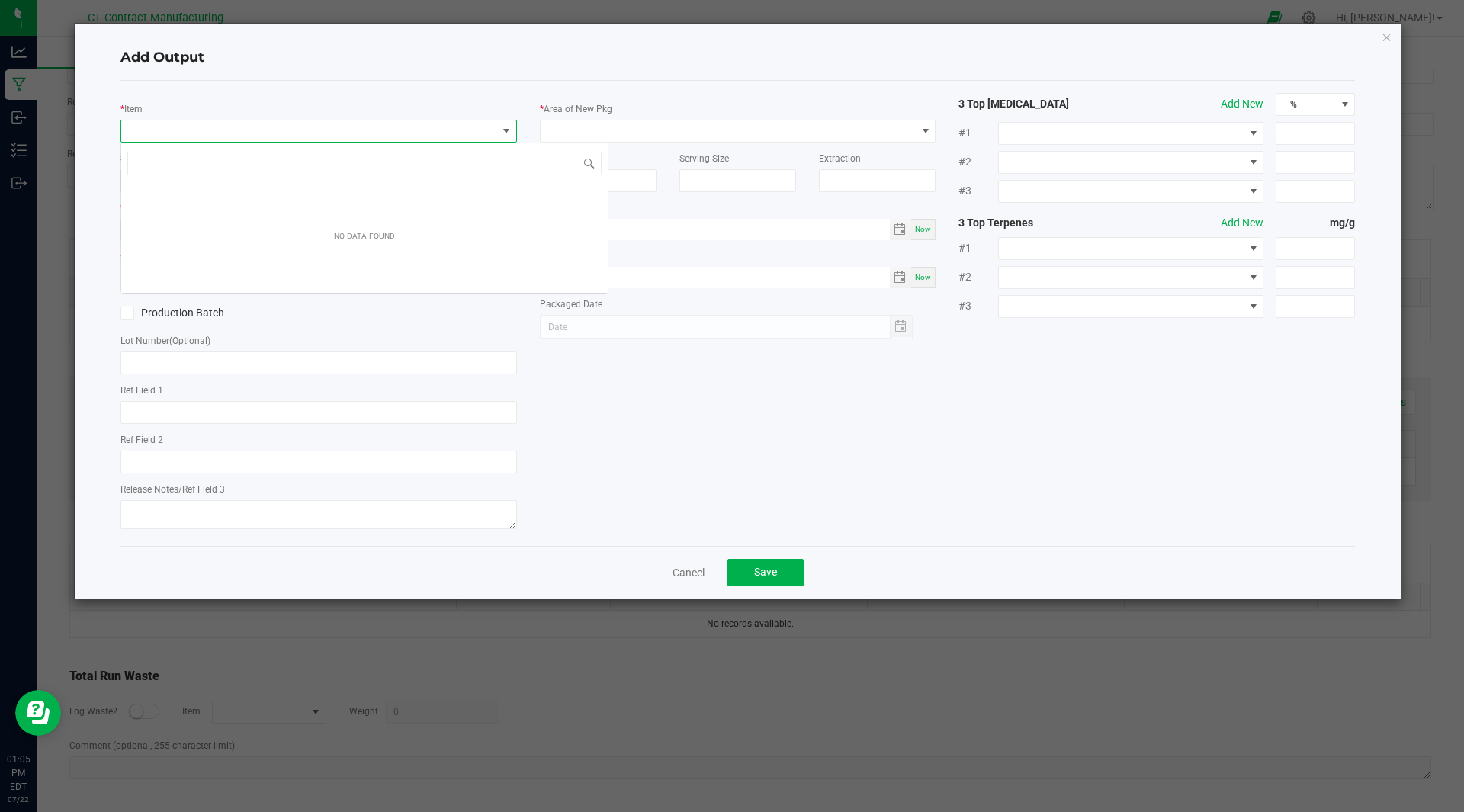 scroll, scrollTop: 76221, scrollLeft: 75854, axis: both 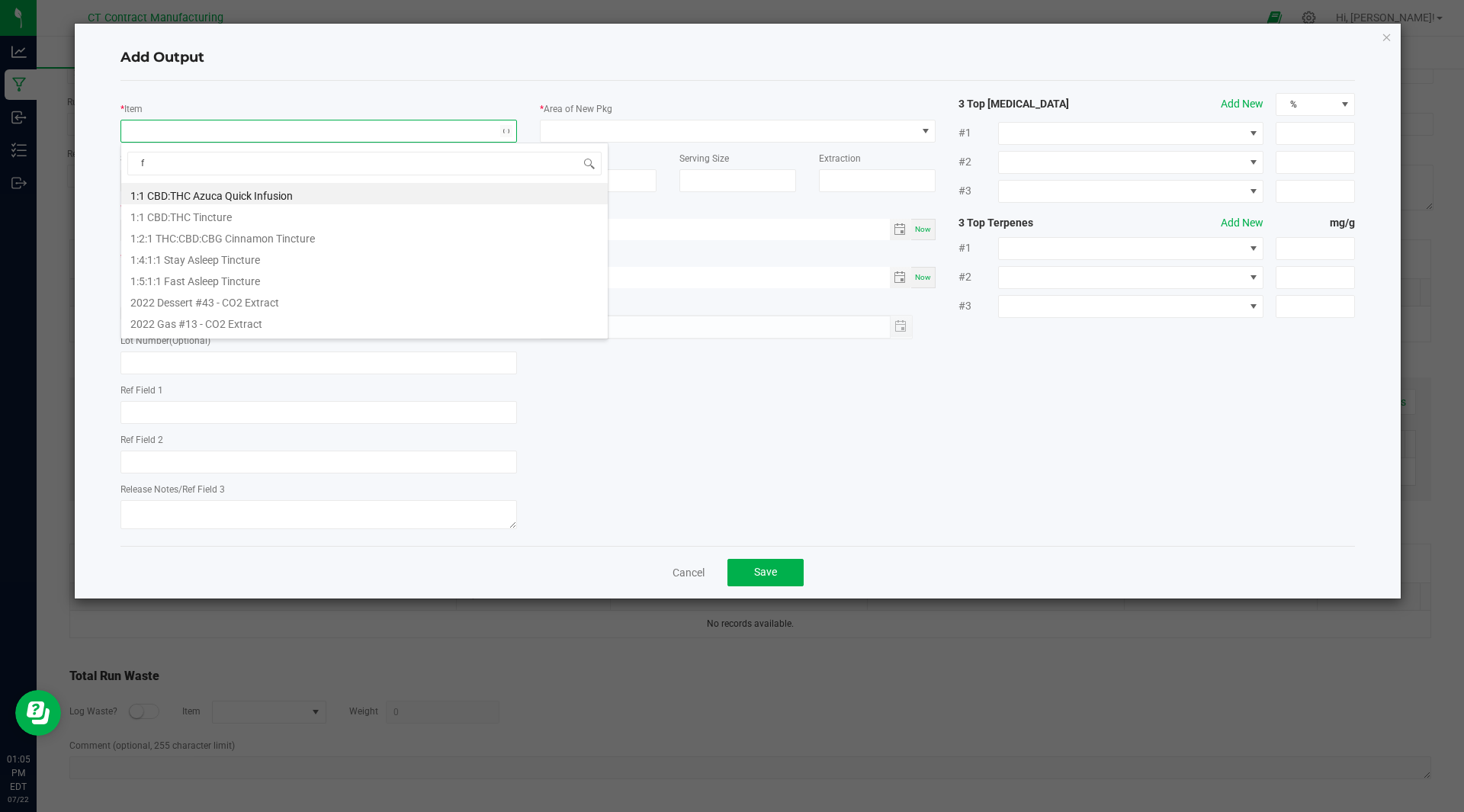 type on "ff" 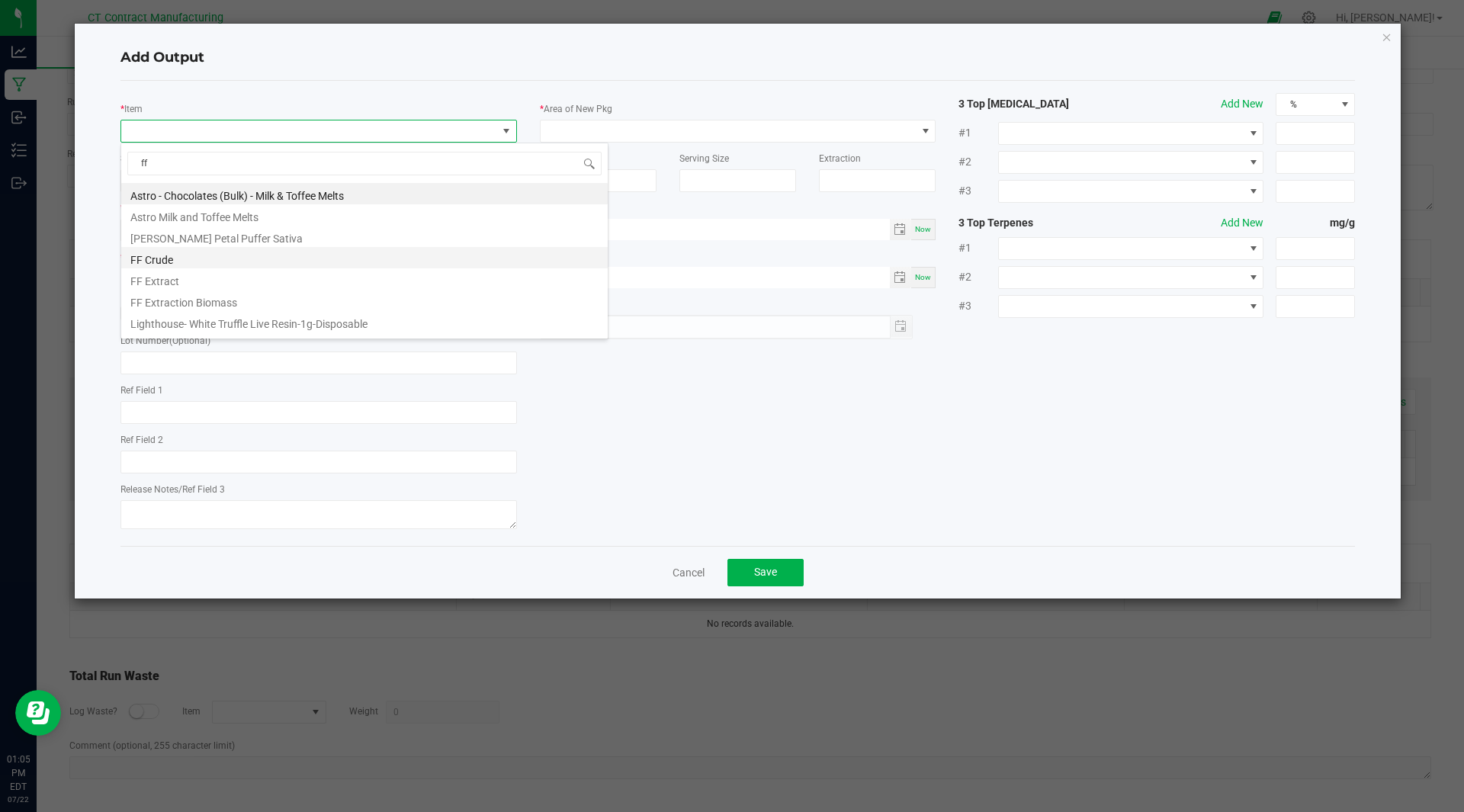 click on "FF Crude" at bounding box center [364, 258] 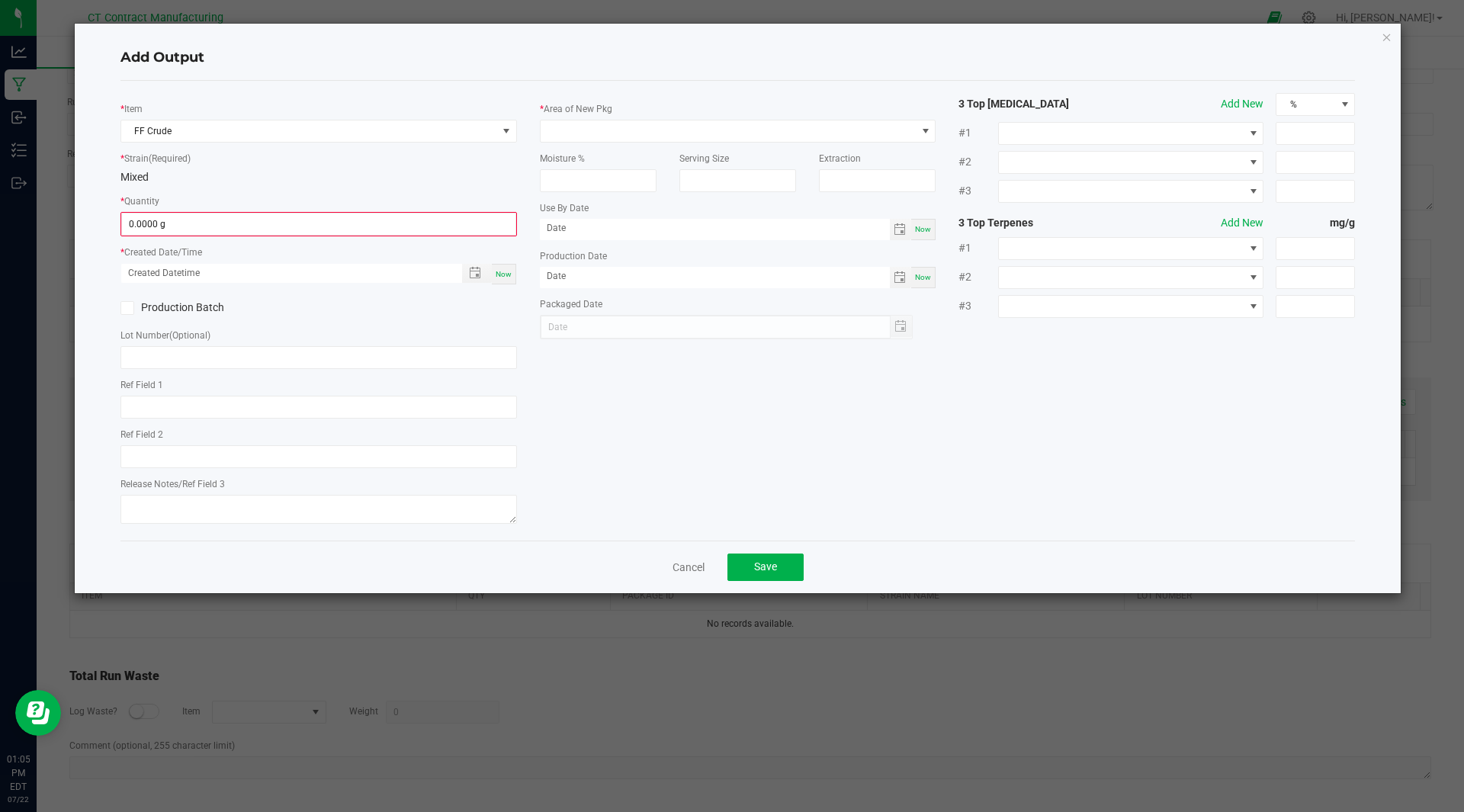 click on "*   Item  FF Crude  *   Strain  (Required)  Mixed   *   Quantity  0.0000 g  *   Created Date/Time  Now  Production Batch   Lot Number  (Optional)     Ref Field 1   Ref Field 2   Release Notes/Ref Field 3" 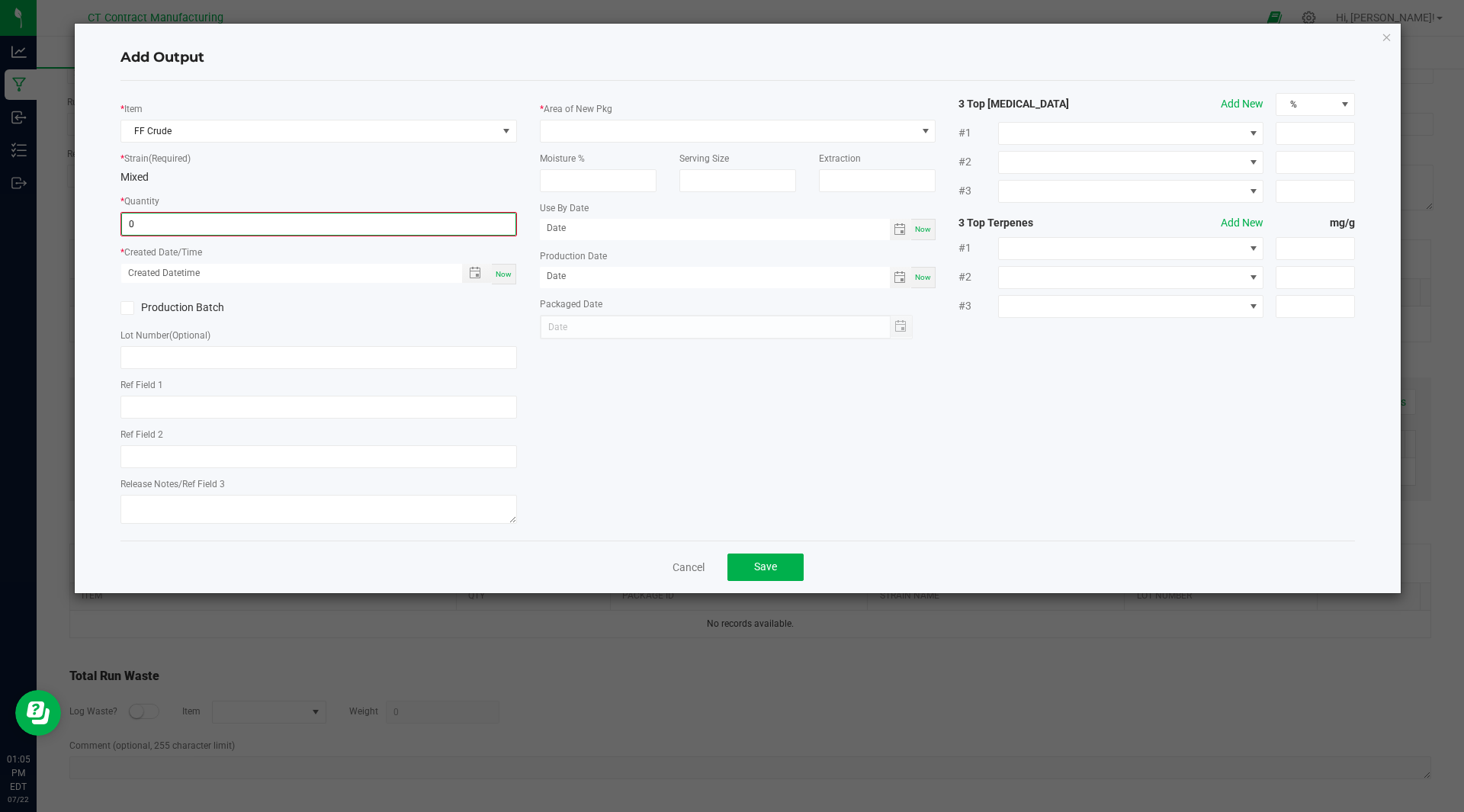 click on "0" at bounding box center (319, 224) 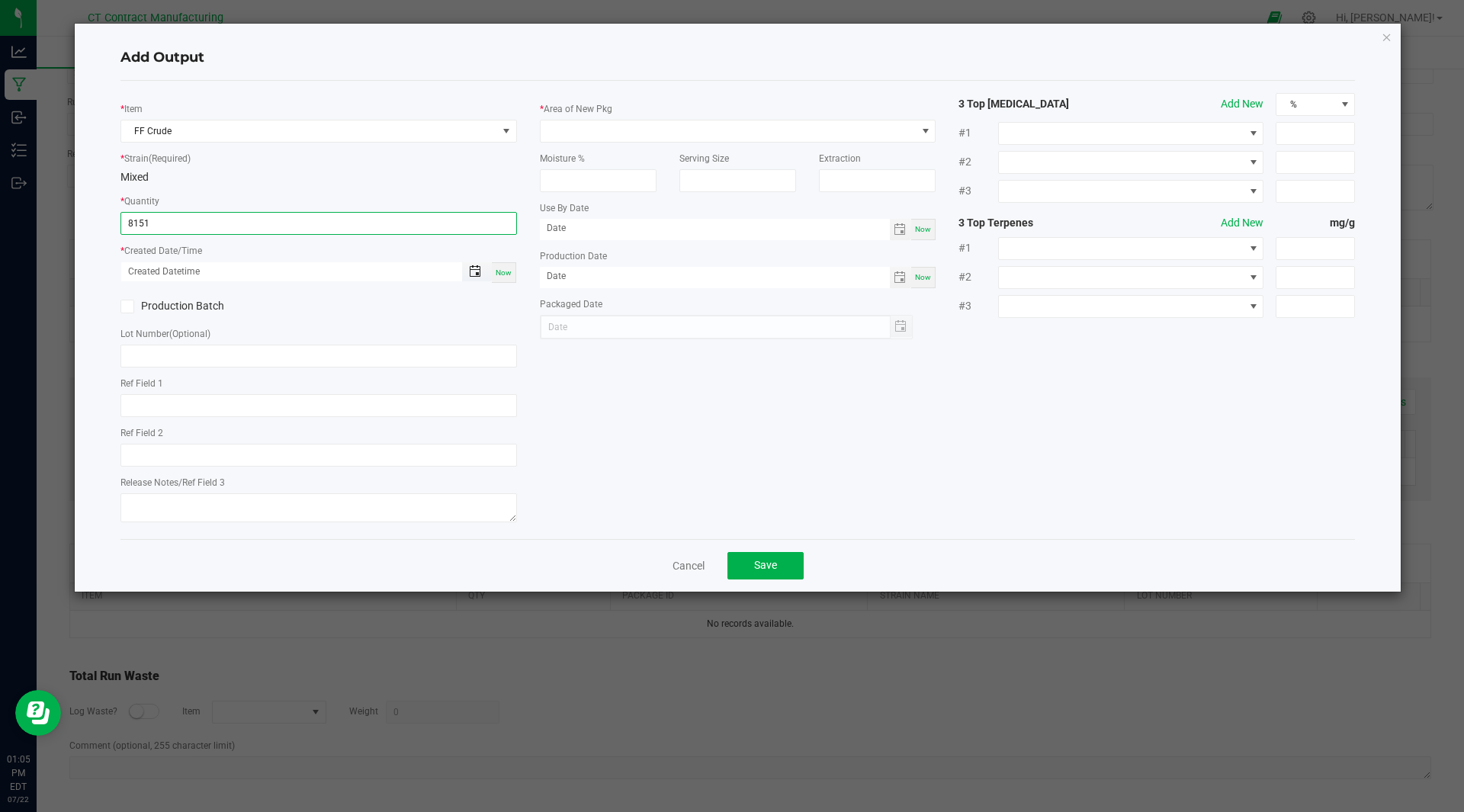 click at bounding box center [475, 271] 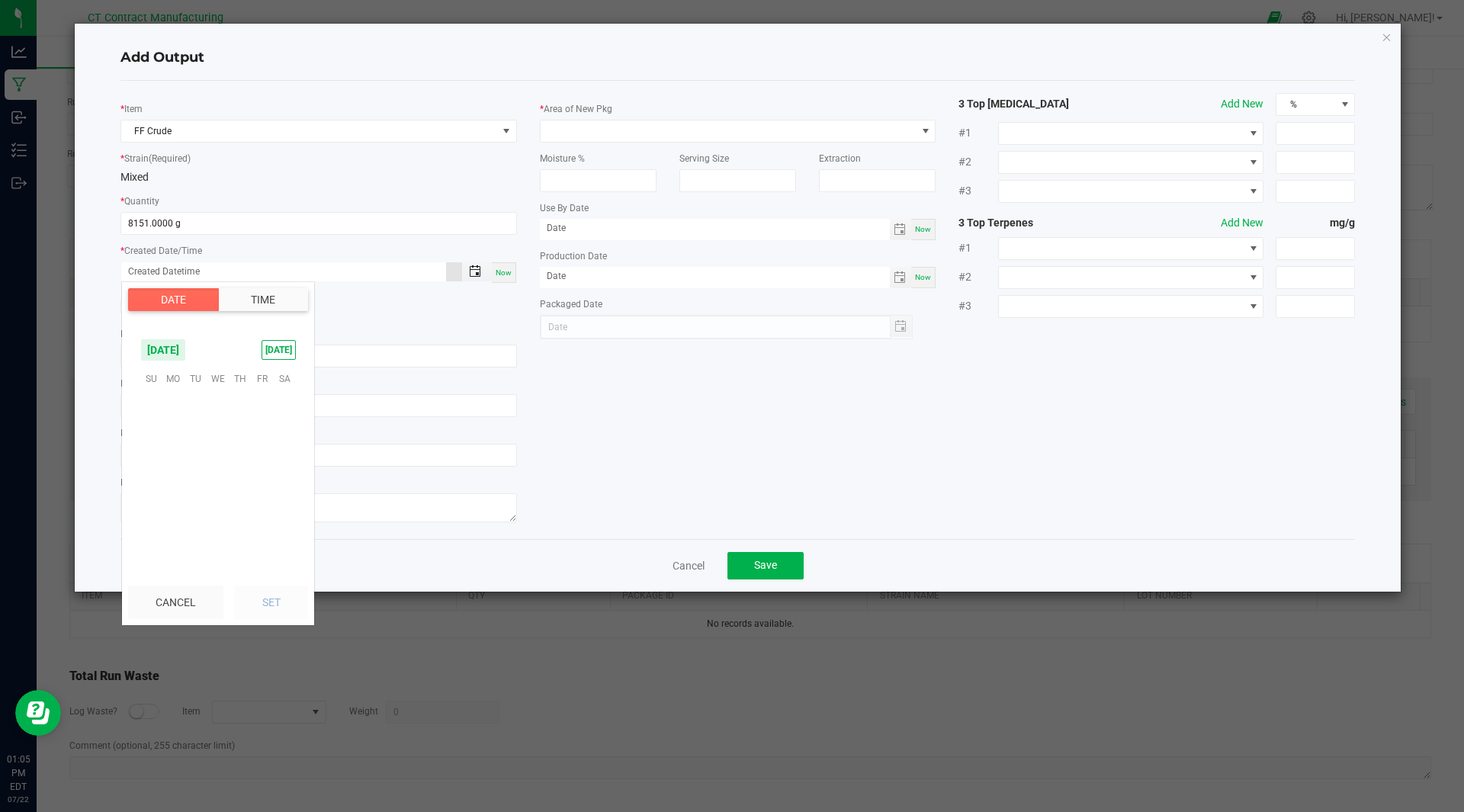 scroll, scrollTop: 246942, scrollLeft: 0, axis: vertical 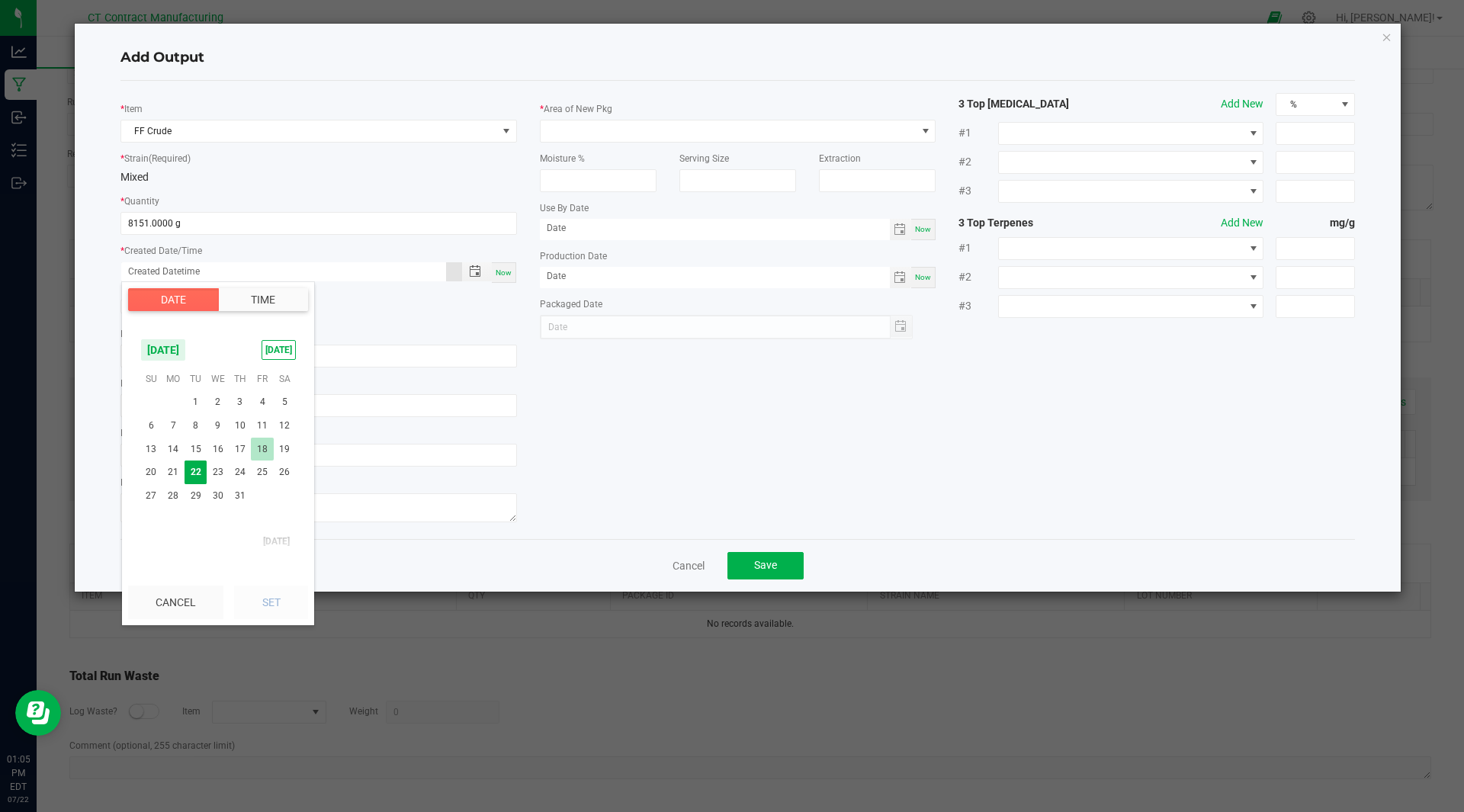 click on "18" at bounding box center (262, 449) 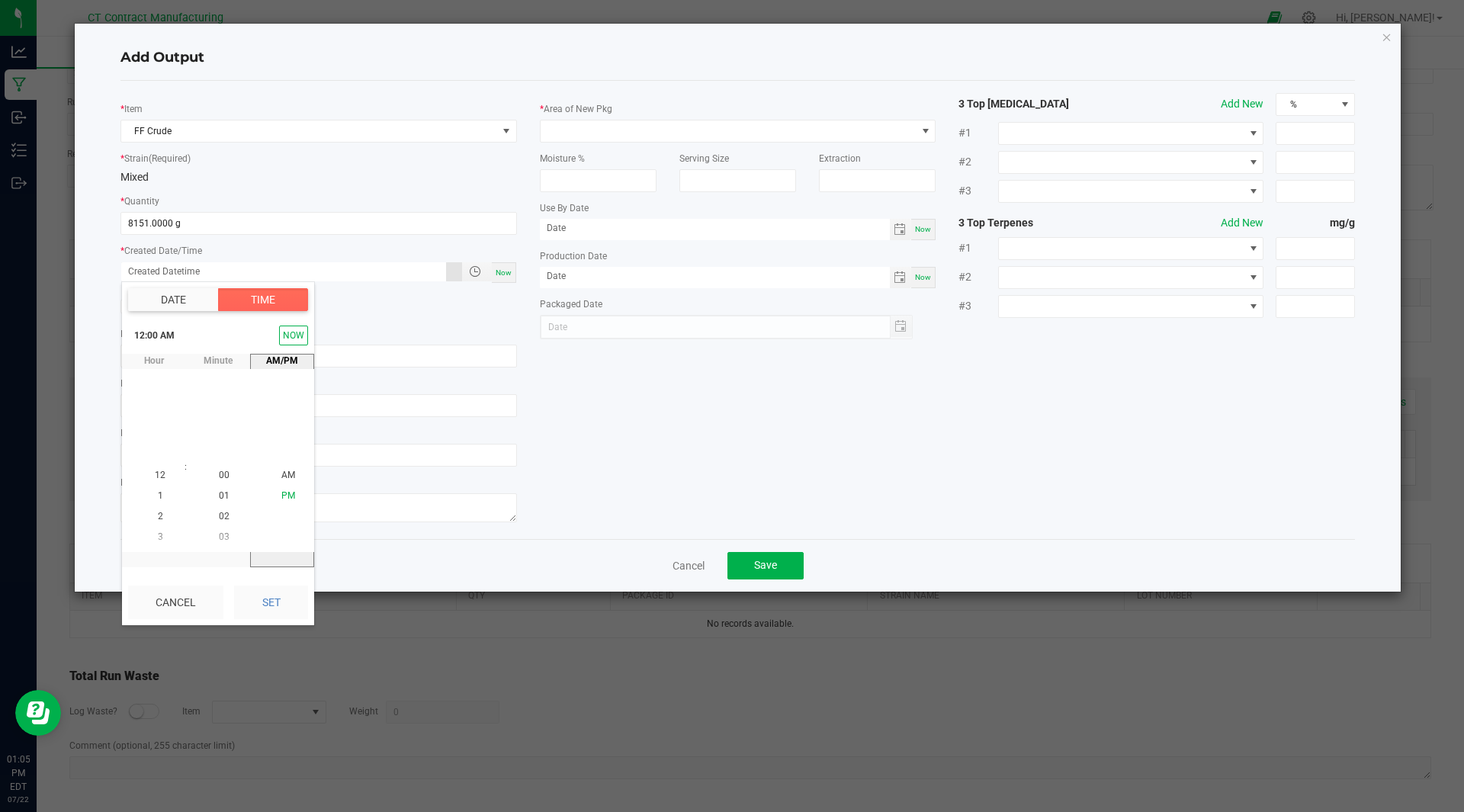click on "PM" 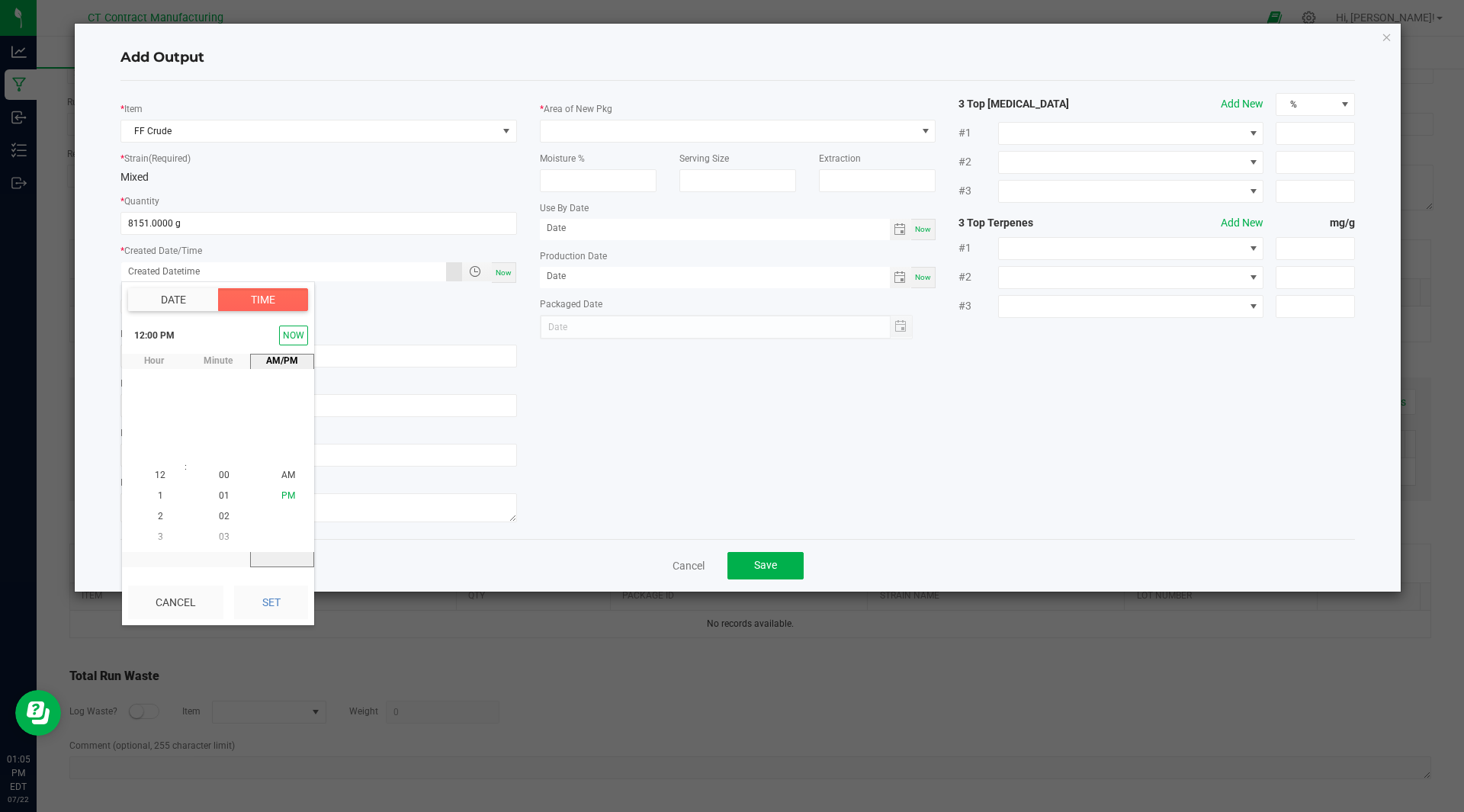scroll, scrollTop: 249, scrollLeft: 0, axis: vertical 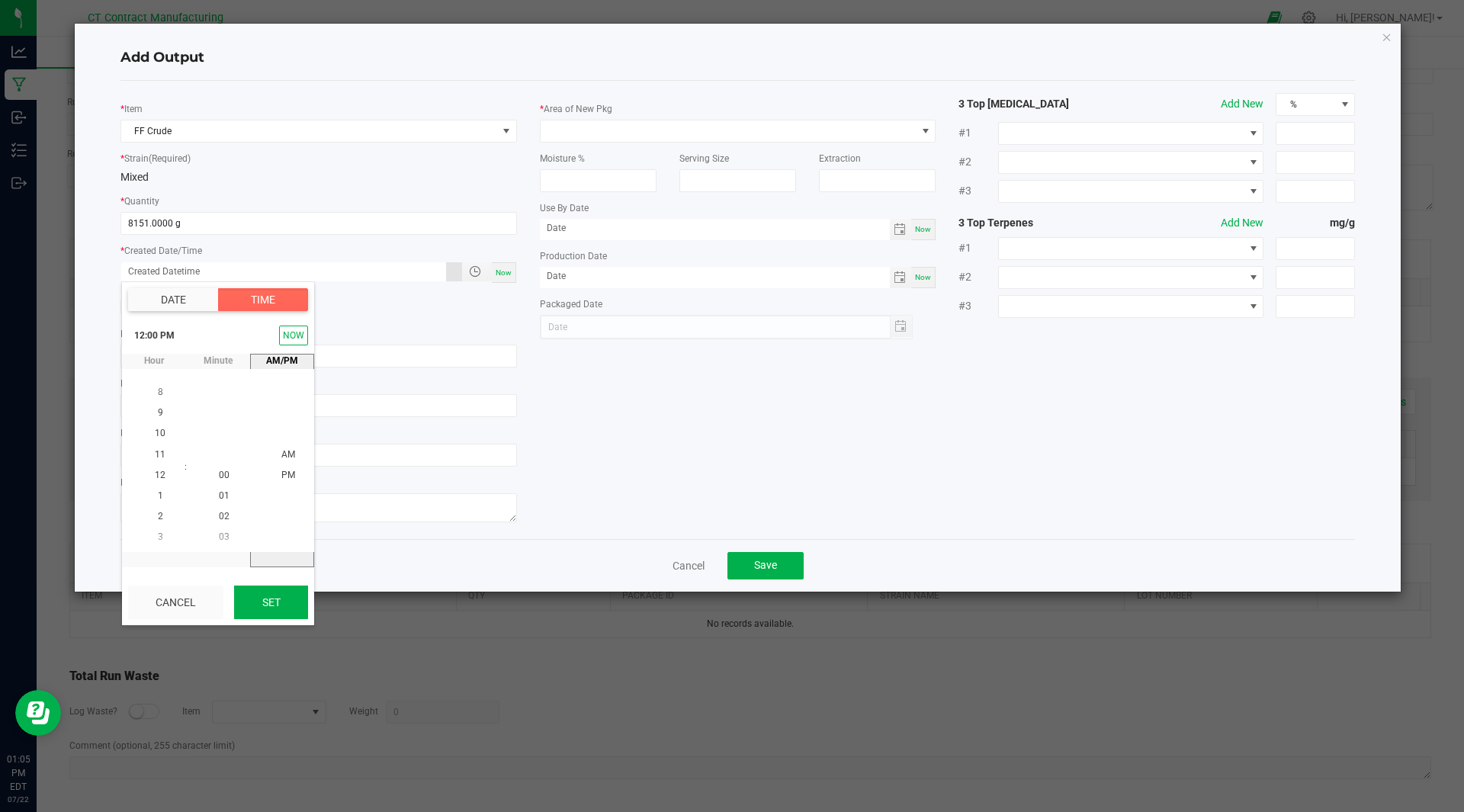 click on "Set" 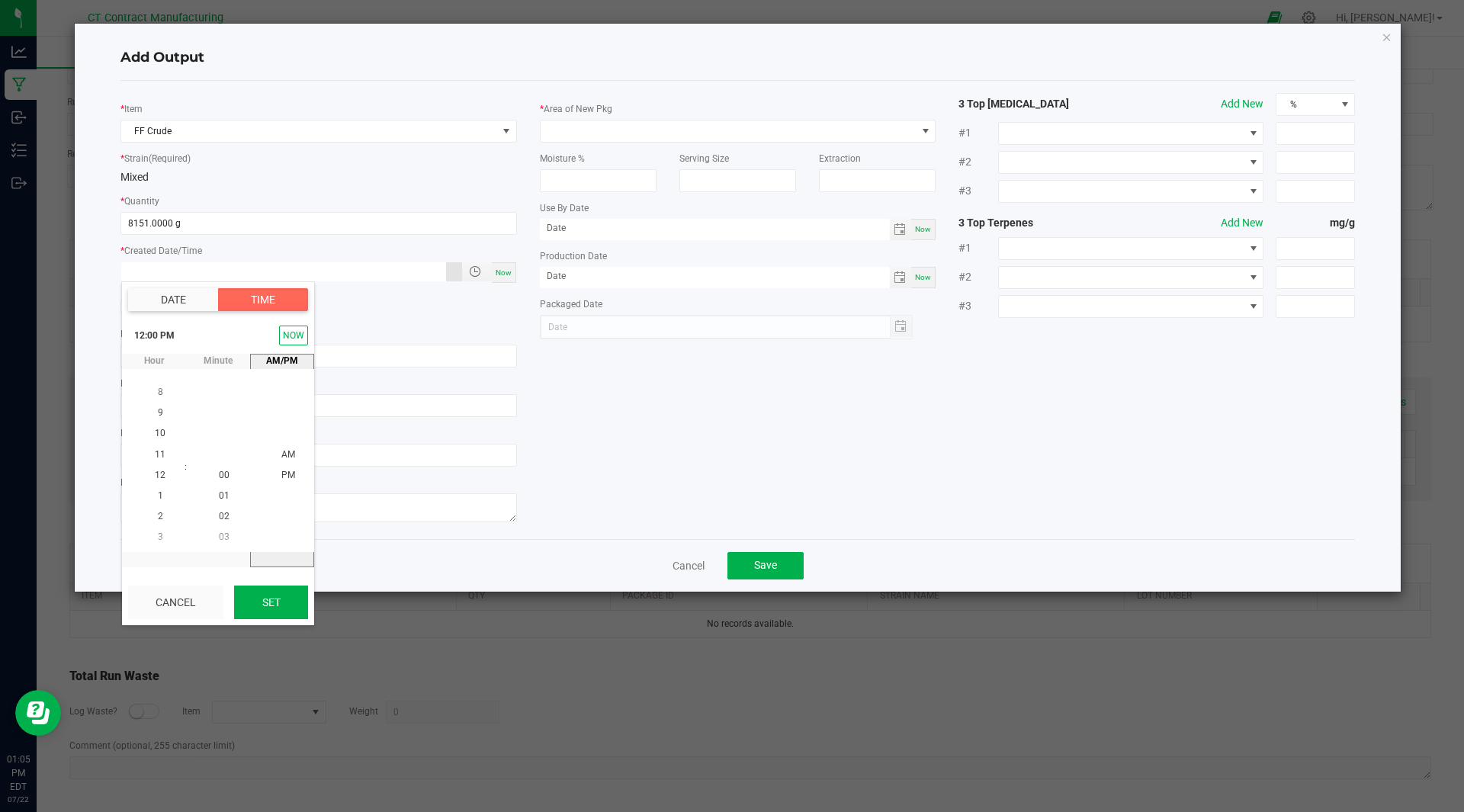 type on "[DATE] 12:00 PM" 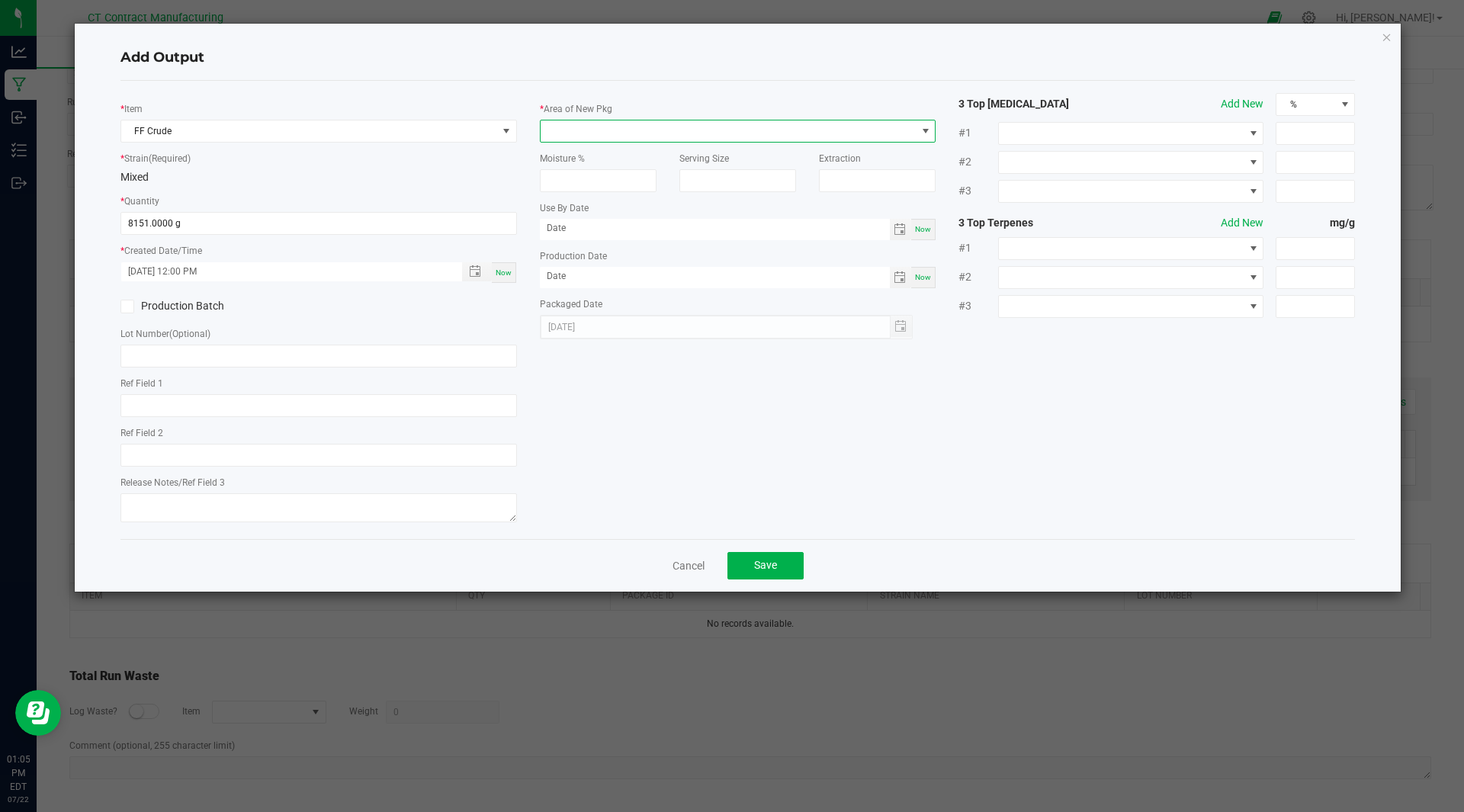 click at bounding box center (728, 131) 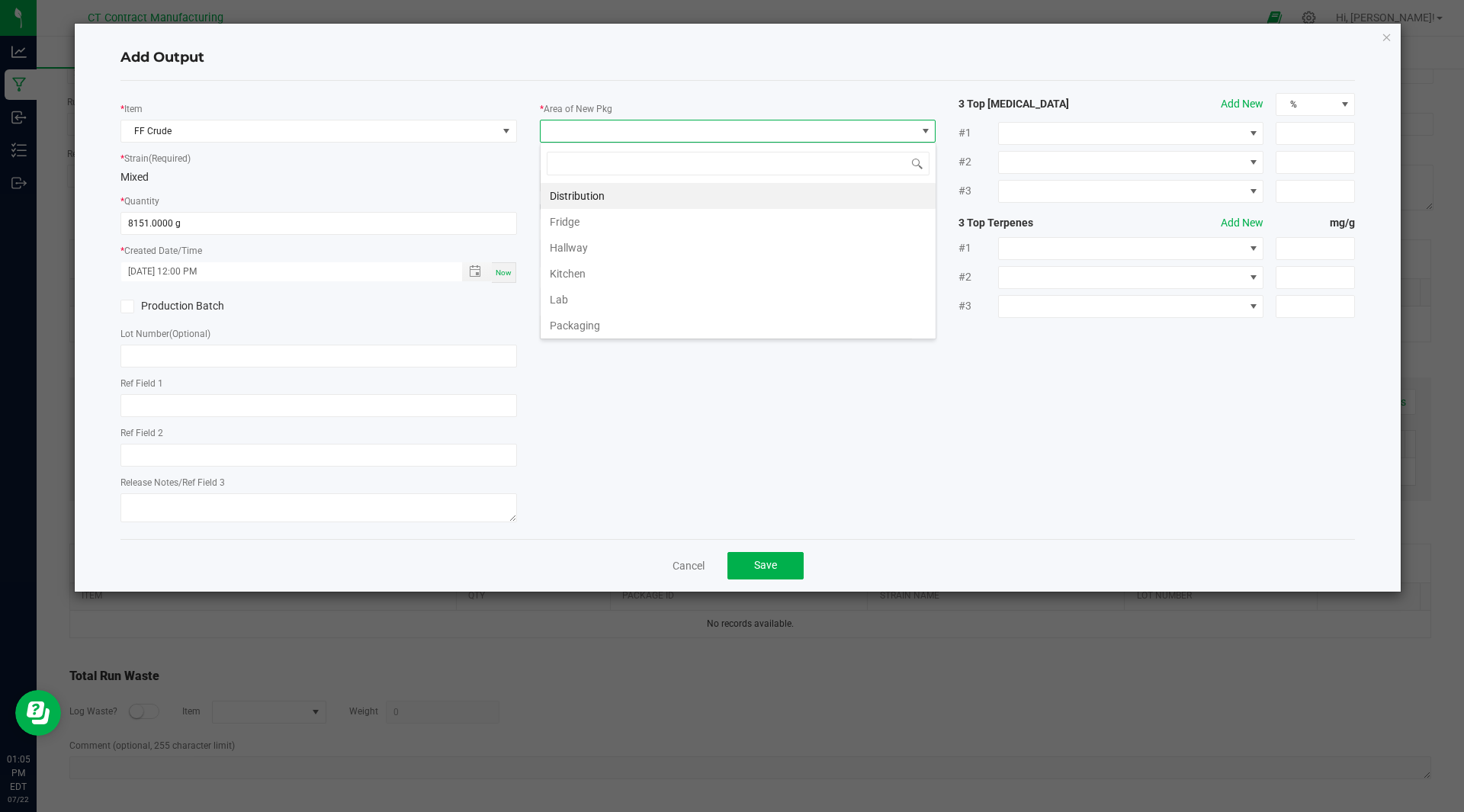 scroll, scrollTop: 76221, scrollLeft: 75854, axis: both 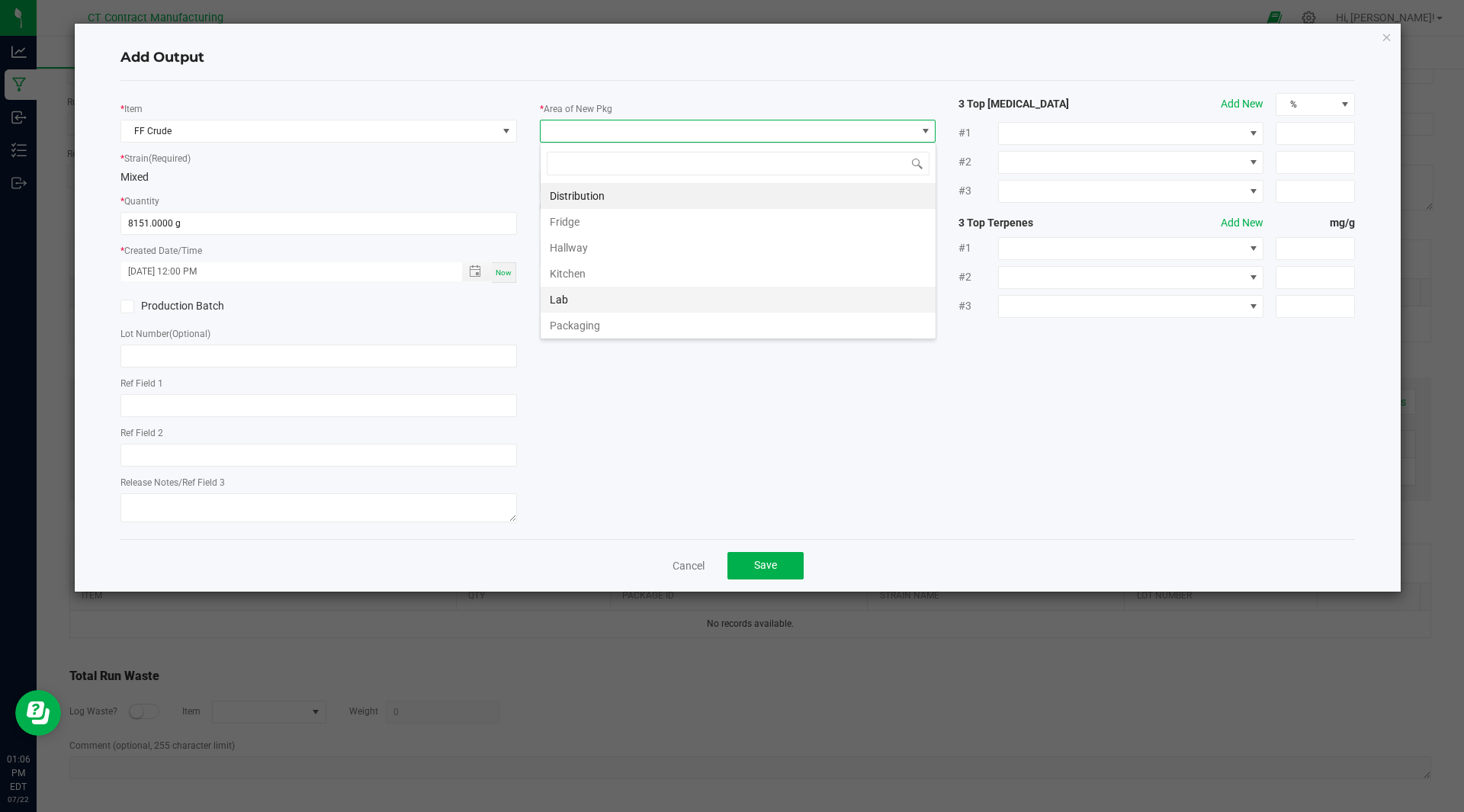 click on "Lab" at bounding box center (738, 300) 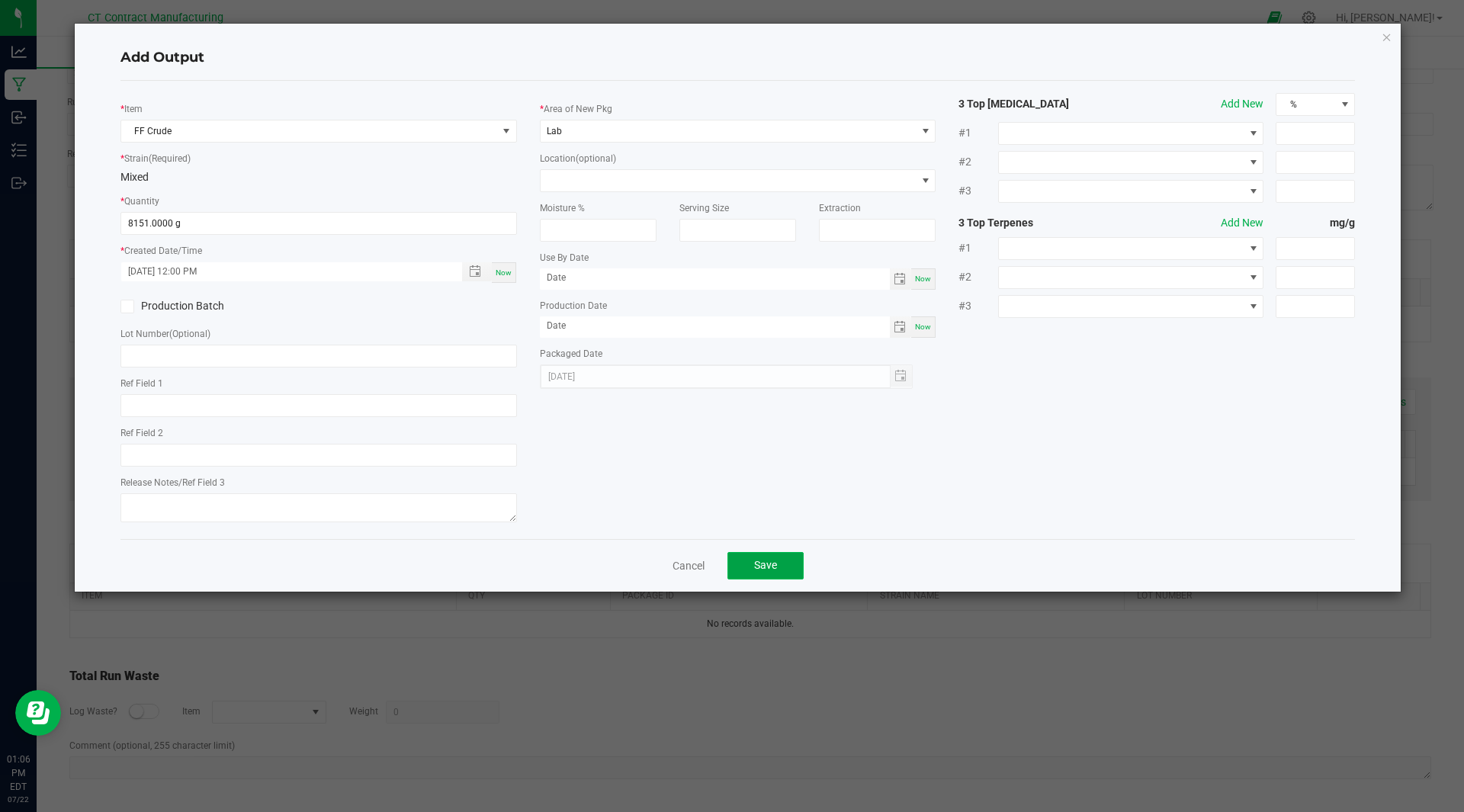 click on "Save" 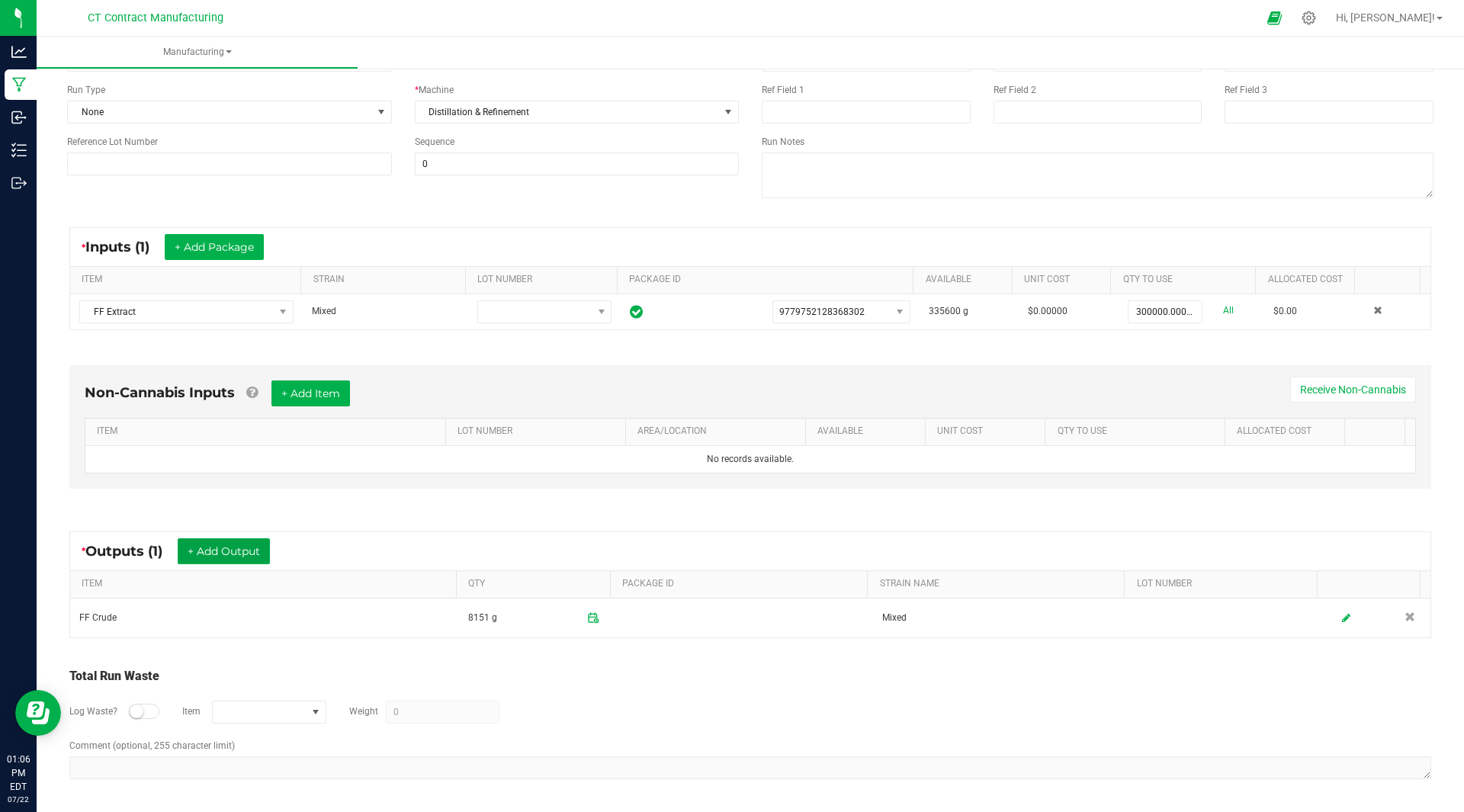 scroll, scrollTop: 0, scrollLeft: 0, axis: both 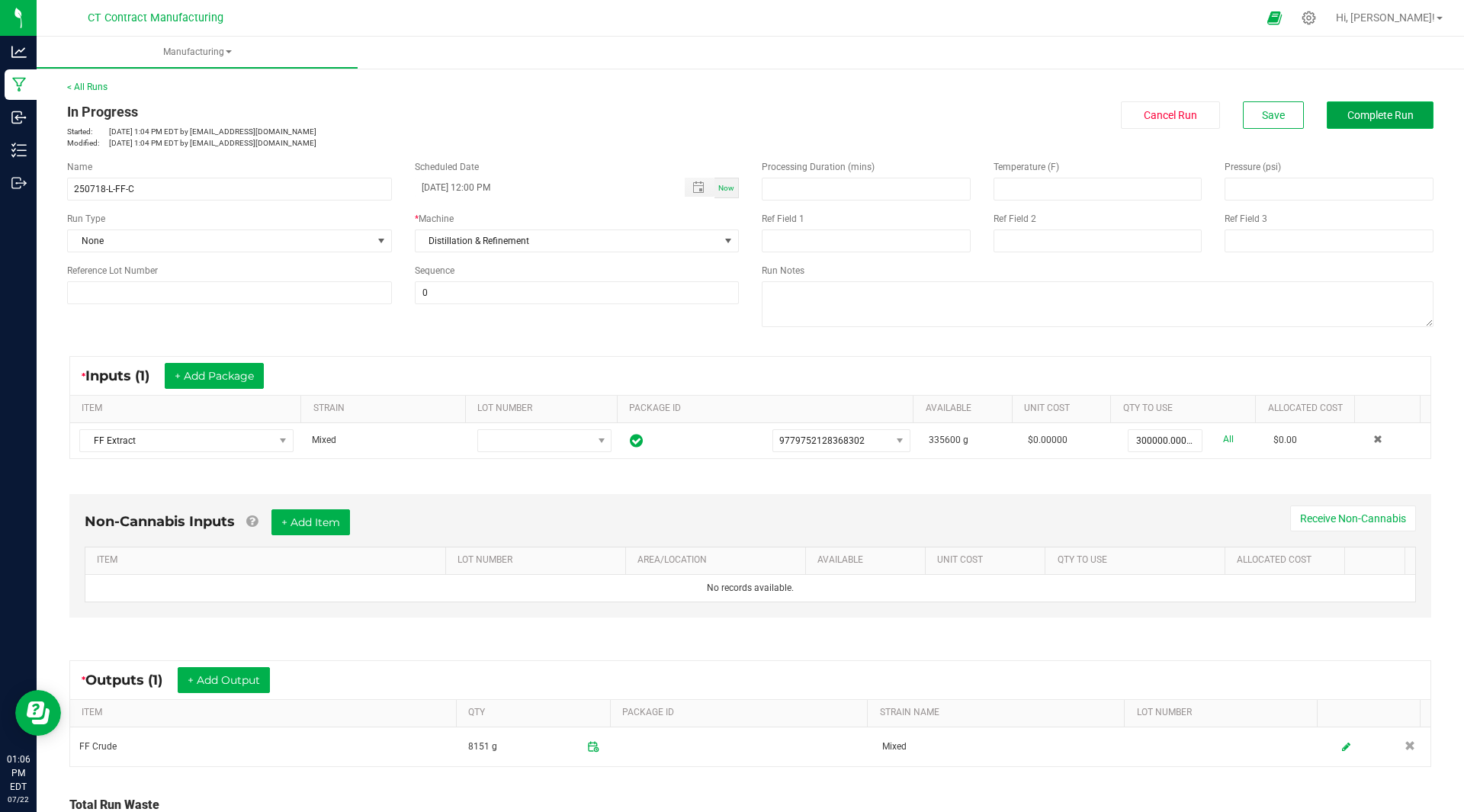 click on "Complete Run" at bounding box center (1380, 115) 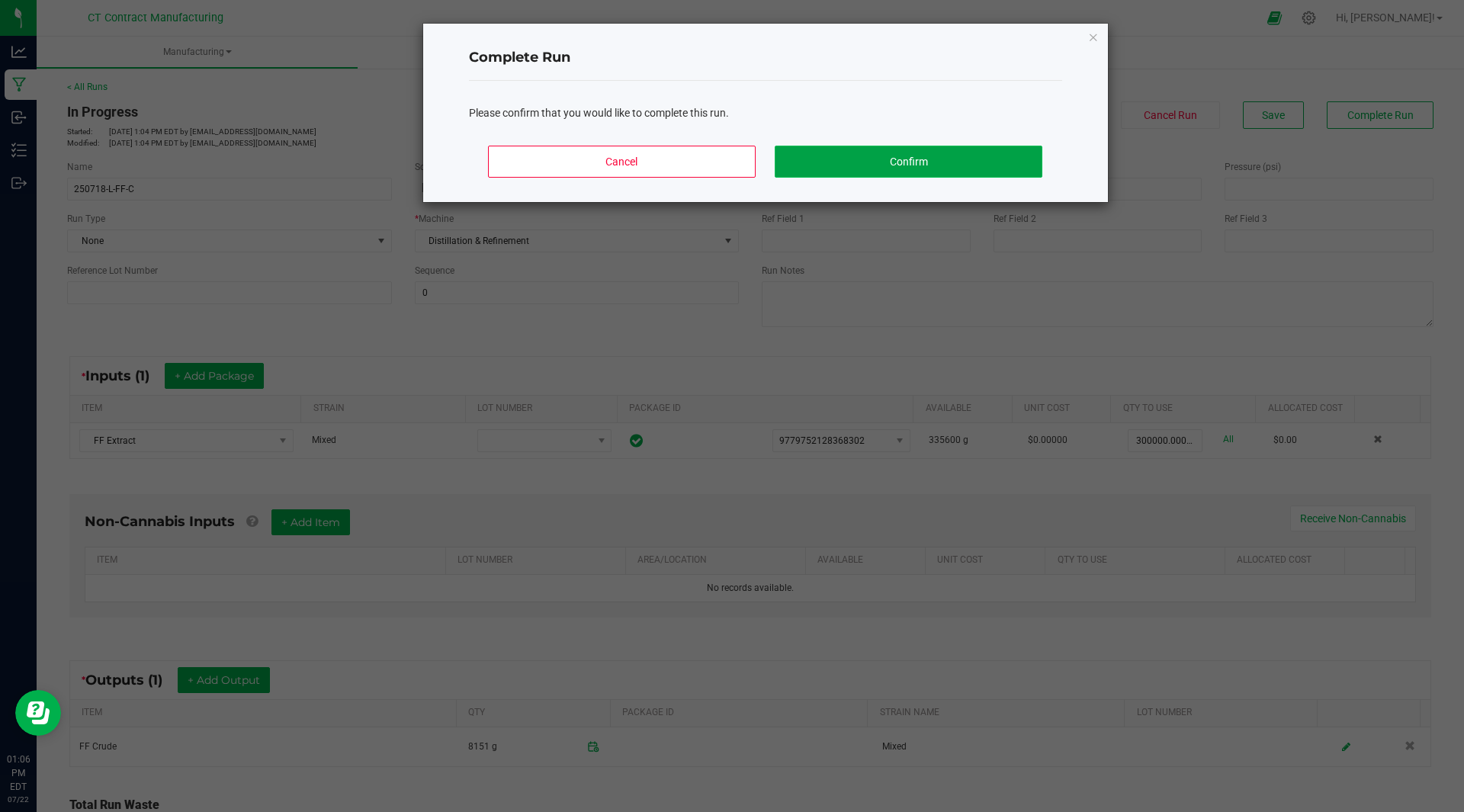 click on "Confirm" 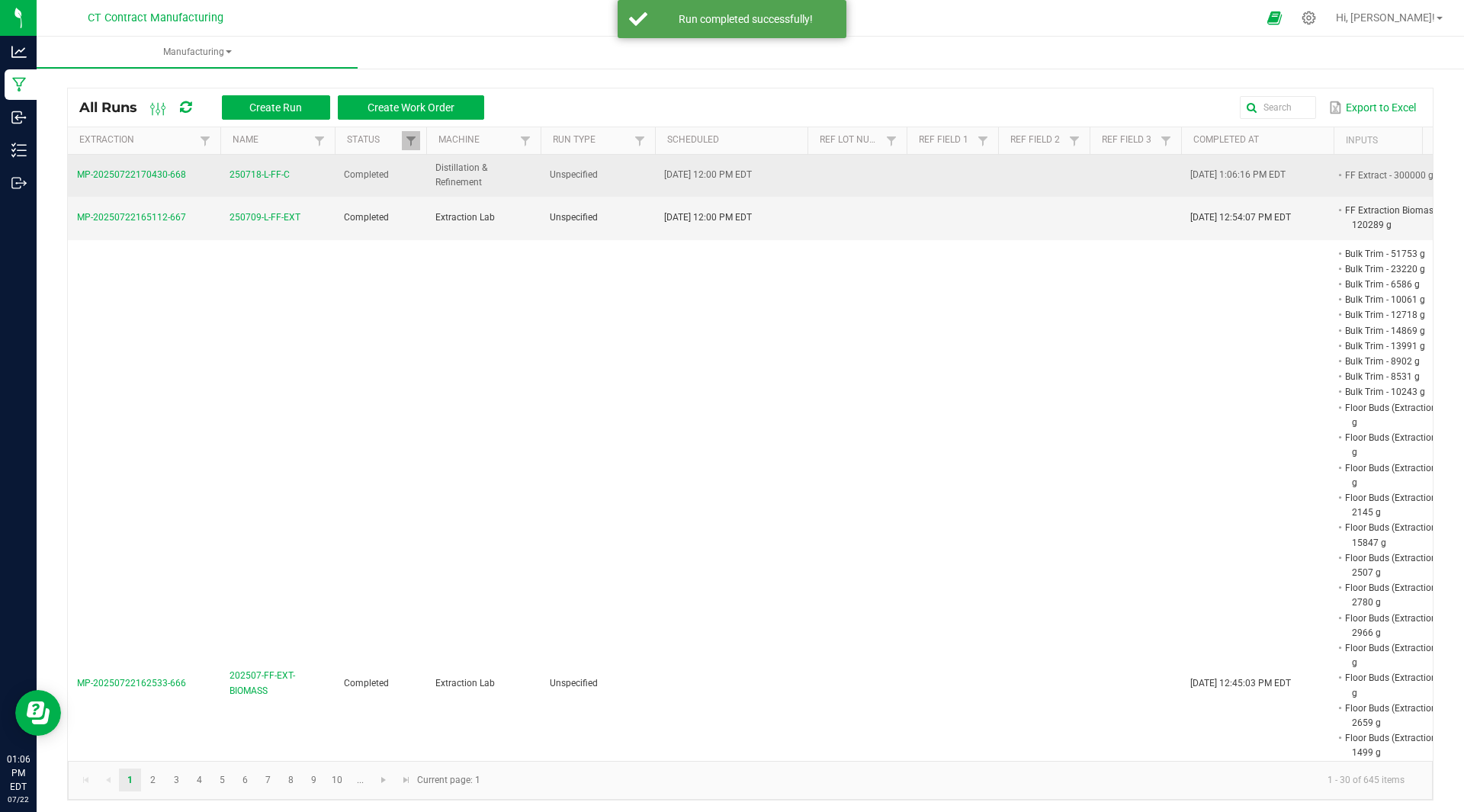 click on "250718-L-FF-C" at bounding box center (259, 175) 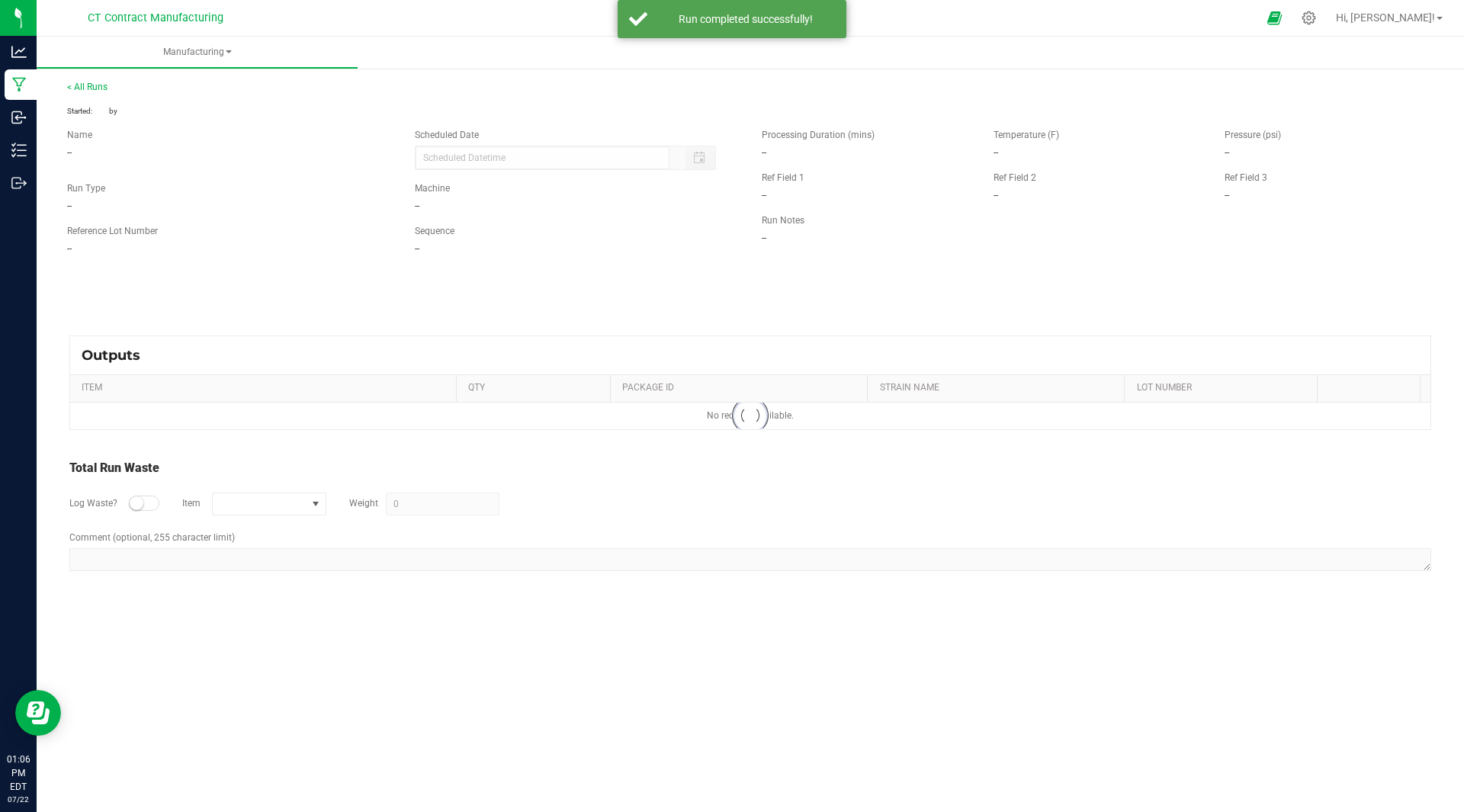 type on "[DATE] 12:00 PM" 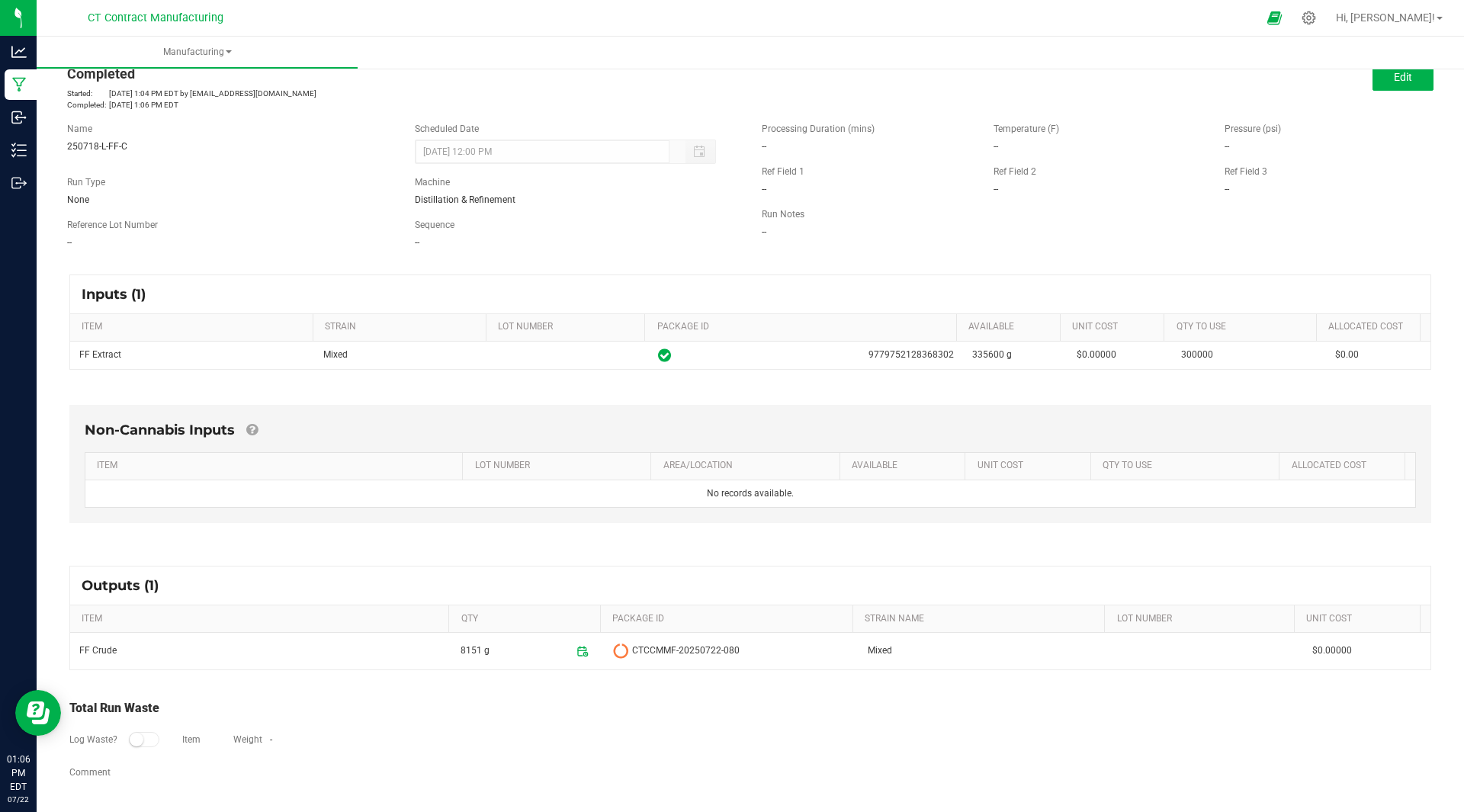 scroll, scrollTop: 38, scrollLeft: 0, axis: vertical 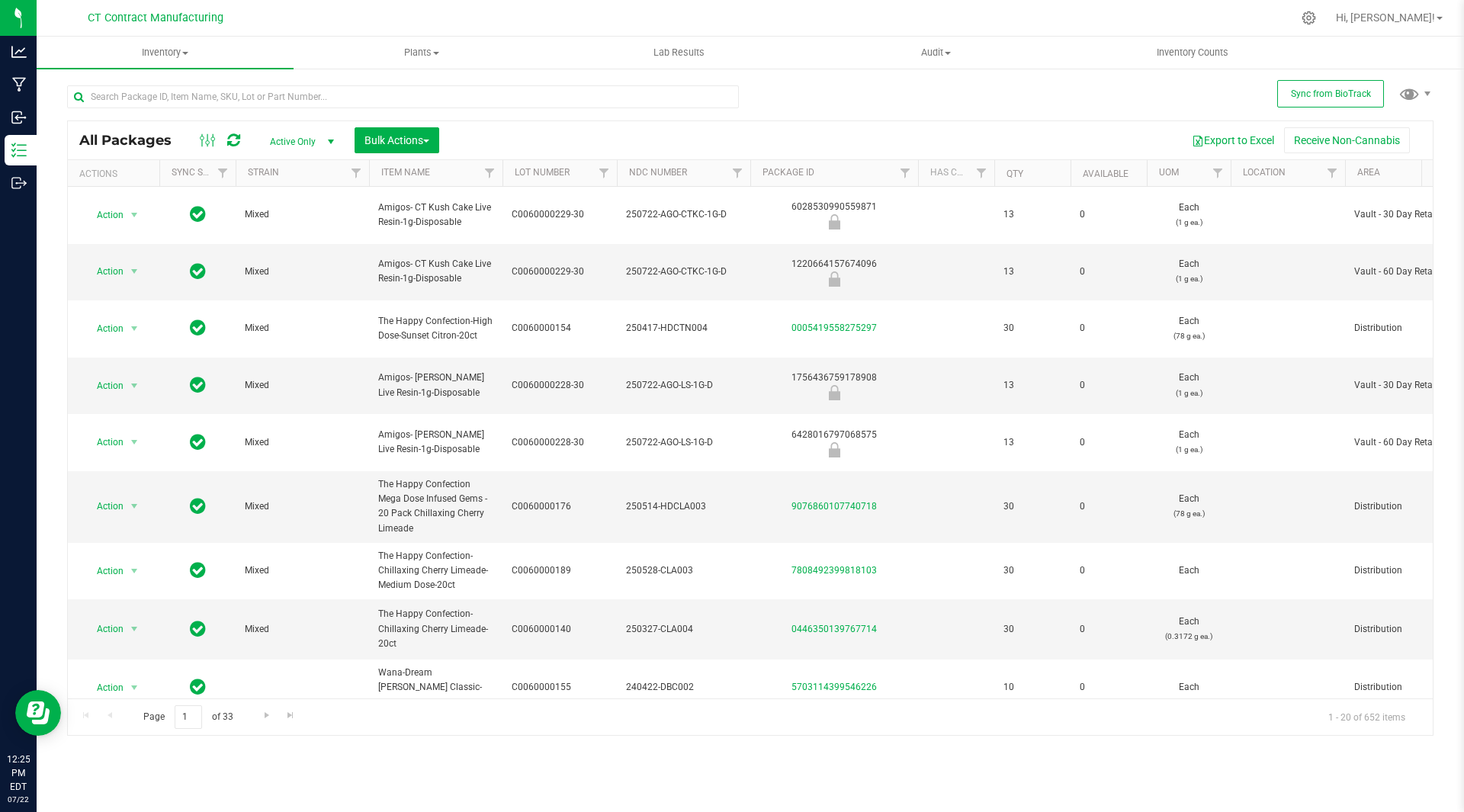 click at bounding box center (403, 103) 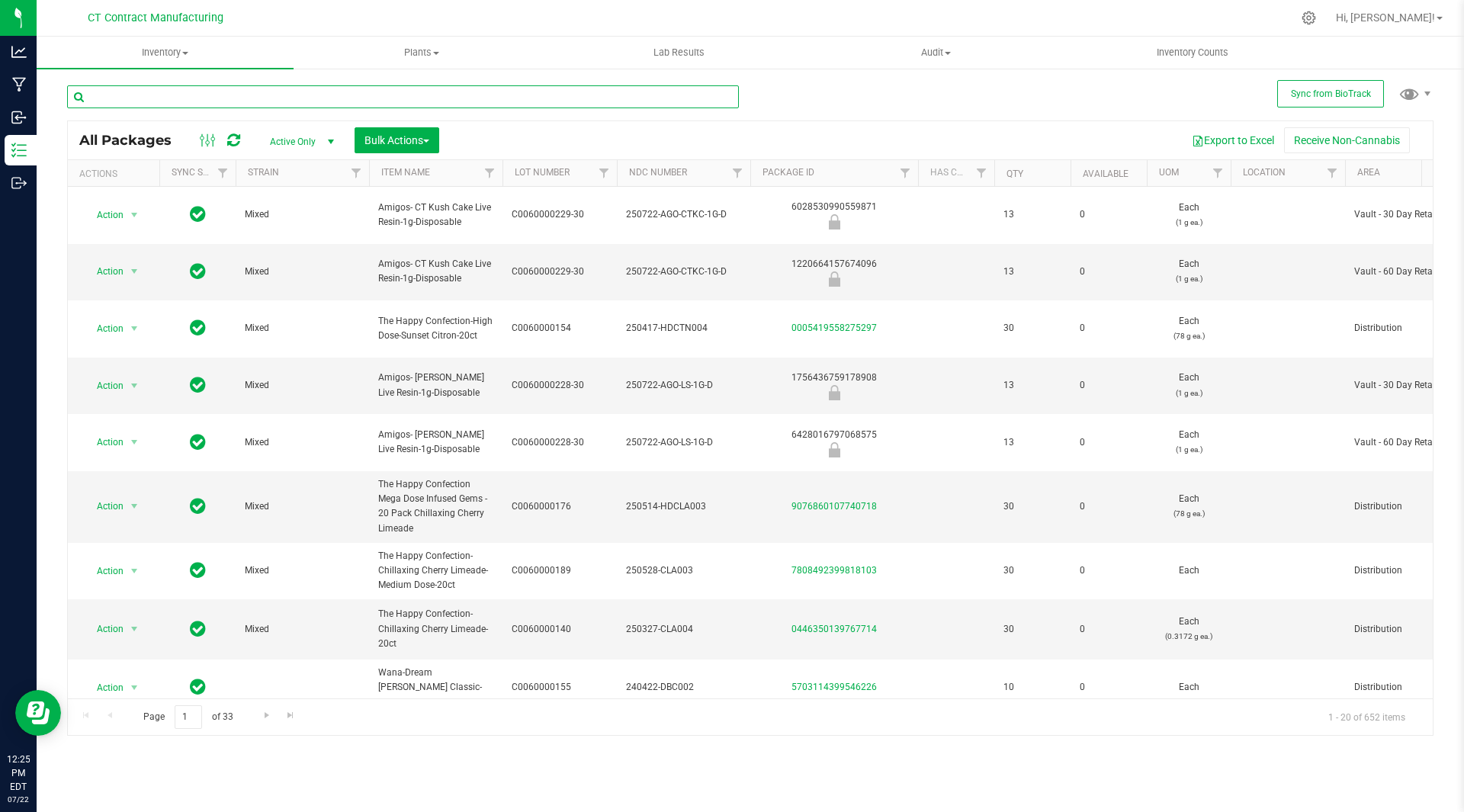 click at bounding box center [403, 97] 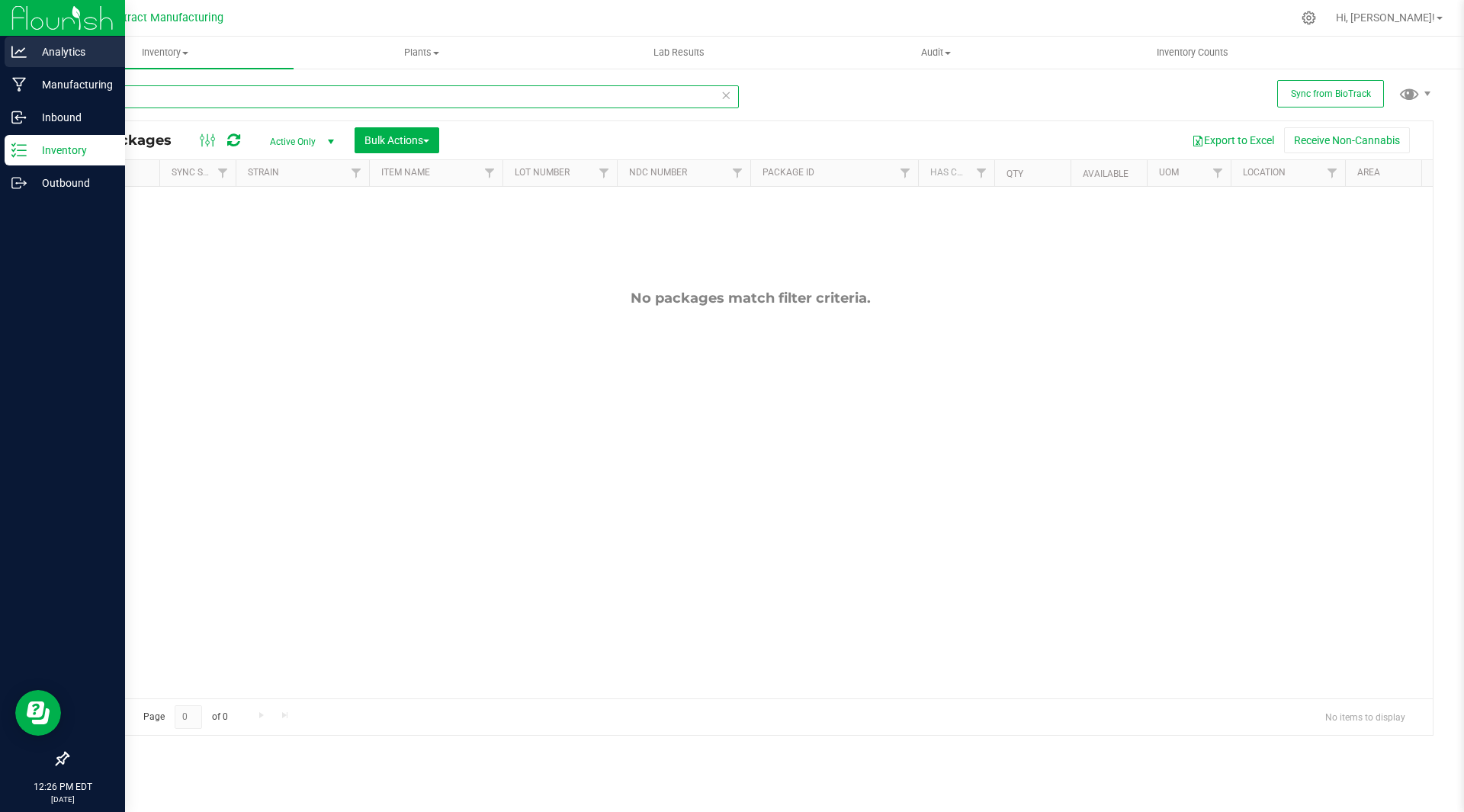 drag, startPoint x: 128, startPoint y: 98, endPoint x: 0, endPoint y: 66, distance: 131.93938 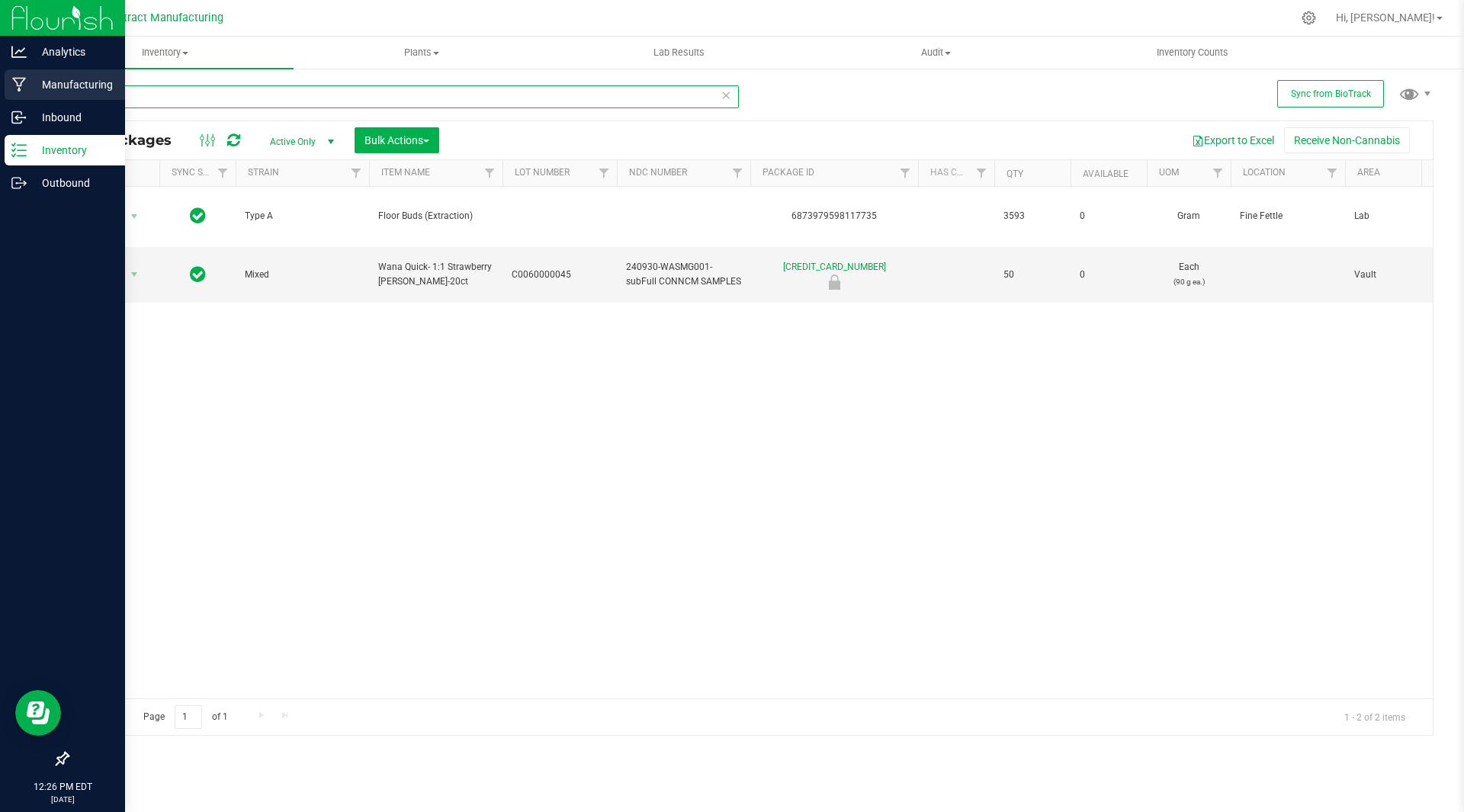 drag, startPoint x: 154, startPoint y: 94, endPoint x: 0, endPoint y: 91, distance: 154.02922 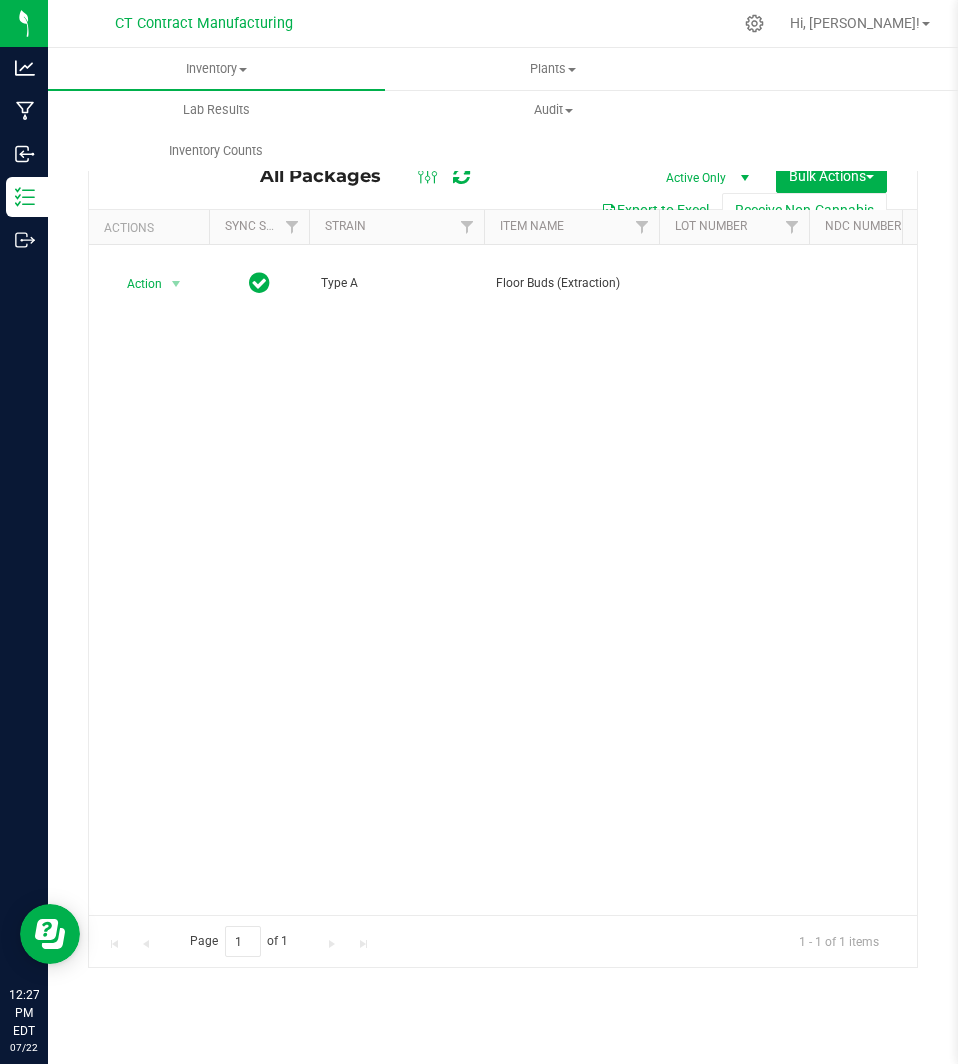 type on "7367" 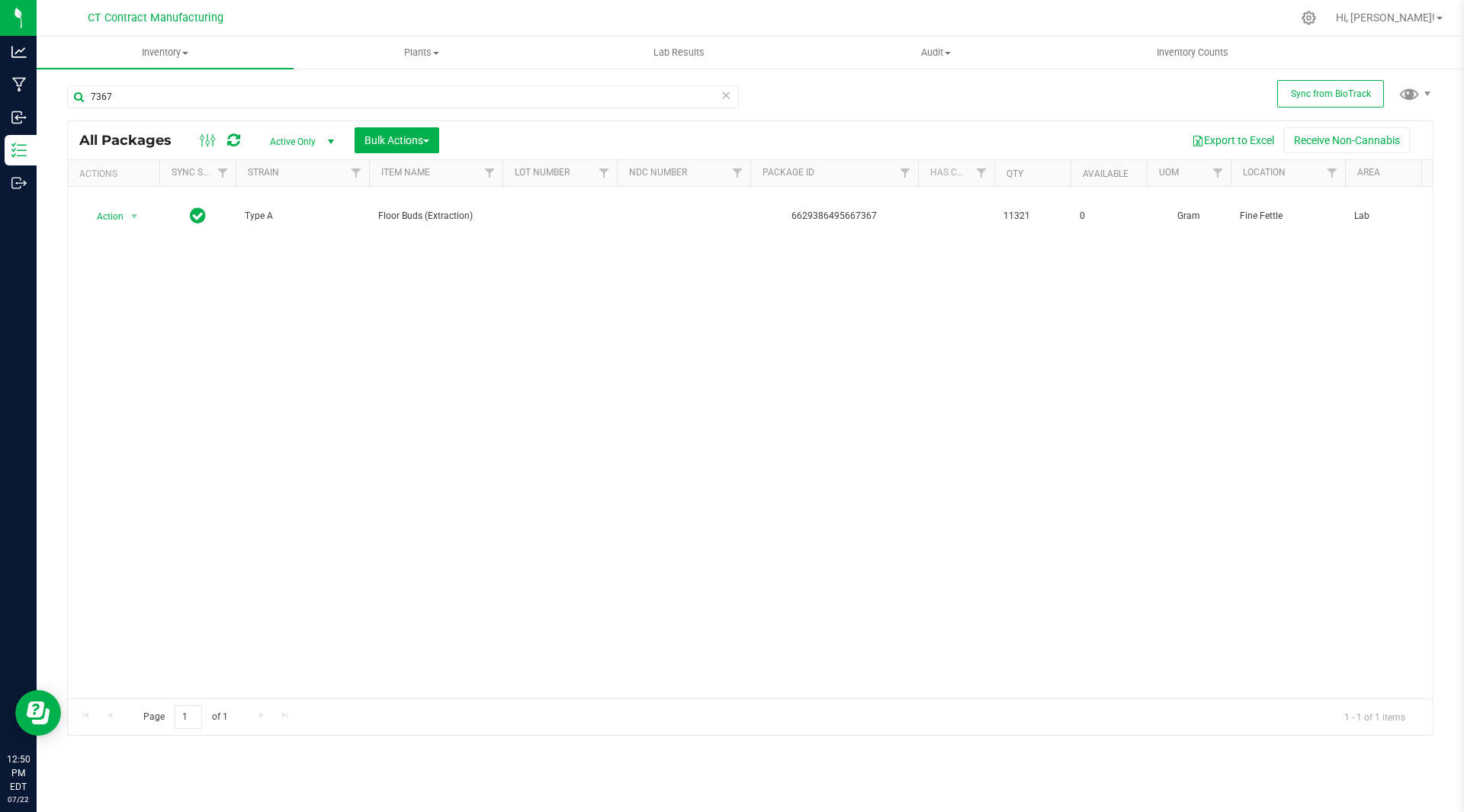 click at bounding box center (233, 140) 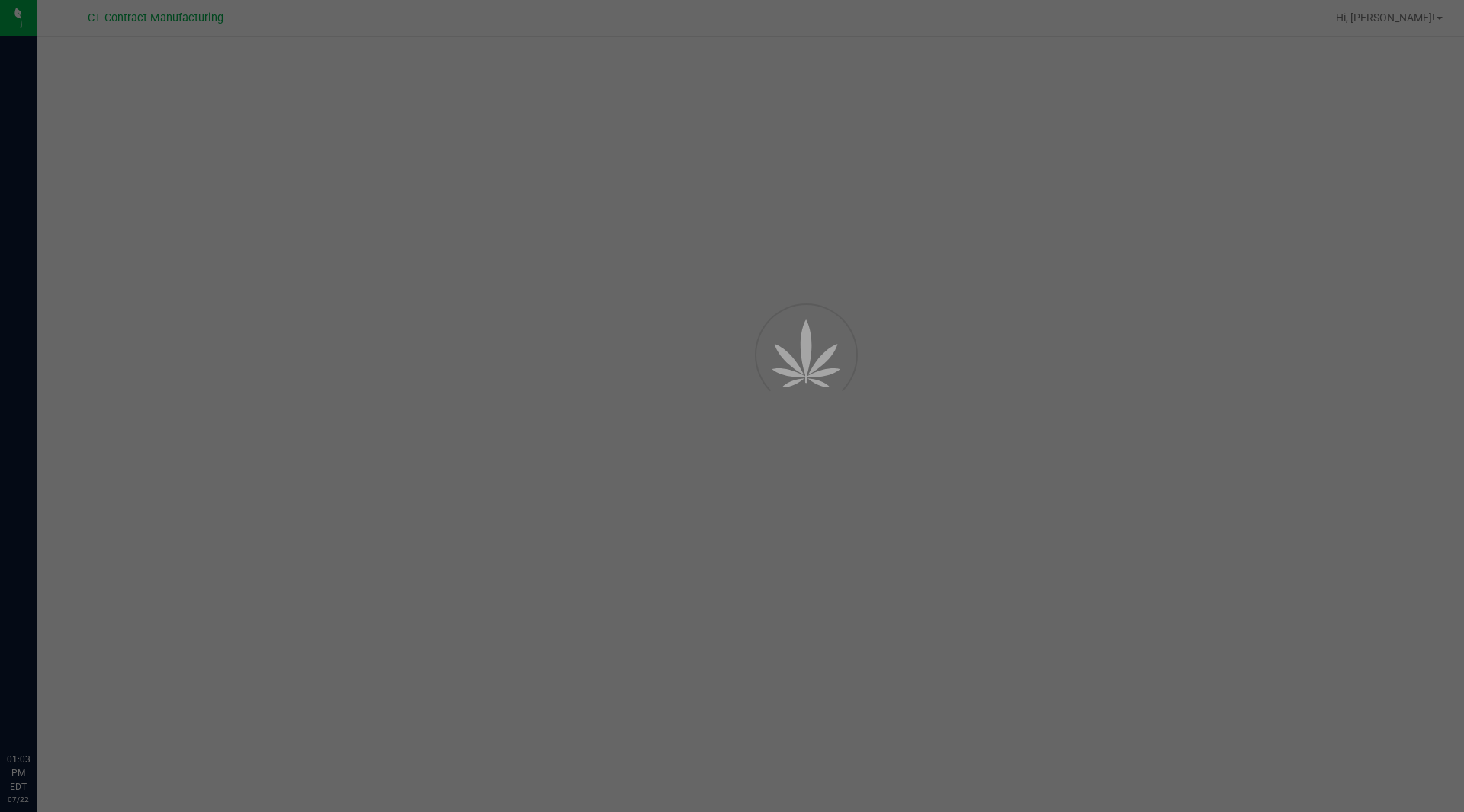 scroll, scrollTop: 0, scrollLeft: 0, axis: both 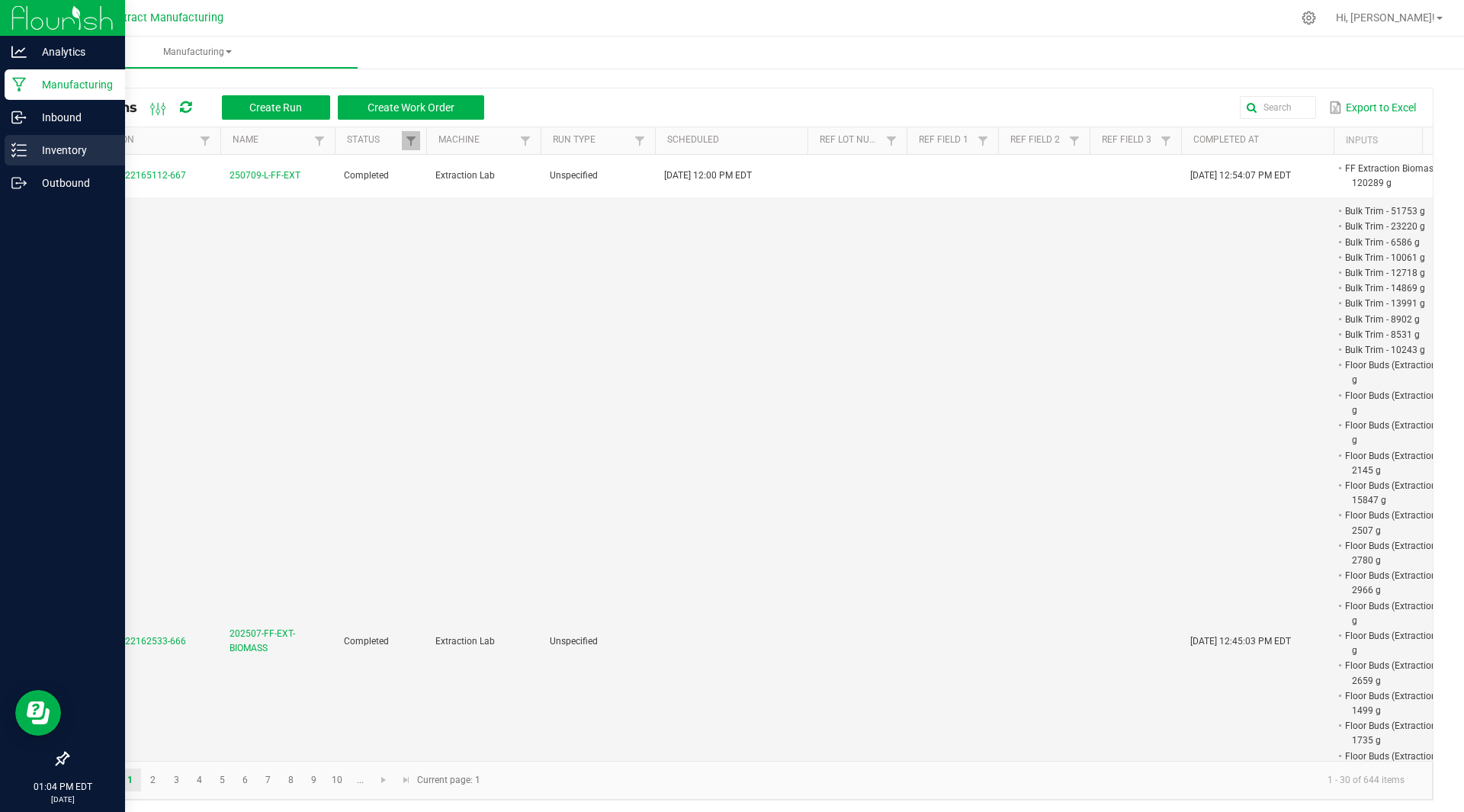 click on "Inventory" at bounding box center (72, 150) 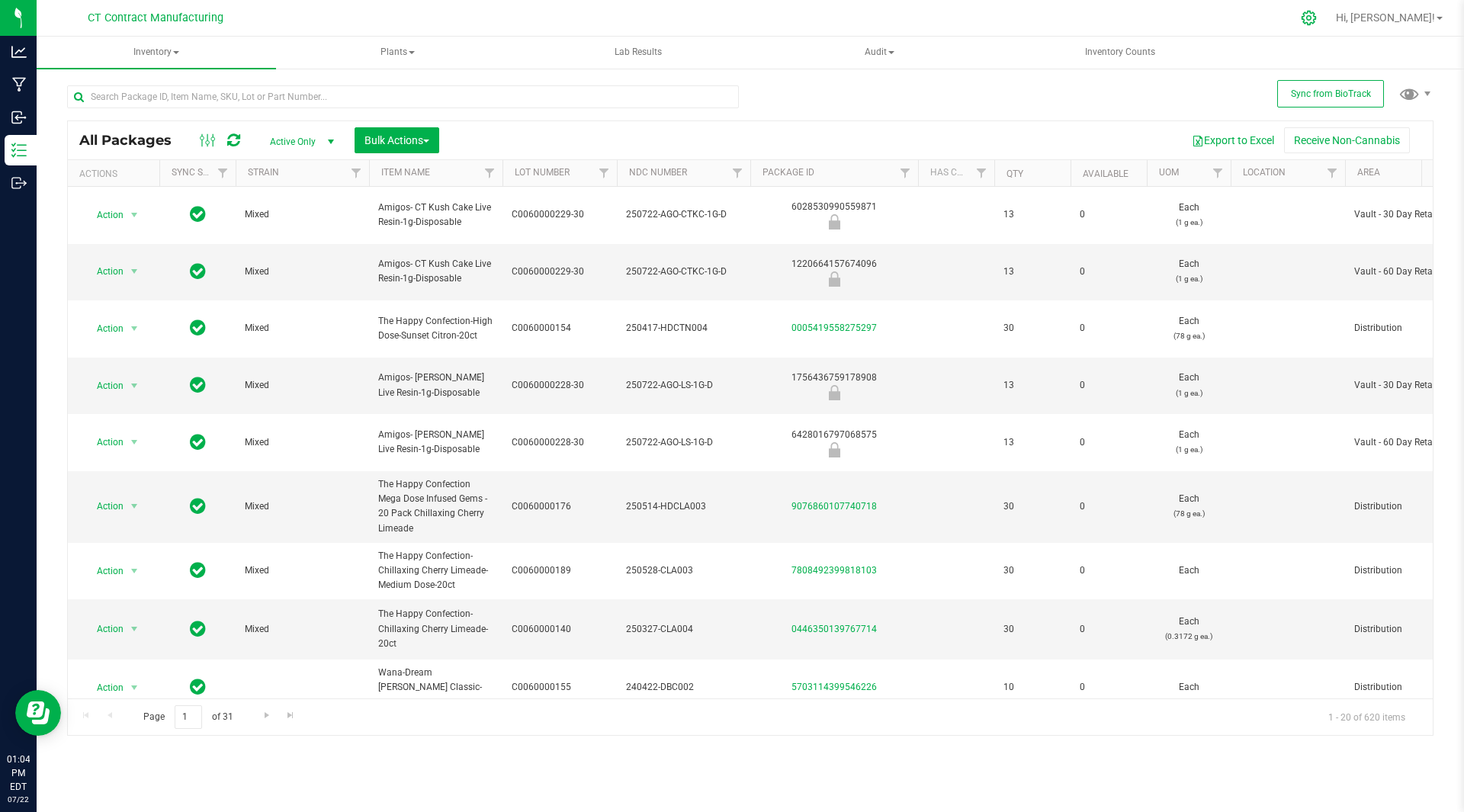 click 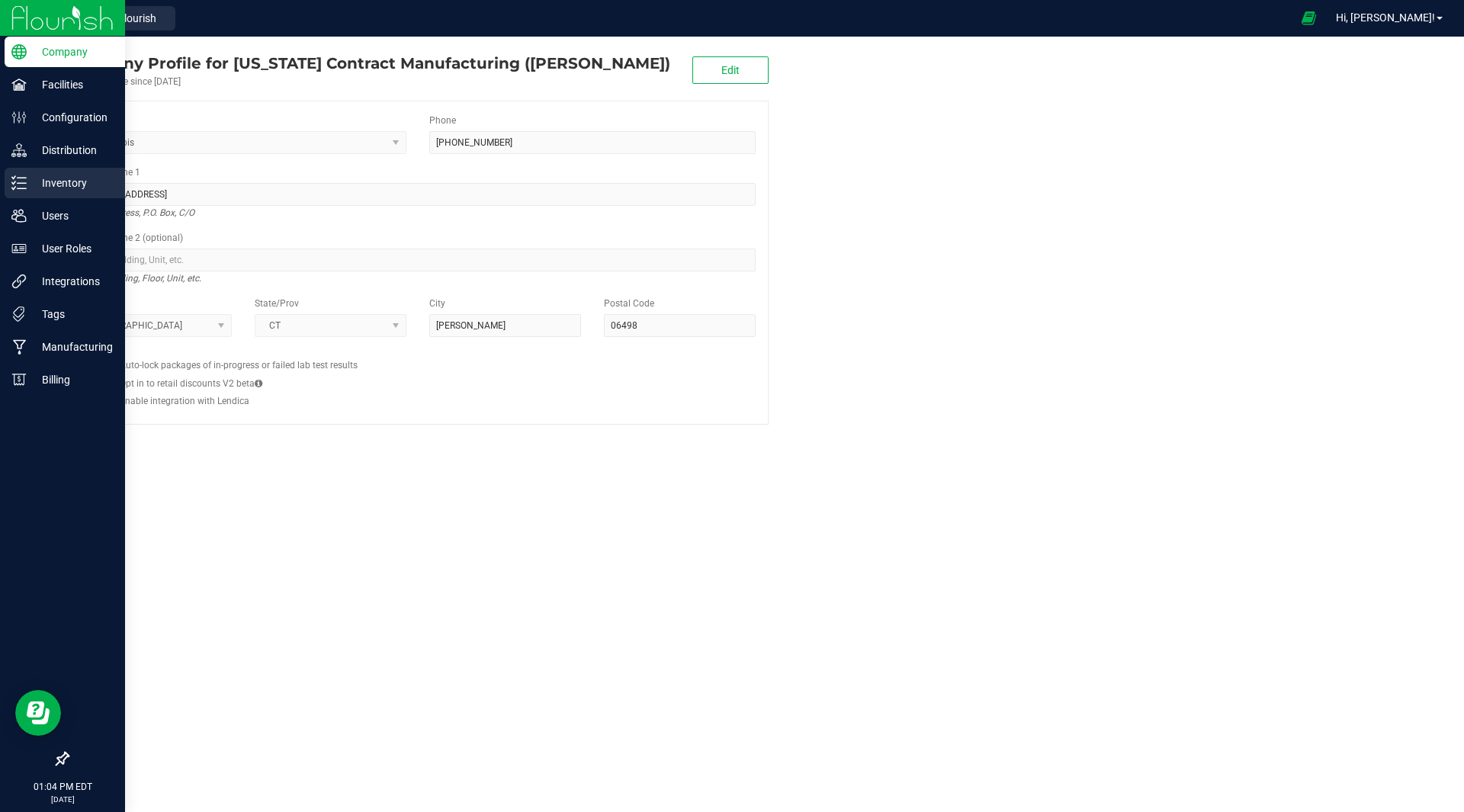 click on "Inventory" at bounding box center (72, 183) 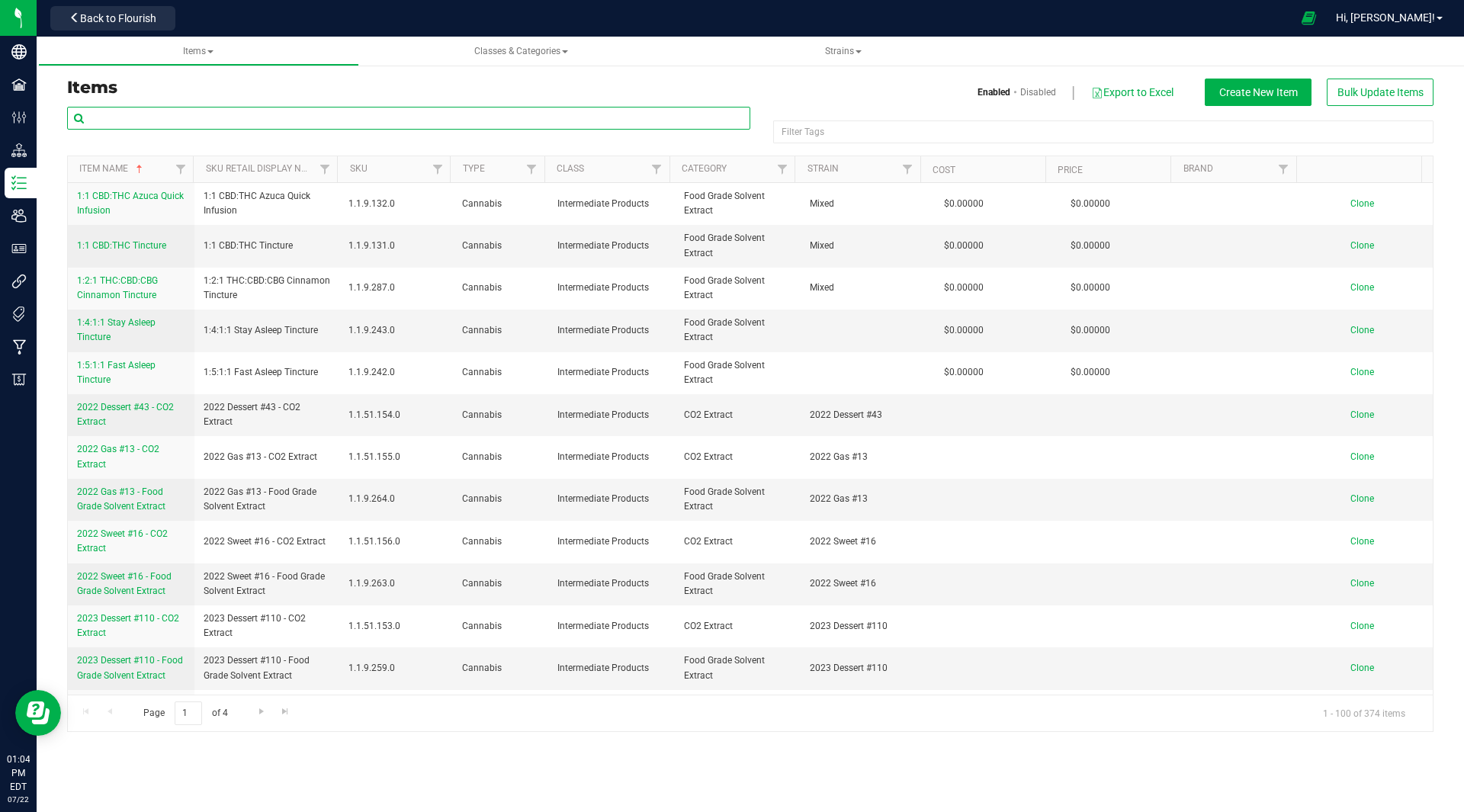 click at bounding box center [409, 118] 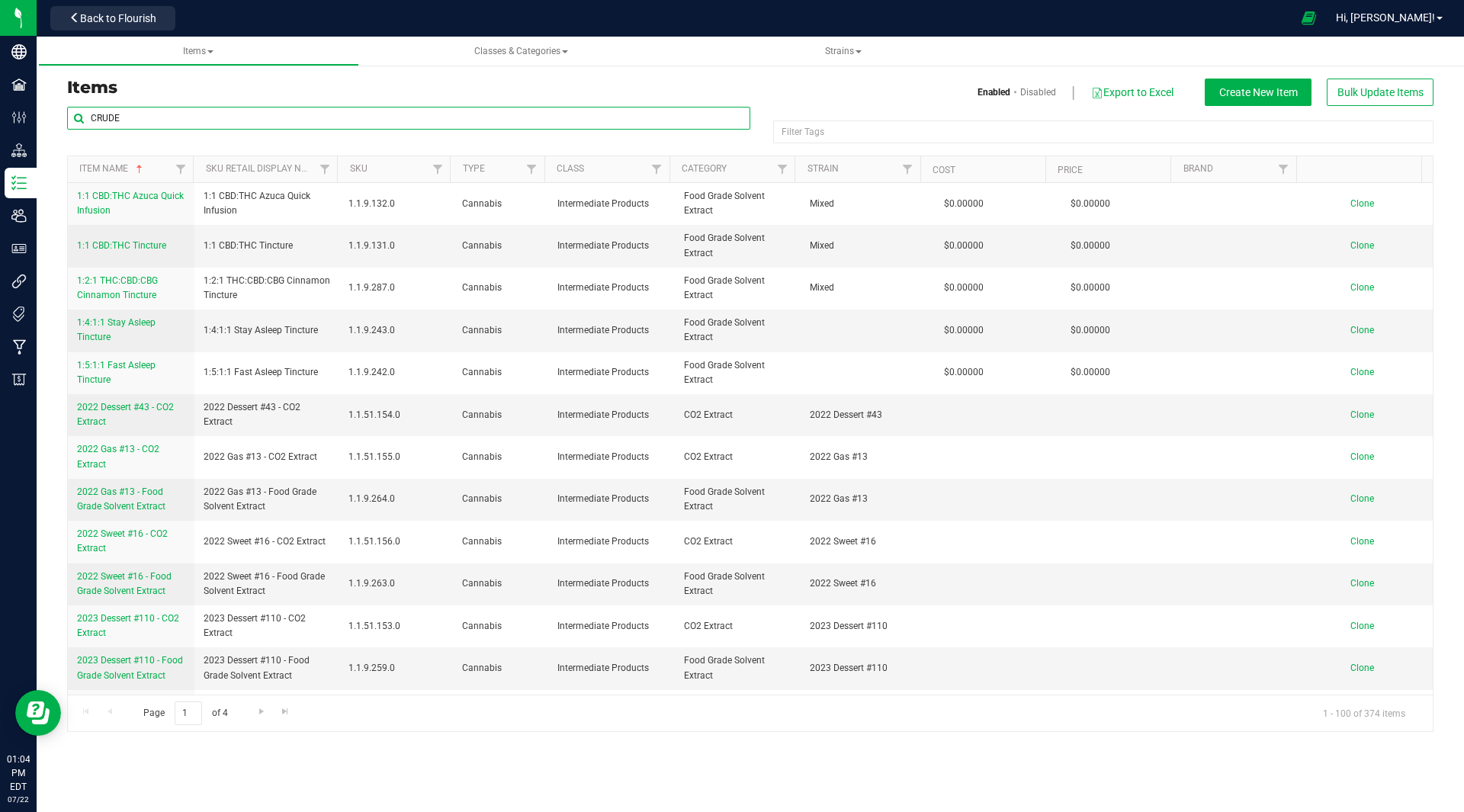 type on "CRUDE" 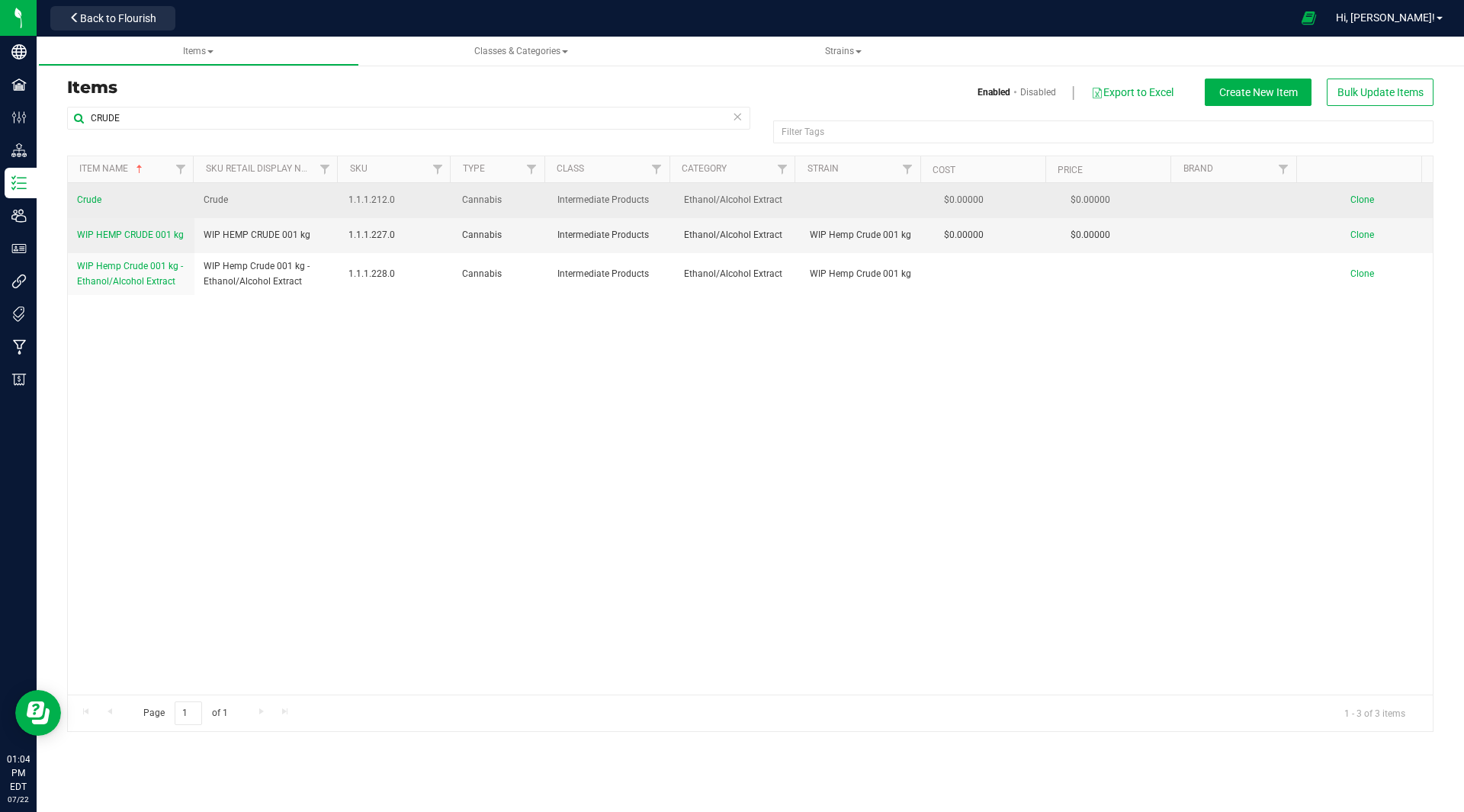 click on "Clone" at bounding box center (1362, 200) 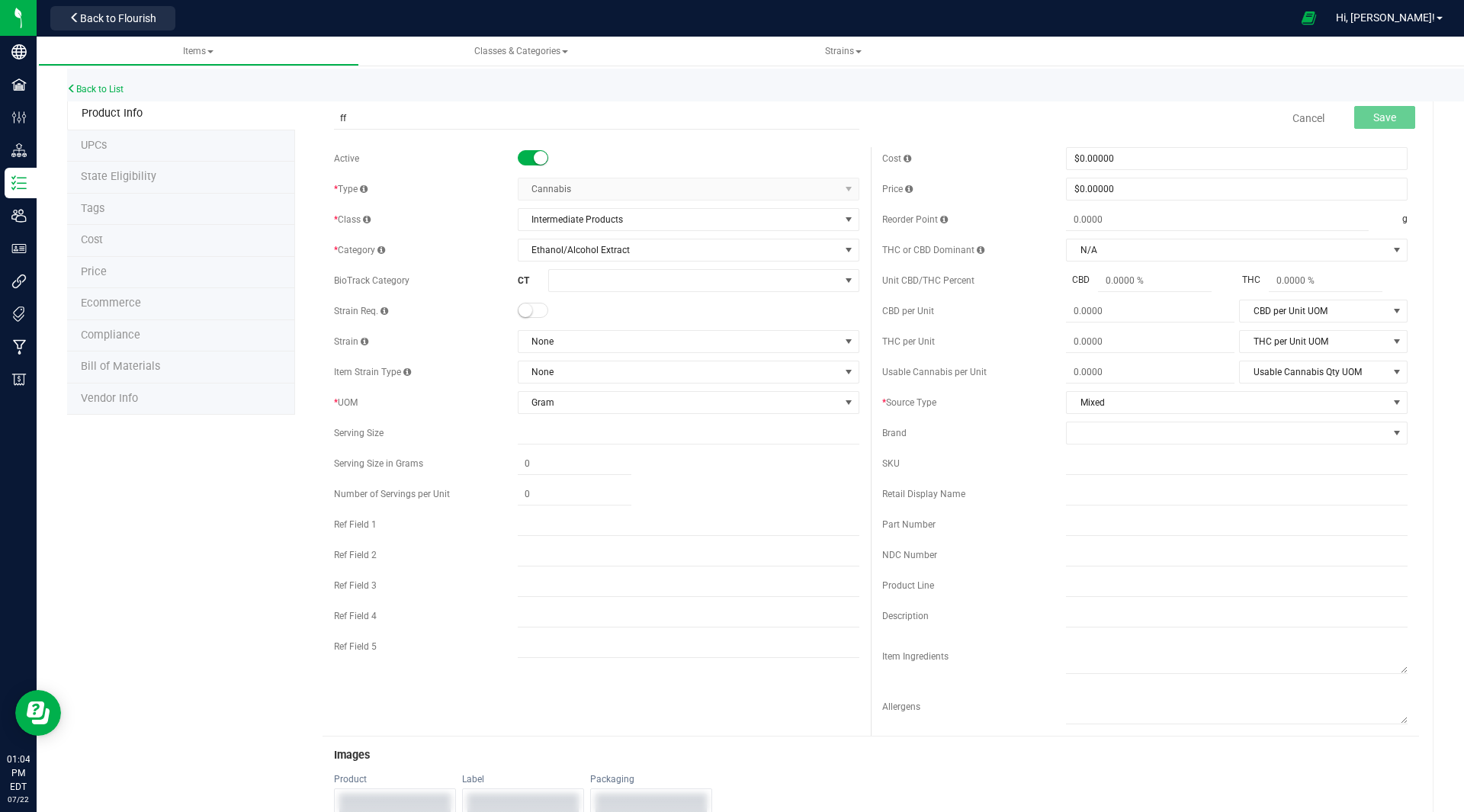 type on "f" 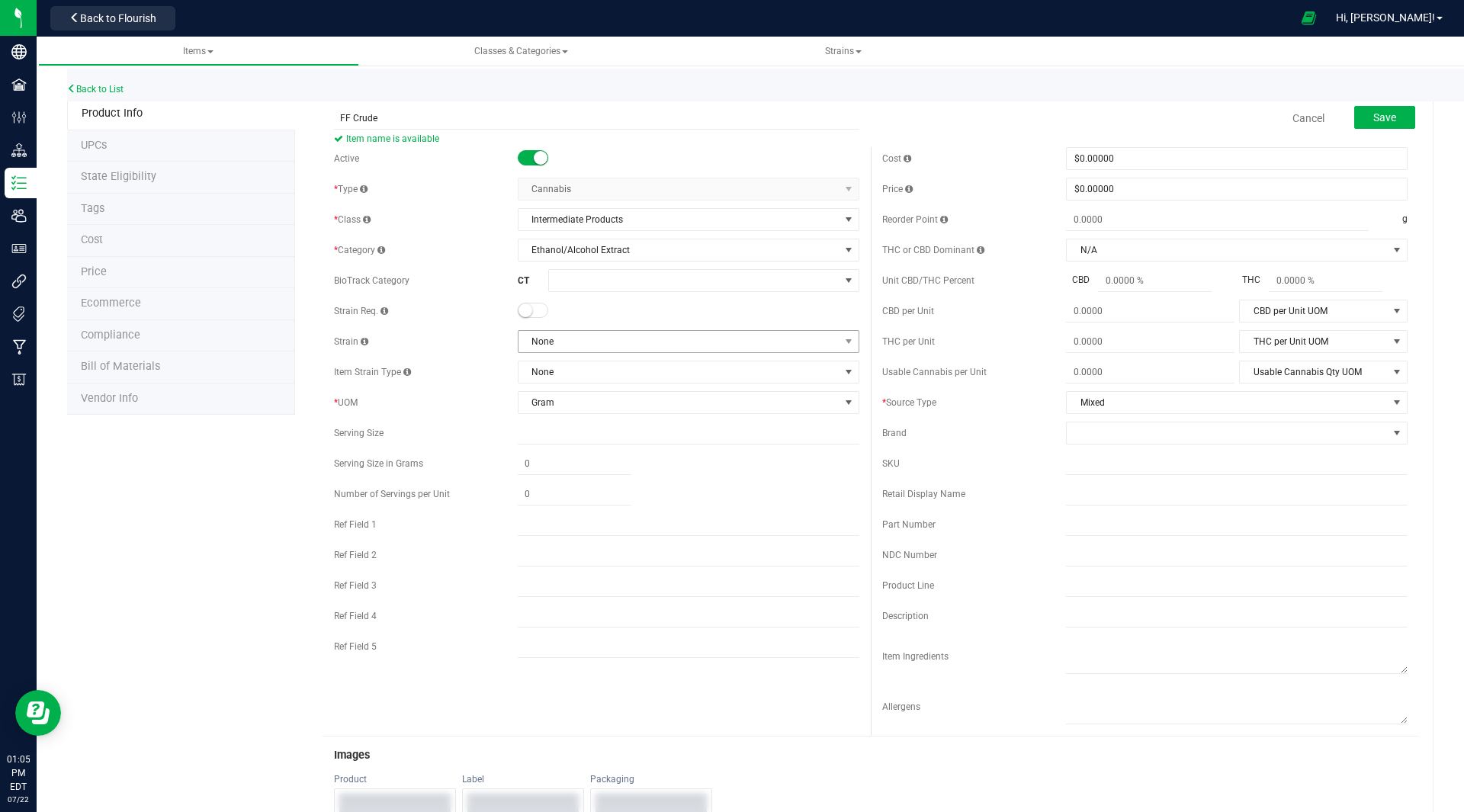 type on "FF Crude" 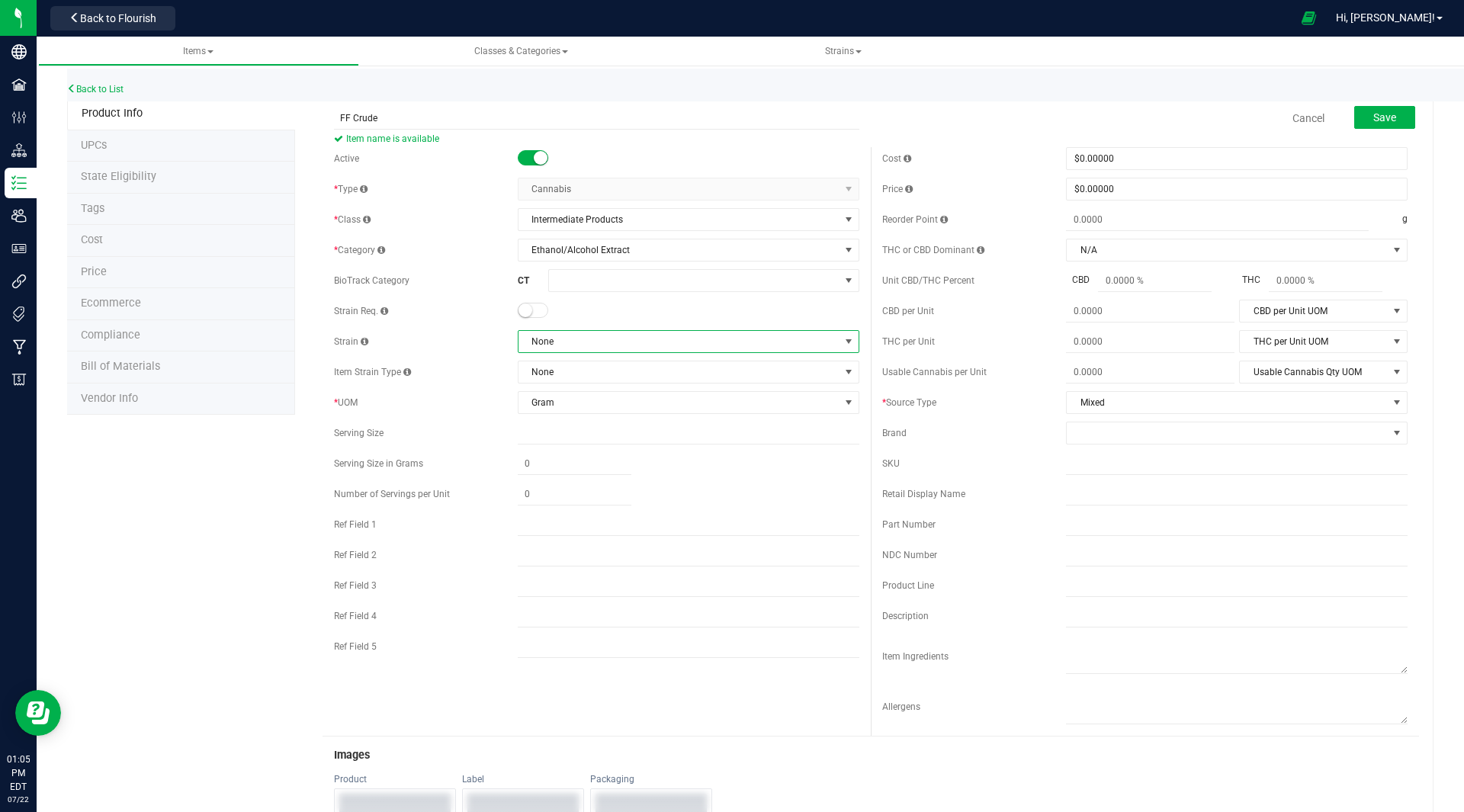 click on "None" at bounding box center [679, 342] 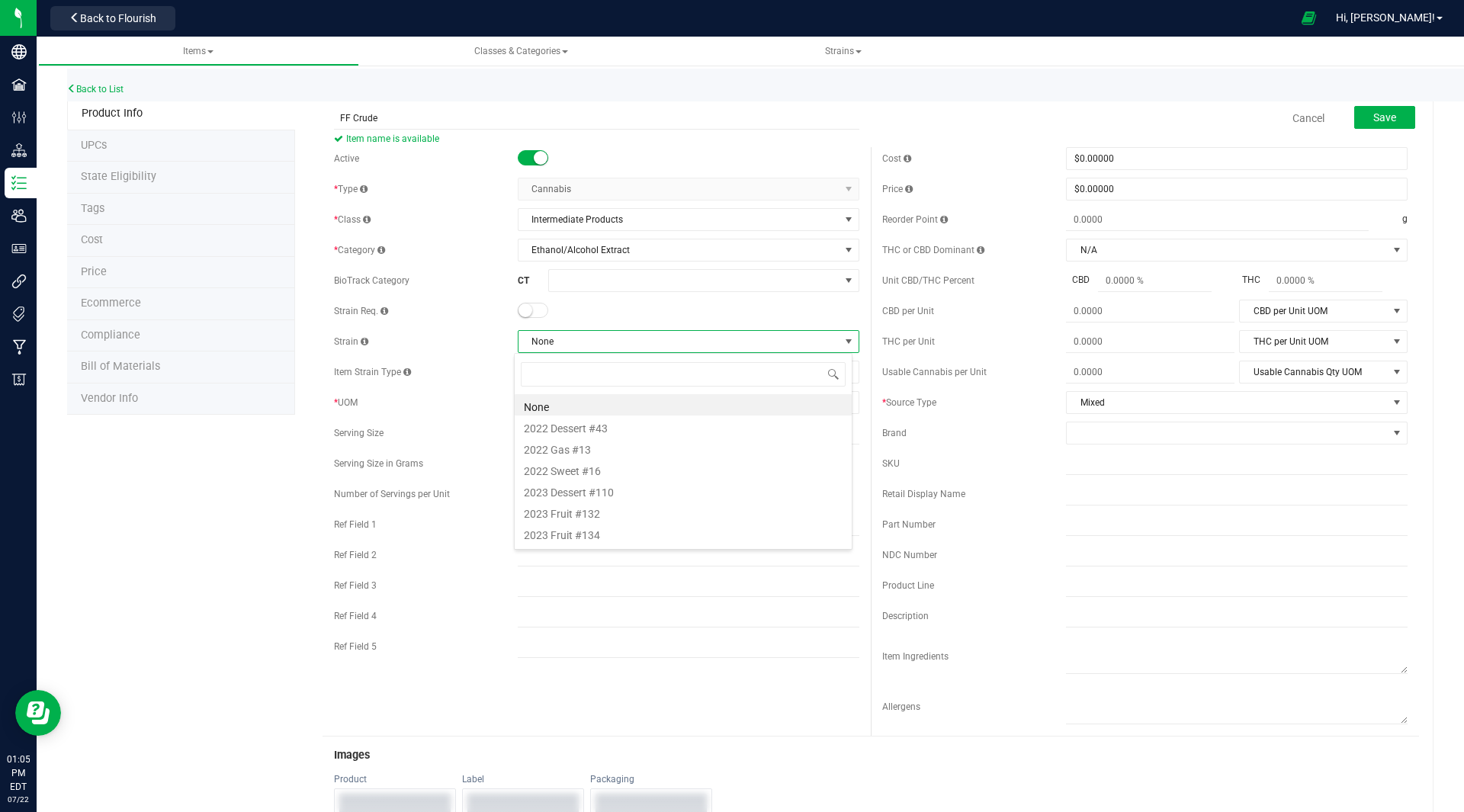 scroll, scrollTop: 76221, scrollLeft: 75911, axis: both 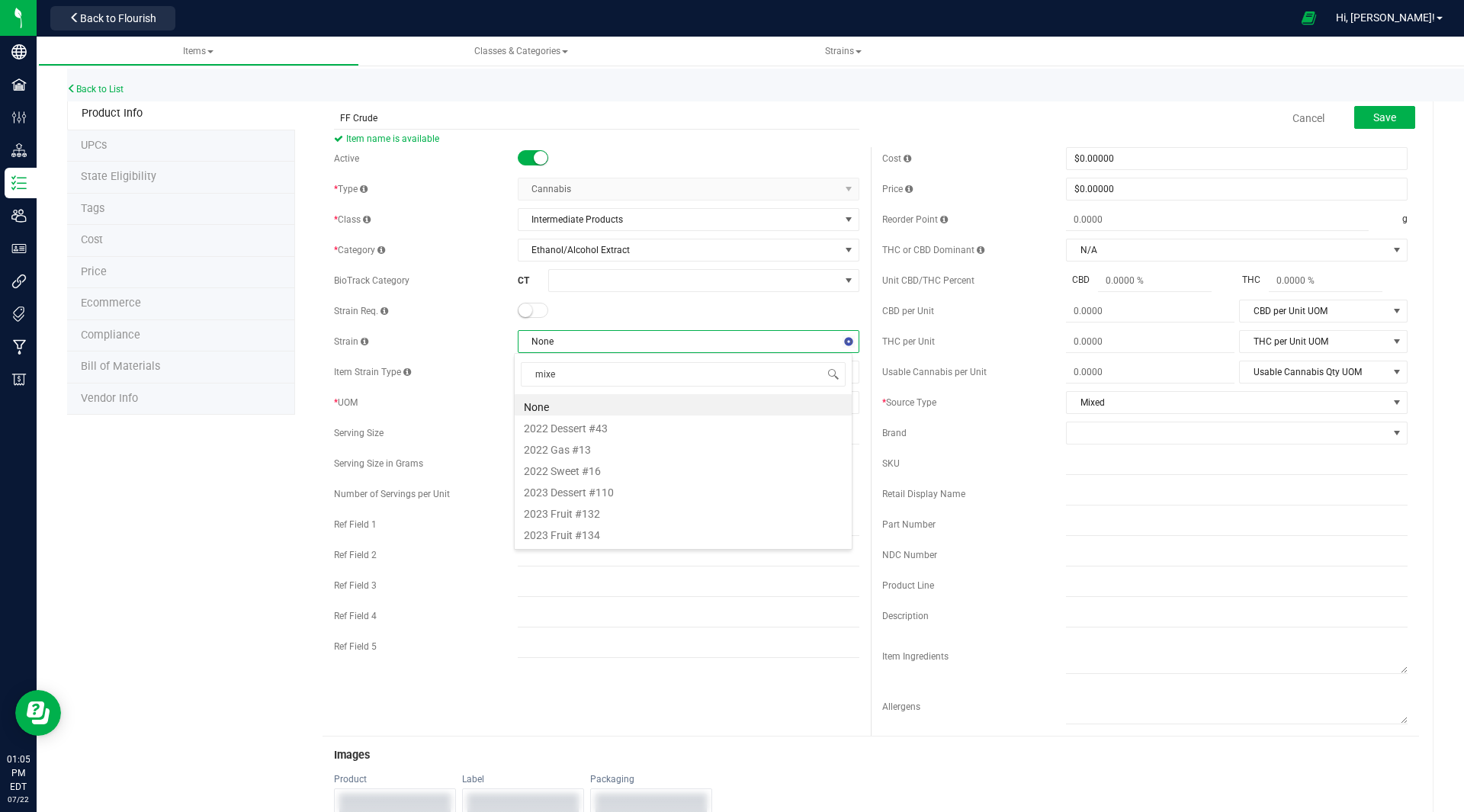 type on "mixed" 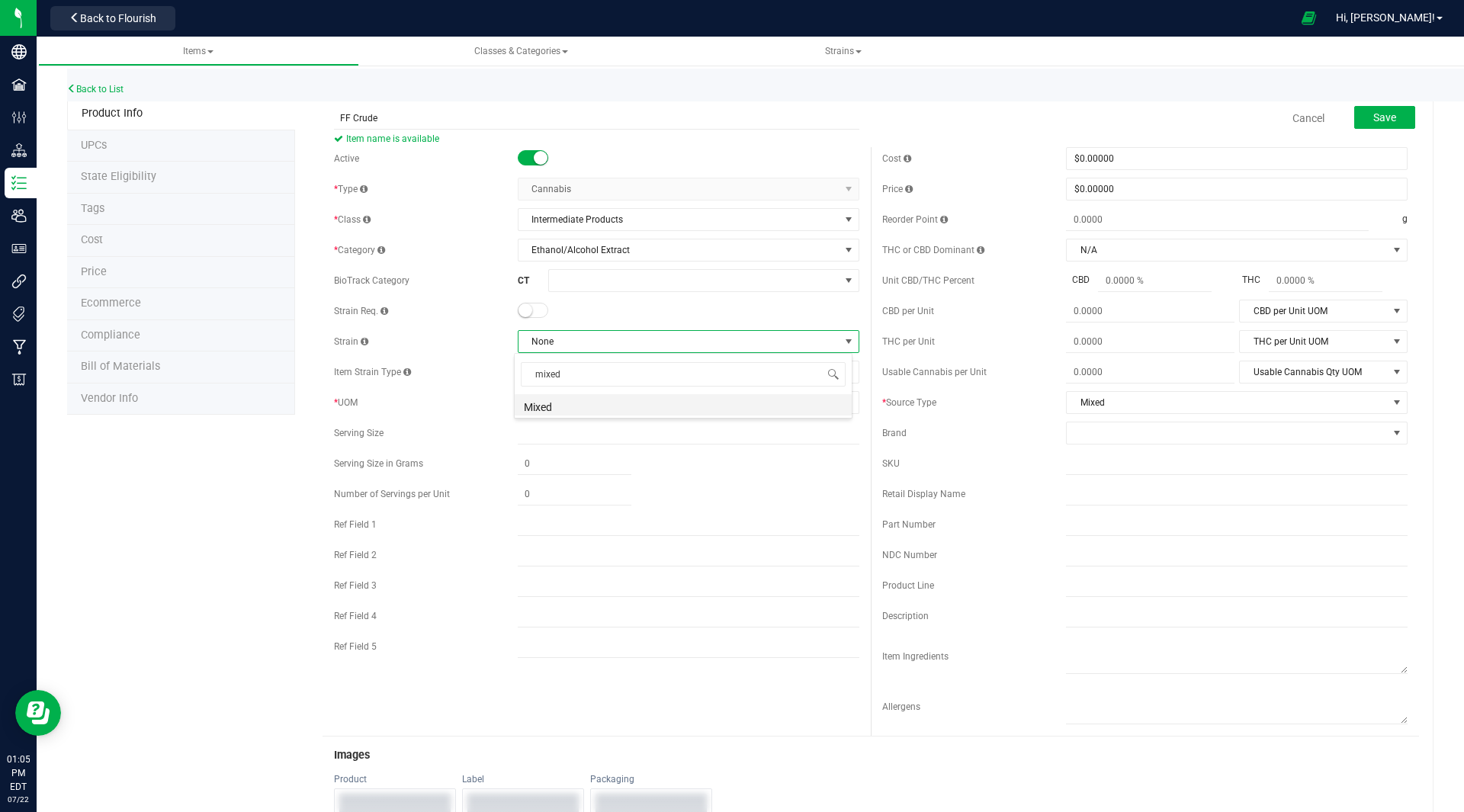 click on "Mixed" at bounding box center (683, 405) 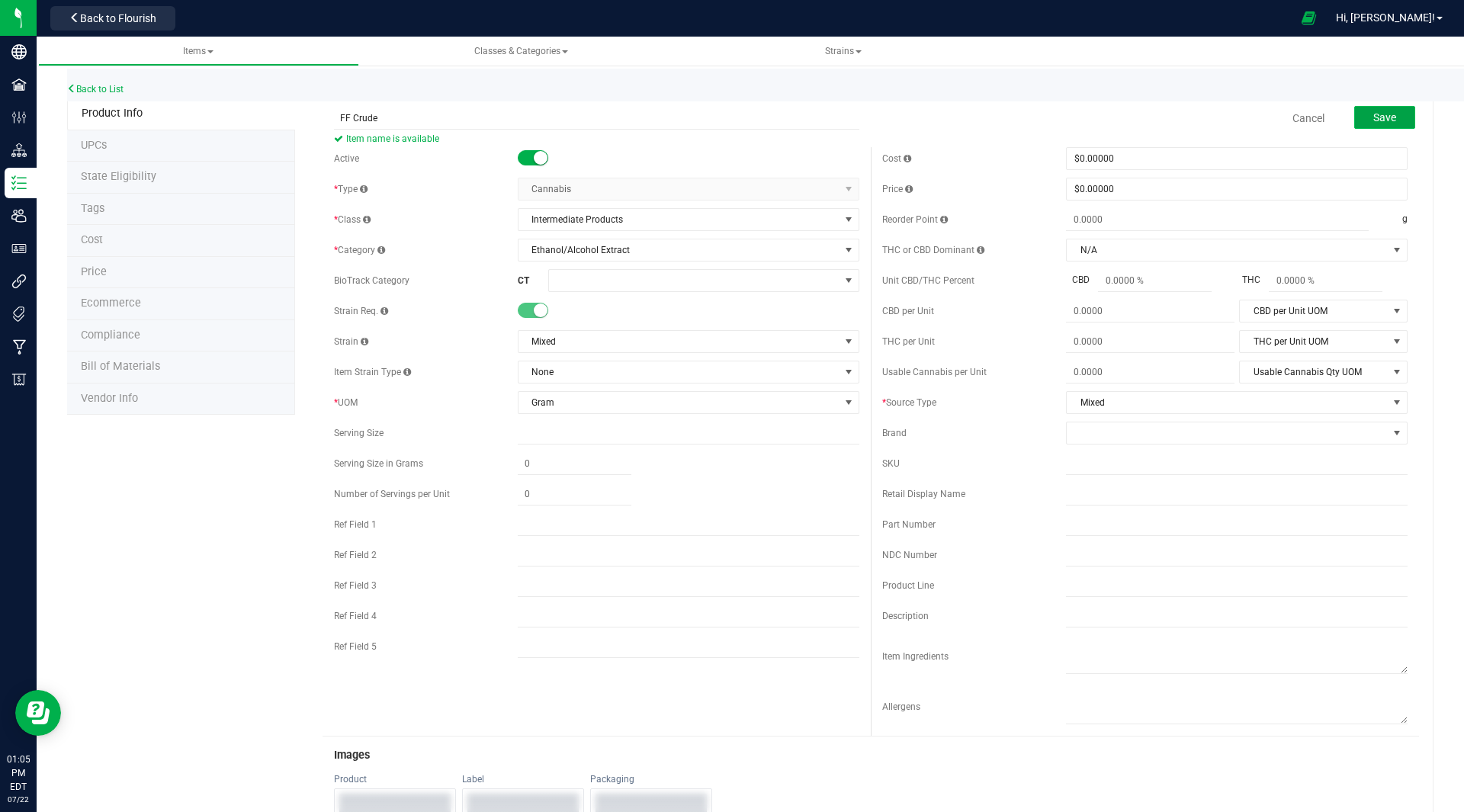 click on "Save" at bounding box center (1385, 117) 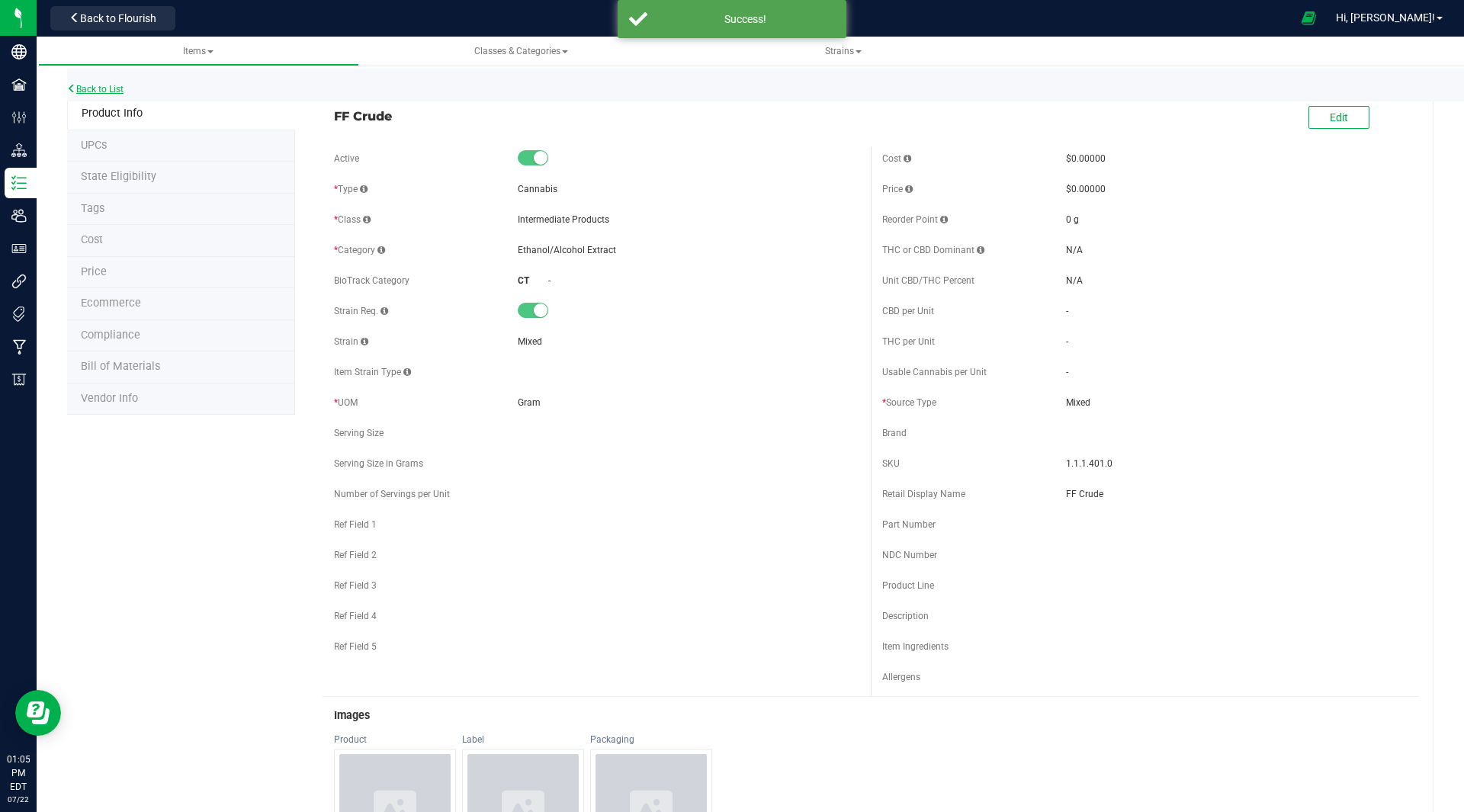 click on "Back to List" at bounding box center (95, 89) 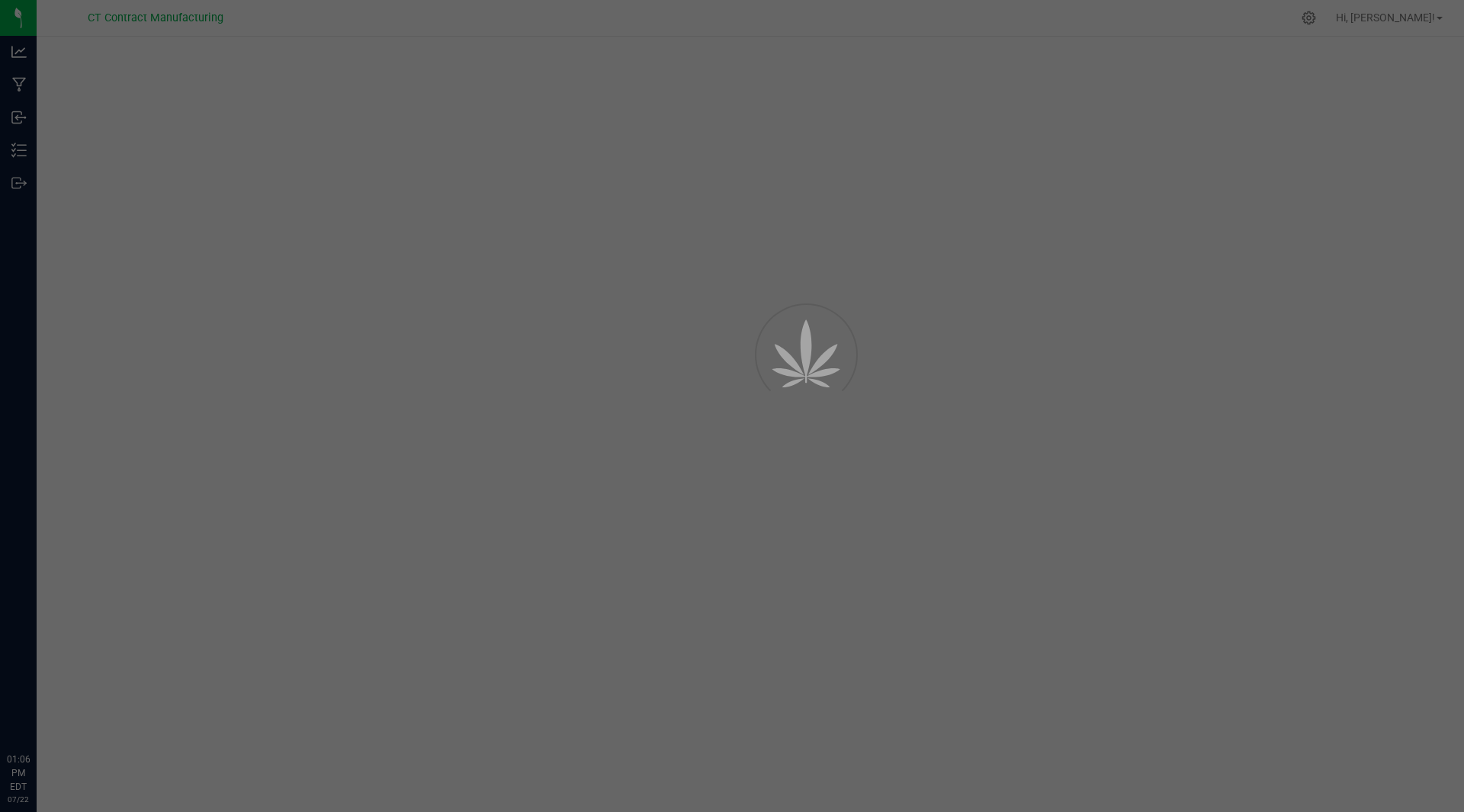 scroll, scrollTop: 0, scrollLeft: 0, axis: both 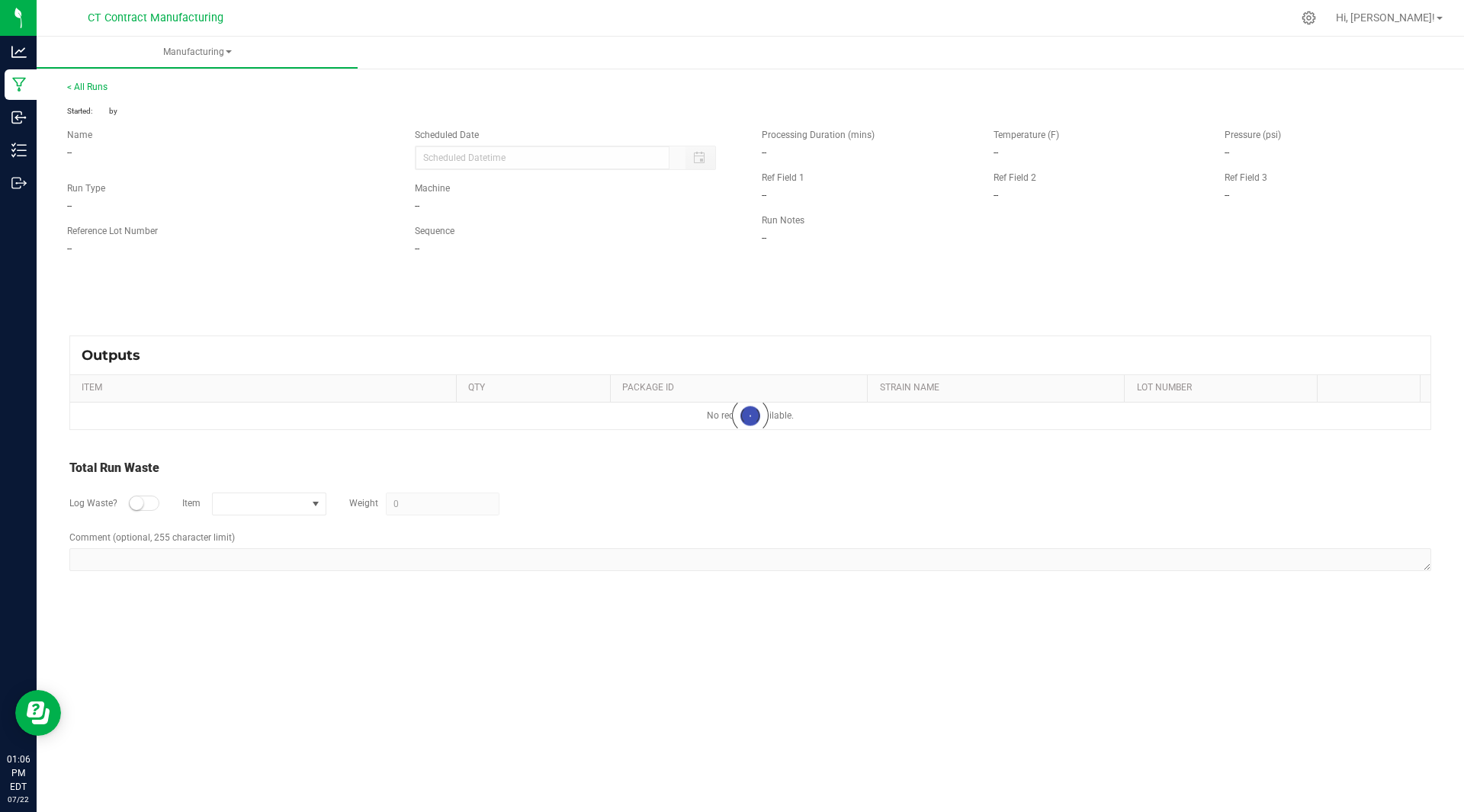 type on "[DATE] 12:00 PM" 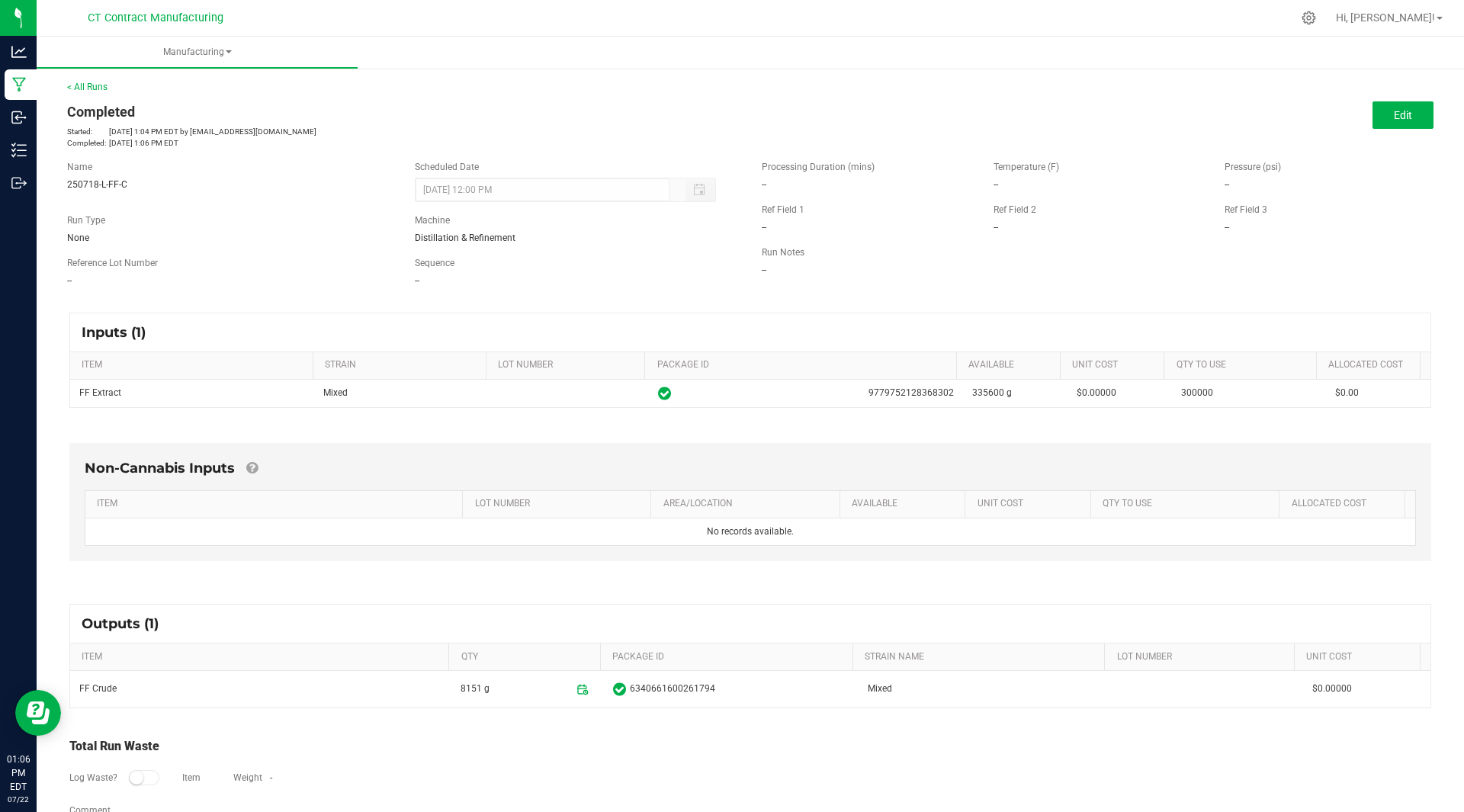 scroll, scrollTop: 38, scrollLeft: 0, axis: vertical 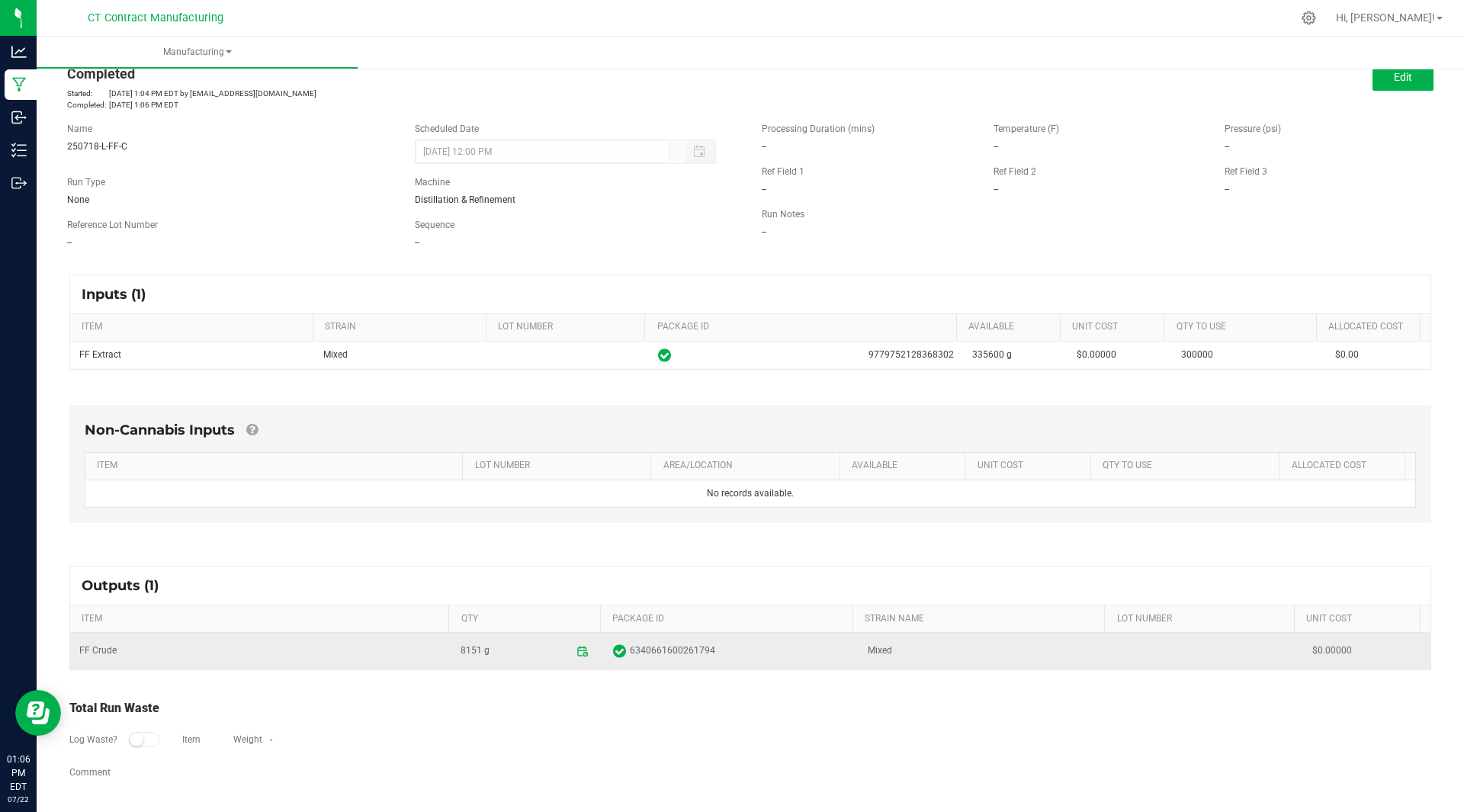 click on "6340661600261794" at bounding box center (673, 650) 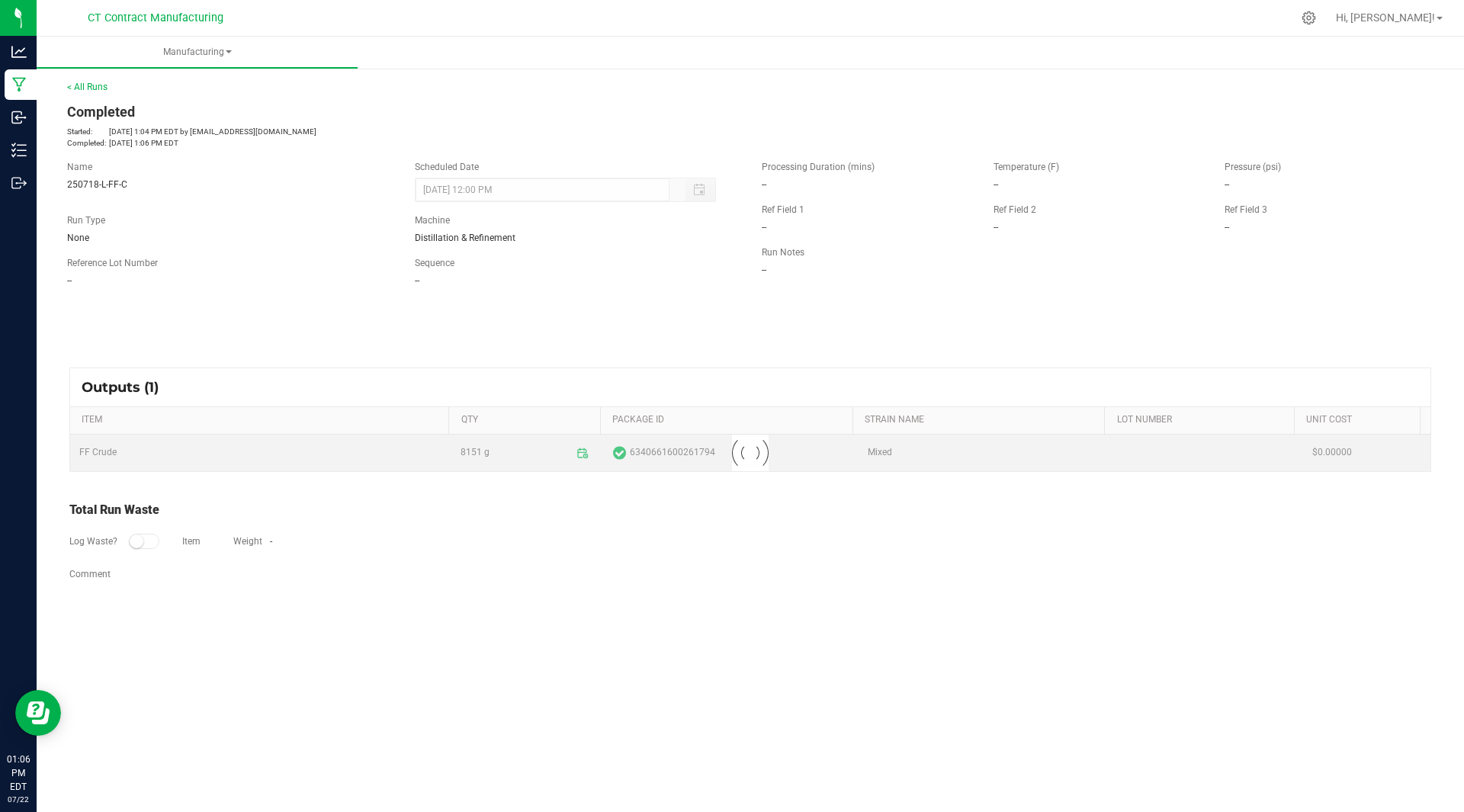 click on "Analytics Manufacturing Inbound Inventory Outbound 01:06 PM EDT [DATE]  07/22   CT Contract Manufacturing   Hi, [PERSON_NAME]!
Manufacturing   < All Runs   Completed  Started:  [DATE] 1:04 PM EDT by [EMAIL_ADDRESS][DOMAIN_NAME]   Completed:   [DATE] 1:06 PM EDT   Name   250718-L-FF-C   Scheduled Date  [DATE] 12:00 PM  Run Type   None   Machine   Distillation & Refinement   Reference Lot Number   --   Sequence   --   Processing Duration (mins)   --   Temperature (F)   --   Pressure (psi)   --   Ref Field 1   --   Ref Field 2   --   Ref Field 3   --   Run Notes   --   Outputs (1)  ITEM QTY PACKAGE ID STRAIN NAME LOT NUMBER Unit Cost FF Crude  8151 g
6340661600261794 Mixed  $0.00000  Loading  Total Run Waste   Log Waste?   Item      Weight   -    Comment" at bounding box center (732, 406) 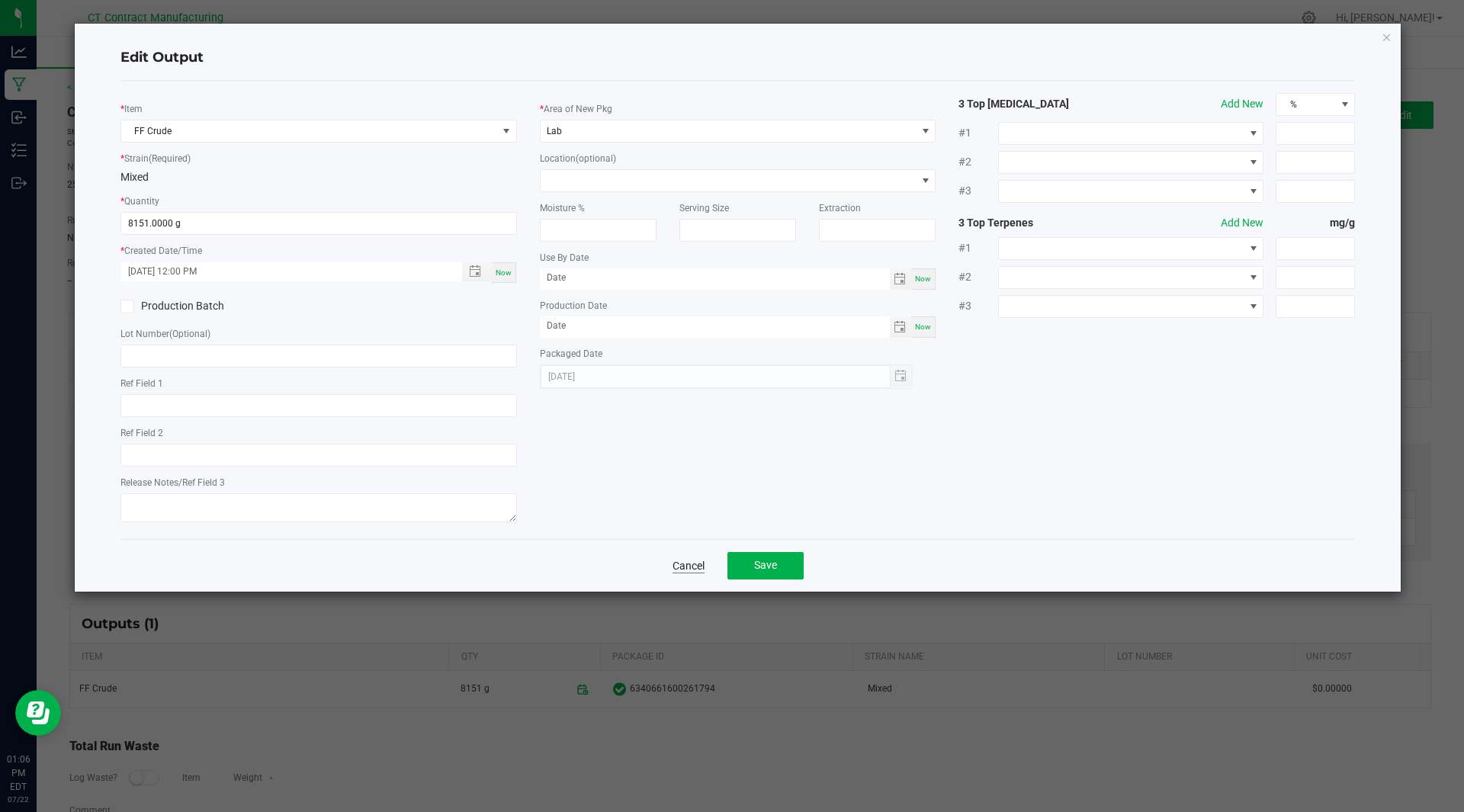 click on "Cancel" 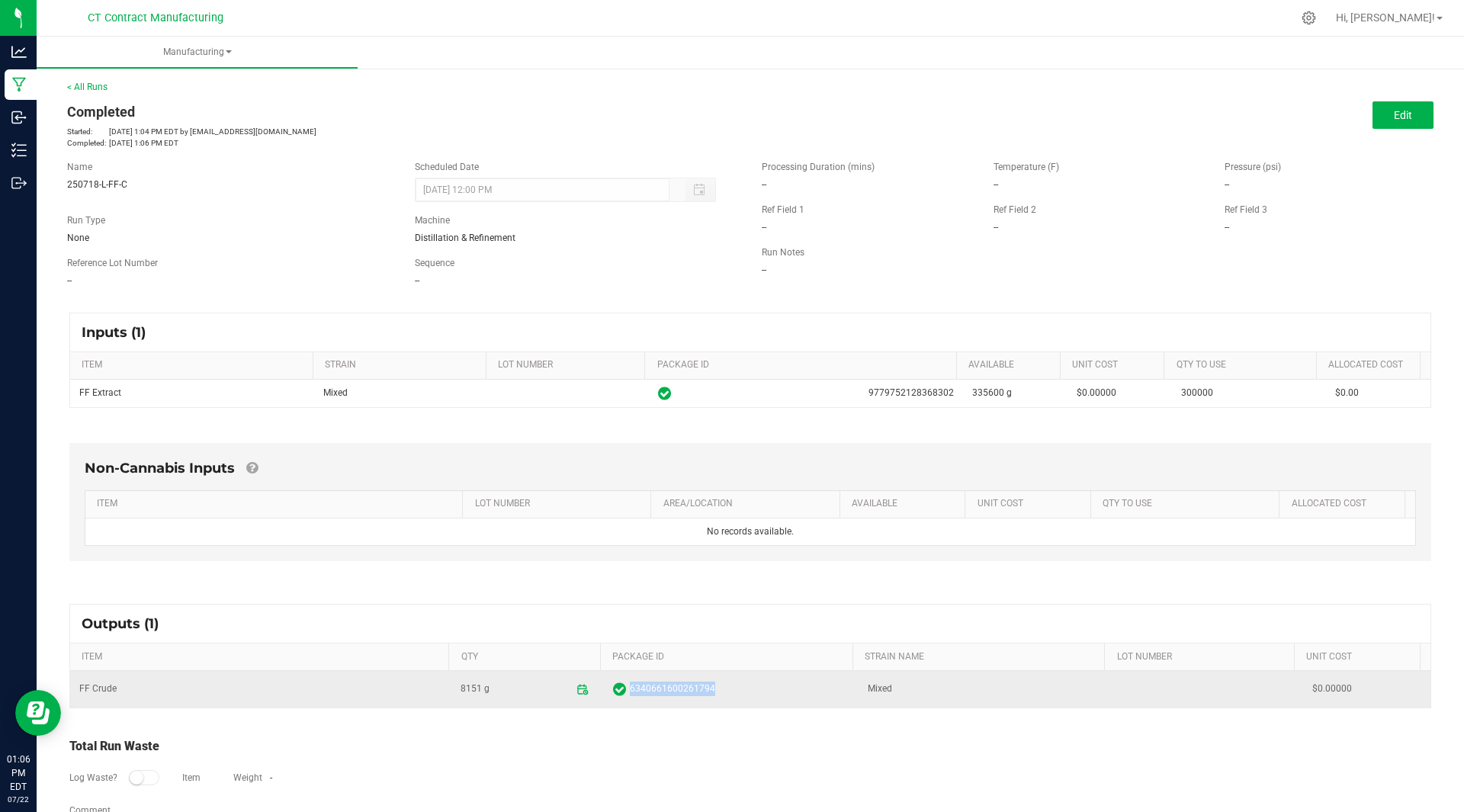 drag, startPoint x: 724, startPoint y: 688, endPoint x: 621, endPoint y: 689, distance: 103.00485 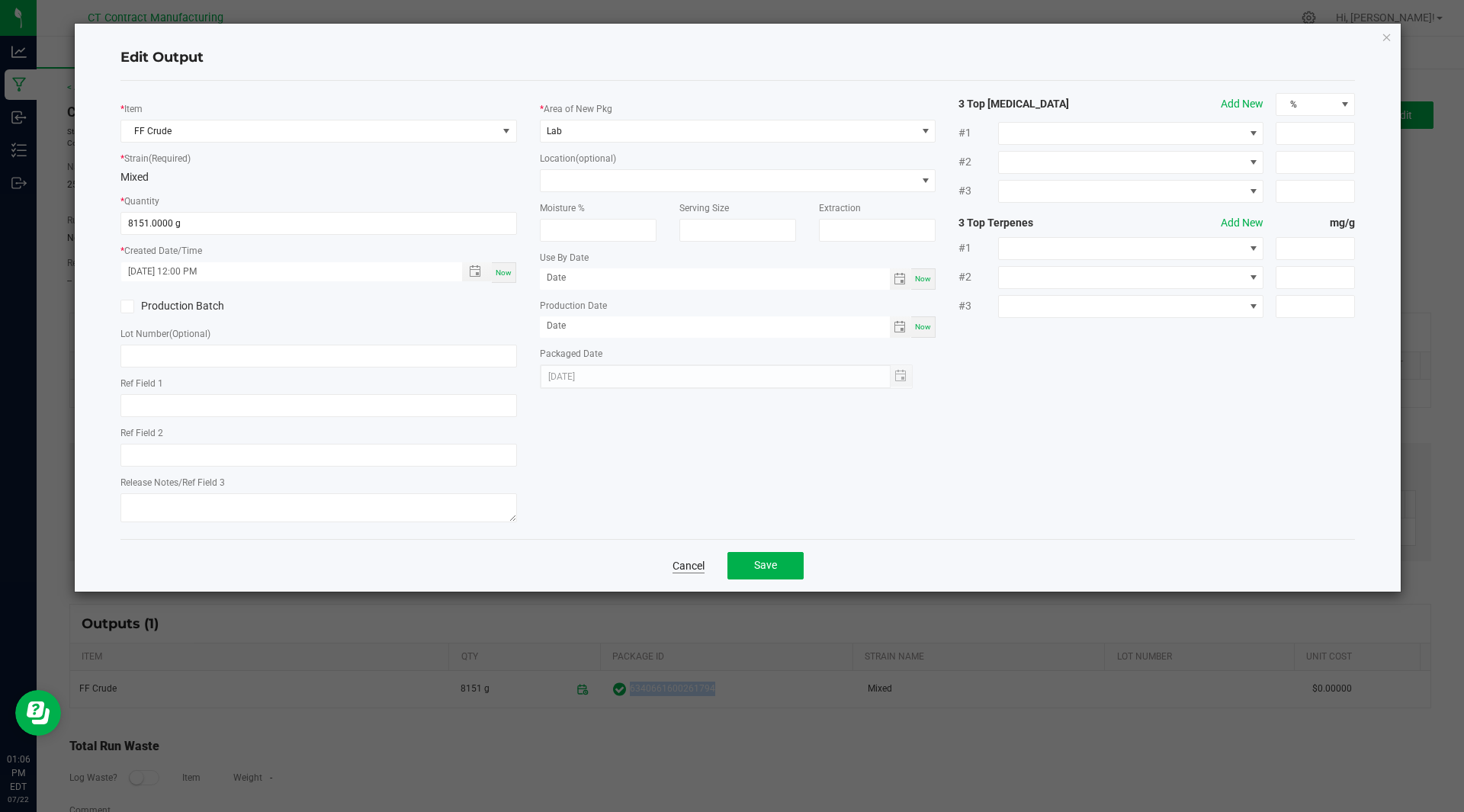click on "Cancel" 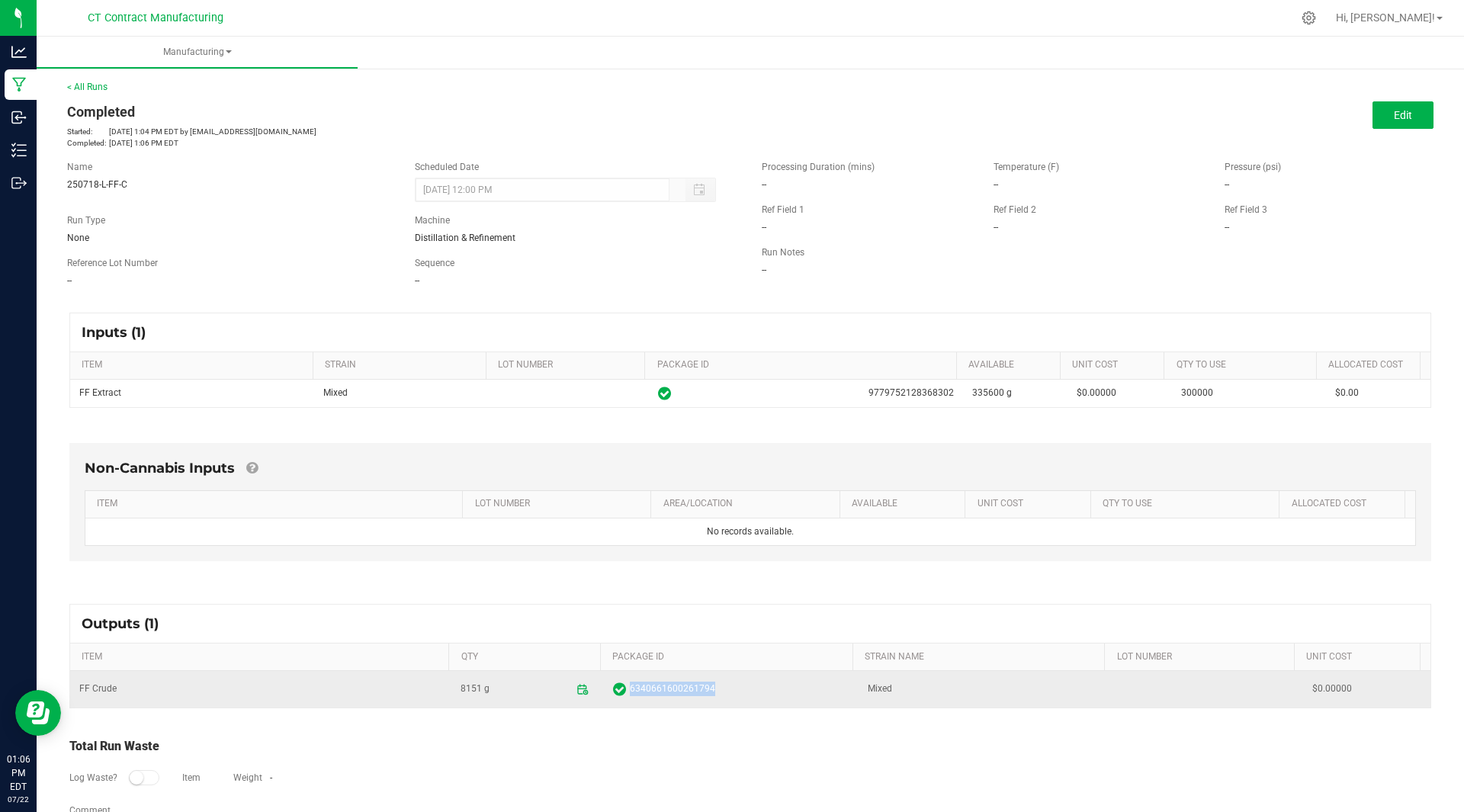 copy on "6340661600261794" 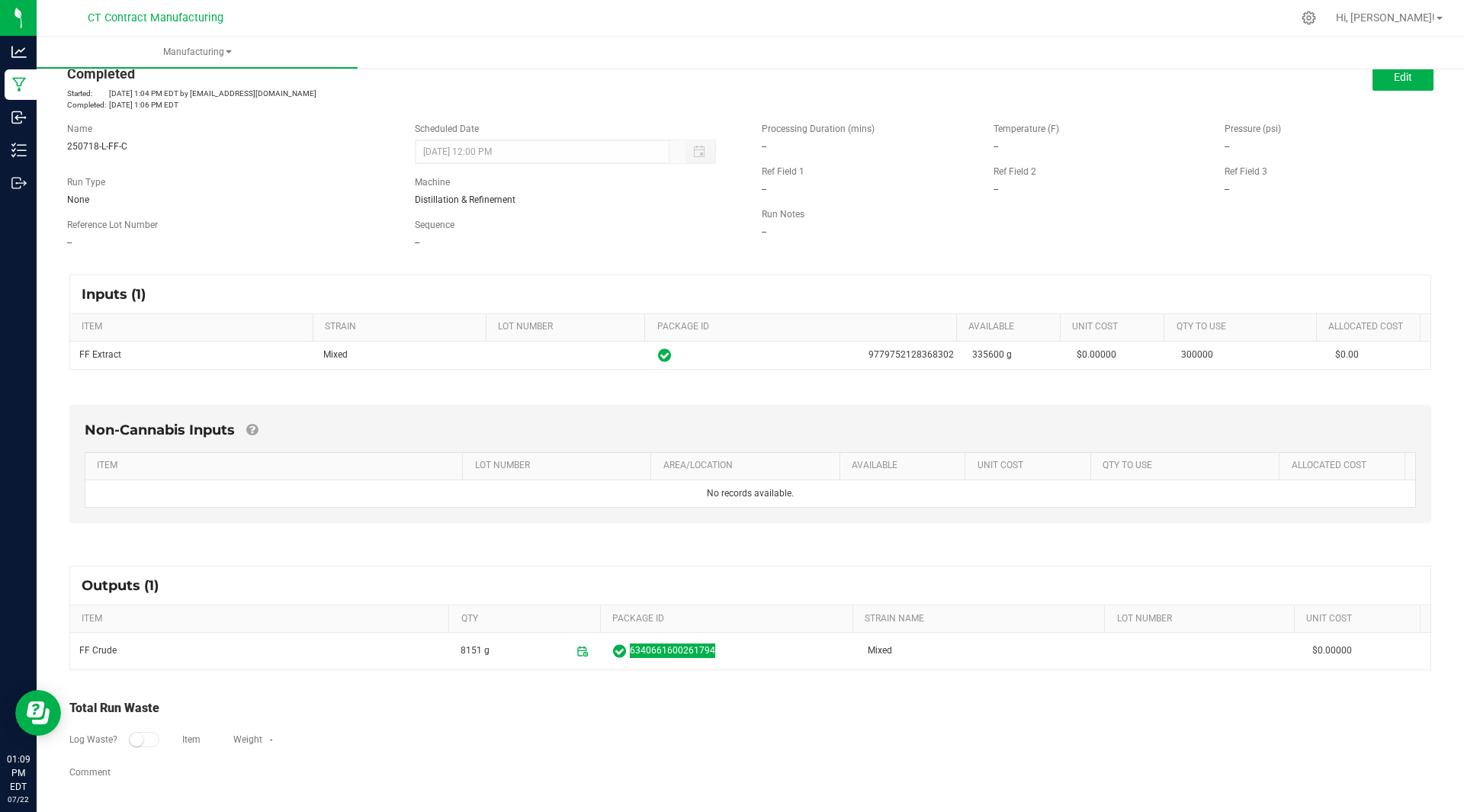 scroll, scrollTop: 0, scrollLeft: 0, axis: both 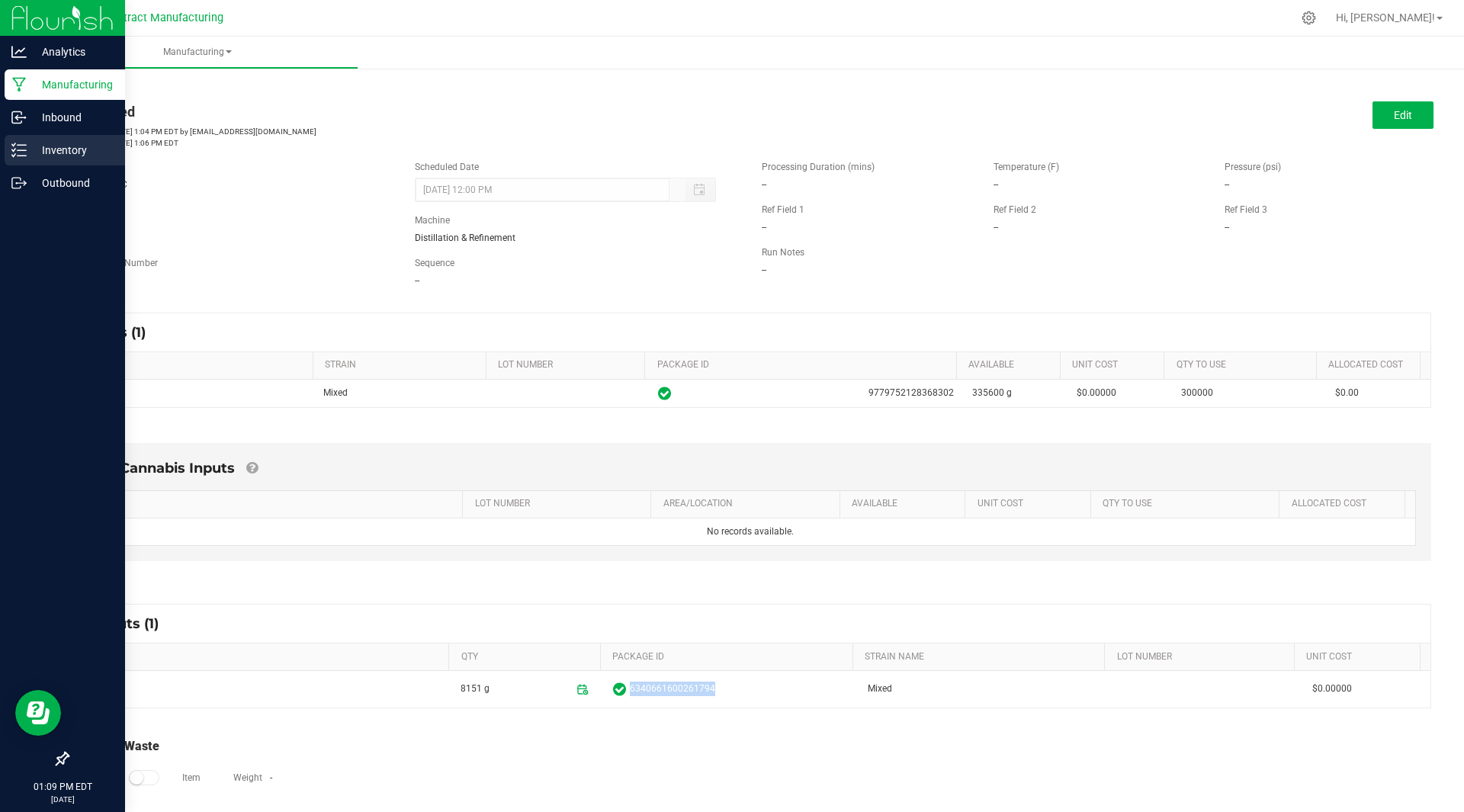 click on "Inventory" at bounding box center [72, 150] 